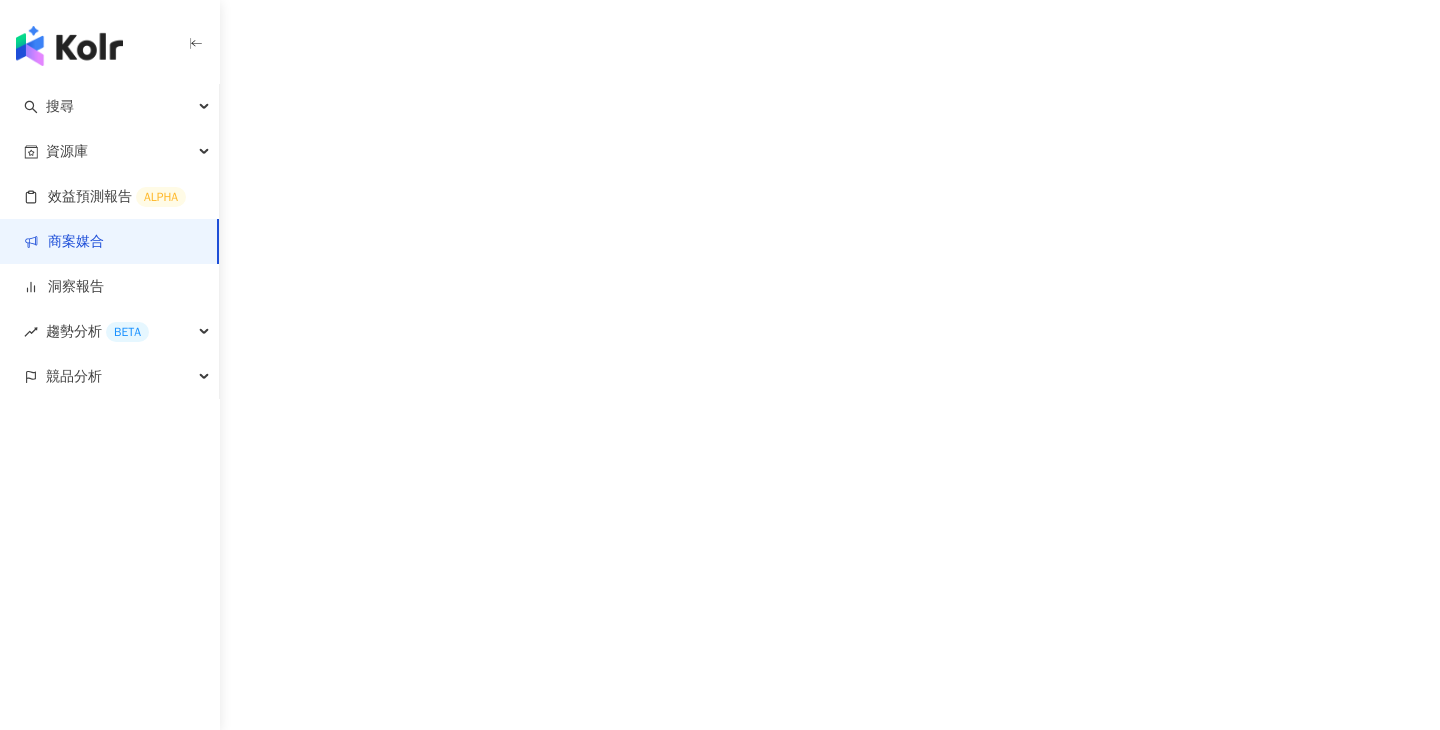 scroll, scrollTop: 0, scrollLeft: 0, axis: both 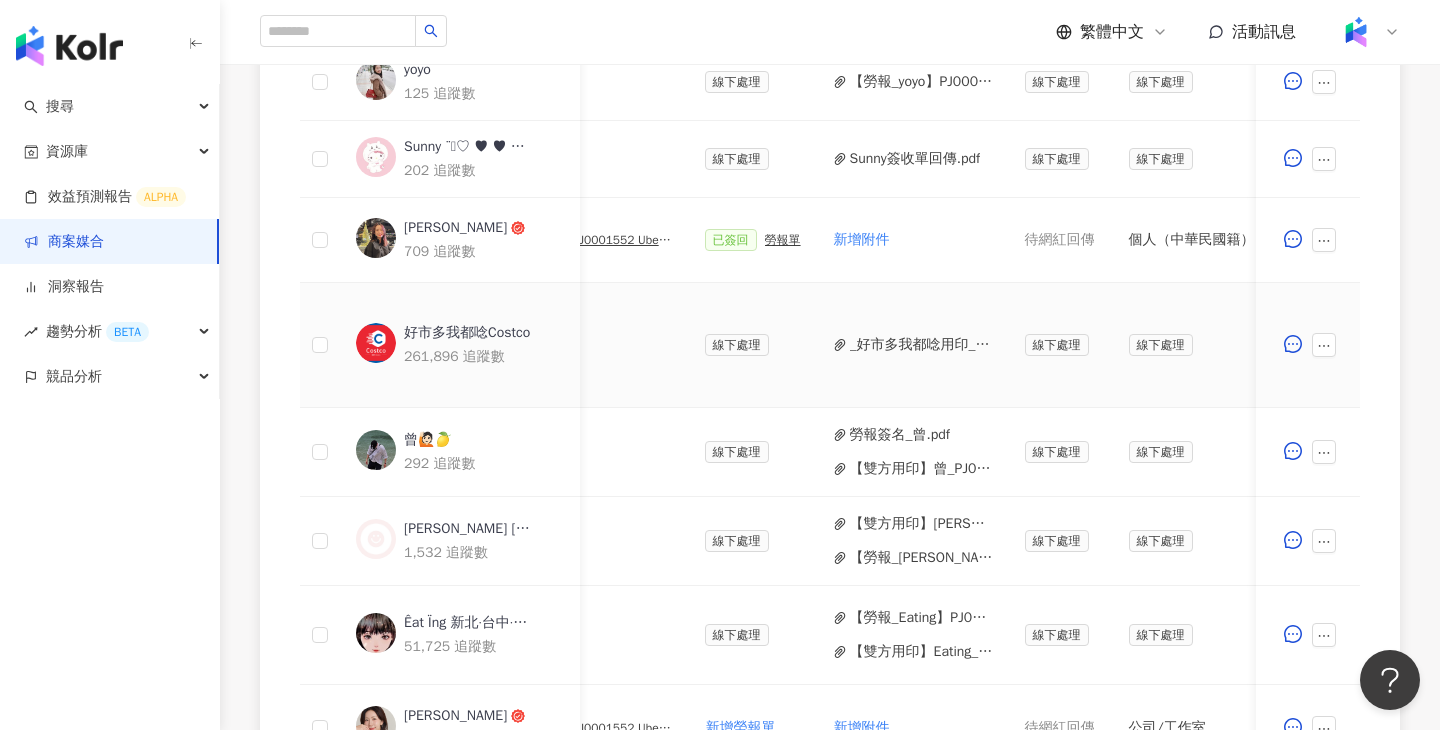 click on "_好市多我都唸用印_Uber_Eats_costco_合作委刊單_250716.pdf" at bounding box center [921, 345] 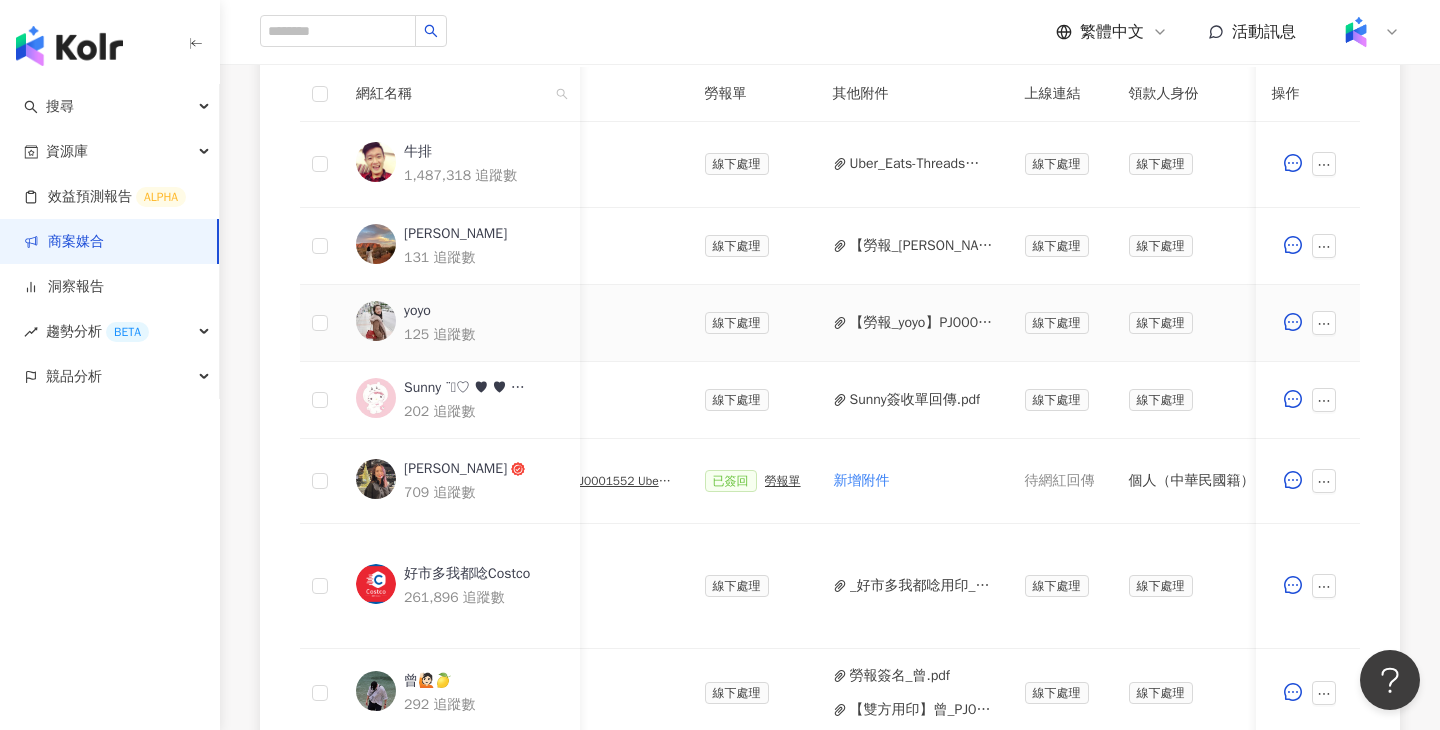 scroll, scrollTop: 631, scrollLeft: 0, axis: vertical 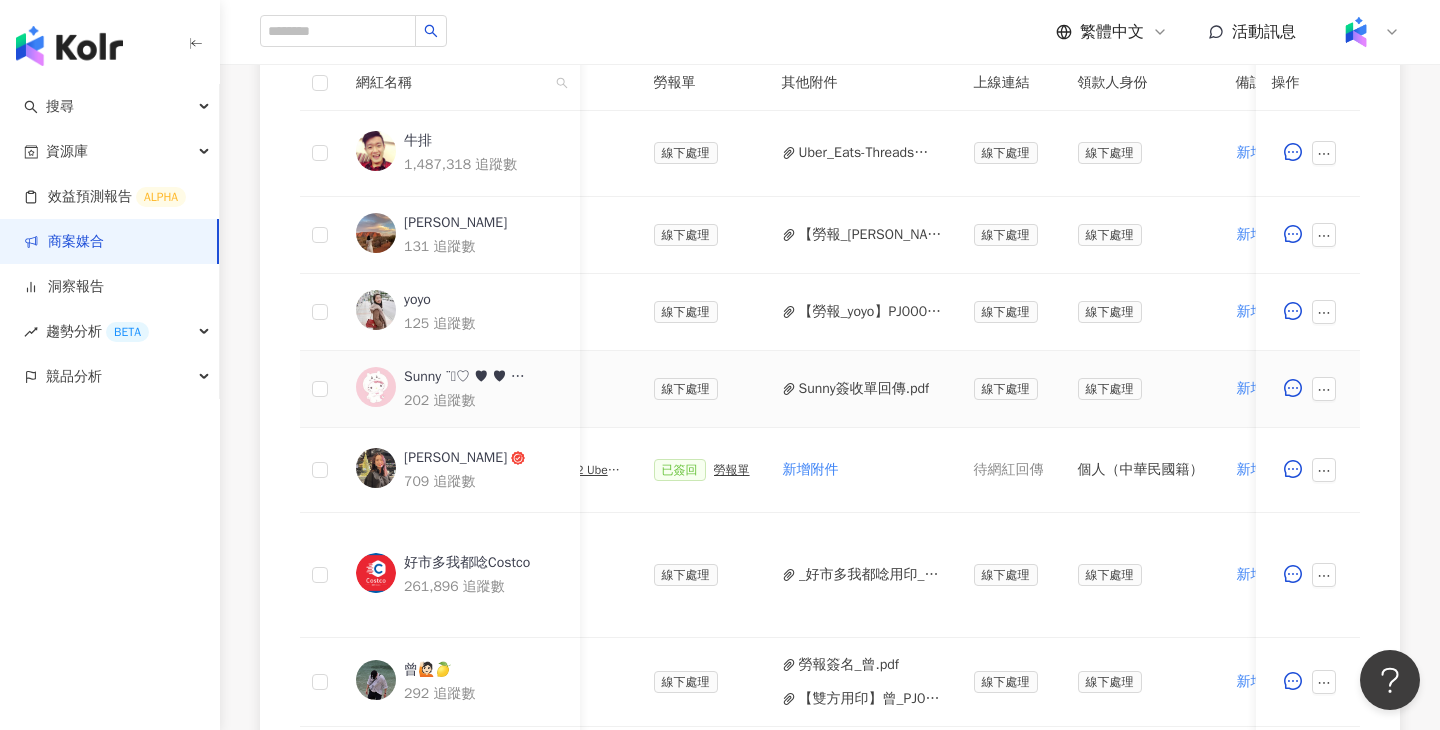 click on "Sunny簽收單回傳.pdf" at bounding box center (864, 389) 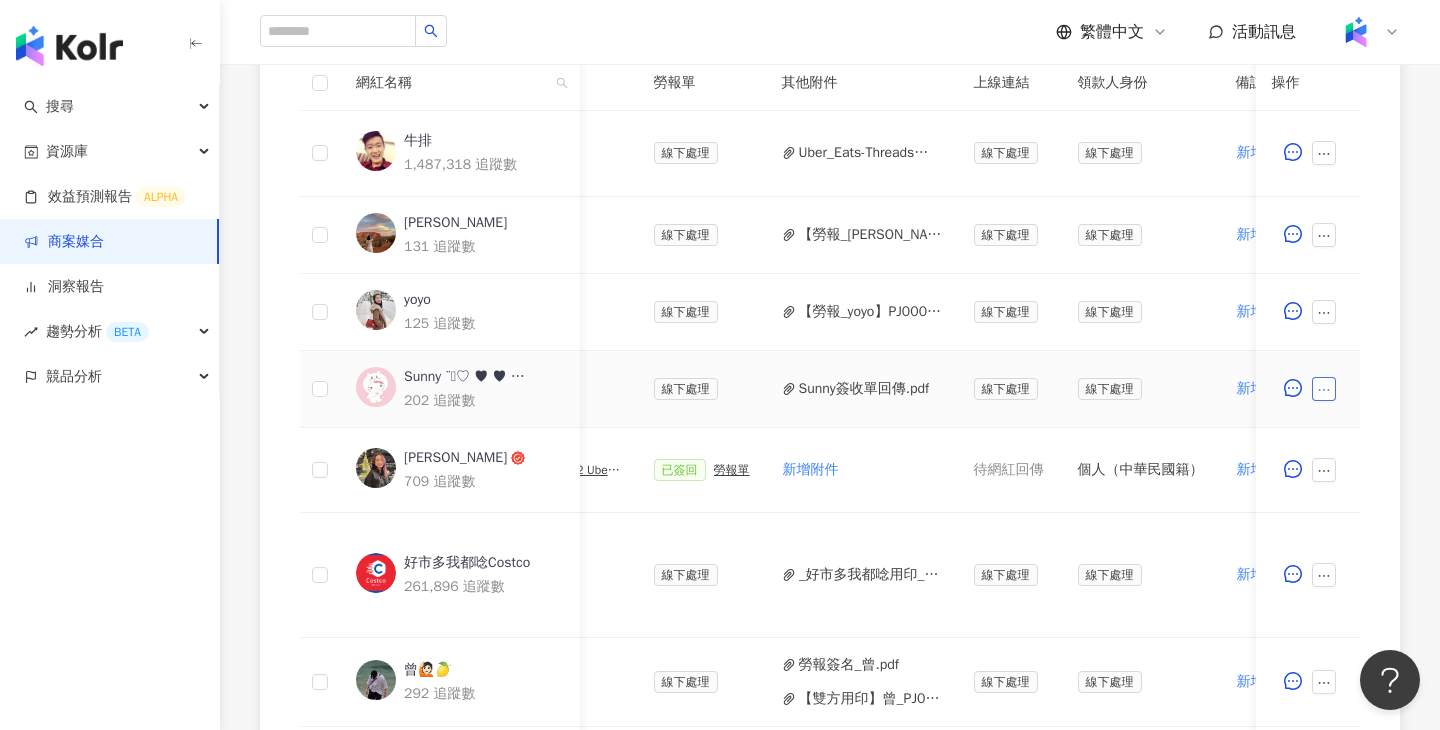 click 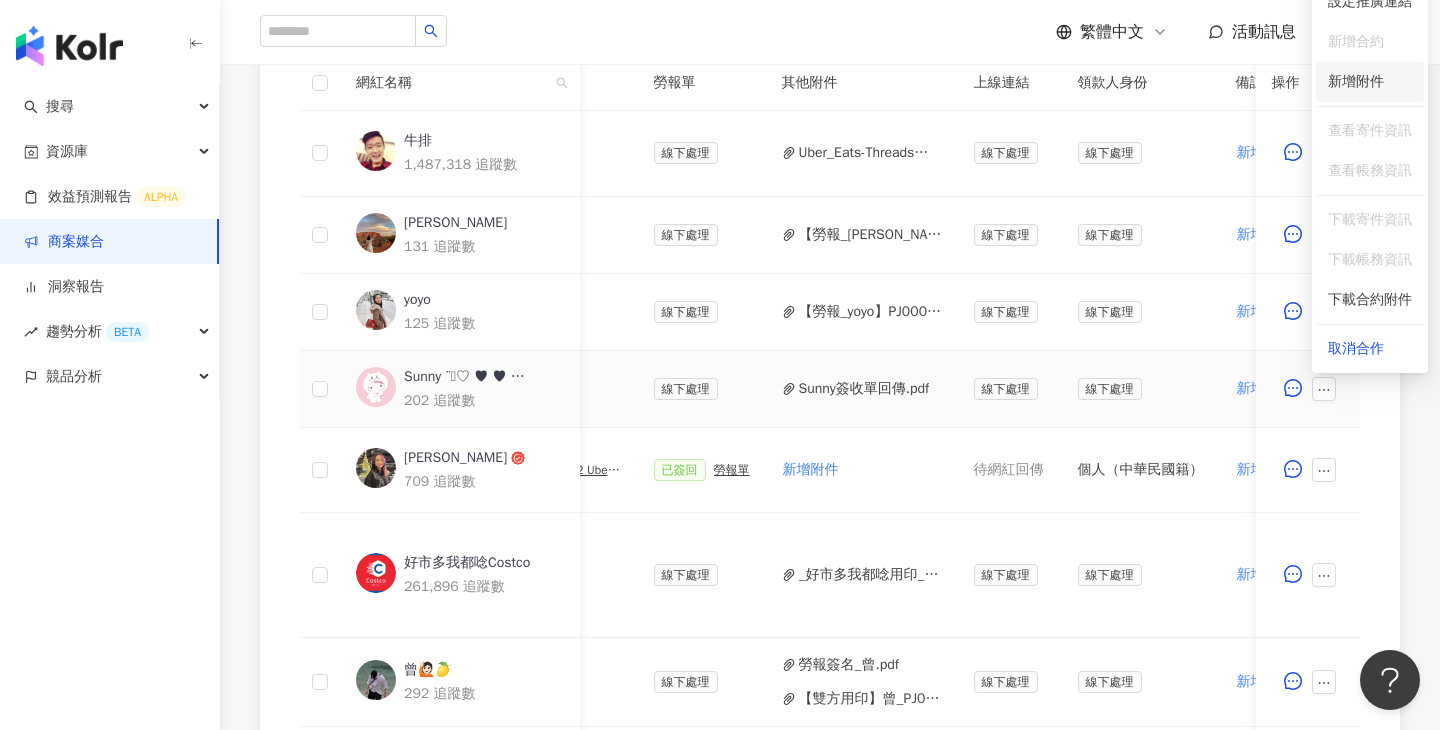 click on "新增附件" at bounding box center (1356, 81) 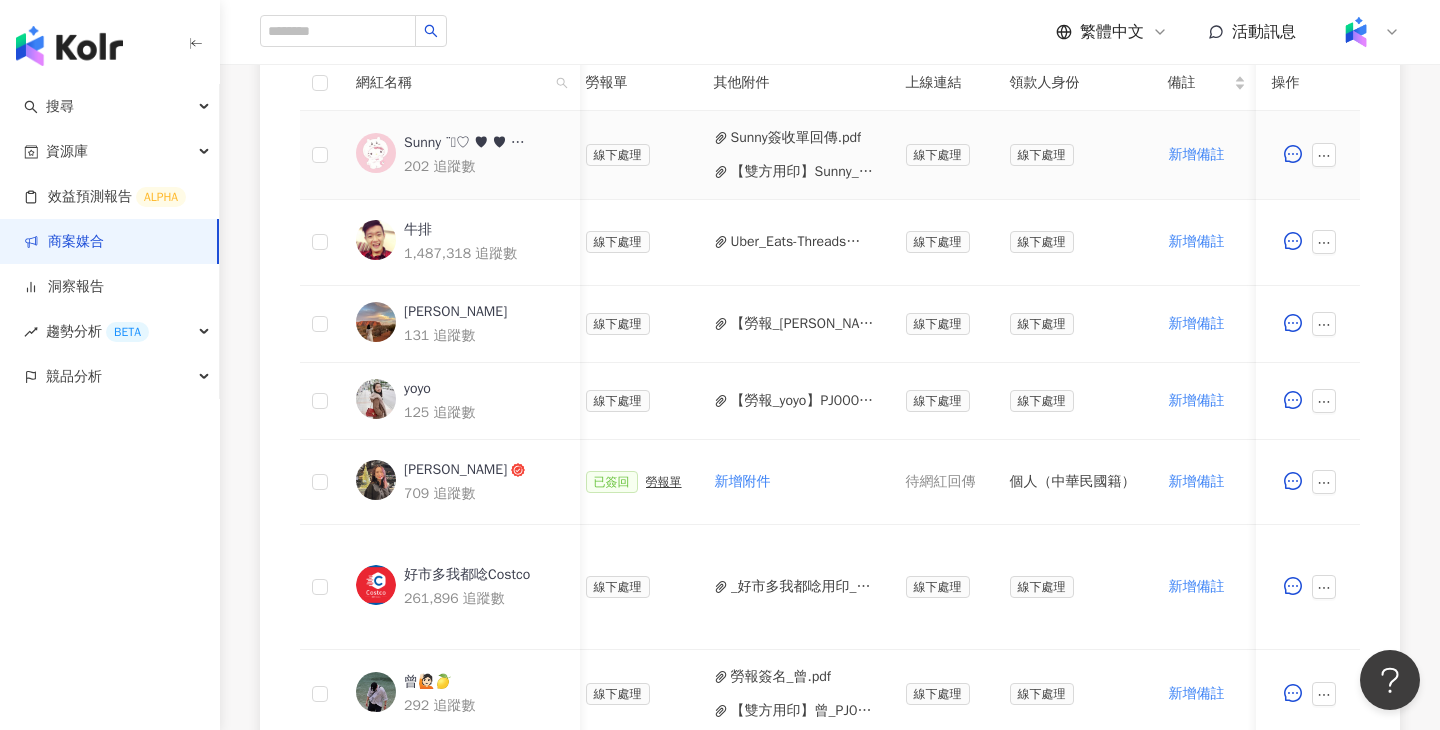 scroll, scrollTop: 0, scrollLeft: 891, axis: horizontal 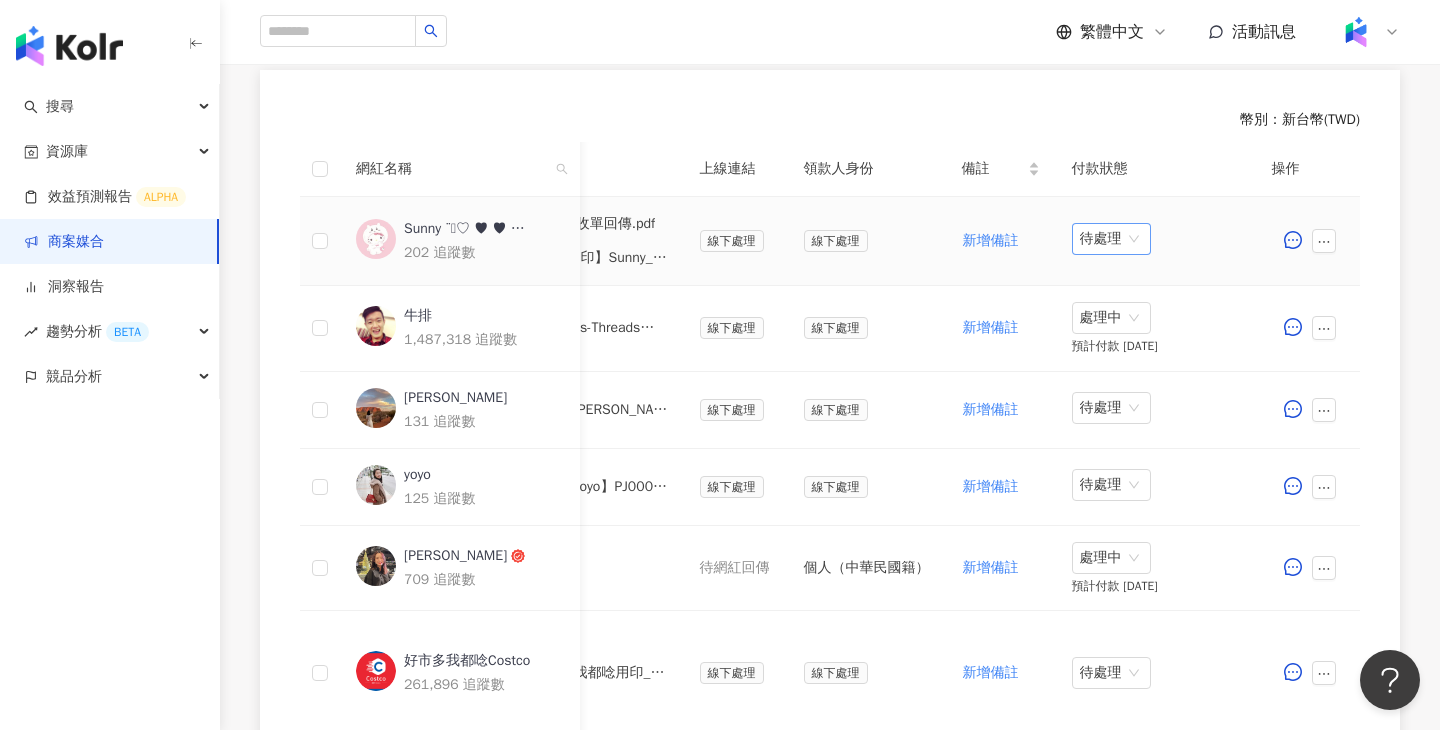 click on "待處理" at bounding box center (1111, 239) 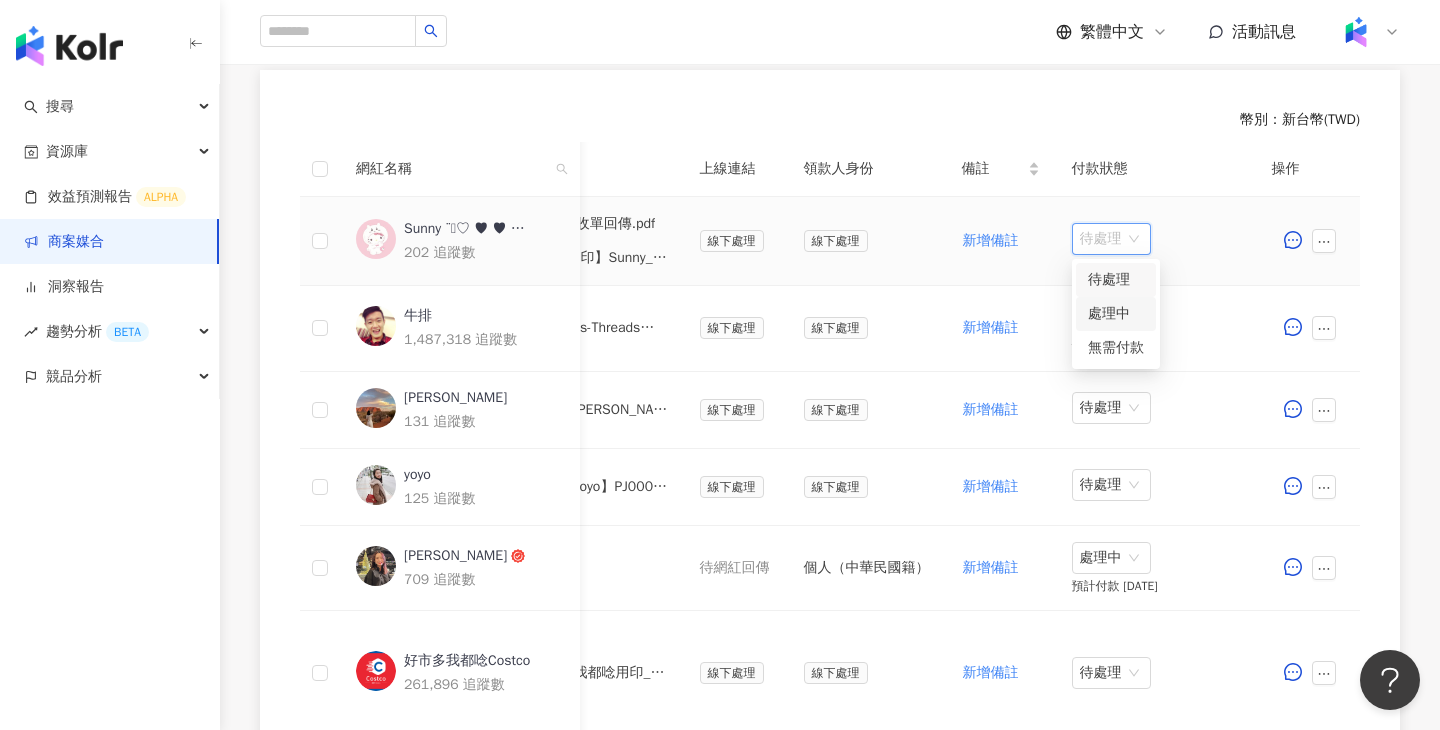 click on "處理中" at bounding box center [1116, 314] 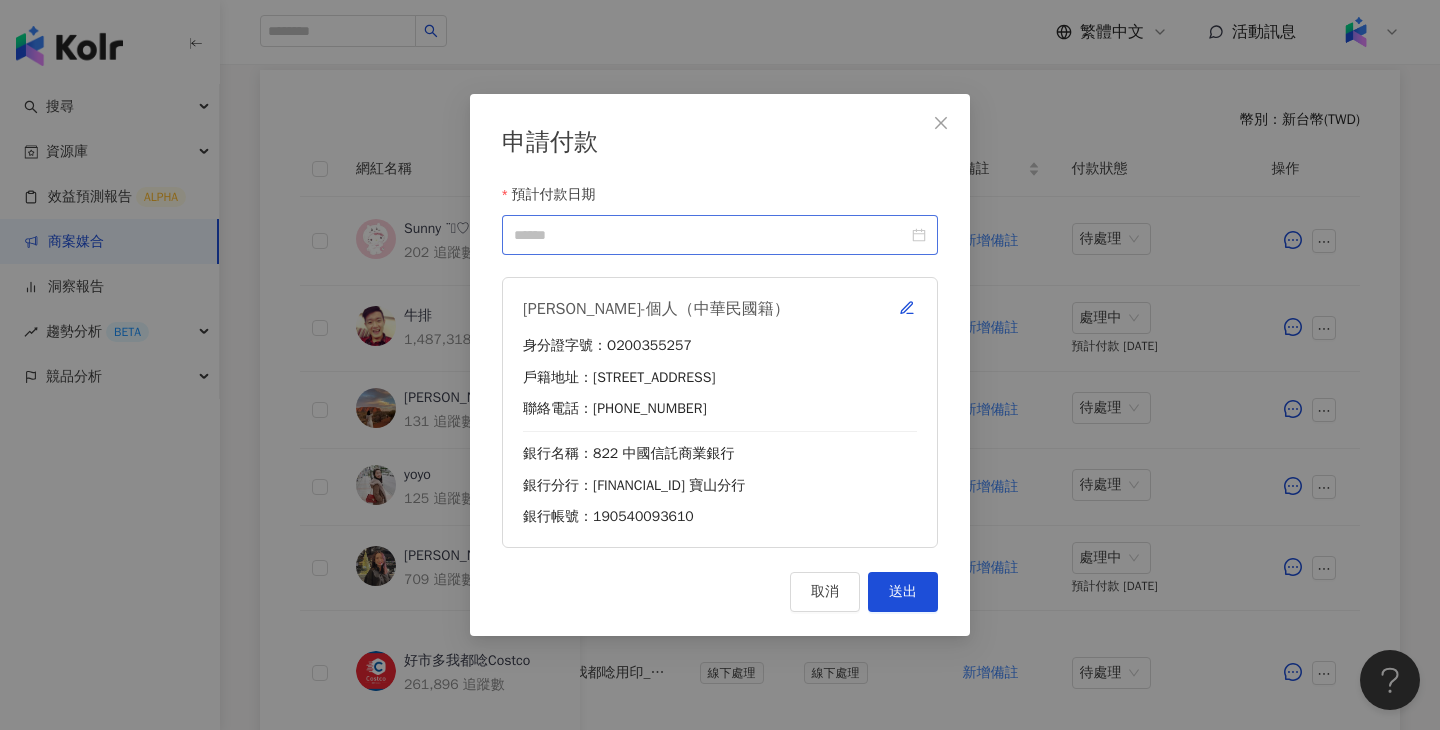 click at bounding box center [720, 235] 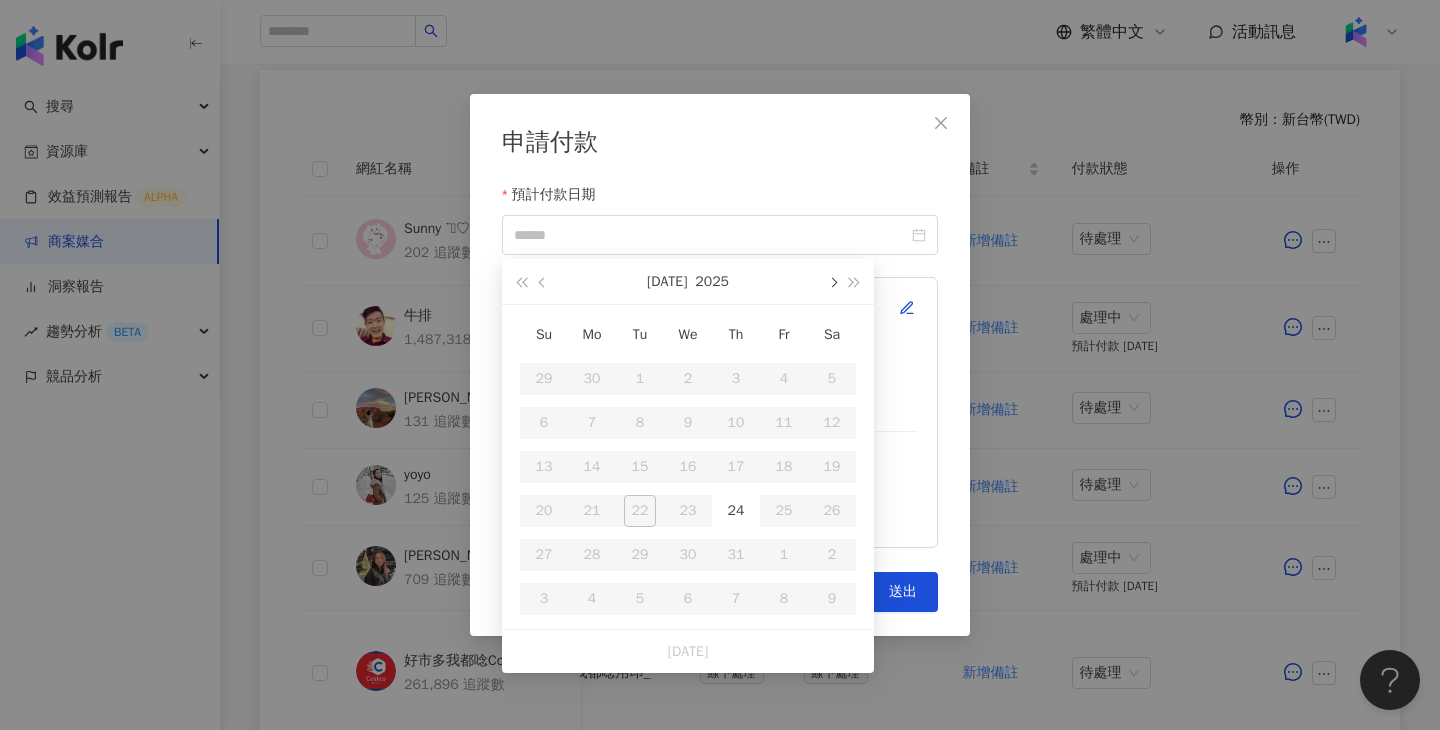 click at bounding box center [832, 281] 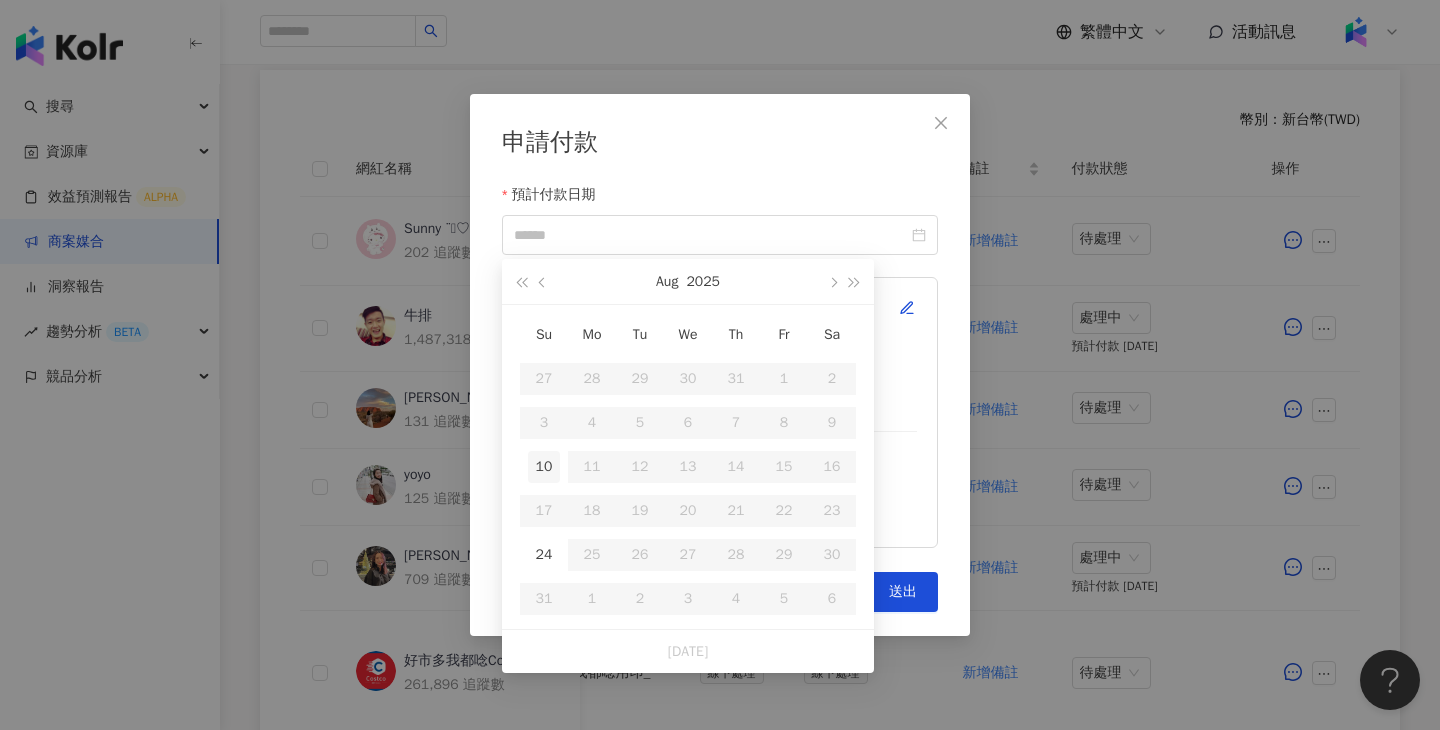 type on "**********" 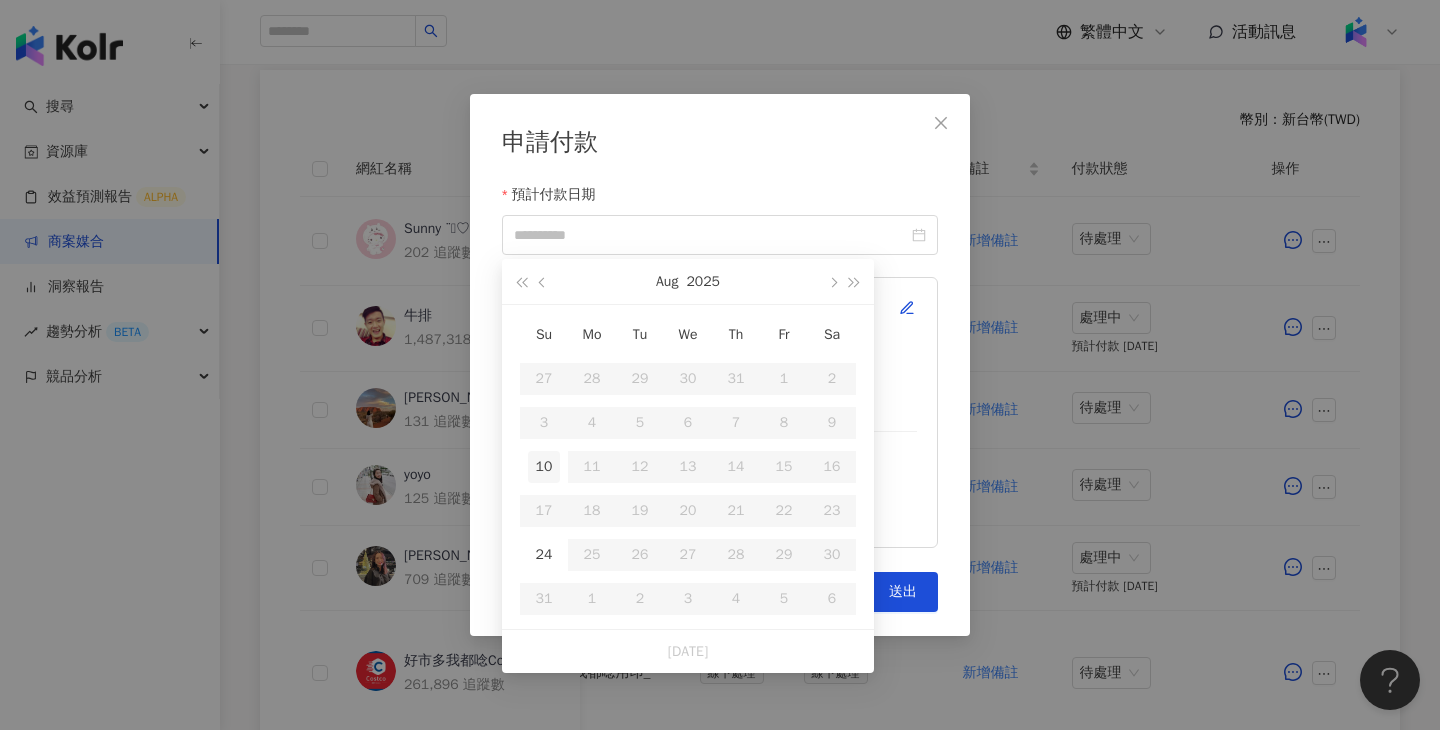 click on "10" at bounding box center [544, 467] 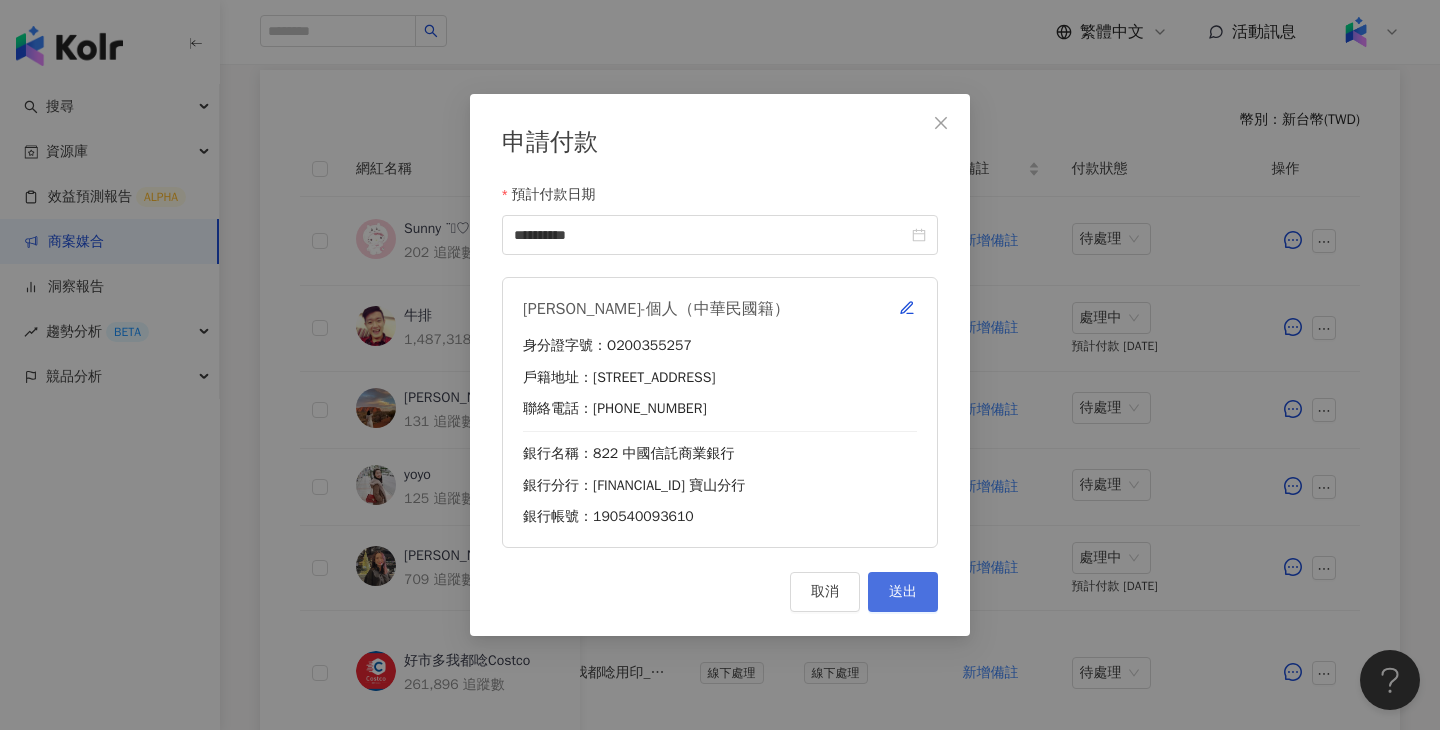 click on "送出" at bounding box center (903, 592) 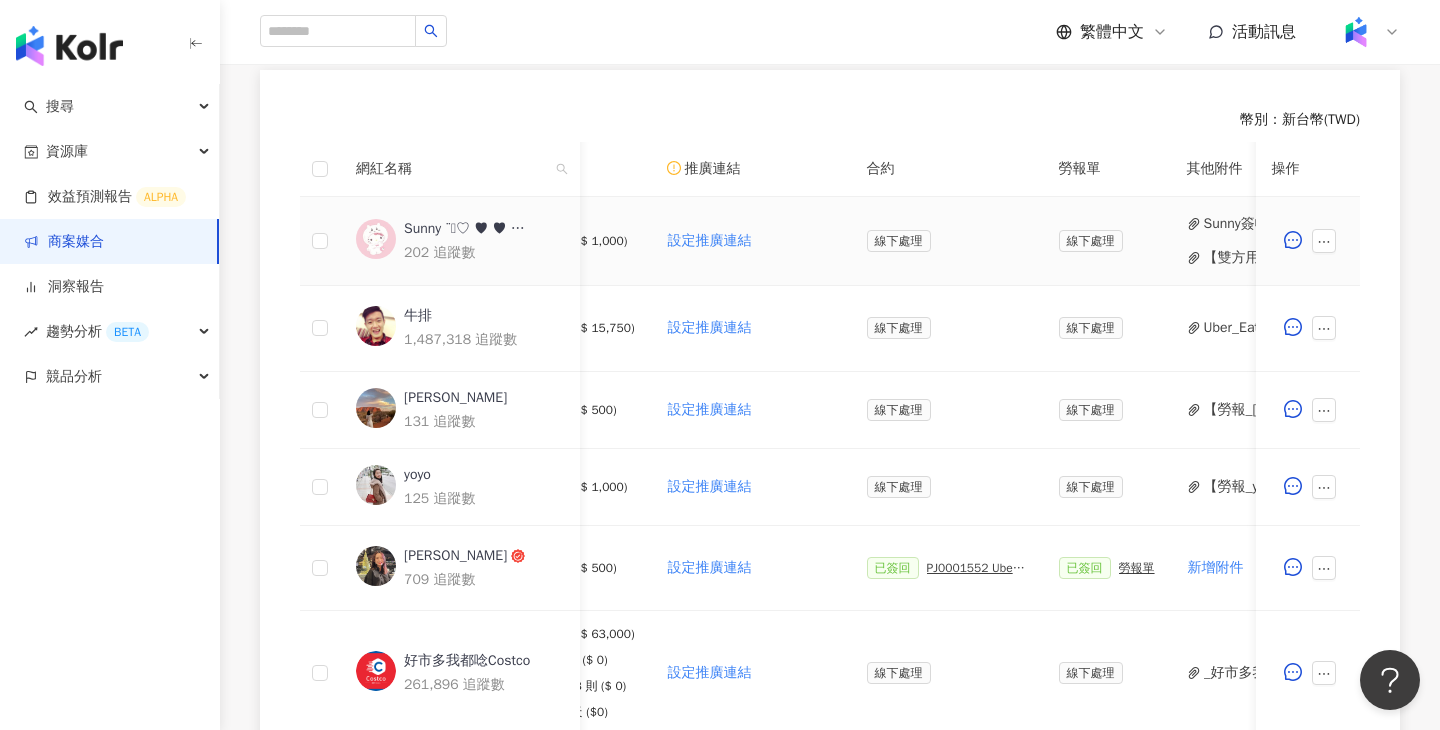 scroll, scrollTop: 0, scrollLeft: 732, axis: horizontal 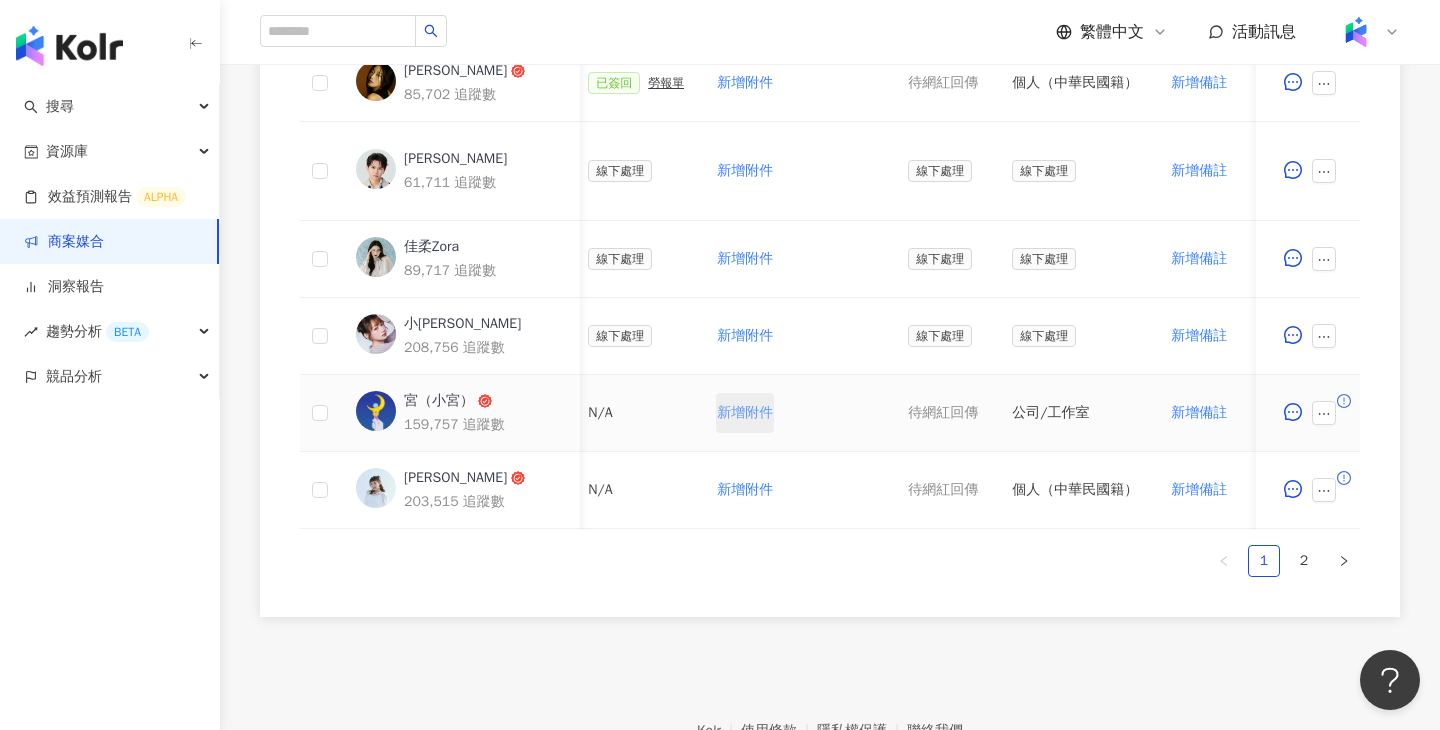 click on "新增附件" at bounding box center (745, 413) 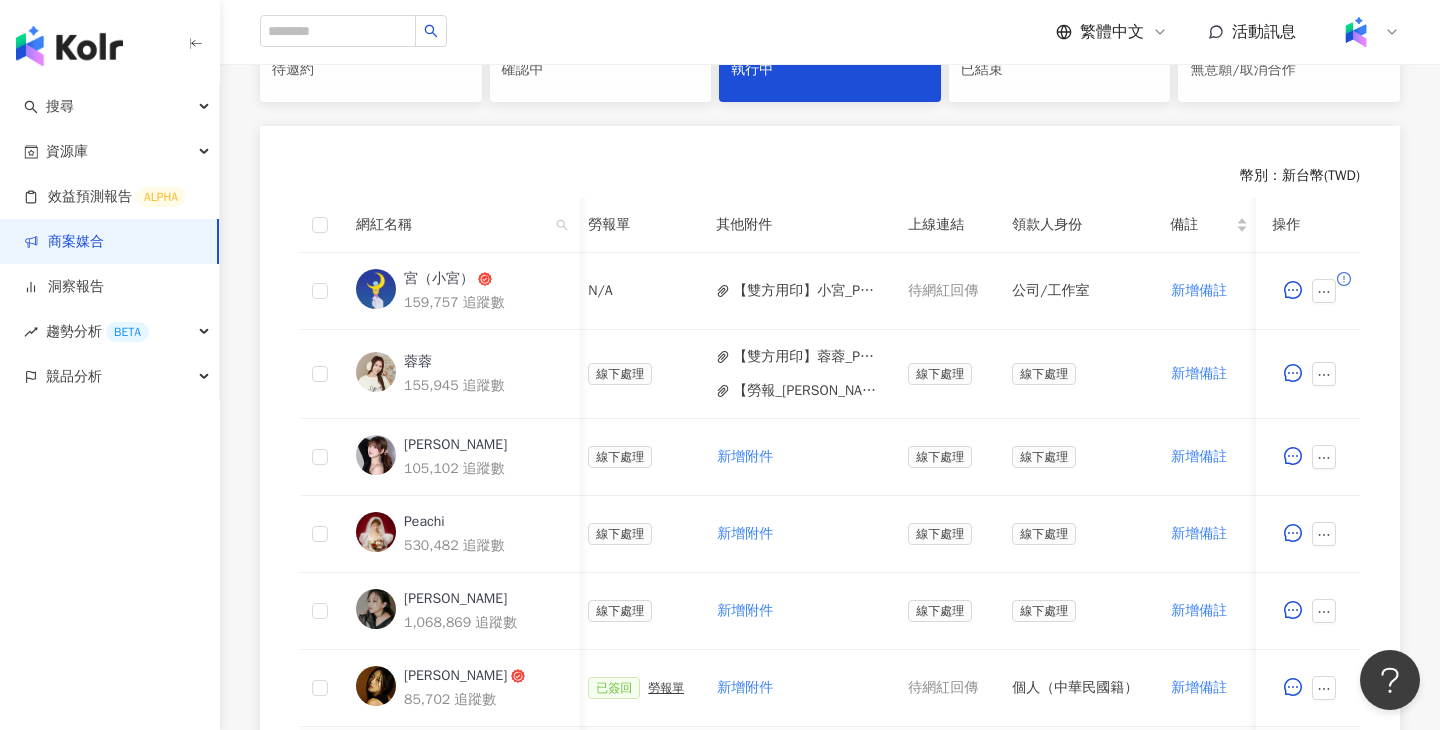 scroll, scrollTop: 0, scrollLeft: 0, axis: both 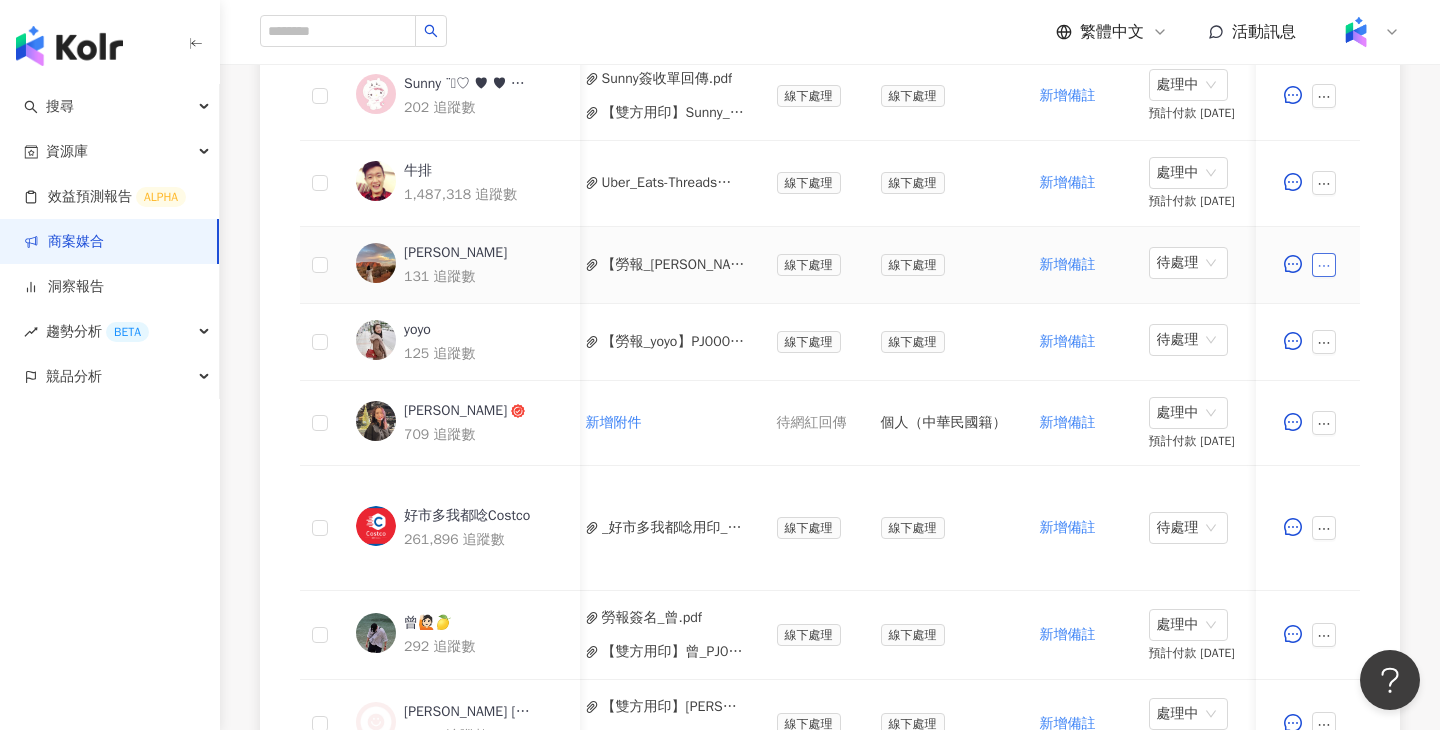 click 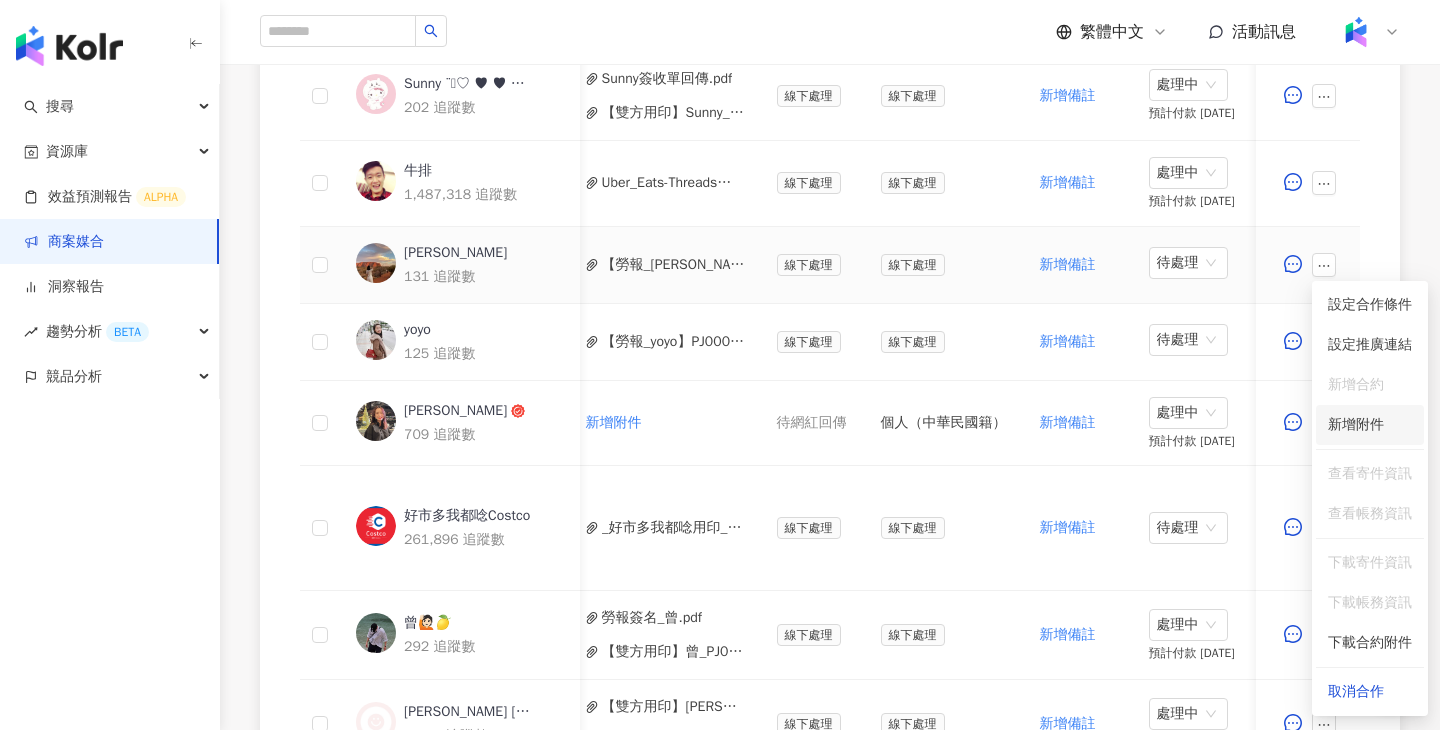 click on "新增附件" at bounding box center (1356, 424) 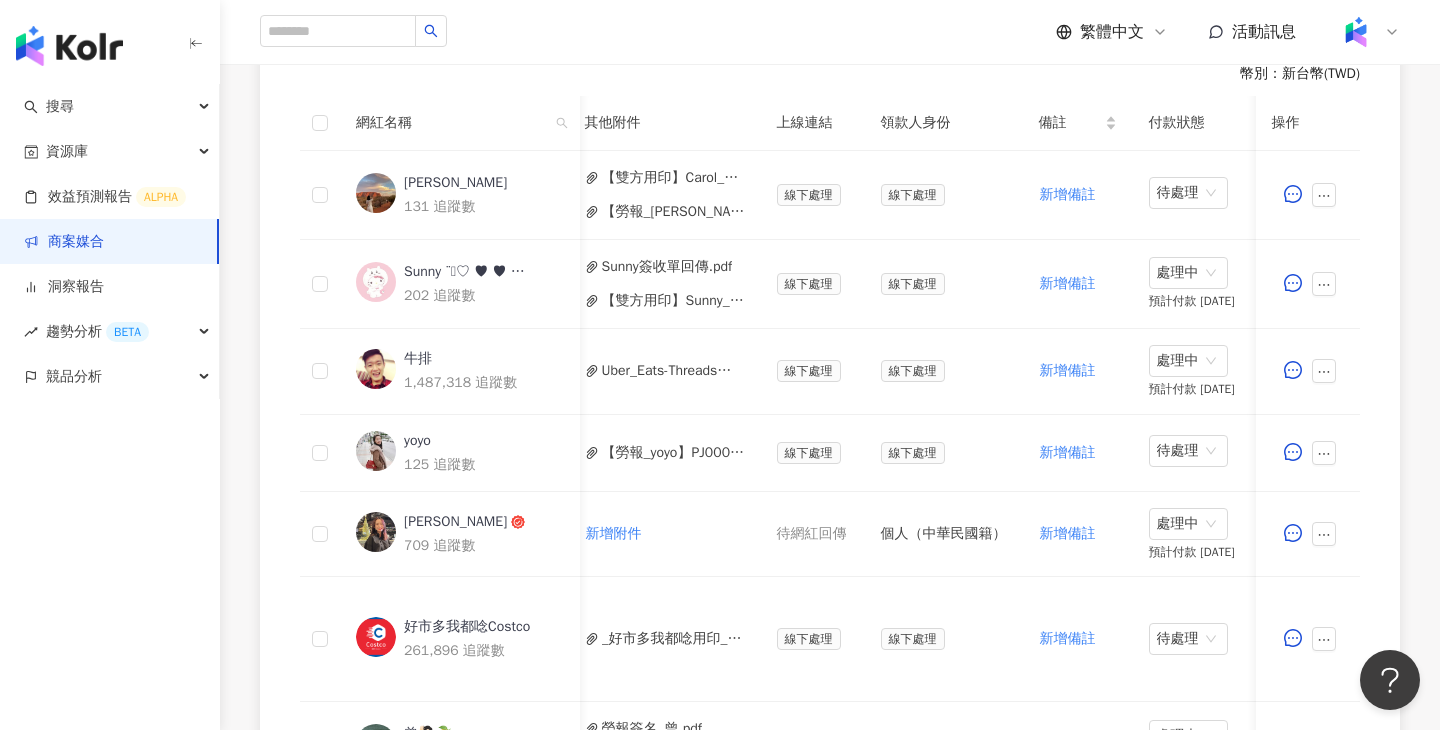 scroll, scrollTop: 540, scrollLeft: 0, axis: vertical 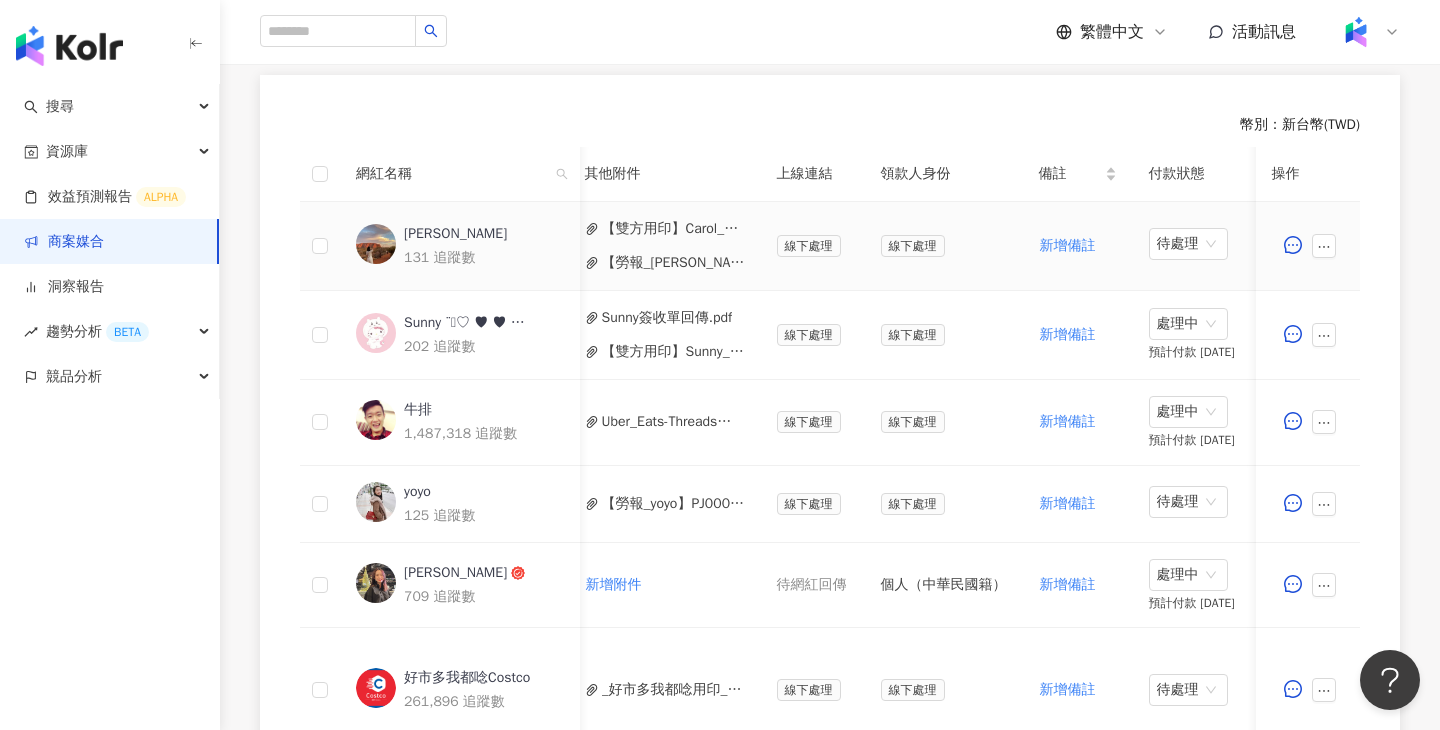 click on "【勞報_Carol】PJ0001552 Uber Eats_costco_202506 (1).pdf" at bounding box center [673, 263] 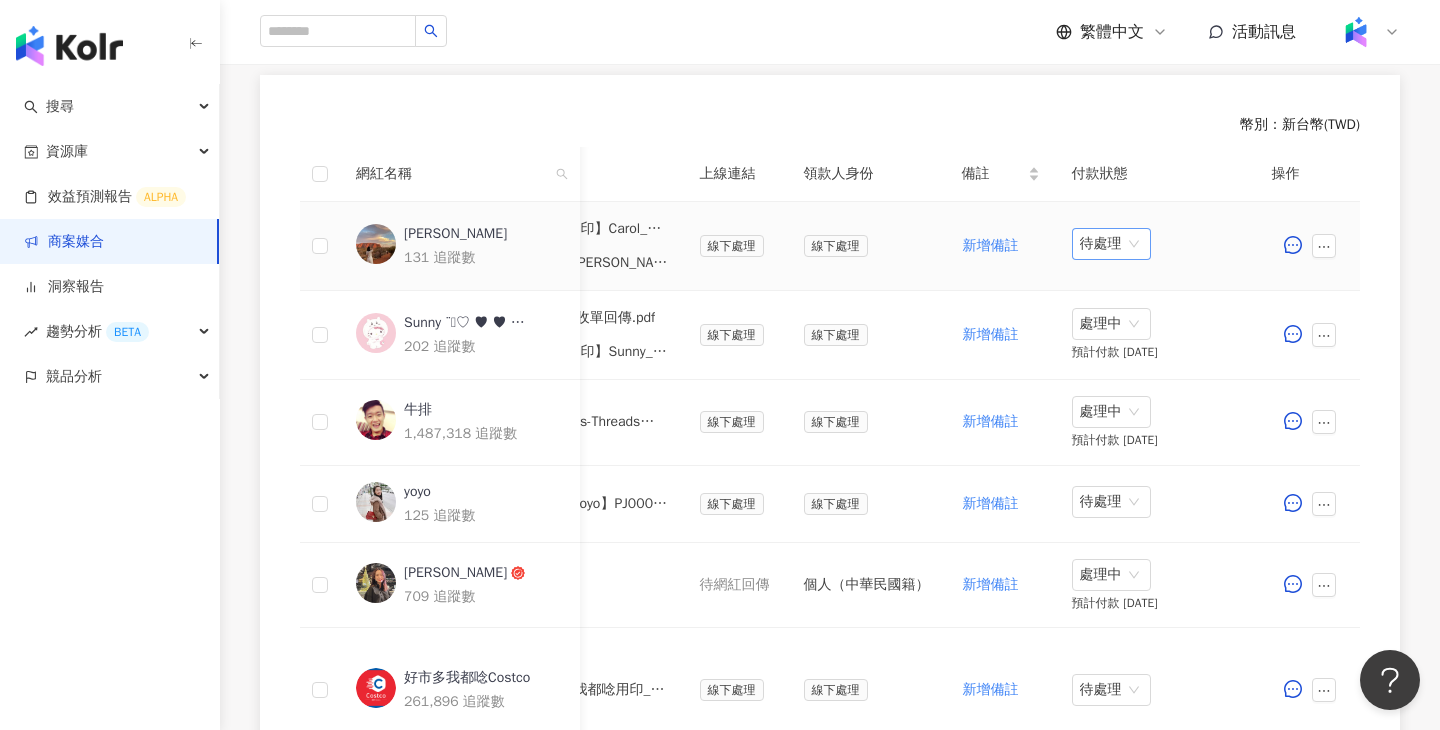 click on "待處理" at bounding box center [1111, 244] 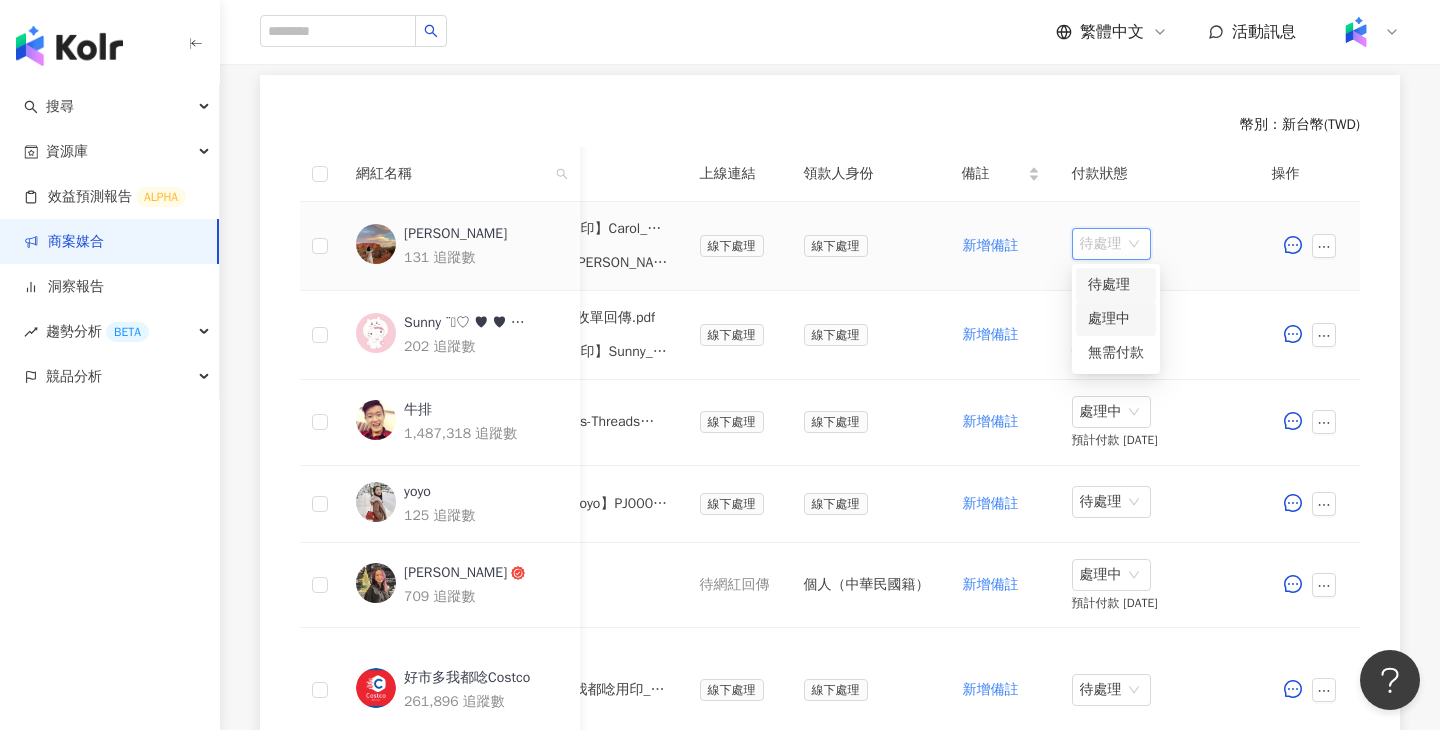 click on "處理中" at bounding box center [1116, 319] 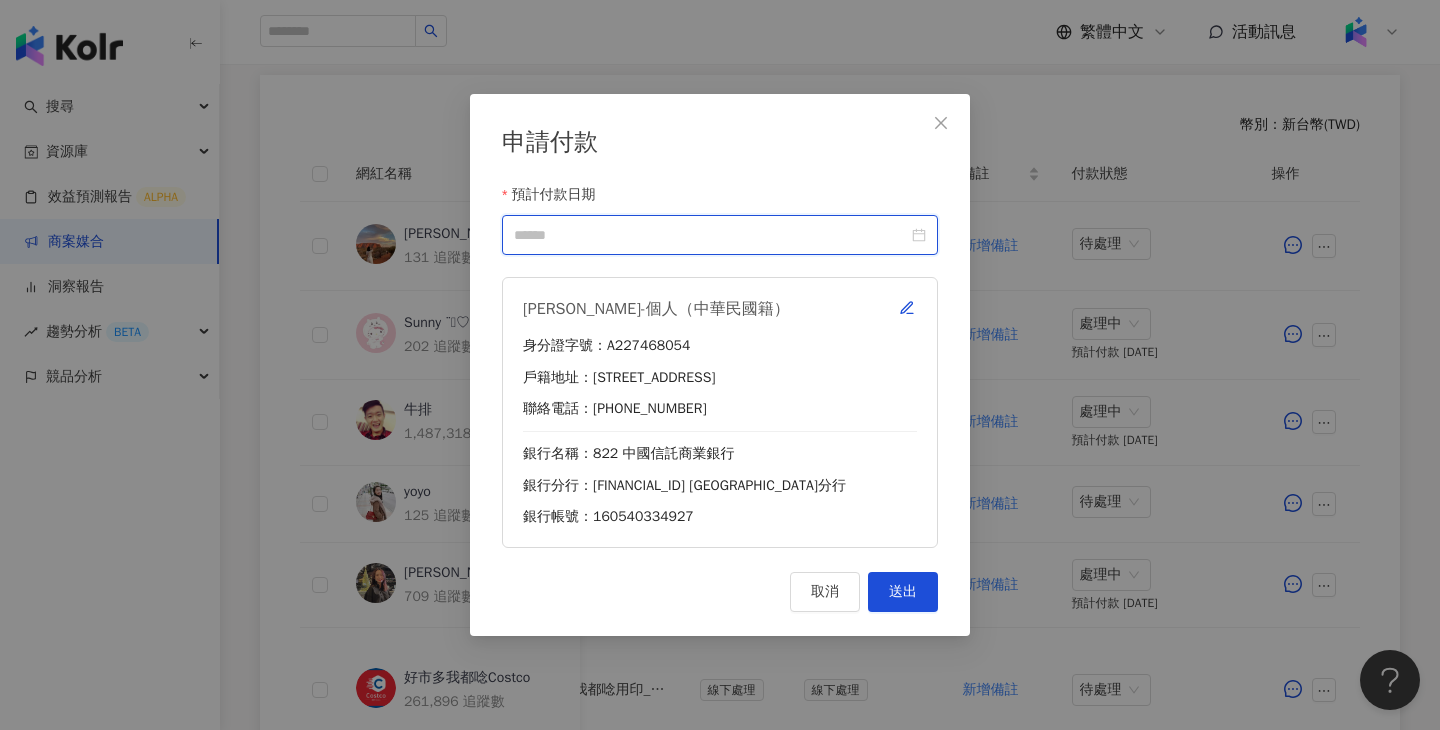 click on "預計付款日期" at bounding box center (711, 235) 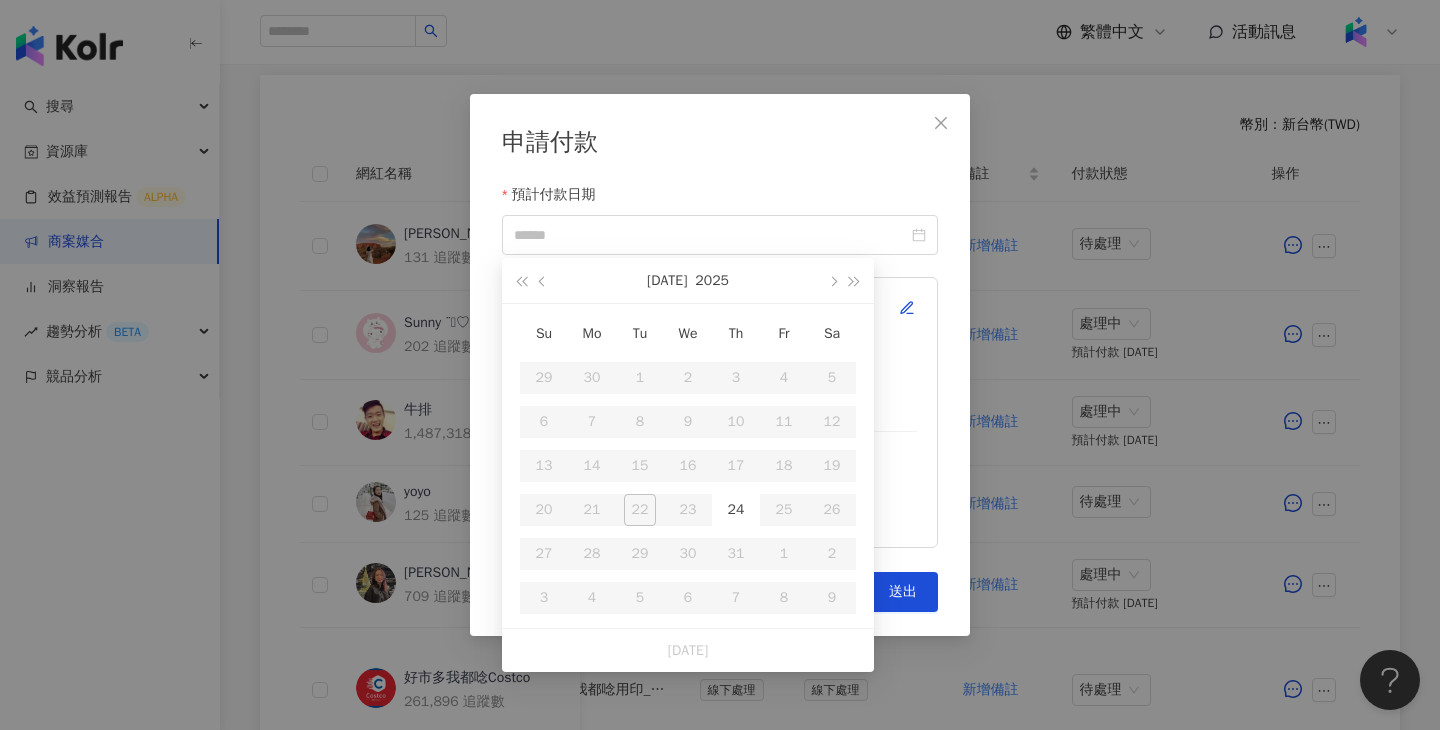 click on "Jul 2025" at bounding box center [688, 280] 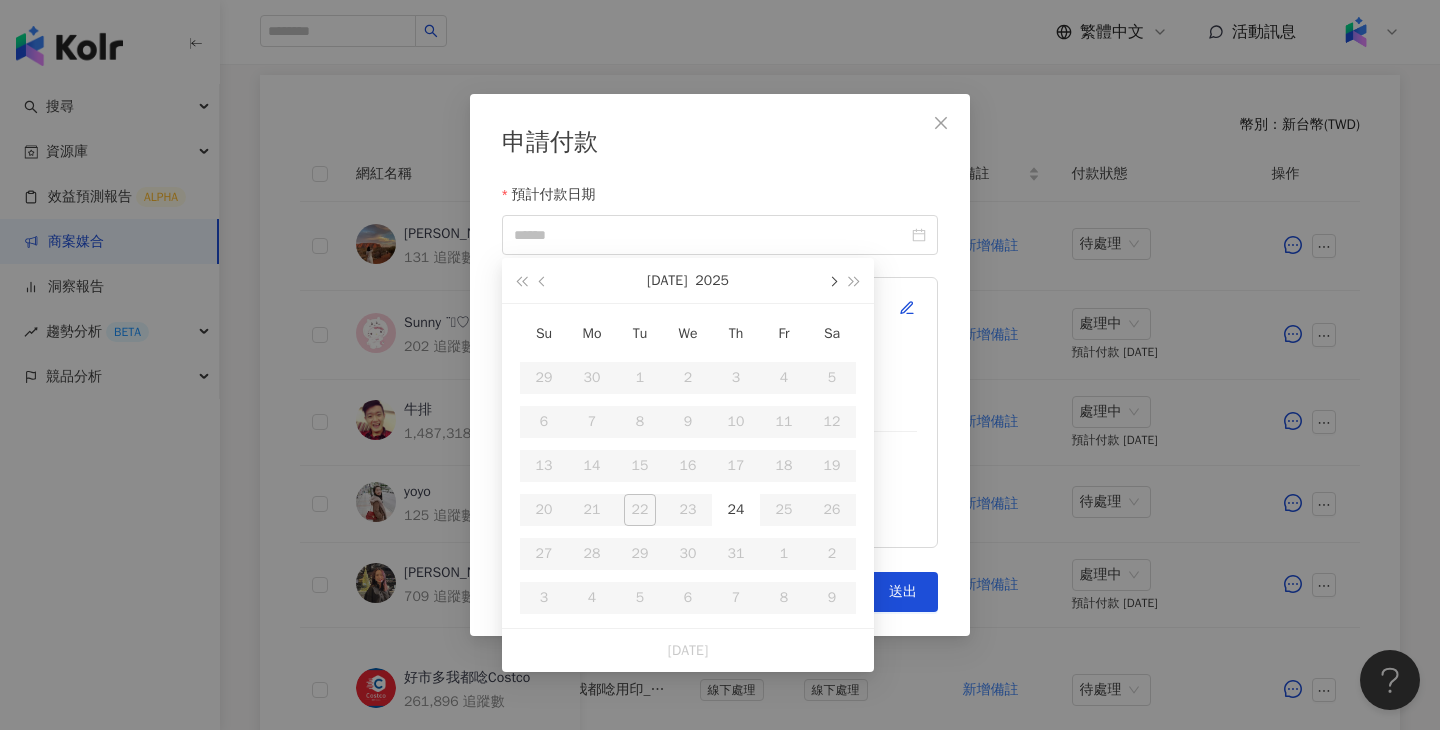 click at bounding box center (832, 282) 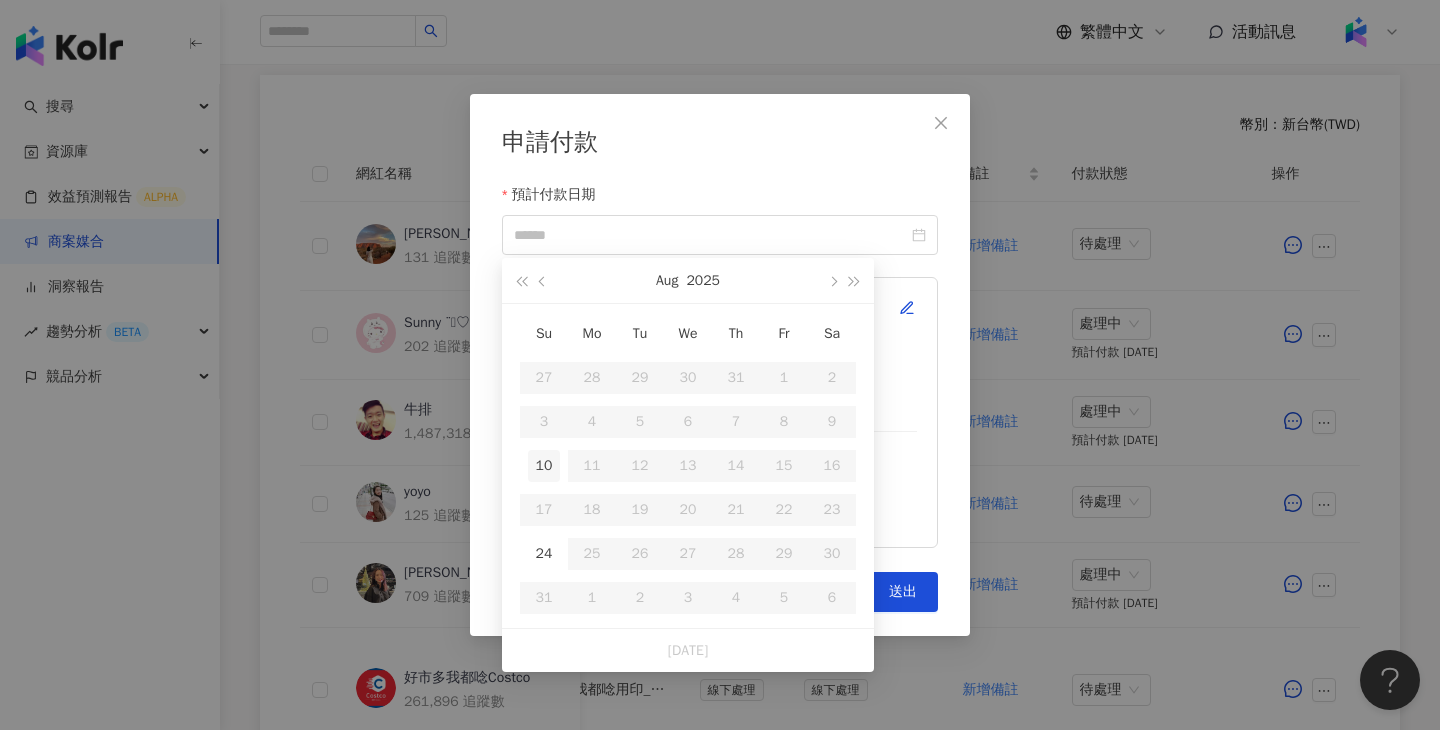 type on "**********" 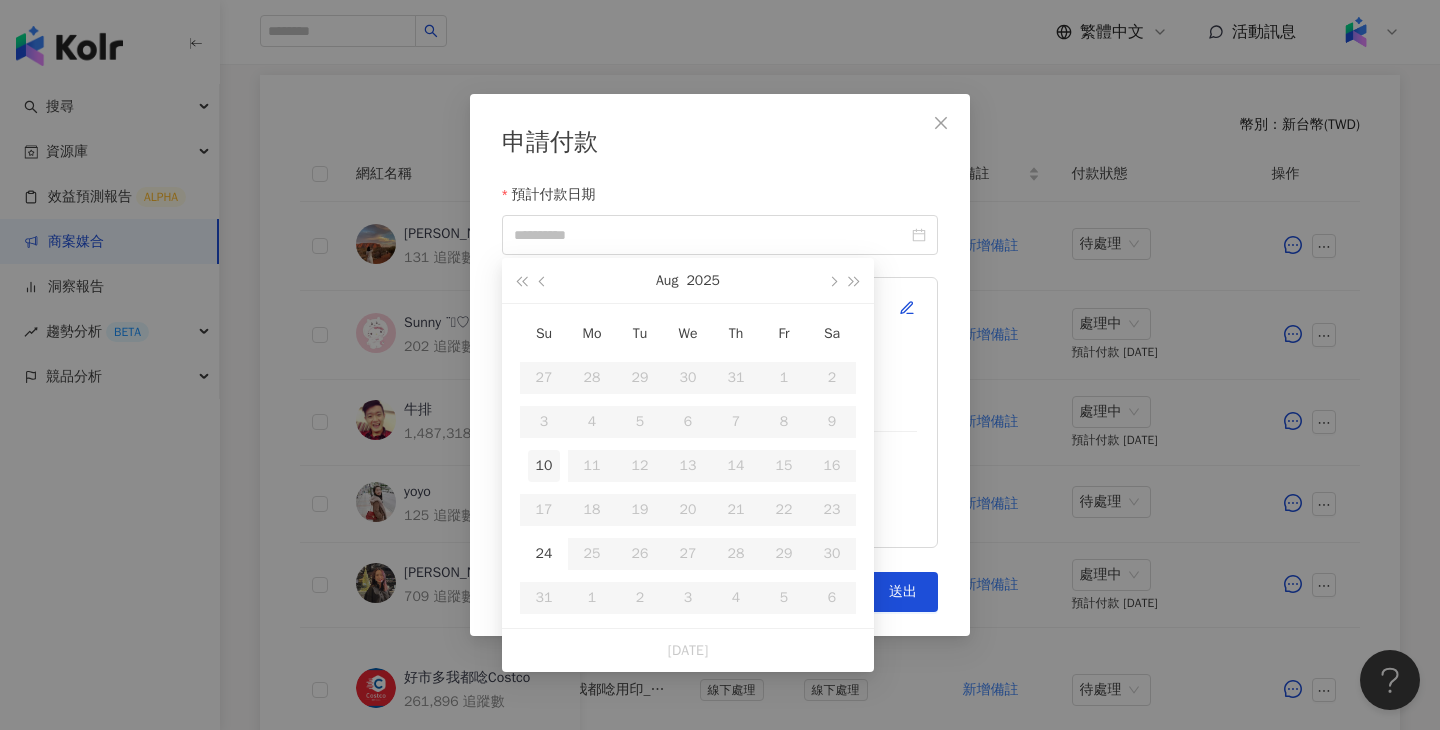 click on "10" at bounding box center (544, 466) 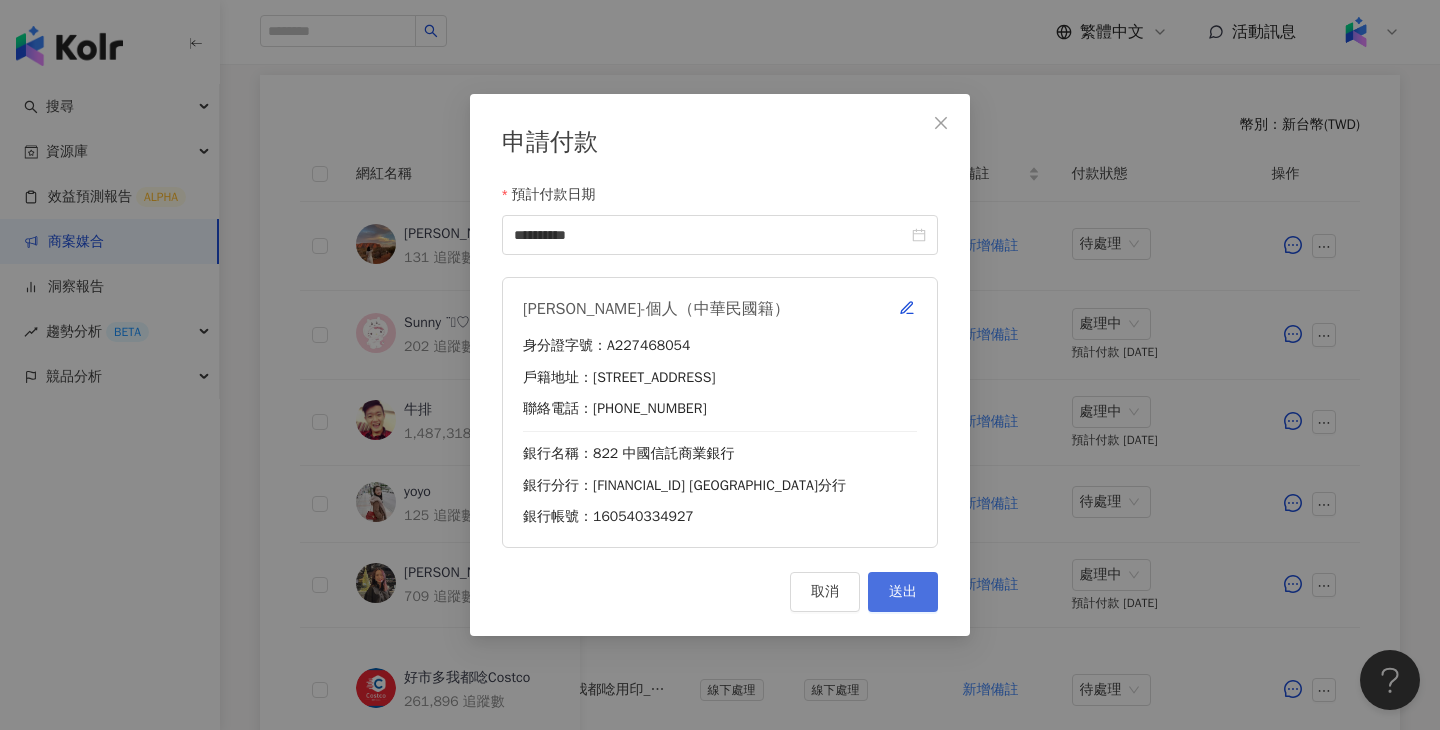 click on "送出" at bounding box center (903, 592) 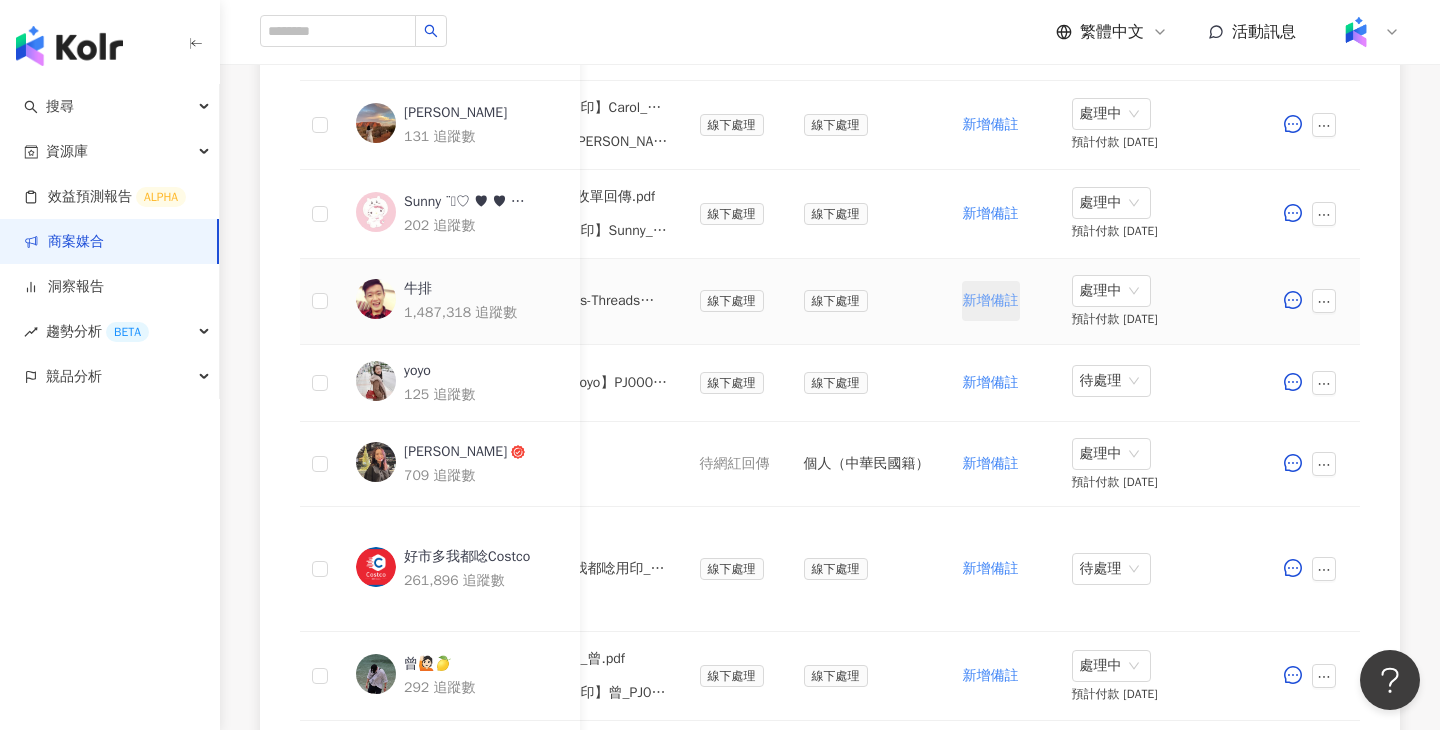 scroll, scrollTop: 663, scrollLeft: 0, axis: vertical 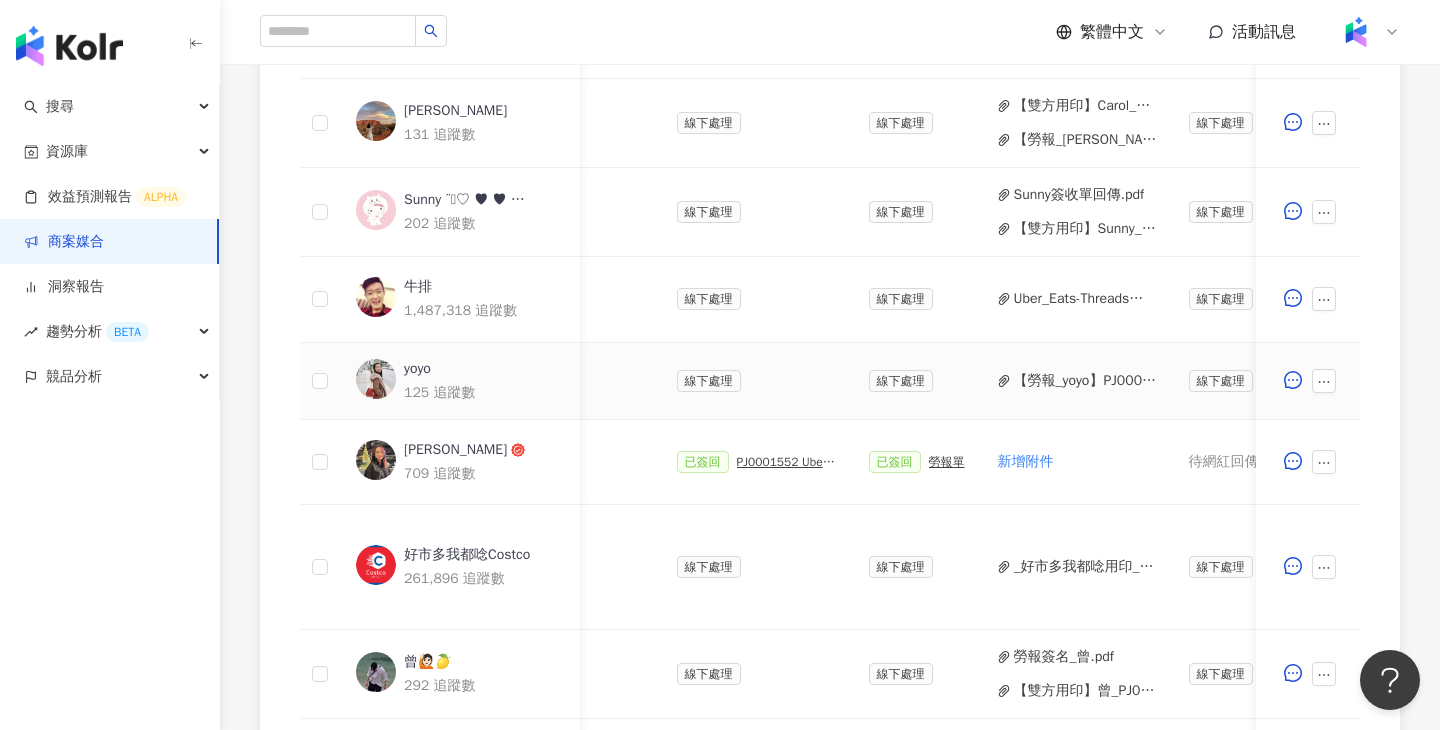 click on "【勞報_yoyo】PJ0001552 Uber Eats_costco_202506(已簽).pdf" at bounding box center (1085, 381) 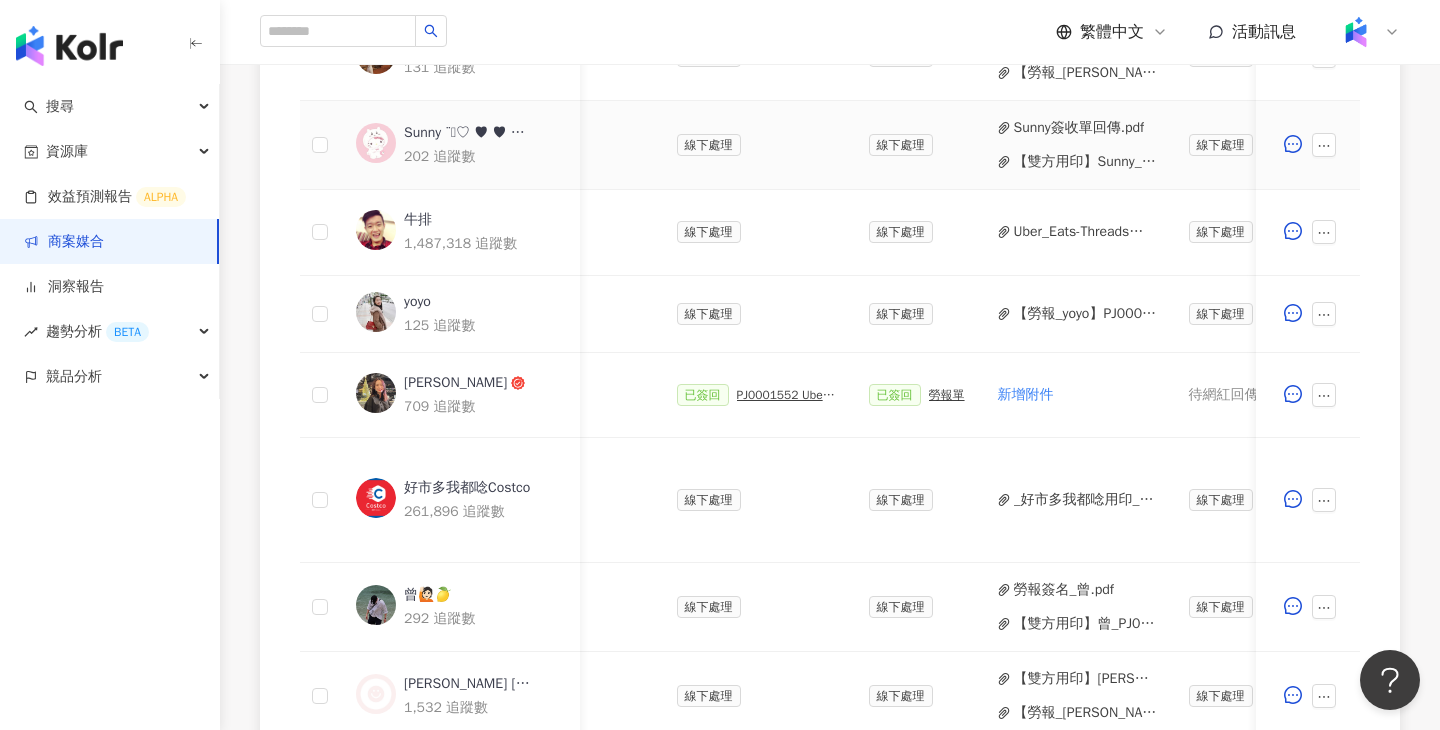 scroll, scrollTop: 734, scrollLeft: 0, axis: vertical 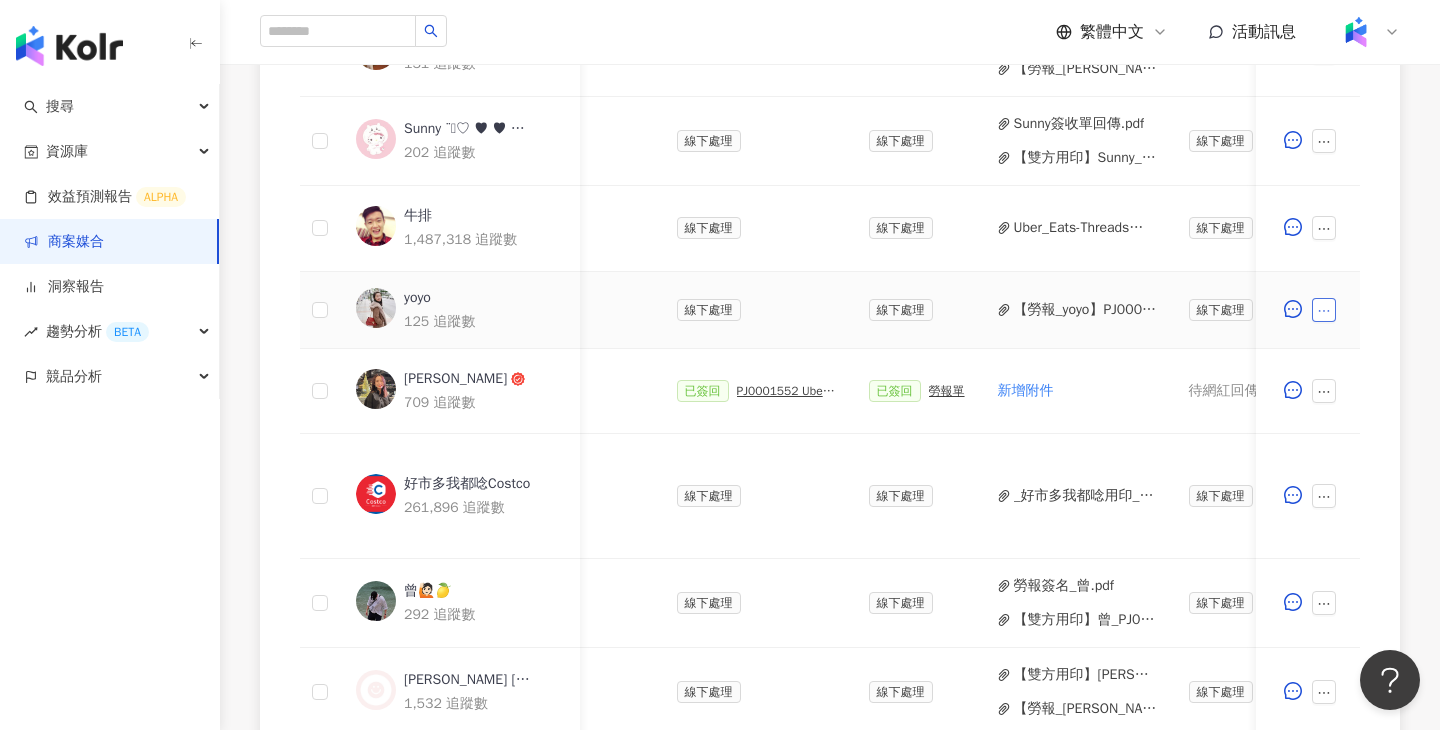 click 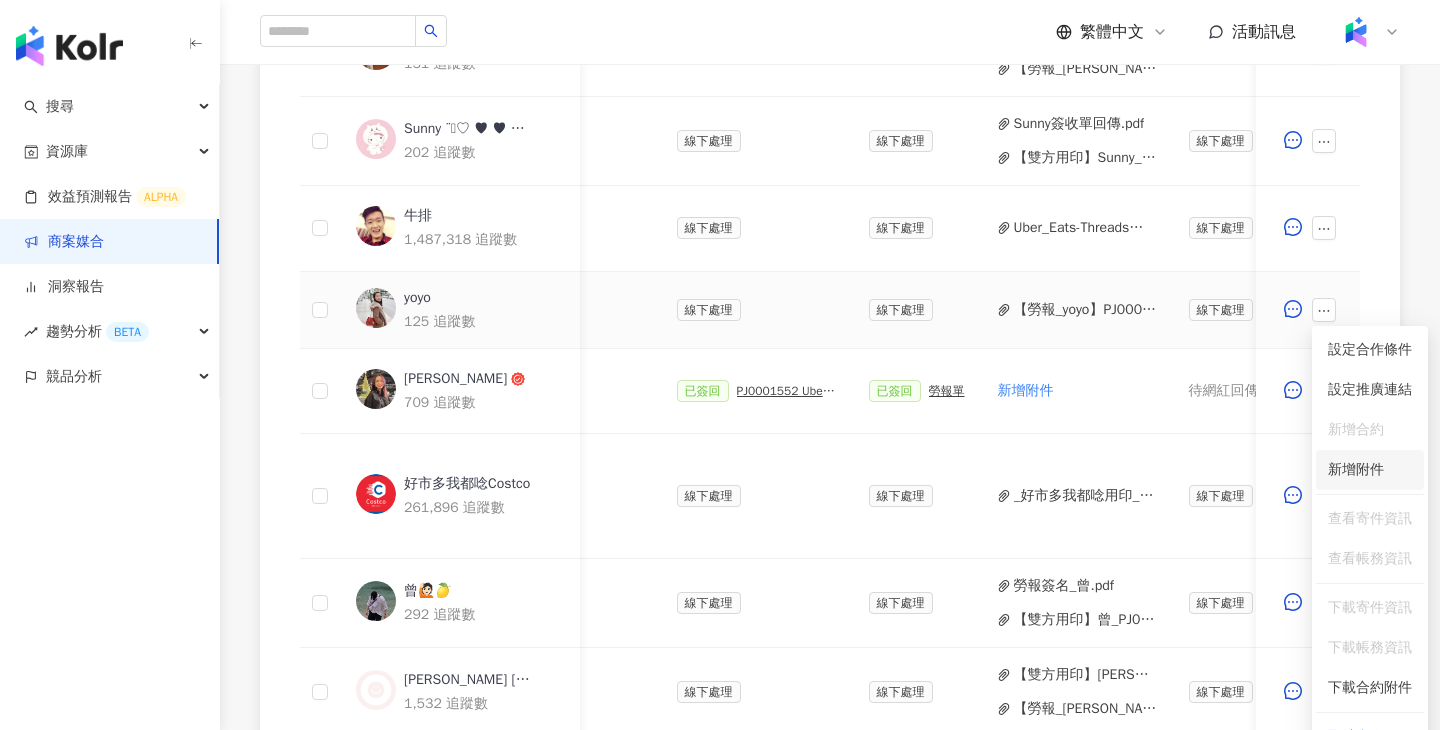 click on "新增附件" at bounding box center (1356, 469) 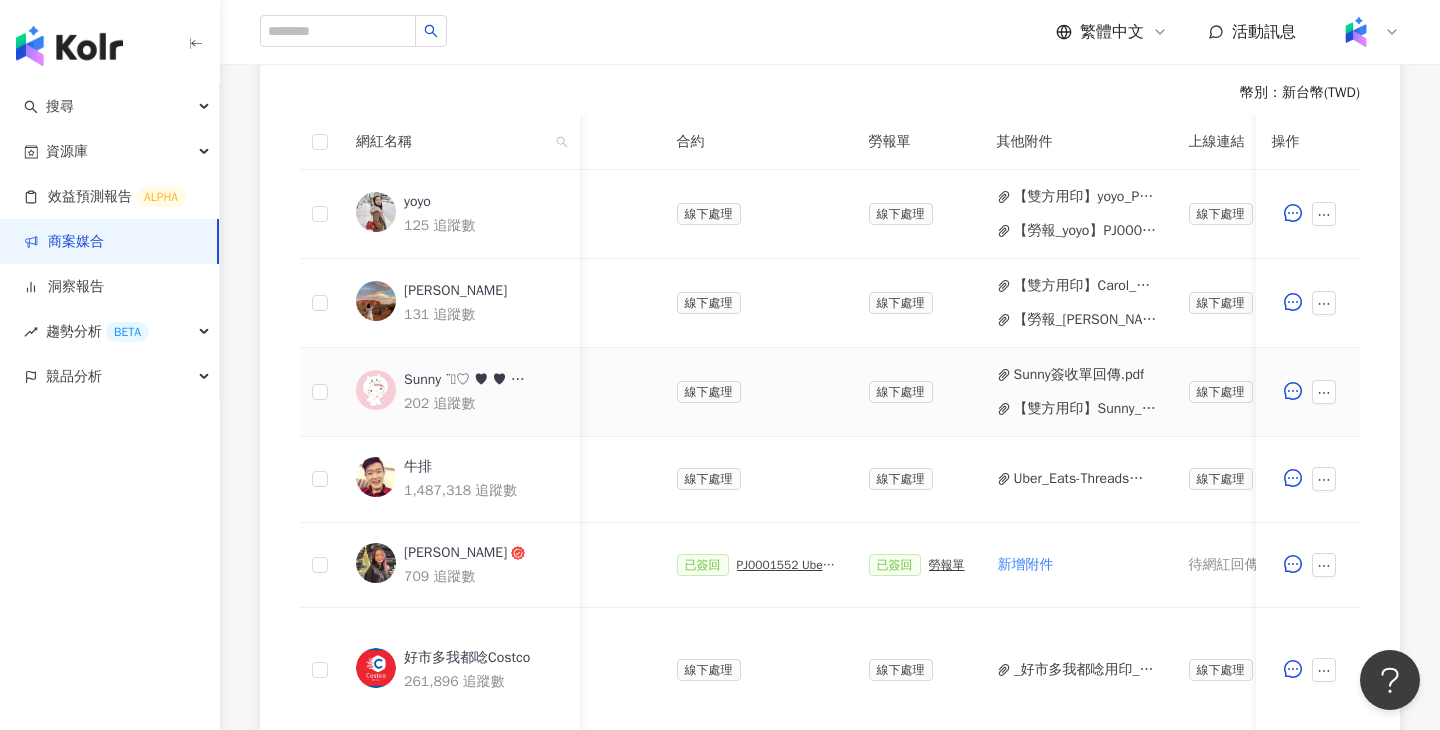 scroll, scrollTop: 570, scrollLeft: 0, axis: vertical 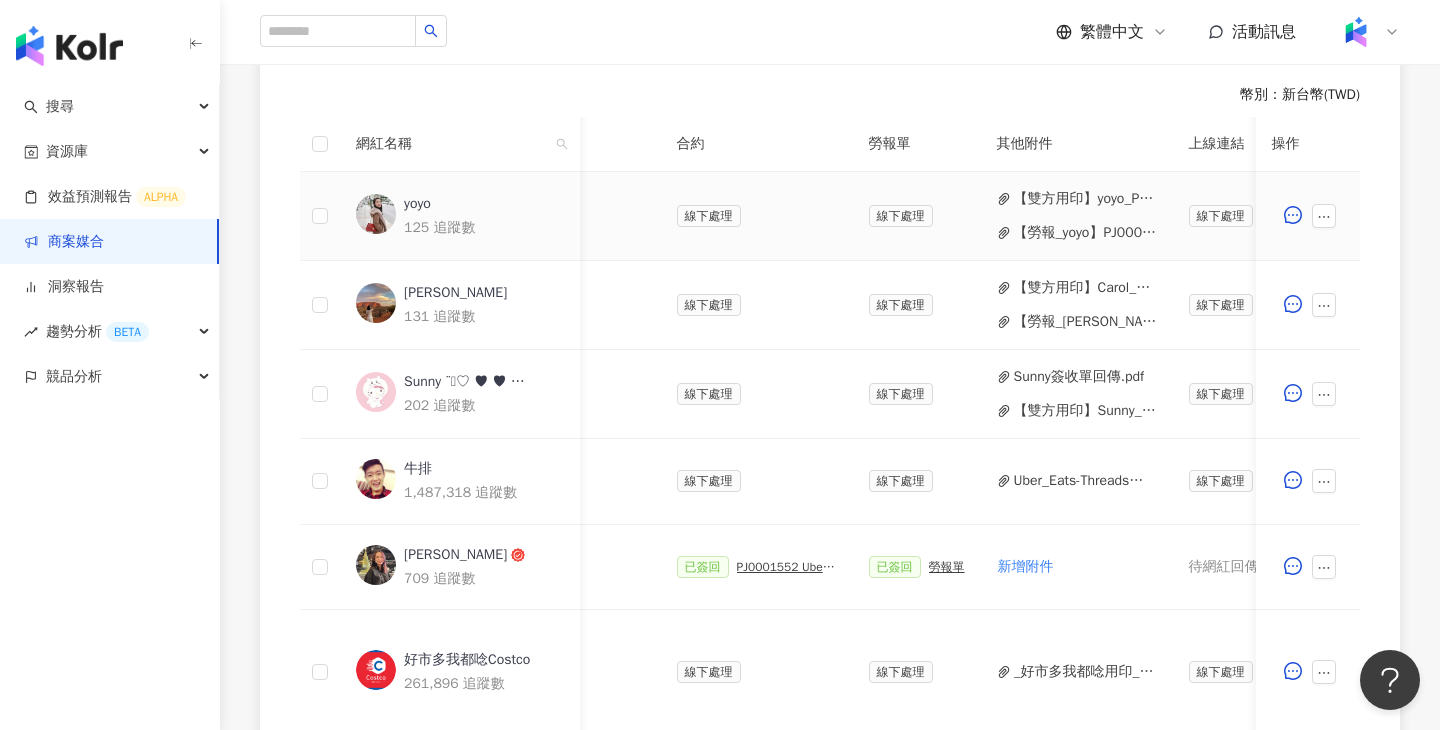 click on "【雙方用印】yoyo_PJ0001552 Uber Eats_costco_202506_kol口碑.pdf" at bounding box center [1085, 199] 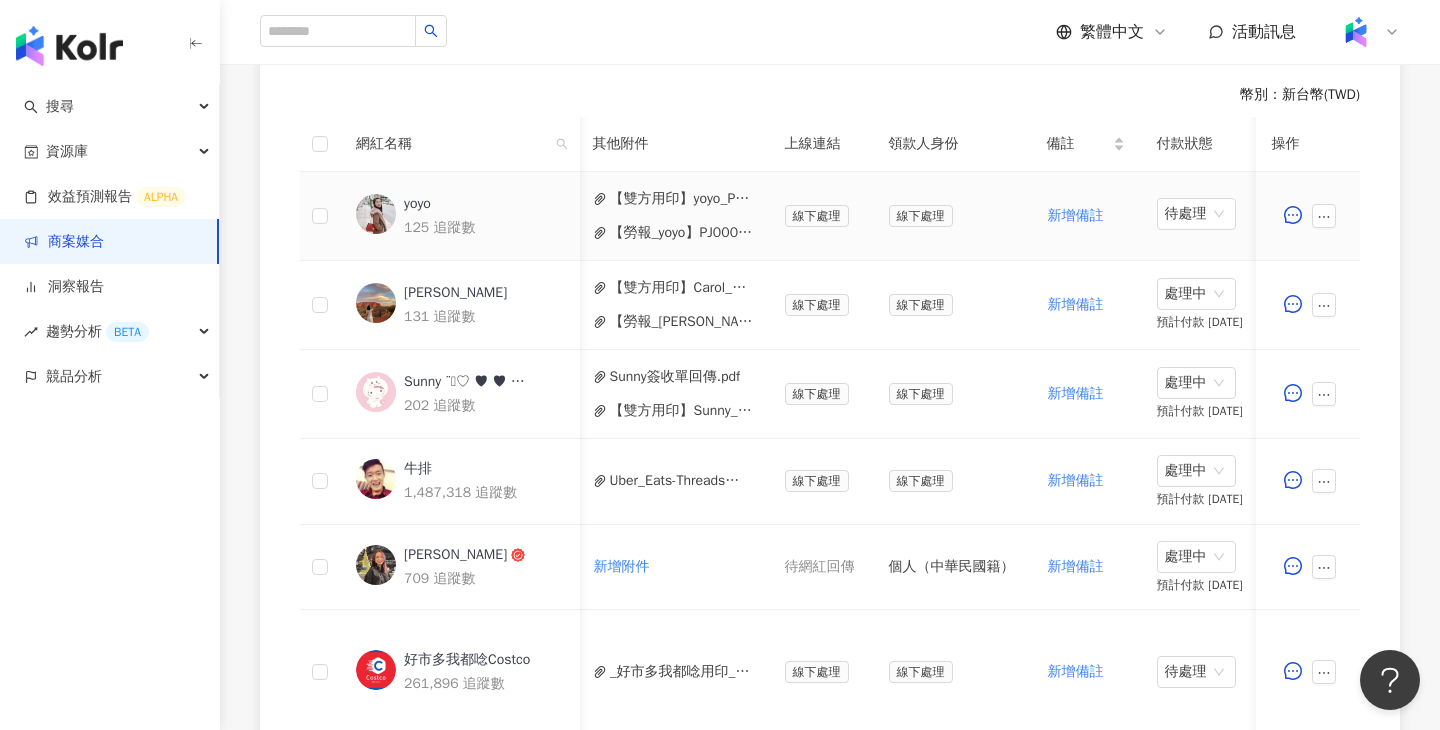 scroll, scrollTop: 0, scrollLeft: 783, axis: horizontal 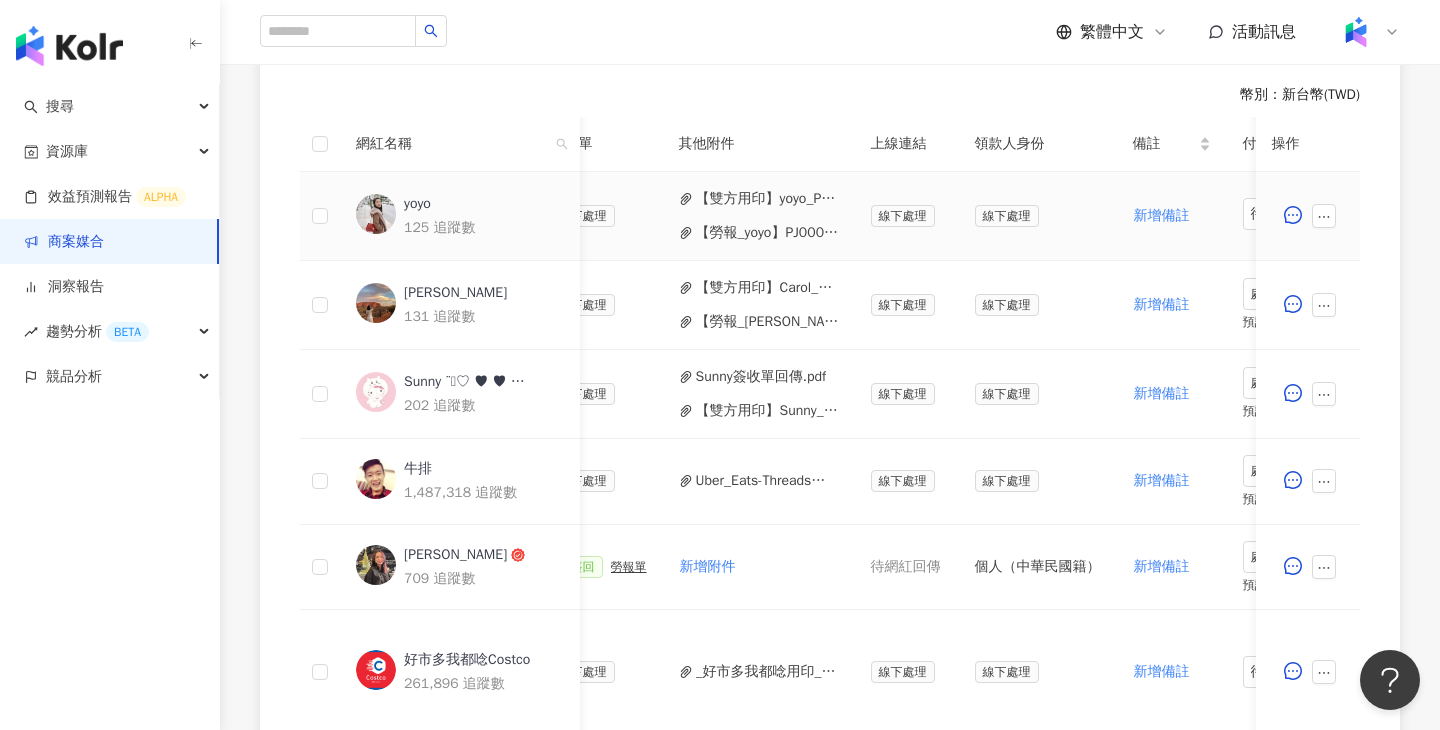 click on "【雙方用印】yoyo_PJ0001552 Uber Eats_costco_202506_kol口碑.pdf" at bounding box center (767, 199) 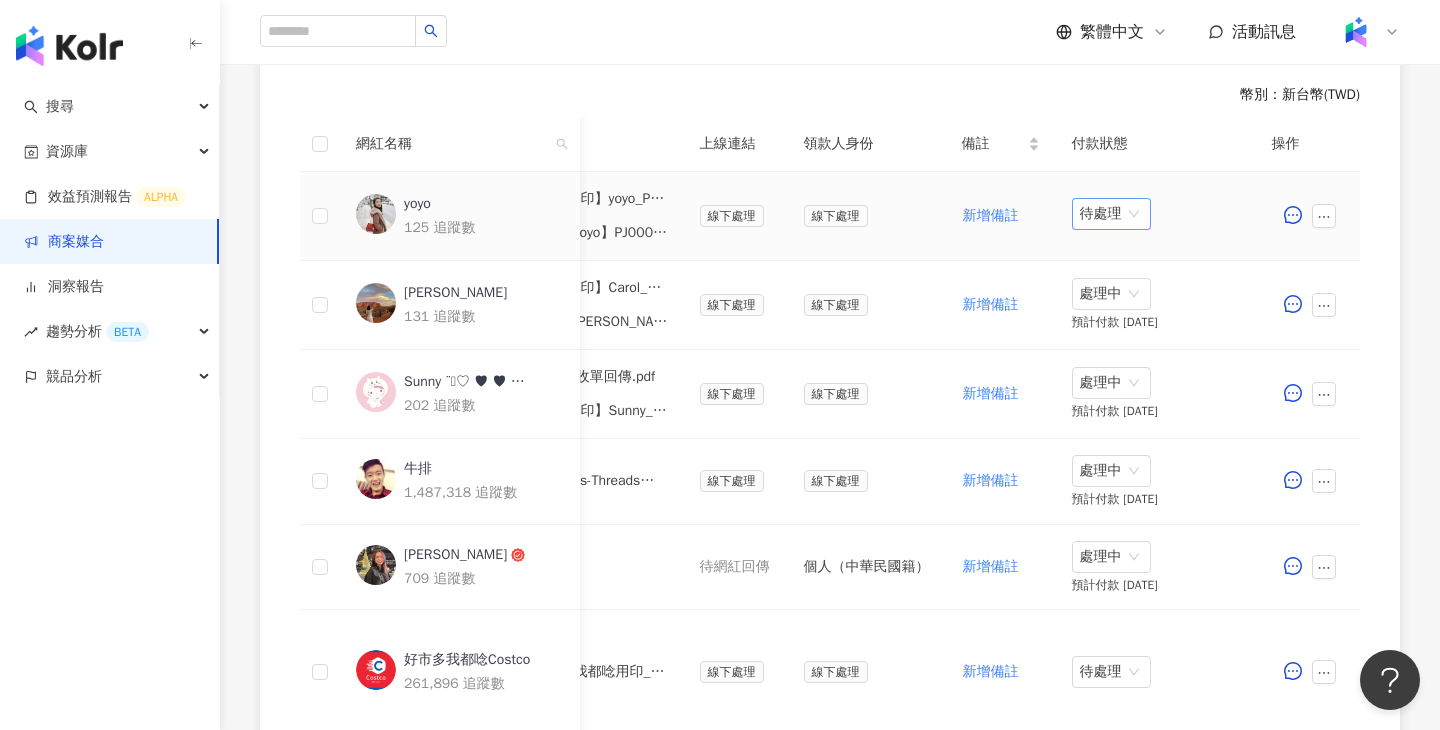 click on "待處理" at bounding box center [1111, 214] 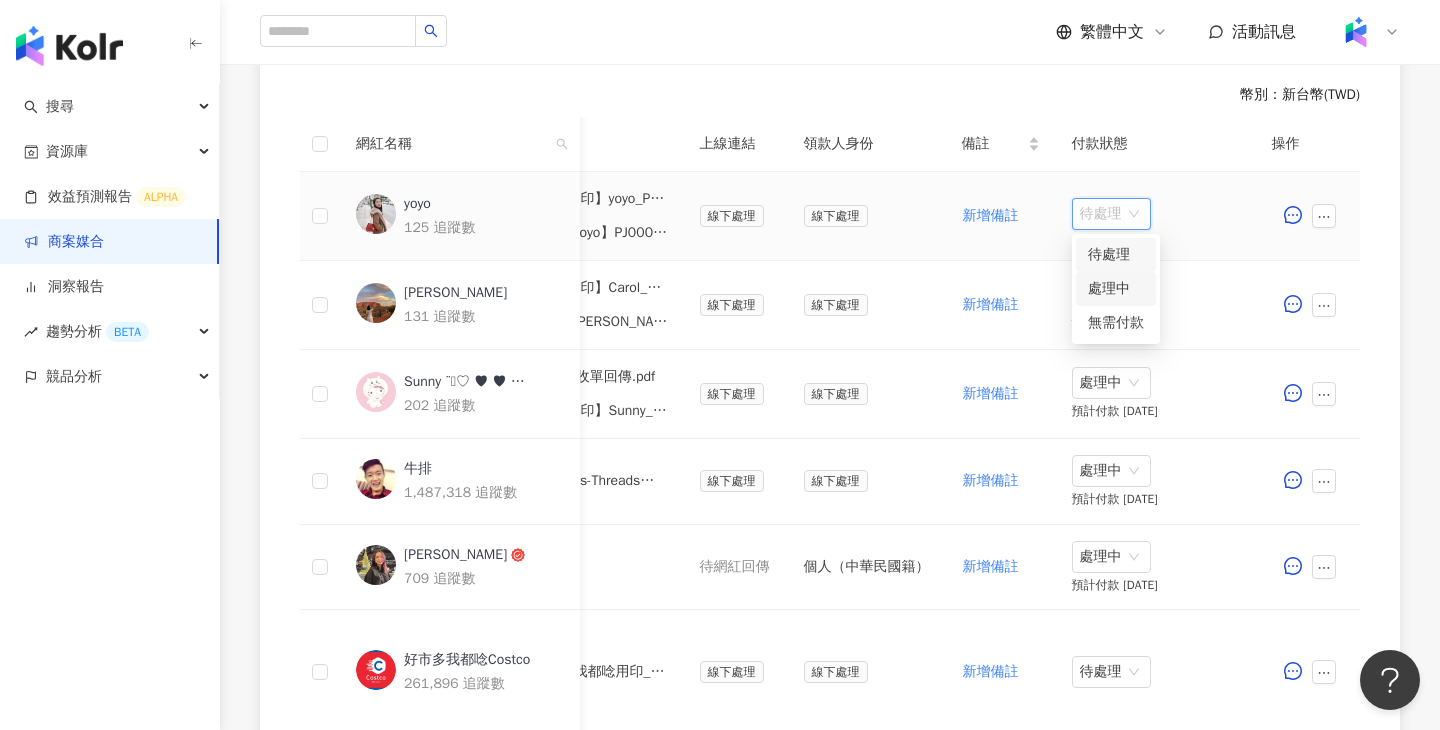 click on "處理中" at bounding box center [1116, 289] 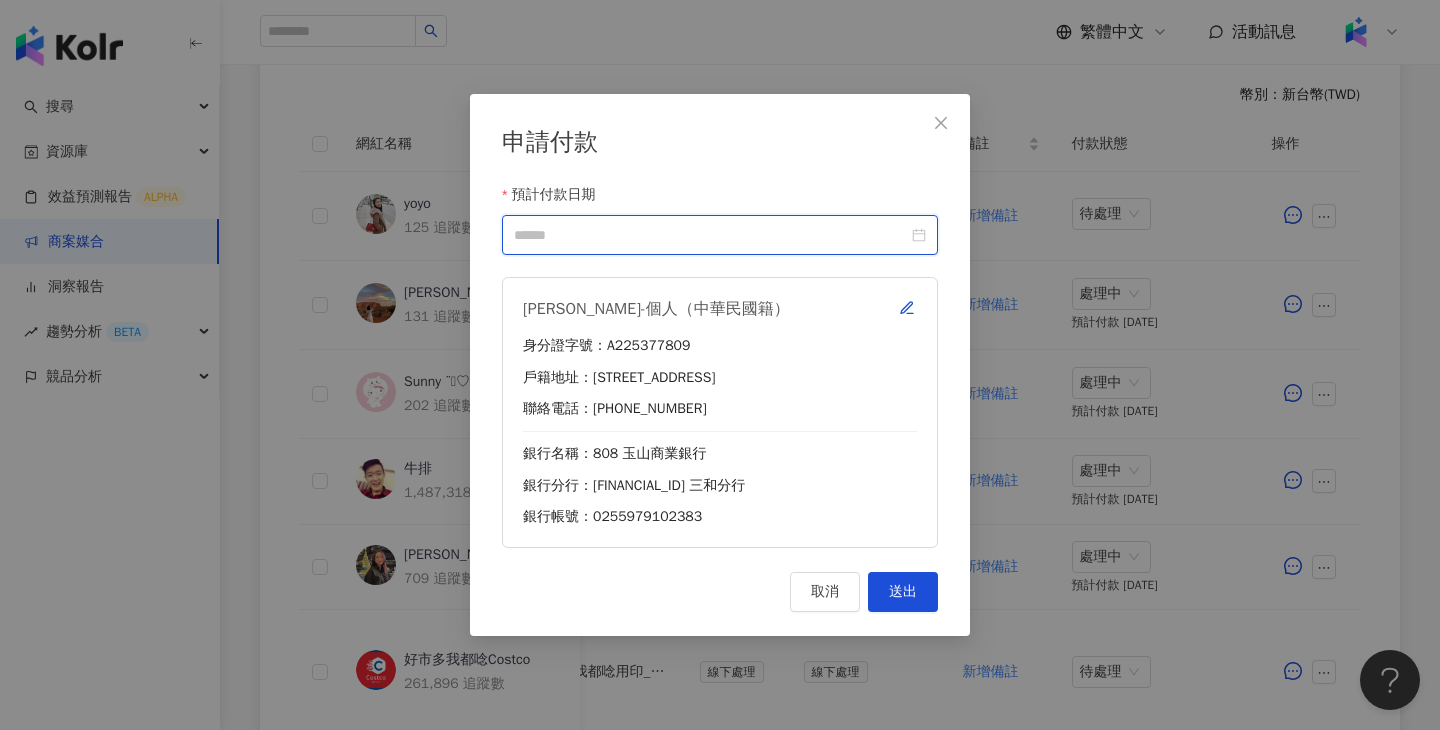 click on "預計付款日期" at bounding box center [711, 235] 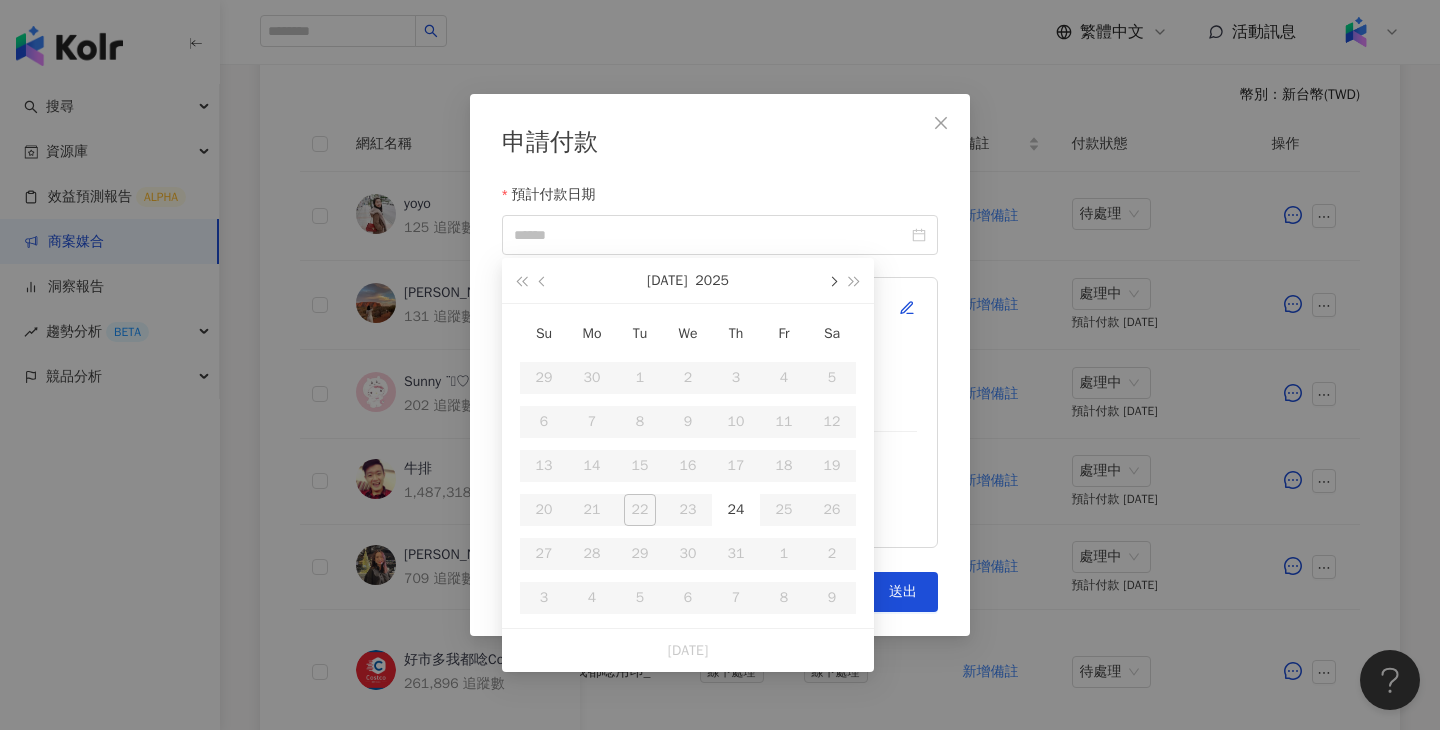 click at bounding box center [832, 280] 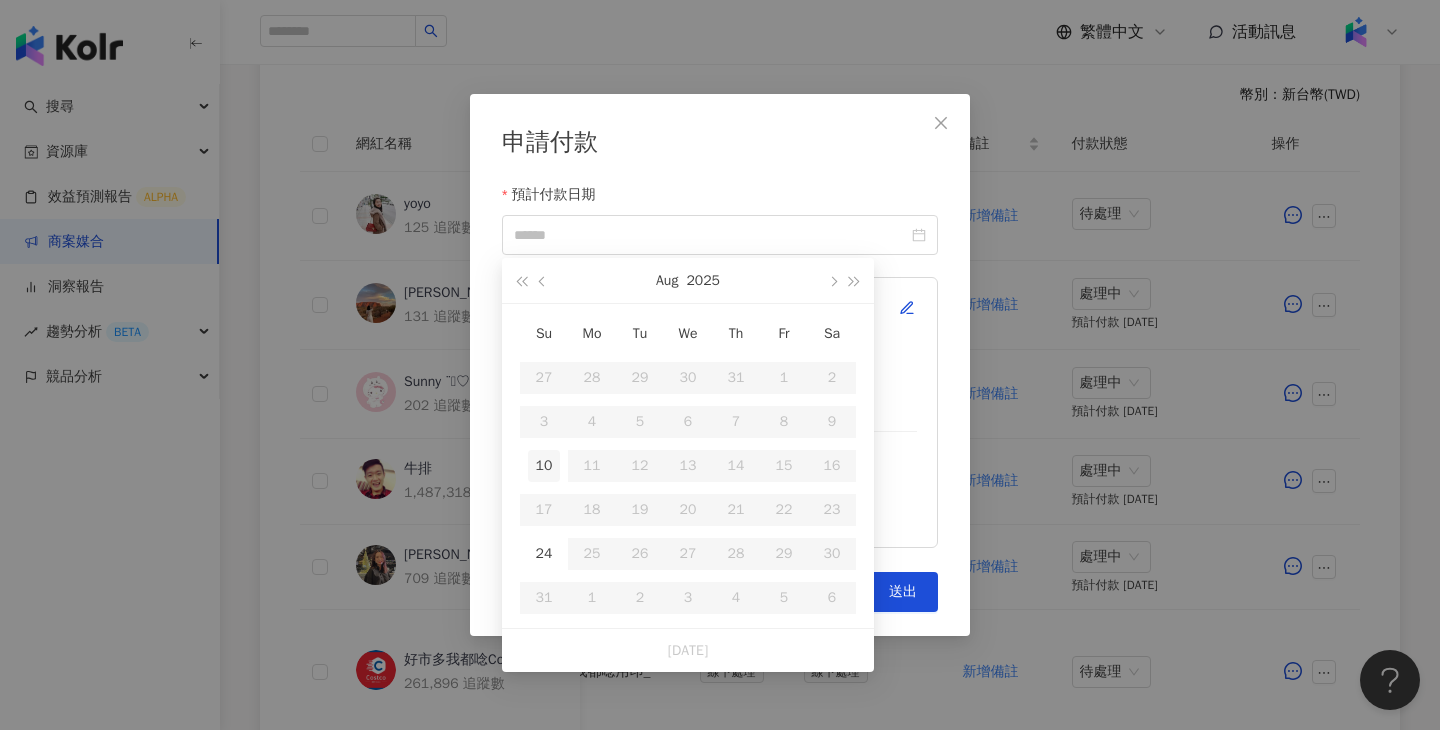 type on "**********" 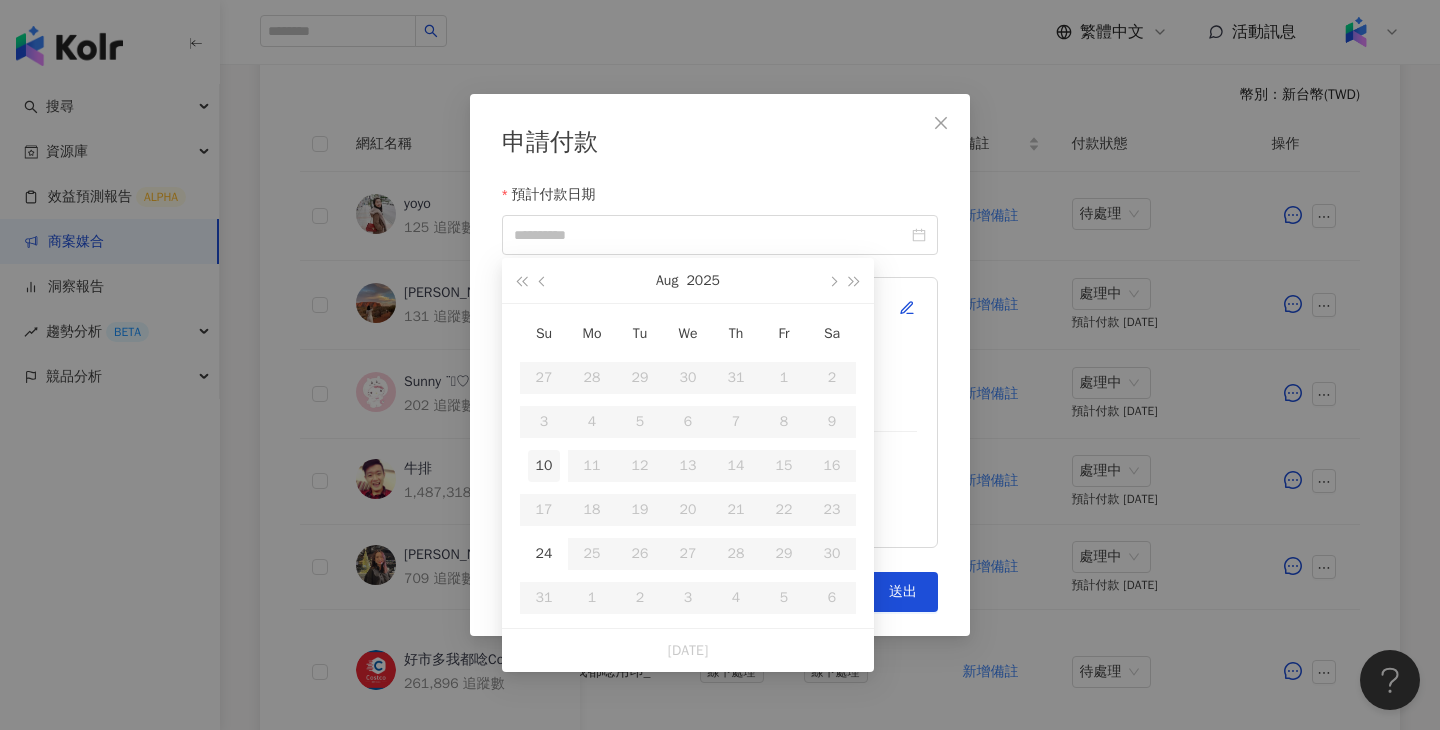 click on "10" at bounding box center [544, 466] 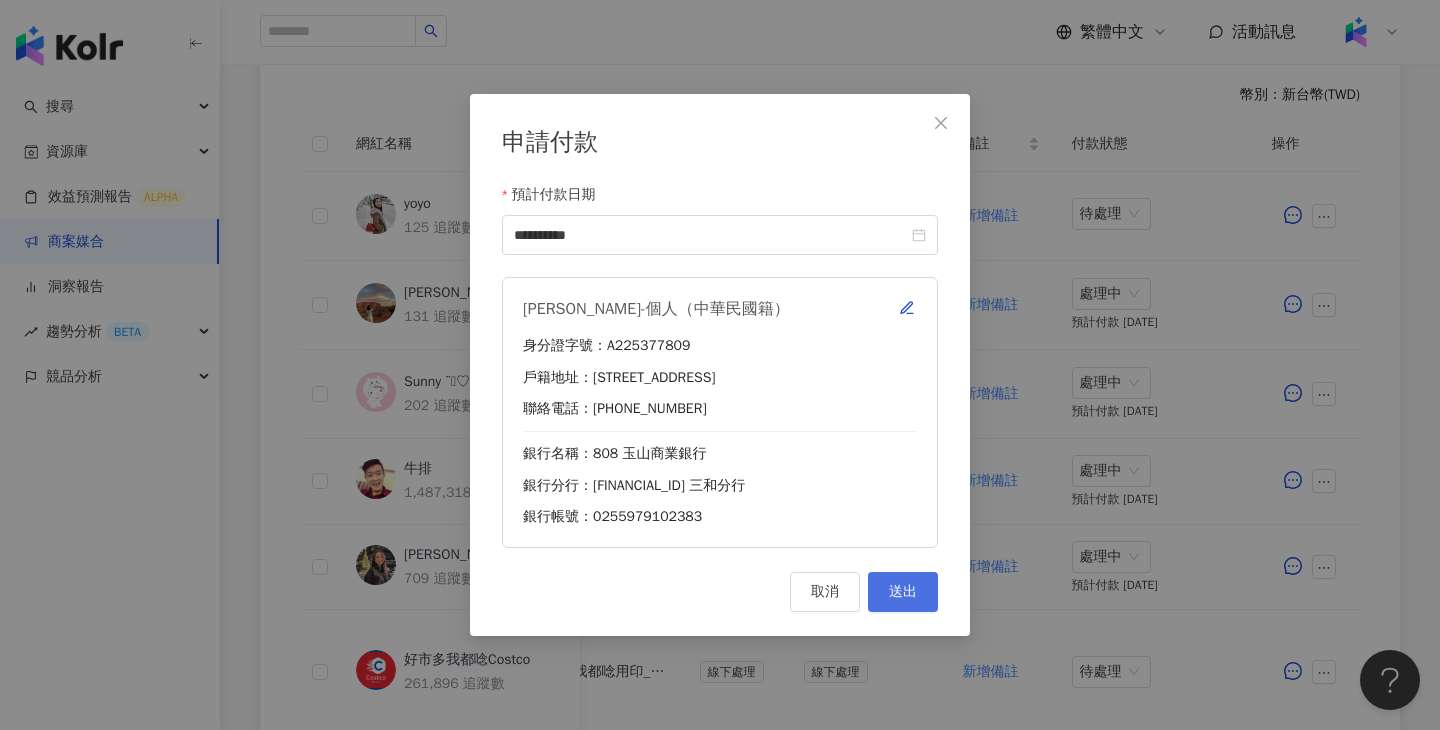 click on "送出" at bounding box center [903, 592] 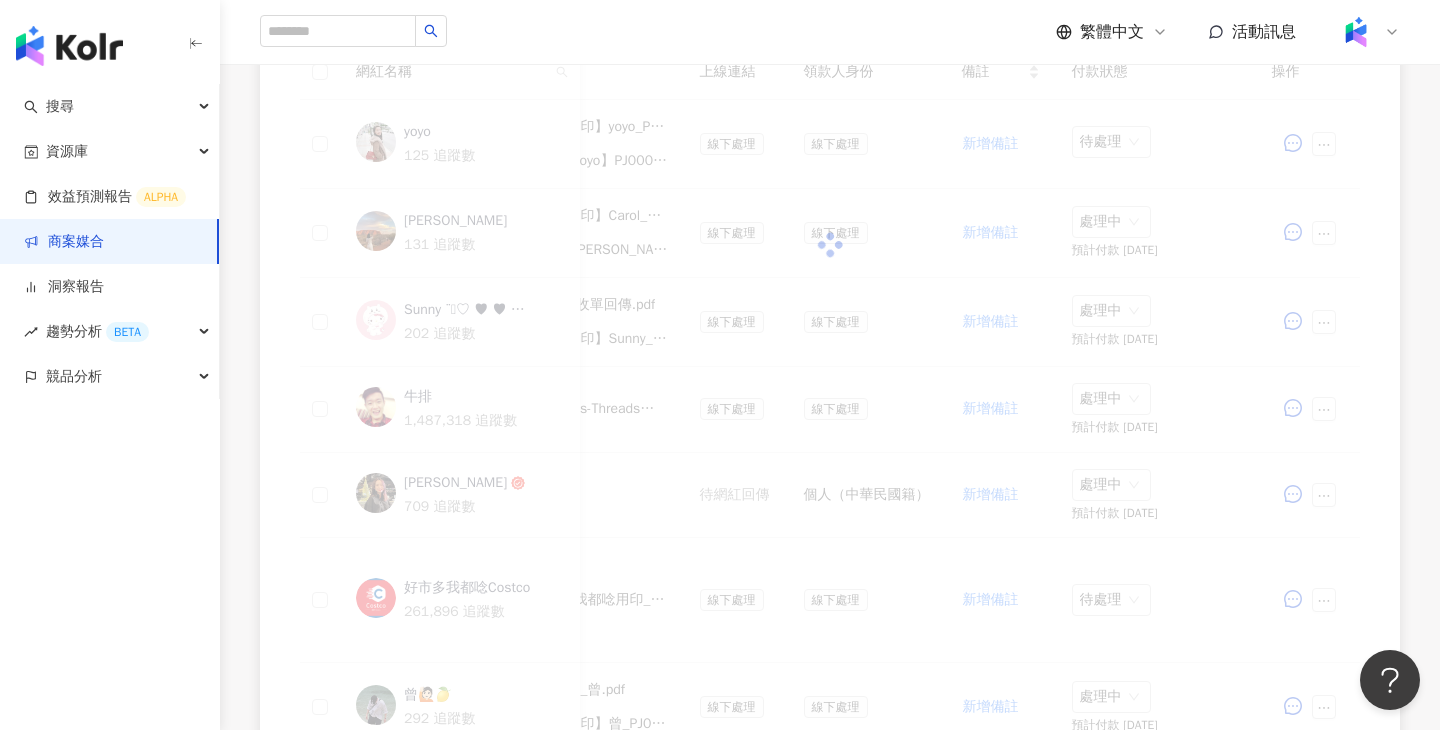scroll, scrollTop: 570, scrollLeft: 0, axis: vertical 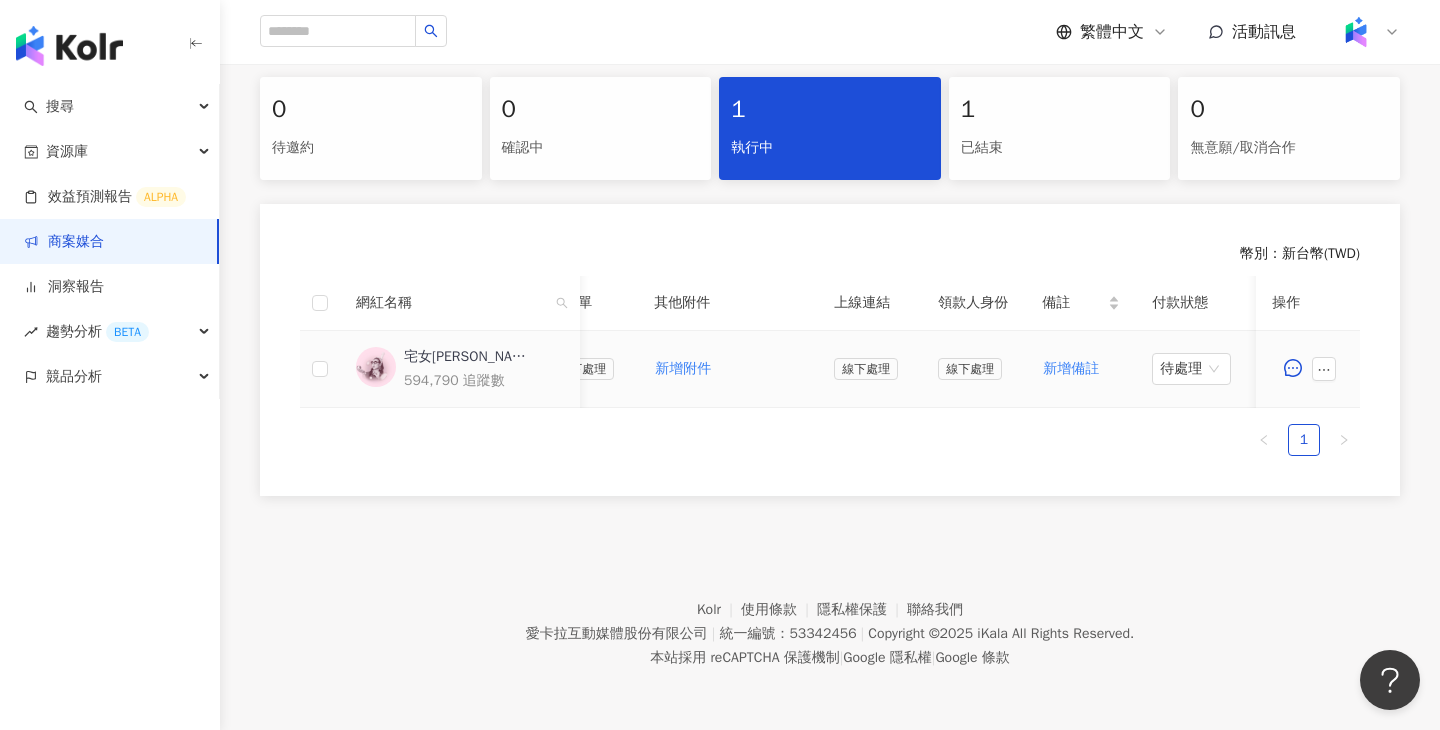 click on "線下處理" at bounding box center (870, 369) 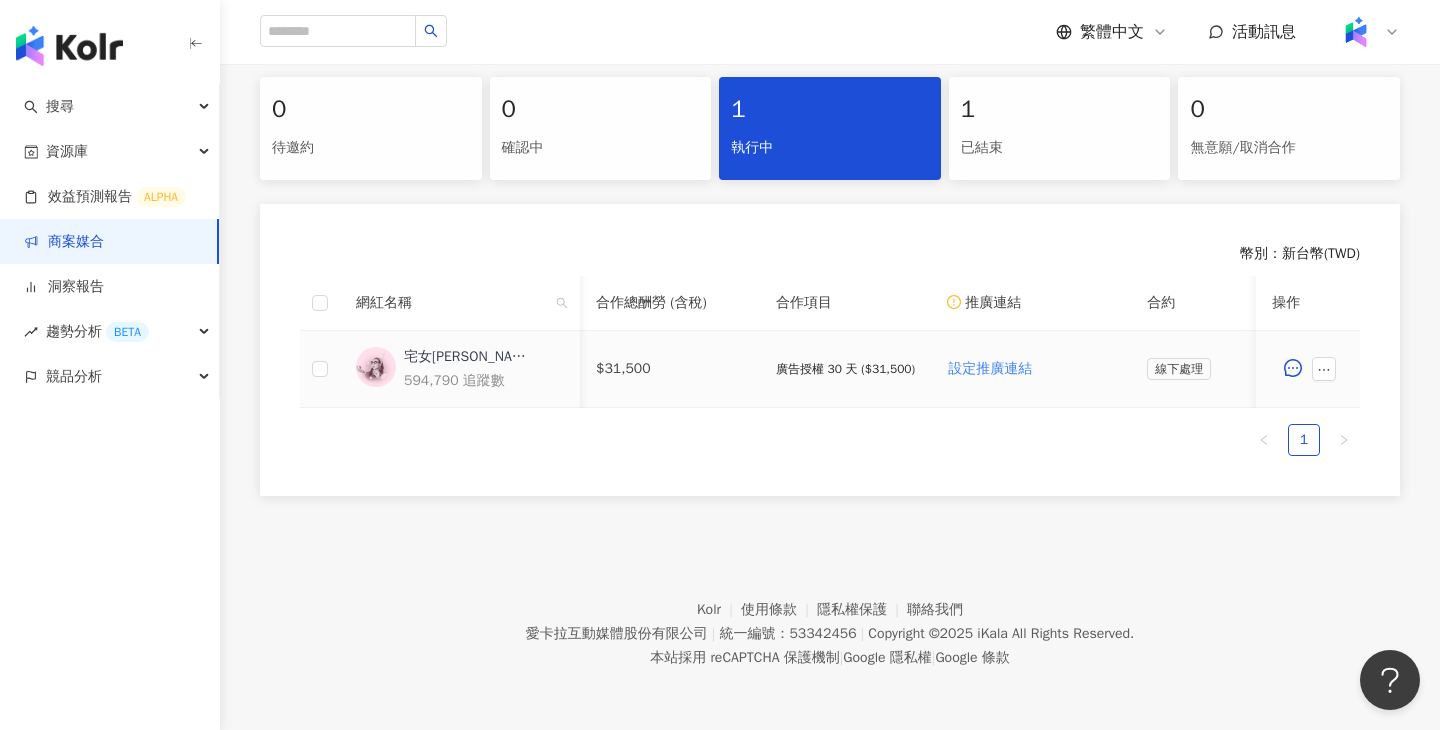 scroll, scrollTop: 0, scrollLeft: 863, axis: horizontal 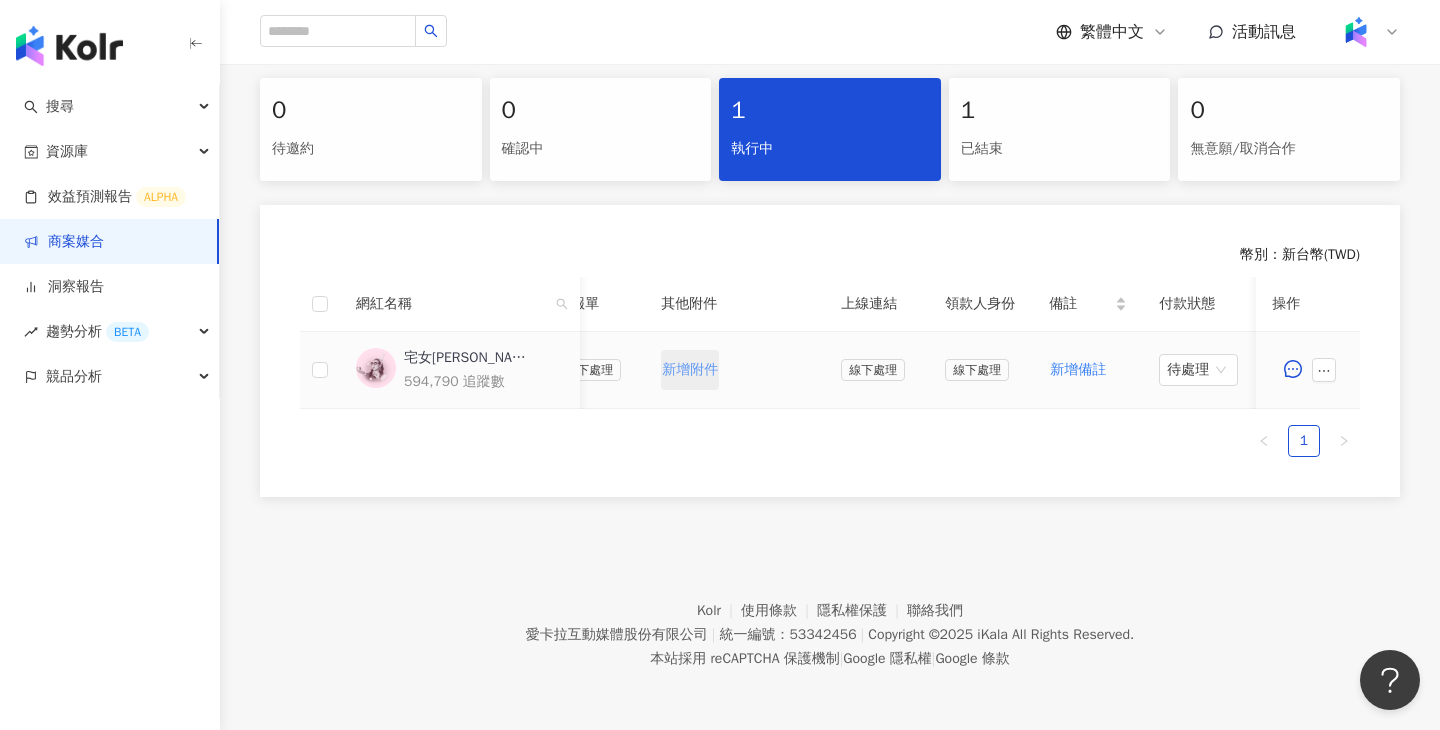 click on "新增附件" at bounding box center [690, 370] 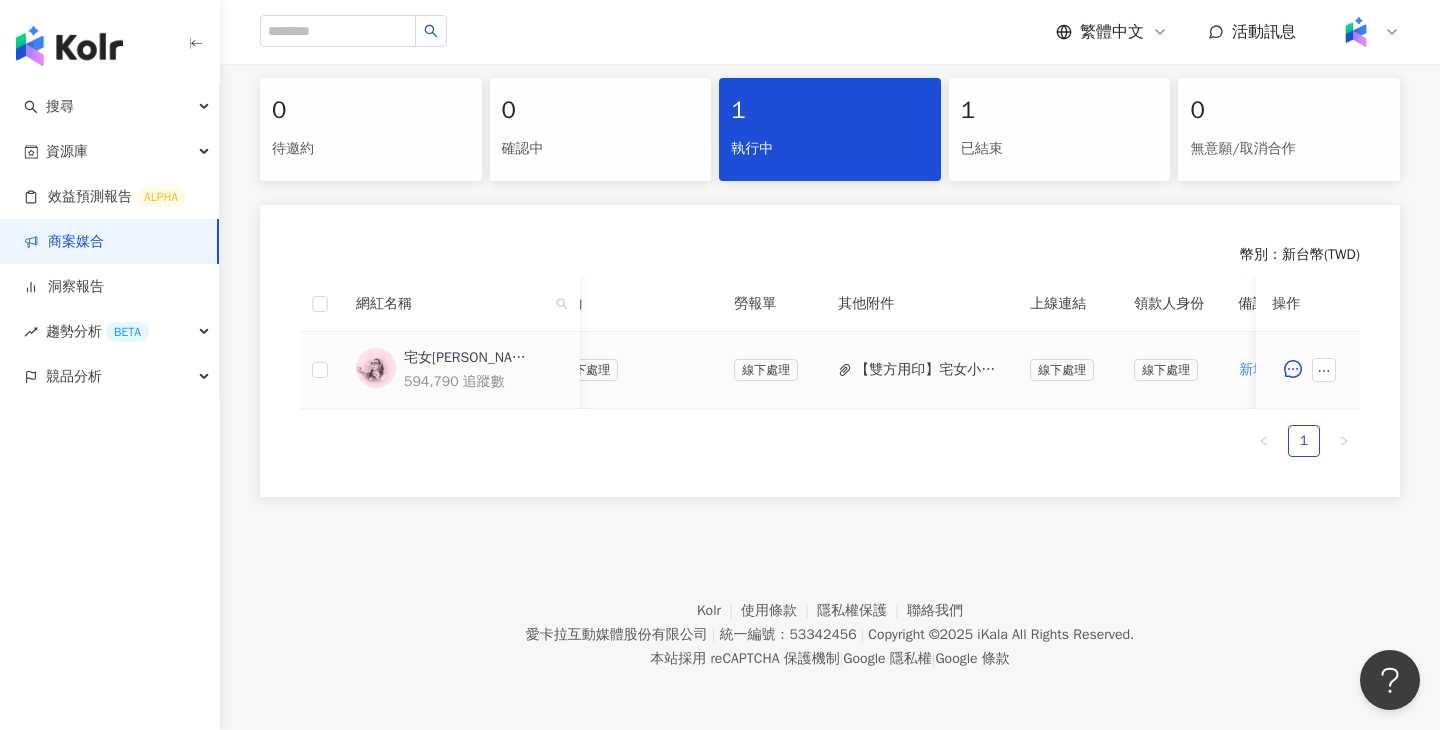 scroll, scrollTop: 0, scrollLeft: 789, axis: horizontal 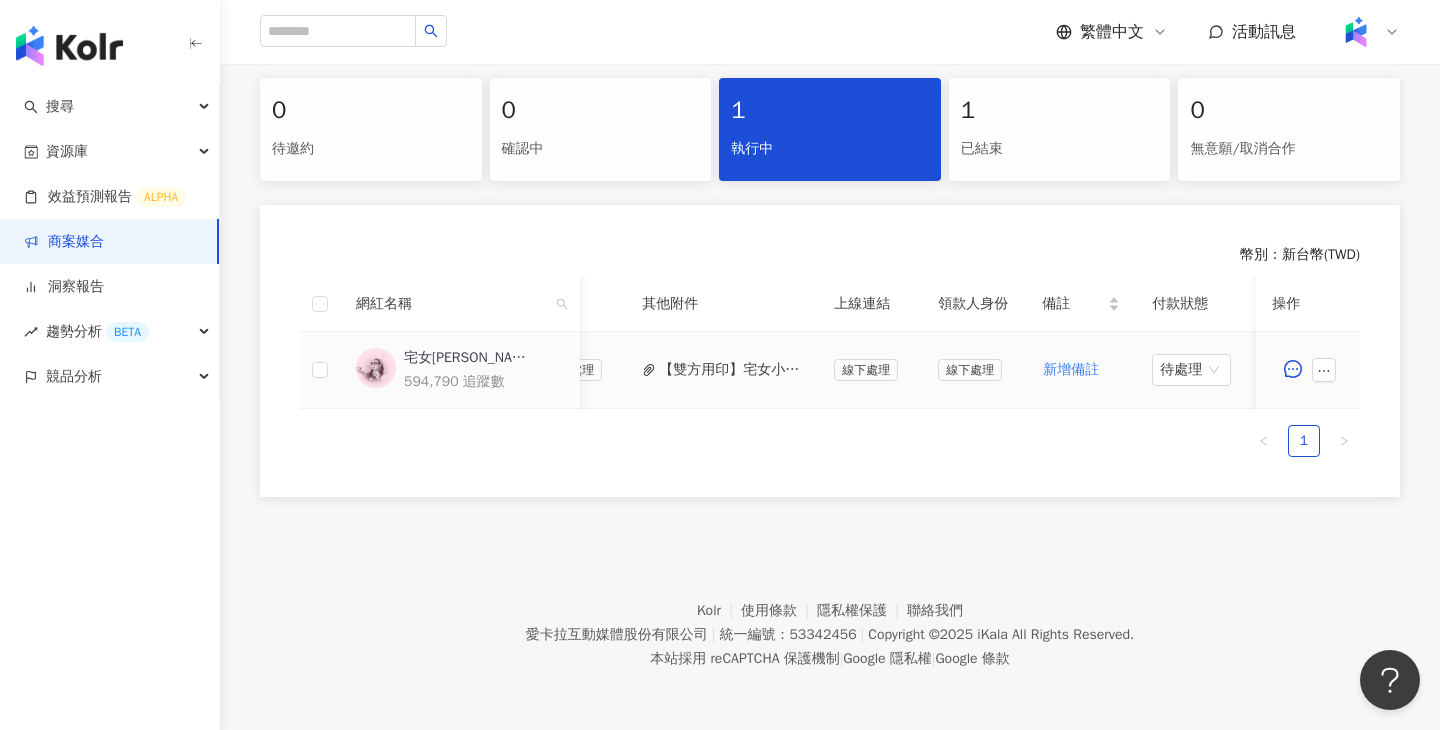 click on "新增備註" at bounding box center [1081, 370] 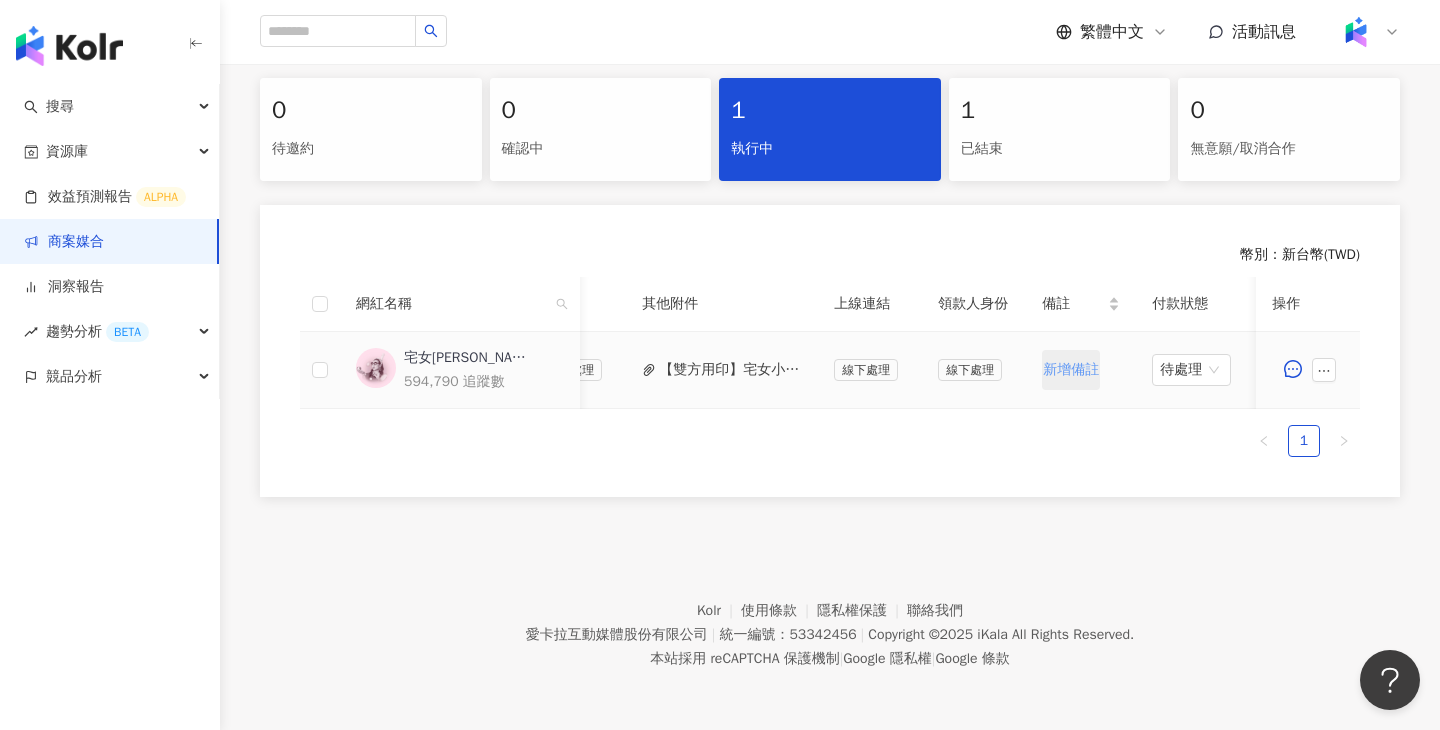 click on "新增備註" at bounding box center (1071, 370) 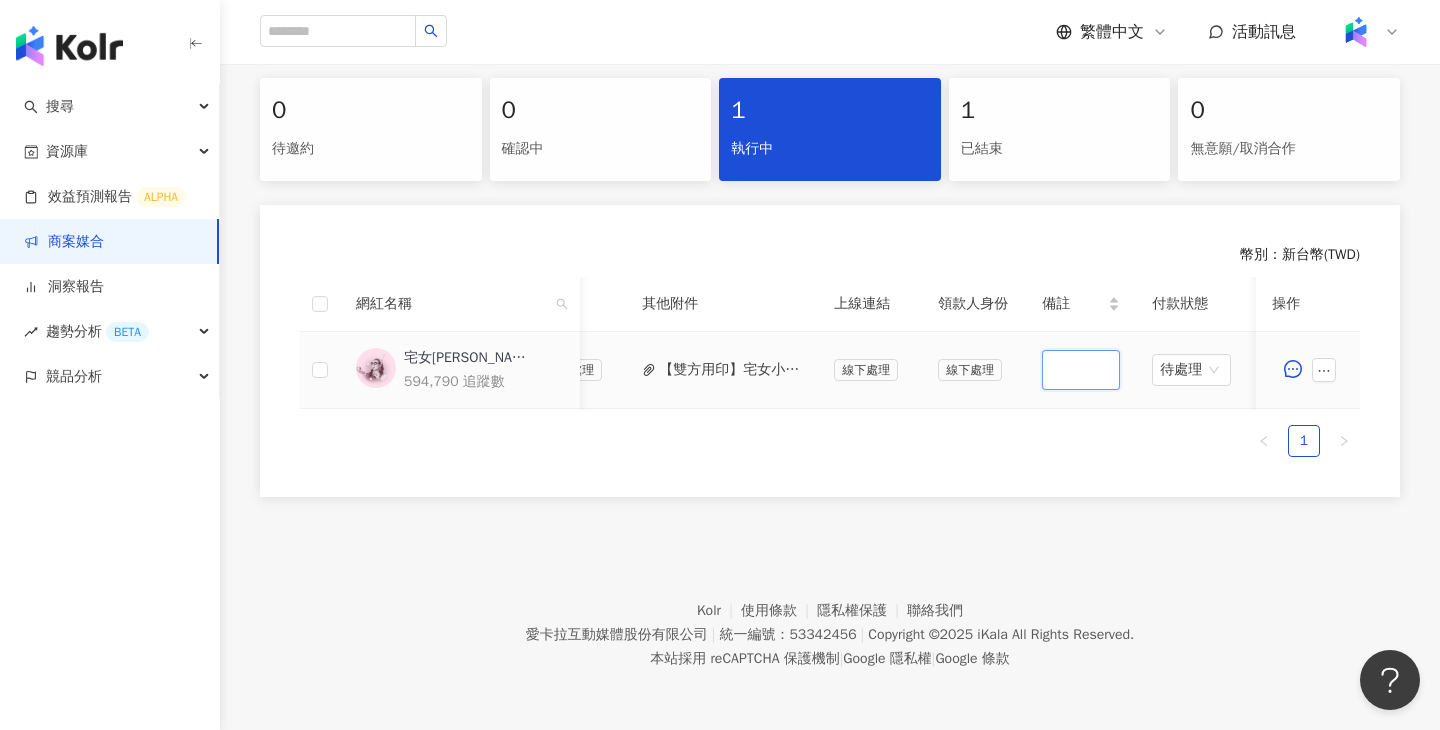 click at bounding box center [1081, 370] 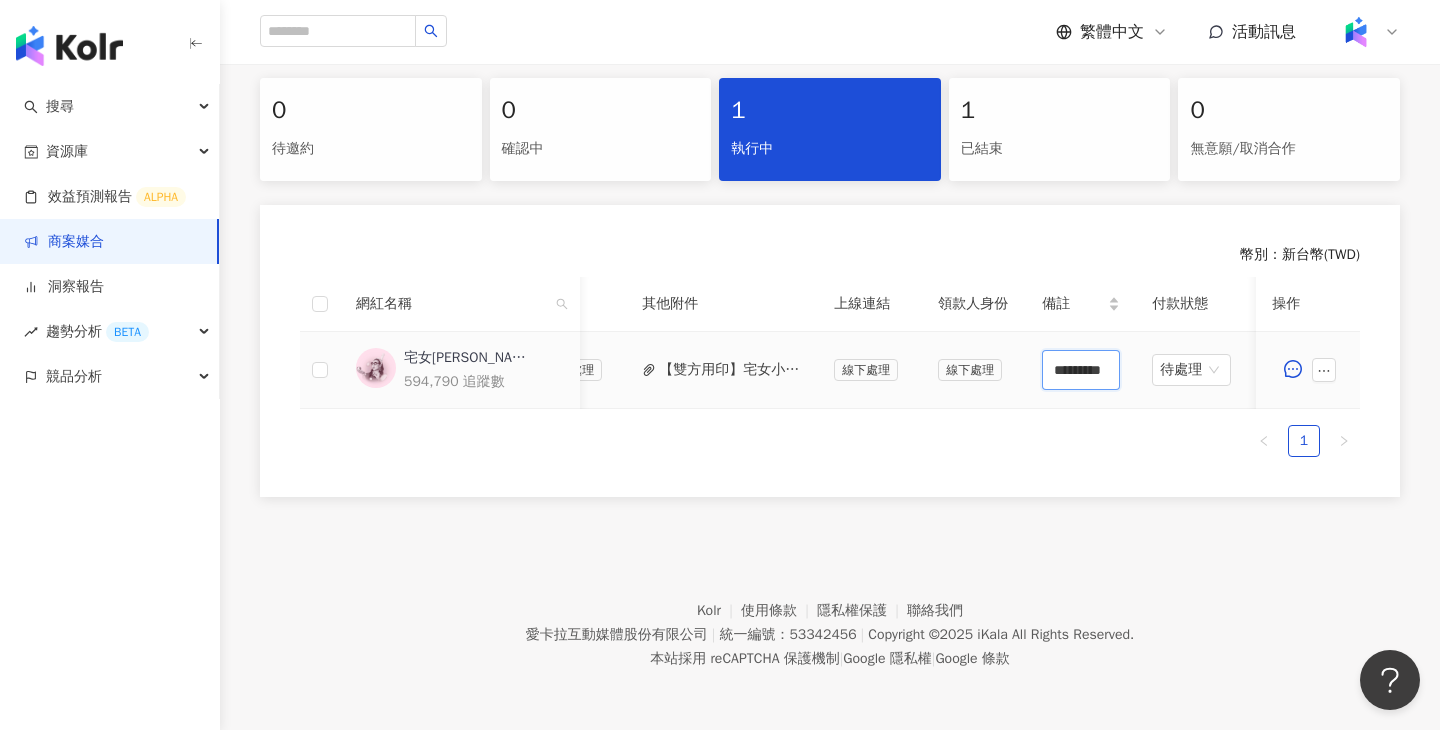 scroll, scrollTop: 0, scrollLeft: 19, axis: horizontal 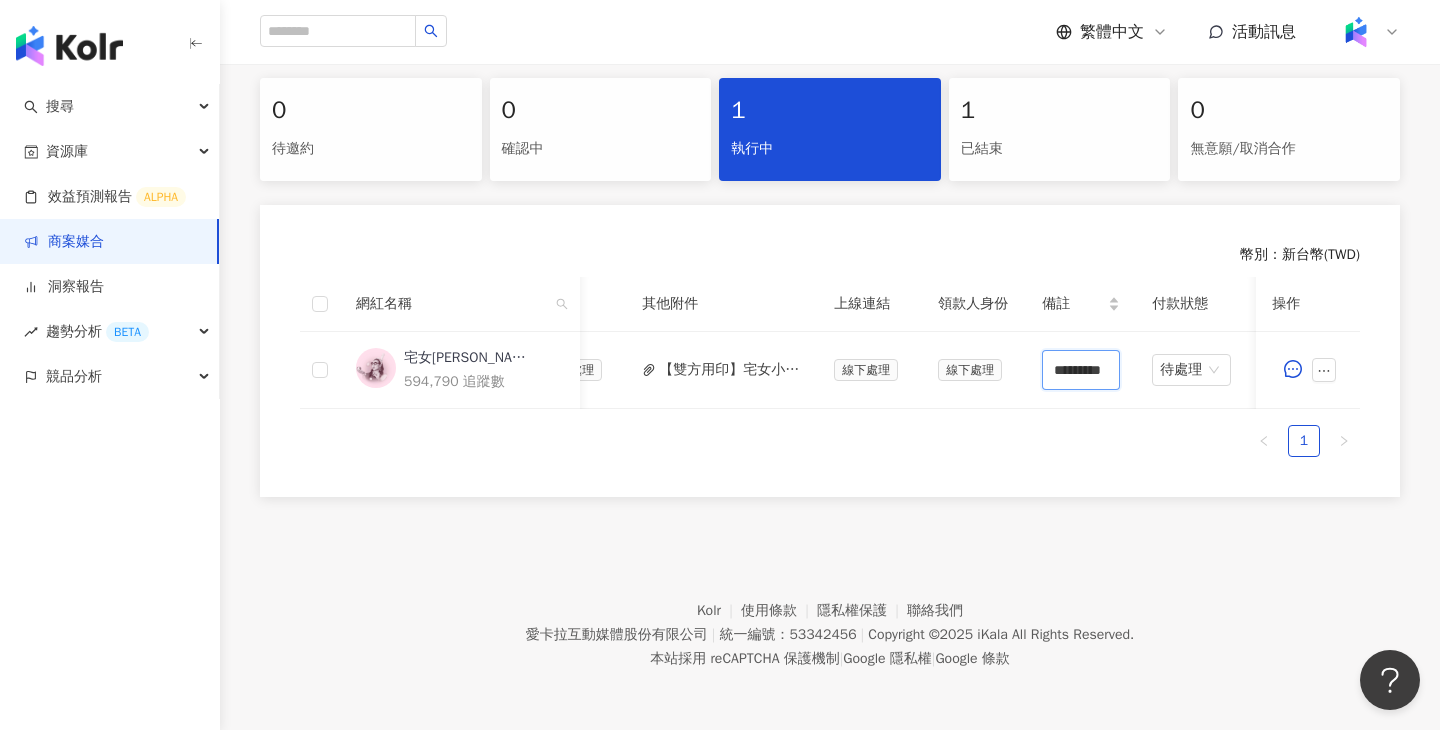 type on "*********" 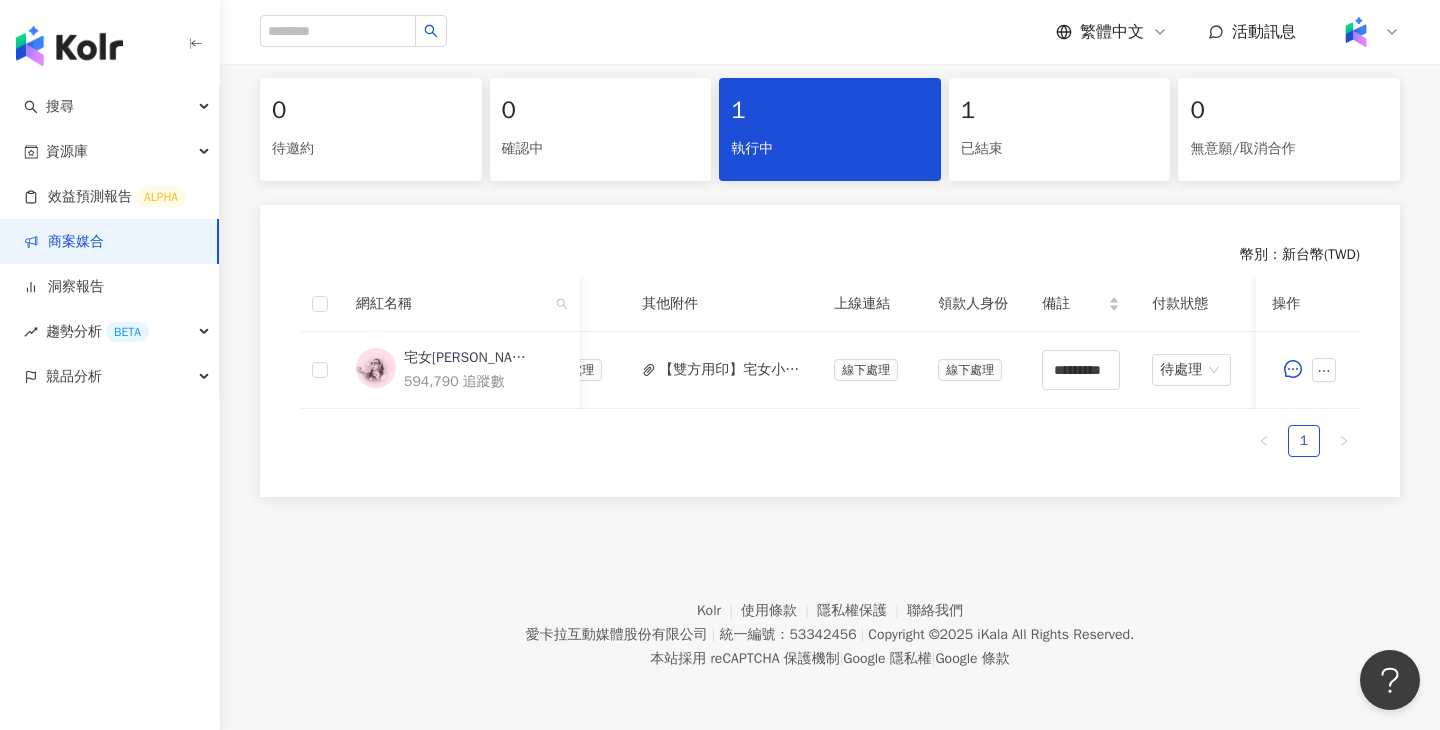 click on "Kolr 使用條款 隱私權保護 聯絡我們 愛卡拉互動媒體股份有限公司  |  統一編號：53342456  |  Copyright ©  2025   iKala   All Rights Reserved. 本站採用 reCAPTCHA 保護機制  |  Google 隱私權  |  Google 條款" at bounding box center (830, 620) 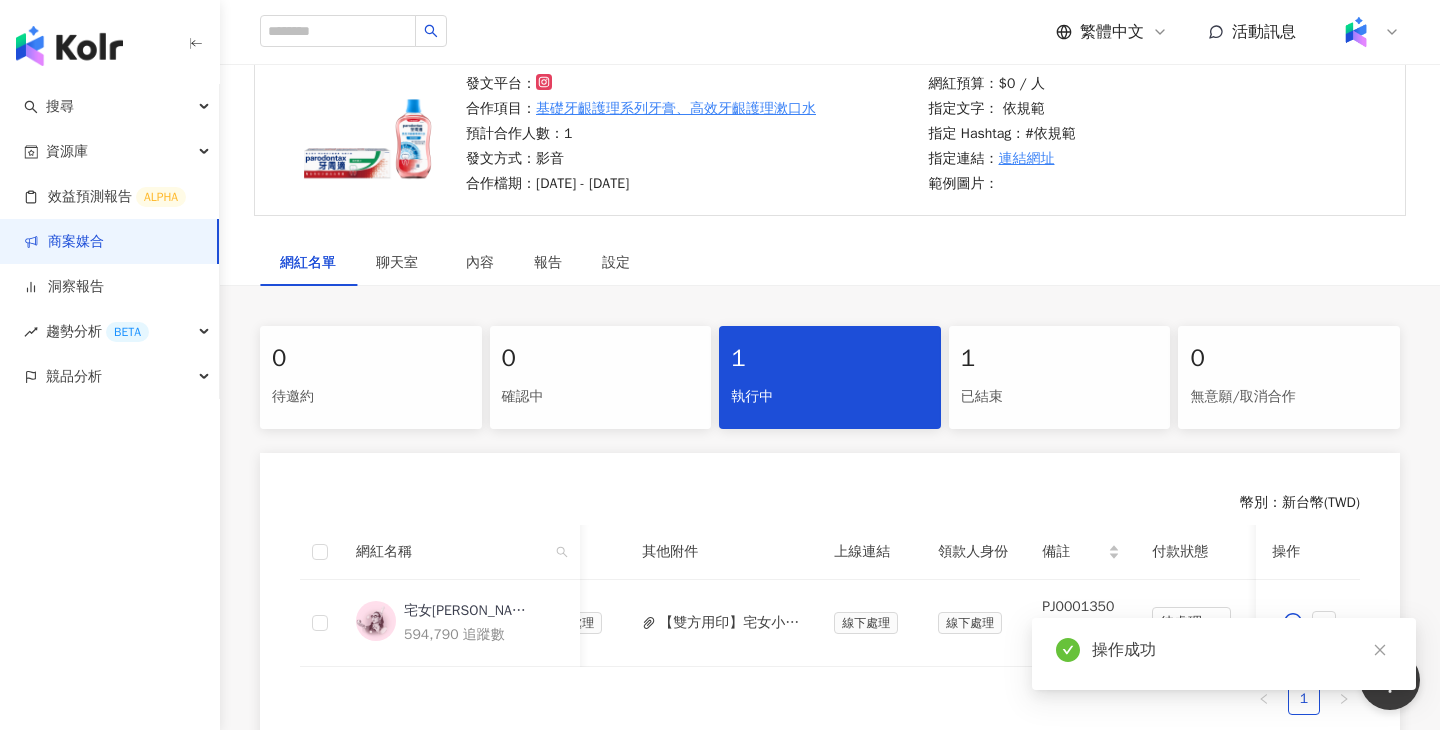 scroll, scrollTop: 149, scrollLeft: 0, axis: vertical 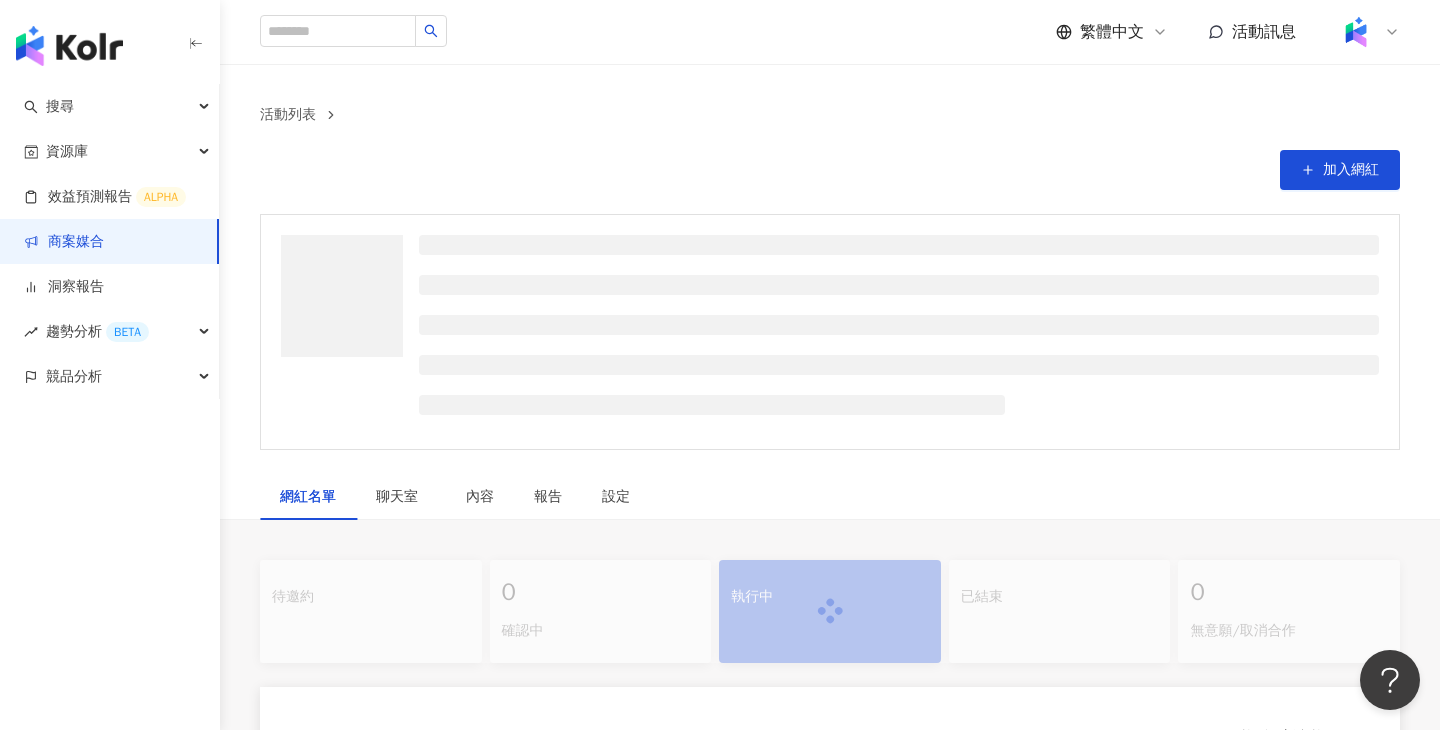 click at bounding box center (899, 325) 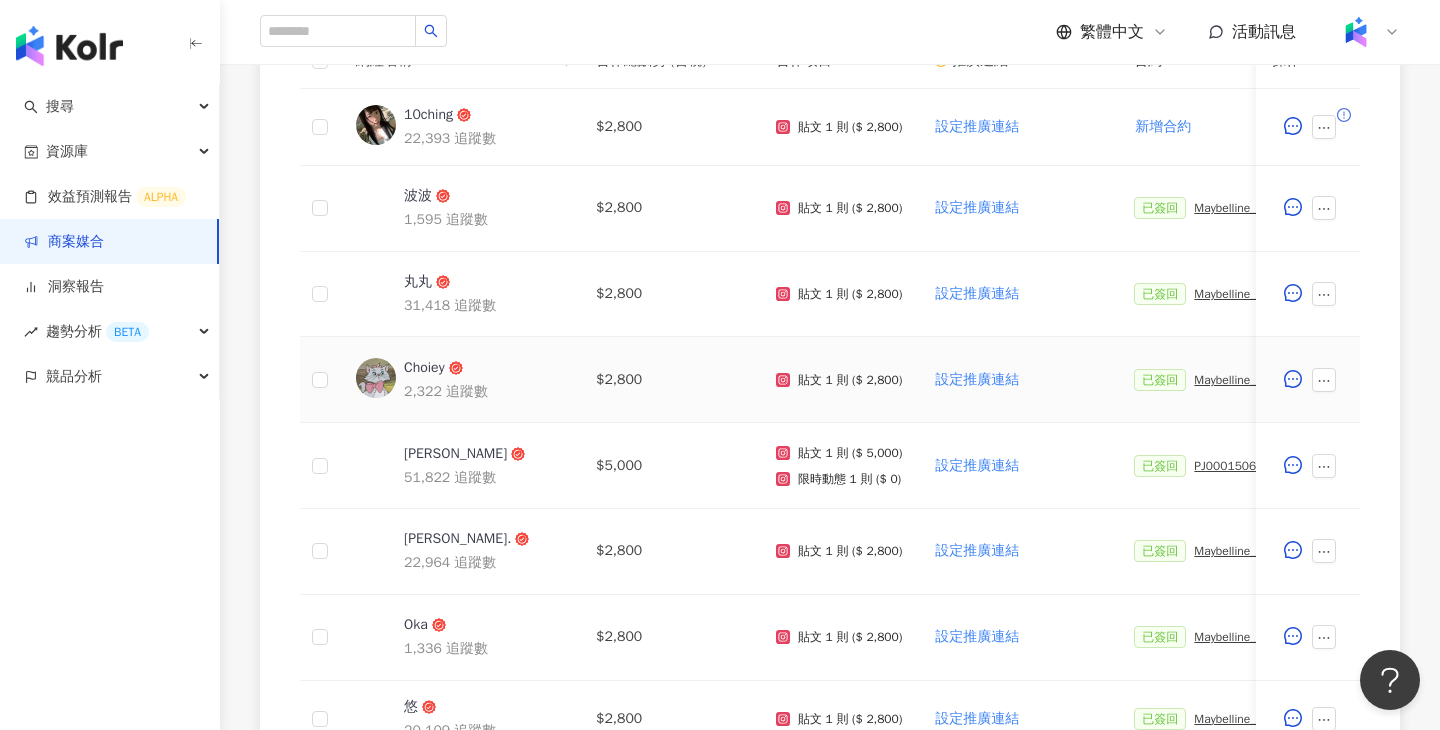 scroll, scrollTop: 636, scrollLeft: 0, axis: vertical 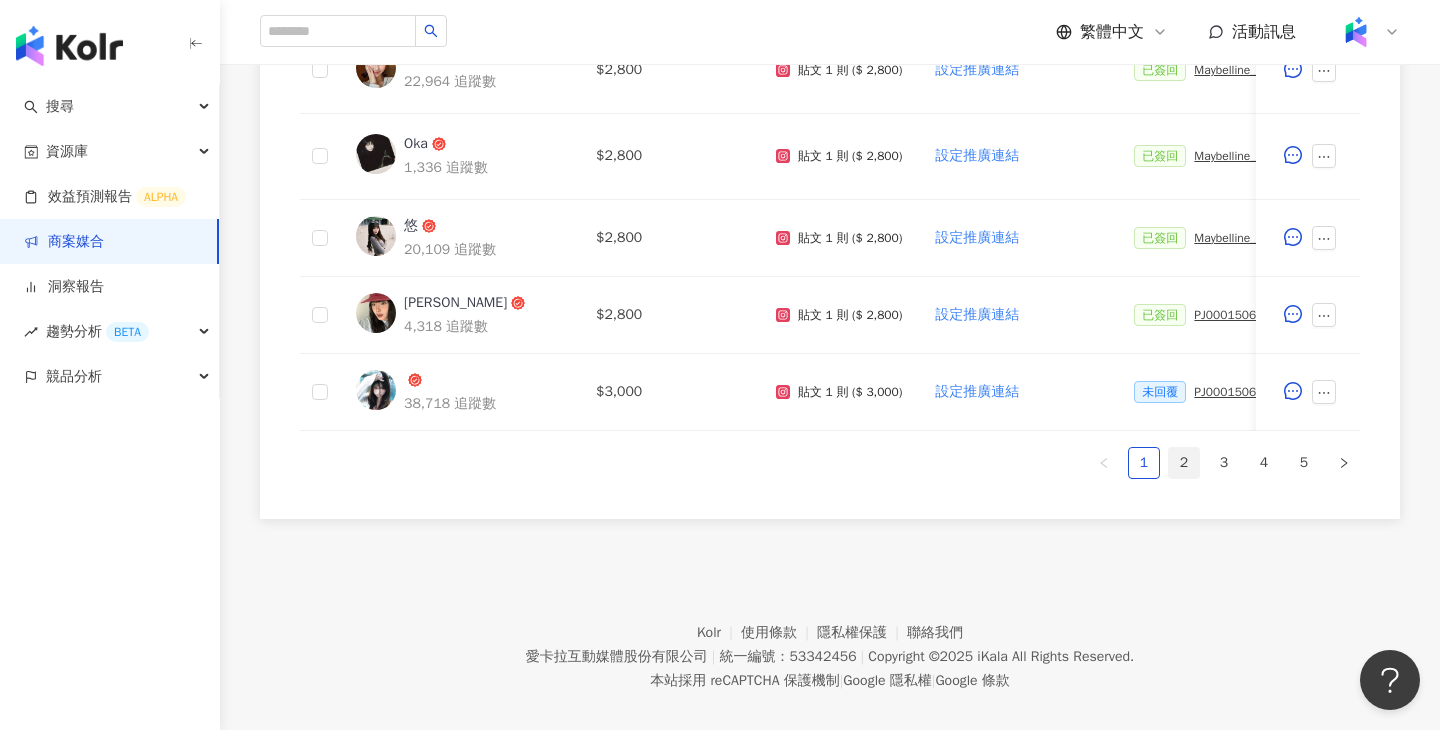 click on "2" at bounding box center (1184, 463) 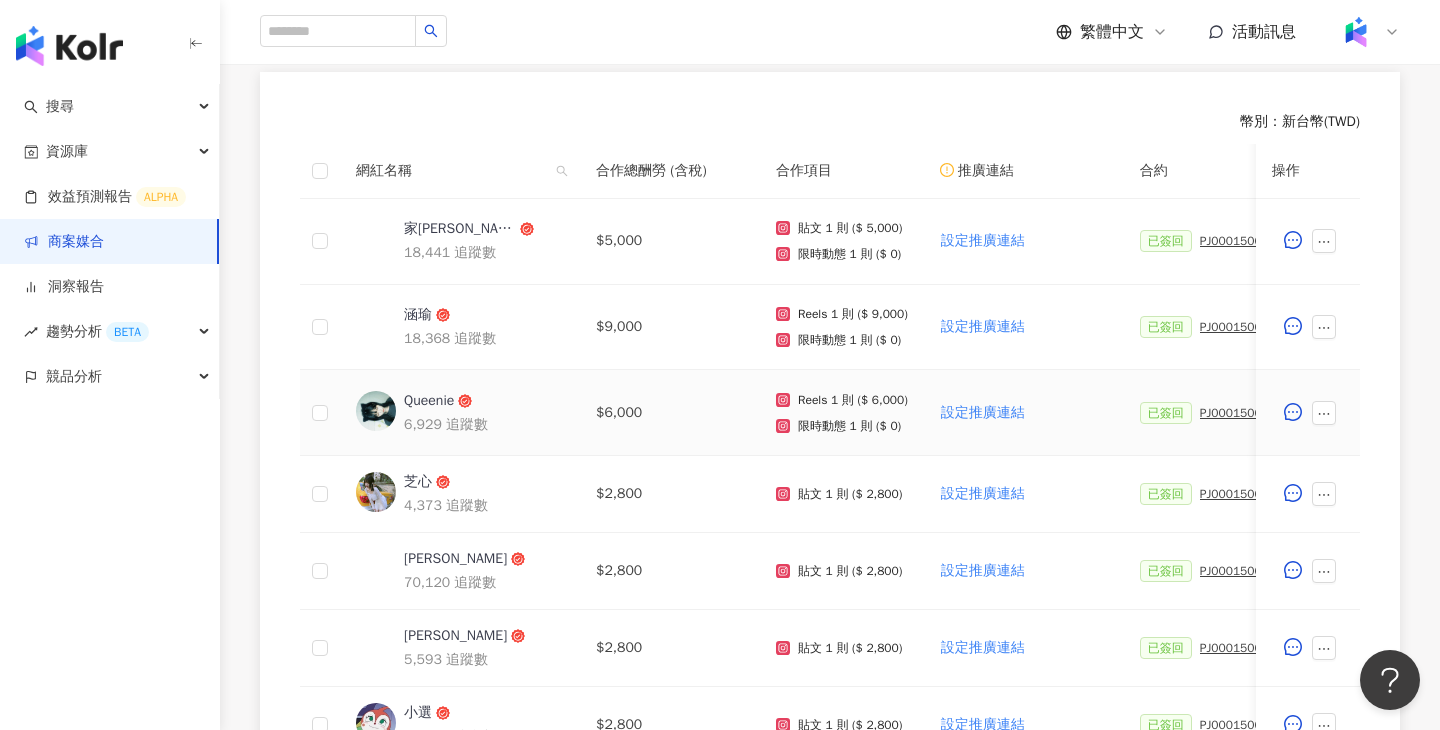 scroll, scrollTop: 1109, scrollLeft: 0, axis: vertical 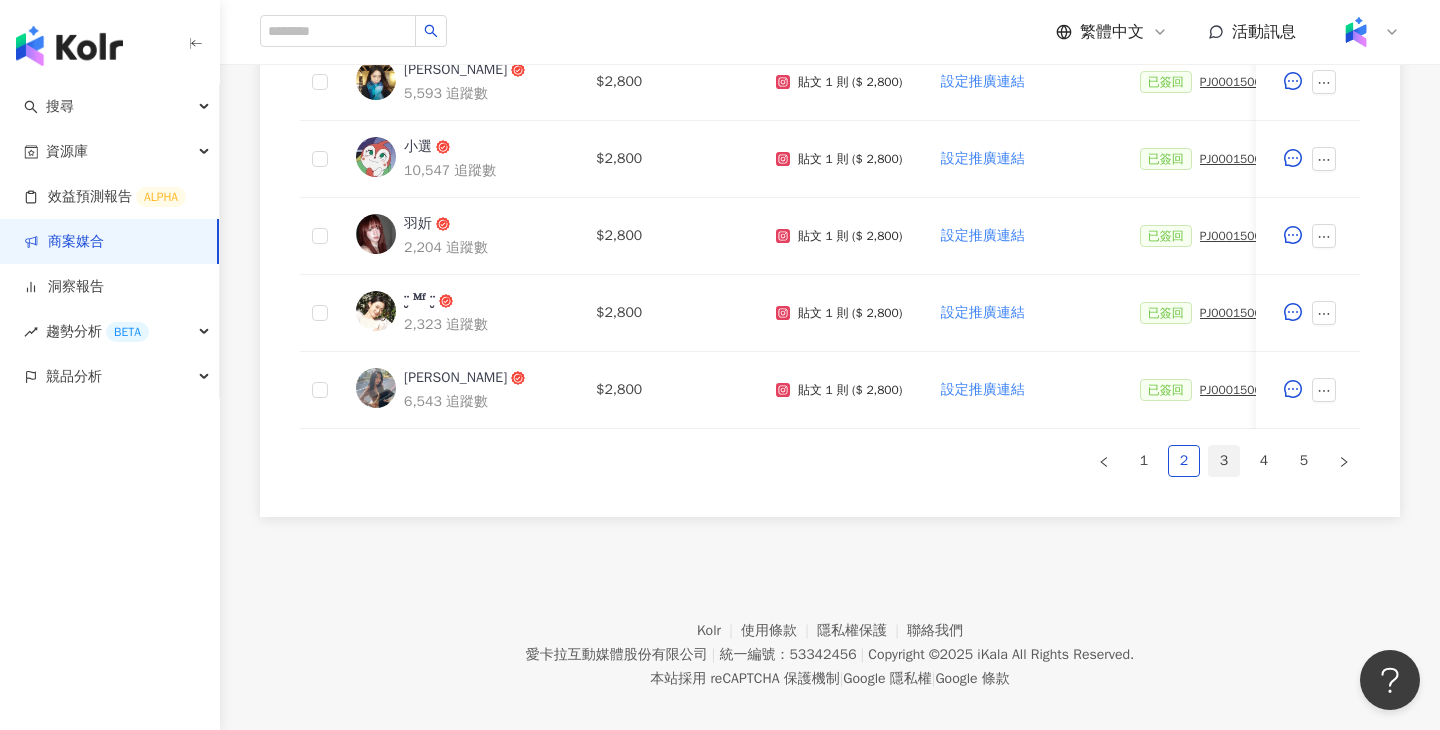 click on "3" at bounding box center [1224, 461] 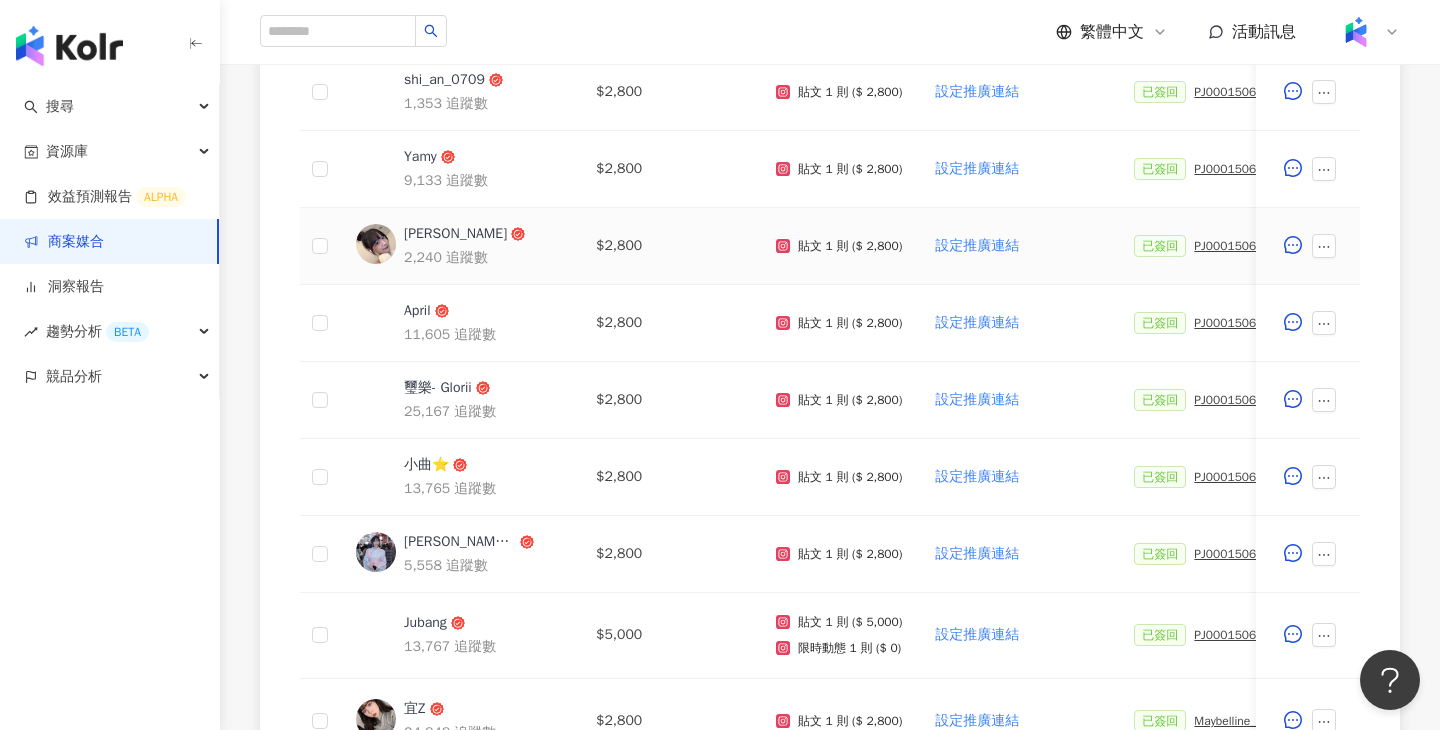 scroll, scrollTop: 1018, scrollLeft: 0, axis: vertical 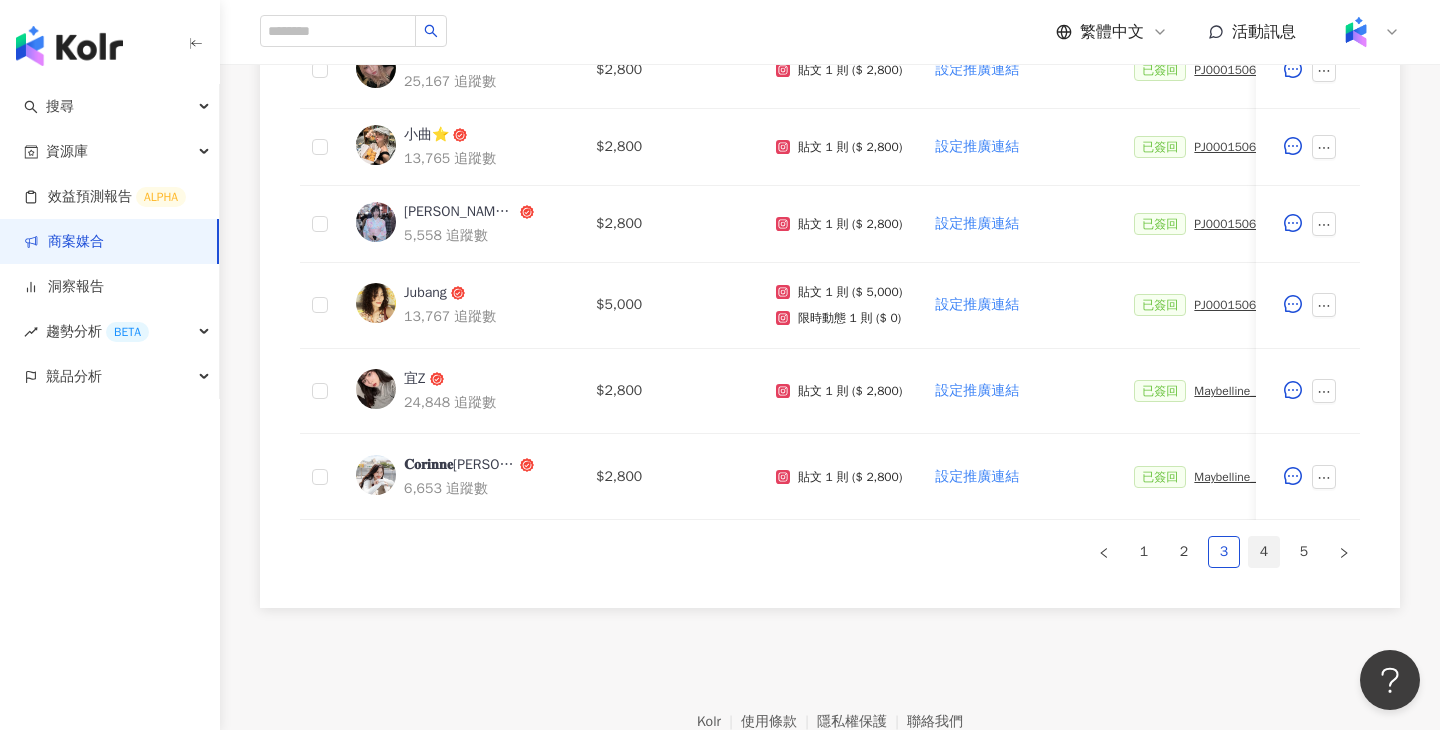 click on "4" at bounding box center (1264, 552) 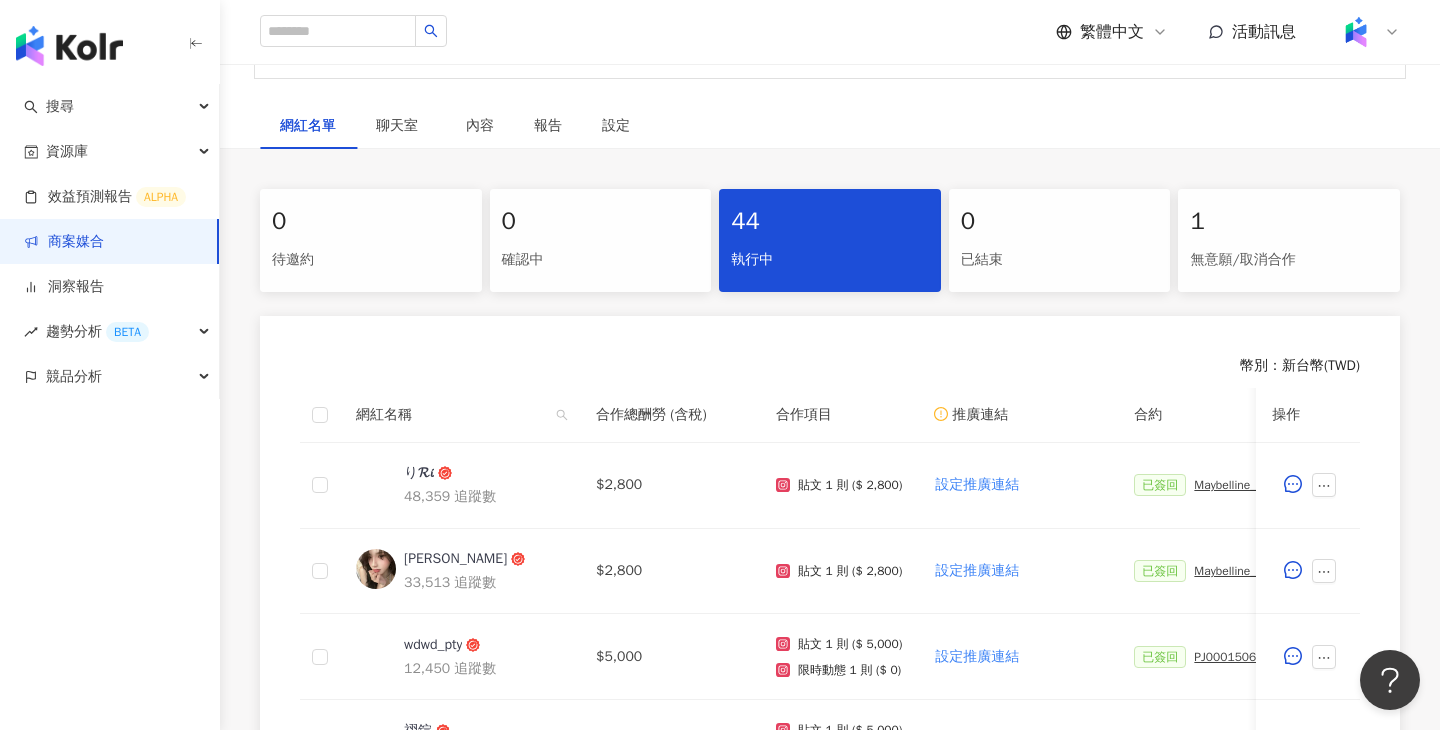 scroll, scrollTop: 1156, scrollLeft: 0, axis: vertical 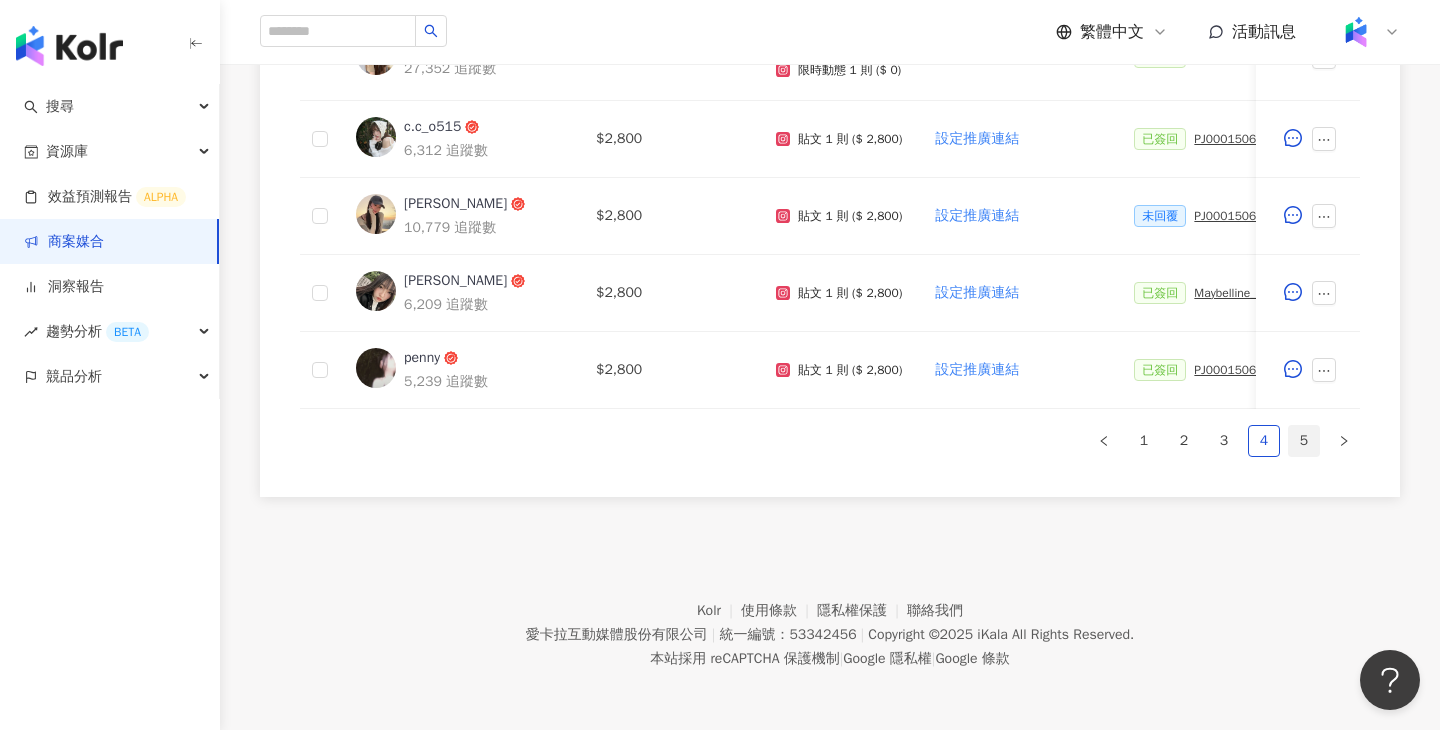 click on "5" at bounding box center (1304, 441) 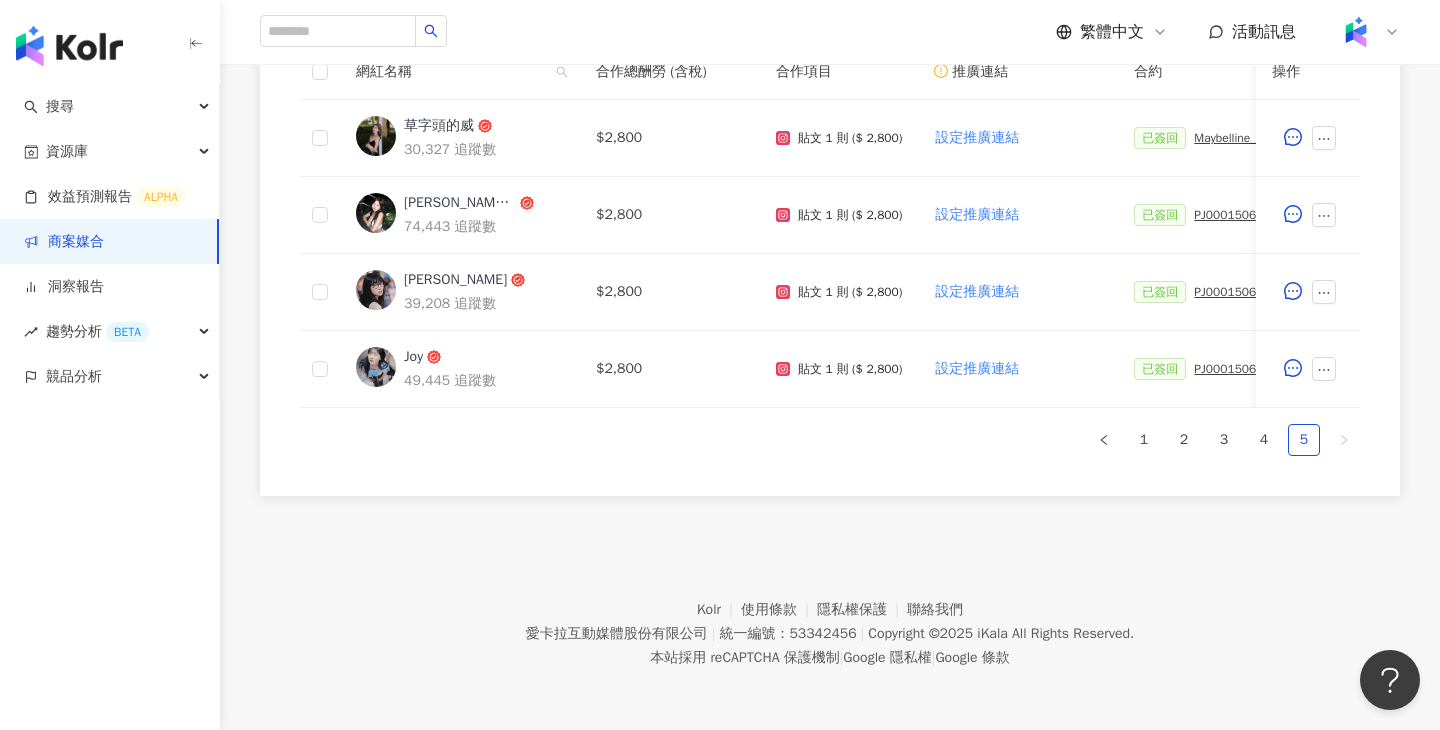 scroll, scrollTop: 642, scrollLeft: 0, axis: vertical 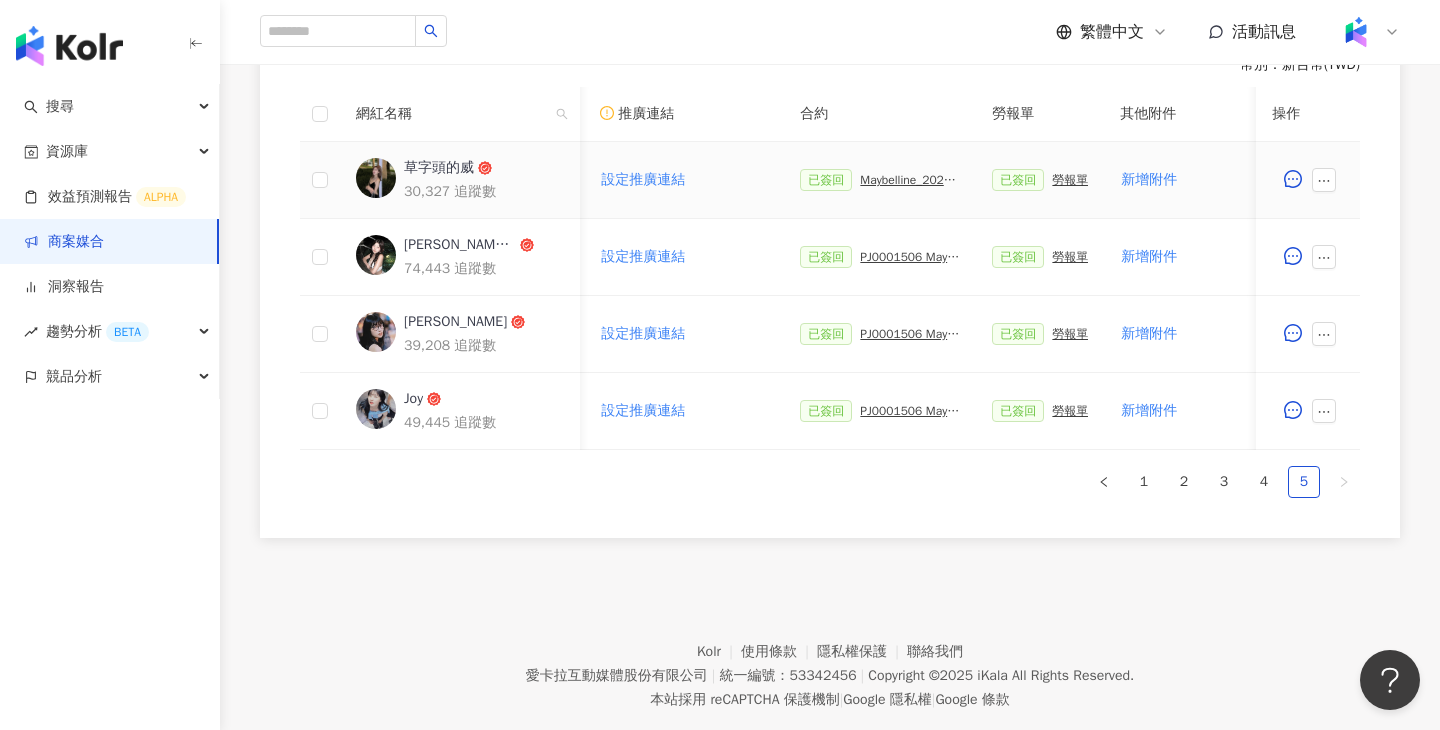 click on "Maybelline_202506_超持久水光鎖吻唇釉新色" at bounding box center [910, 180] 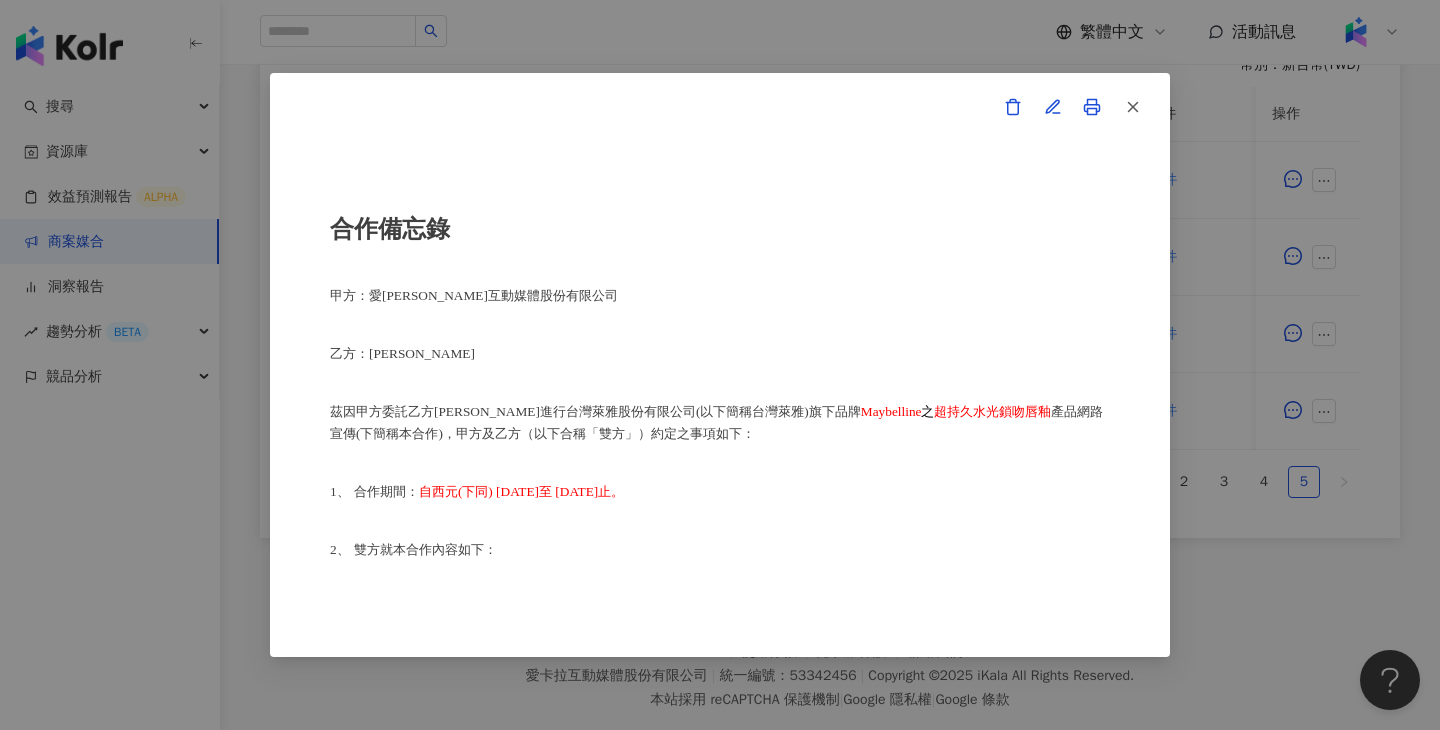 scroll, scrollTop: 642, scrollLeft: 0, axis: vertical 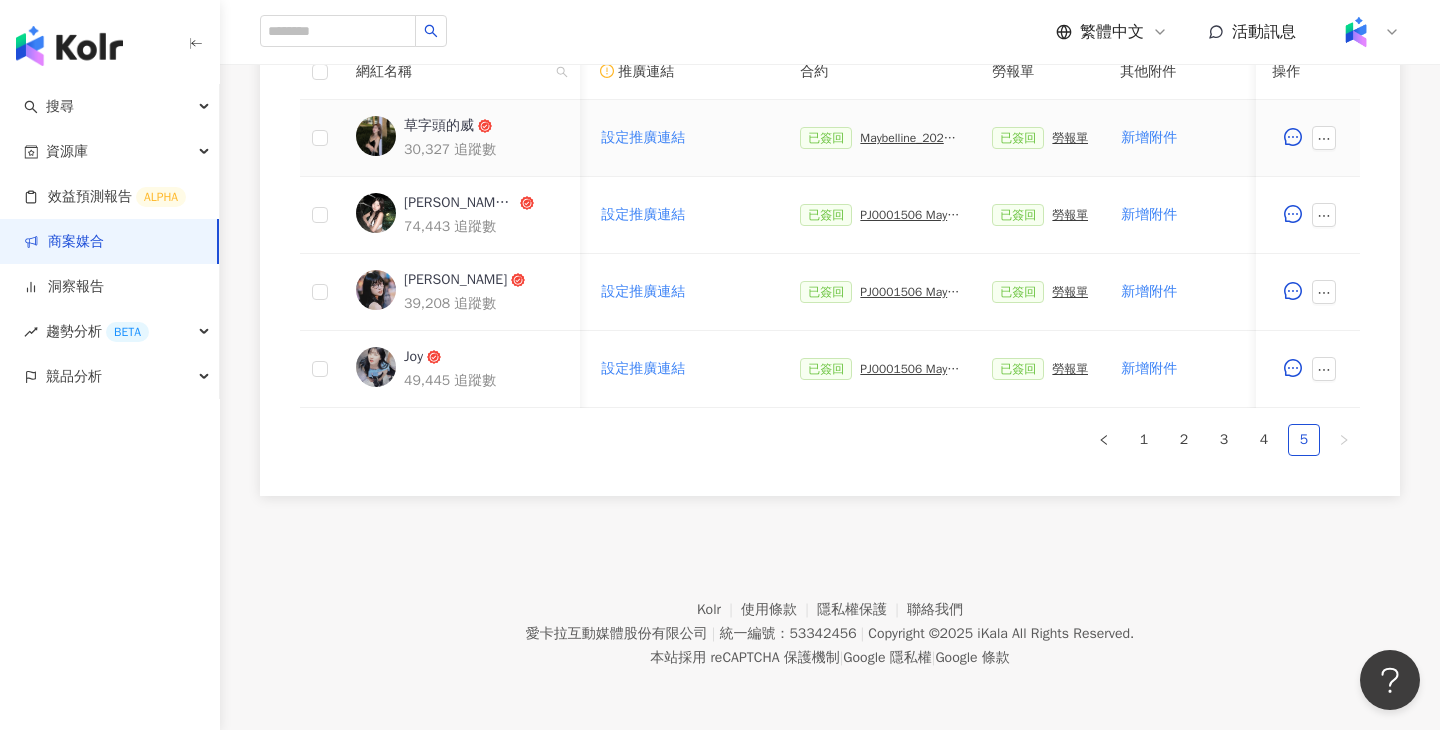click on "勞報單" at bounding box center (1070, 138) 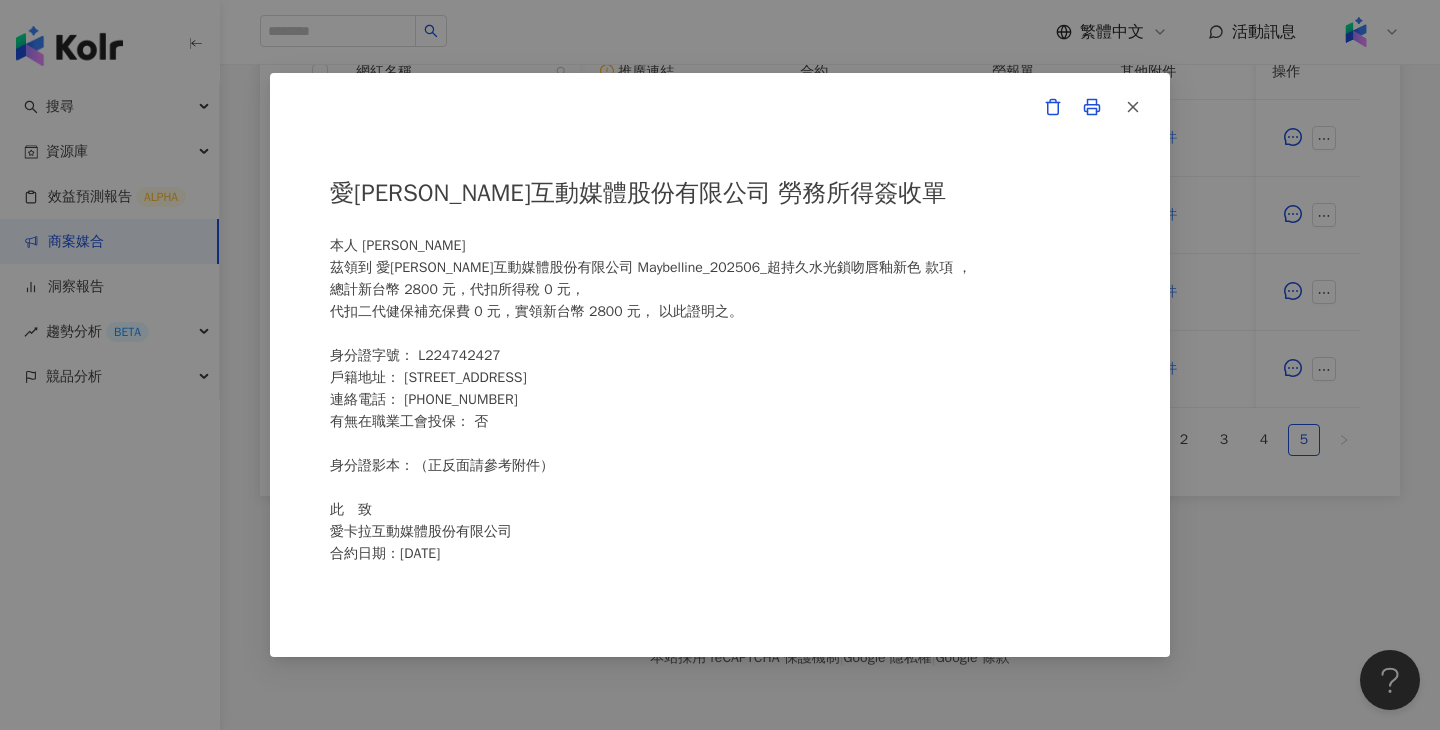 scroll, scrollTop: 0, scrollLeft: 0, axis: both 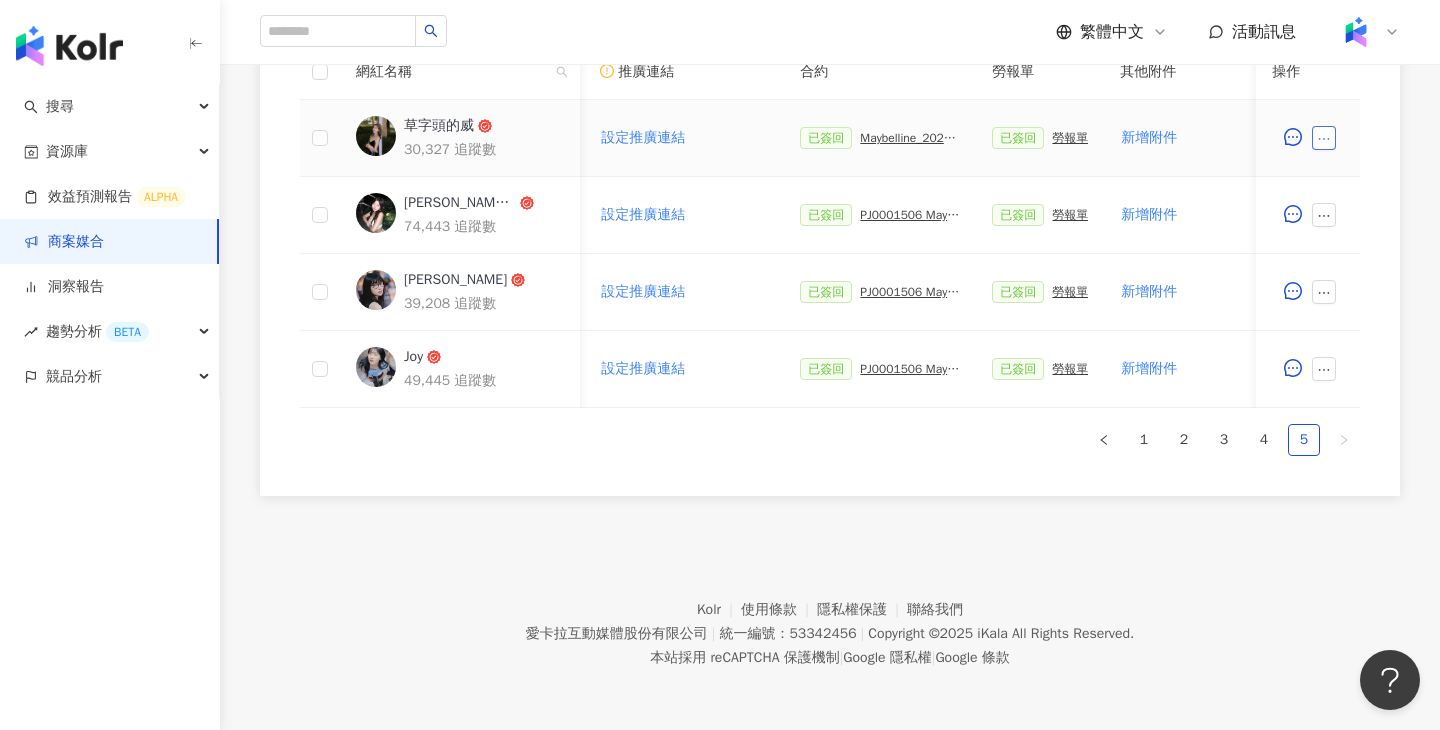 click 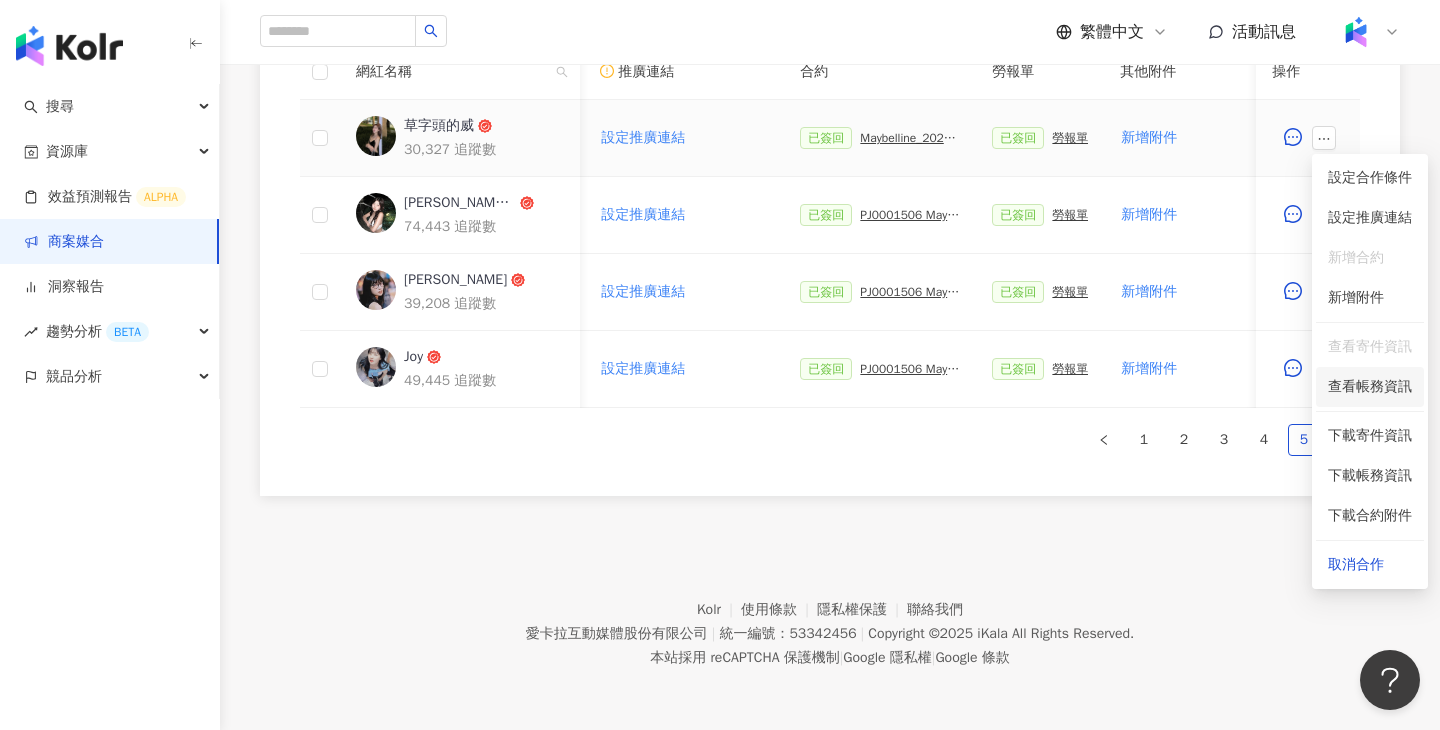 click on "查看帳務資訊" at bounding box center [1370, 387] 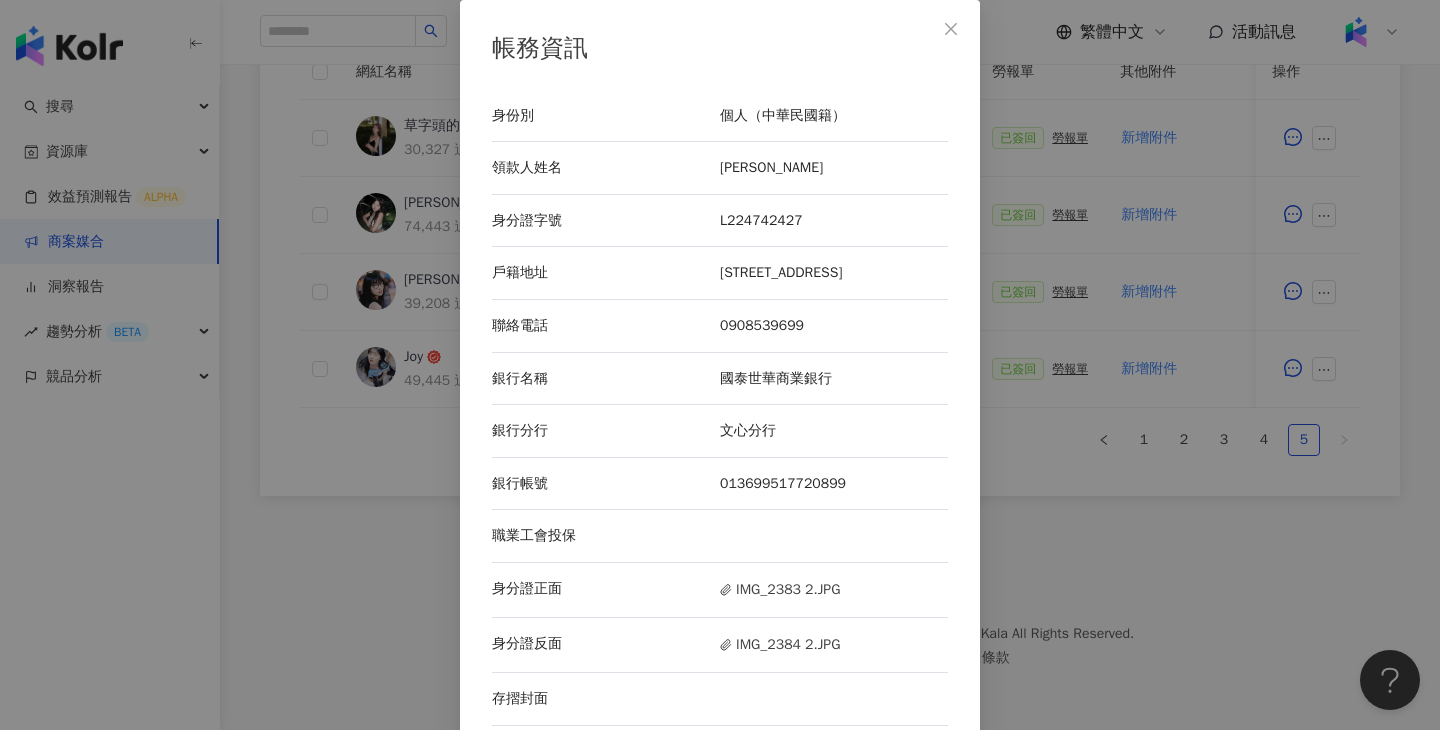 scroll, scrollTop: 19, scrollLeft: 0, axis: vertical 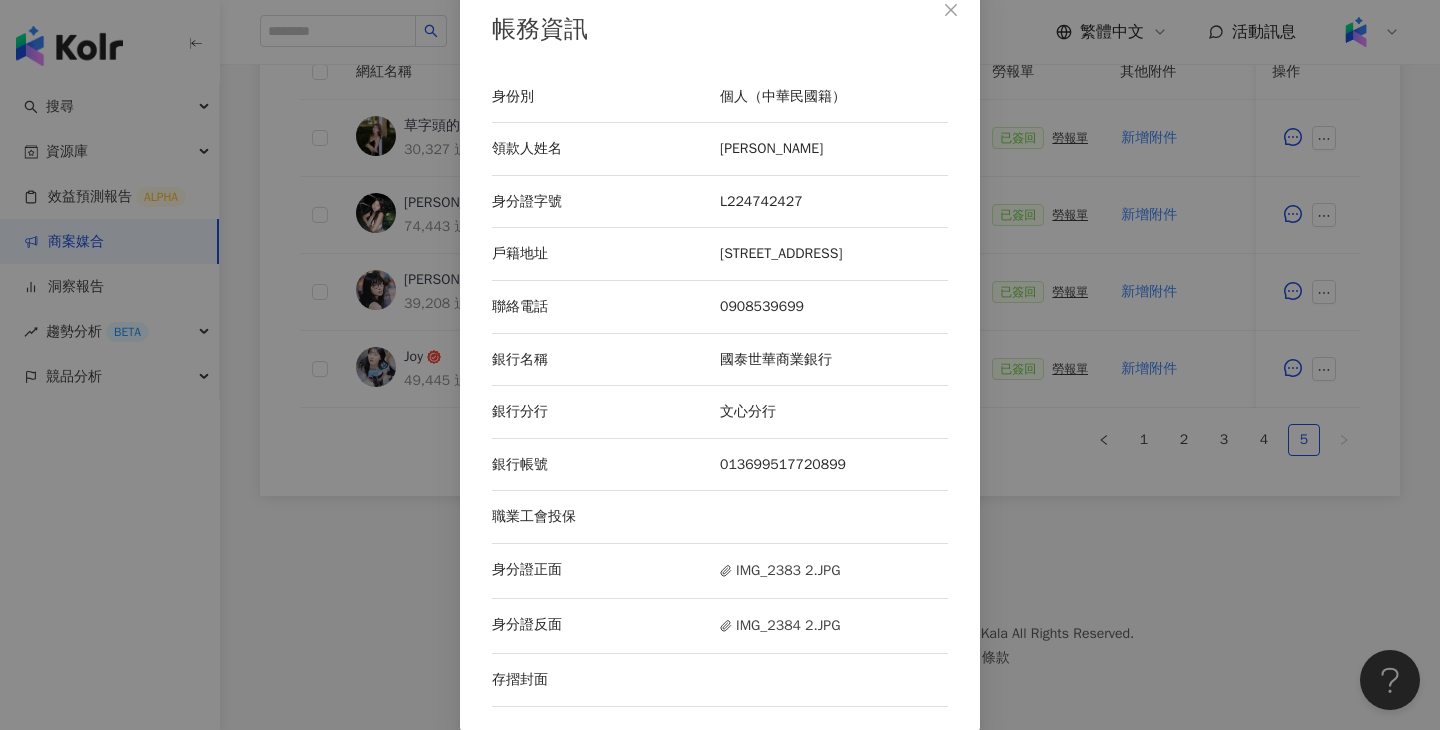 click on "帳務資訊 身份別 個人（中華民國籍） 領款人姓名 [PERSON_NAME] 身分證字號 L224742427 戶籍地址 [STREET_ADDRESS] 聯絡電話 [PHONE_NUMBER] 銀行名稱 國泰世華商業銀行 銀行分行 文心分行 銀行帳號 013699517720899 職業工會投保 身分證正面 IMG_2383 2.JPG 身分證反面 IMG_2384 2.JPG 存摺封面" at bounding box center (720, 365) 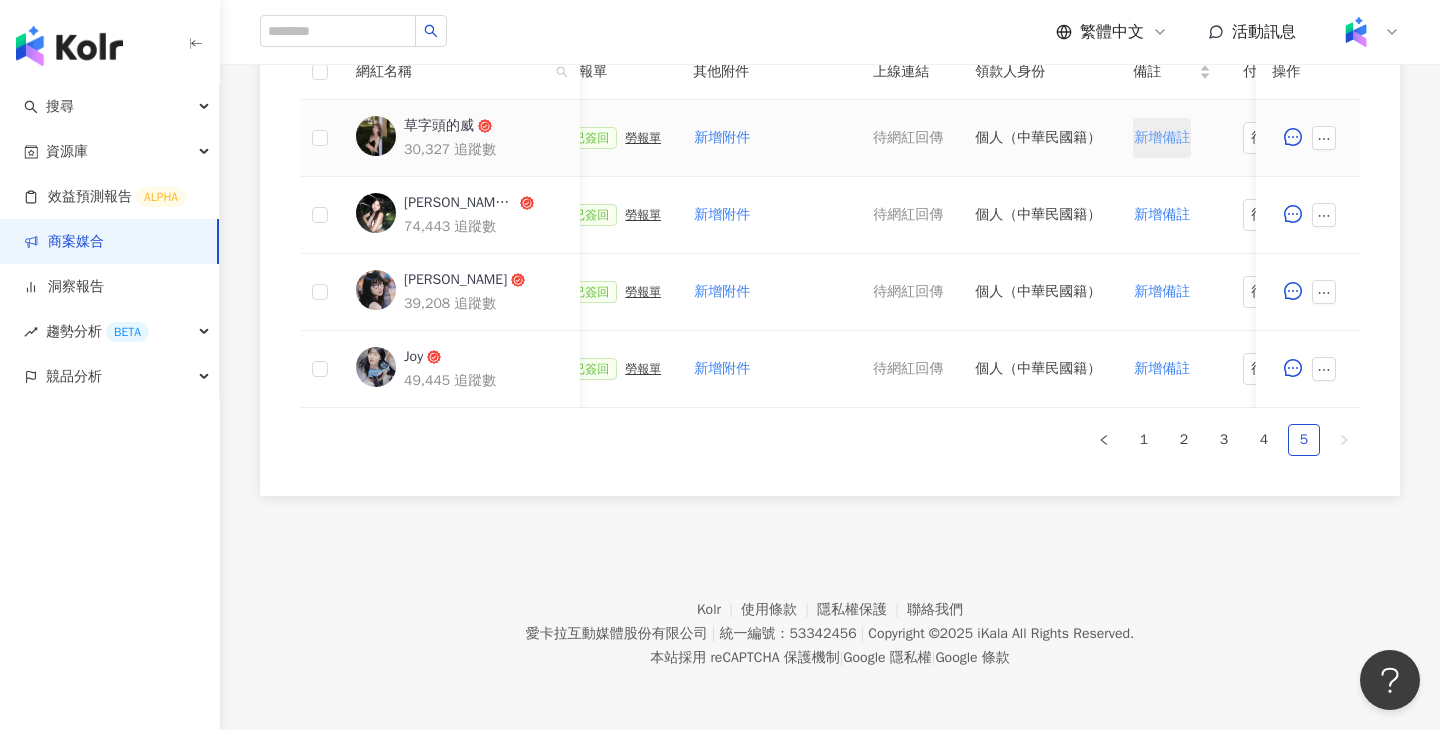 scroll, scrollTop: 0, scrollLeft: 939, axis: horizontal 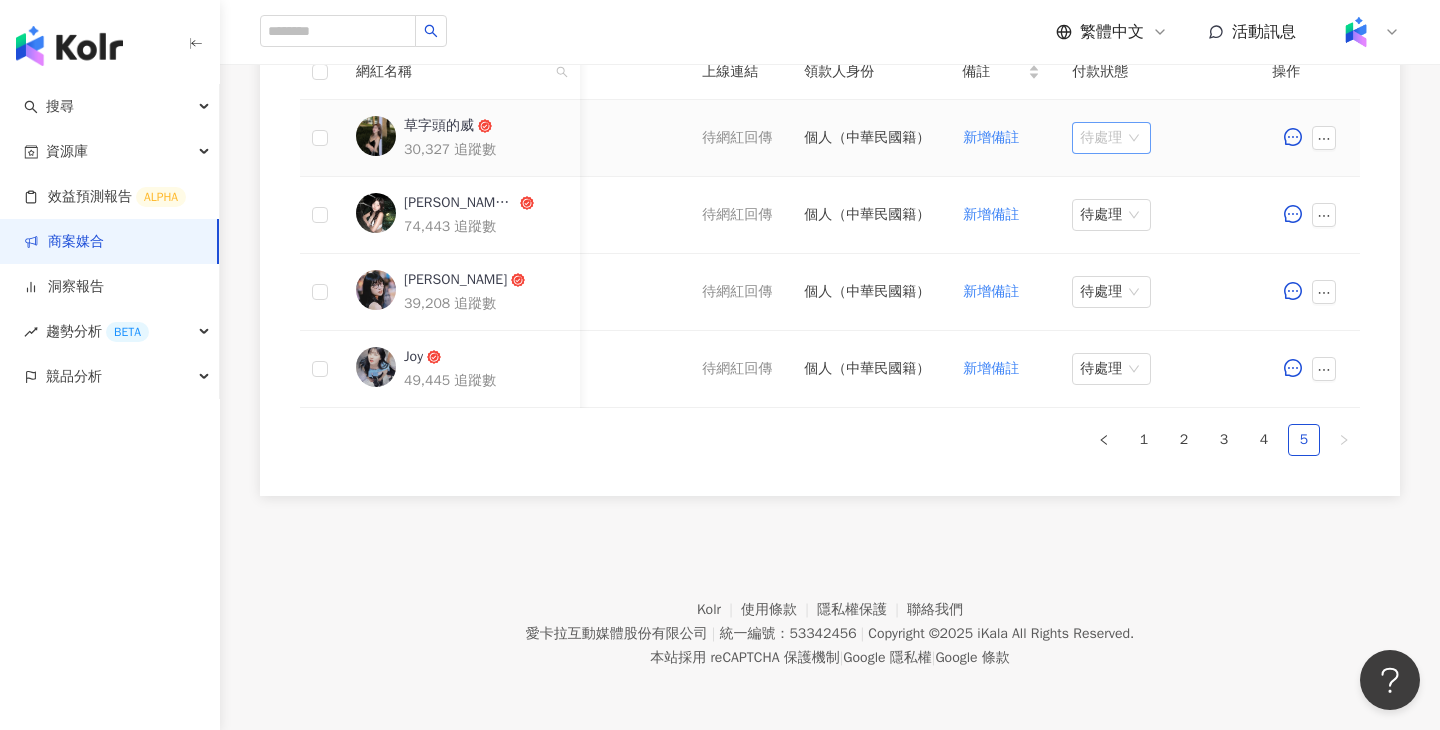 click on "待處理" at bounding box center (1111, 138) 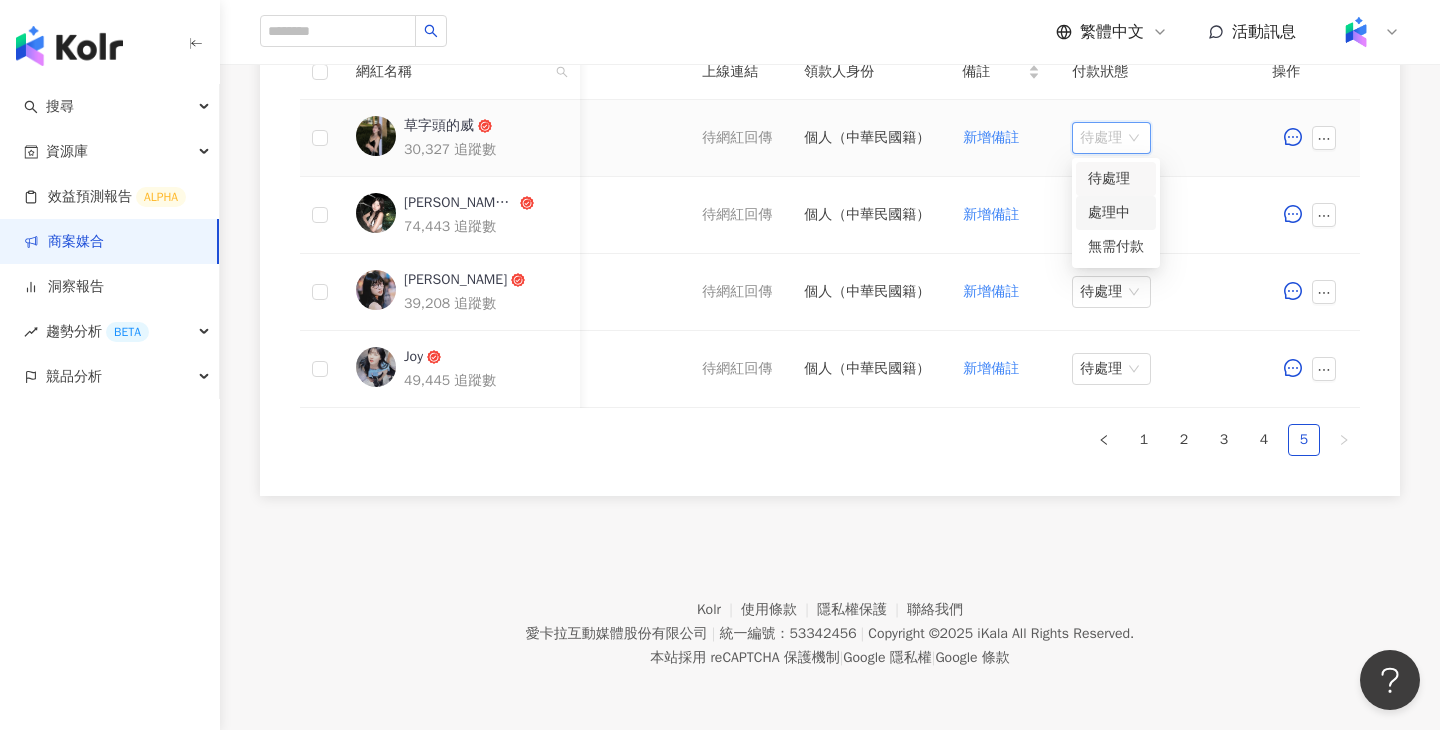 click on "處理中" at bounding box center (1116, 213) 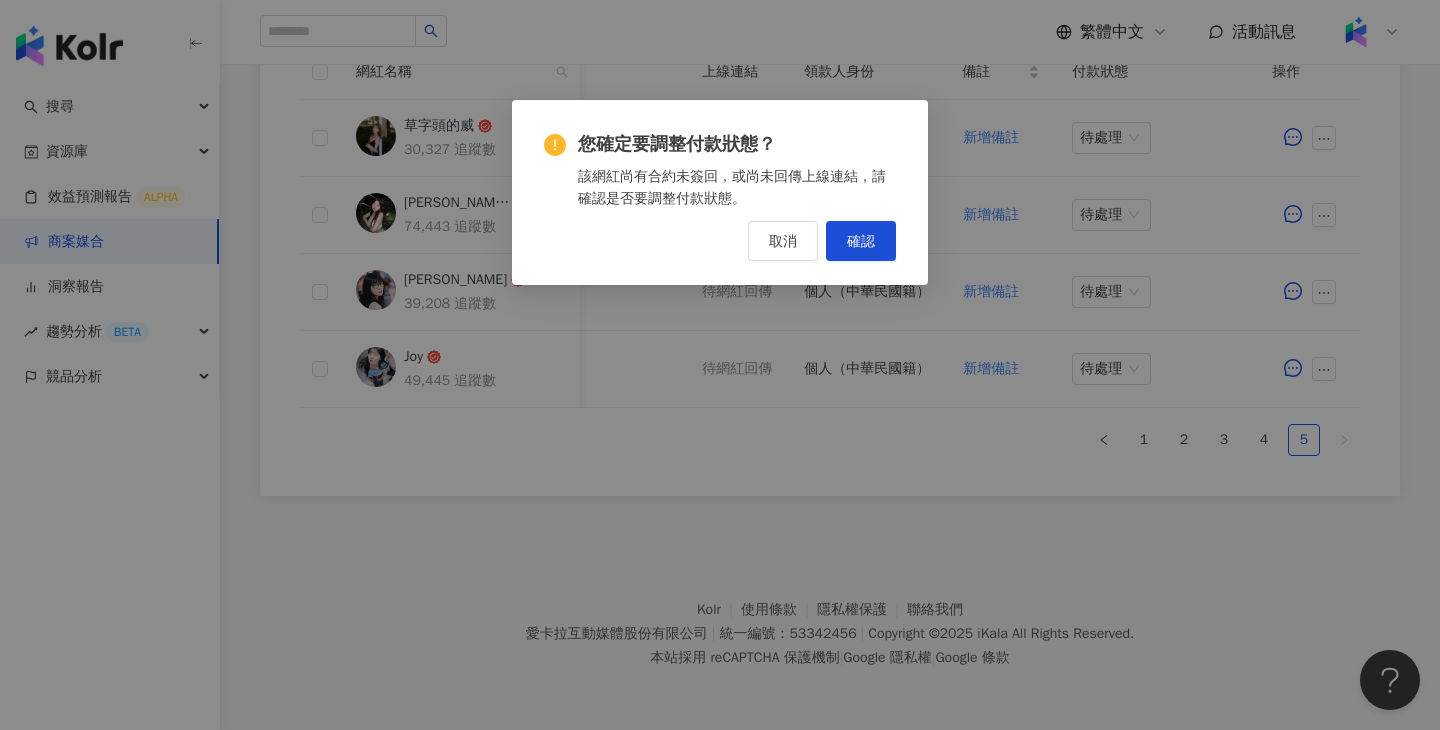 click on "該網紅尚有合約未簽回，或尚未回傳上線連結，請確認是否要調整付款狀態。" at bounding box center [737, 187] 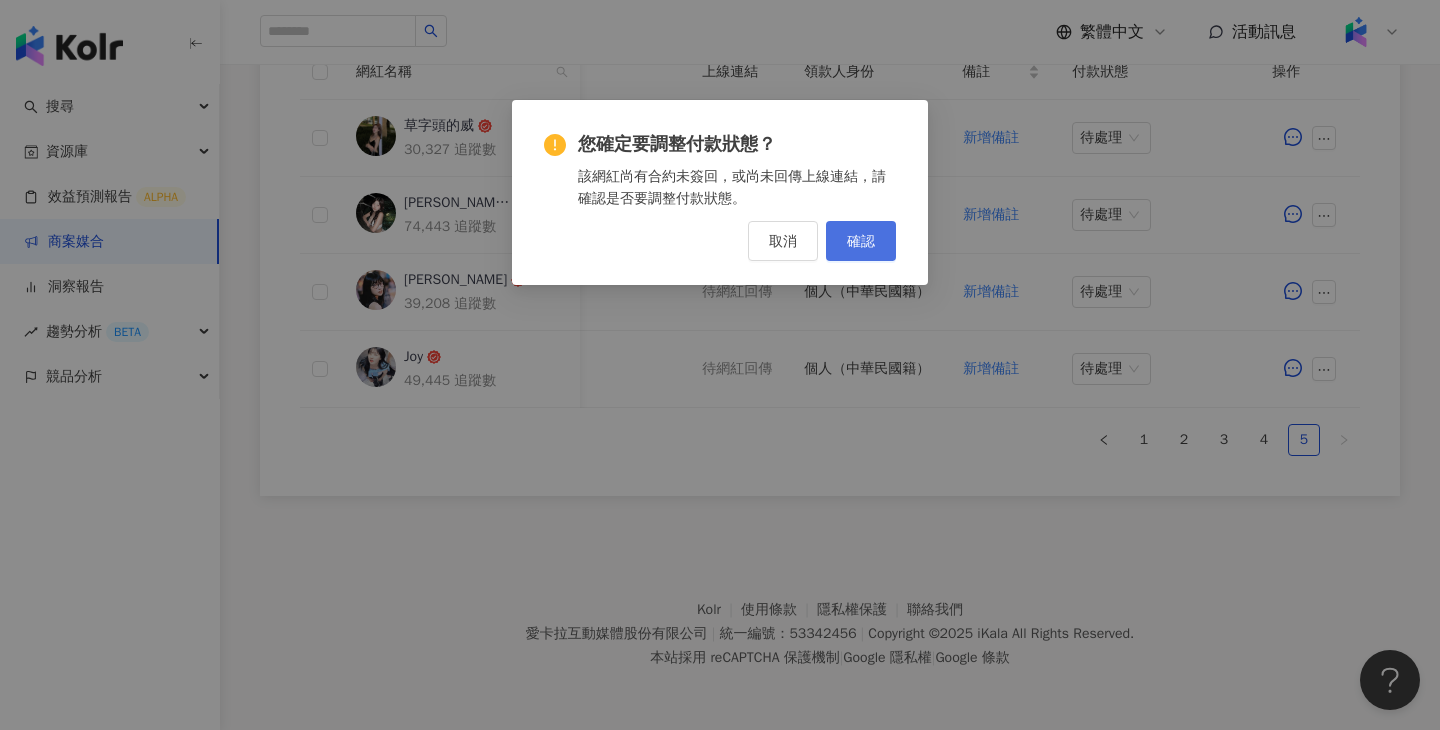 click on "確認" at bounding box center [861, 241] 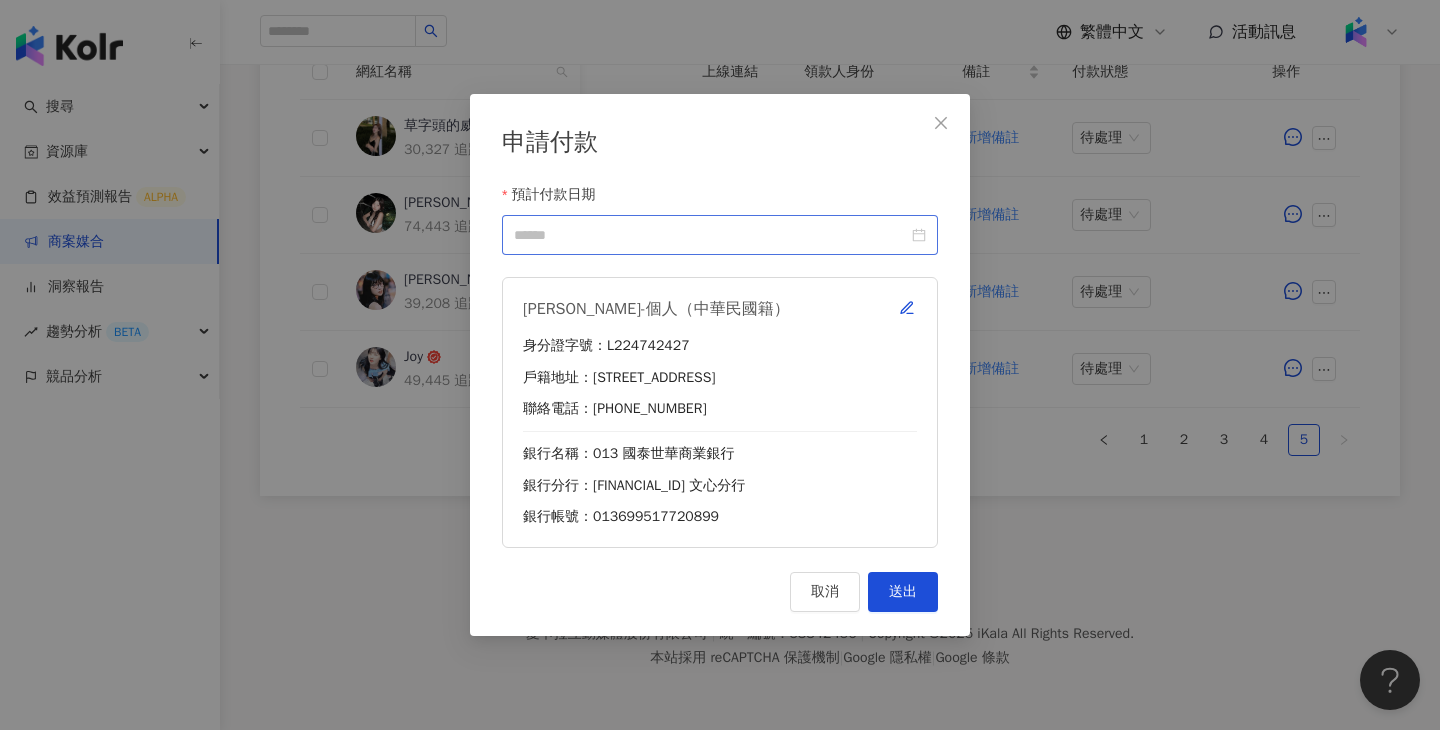 click at bounding box center (720, 235) 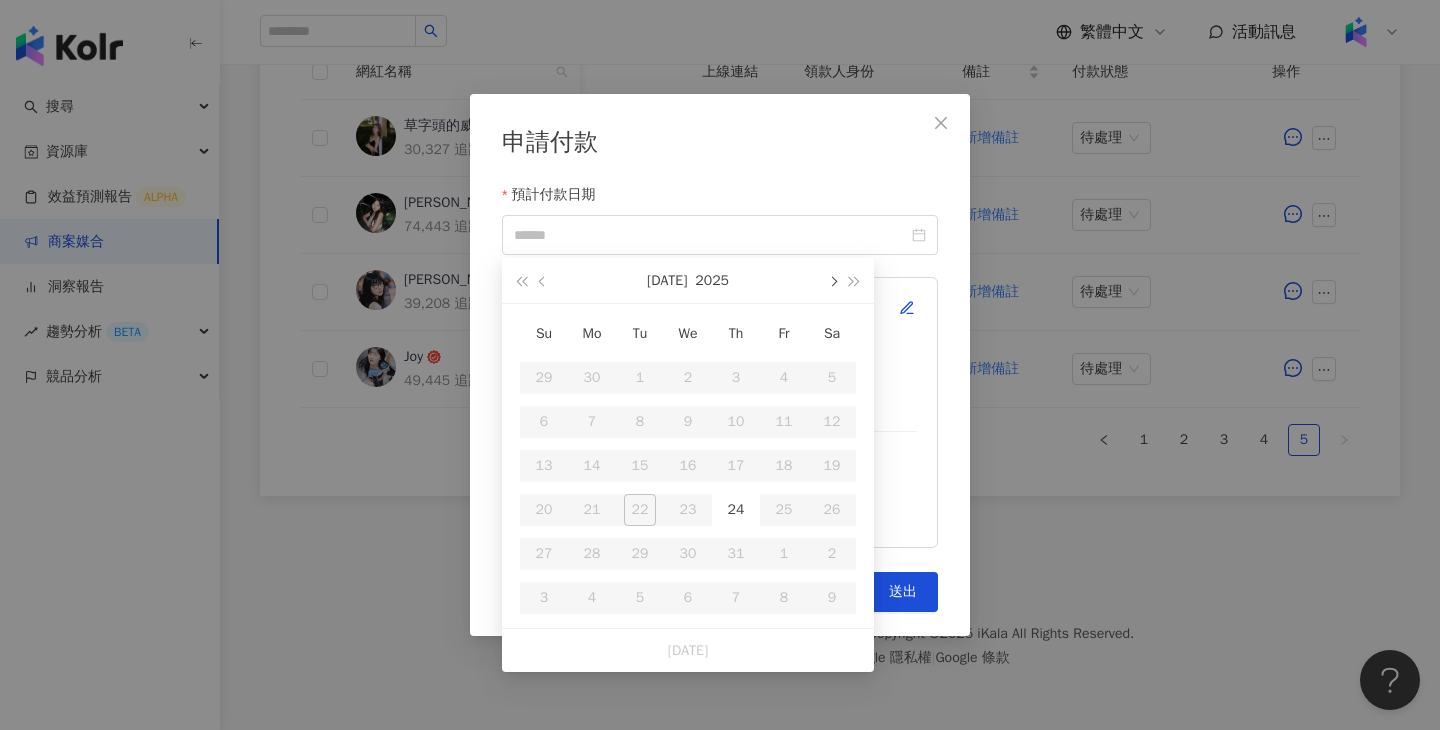 click at bounding box center [832, 280] 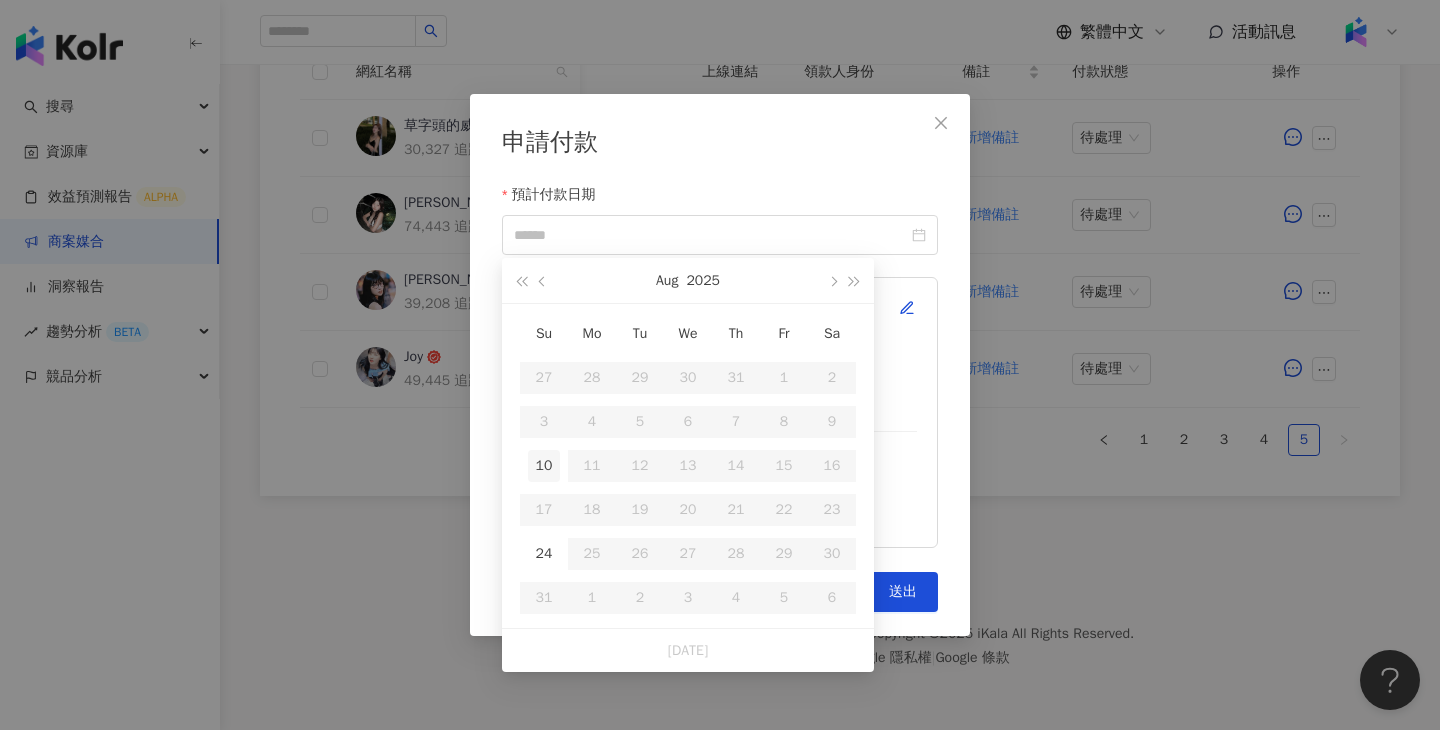 type on "**********" 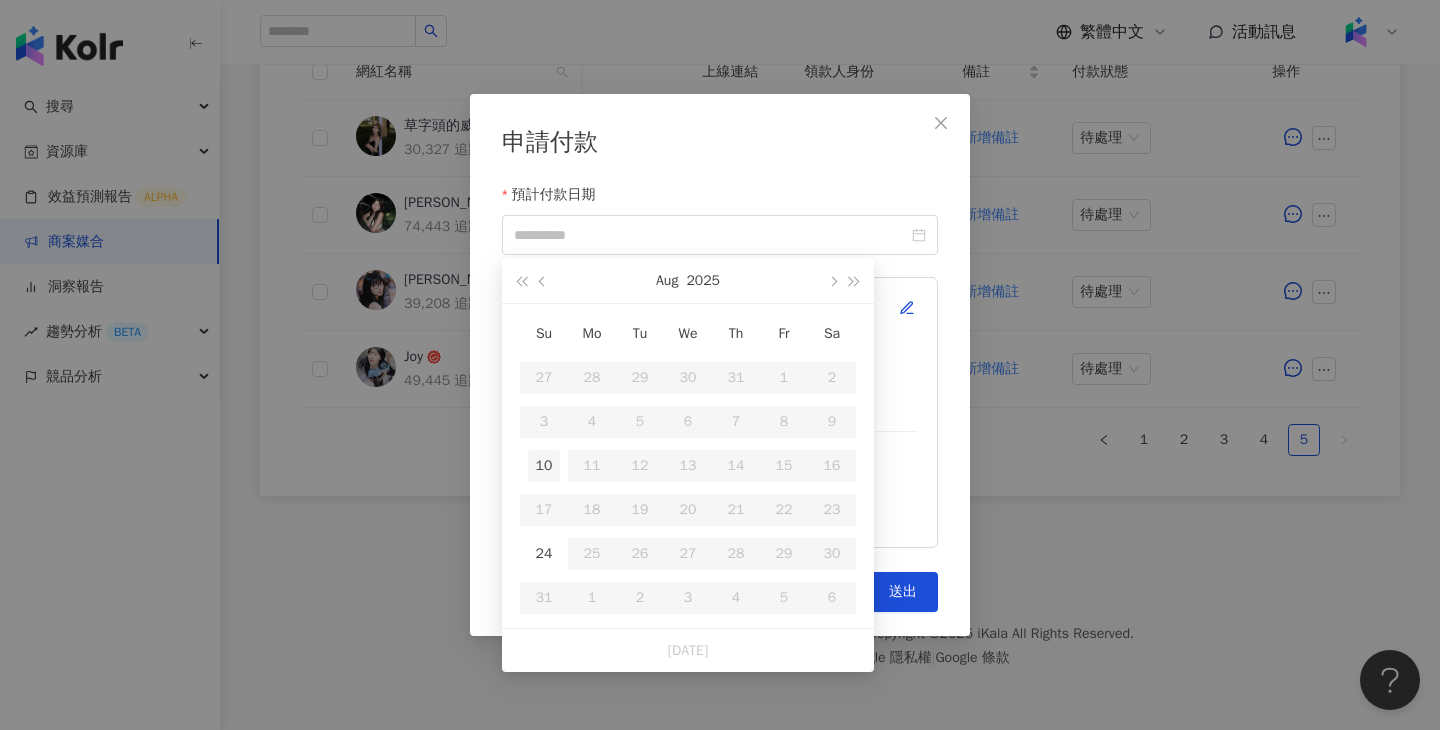 click on "10" at bounding box center [544, 466] 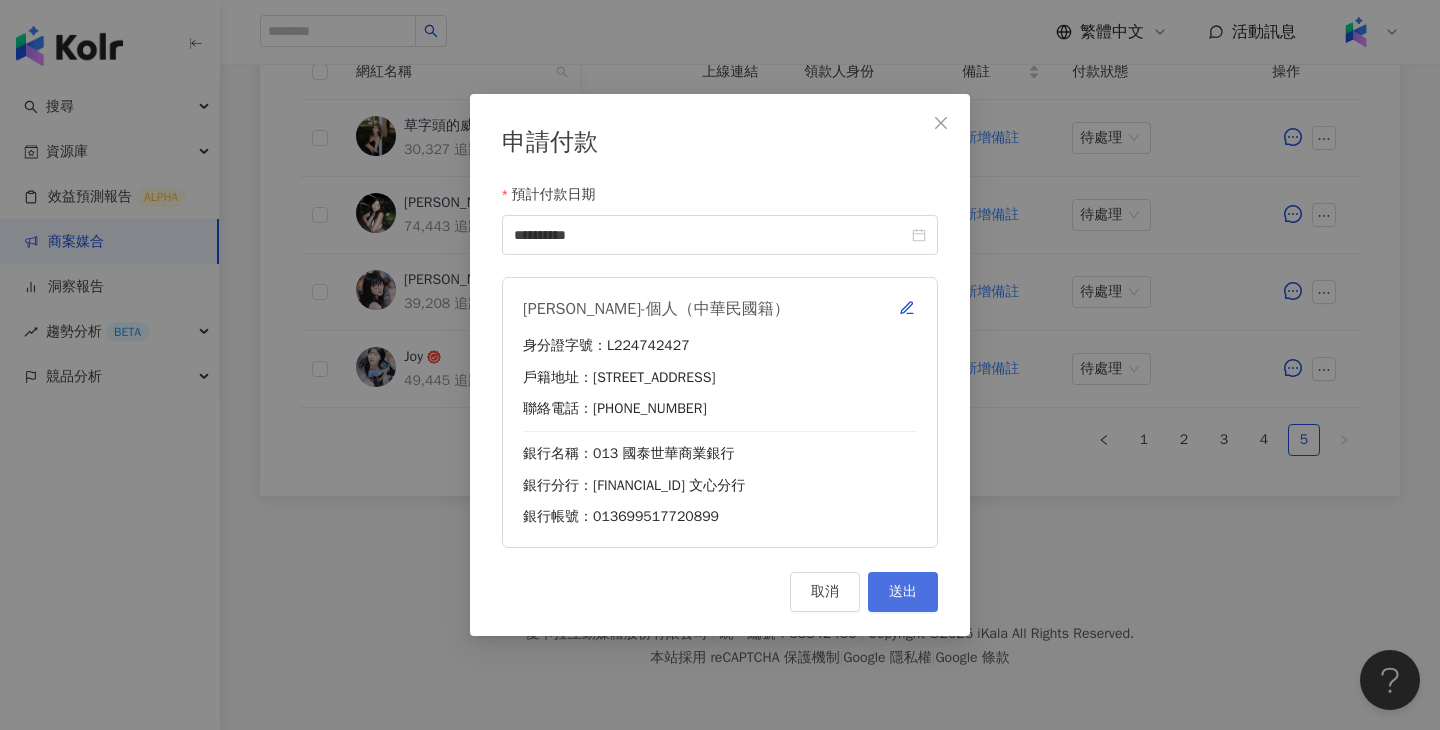 click on "送出" at bounding box center [903, 592] 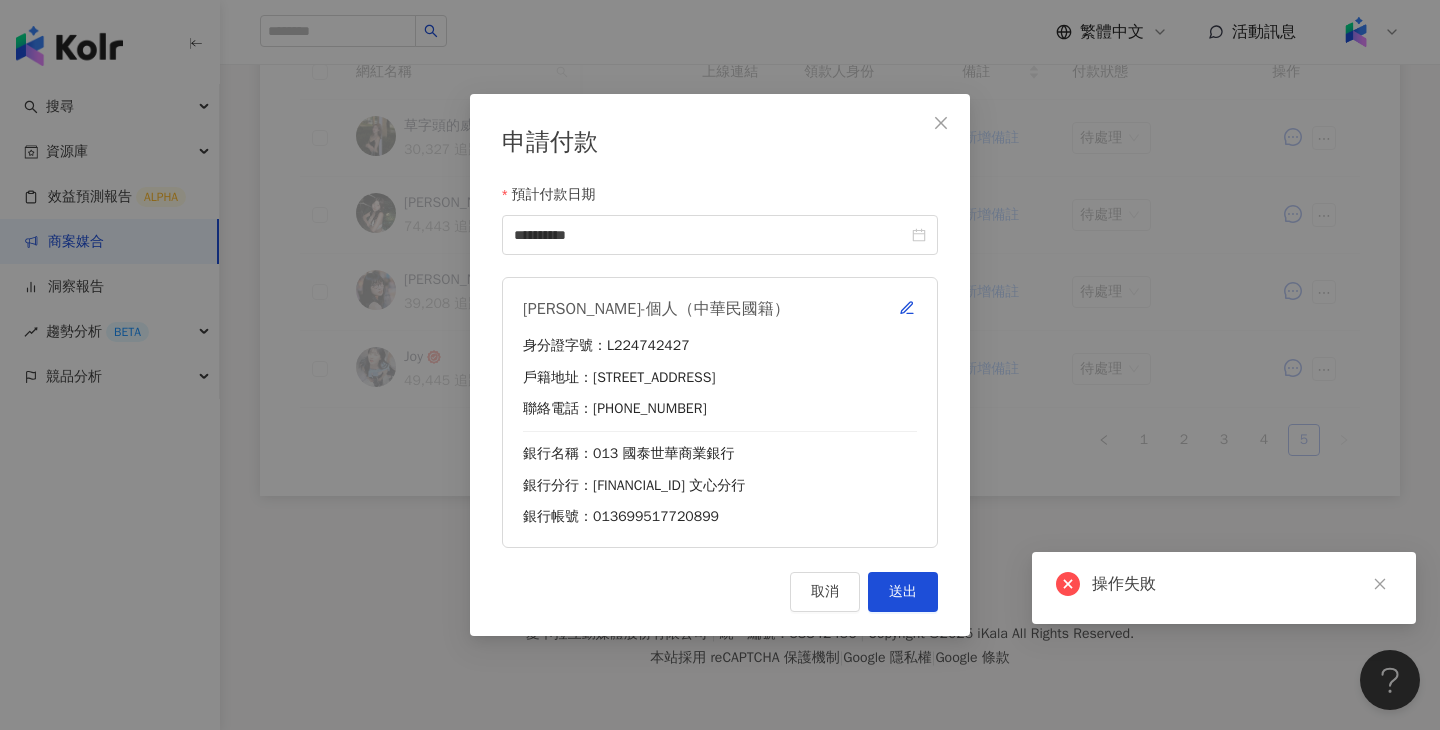 scroll, scrollTop: 642, scrollLeft: 0, axis: vertical 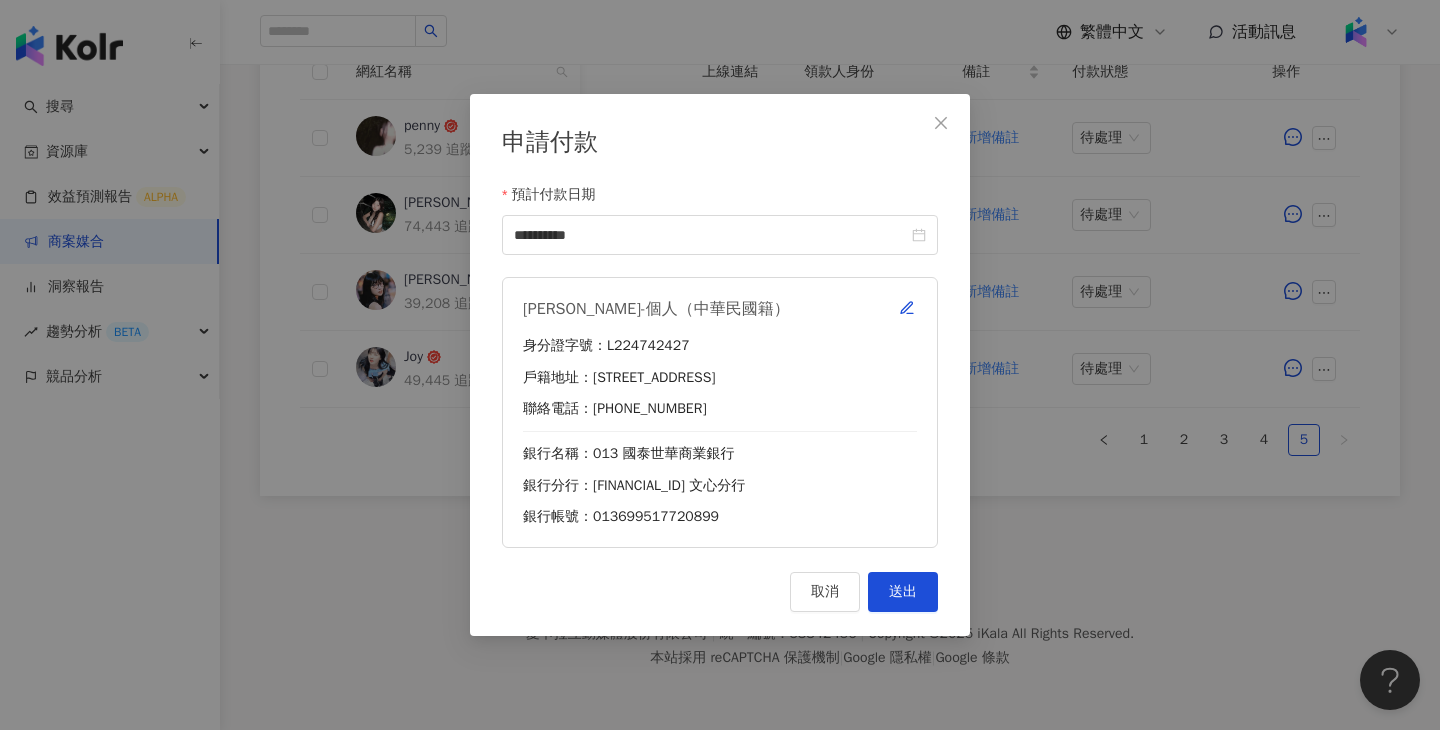 click on "**********" at bounding box center [720, 365] 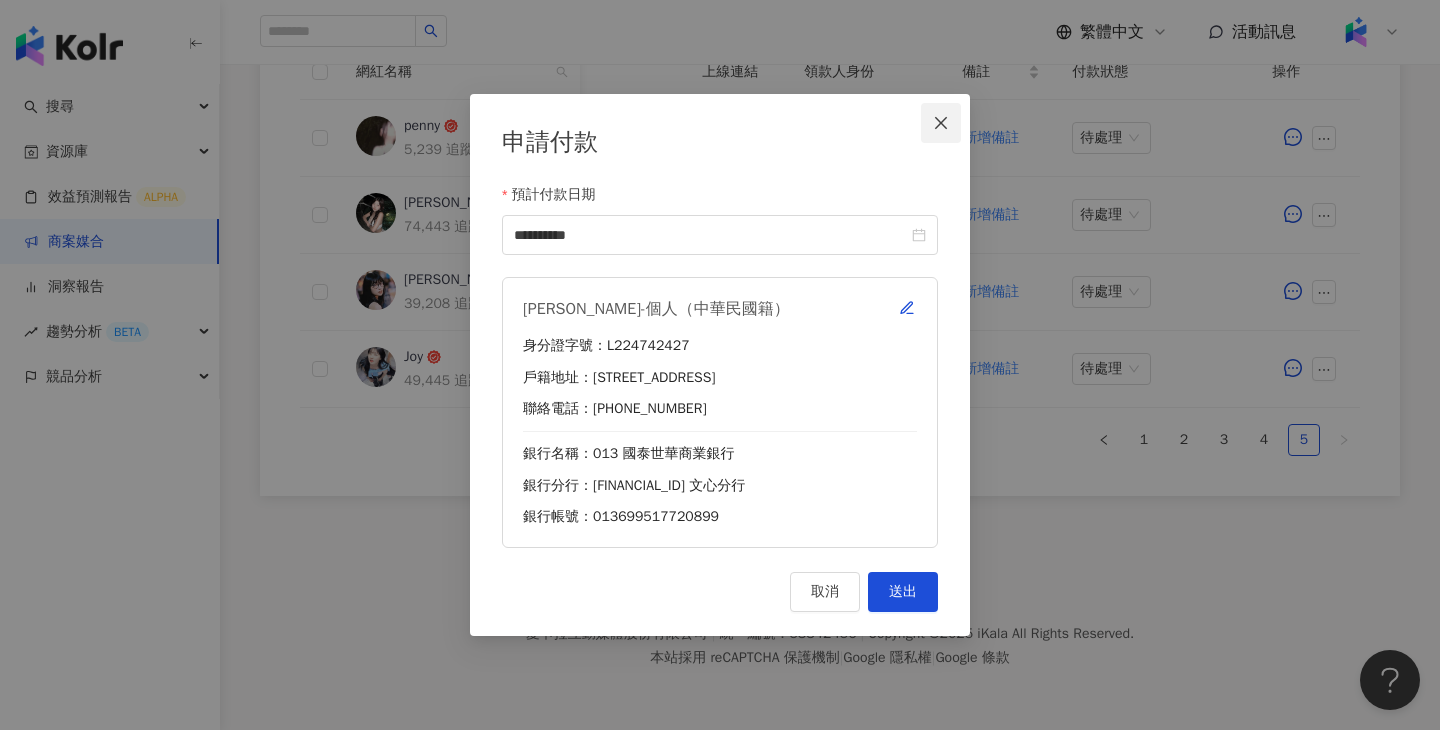 click on "**********" at bounding box center (720, 365) 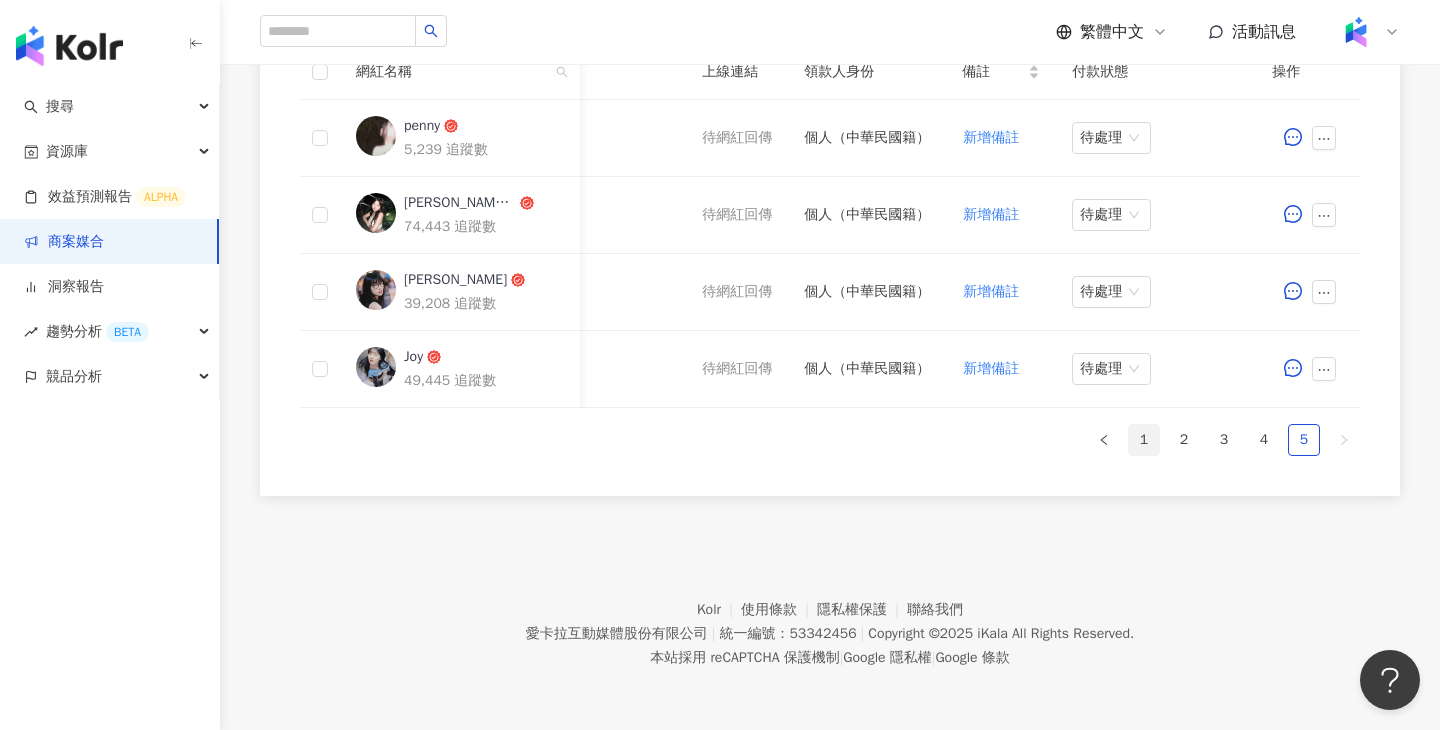 click on "1" at bounding box center [1144, 440] 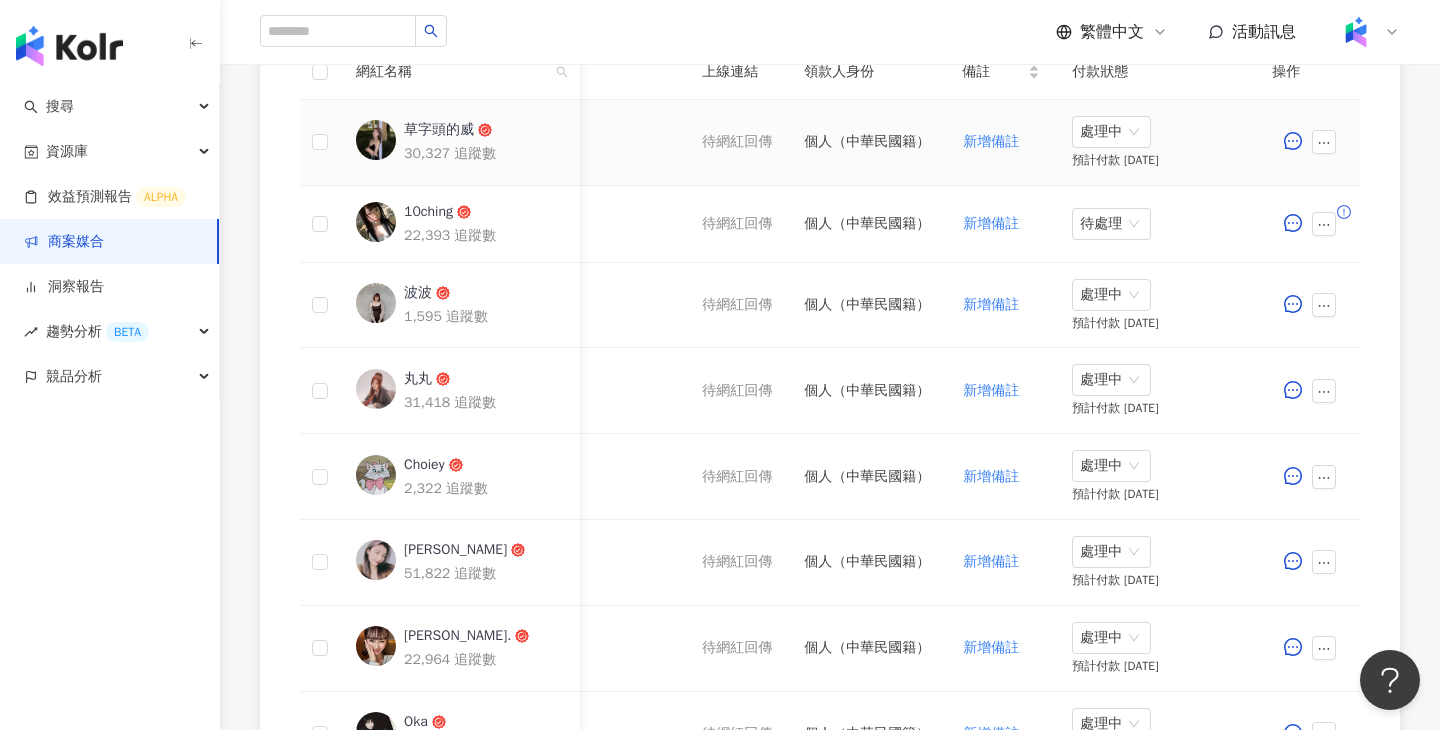 scroll, scrollTop: 628, scrollLeft: 0, axis: vertical 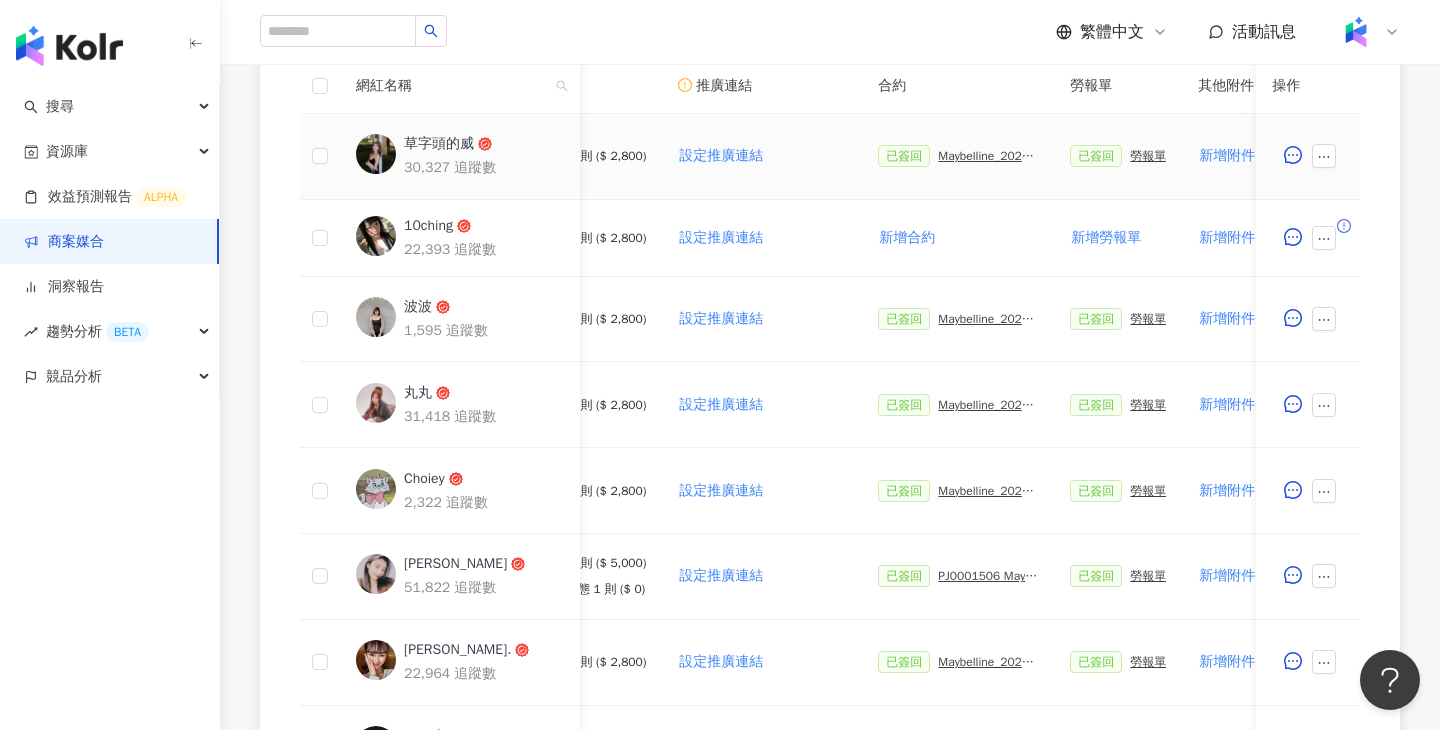 click on "Maybelline_202506_超持久水光鎖吻唇釉新色" at bounding box center (988, 156) 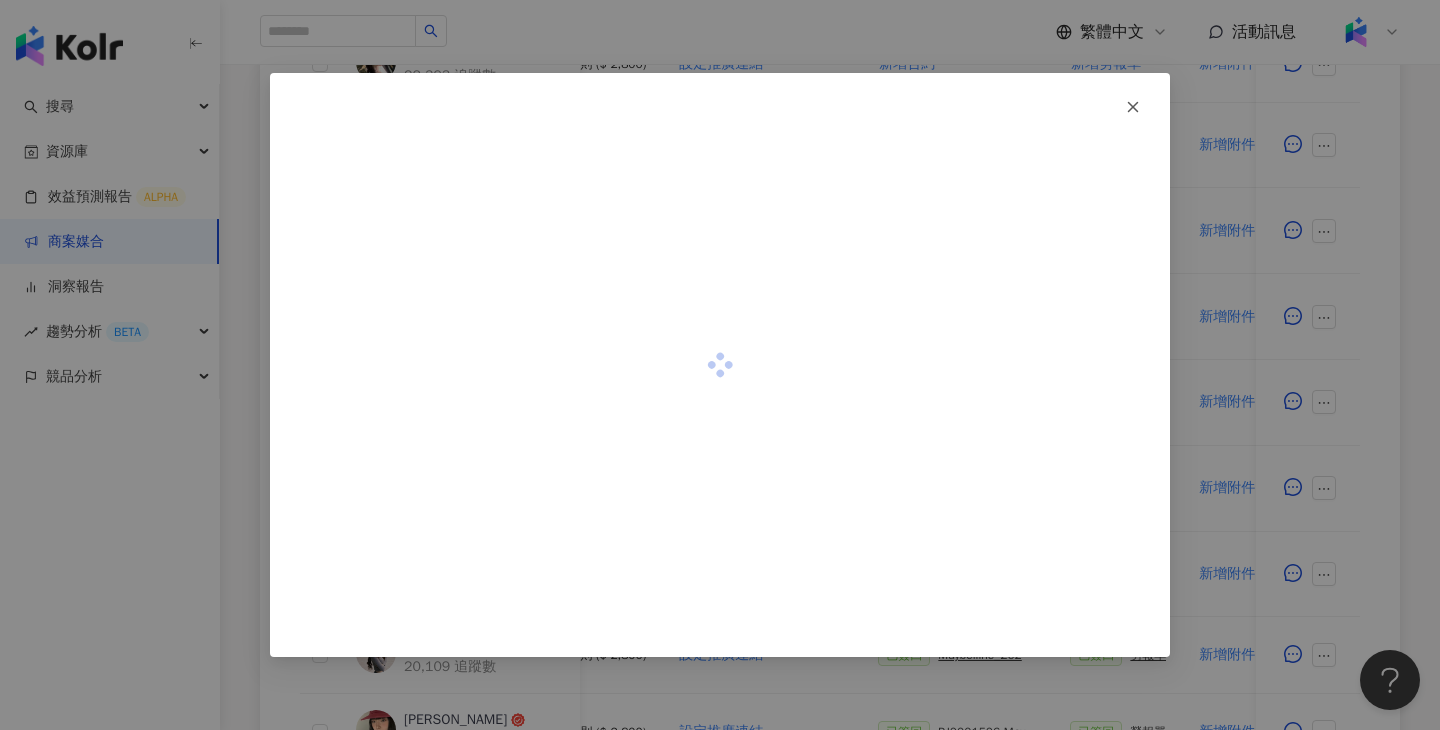 scroll, scrollTop: 1165, scrollLeft: 0, axis: vertical 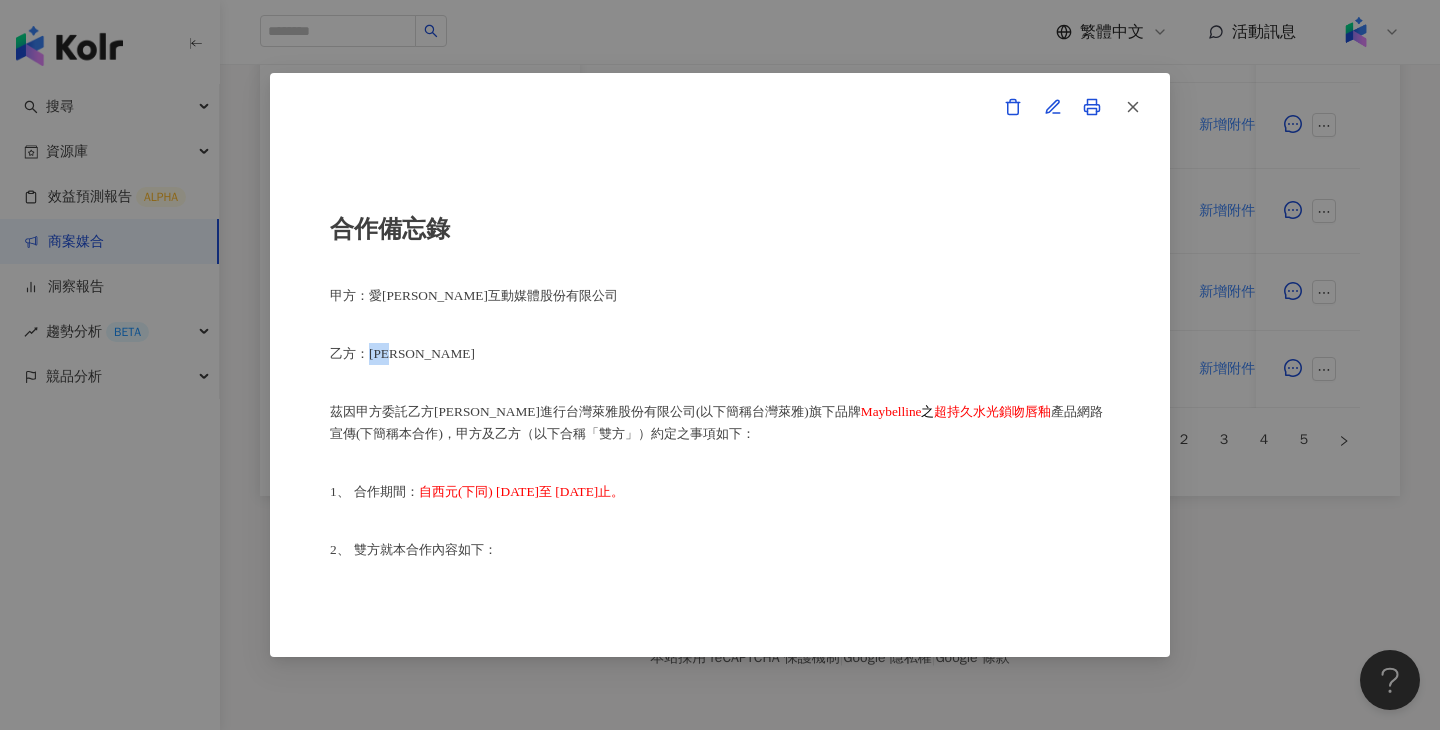 drag, startPoint x: 412, startPoint y: 351, endPoint x: 371, endPoint y: 347, distance: 41.19466 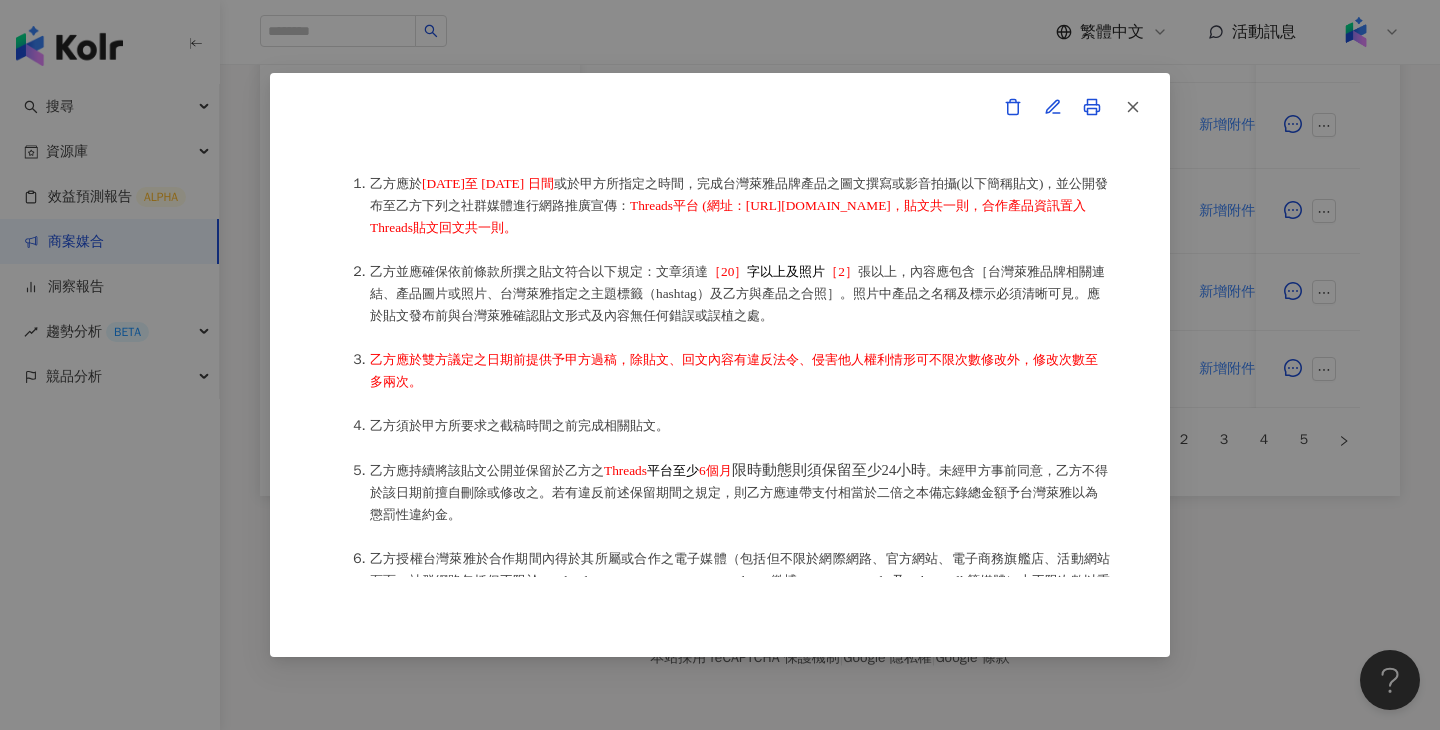 scroll, scrollTop: 482, scrollLeft: 0, axis: vertical 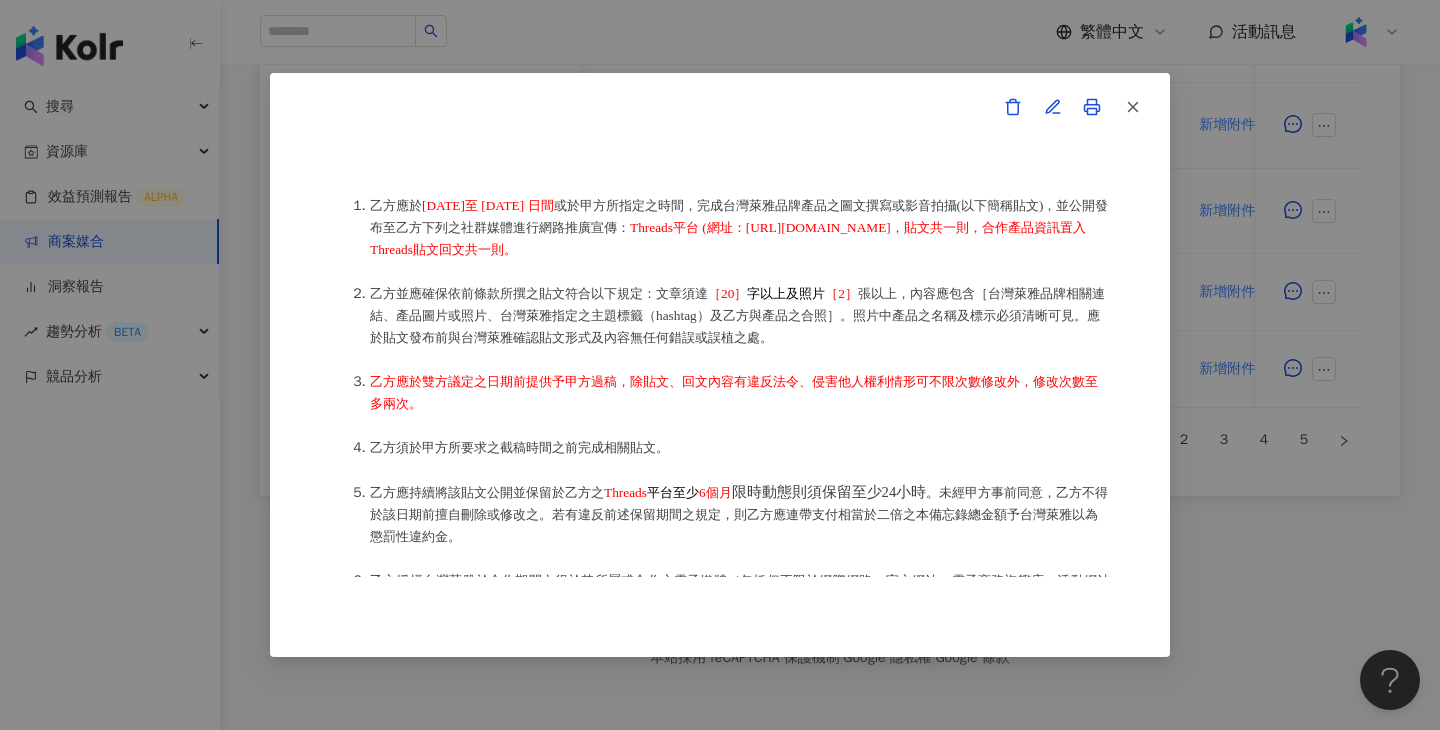 click on "合作備忘錄
甲方：愛[PERSON_NAME]互動媒體股份有限公司
乙方：[PERSON_NAME]因甲方委託乙方[PERSON_NAME]進行台灣萊雅股份有限公司(以下簡稱台灣萊雅)旗下品牌 Maybelline 之 超持久水光鎖吻唇釉 產品網路宣傳(下簡稱本合作)，甲方及乙方（以下合稱「雙方」）約定之事項如下：
1、   合作期間： 自西元(下同)  [DATE]至 [DATE]止。
2、   雙方就本合作內容如下：
（1）   [PERSON_NAME]提供本服務內容如下：
乙方應於  [DATE]至 [DATE] 日間 或於甲方所指定之時間，完成台灣萊雅品牌產品之圖文撰寫或影音拍攝(以下簡稱貼文)，並公開發布至乙方下列之社群媒體進行網路推廣宣傳： Threads平台 (網址：[URL][DOMAIN_NAME]，貼文共一則，合作產品資訊置入Threads貼文回文共一則。
［2］" at bounding box center [720, 365] 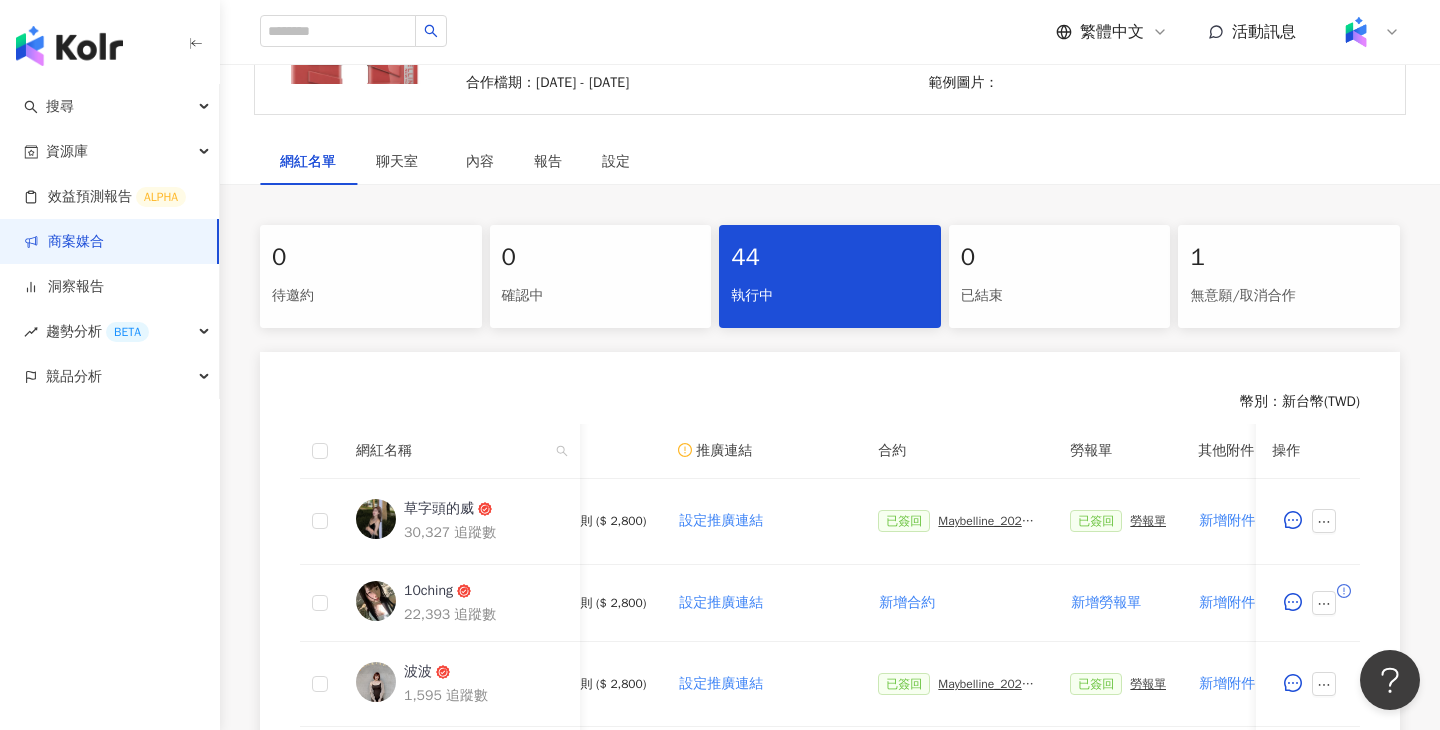 scroll, scrollTop: 225, scrollLeft: 0, axis: vertical 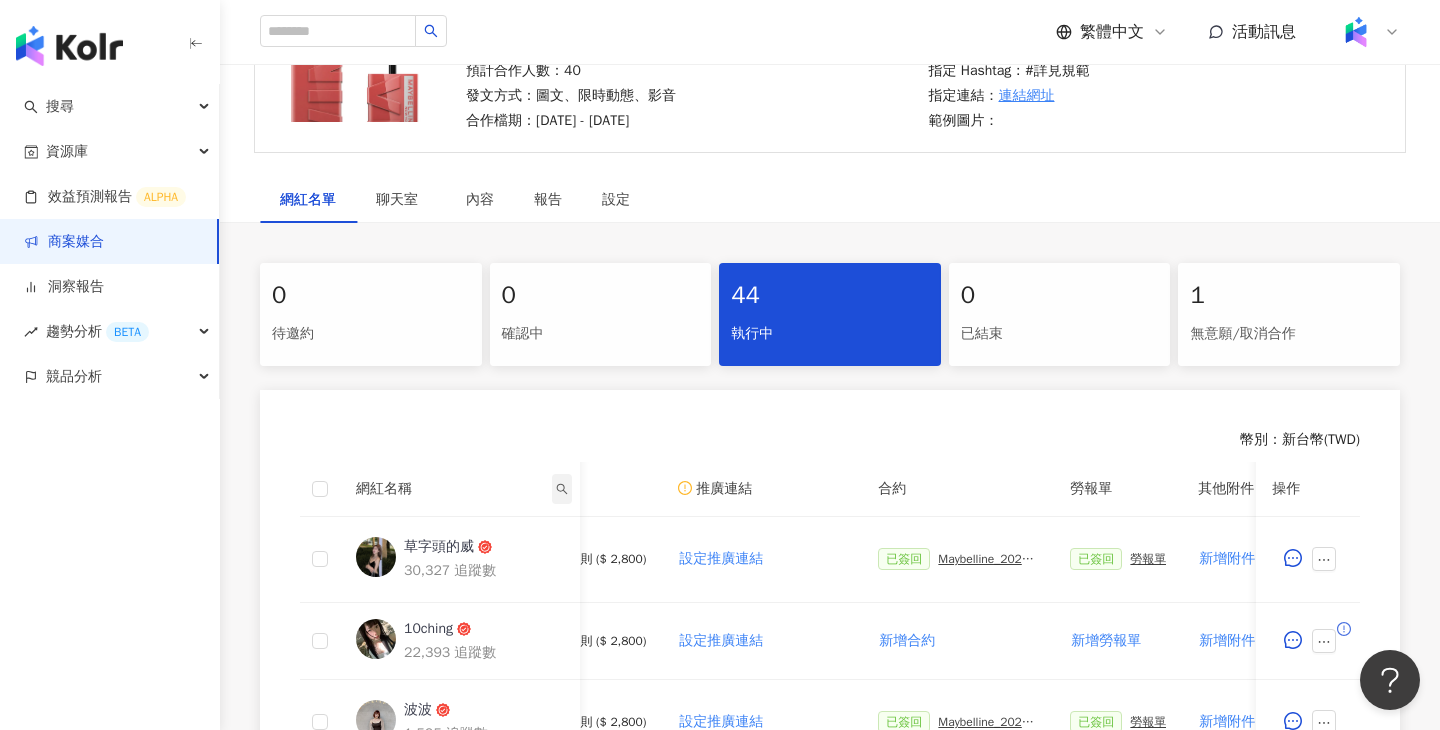 click 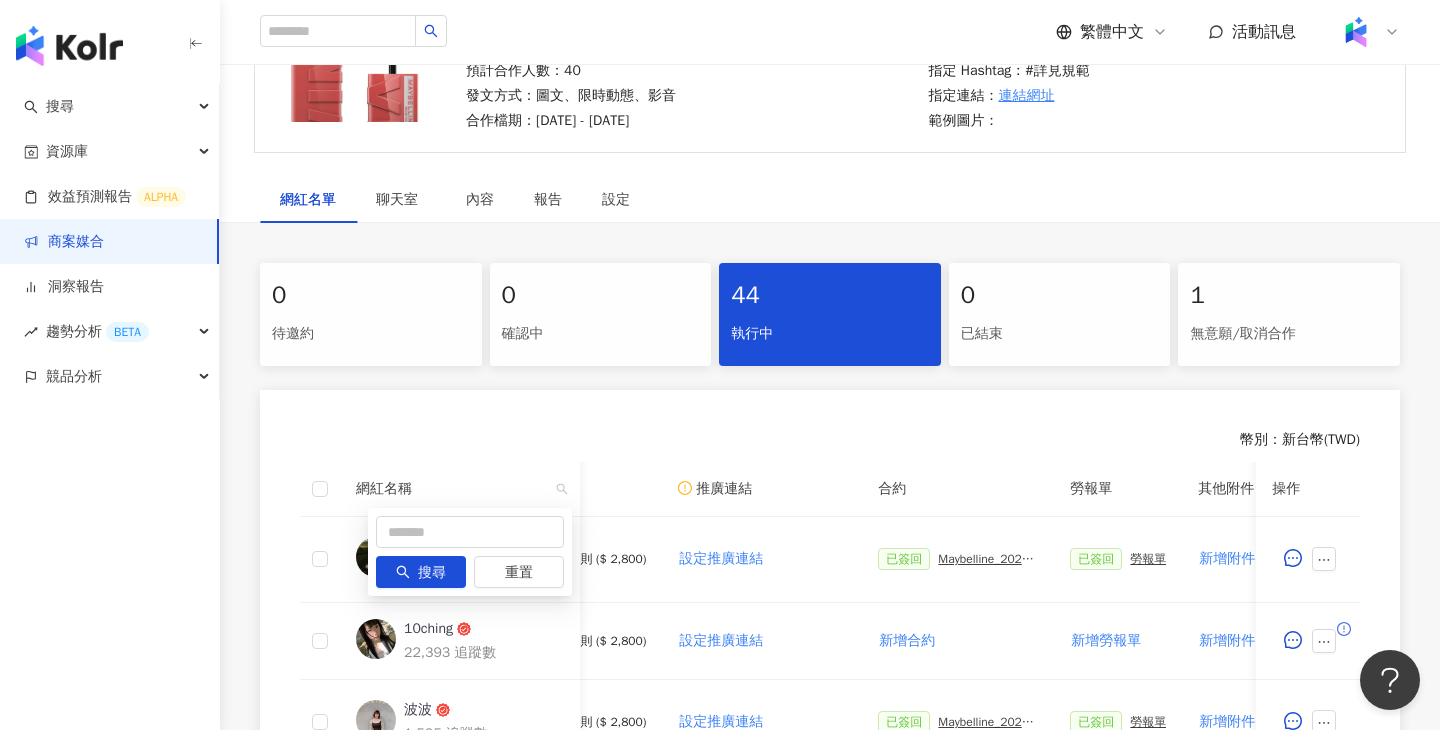 click on "搜尋 重置" at bounding box center (470, 552) 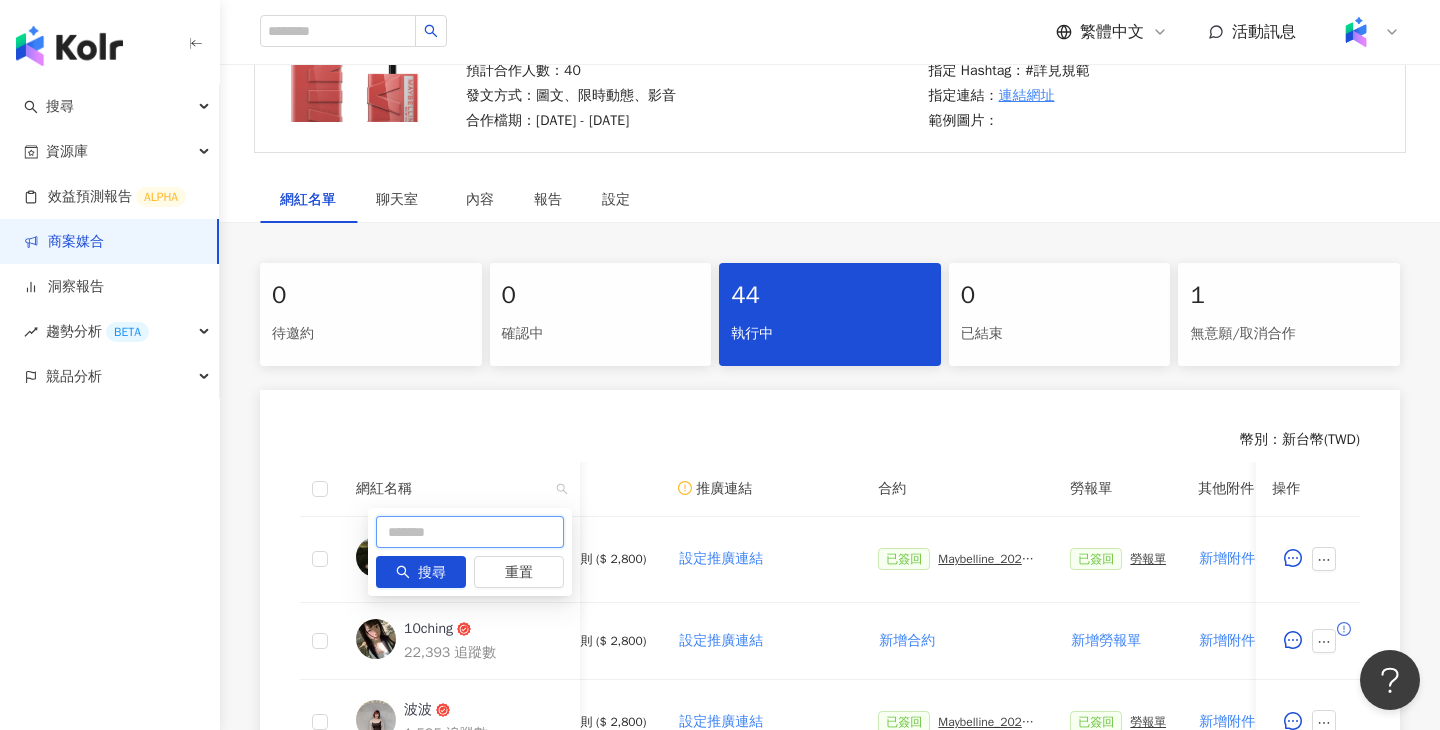 click at bounding box center (470, 532) 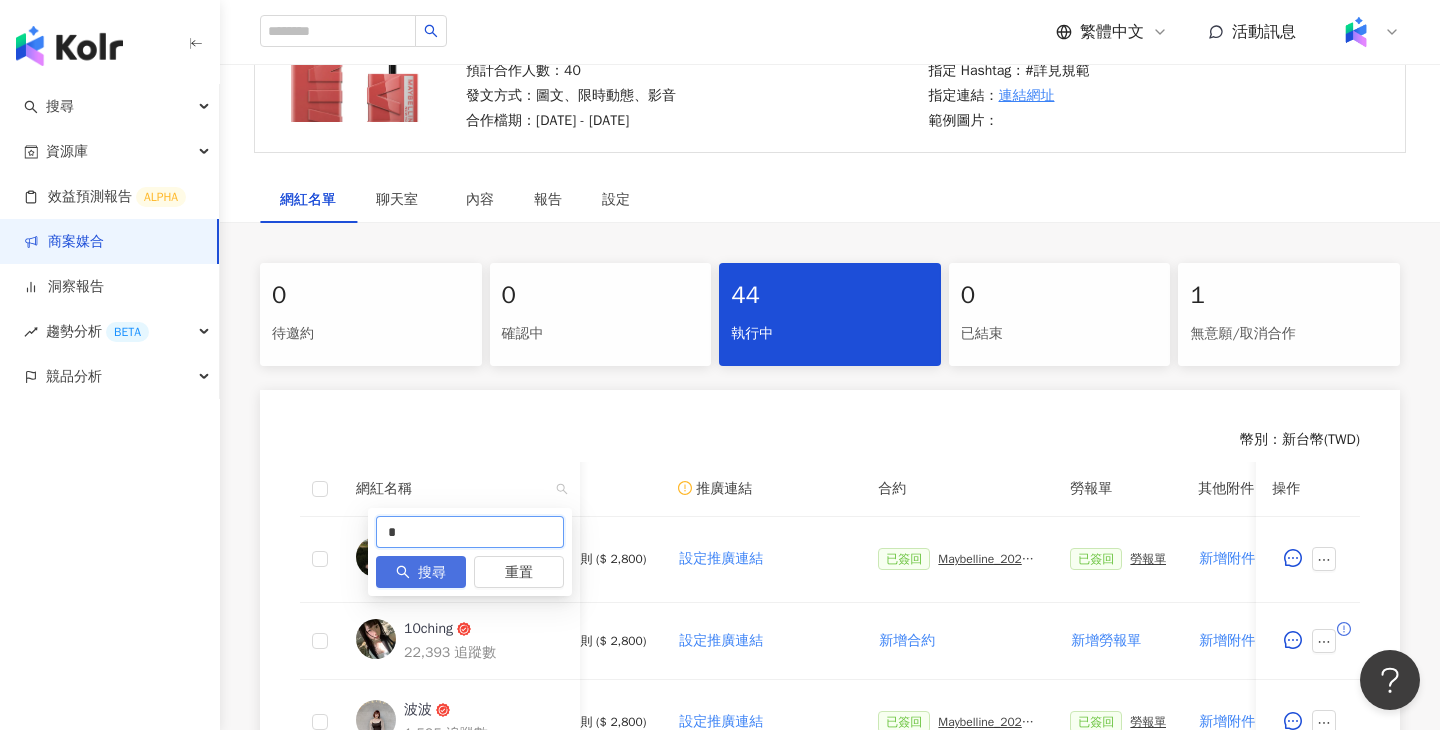 type on "*" 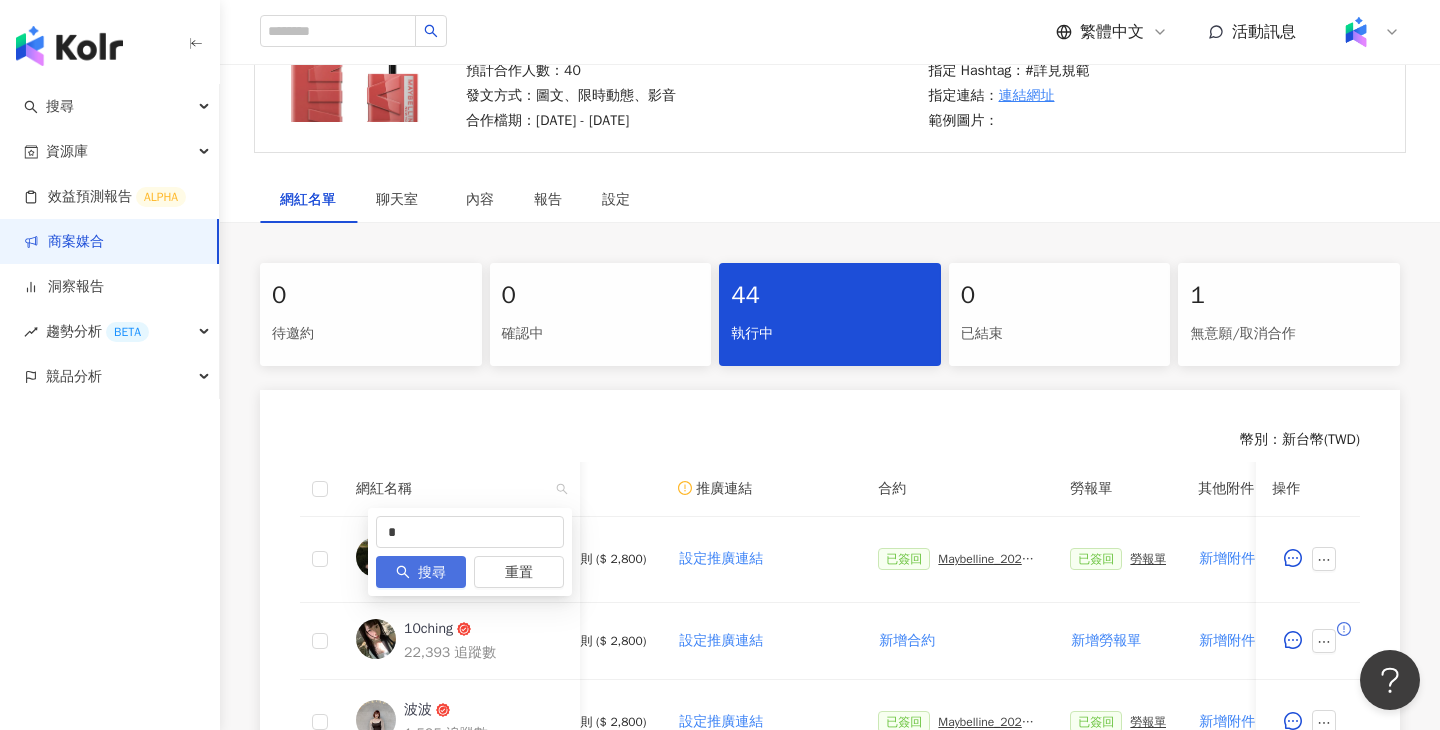 click on "搜尋" at bounding box center (432, 573) 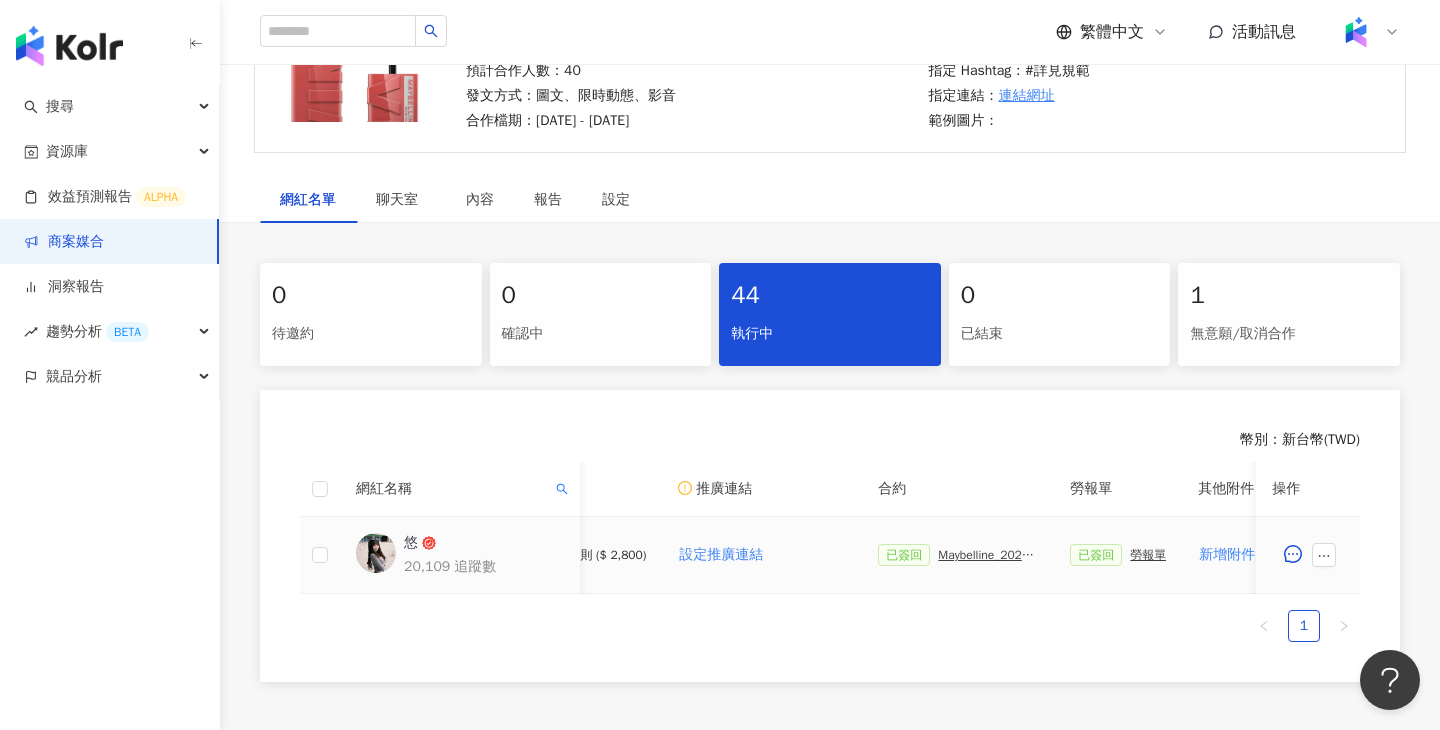 click on "貼文 1 則 ($ 2,800)" at bounding box center (583, 555) 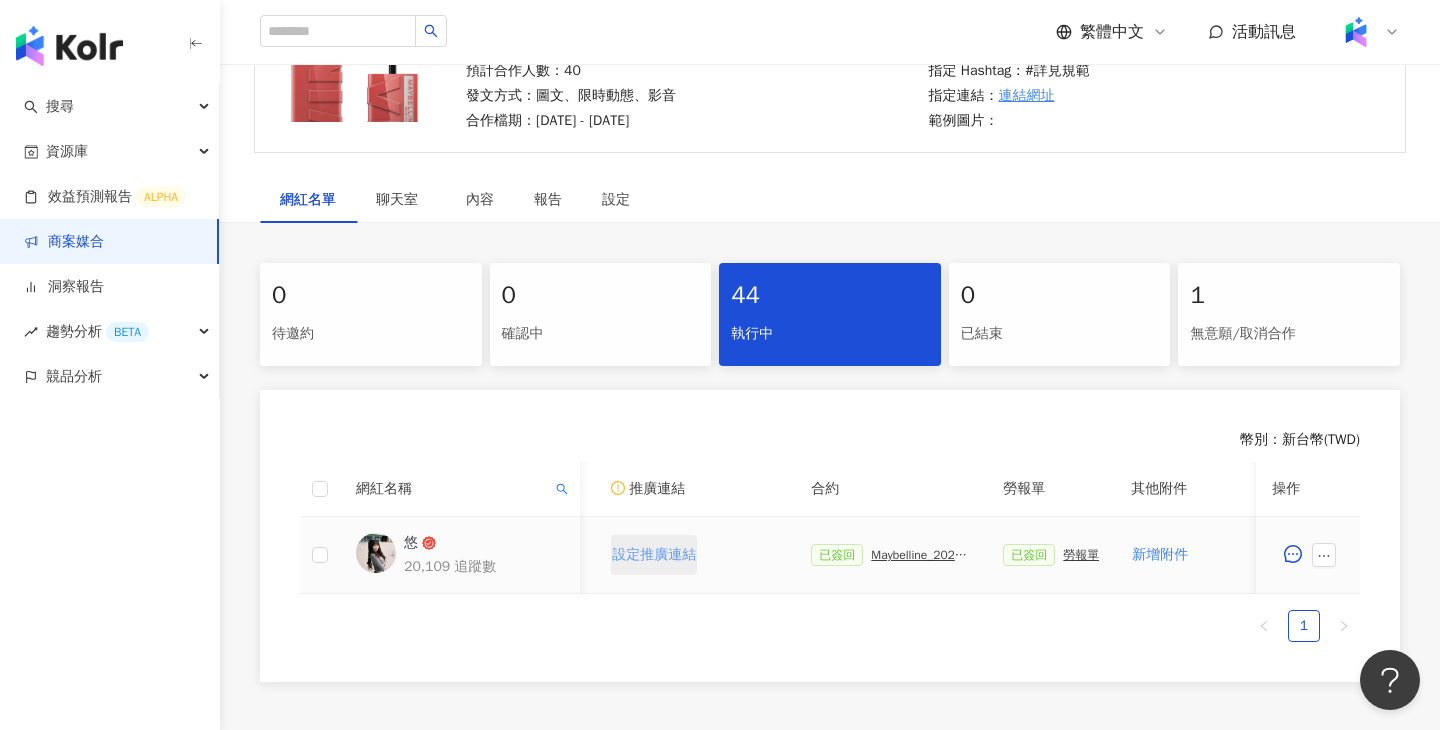 scroll, scrollTop: 0, scrollLeft: 346, axis: horizontal 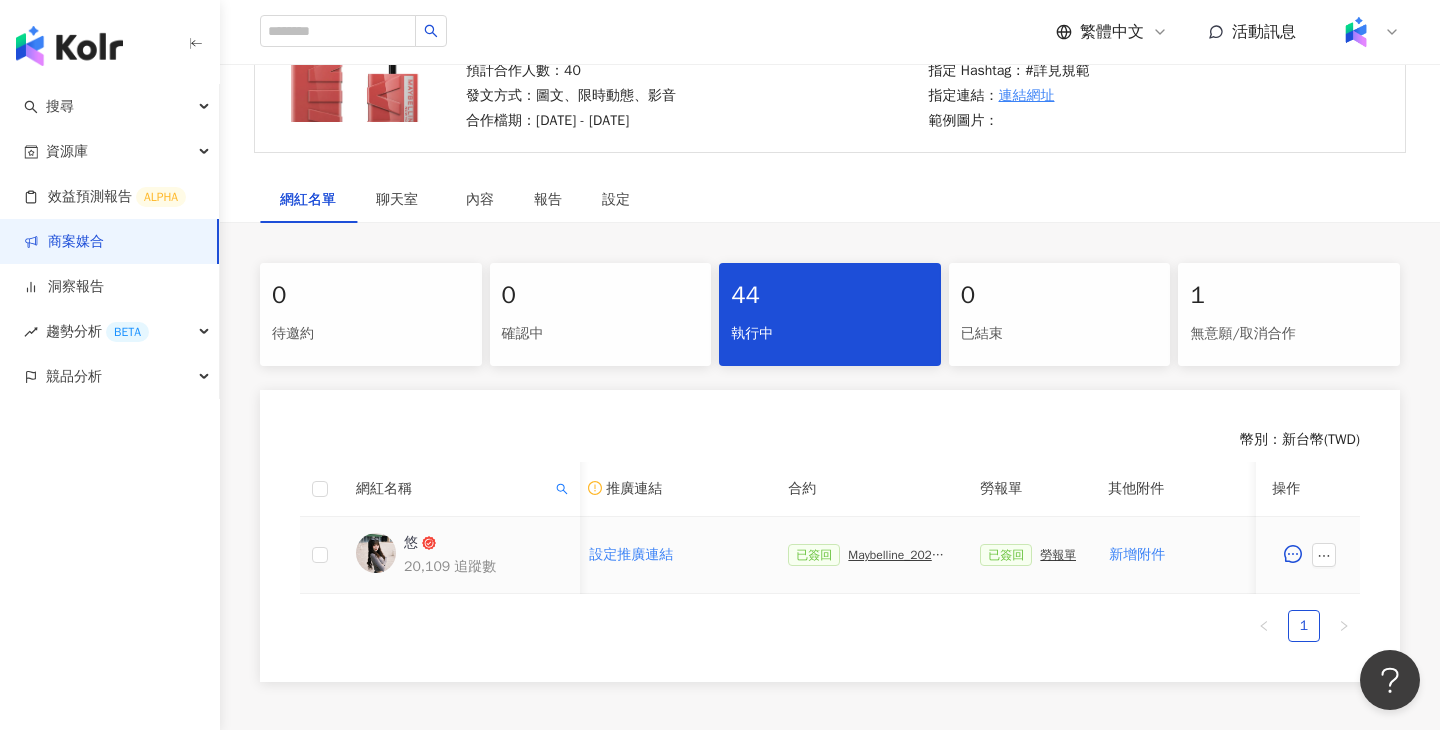 click on "Maybelline_202506_超持久水光鎖吻唇釉新色" at bounding box center (898, 555) 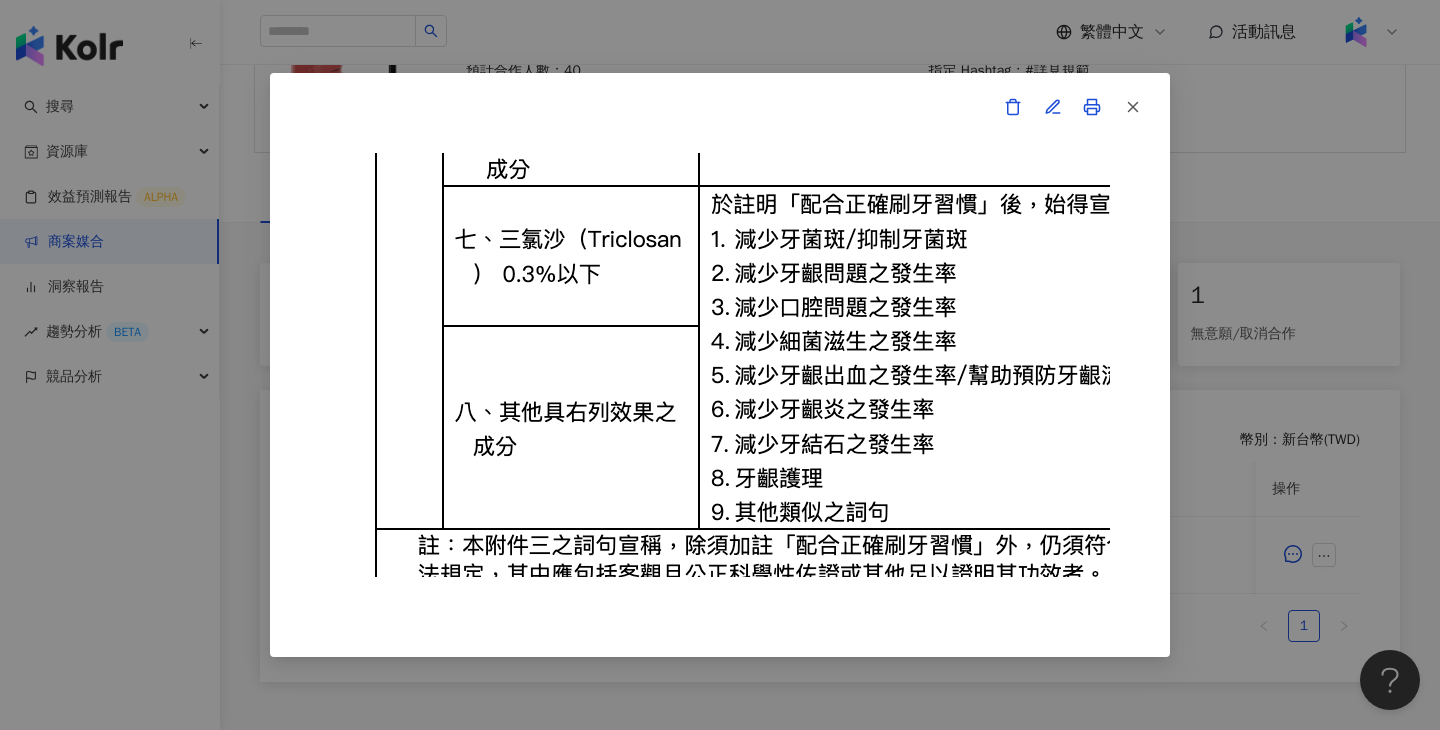scroll, scrollTop: 27630, scrollLeft: 0, axis: vertical 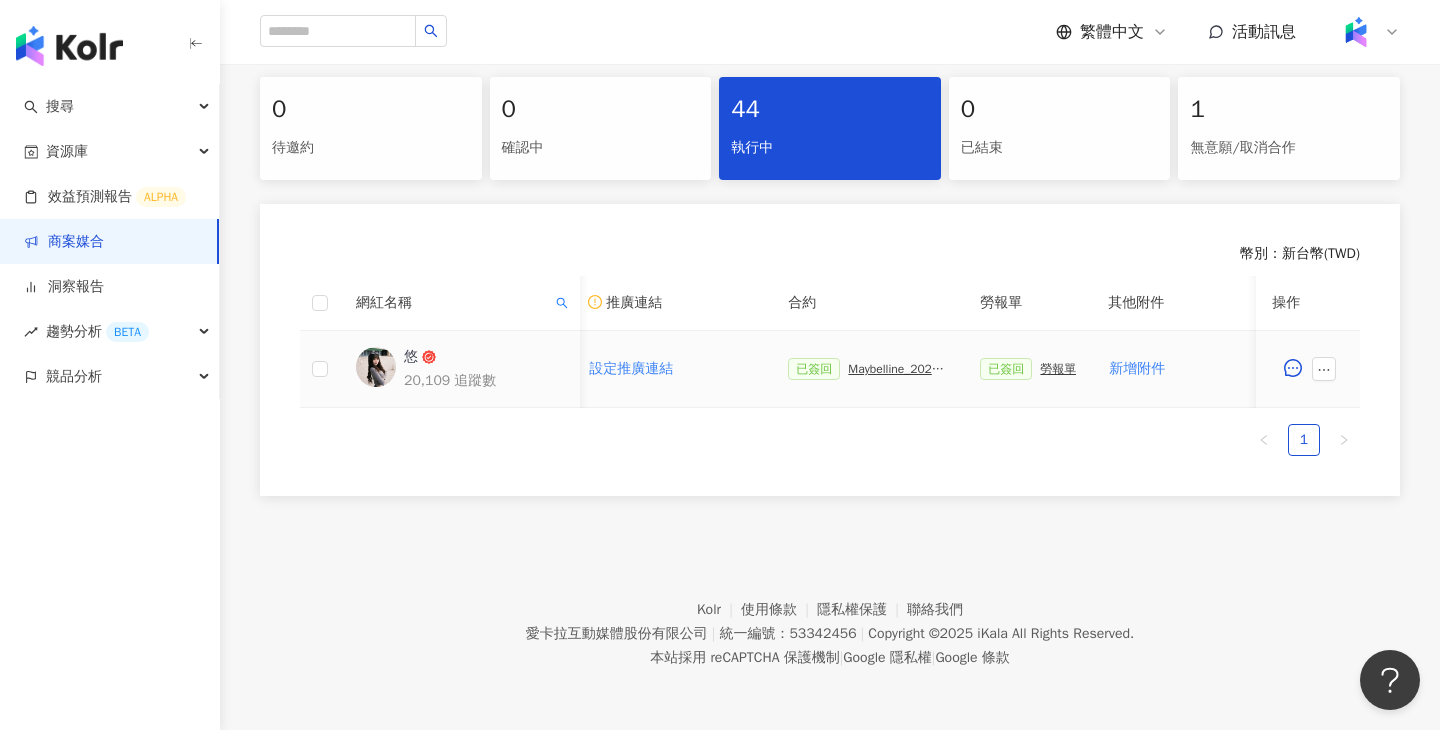 click on "勞報單" at bounding box center (1058, 369) 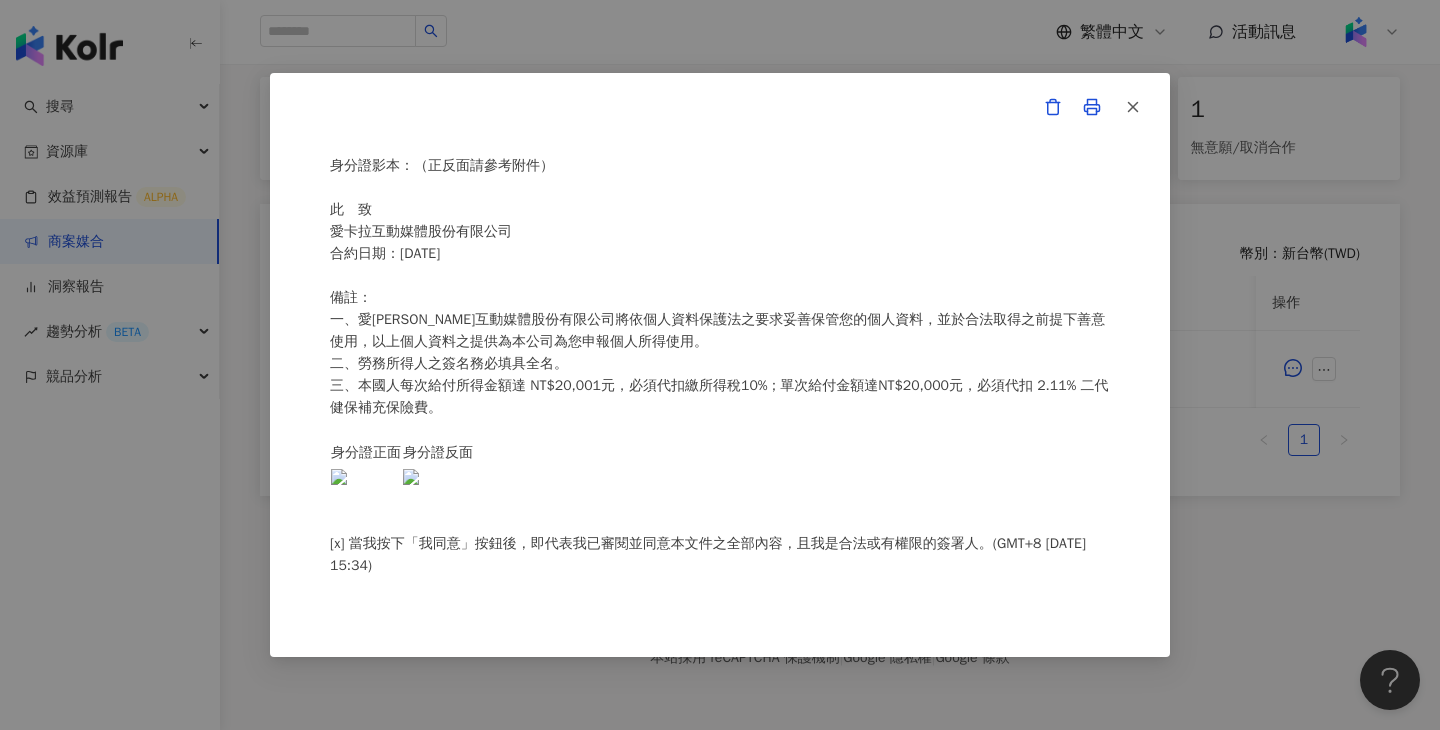 scroll, scrollTop: 0, scrollLeft: 0, axis: both 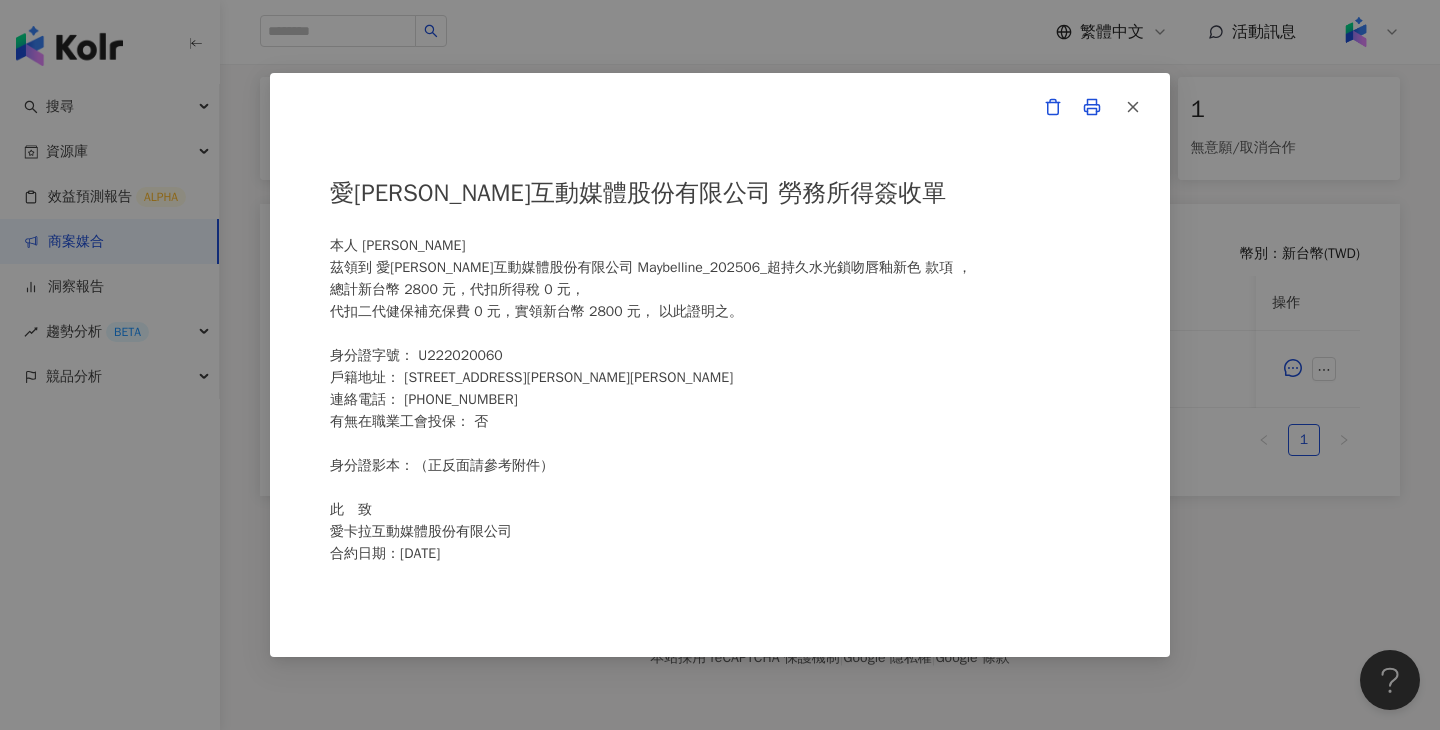 click on "愛[PERSON_NAME]互動媒體股份有限公司 勞務所得簽收單 本人 [PERSON_NAME]領到 愛[PERSON_NAME]互動媒體股份有限公司 Maybelline_202506_超持久水光鎖吻唇釉新色 款項 ，  總計新台幣 2800 元，代扣所得稅 0 元， 代扣二代健保補充保費 0 元，實領新台幣 2800 元， 以此證明之。 身分證字號： U222020060 戶籍地址： [STREET_ADDRESS][PERSON_NAME][PERSON_NAME] 連絡電話： [PHONE_NUMBER] 有無在職業工會投保： 否 身分證影本：（正反面請參考附件） 此　致 愛[PERSON_NAME]互動媒體股份有限公司 合約日期：[DATE] 備註： 一、愛[PERSON_NAME]互動媒體股份有限公司將依個人資料保護法之要求妥善保管您的個人資料，並於合法取得之前提下善意使用，以上個人資料之提供為本公司為您申報個人所得使用。 二、勞務所得人之簽名務必填具全名。 身分證正面 身分證反面" at bounding box center (720, 365) 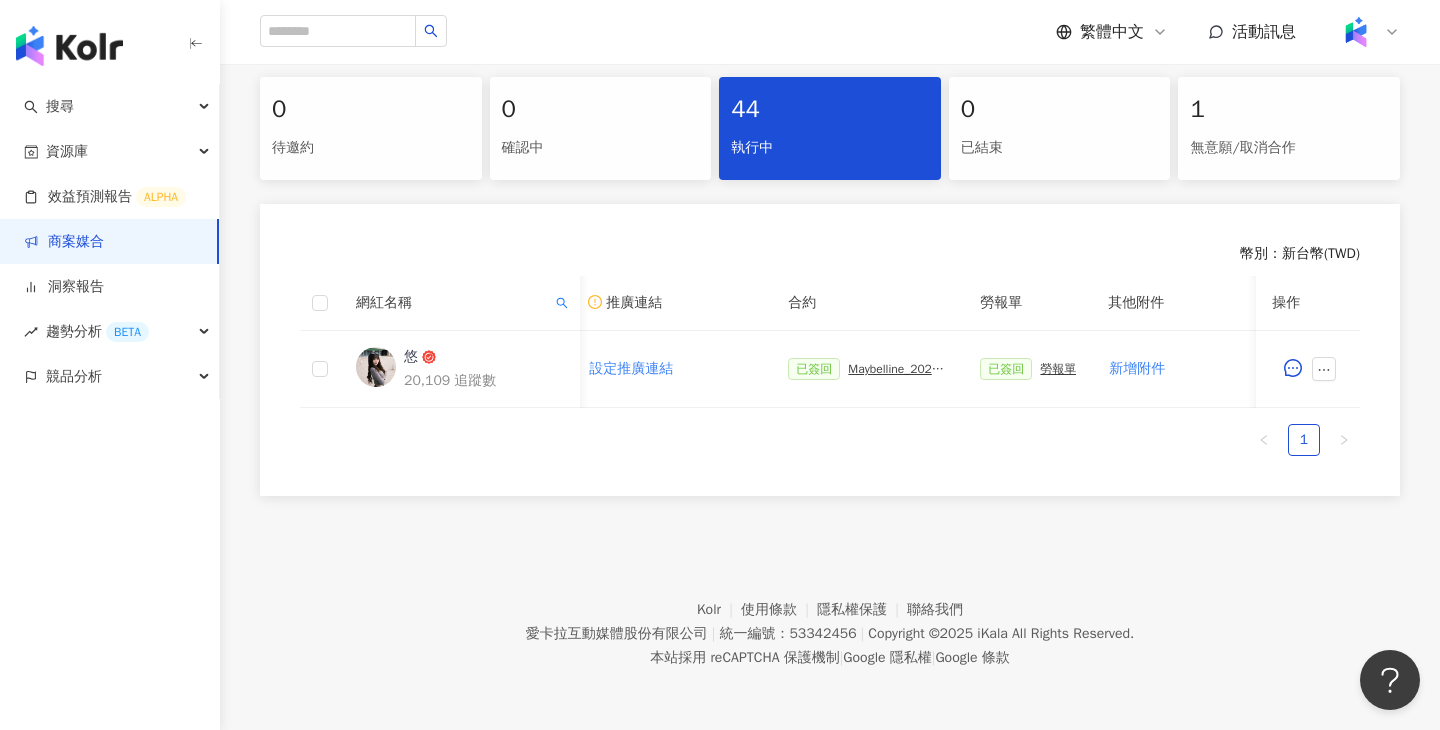 click on "幣別 ： 新台幣 ( TWD ) 網紅名稱 合作總酬勞 (含稅) 合作項目 推廣連結 合約 勞報單 其他附件 上線連結 領款人身份 備註 付款狀態 操作                           悠 20,109 追蹤數 $2,800 貼文 1 則 ($ 2,800) 設定推廣連結 已簽回 Maybelline_202506_超持久水光鎖吻唇釉新色 已簽回 勞報單 新增附件 待網紅回傳 個人（中華民國籍） 新增備註 待處理 1" at bounding box center (830, 350) 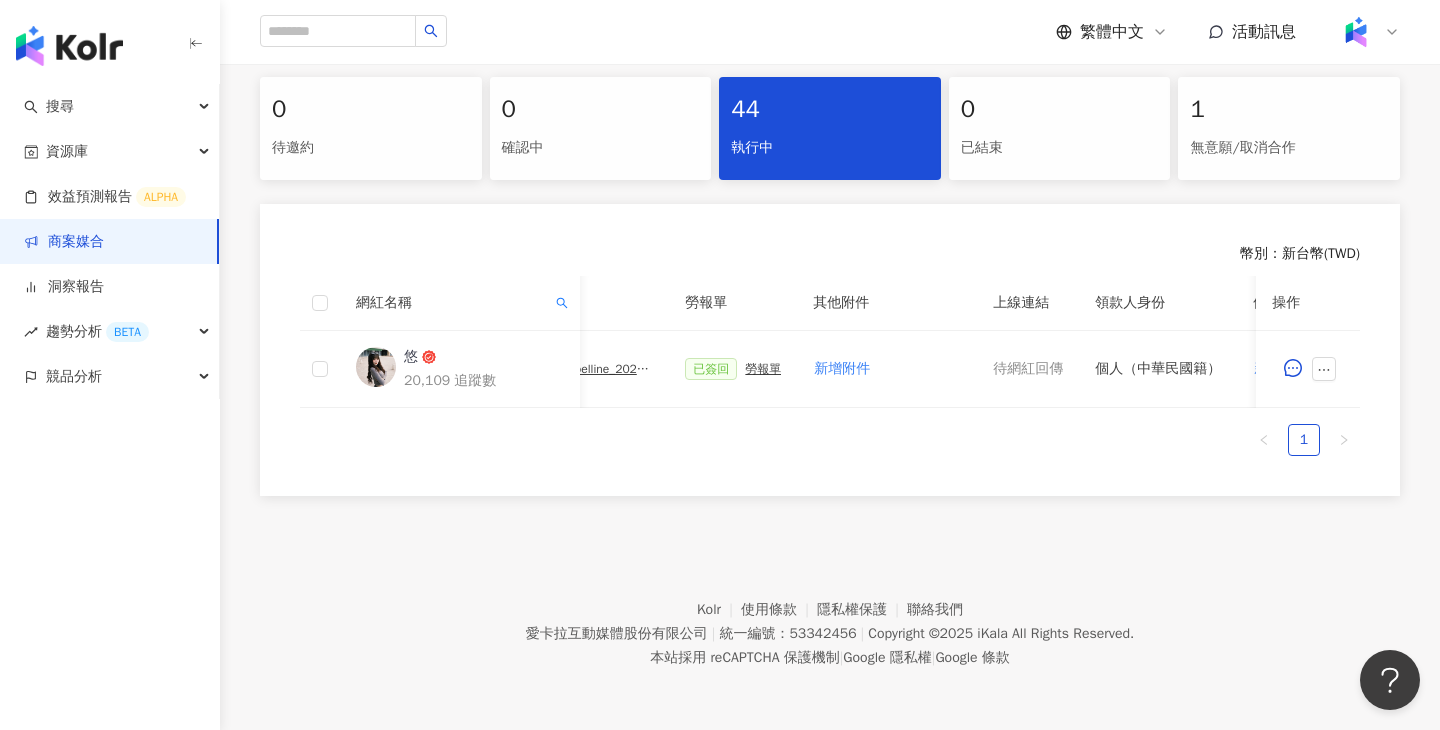 scroll, scrollTop: 0, scrollLeft: 621, axis: horizontal 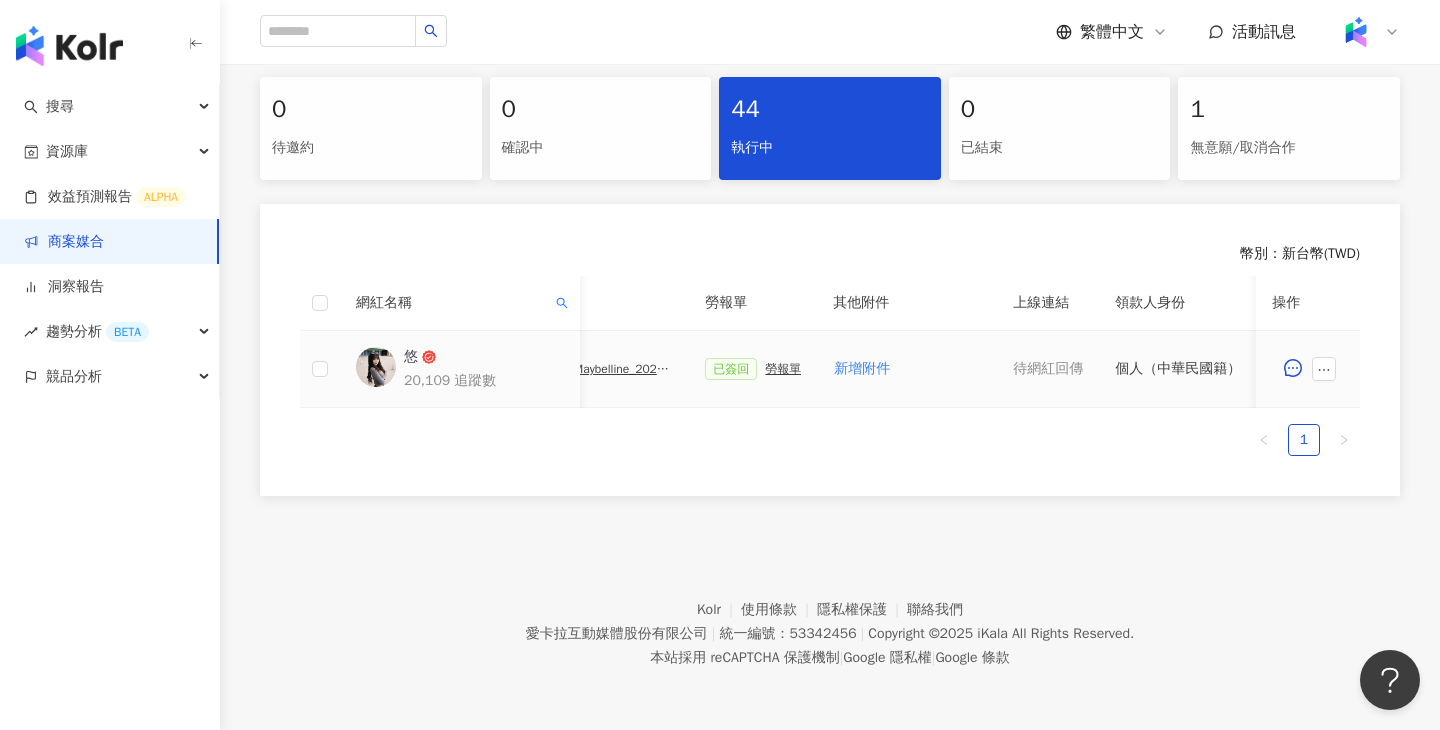 click on "Maybelline_202506_超持久水光鎖吻唇釉新色" at bounding box center [623, 369] 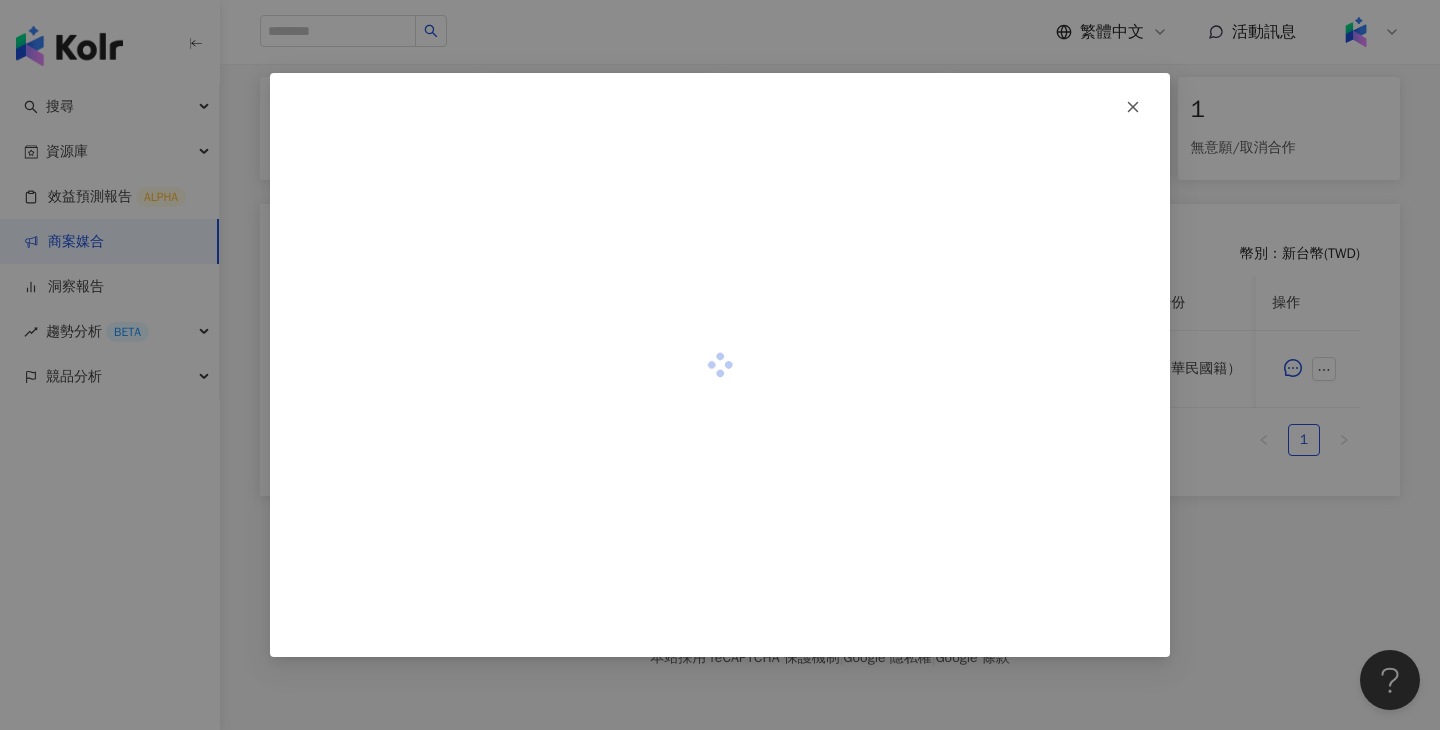 click at bounding box center [720, 365] 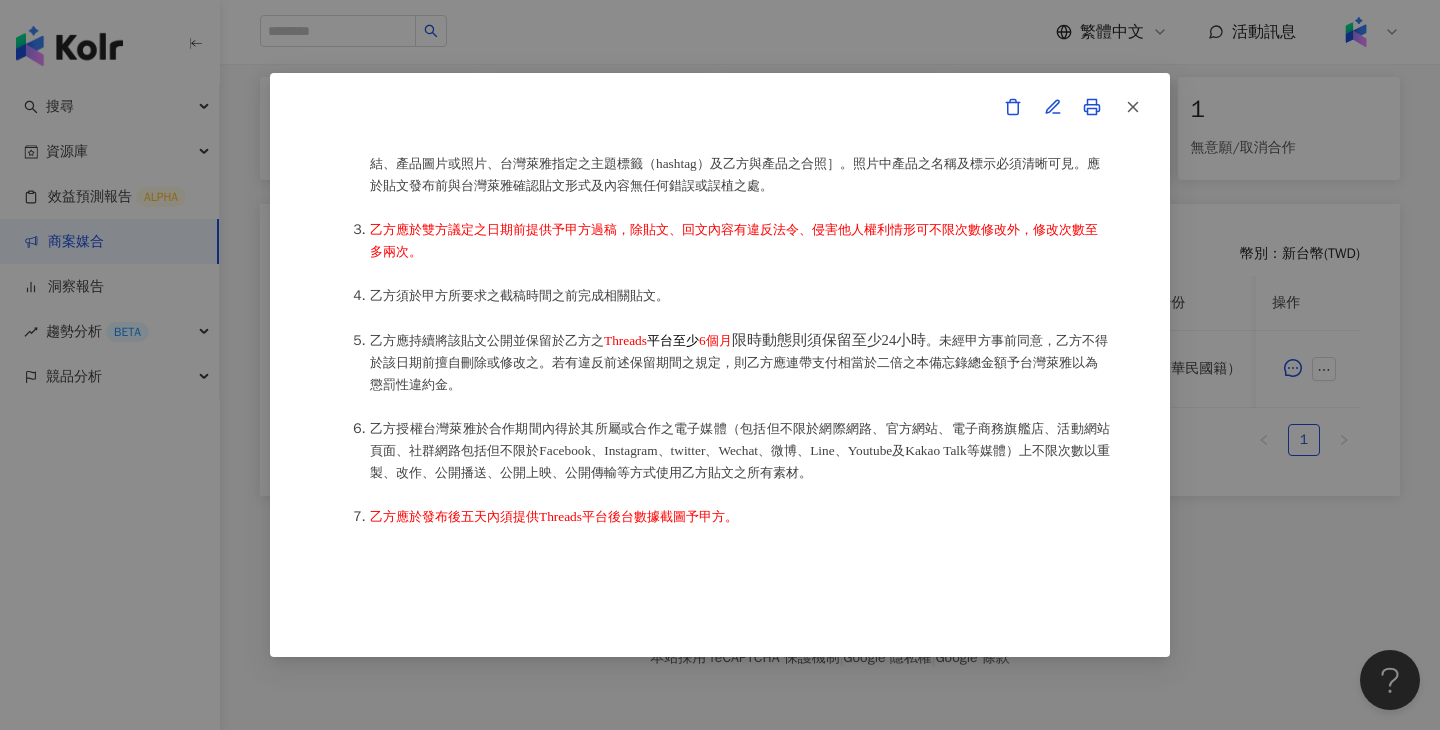 scroll, scrollTop: 641, scrollLeft: 0, axis: vertical 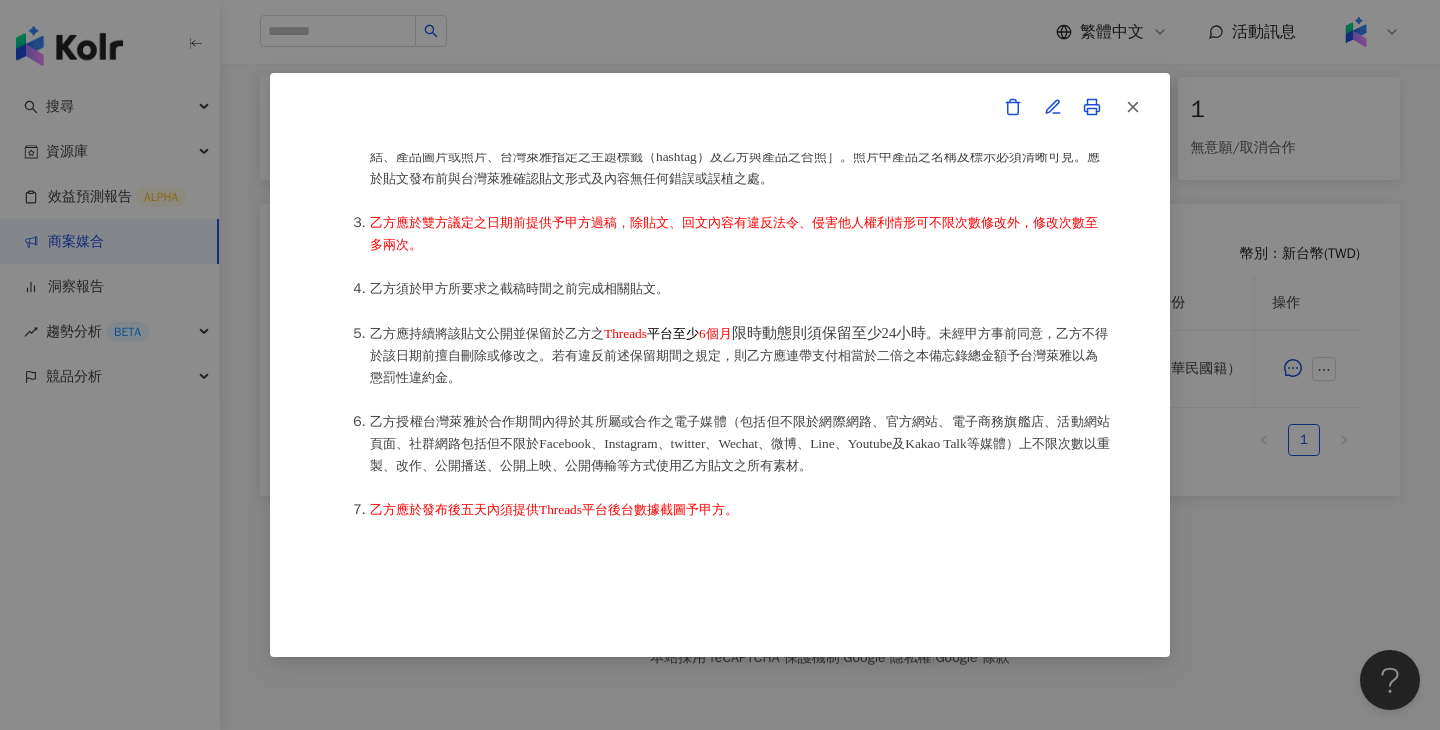click on "合作備忘錄
甲方：愛[PERSON_NAME]互動媒體股份有限公司
乙方：[PERSON_NAME]因甲方委託乙方[PERSON_NAME]進行台灣萊雅股份有限公司(以下簡稱台灣萊雅)旗下品牌 Maybelline 之 超持久水光鎖吻唇釉 產品網路宣傳(下簡稱本合作)，甲方及乙方（以下合稱「雙方」）約定之事項如下：
1、   合作期間： 自西元(下同)  [DATE]至 [DATE]止。
2、   雙方就本合作內容如下：
（1）   [PERSON_NAME]提供本服務內容如下：
乙方應於  [DATE]至 [DATE] 日間 或於甲方所指定之時間，完成台灣萊雅品牌產品之圖文撰寫或影音拍攝(以下簡稱貼文)，並公開發布至乙方下列之社群媒體進行網路推廣宣傳： Threads平台 (網址：[URL][DOMAIN_NAME]，貼文共一則，合作產品資訊置入Threads貼文回文共一則。
［20］" at bounding box center [720, 365] 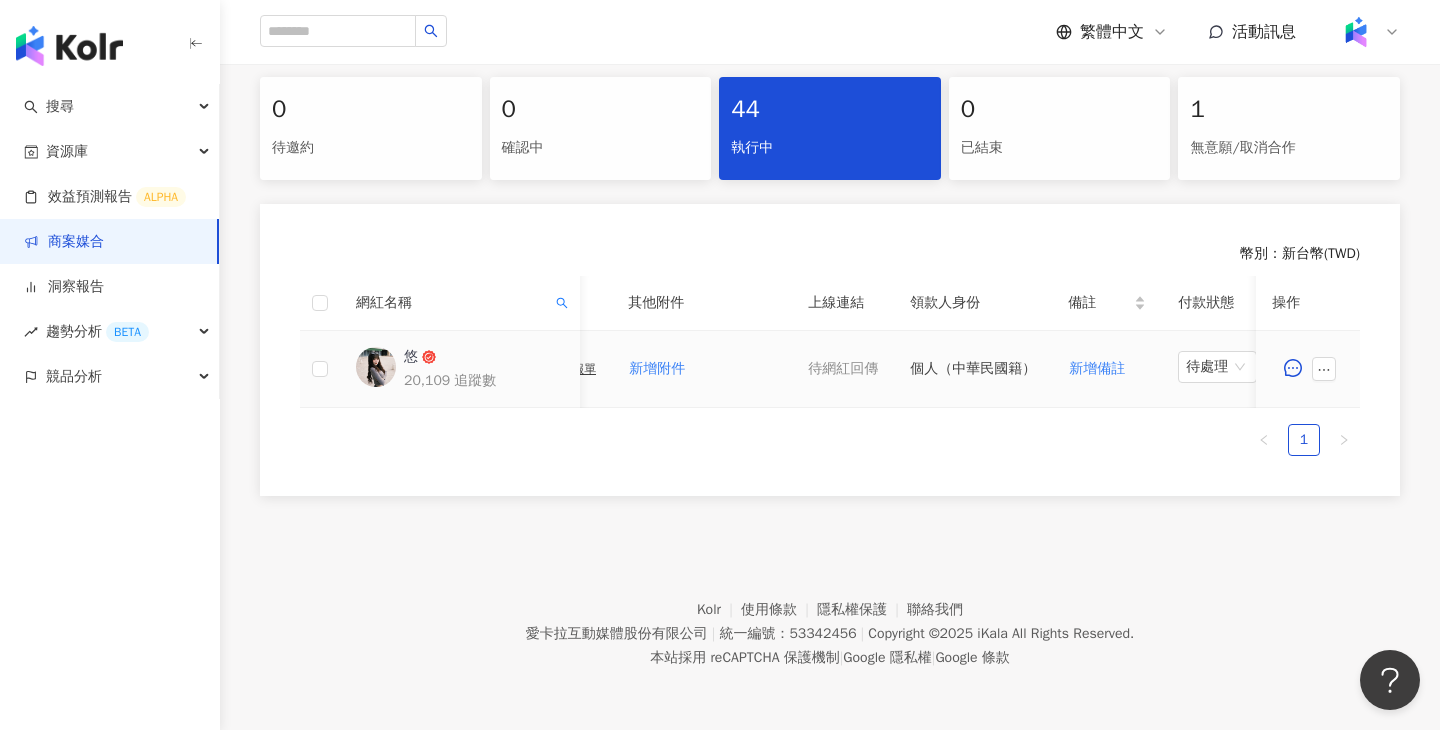 scroll, scrollTop: 0, scrollLeft: 939, axis: horizontal 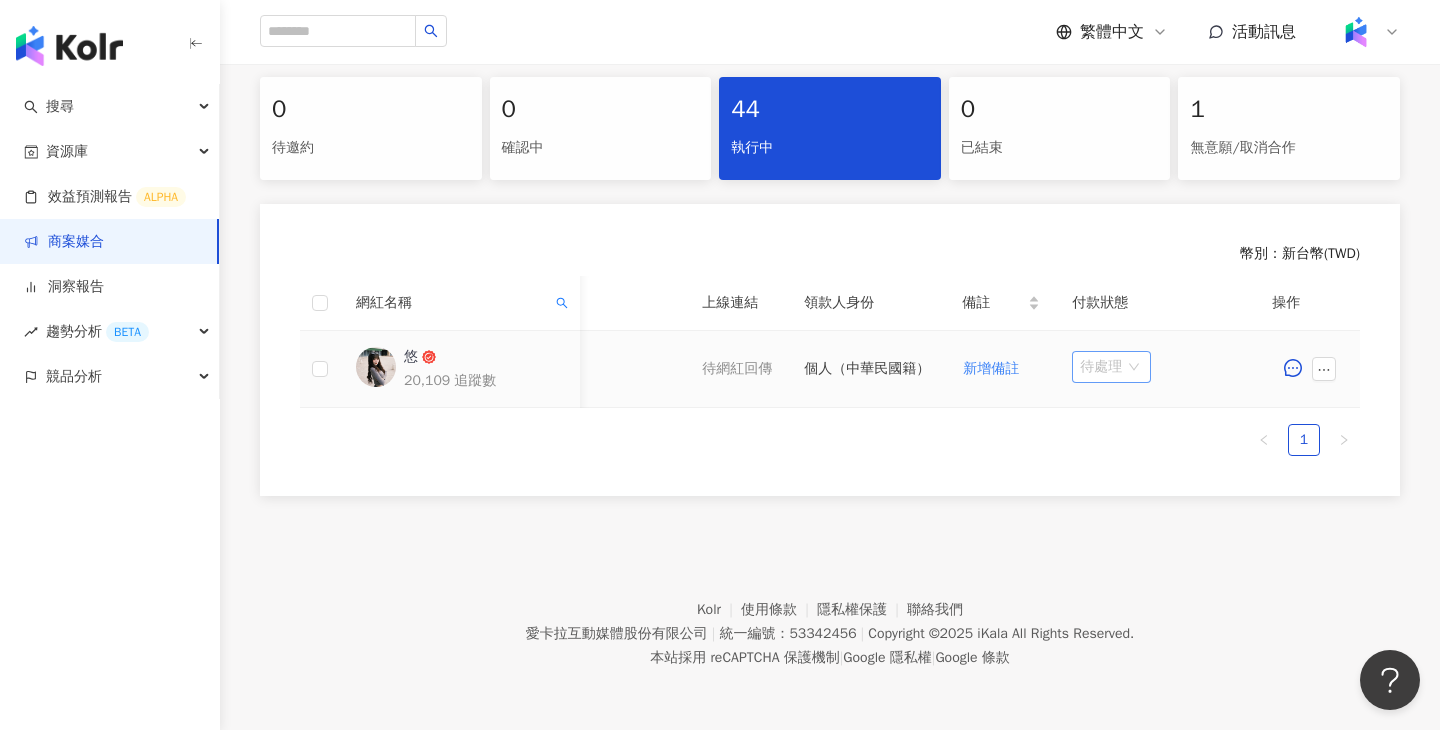click on "待處理" at bounding box center (1111, 367) 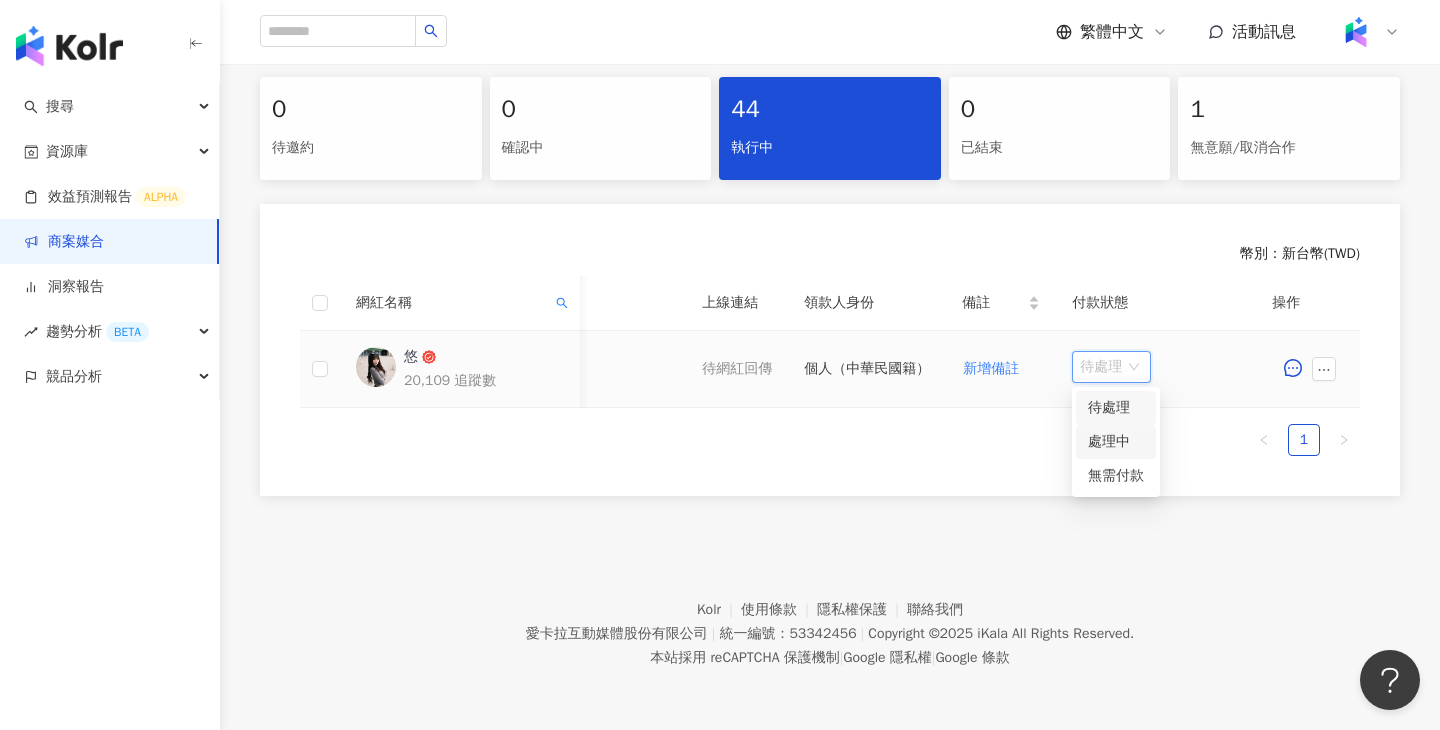 click on "處理中" at bounding box center [1116, 442] 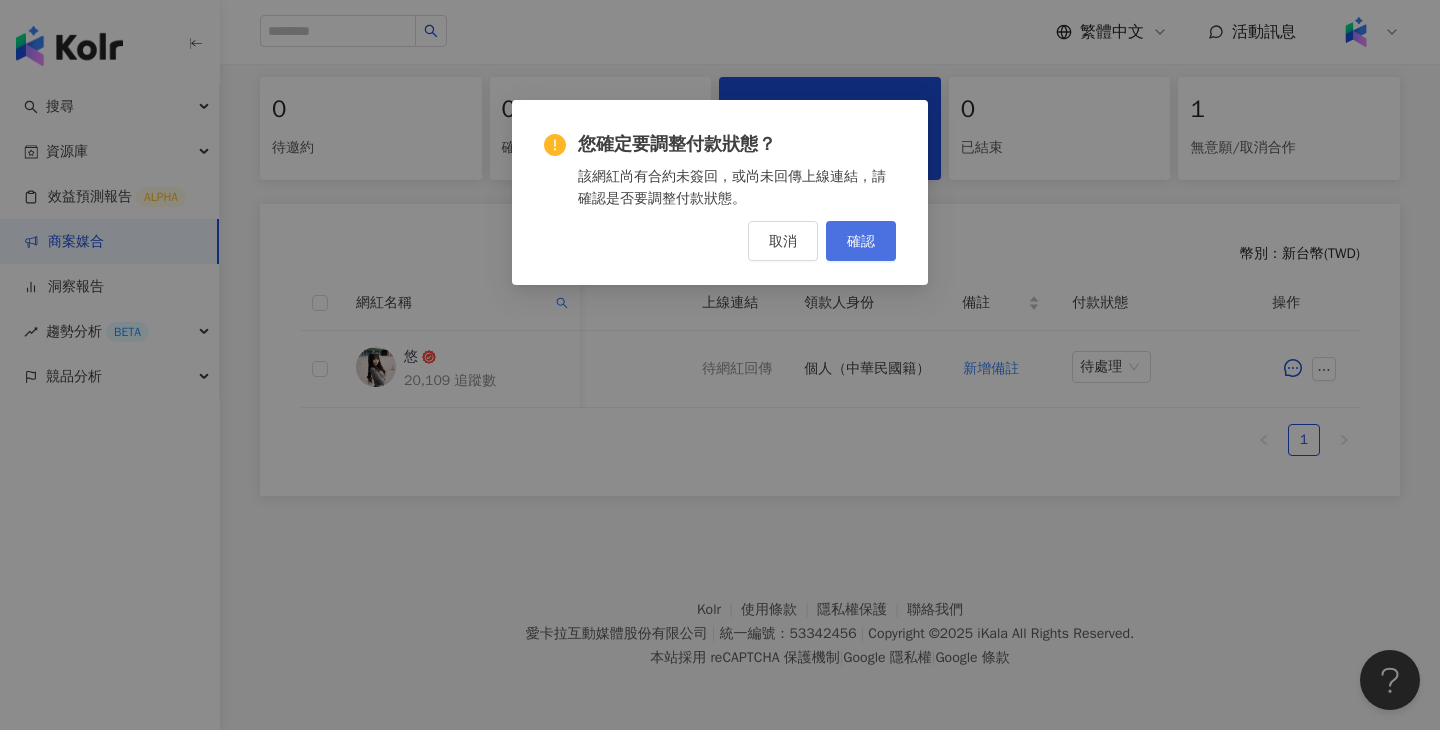 click on "確認" at bounding box center [861, 241] 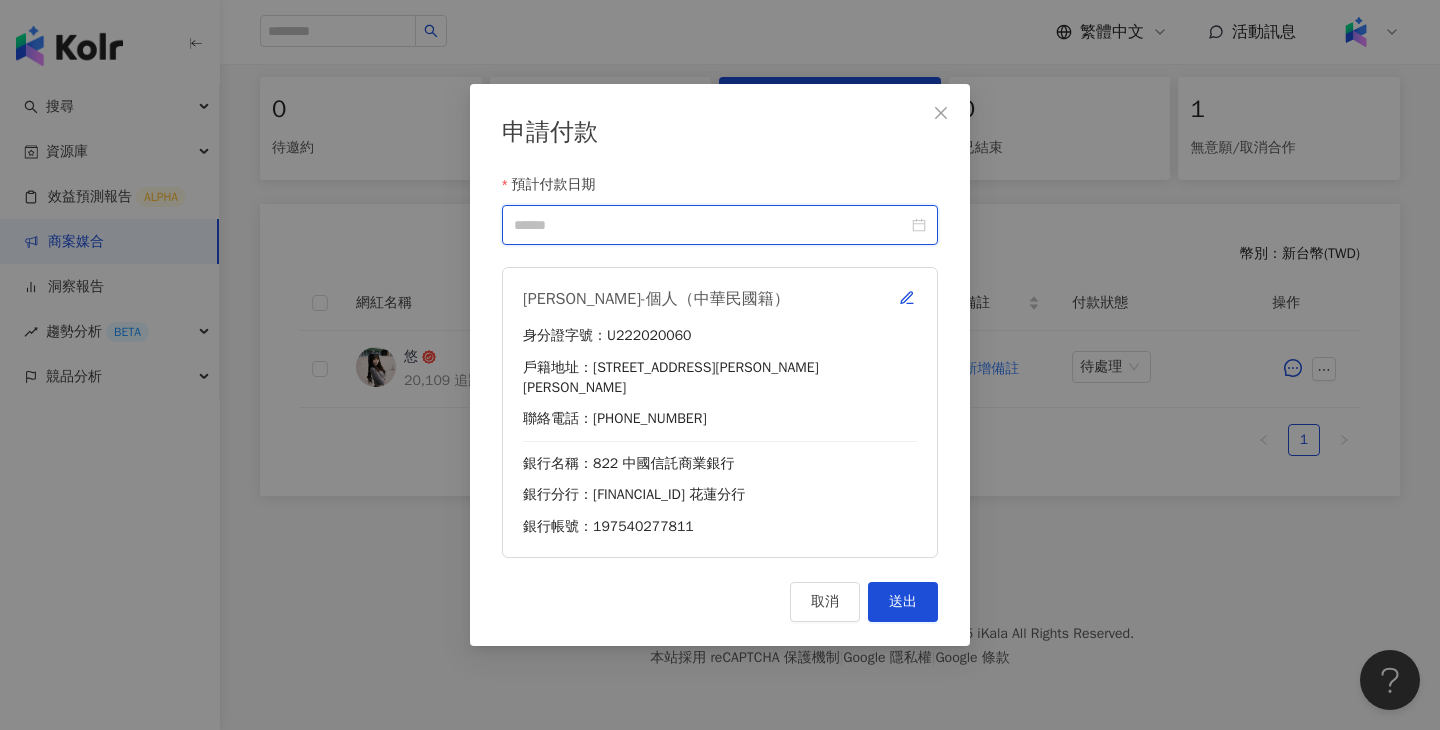 click on "預計付款日期" at bounding box center [711, 225] 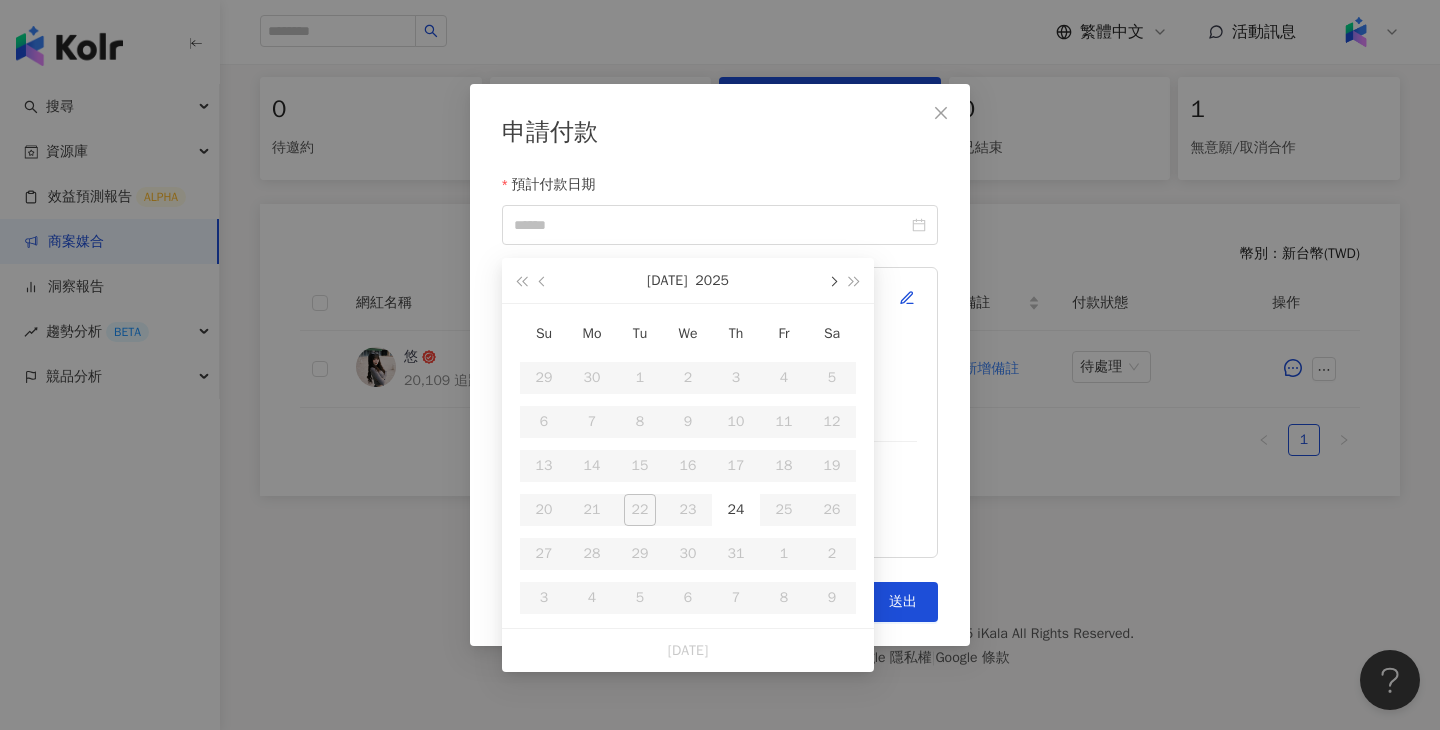 click at bounding box center (832, 280) 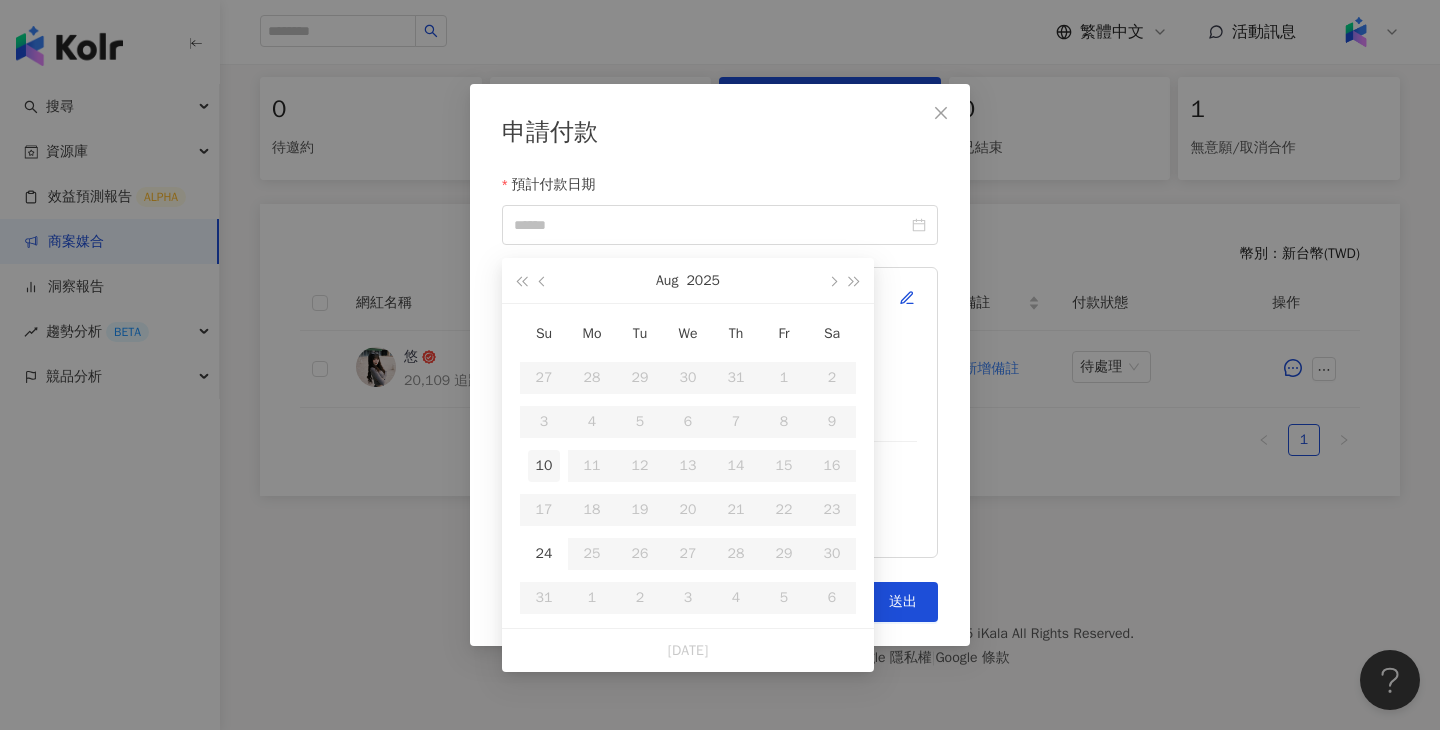 type on "**********" 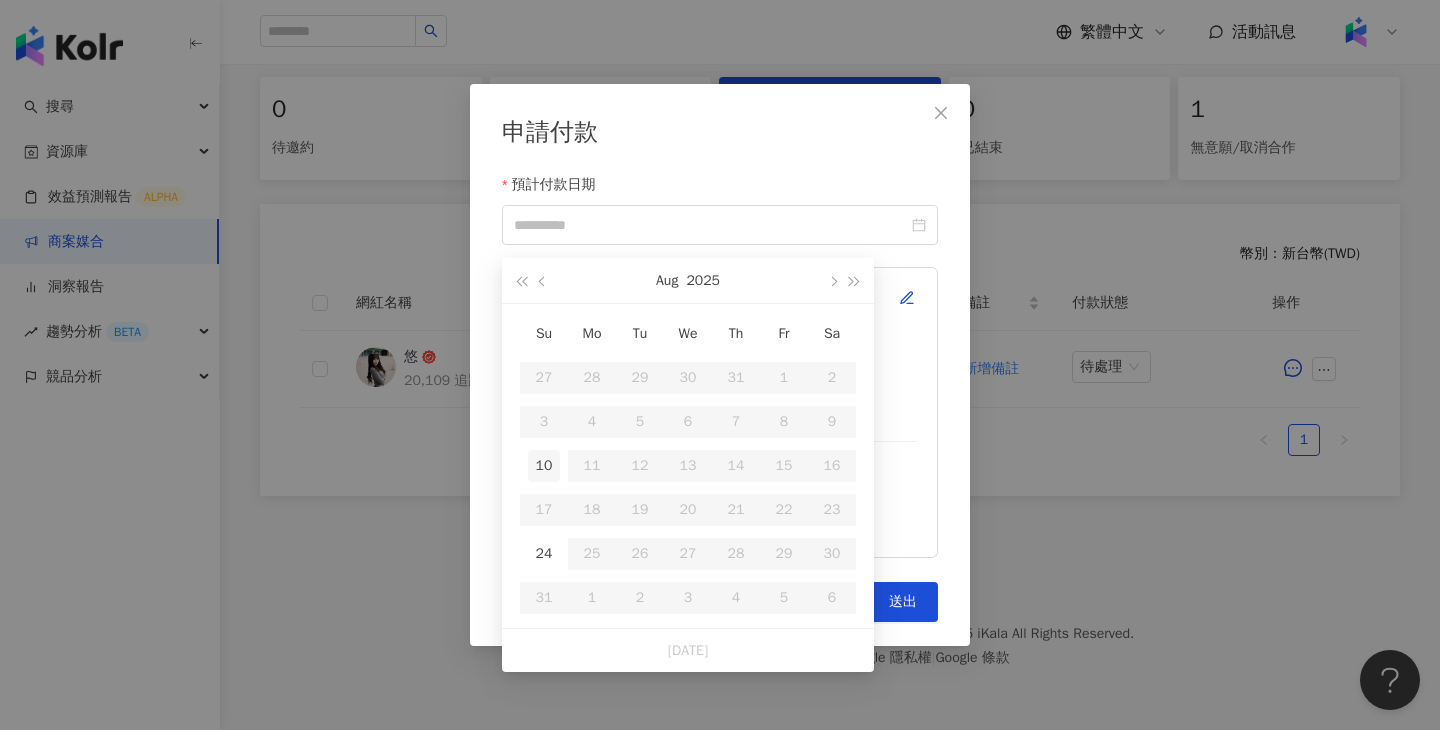 click on "10" at bounding box center (544, 466) 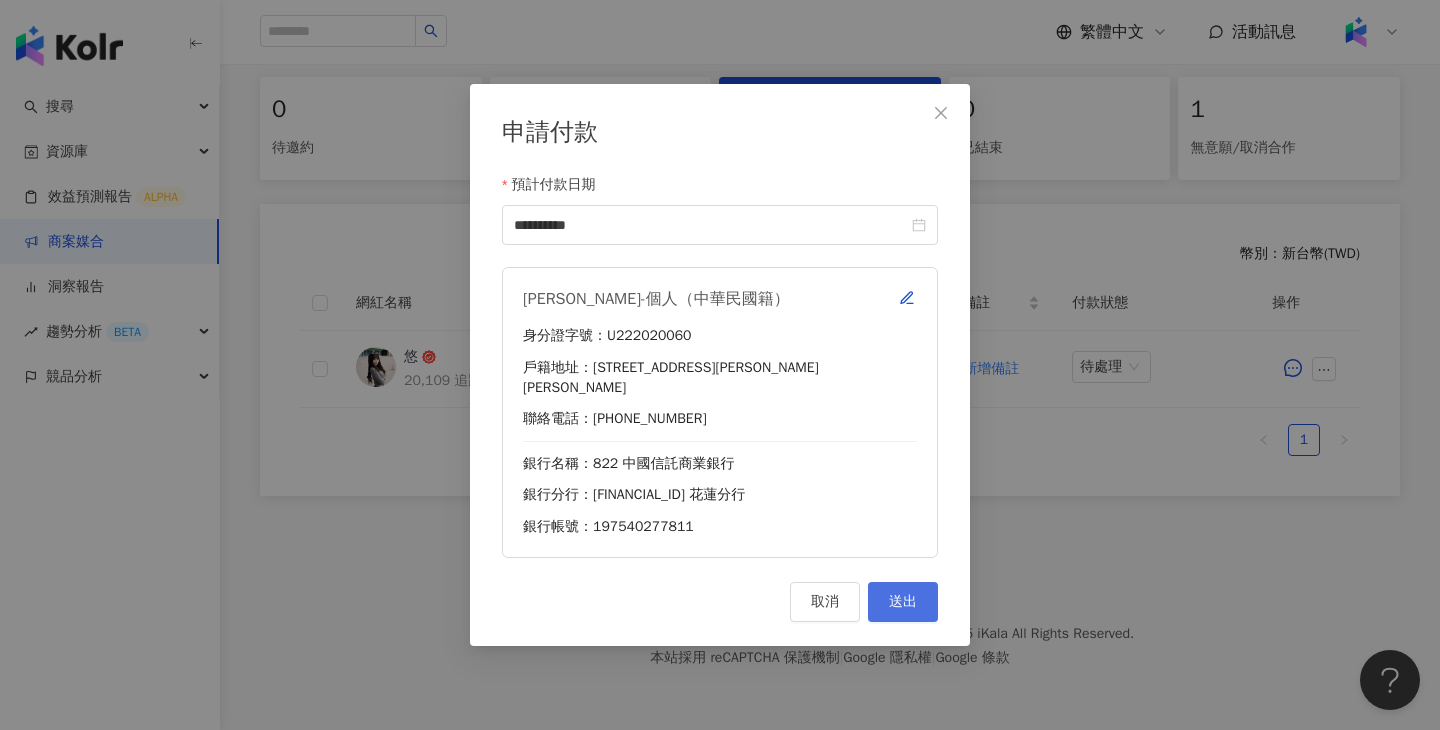 click on "送出" at bounding box center [903, 602] 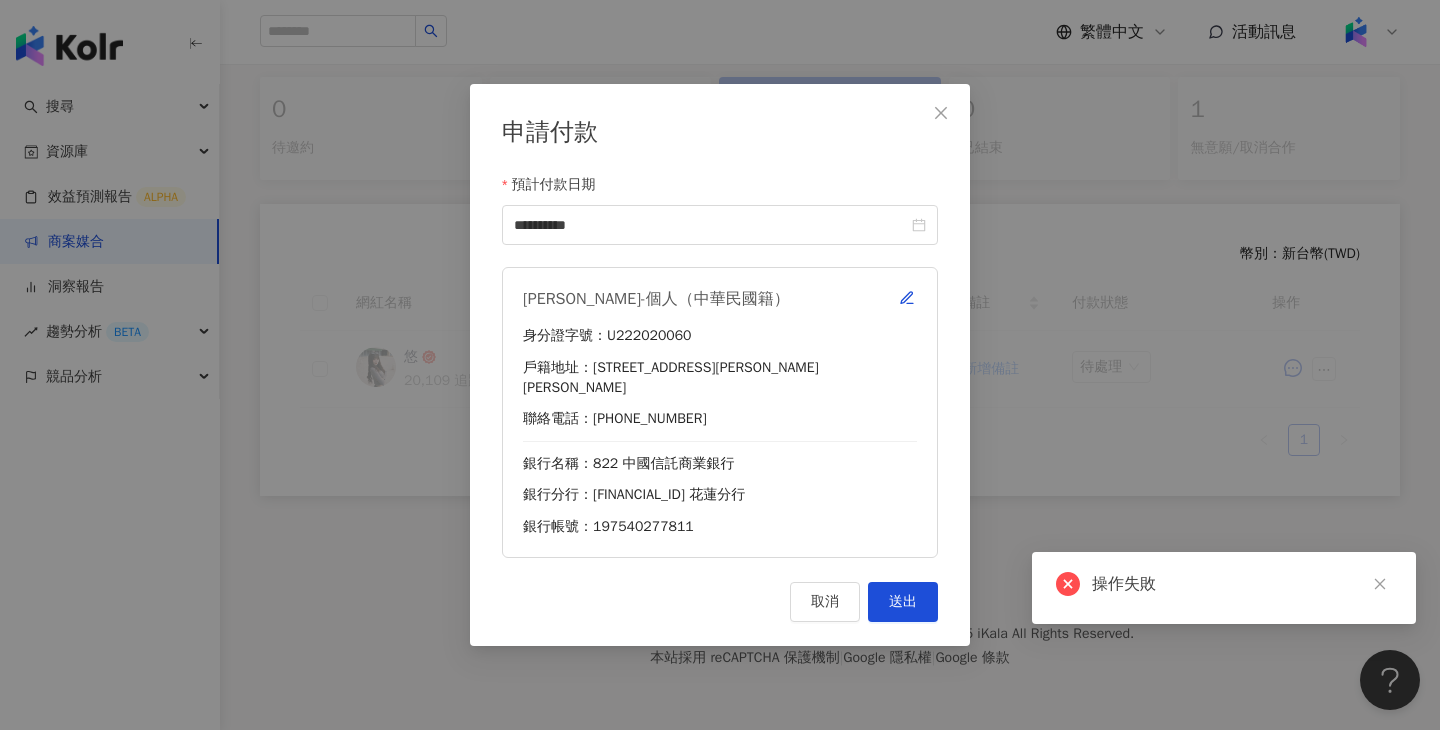 scroll, scrollTop: 411, scrollLeft: 0, axis: vertical 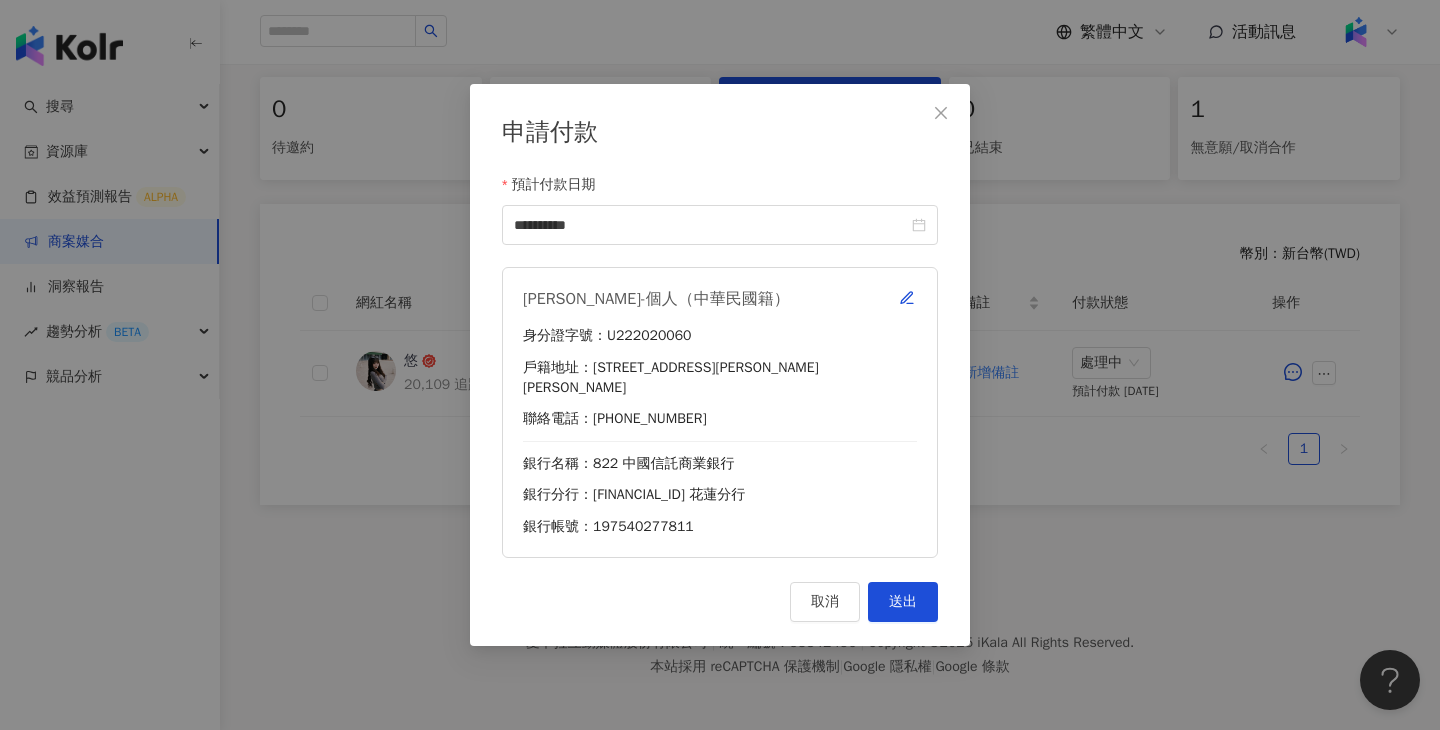 click on "**********" at bounding box center (720, 365) 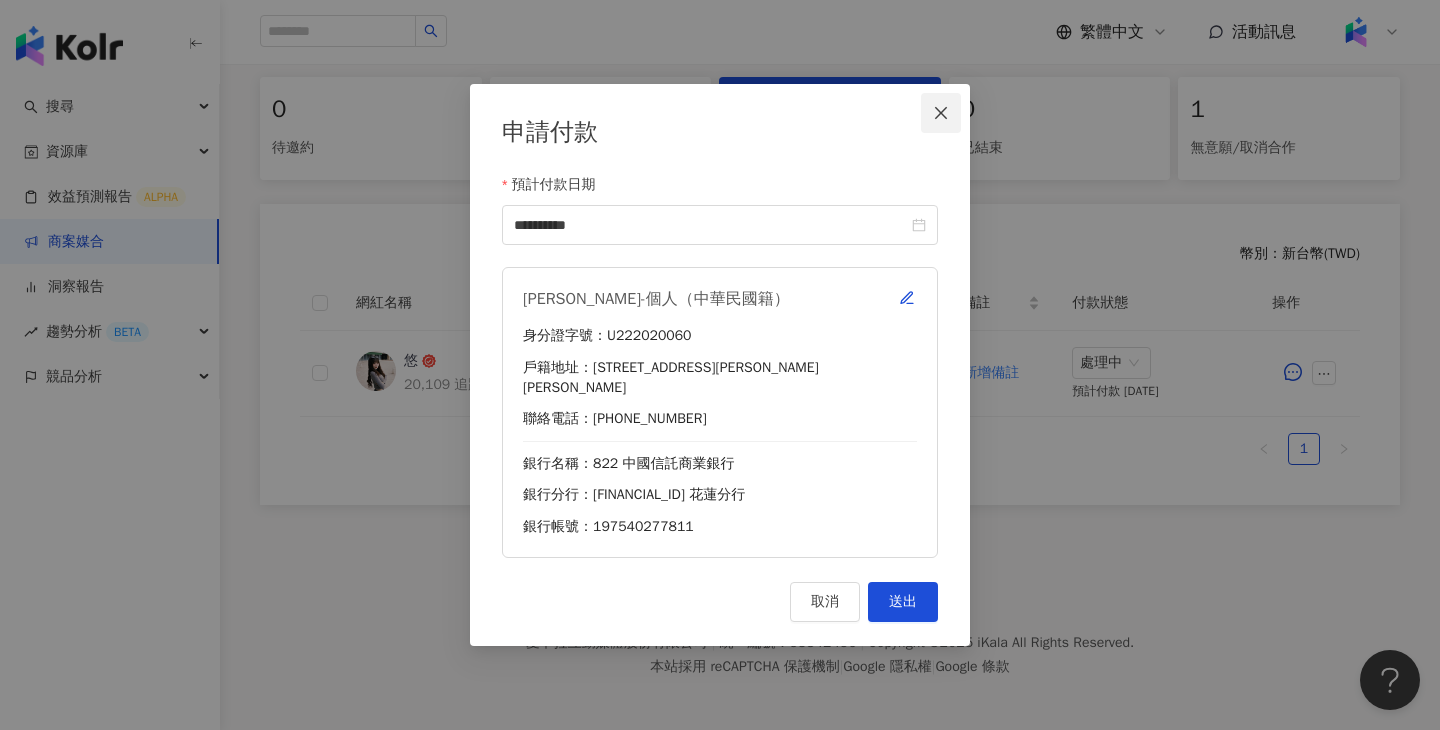 click at bounding box center [941, 113] 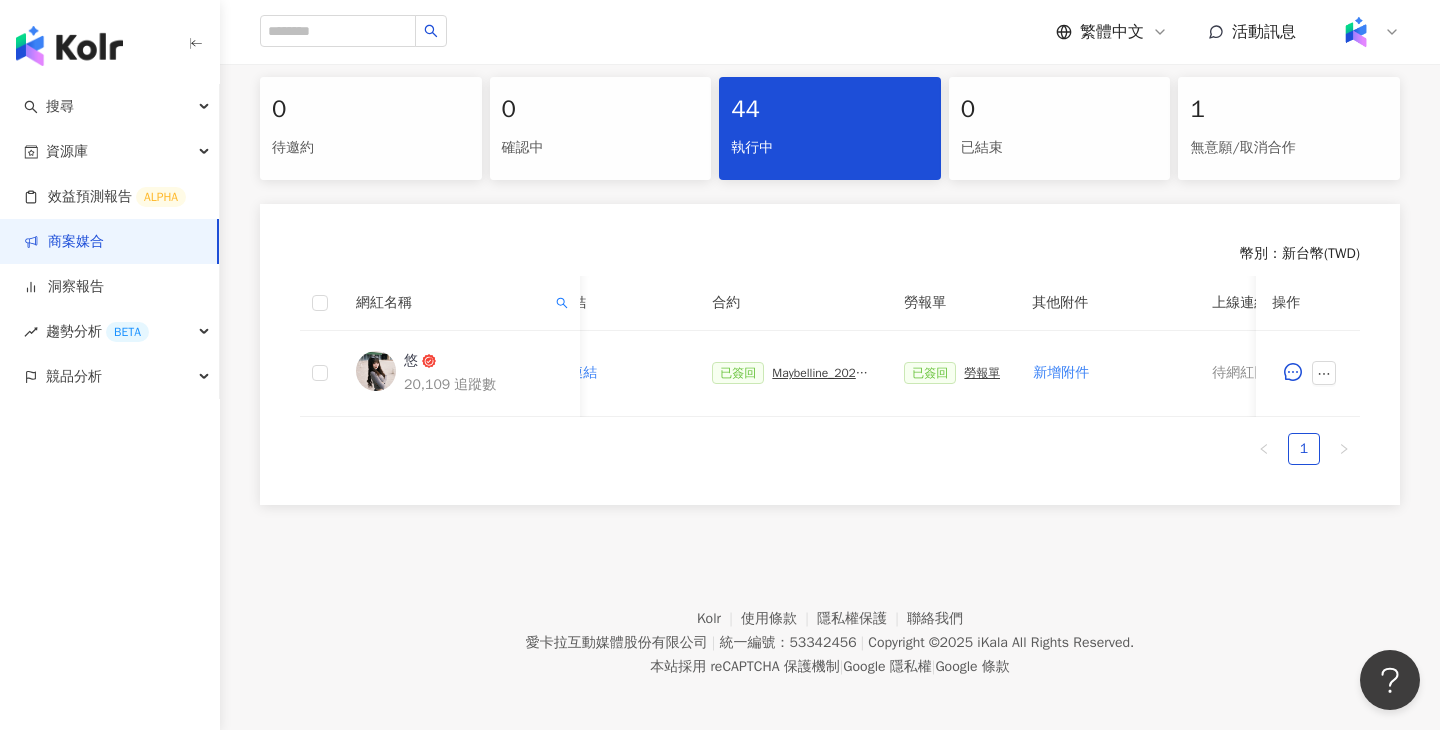 scroll, scrollTop: 0, scrollLeft: 385, axis: horizontal 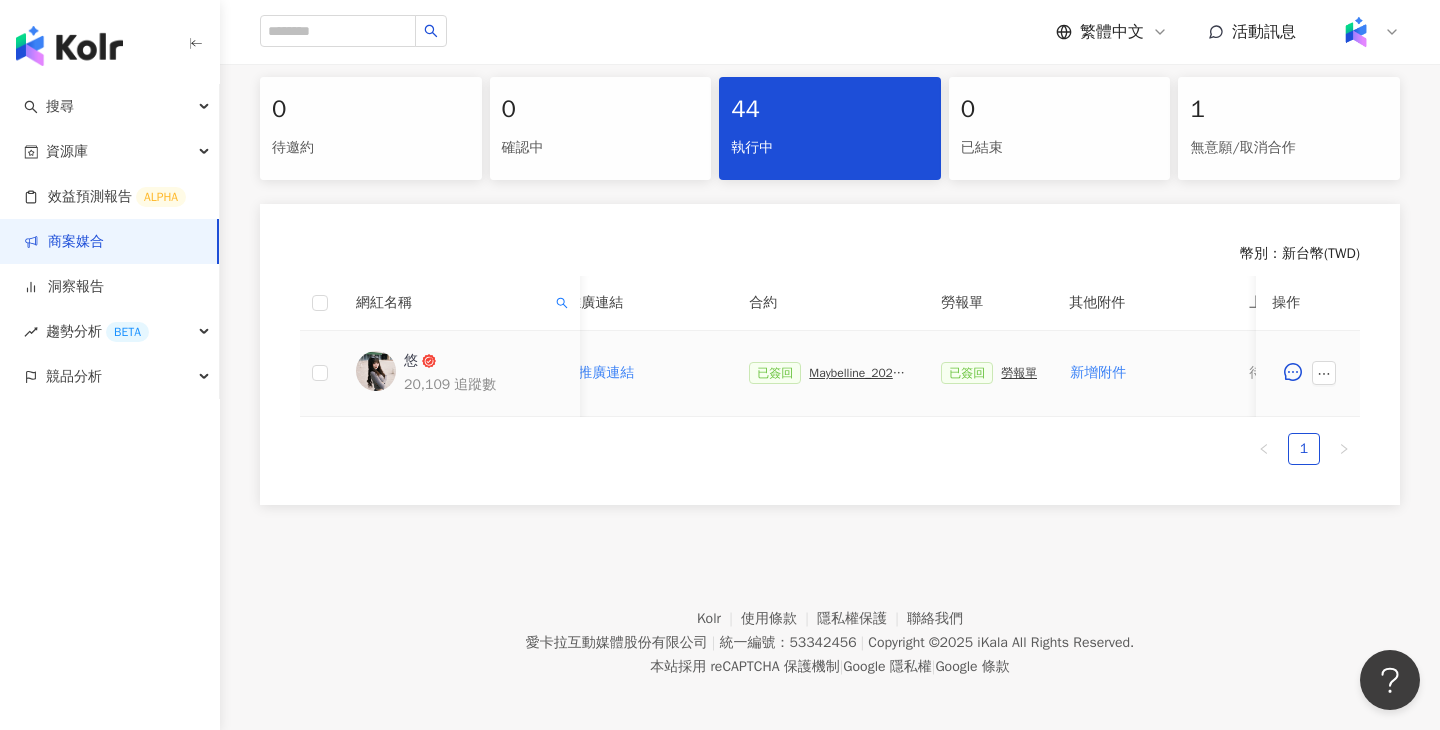 click on "勞報單" at bounding box center [1019, 373] 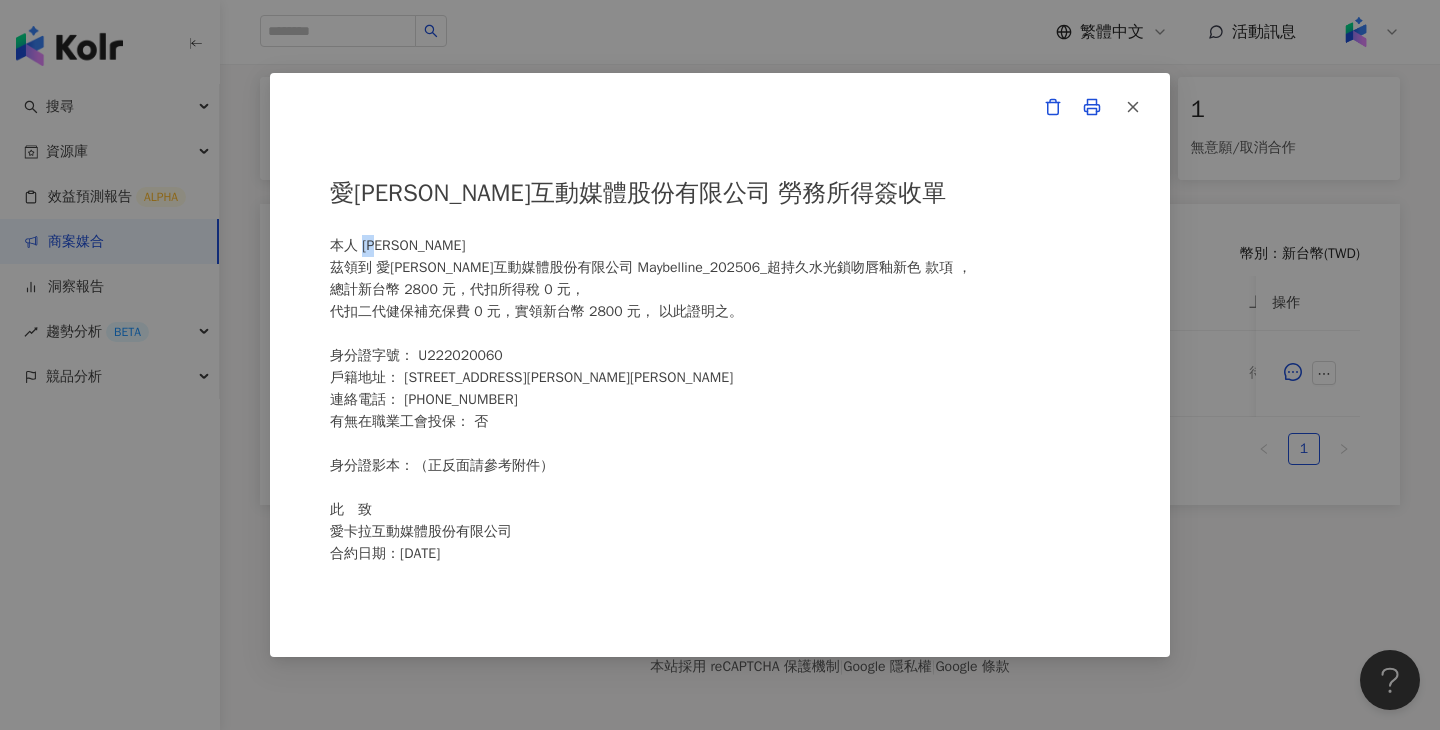 drag, startPoint x: 398, startPoint y: 241, endPoint x: 364, endPoint y: 242, distance: 34.0147 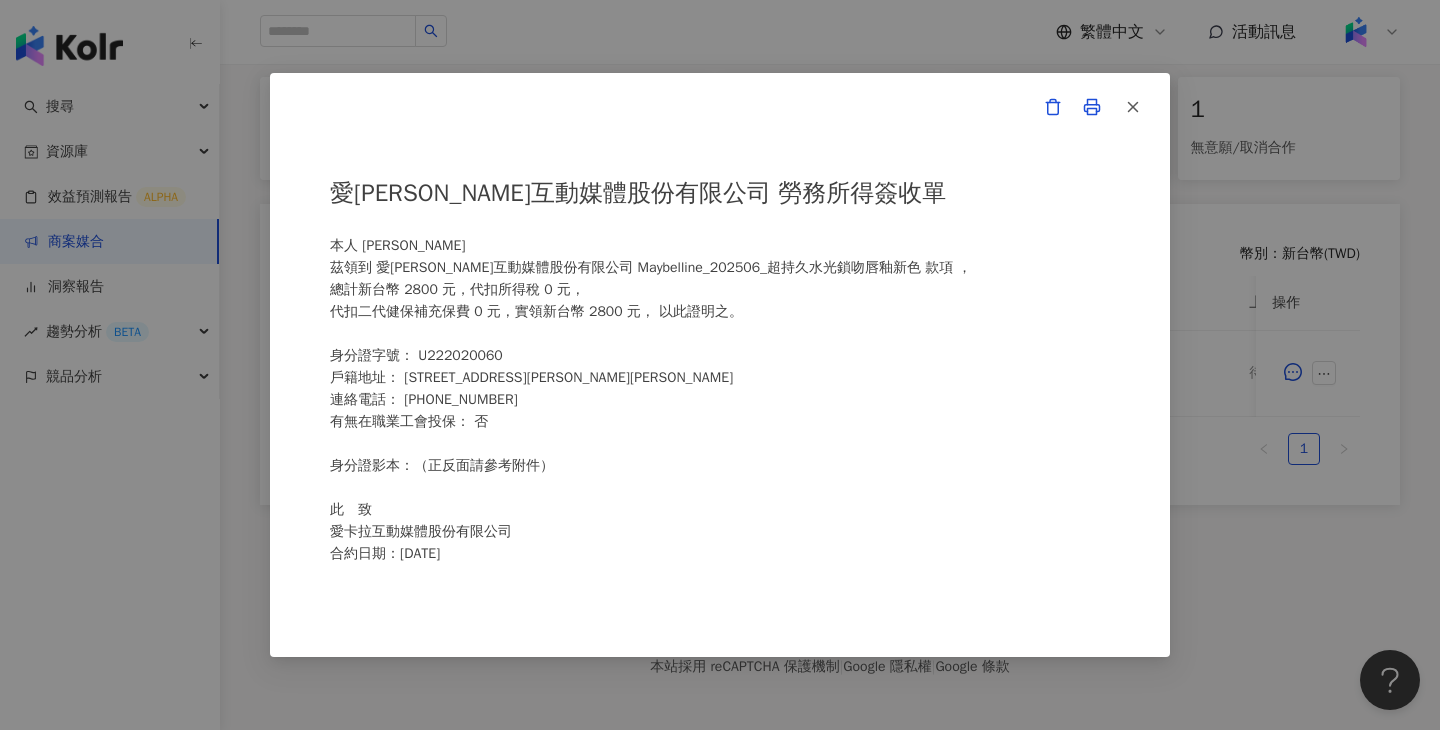 click on "愛[PERSON_NAME]互動媒體股份有限公司 勞務所得簽收單 本人 [PERSON_NAME]領到 愛[PERSON_NAME]互動媒體股份有限公司 Maybelline_202506_超持久水光鎖吻唇釉新色 款項 ，  總計新台幣 2800 元，代扣所得稅 0 元， 代扣二代健保補充保費 0 元，實領新台幣 2800 元， 以此證明之。 身分證字號： U222020060 戶籍地址： [STREET_ADDRESS][PERSON_NAME][PERSON_NAME] 連絡電話： [PHONE_NUMBER] 有無在職業工會投保： 否 身分證影本：（正反面請參考附件） 此　致 愛[PERSON_NAME]互動媒體股份有限公司 合約日期：[DATE] 備註： 一、愛[PERSON_NAME]互動媒體股份有限公司將依個人資料保護法之要求妥善保管您的個人資料，並於合法取得之前提下善意使用，以上個人資料之提供為本公司為您申報個人所得使用。 二、勞務所得人之簽名務必填具全名。 身分證正面 身分證反面" at bounding box center (720, 365) 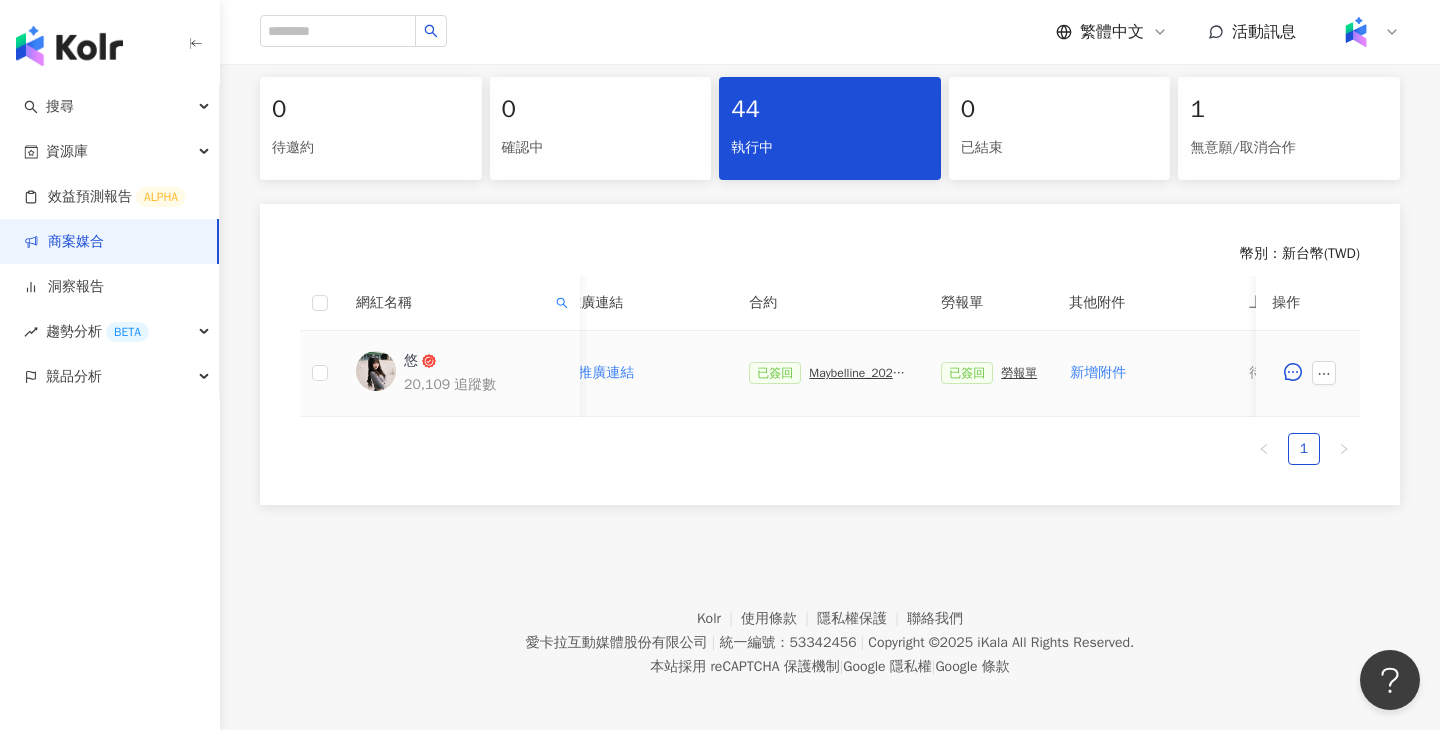 click on "已簽回 Maybelline_202506_超持久水光鎖吻唇釉新色" at bounding box center [829, 374] 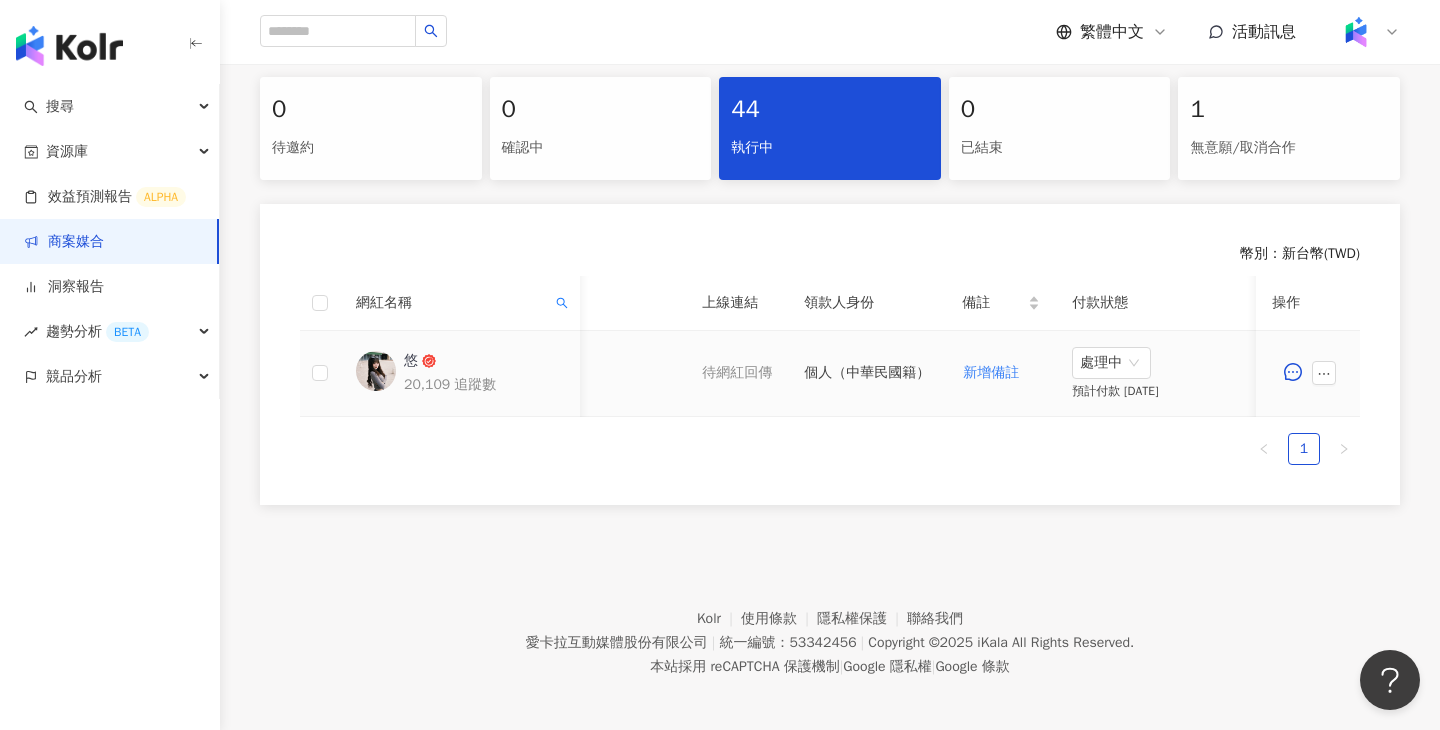 scroll, scrollTop: 0, scrollLeft: 13, axis: horizontal 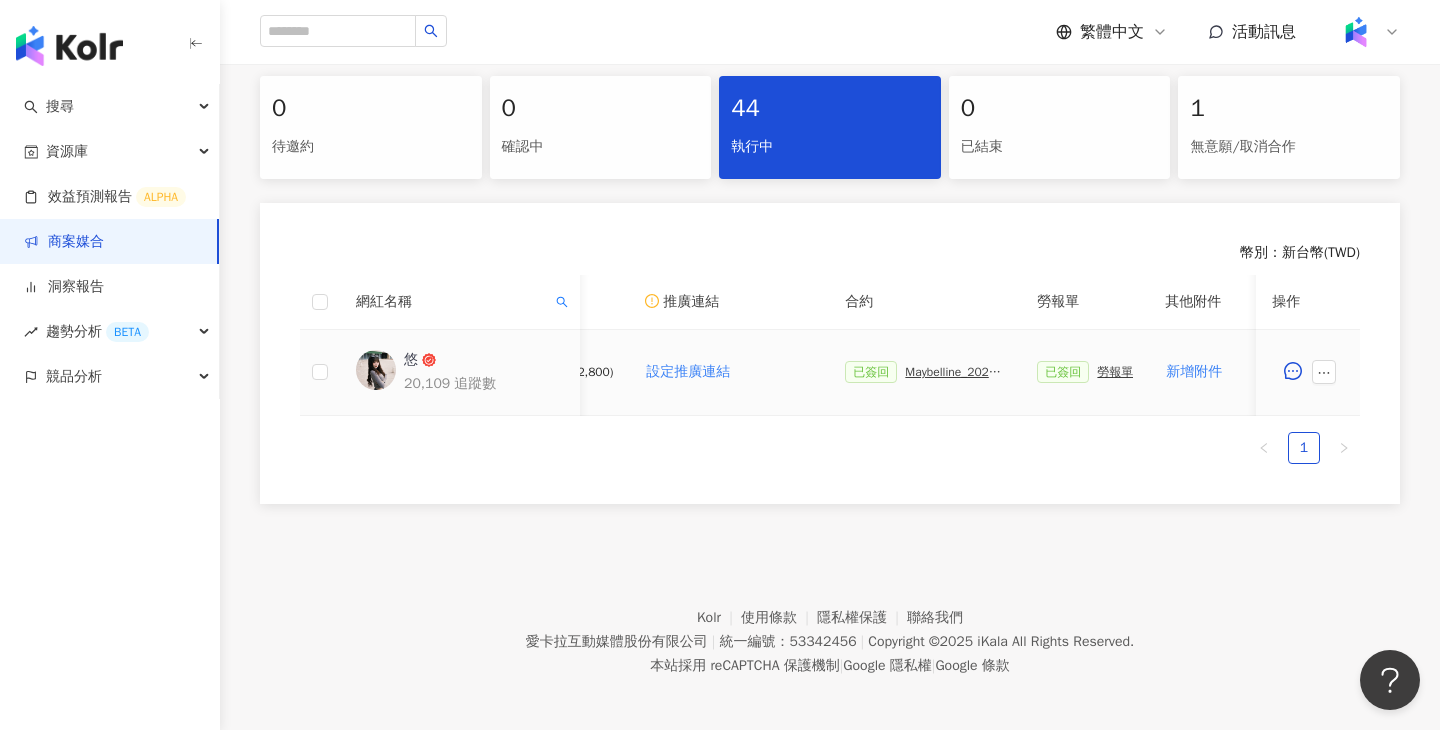click at bounding box center [1328, 372] 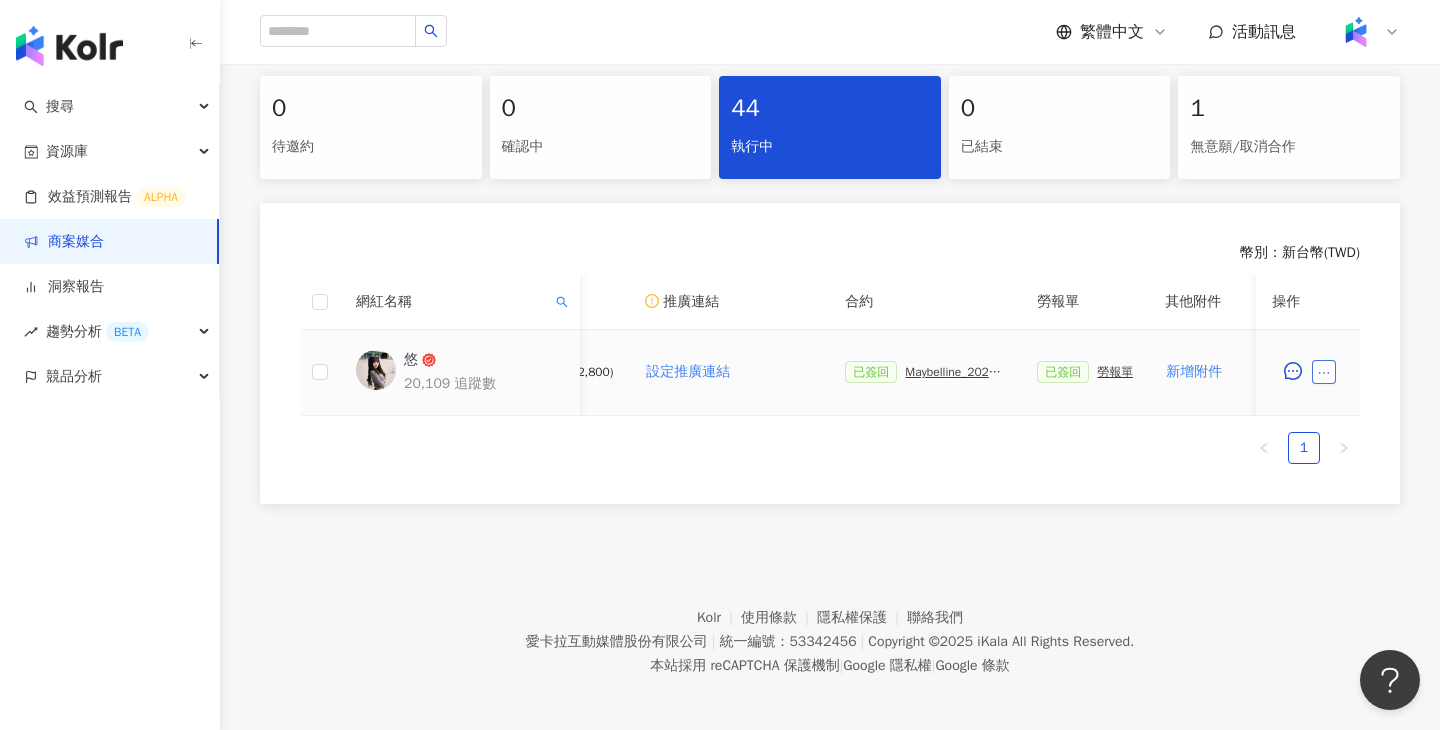 click 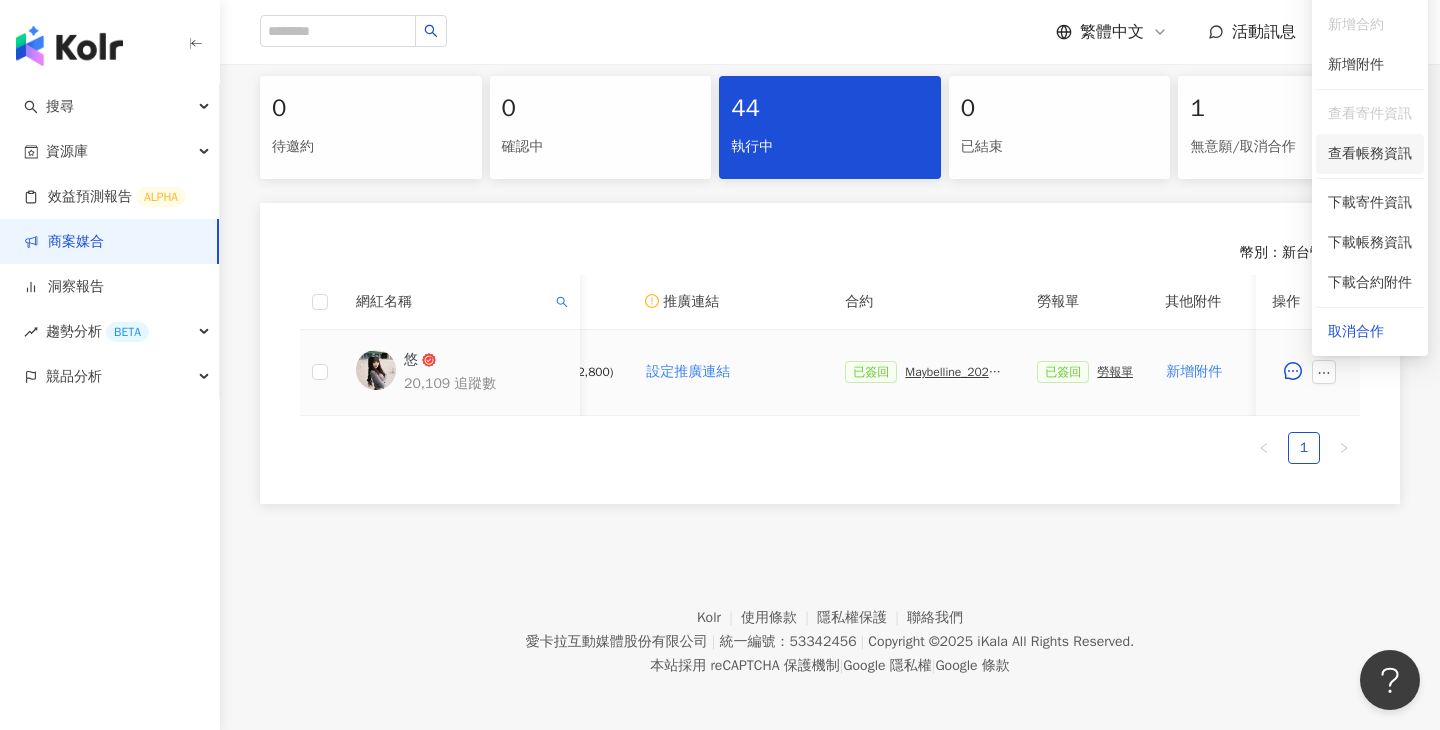 click on "查看帳務資訊" at bounding box center (1370, 154) 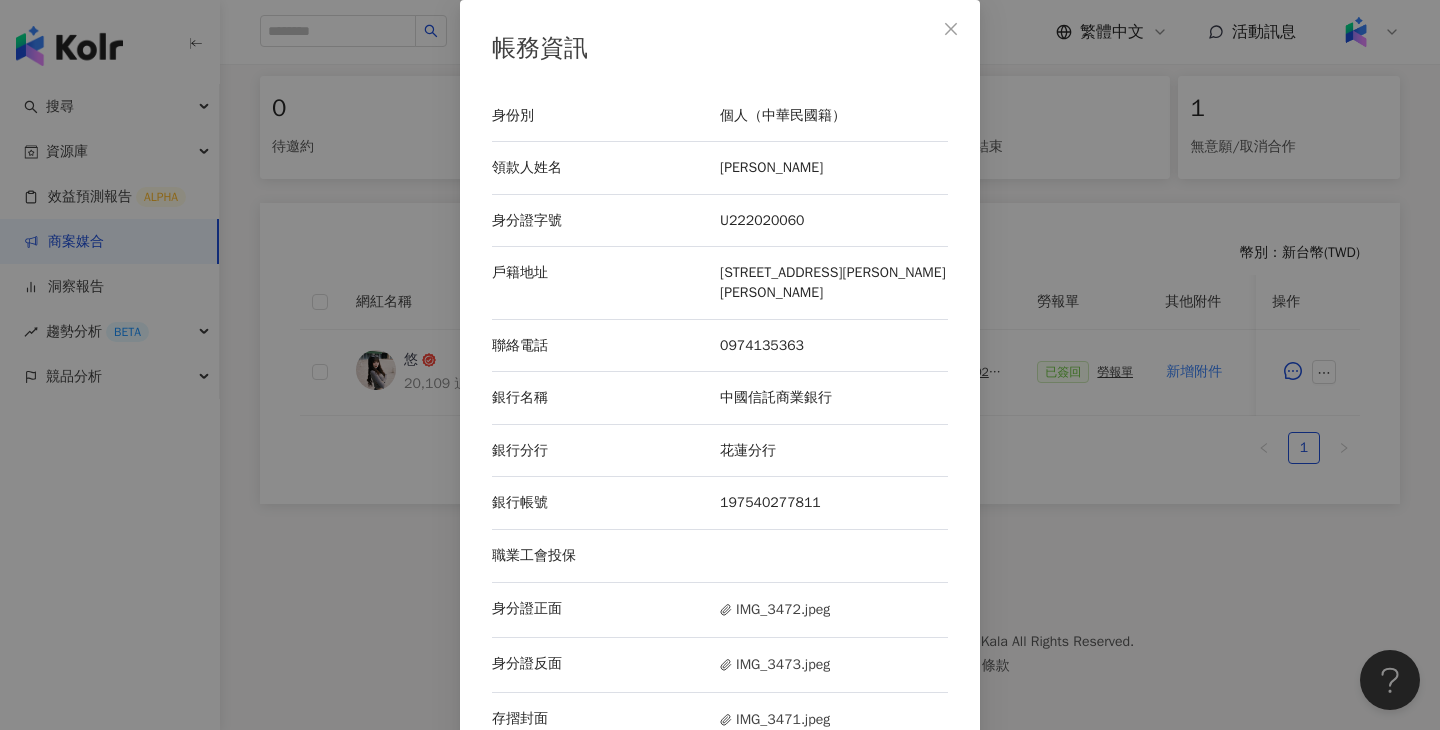 scroll, scrollTop: 41, scrollLeft: 0, axis: vertical 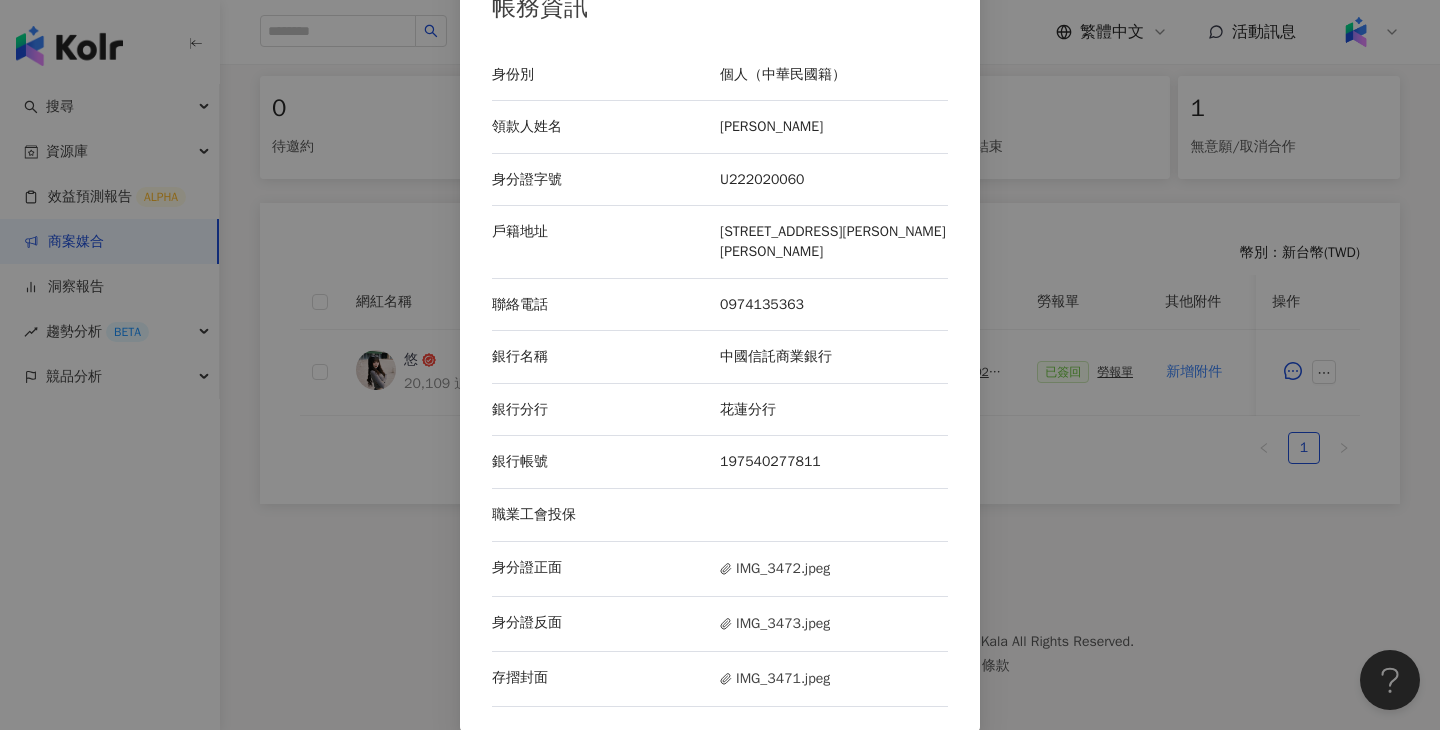 click on "戶籍地址 [STREET_ADDRESS][PERSON_NAME][PERSON_NAME]" at bounding box center [720, 242] 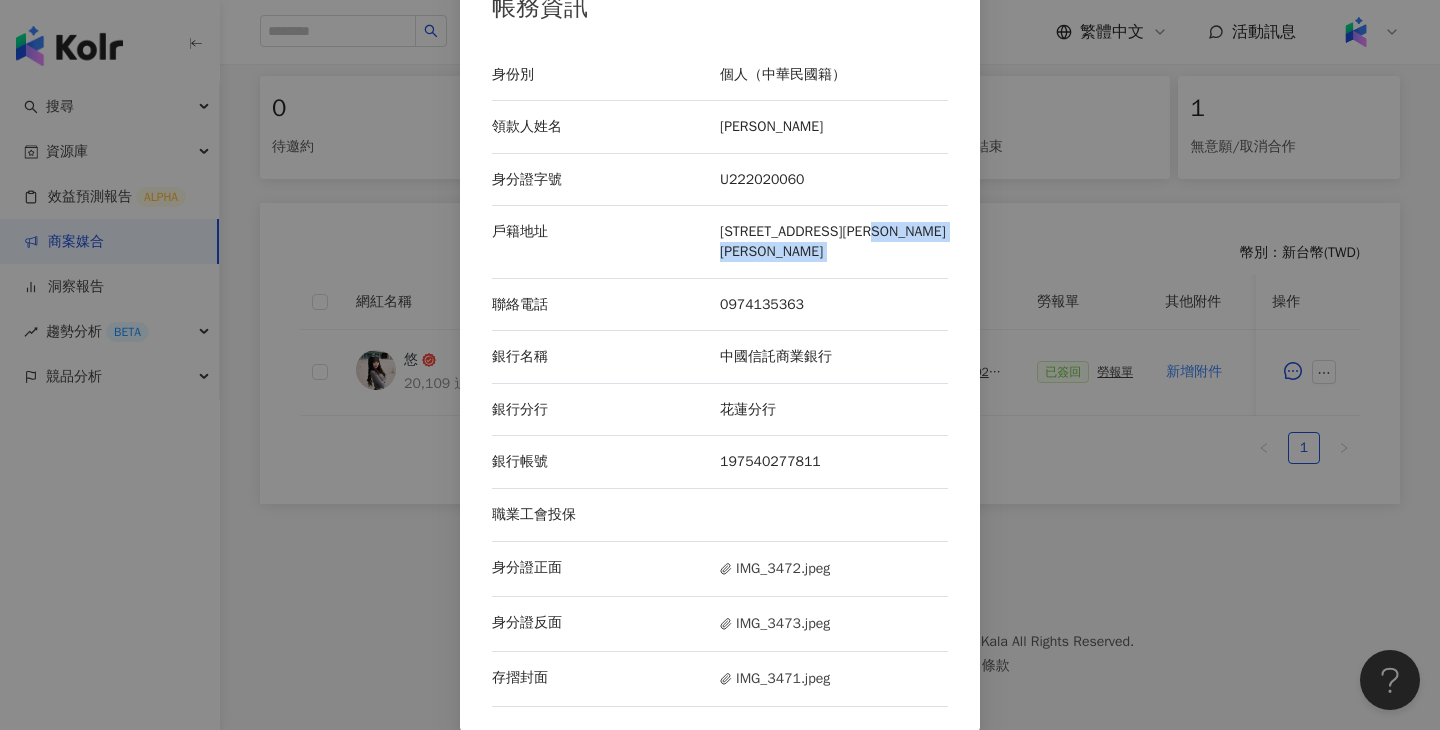 click on "[STREET_ADDRESS][PERSON_NAME][PERSON_NAME]" at bounding box center (834, 241) 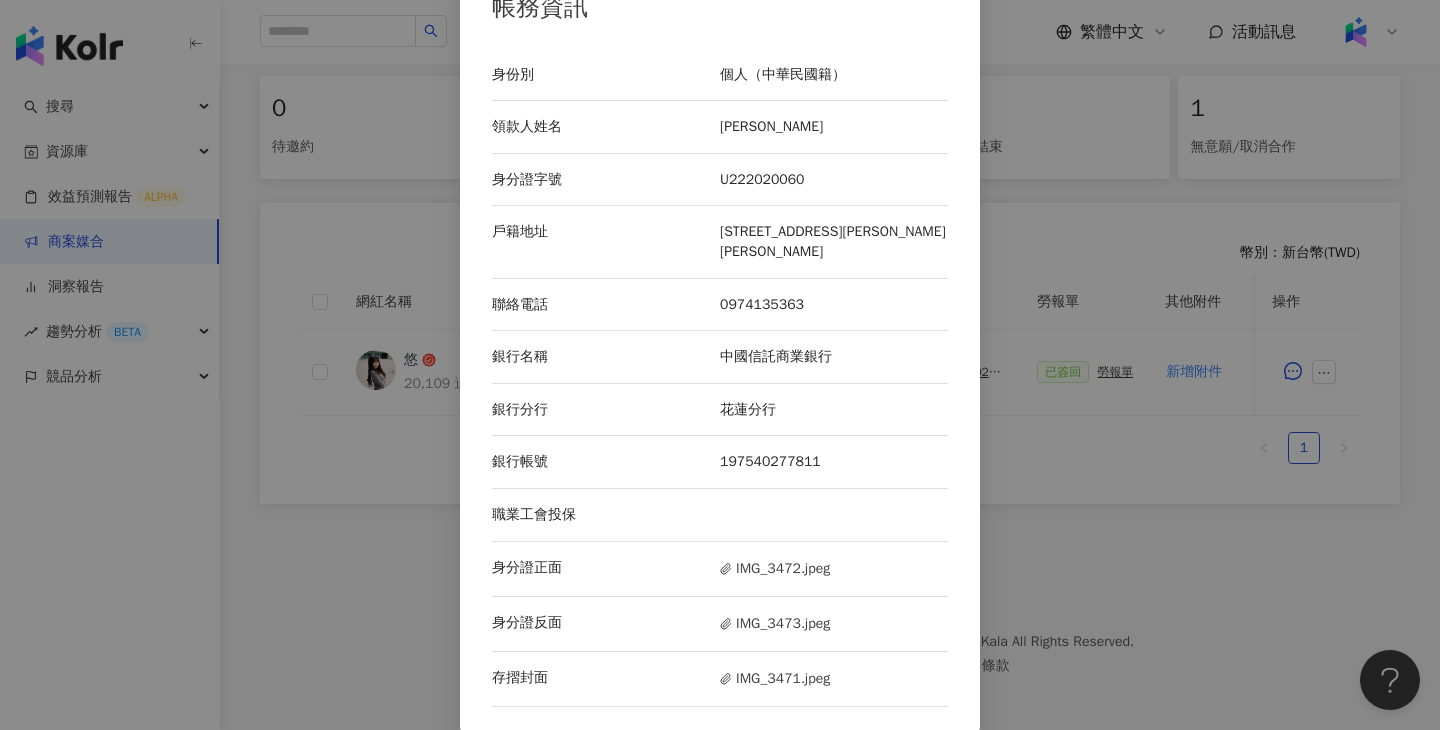 click on "[STREET_ADDRESS][PERSON_NAME][PERSON_NAME]" at bounding box center [834, 241] 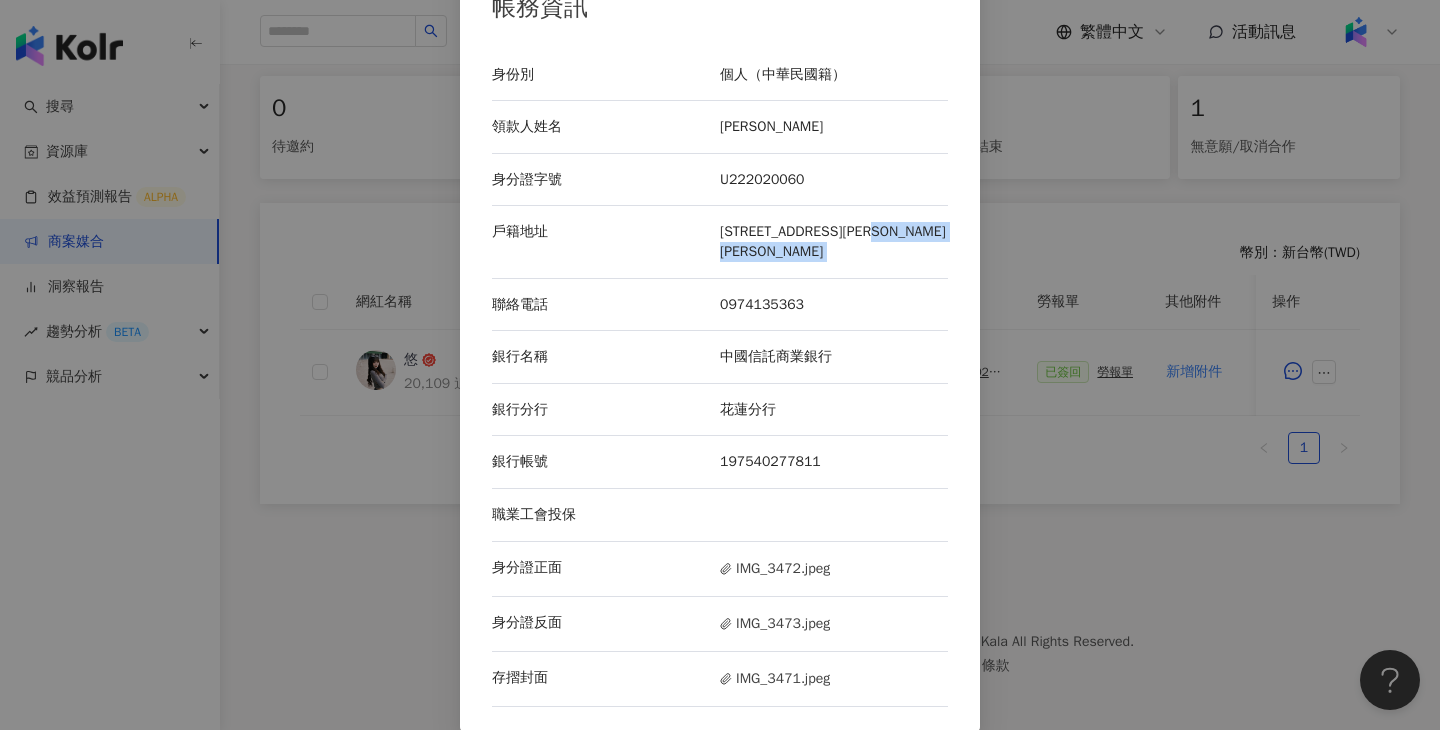 click on "[STREET_ADDRESS][PERSON_NAME][PERSON_NAME]" at bounding box center [834, 241] 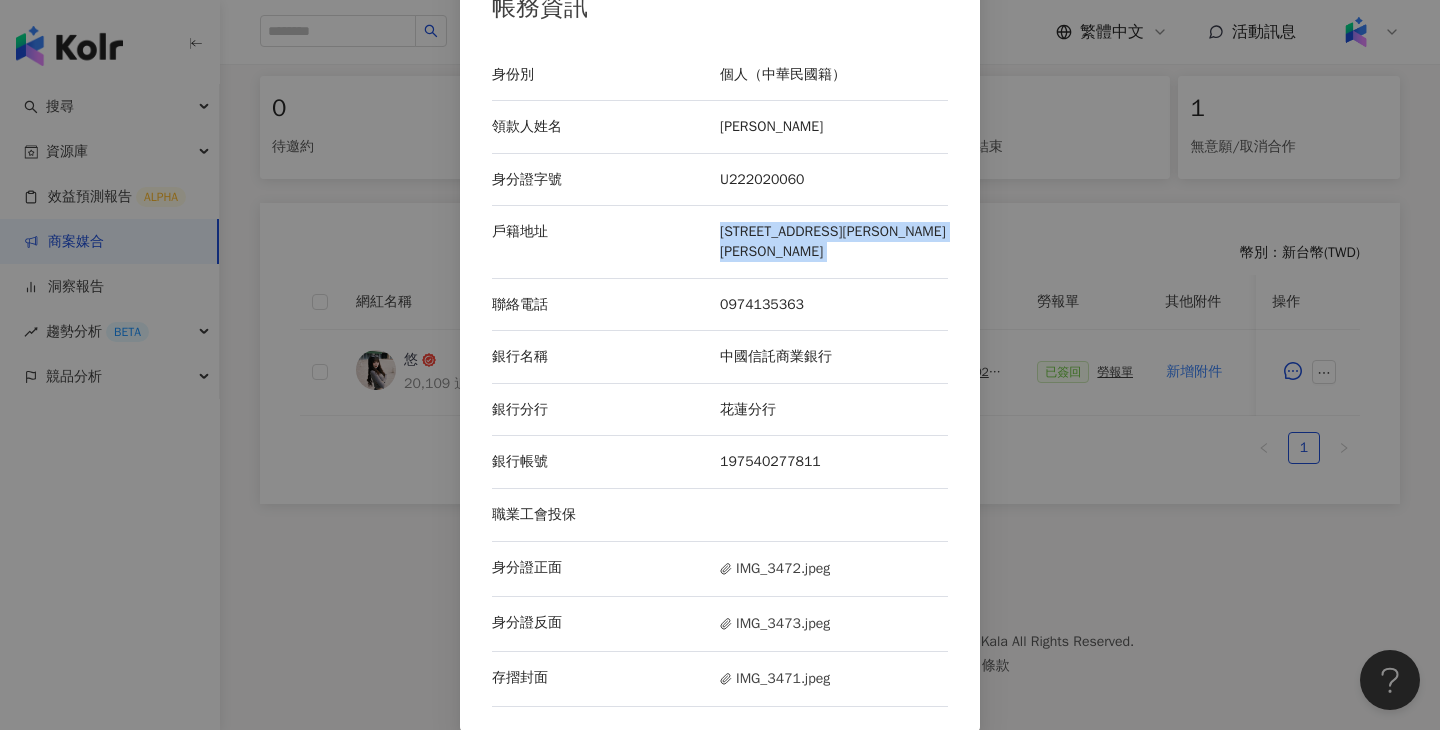 click on "[PERSON_NAME]" at bounding box center (834, 127) 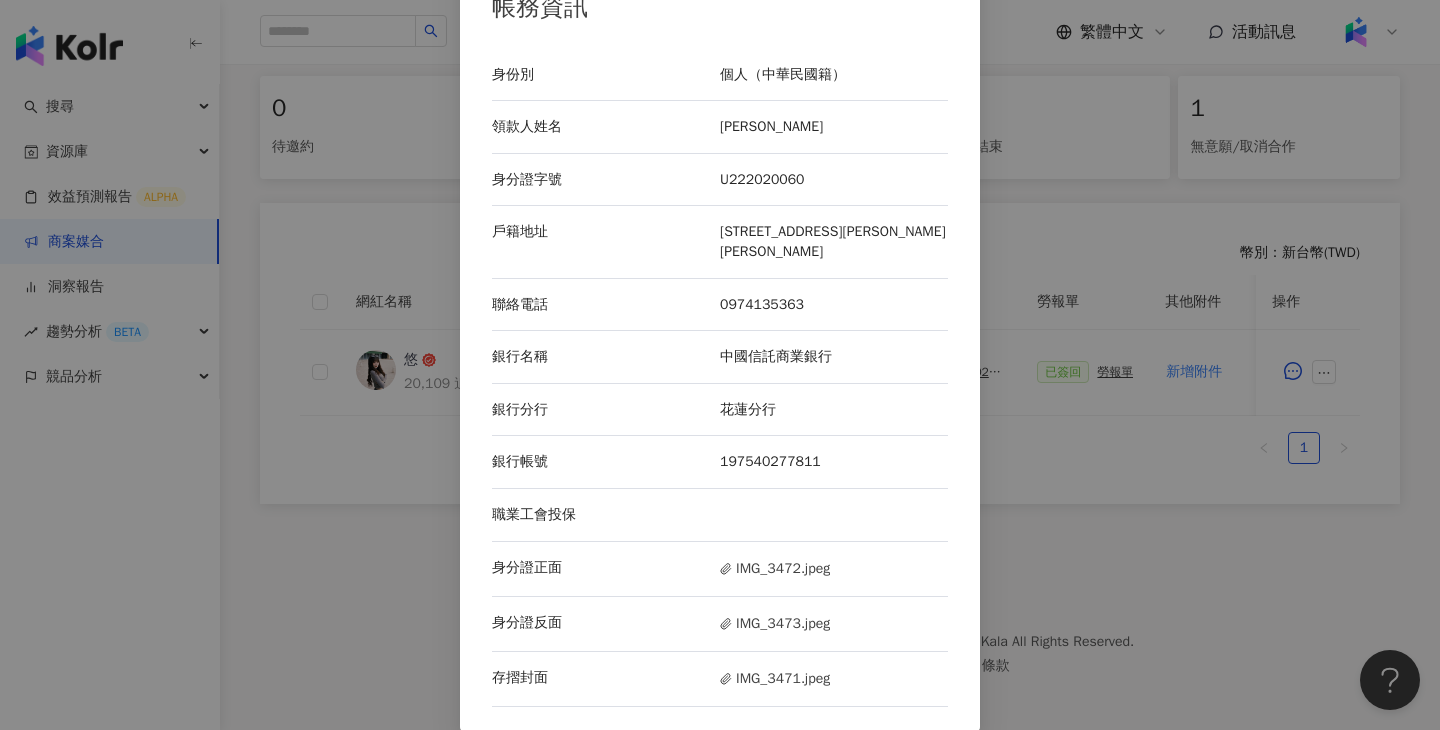 click on "[PERSON_NAME]" at bounding box center [834, 127] 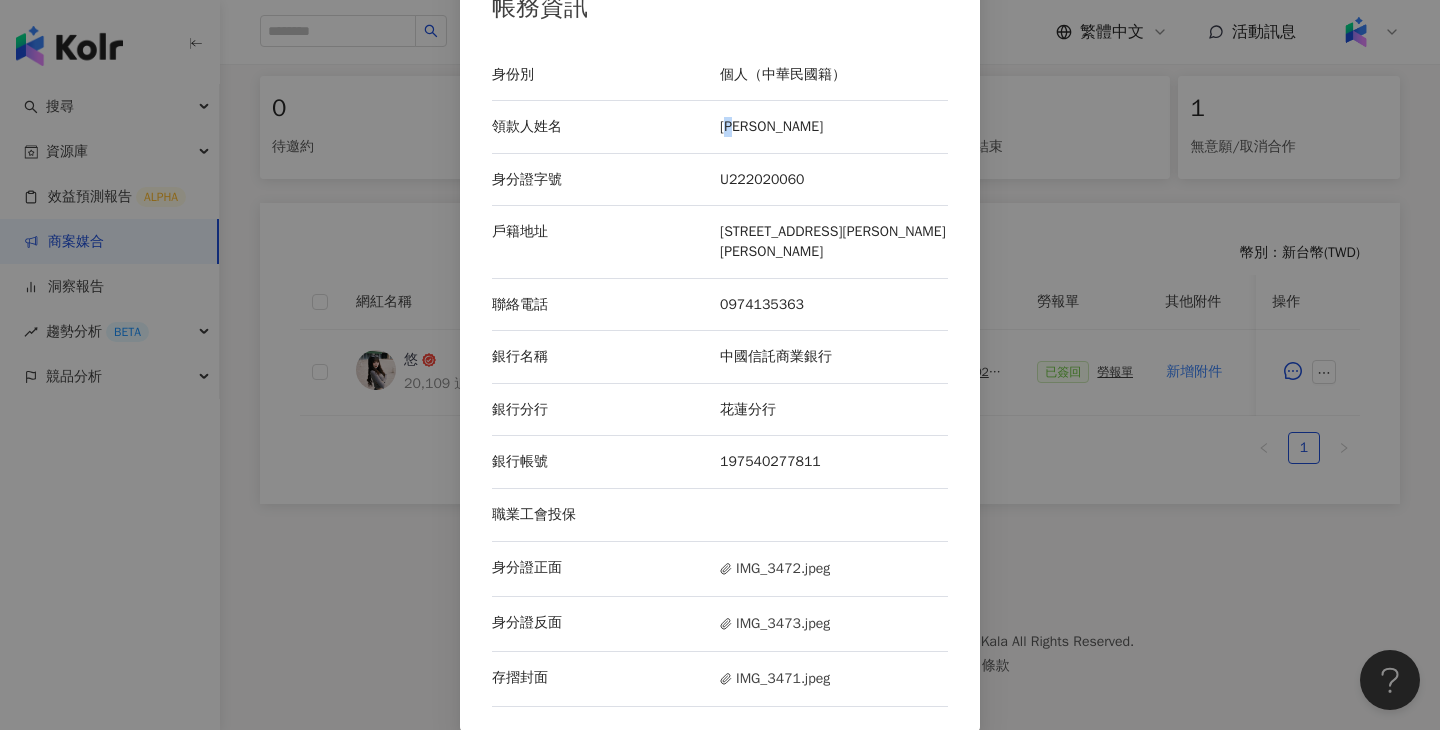 click on "[PERSON_NAME]" at bounding box center (834, 127) 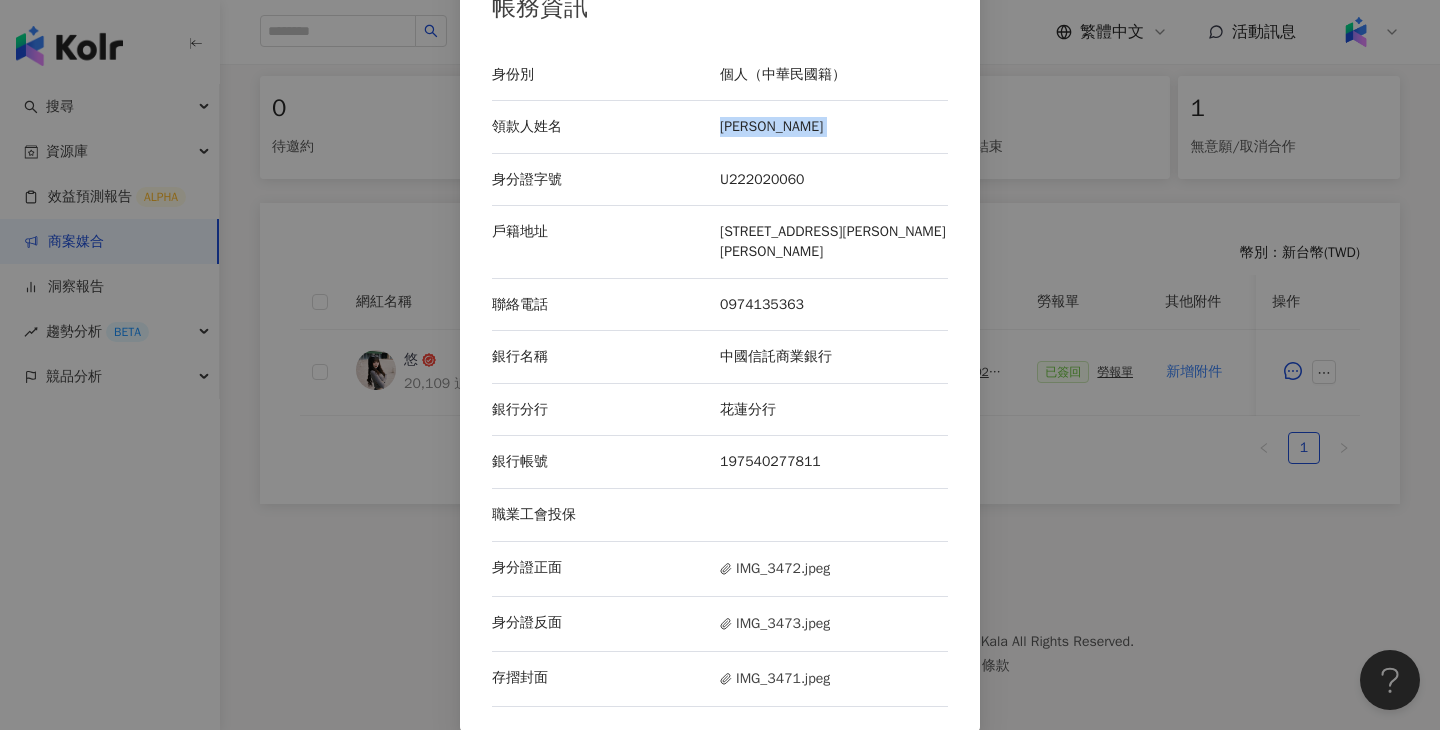 copy on "[PERSON_NAME]" 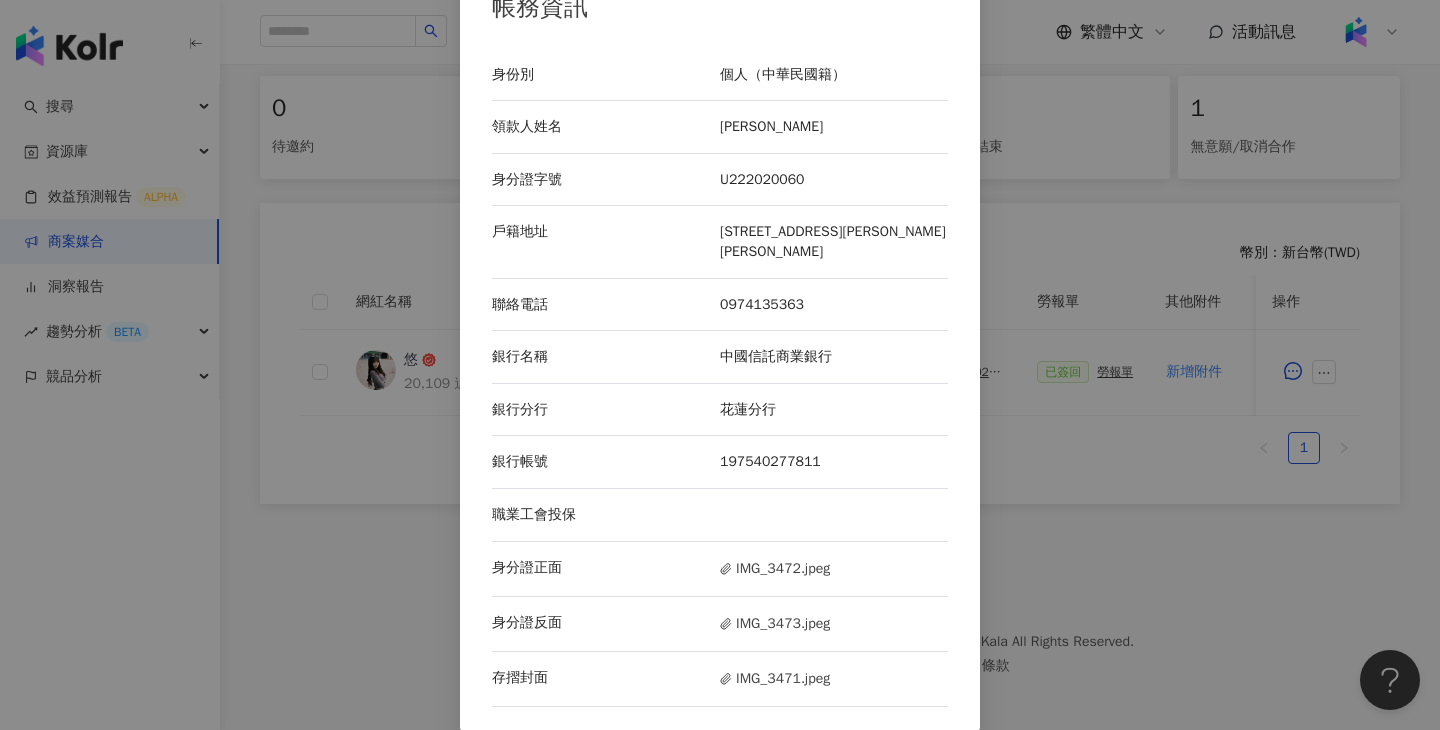 click on "U222020060" at bounding box center (834, 180) 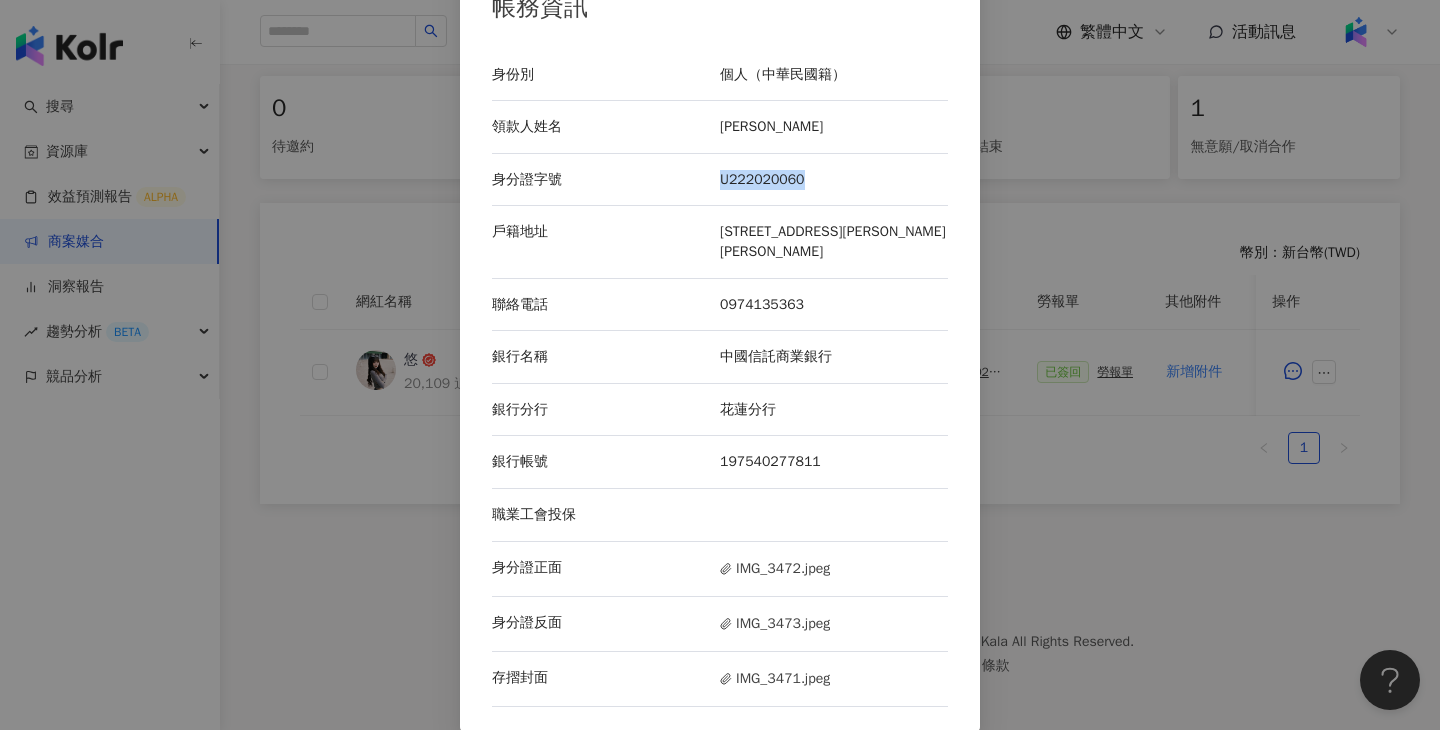 click on "U222020060" at bounding box center [834, 180] 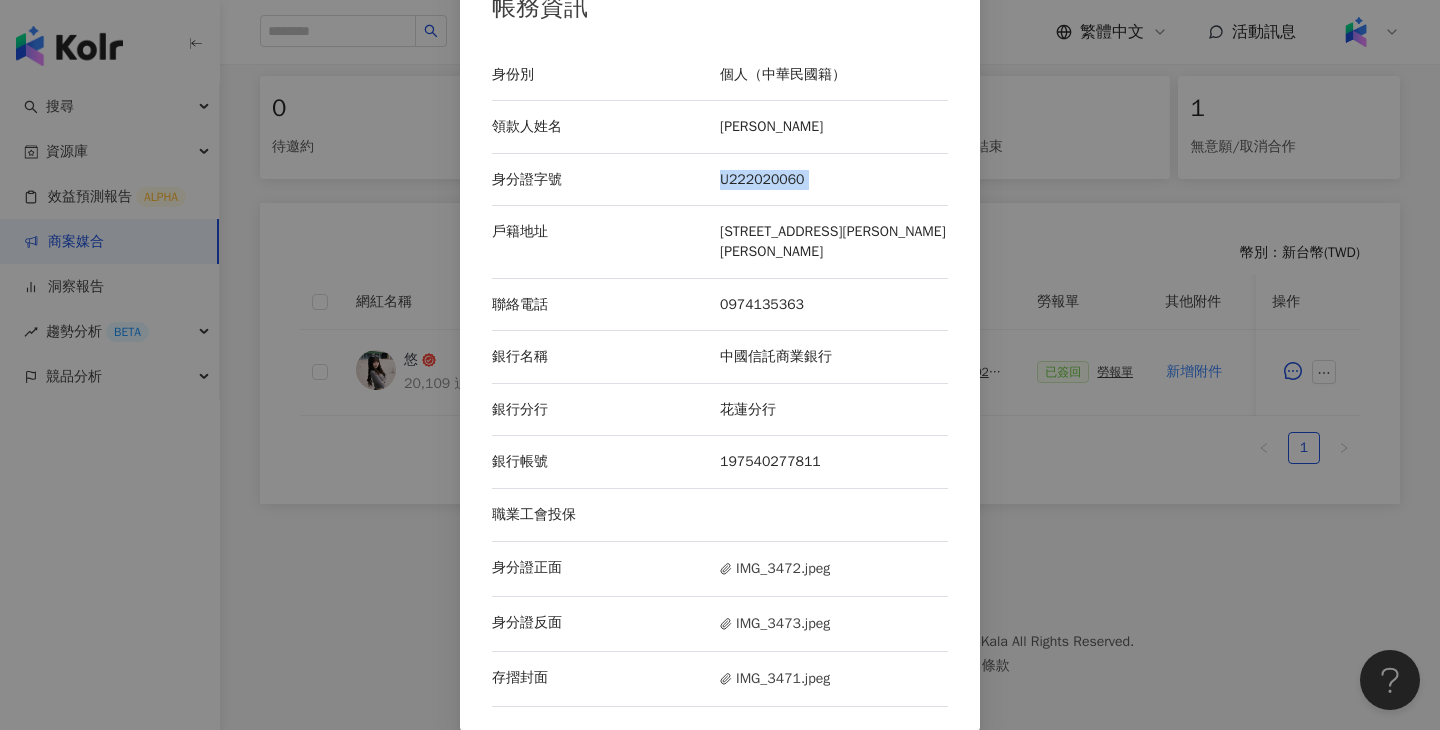 click on "U222020060" at bounding box center [834, 180] 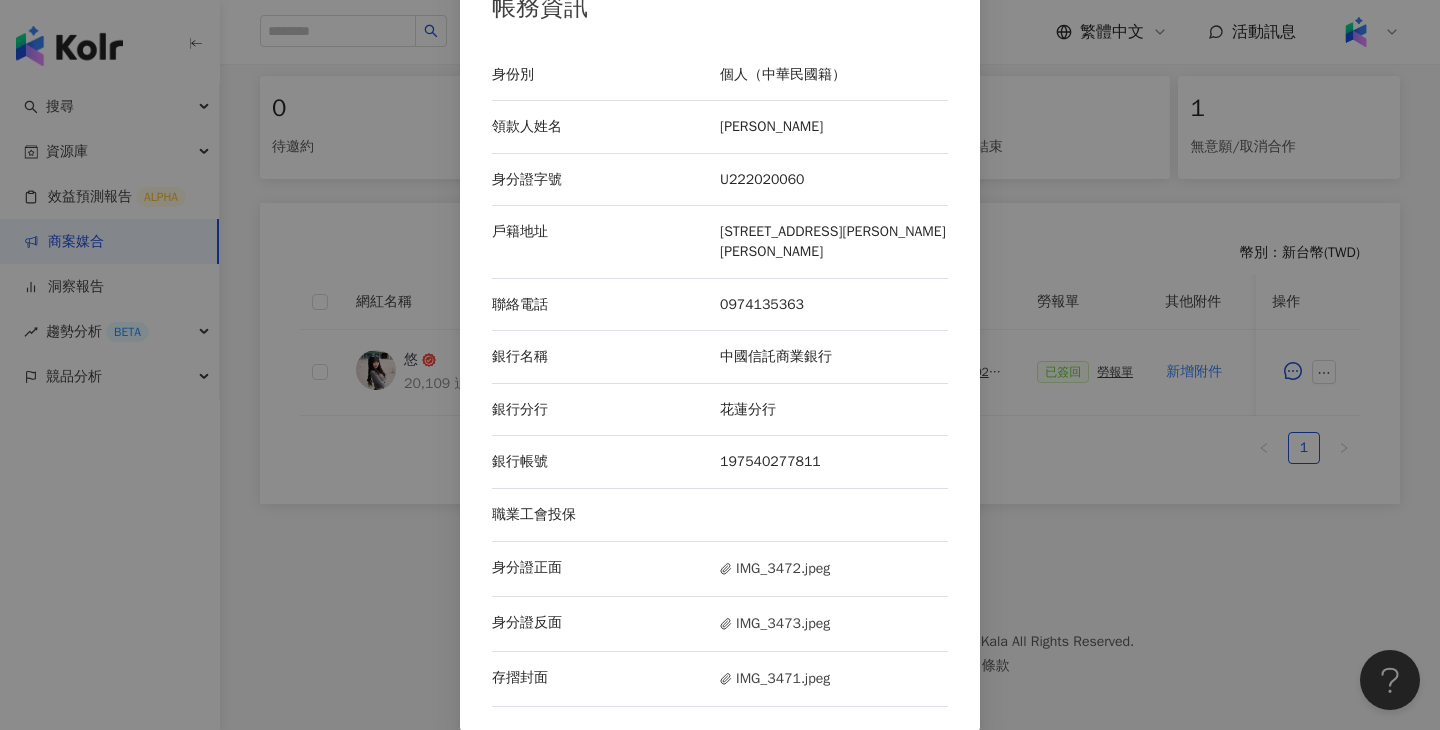 click on "帳務資訊 身份別 個人（中華民國籍） 領款人姓名 [PERSON_NAME] 身分證字號 U222020060 戶籍地址 [STREET_ADDRESS][PERSON_NAME][PERSON_NAME] 聯絡電話 [PHONE_NUMBER] 銀行名稱 中國信託商業銀行 銀行分行 花蓮分行 銀行帳號 197540277811 職業工會投保 身分證正面 IMG_3472.jpeg 身分證反面 IMG_3473.jpeg 存摺封面 IMG_3471.jpeg" at bounding box center [720, 365] 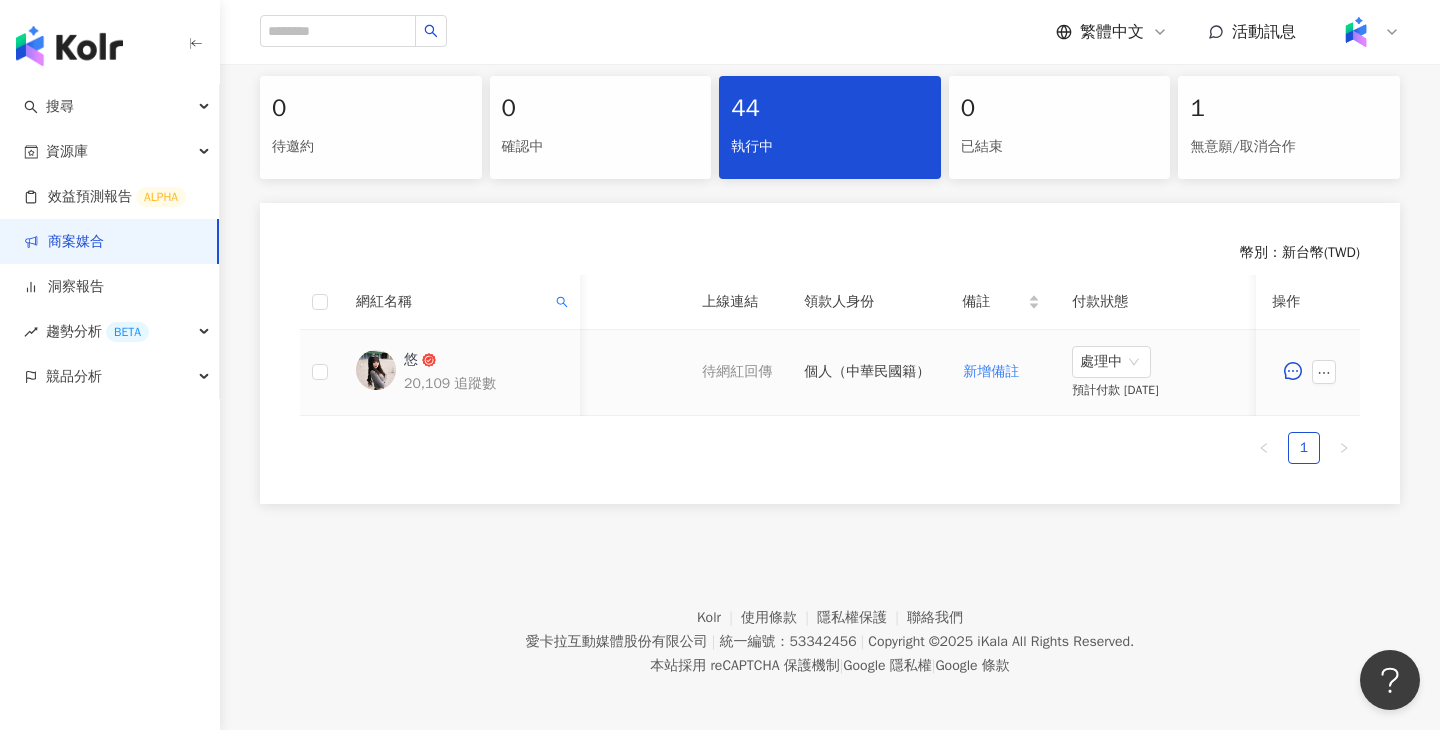 scroll, scrollTop: 0, scrollLeft: 934, axis: horizontal 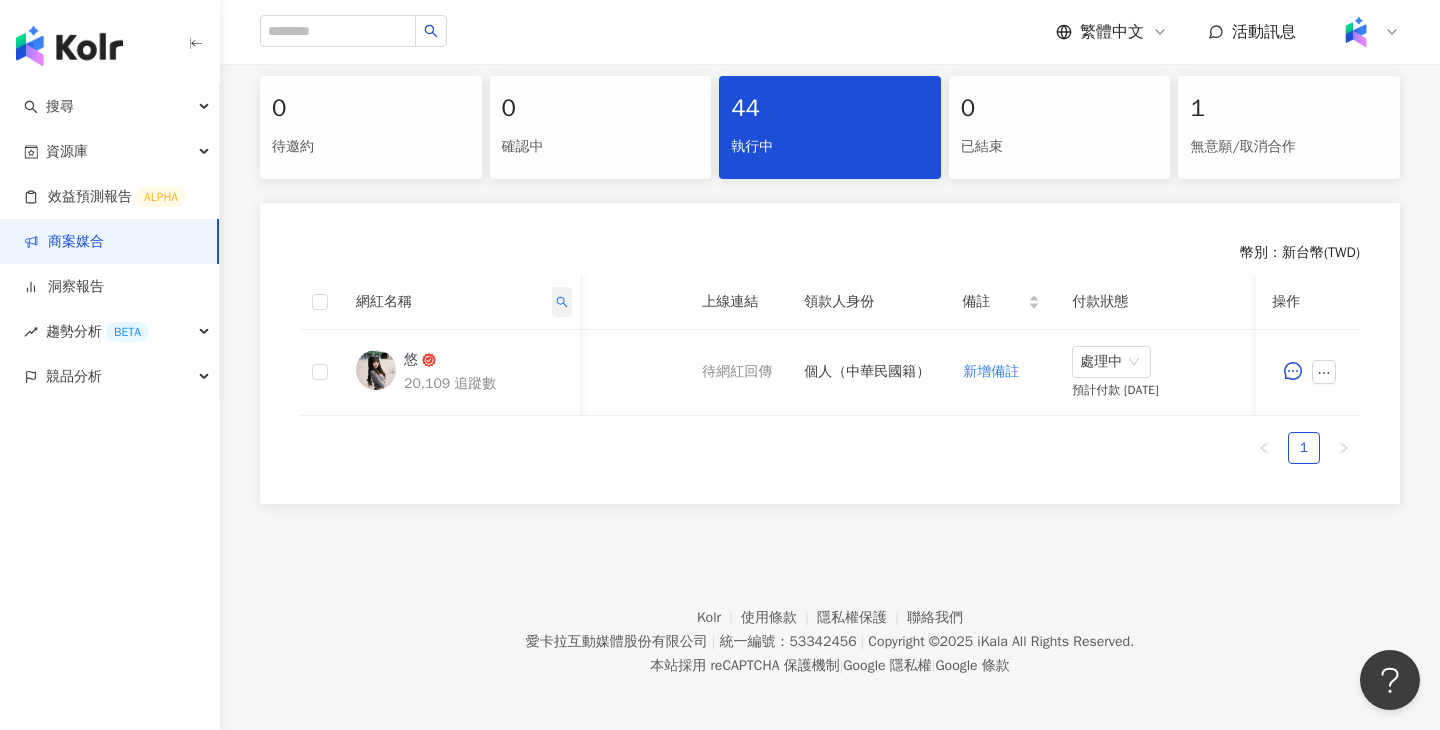 click 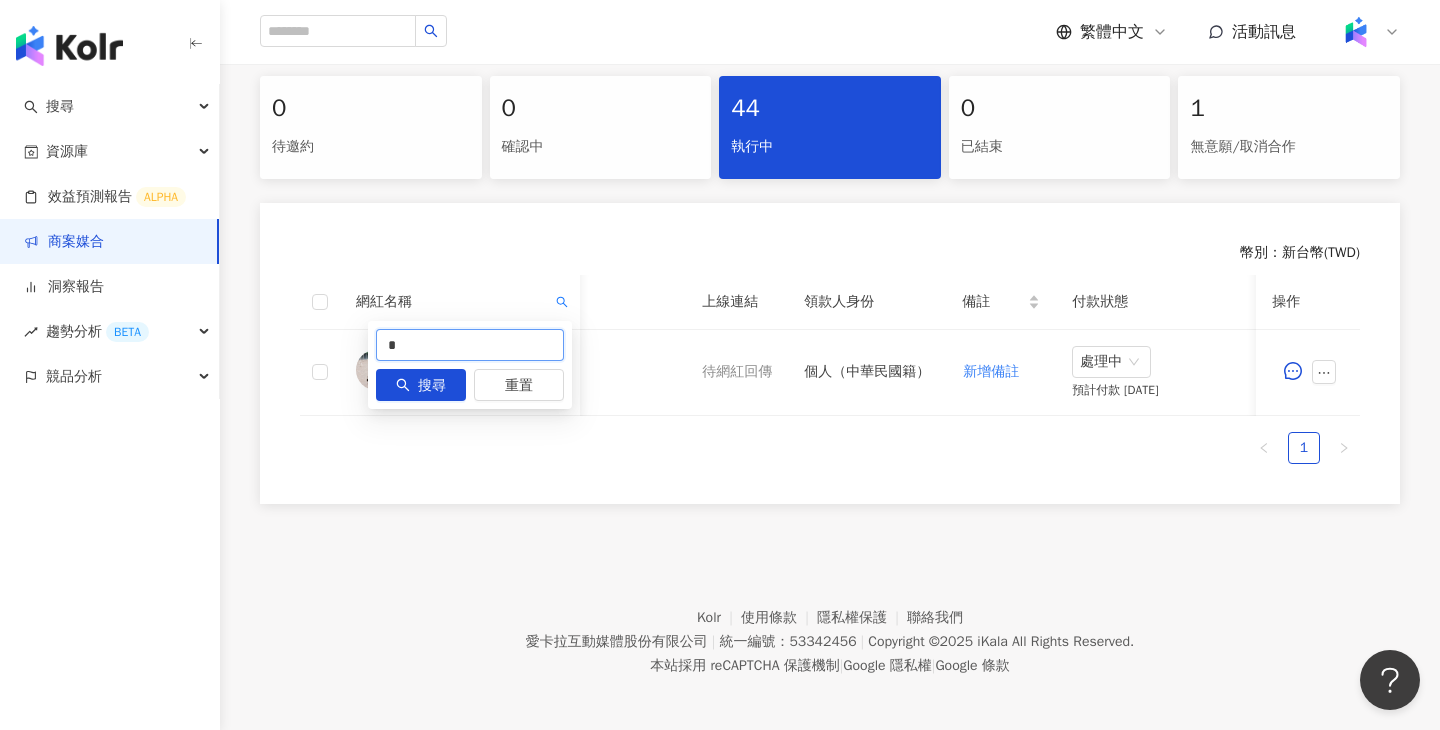 click on "*" at bounding box center (470, 345) 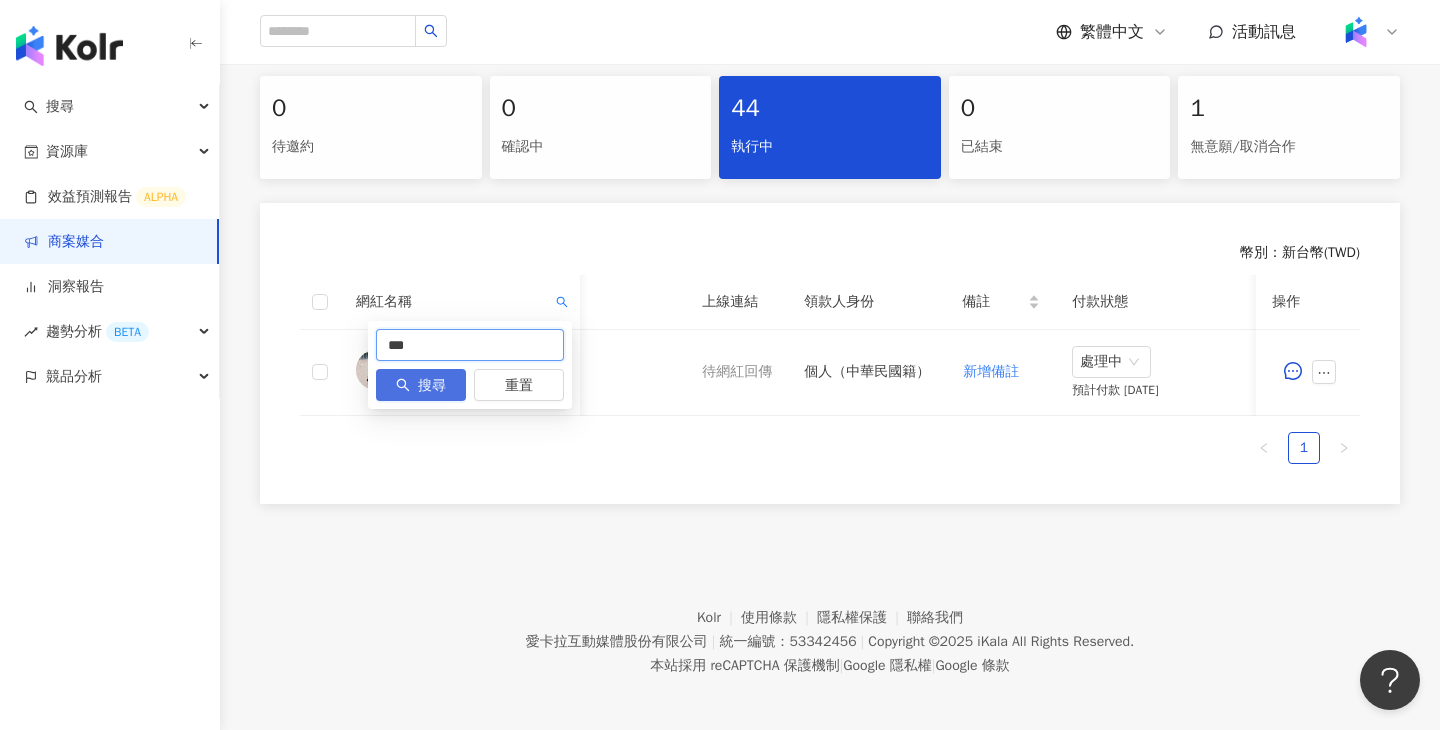 type on "***" 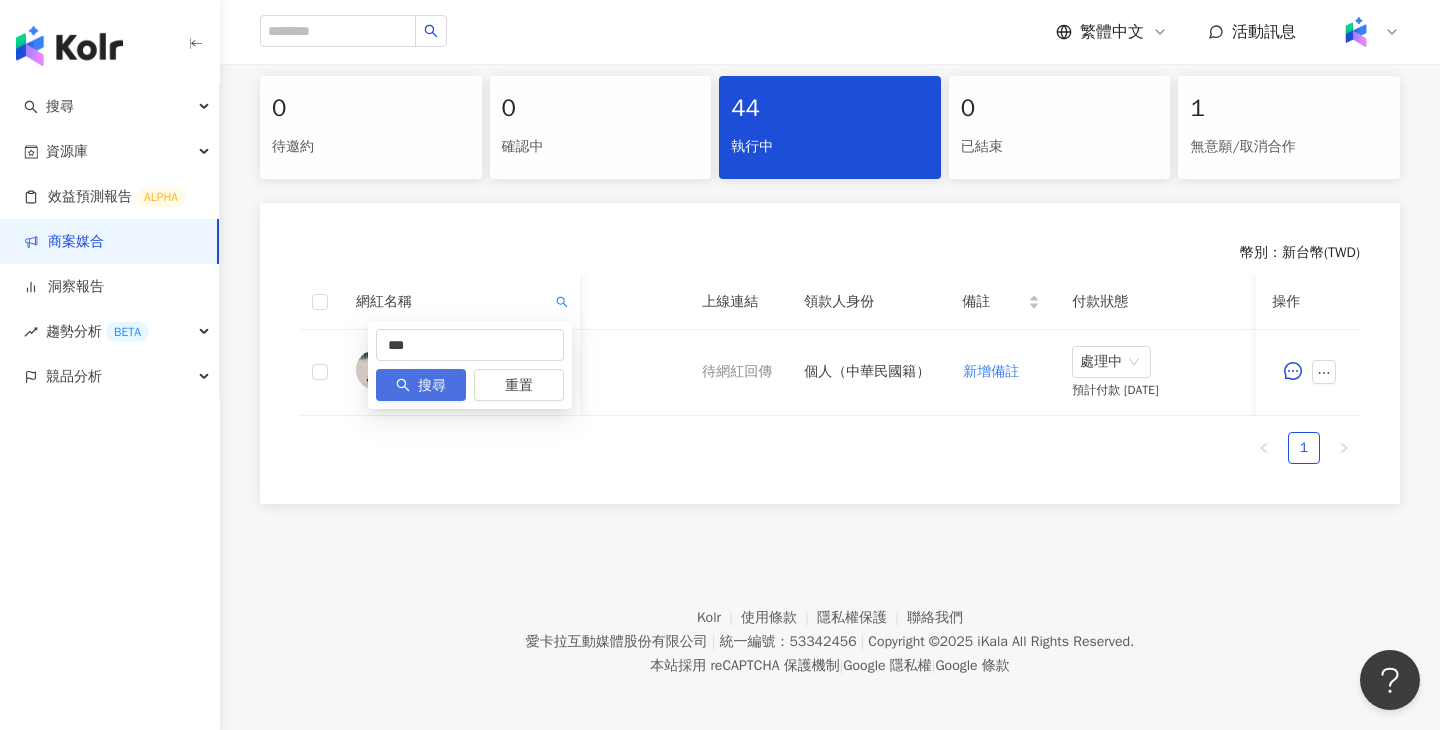 click on "搜尋" at bounding box center (432, 386) 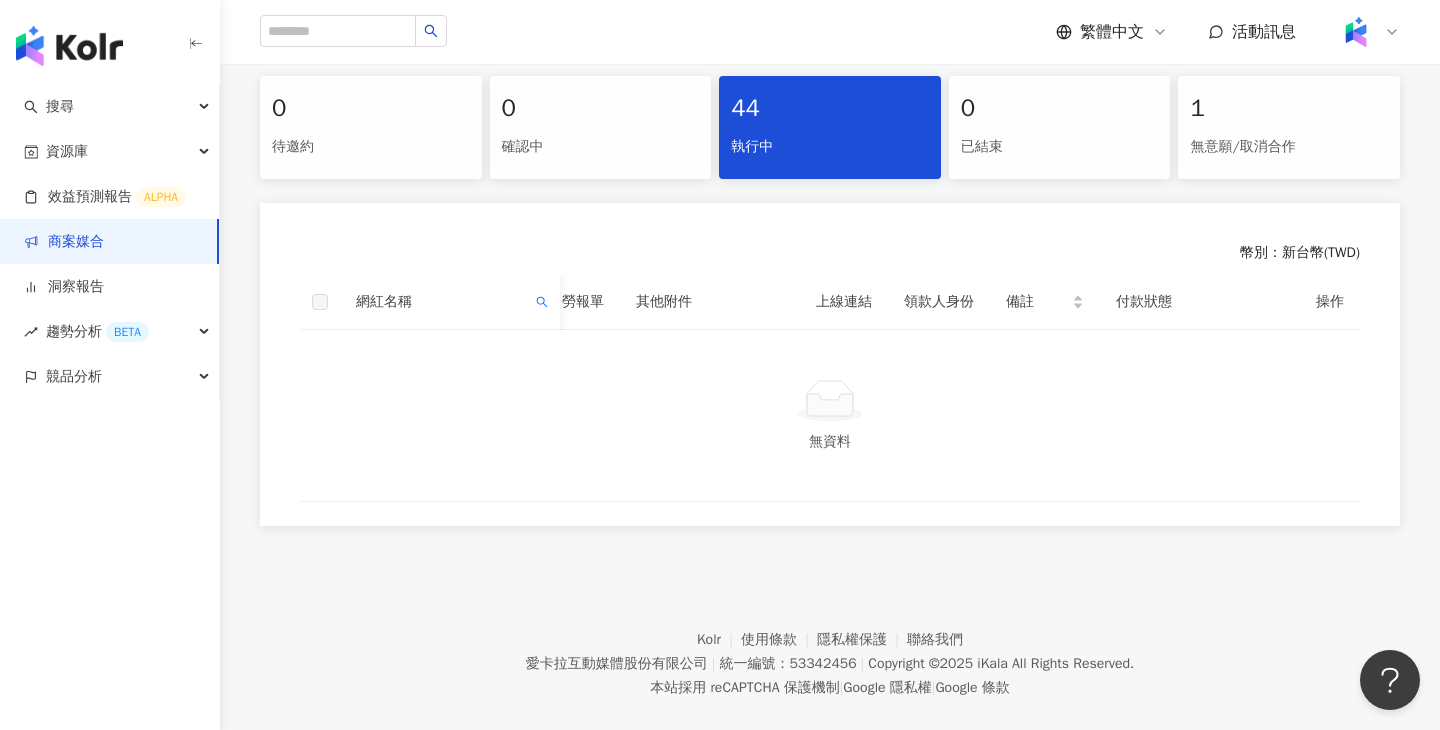 scroll, scrollTop: 0, scrollLeft: 667, axis: horizontal 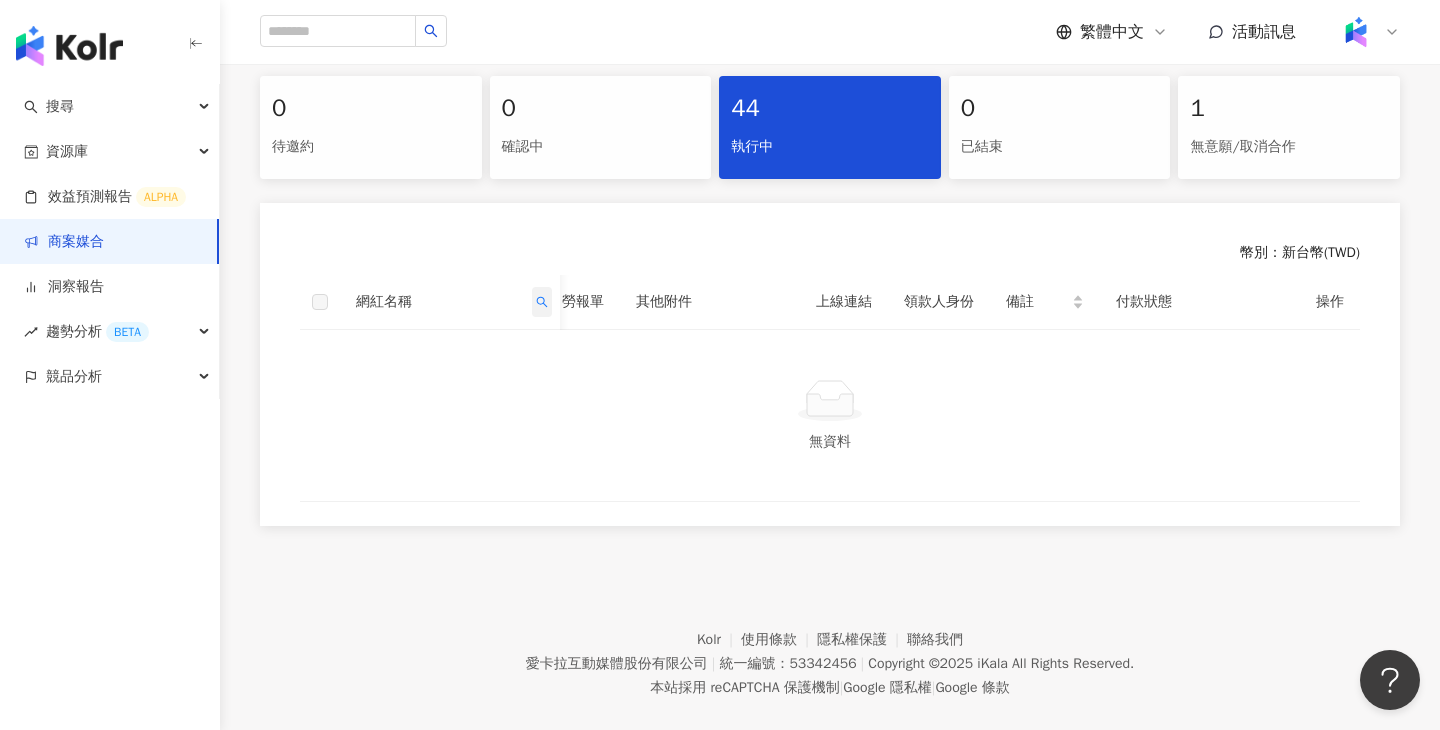 click 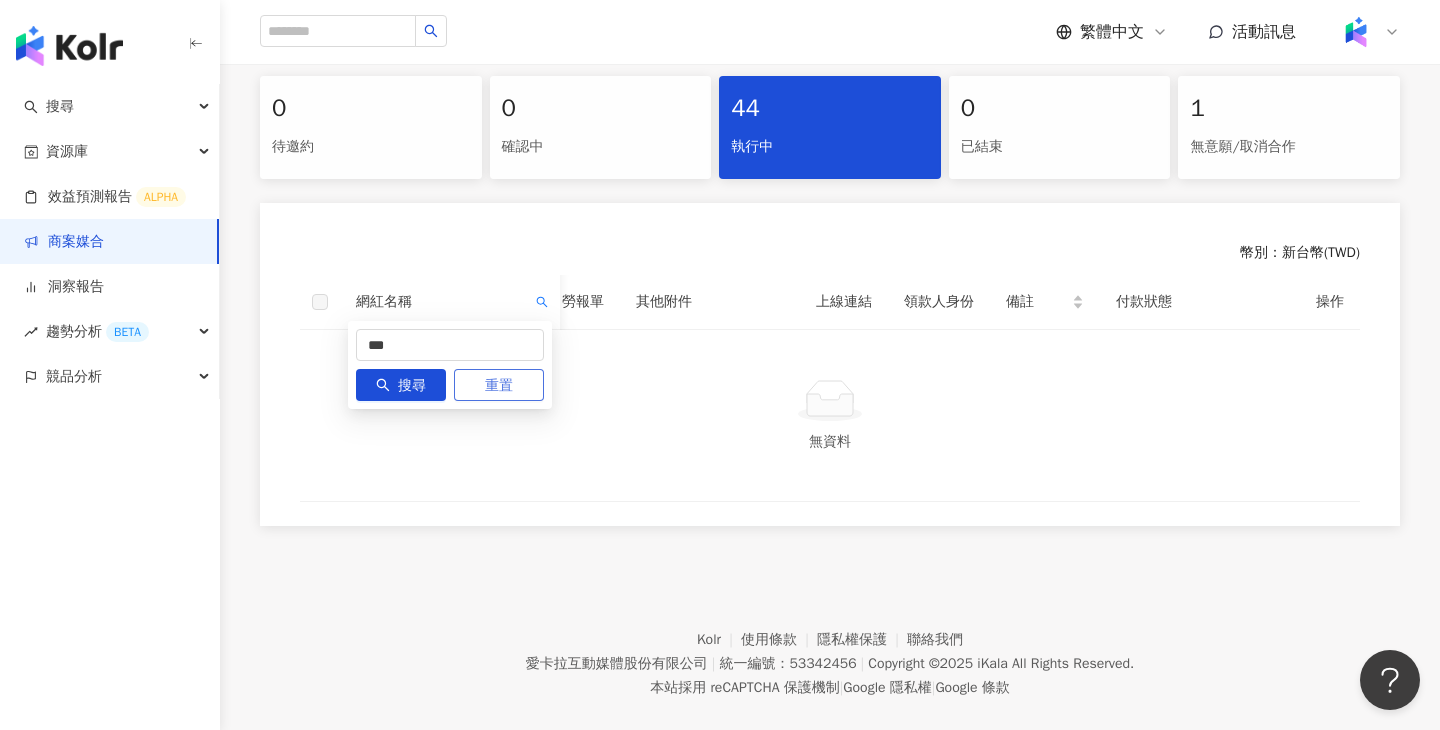 click on "重置" at bounding box center [499, 385] 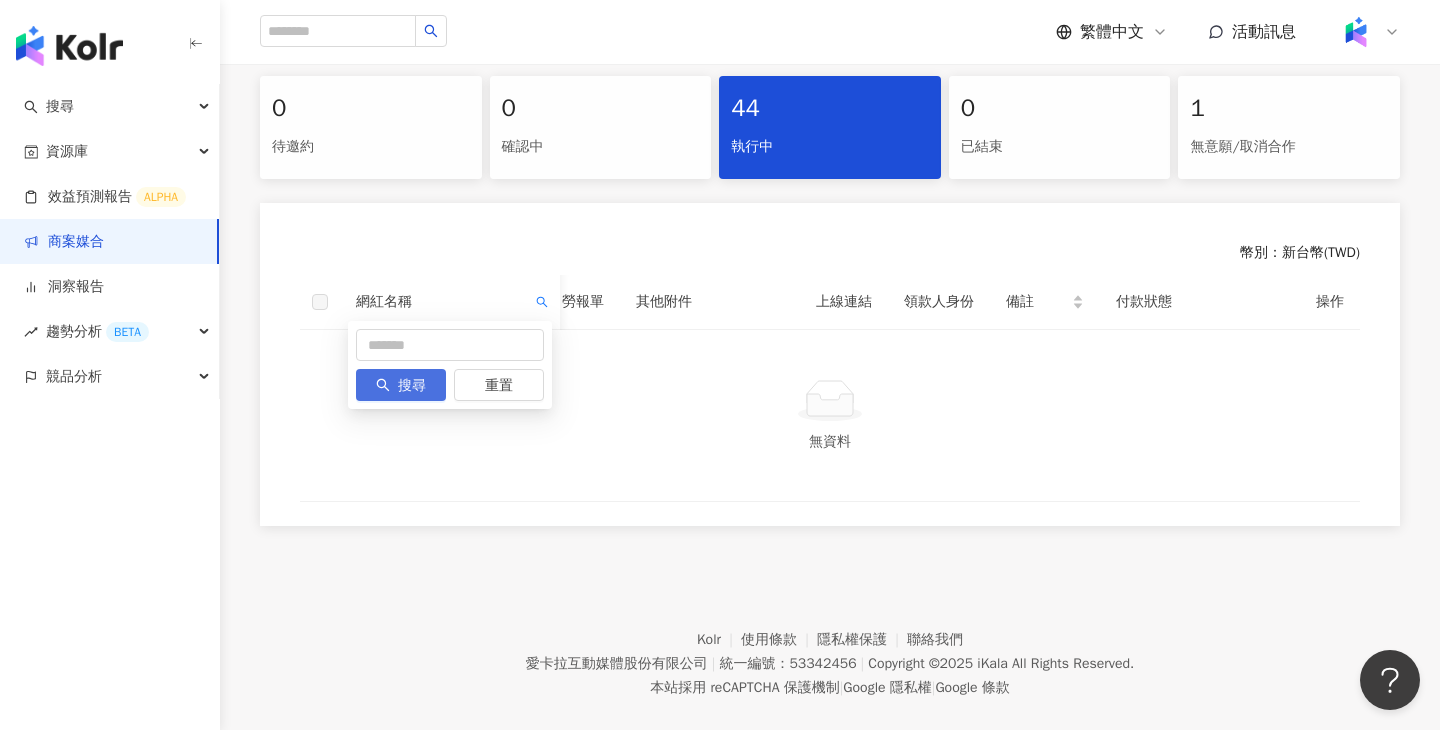 click on "搜尋" at bounding box center (412, 386) 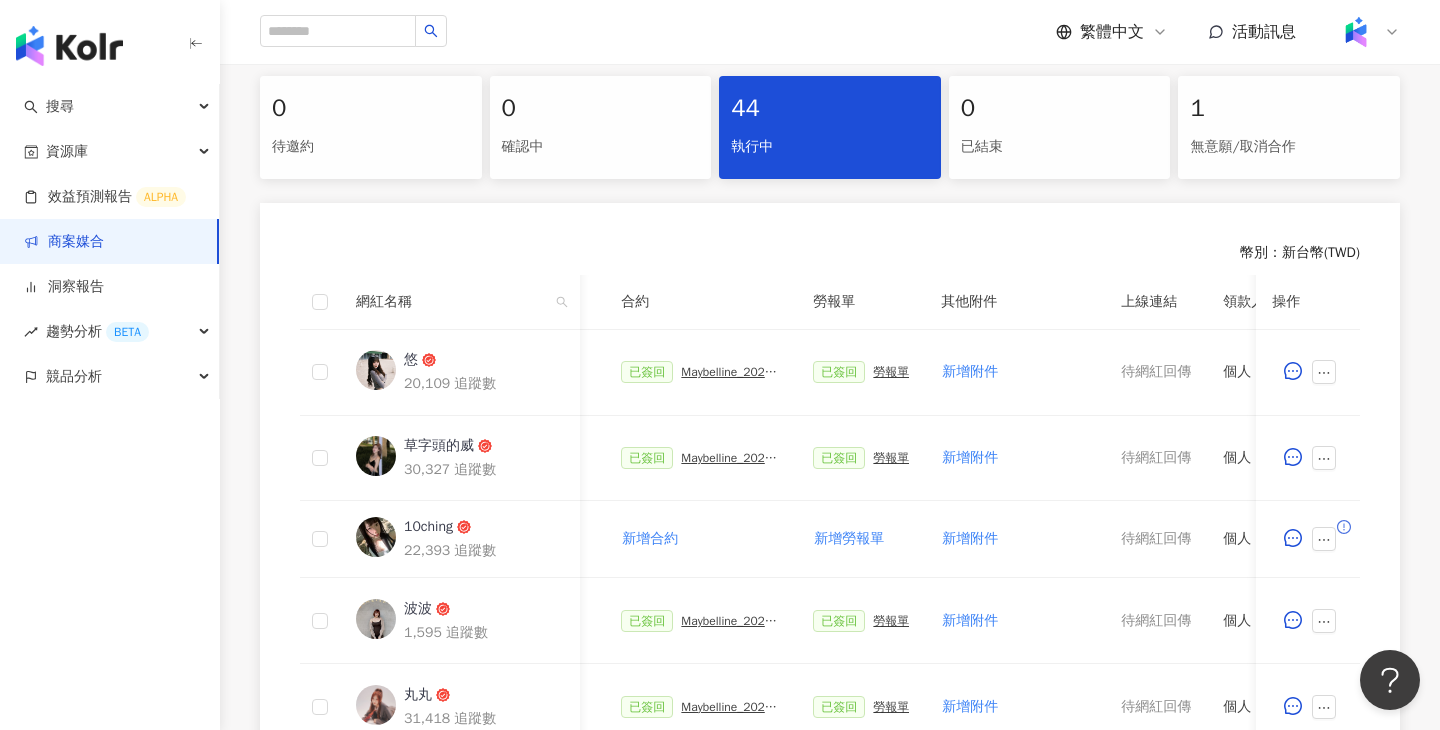 scroll, scrollTop: 0, scrollLeft: 448, axis: horizontal 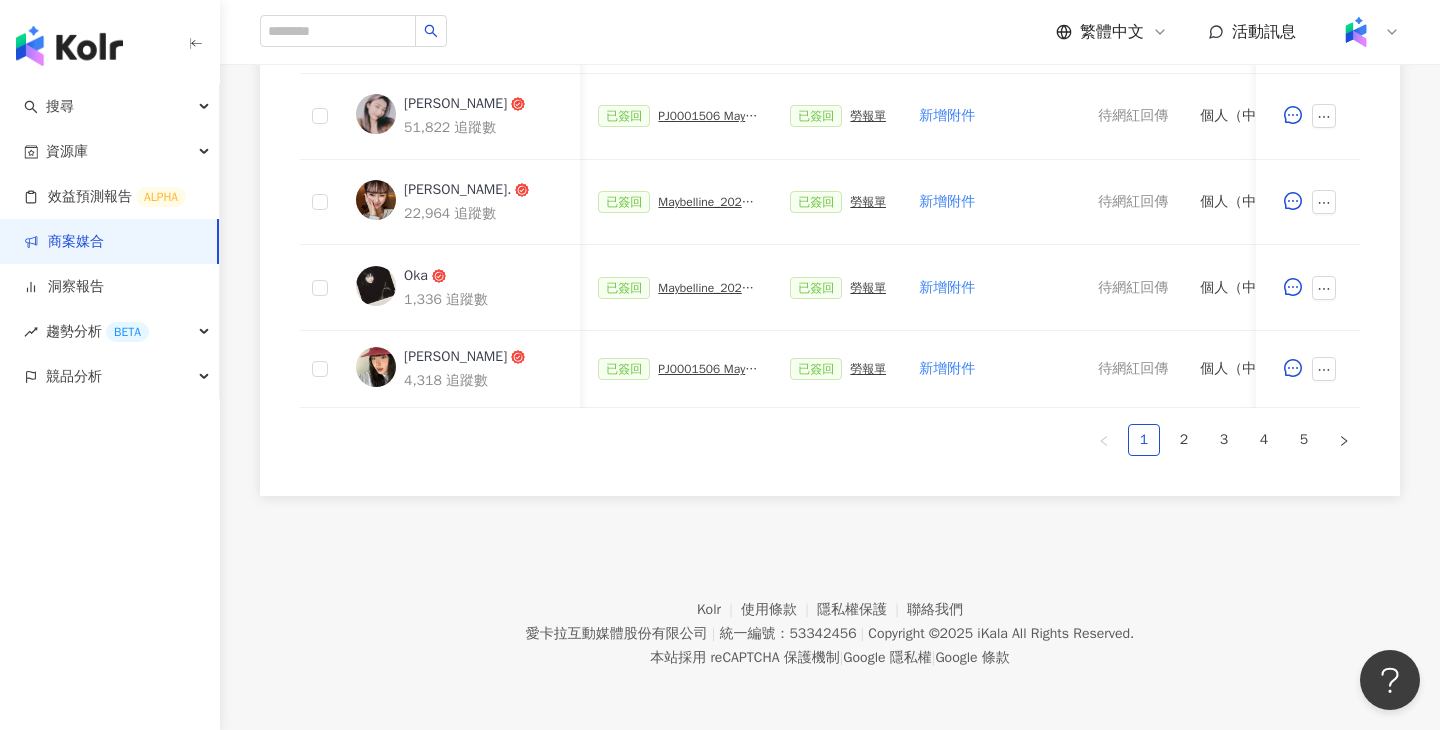 click on "2" at bounding box center (1184, 440) 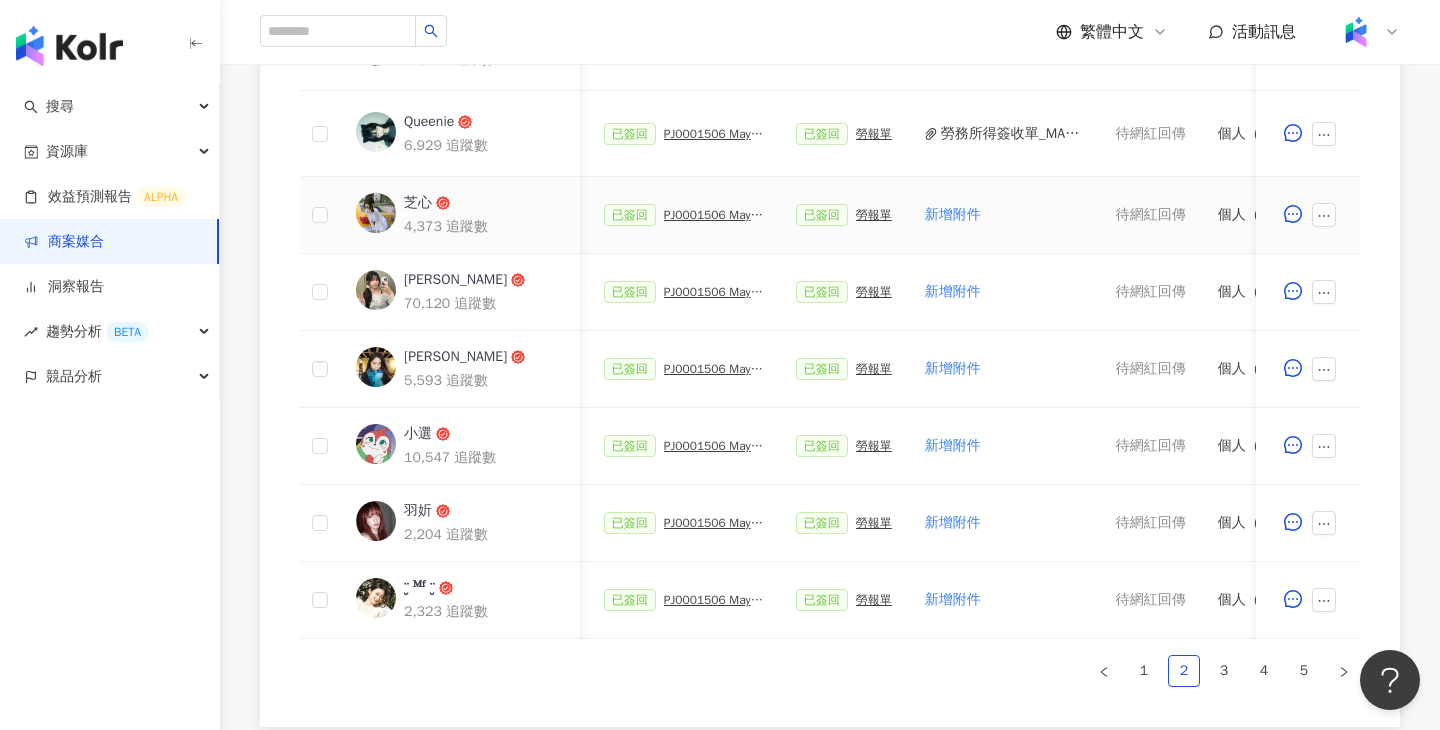 scroll, scrollTop: 1032, scrollLeft: 0, axis: vertical 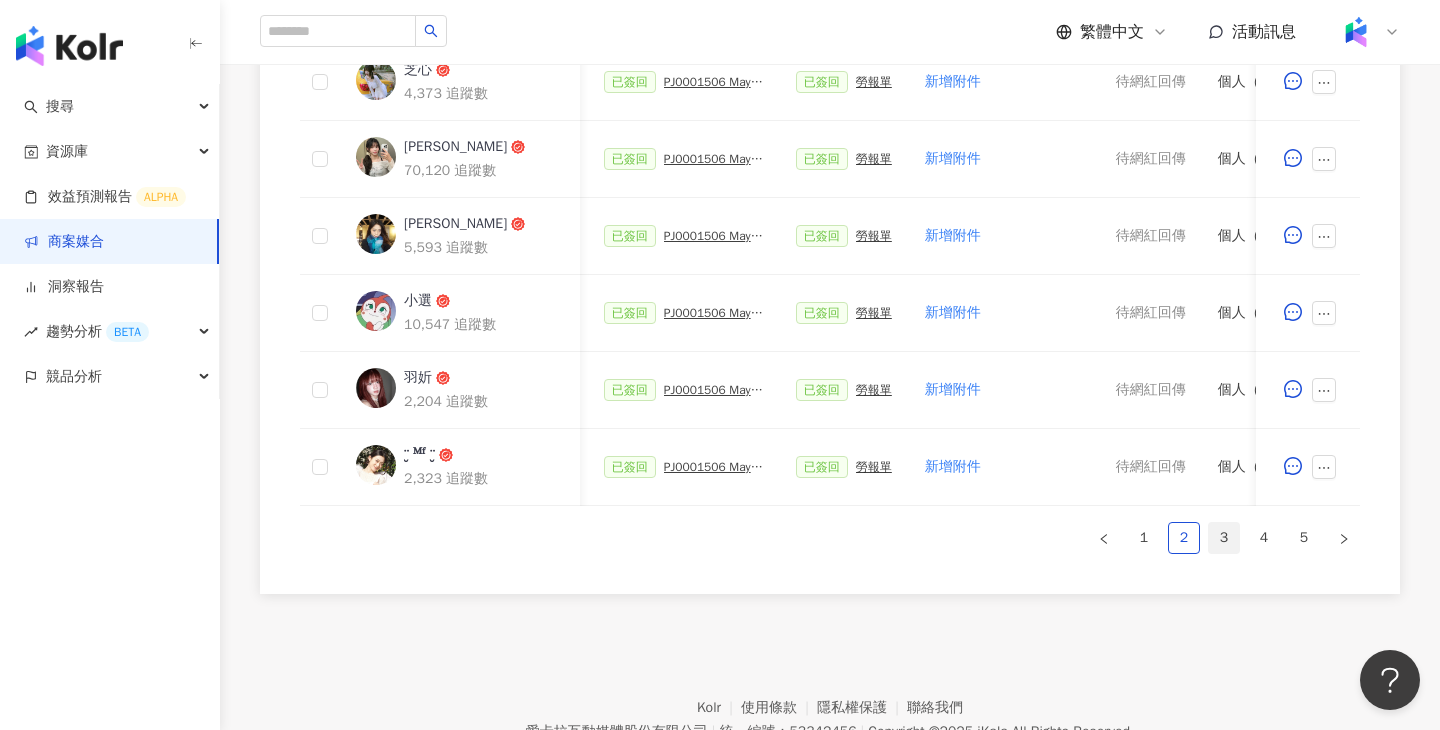 click on "3" at bounding box center [1224, 538] 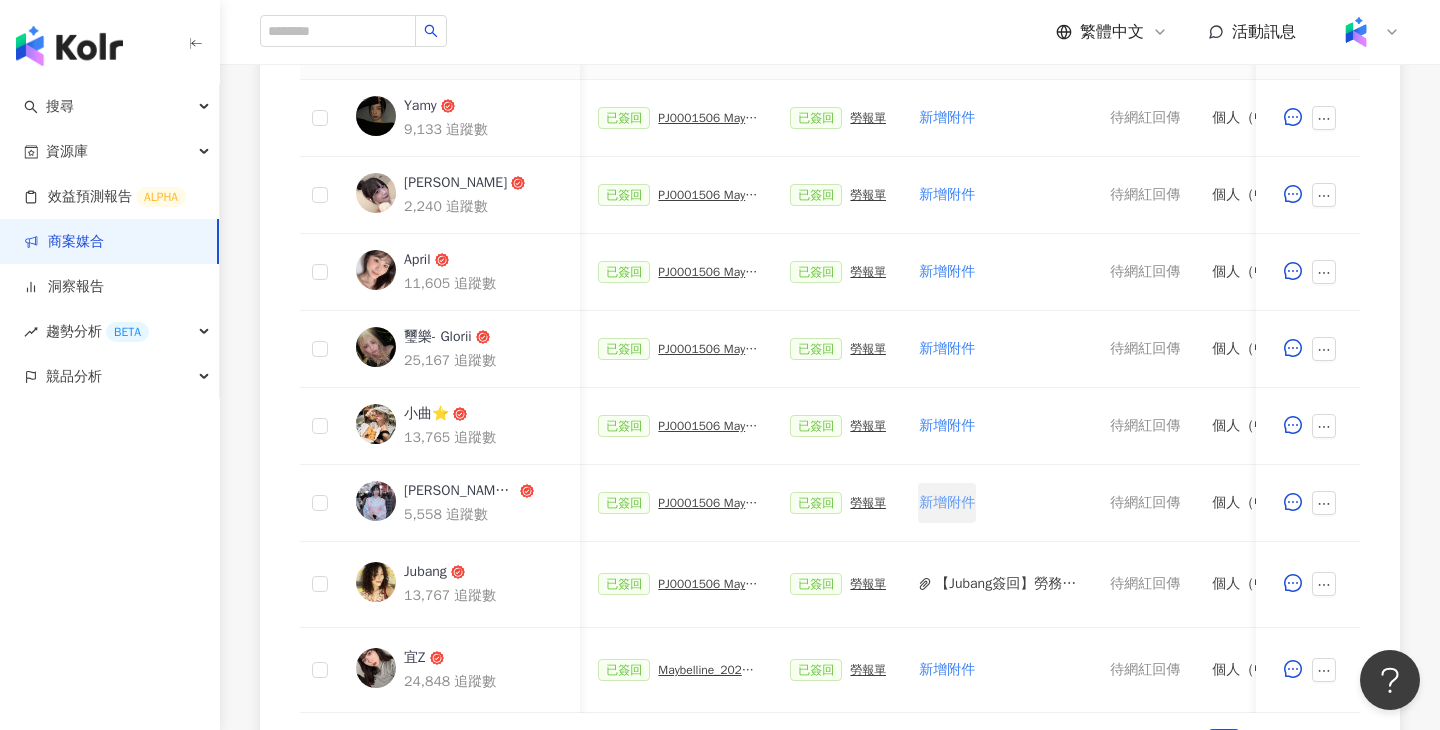 scroll, scrollTop: 1029, scrollLeft: 0, axis: vertical 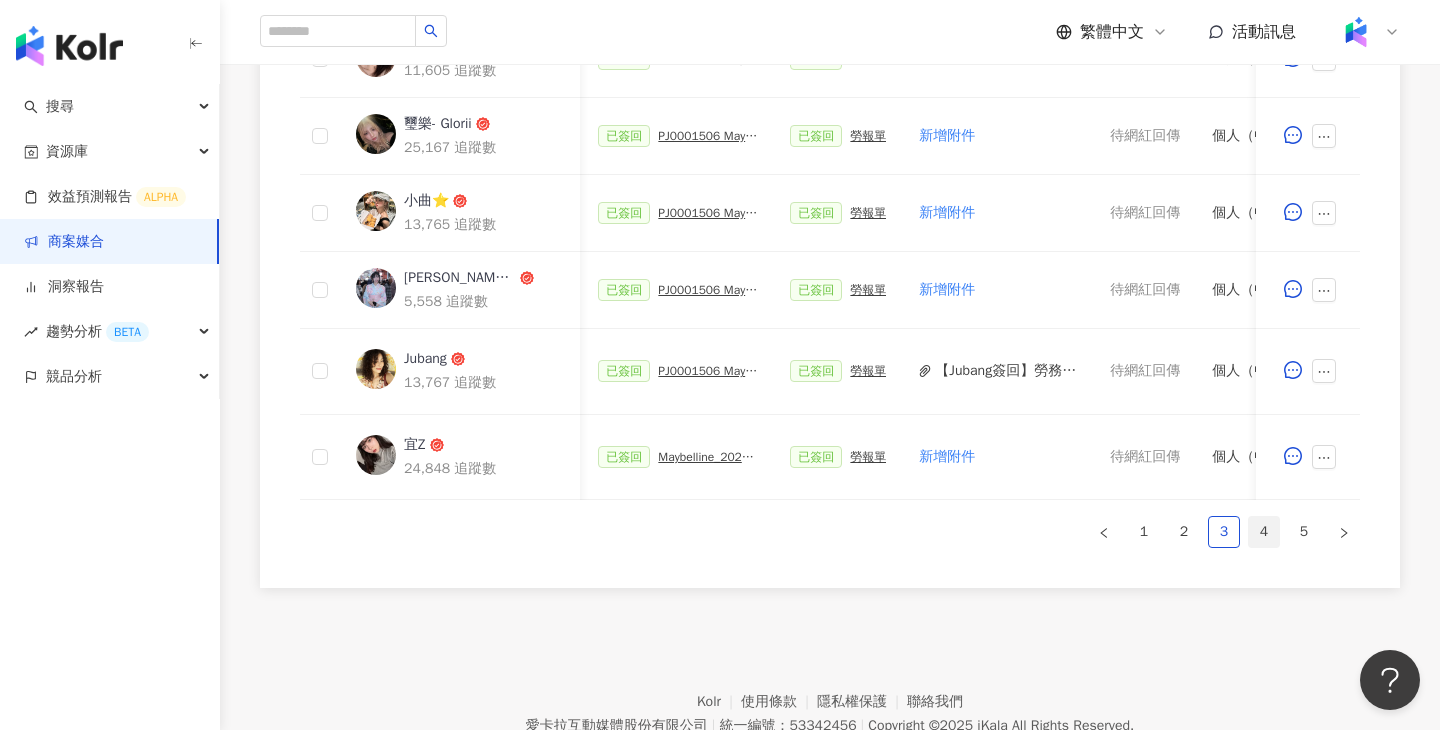 click on "4" at bounding box center (1264, 532) 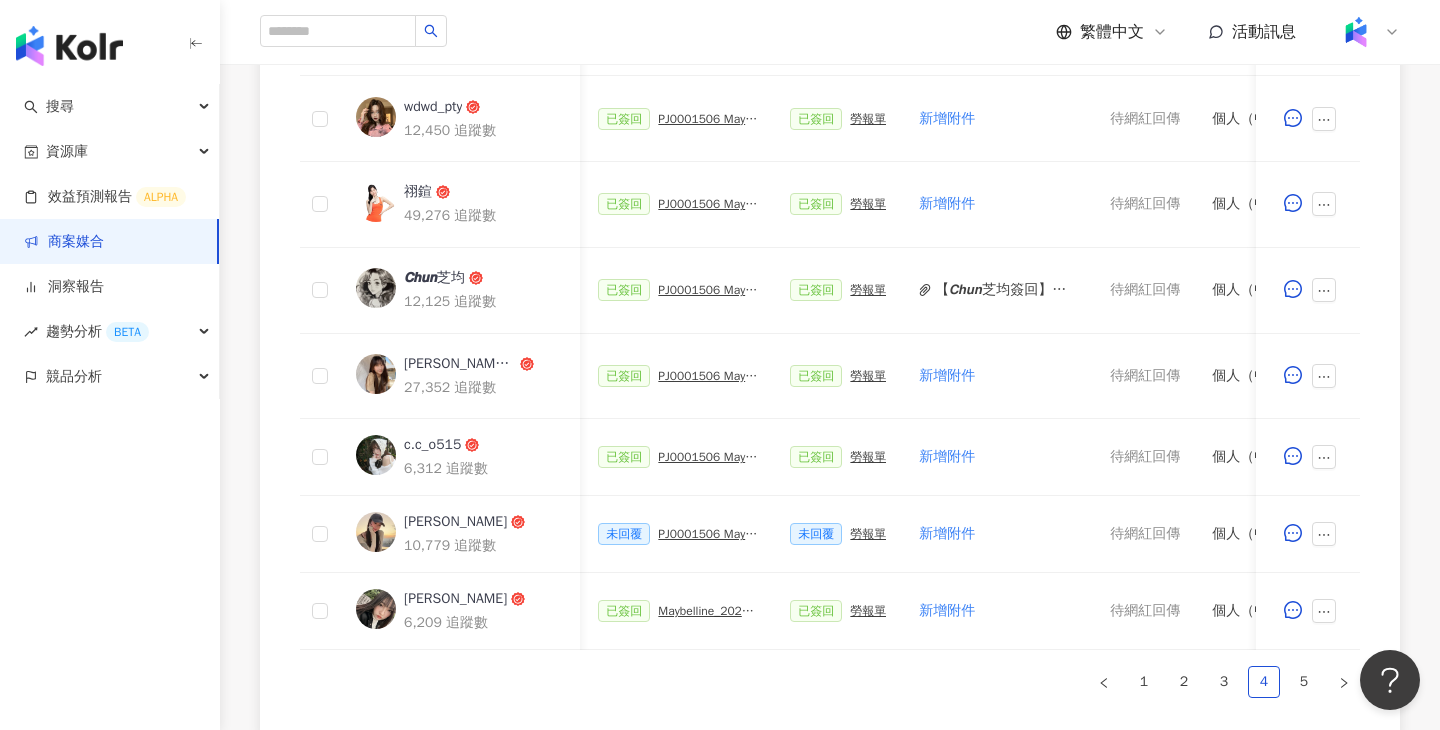 scroll, scrollTop: 1165, scrollLeft: 0, axis: vertical 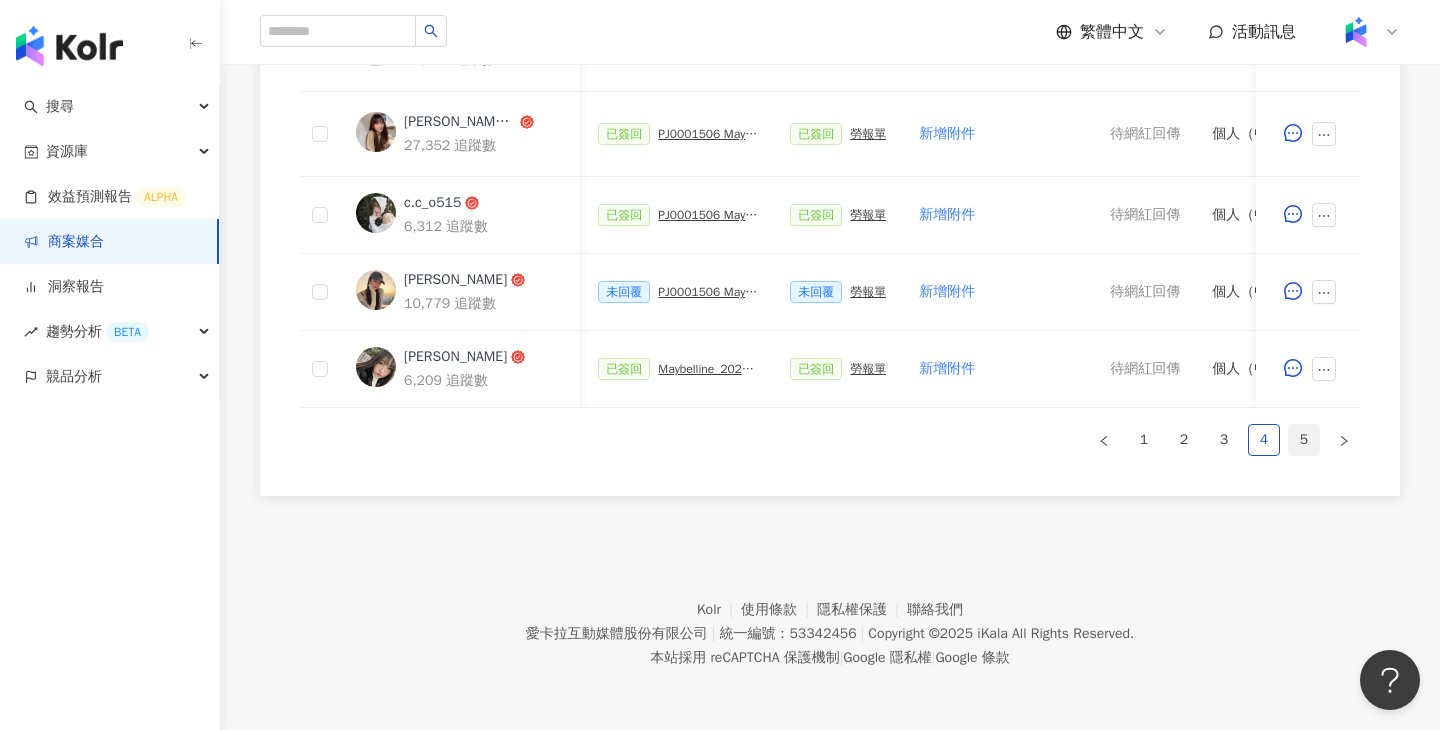click on "5" at bounding box center [1304, 440] 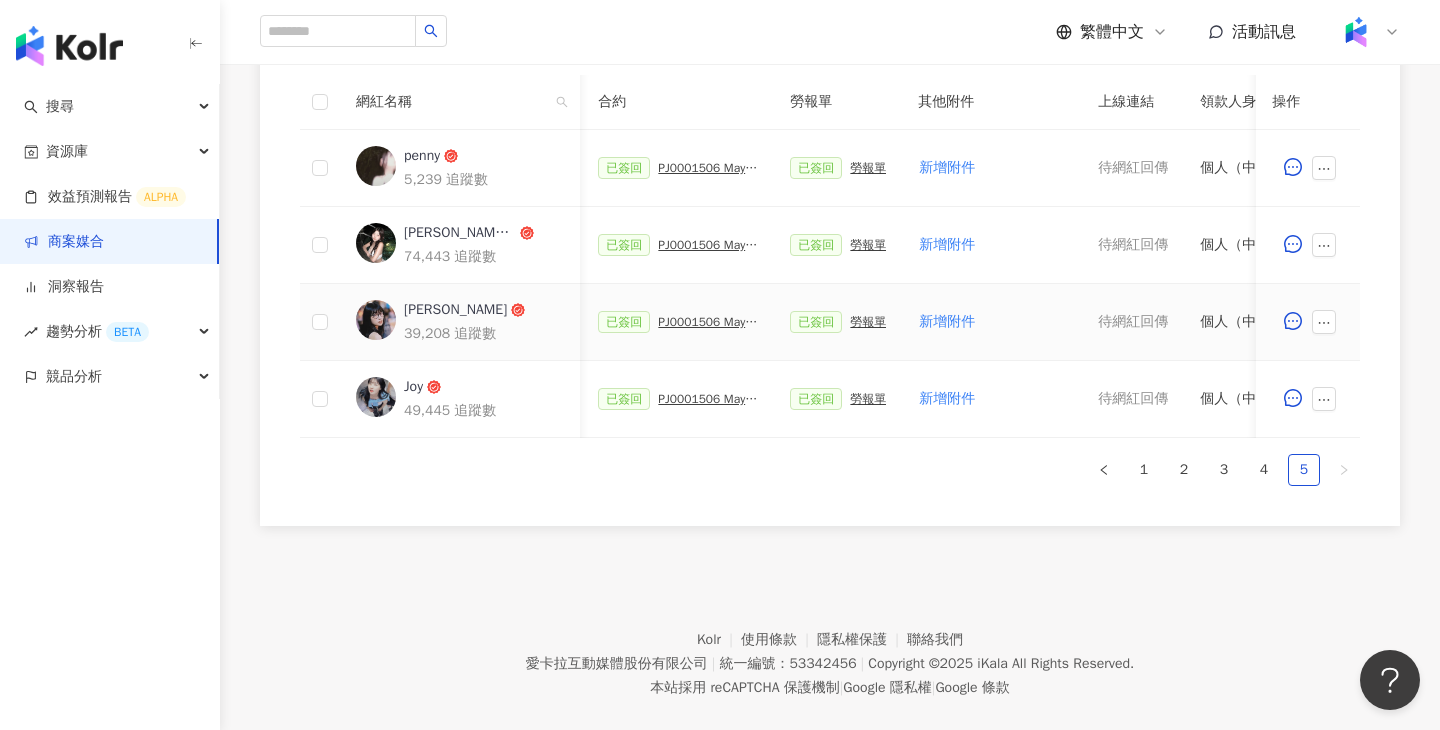 scroll, scrollTop: 604, scrollLeft: 0, axis: vertical 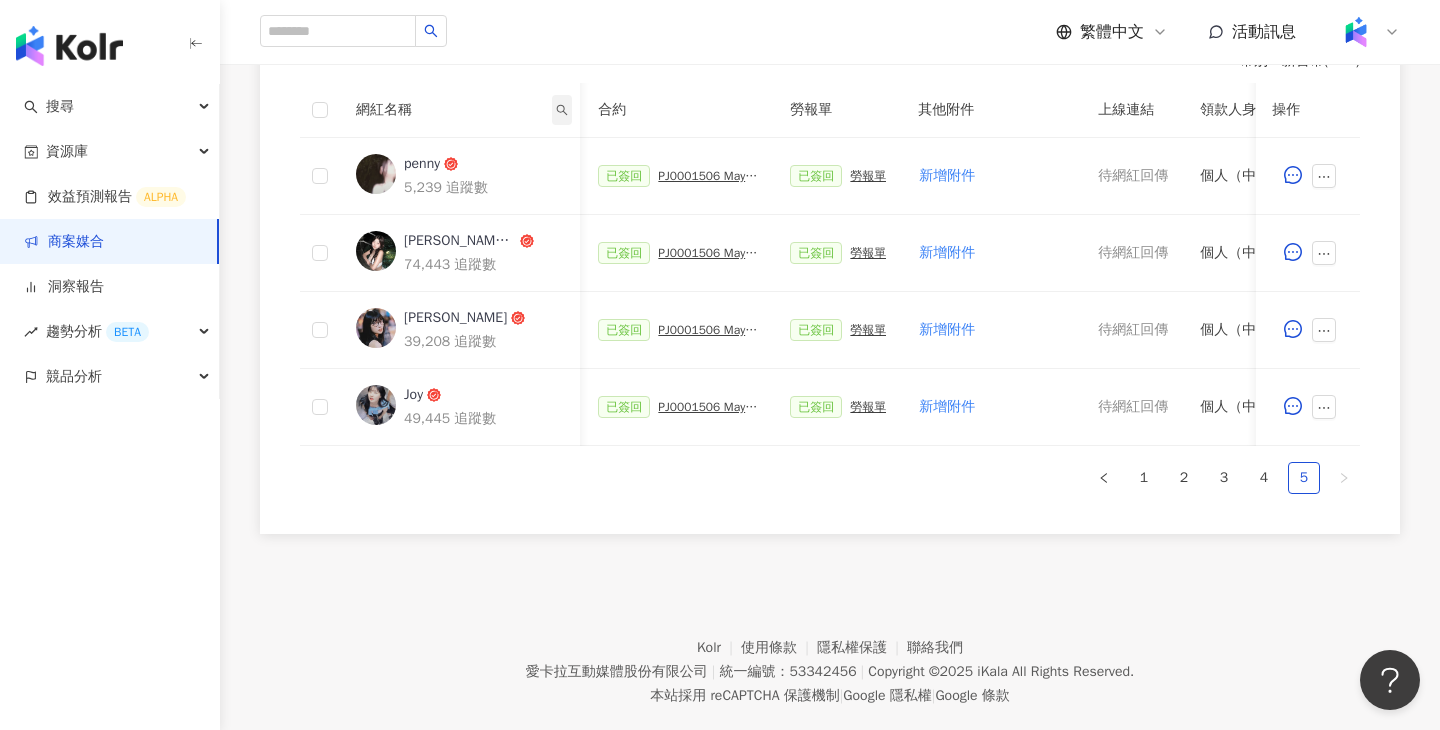 click at bounding box center (562, 110) 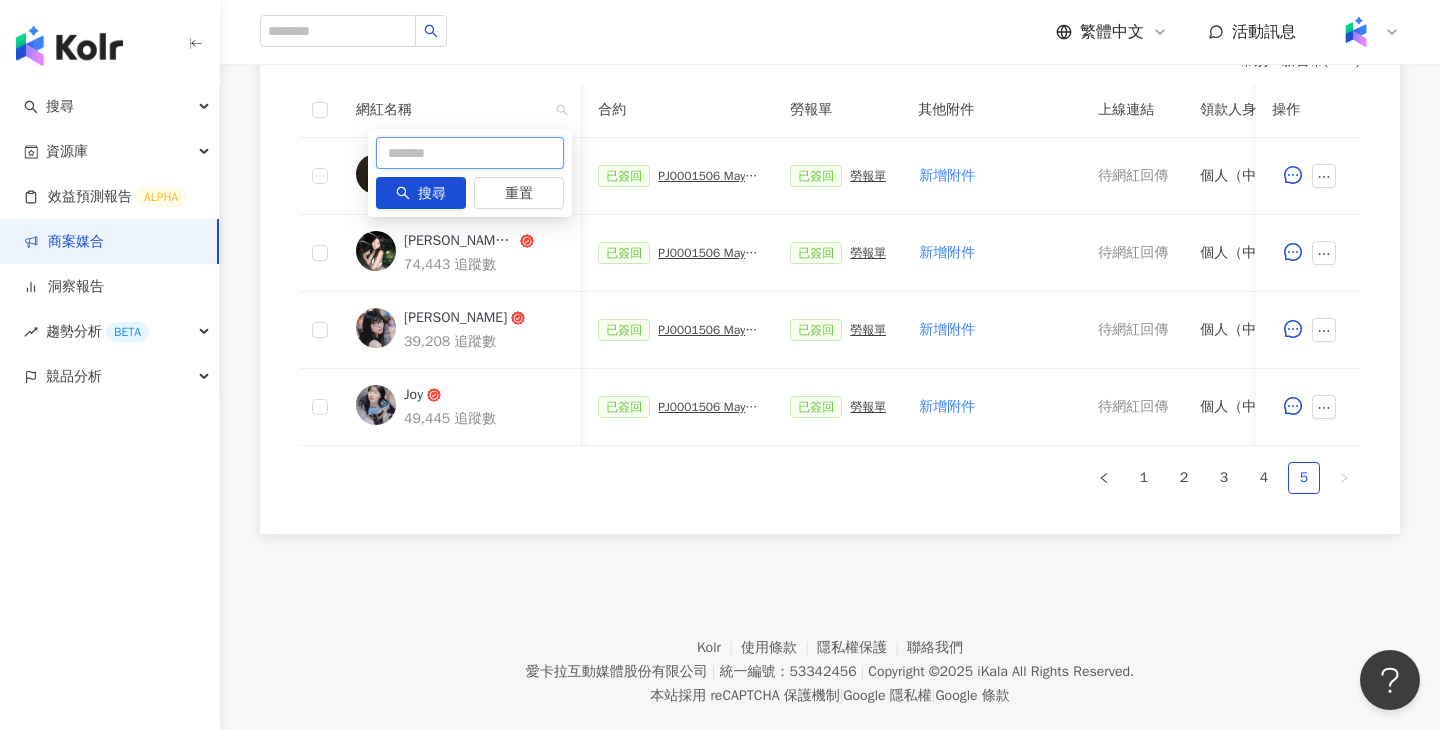 click at bounding box center [470, 153] 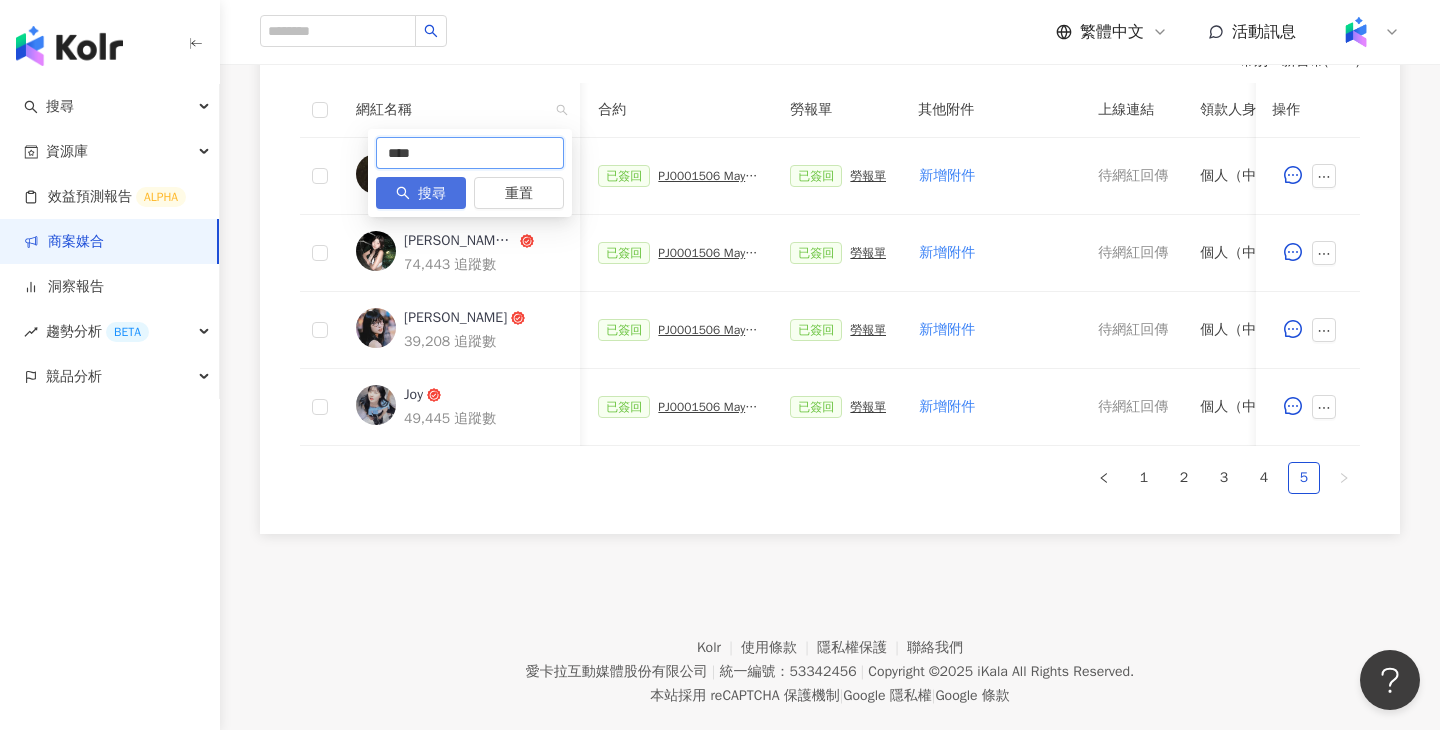 type on "****" 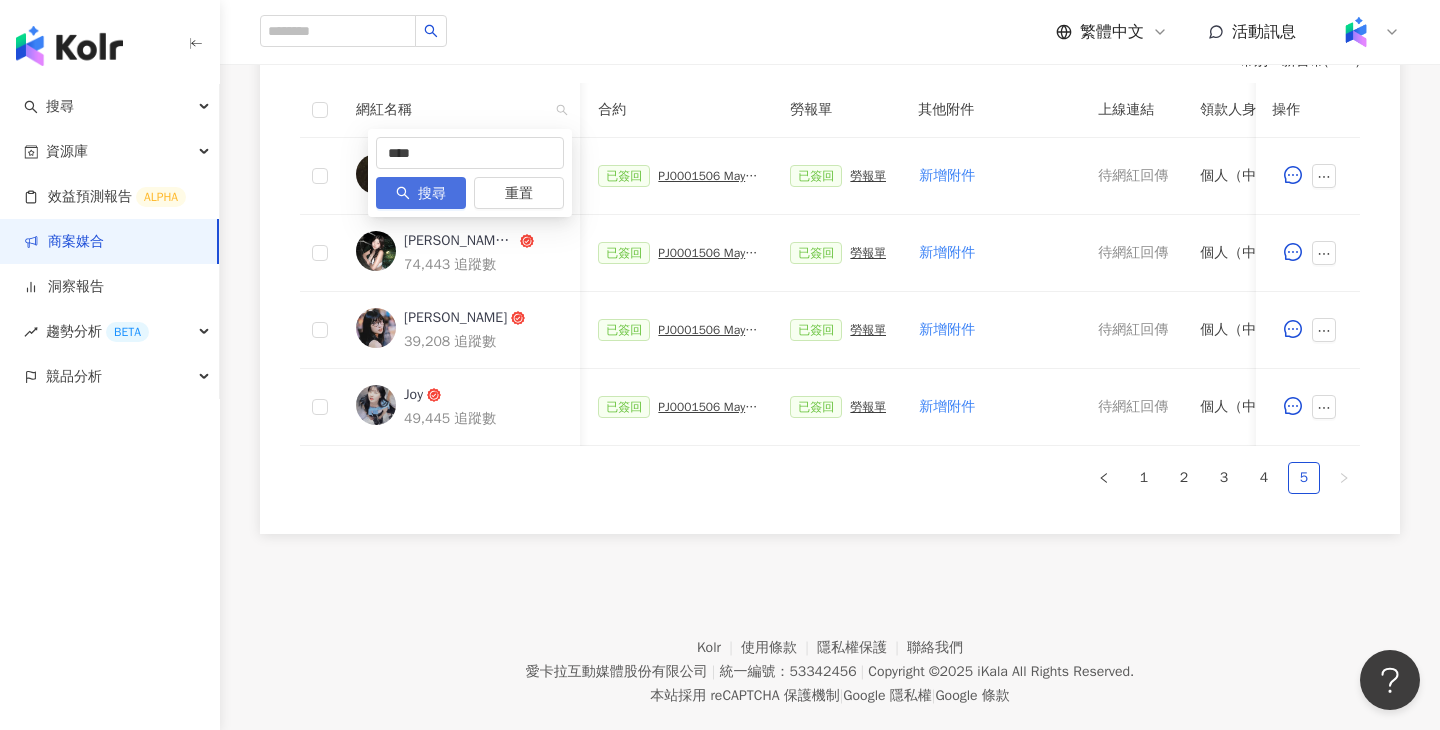 click on "搜尋" at bounding box center (421, 193) 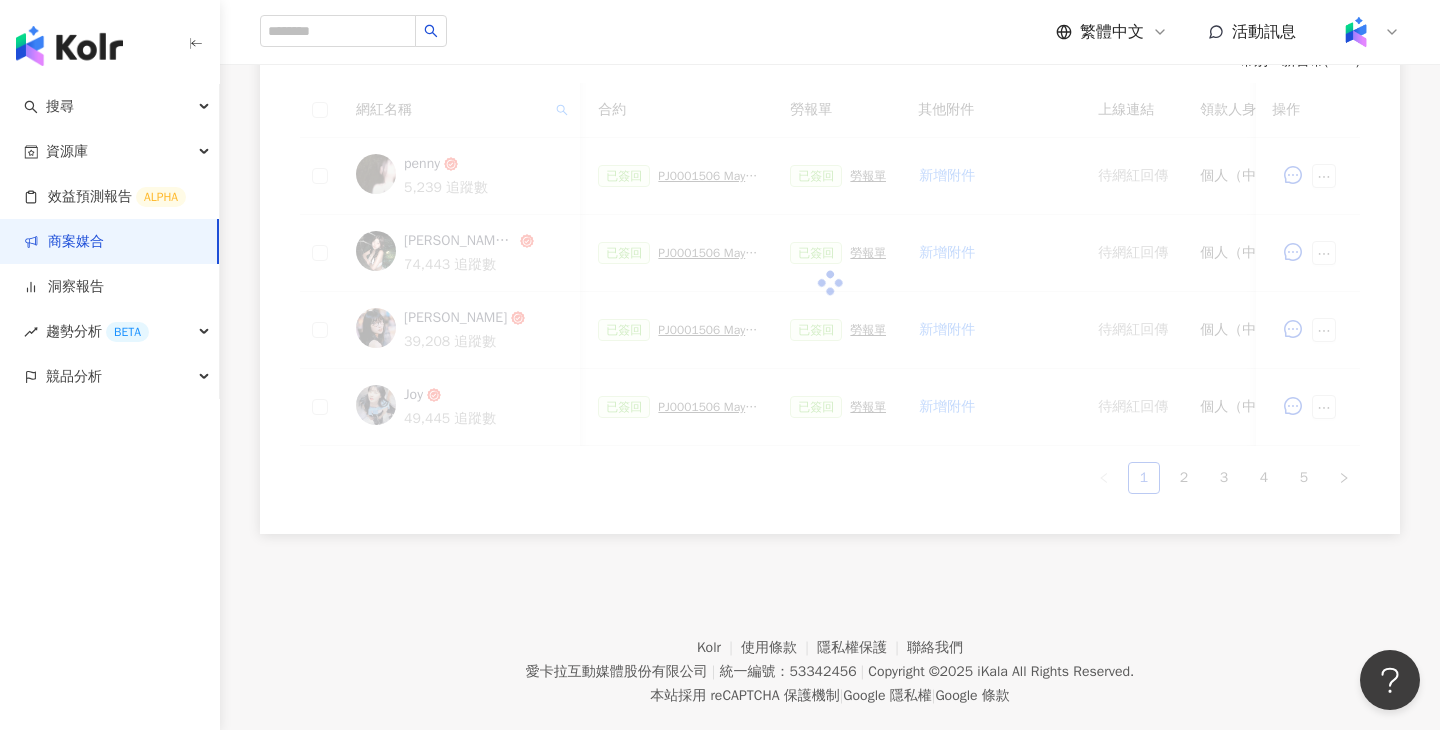 scroll, scrollTop: 411, scrollLeft: 0, axis: vertical 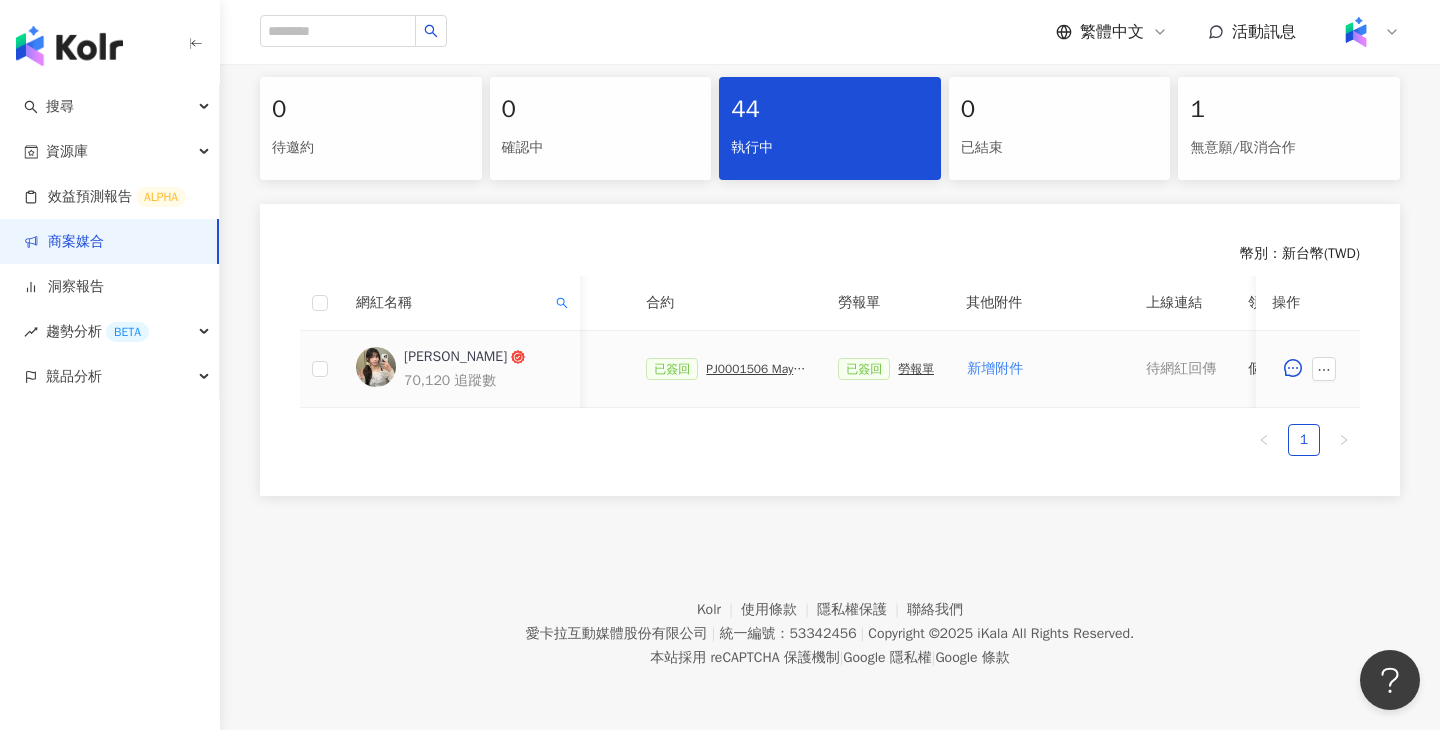 click on "PJ0001506 Maybelline_202506_超持久水光鎖吻唇釉新色_萊雅合作備忘錄" at bounding box center (756, 369) 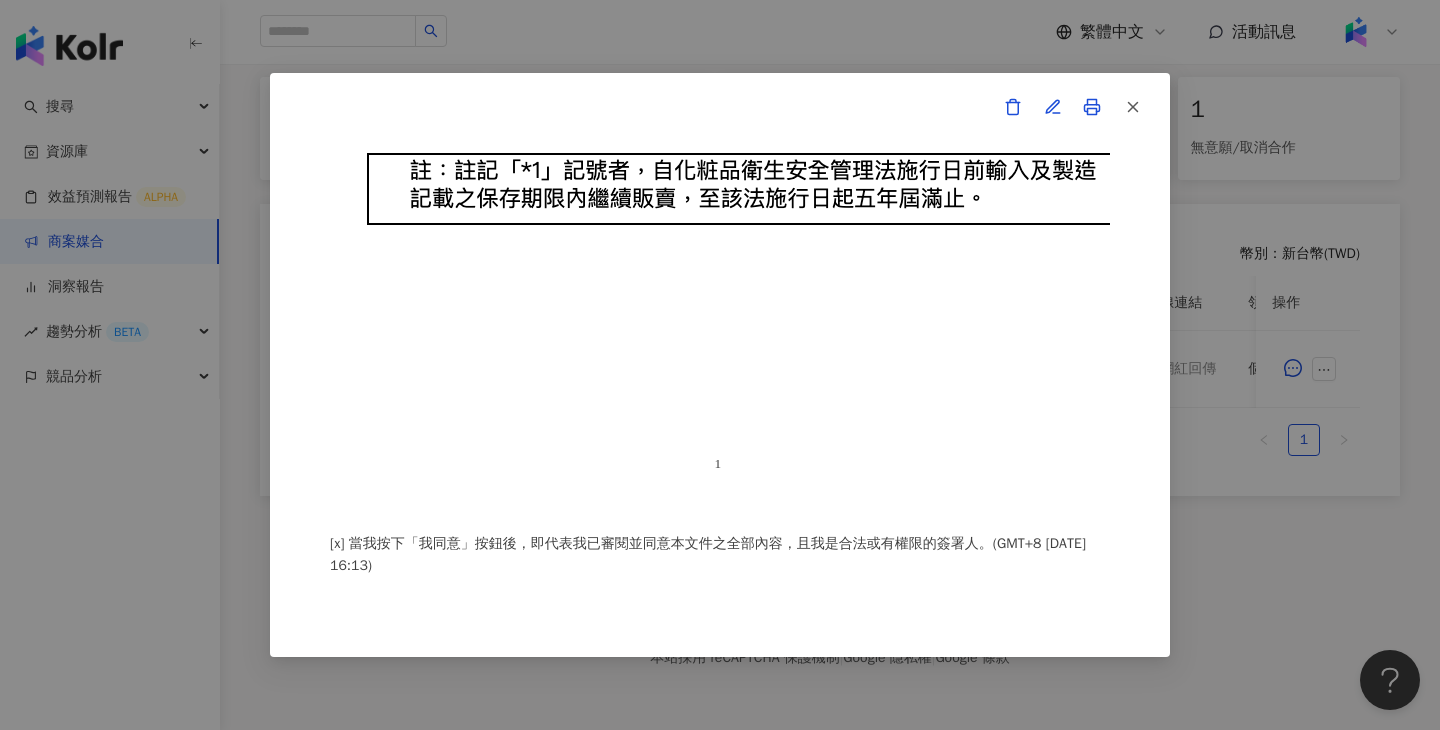 scroll, scrollTop: 27585, scrollLeft: 0, axis: vertical 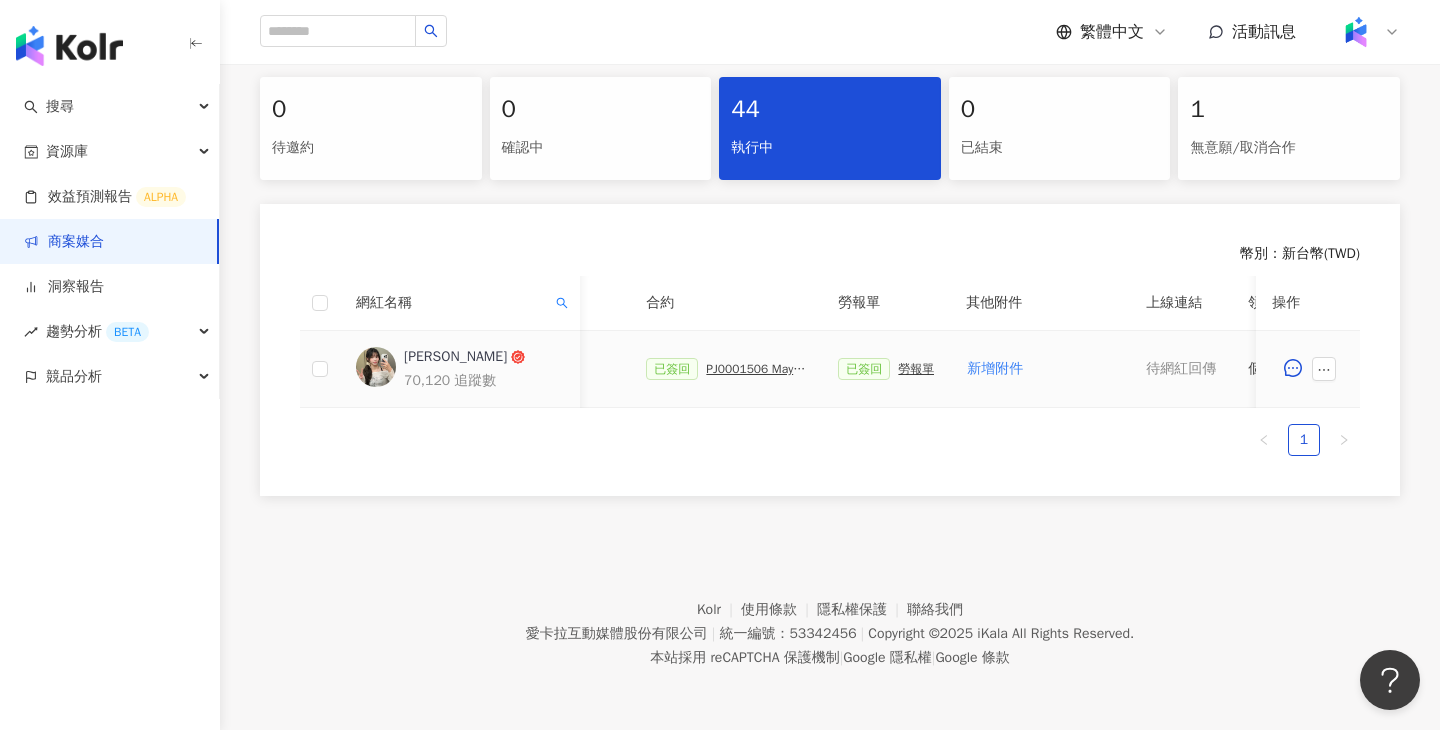 click on "勞報單" at bounding box center (916, 369) 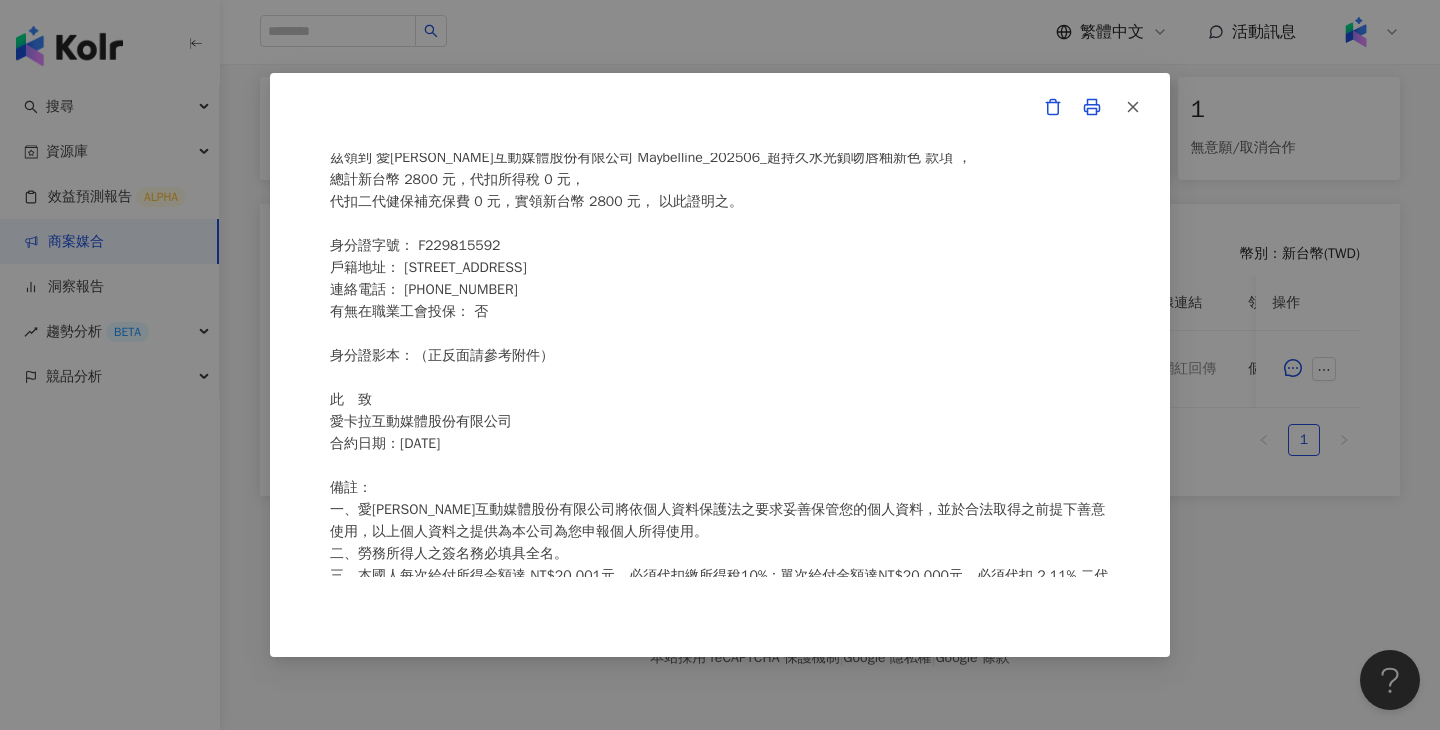 scroll, scrollTop: 111, scrollLeft: 0, axis: vertical 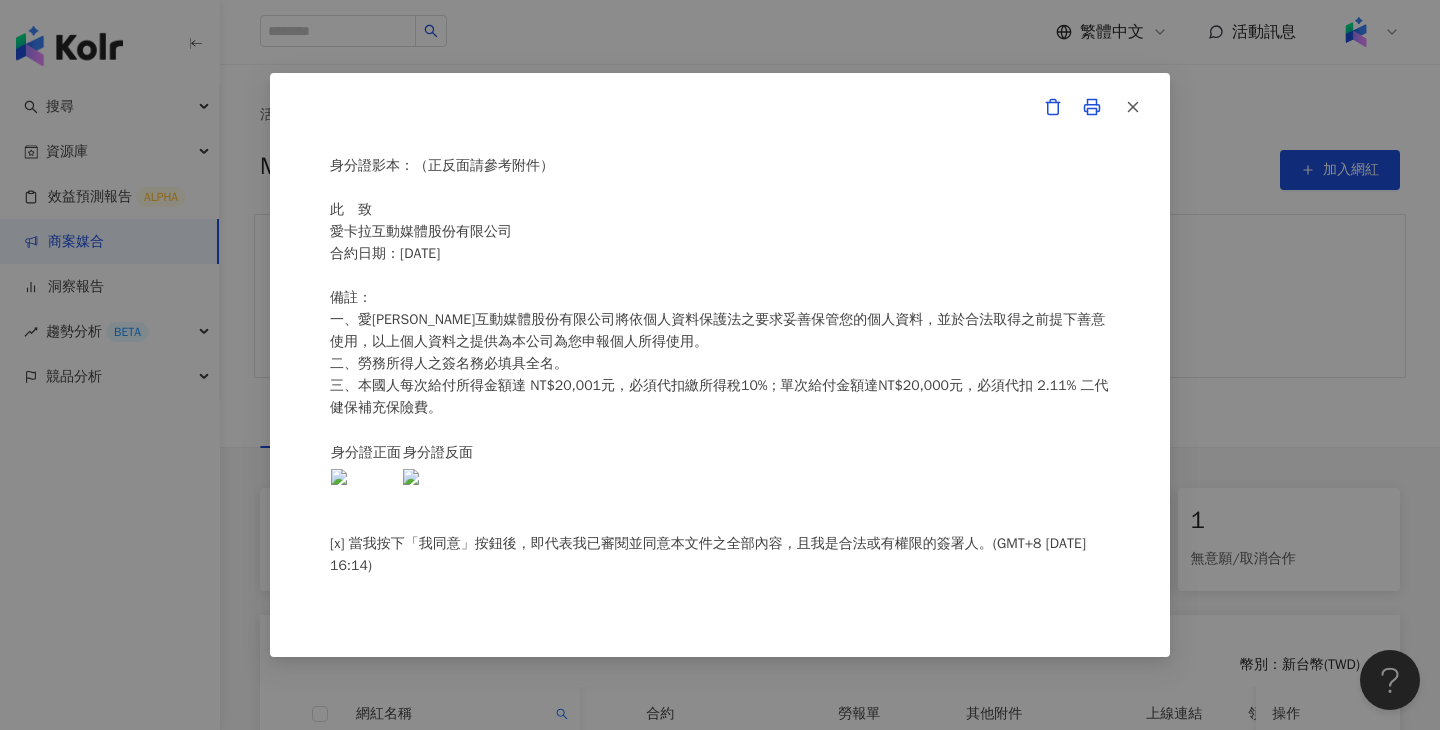 click on "愛[PERSON_NAME]互動媒體股份有限公司 勞務所得簽收單 本人 [PERSON_NAME]領到 愛[PERSON_NAME]互動媒體股份有限公司 Maybelline_202506_超持久水光鎖吻唇釉新色 款項 ，  總計新台幣 2800 元，代扣所得稅 0 元， 代扣二代健保補充保費 0 元，實領新台幣 2800 元， 以此證明之。 身分證字號： F229815592 戶籍地址： [STREET_ADDRESS] 連絡電話： [PHONE_NUMBER] 有無在職業工會投保： 否 身分證影本：（正反面請參考附件） 此　致 愛[PERSON_NAME]互動媒體股份有限公司 合約日期：[DATE] 備註： 一、愛[PERSON_NAME]互動媒體股份有限公司將依個人資料保護法之要求妥善保管您的個人資料，並於合法取得之前提下善意使用，以上個人資料之提供為本公司為您申報個人所得使用。 二、勞務所得人之簽名務必填具全名。 身分證正面 身分證反面" at bounding box center (720, 365) 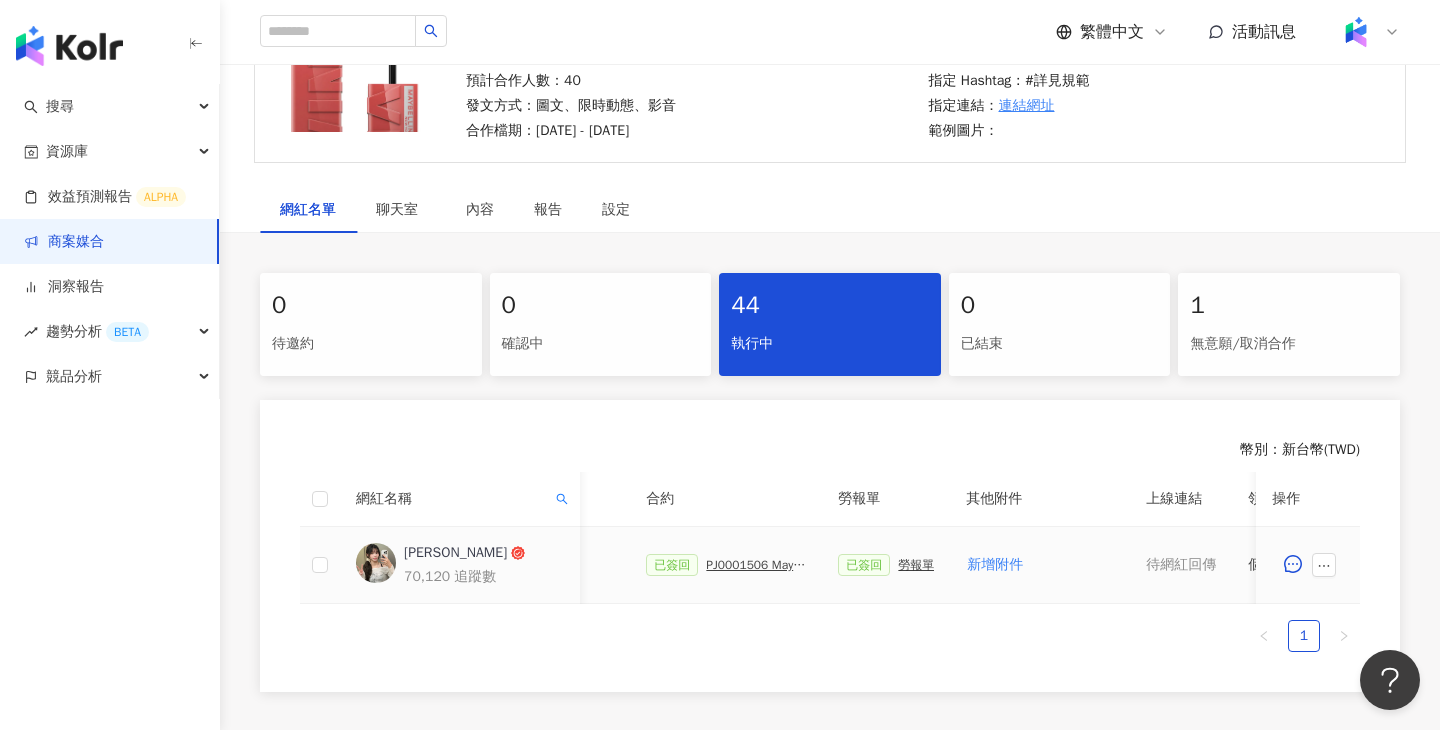 scroll, scrollTop: 352, scrollLeft: 0, axis: vertical 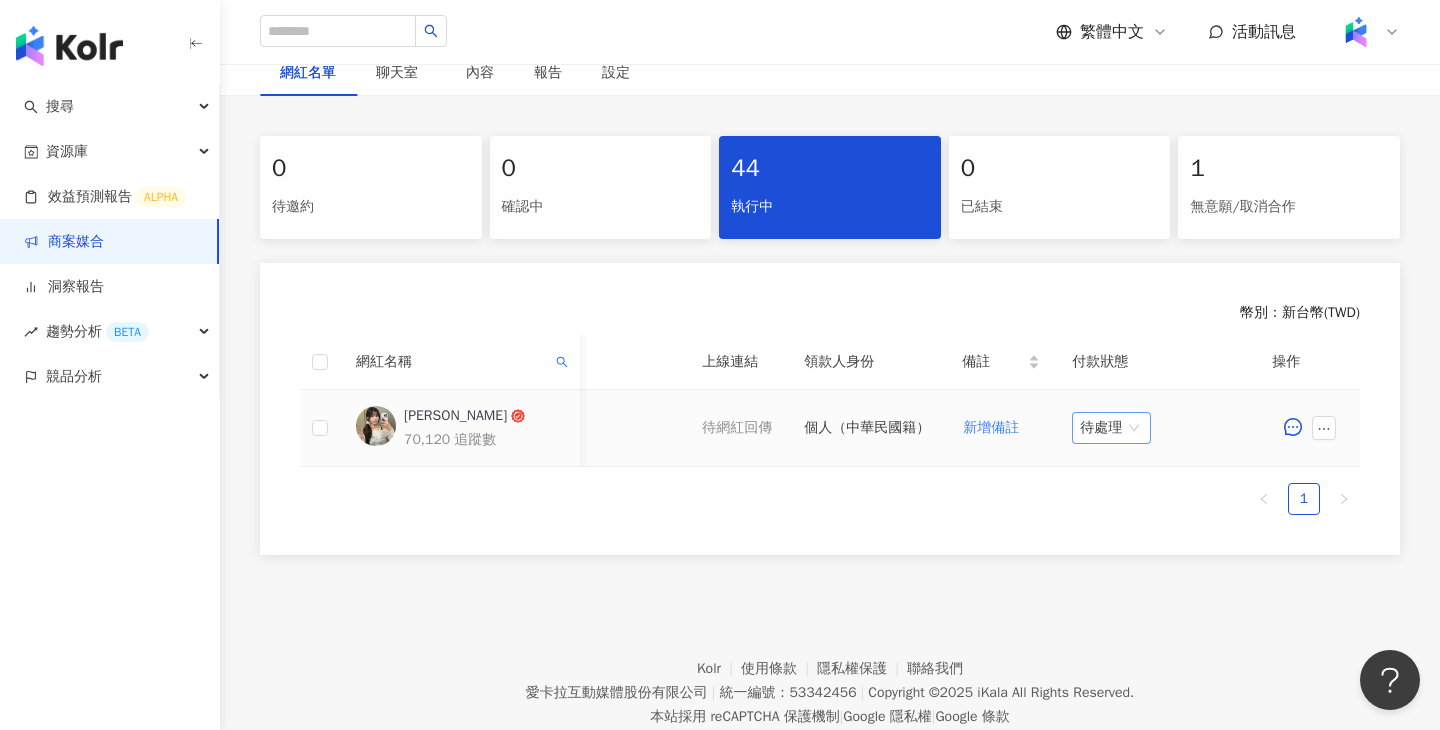 click on "待處理" at bounding box center [1111, 428] 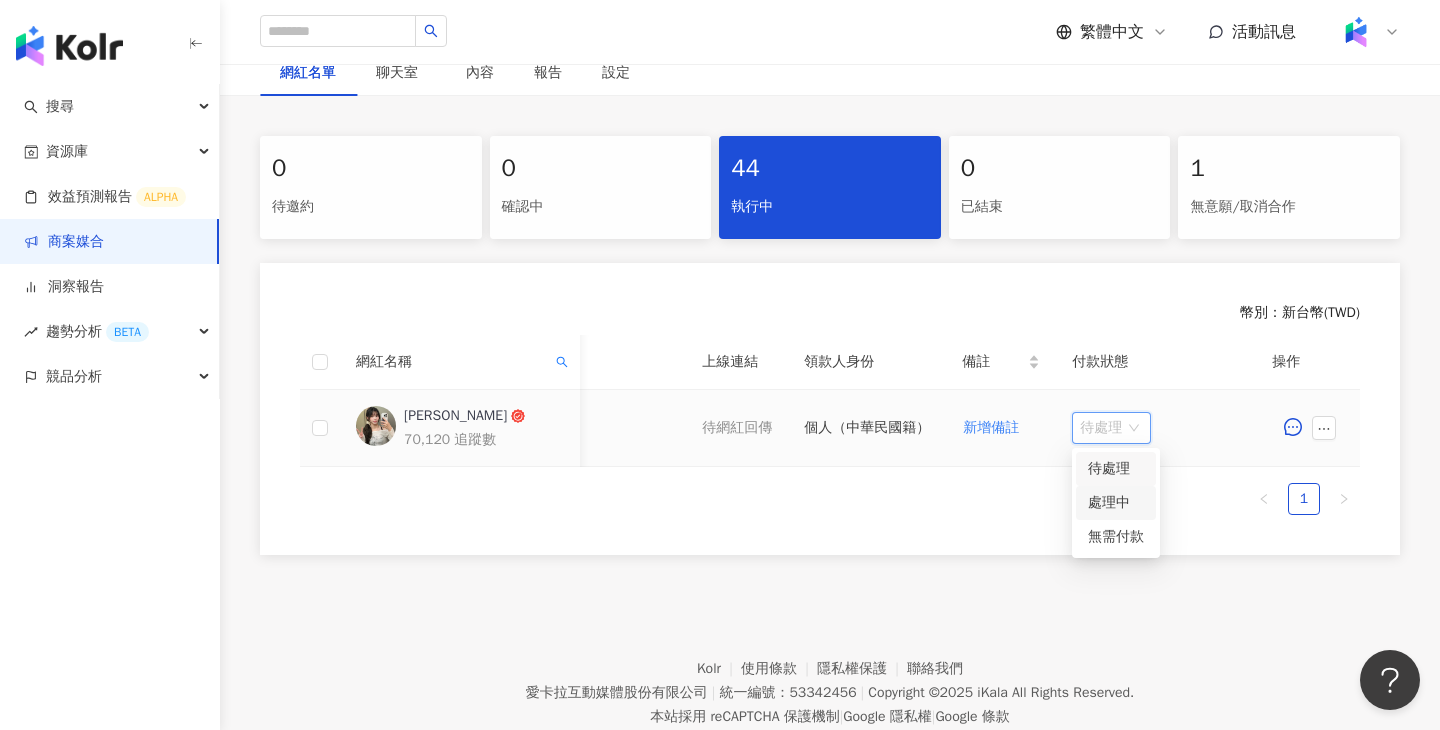 click on "處理中" at bounding box center (1116, 503) 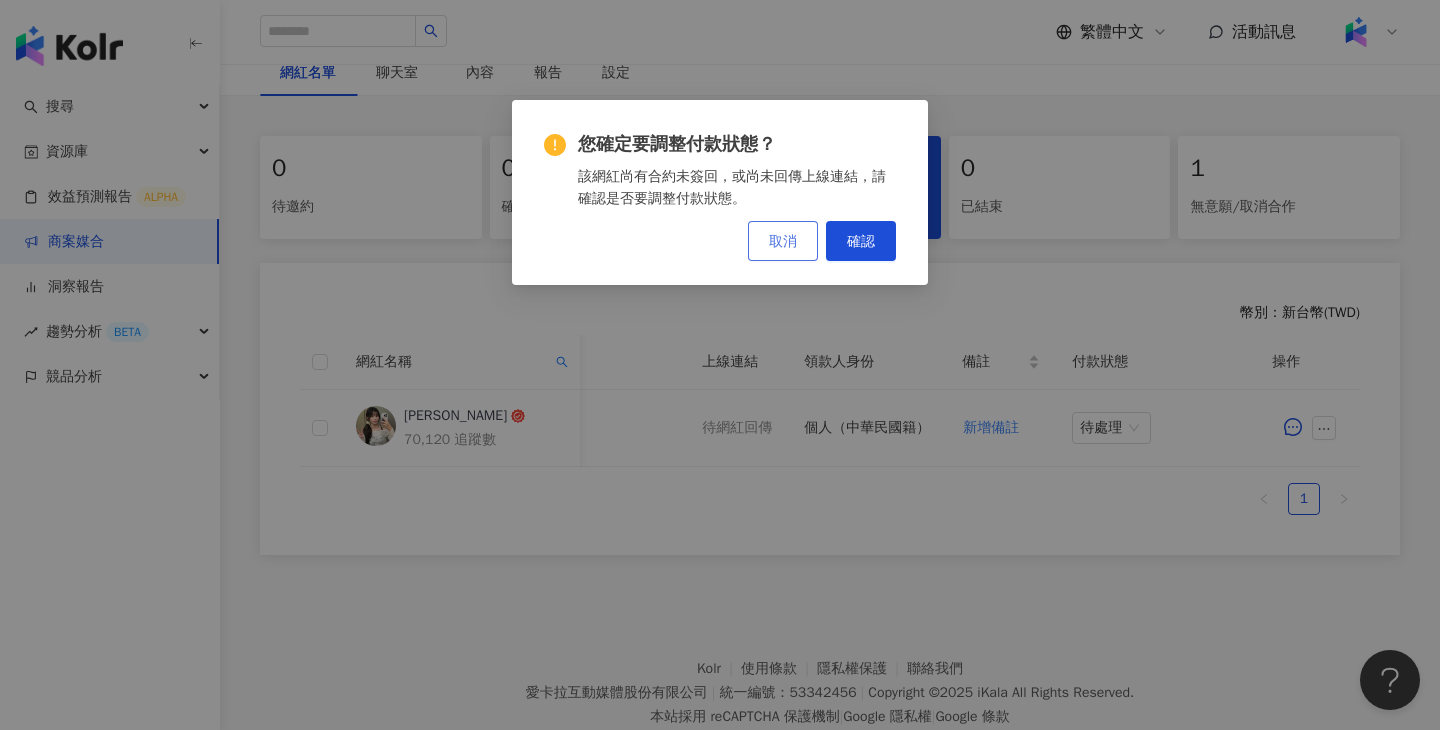 click on "取消" at bounding box center (783, 241) 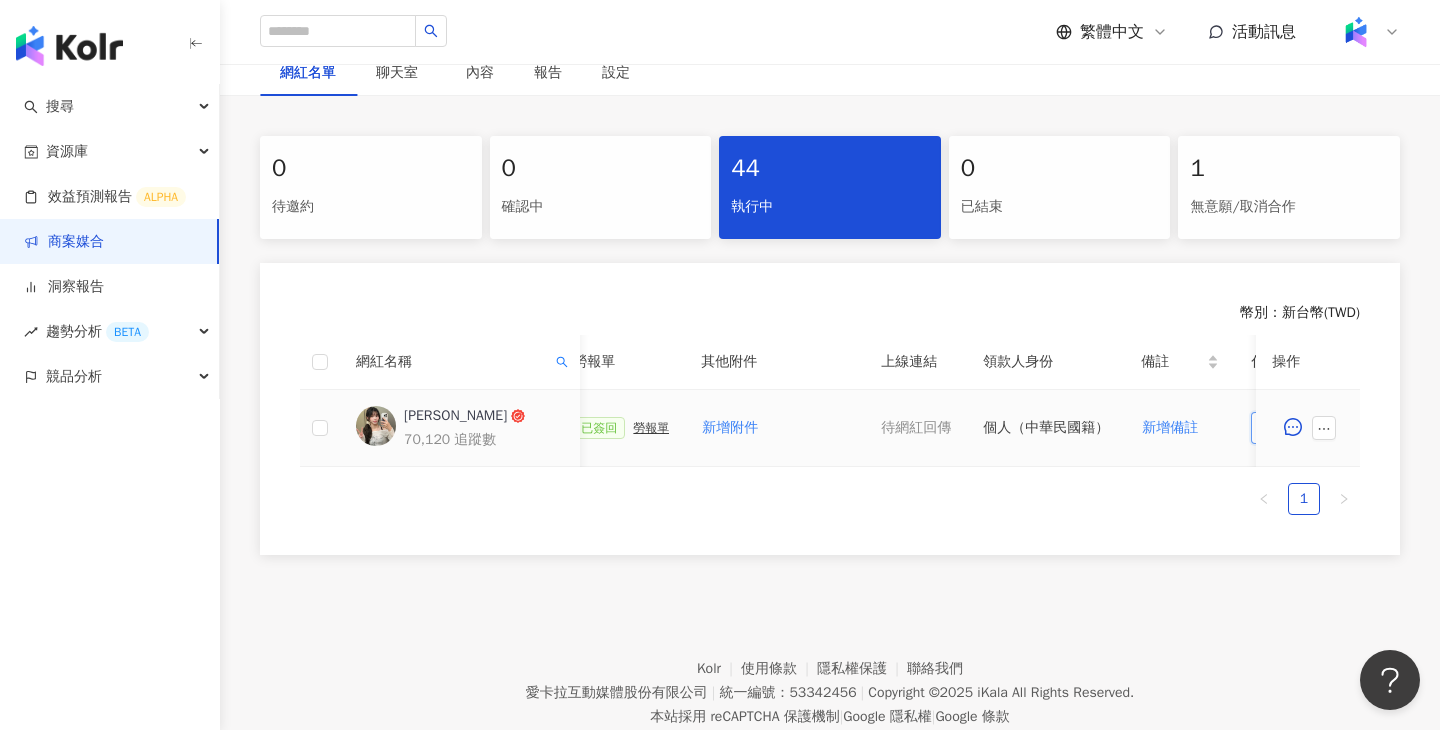 scroll, scrollTop: 0, scrollLeft: 605, axis: horizontal 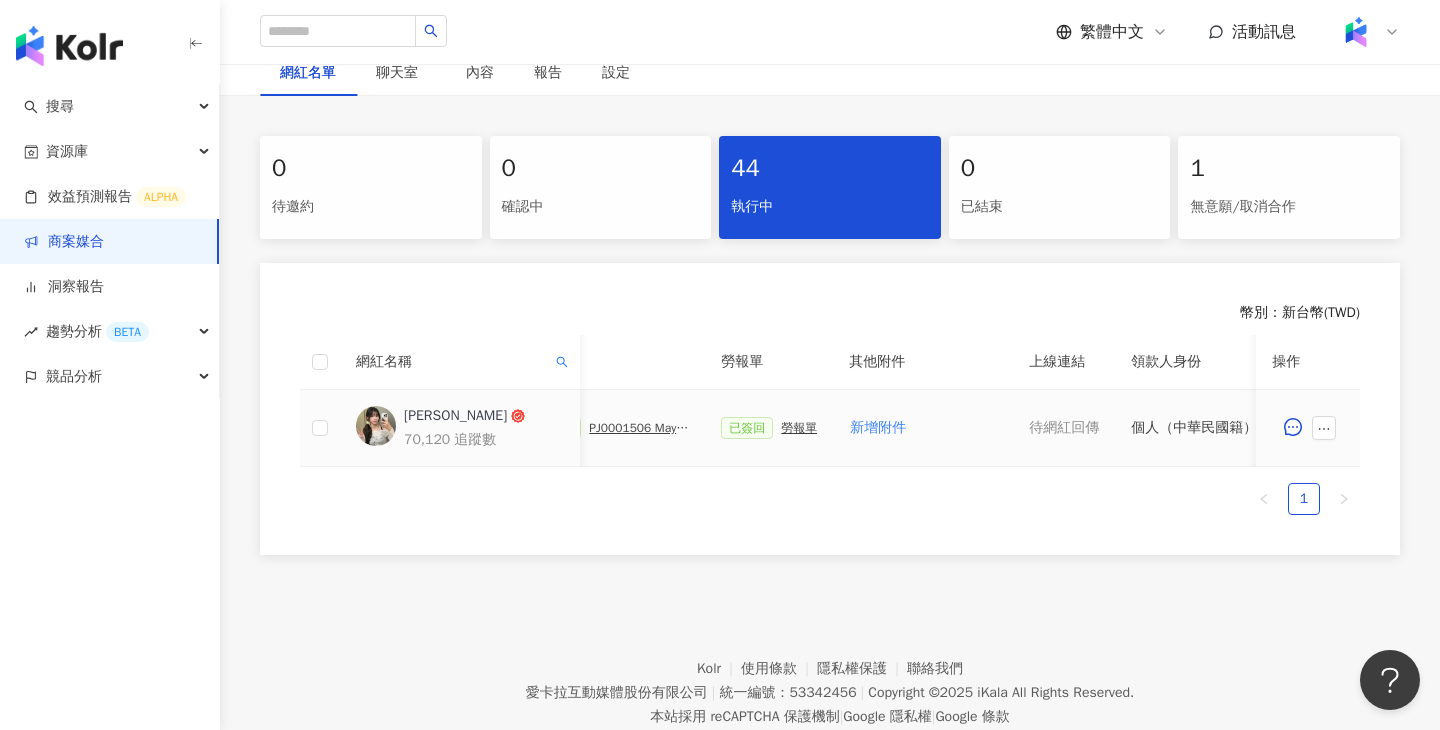 click on "勞報單" at bounding box center [799, 428] 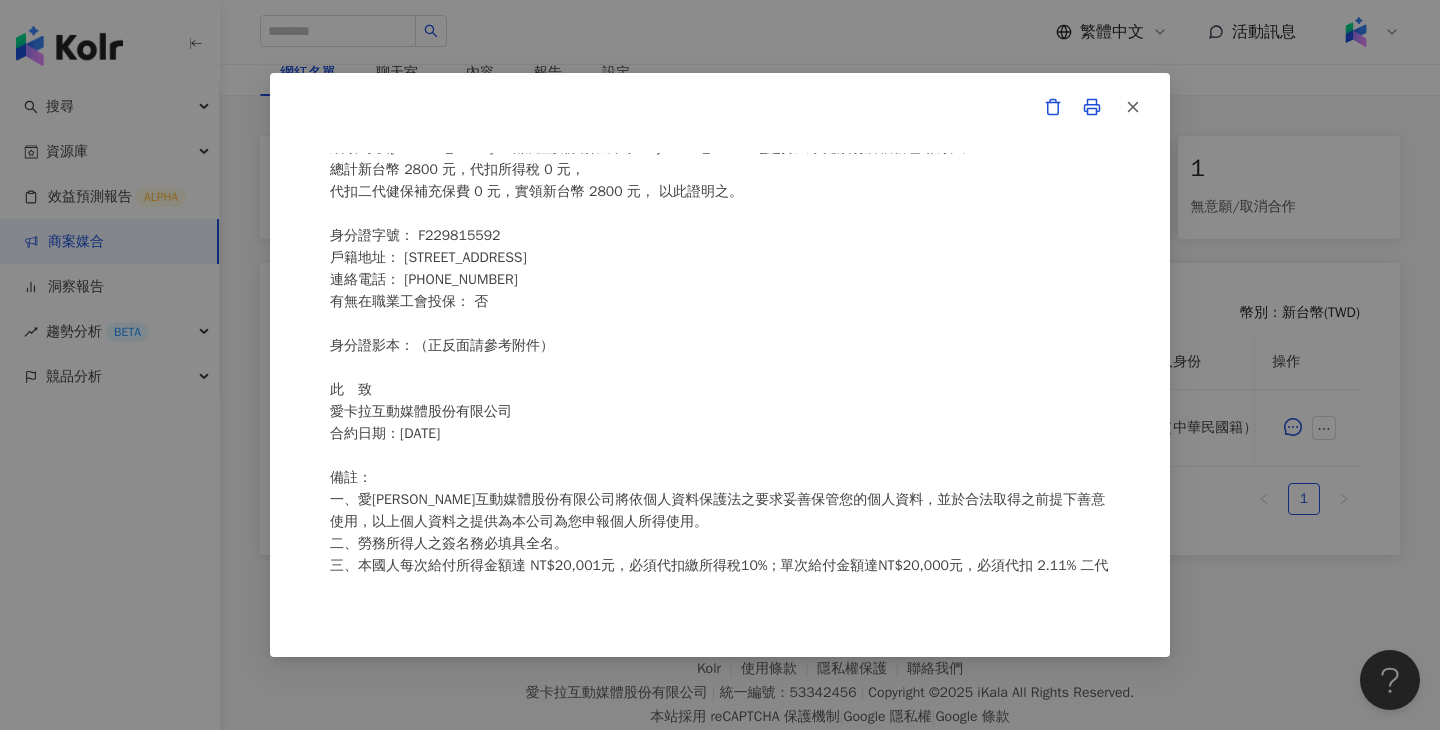 scroll, scrollTop: 121, scrollLeft: 0, axis: vertical 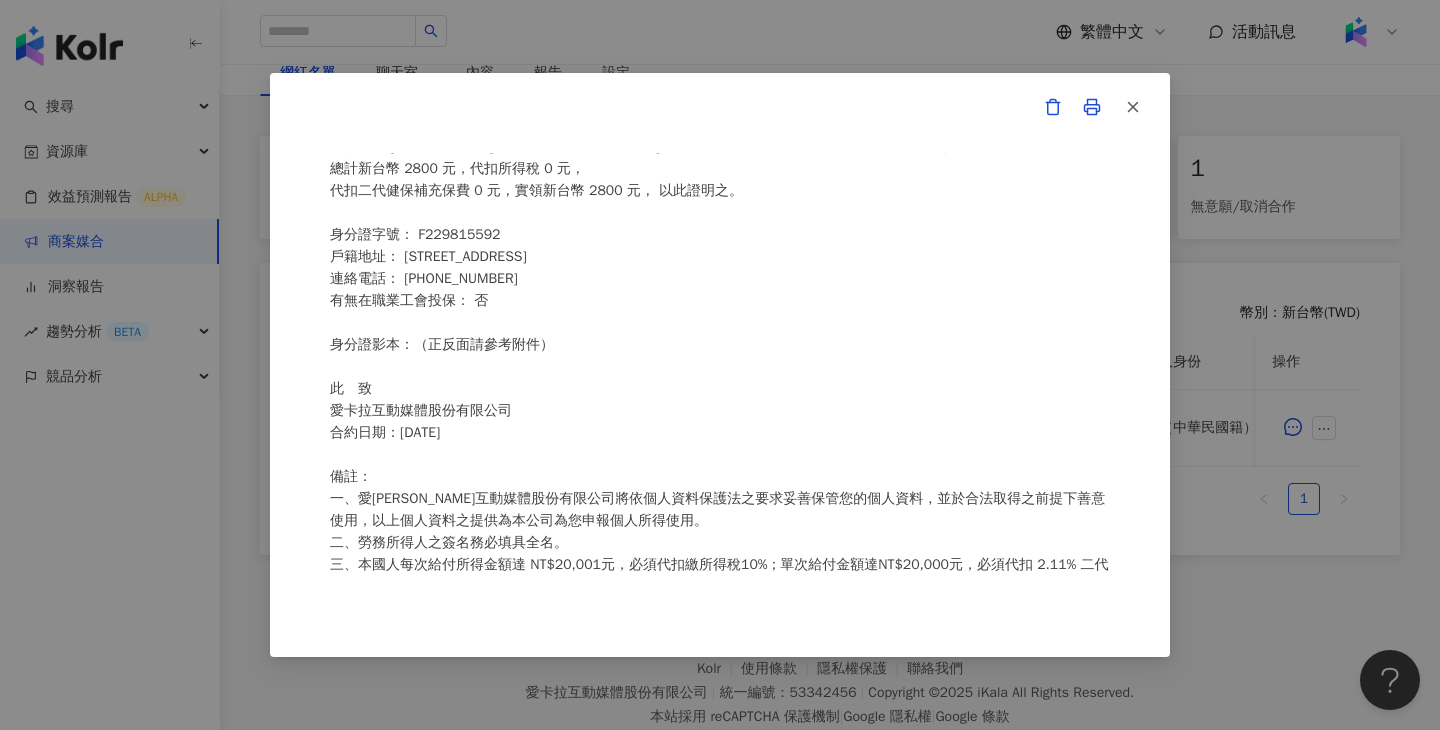 click on "愛[PERSON_NAME]互動媒體股份有限公司 勞務所得簽收單 本人 [PERSON_NAME]領到 愛[PERSON_NAME]互動媒體股份有限公司 Maybelline_202506_超持久水光鎖吻唇釉新色 款項 ，  總計新台幣 2800 元，代扣所得稅 0 元， 代扣二代健保補充保費 0 元，實領新台幣 2800 元， 以此證明之。 身分證字號： F229815592 戶籍地址： [STREET_ADDRESS] 連絡電話： [PHONE_NUMBER] 有無在職業工會投保： 否 身分證影本：（正反面請參考附件） 此　致 愛[PERSON_NAME]互動媒體股份有限公司 合約日期：[DATE] 備註： 一、愛[PERSON_NAME]互動媒體股份有限公司將依個人資料保護法之要求妥善保管您的個人資料，並於合法取得之前提下善意使用，以上個人資料之提供為本公司為您申報個人所得使用。 二、勞務所得人之簽名務必填具全名。 身分證正面 身分證反面" at bounding box center [720, 365] 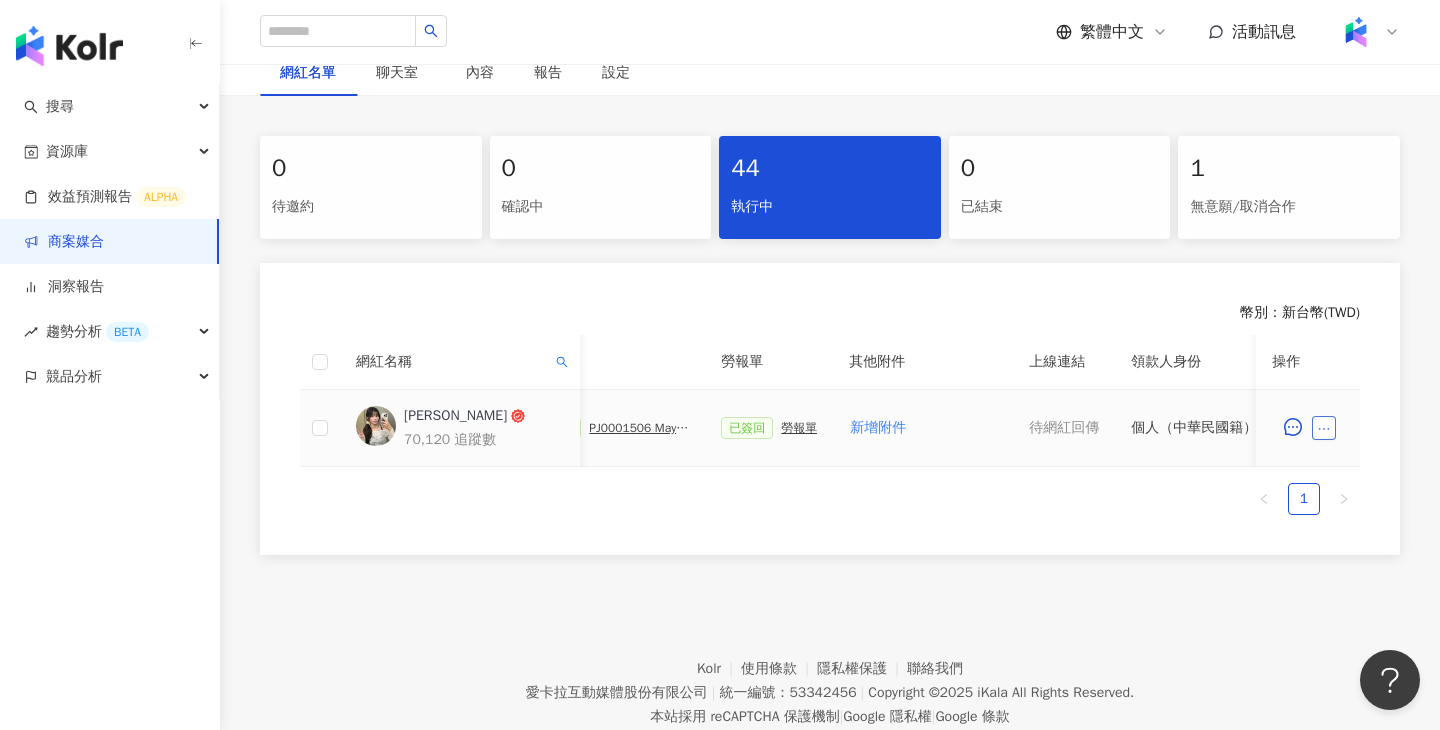 click at bounding box center (1324, 428) 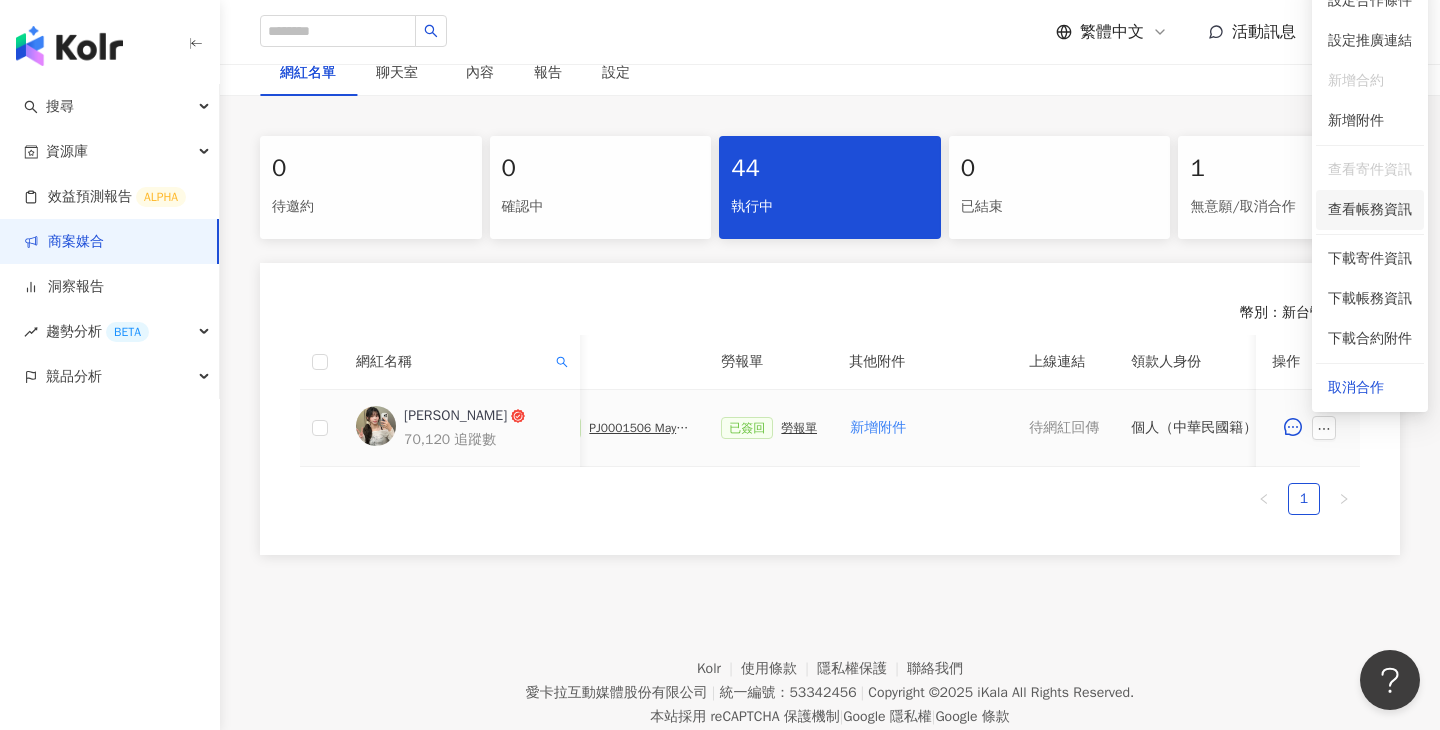 click on "查看帳務資訊" at bounding box center [1370, 210] 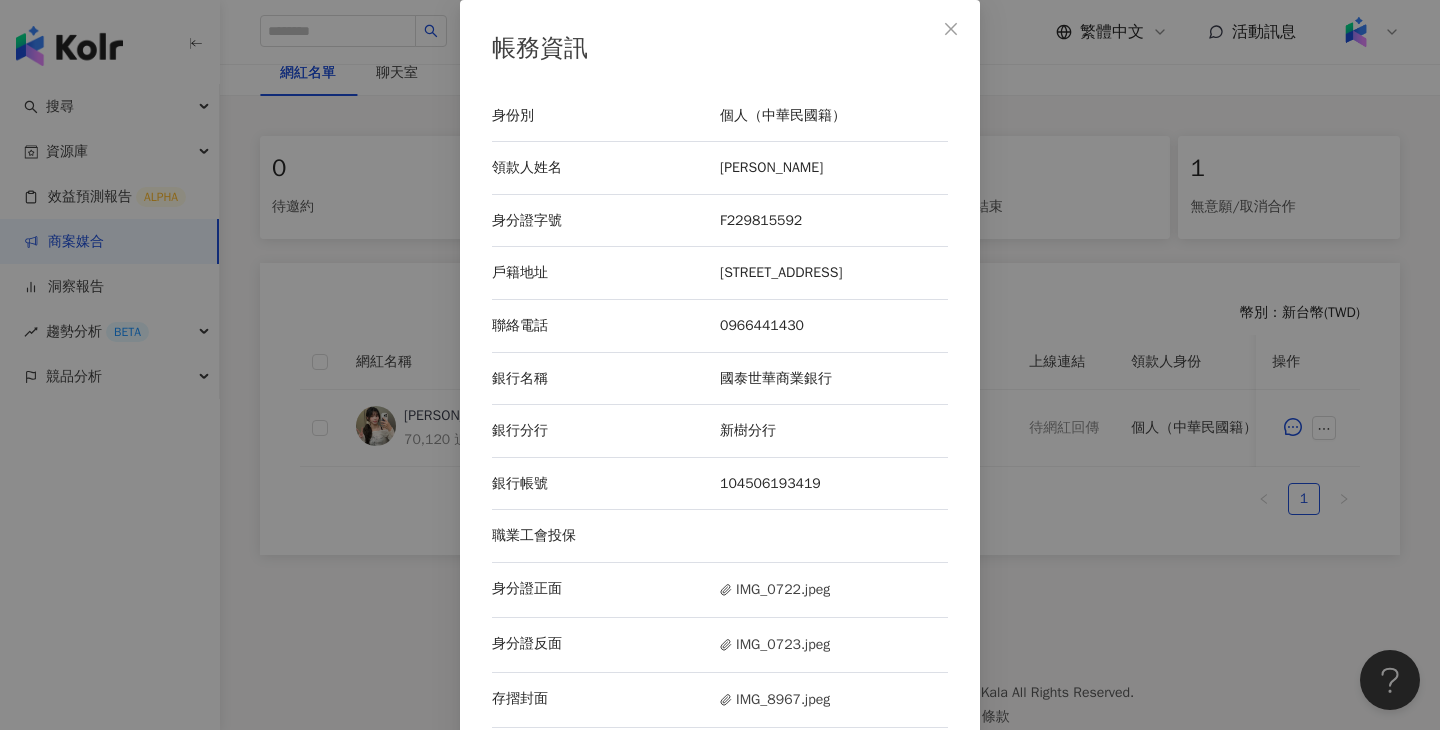 scroll, scrollTop: 22, scrollLeft: 0, axis: vertical 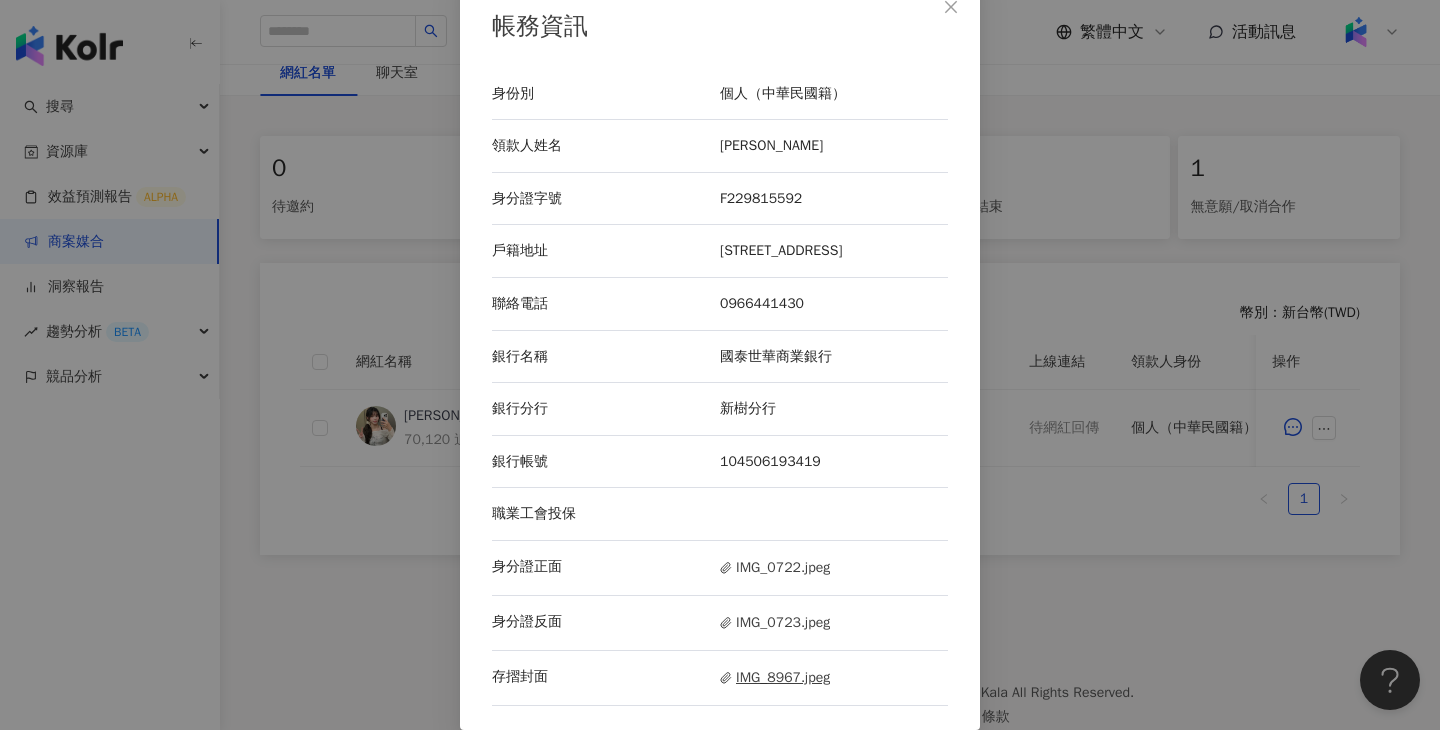 click on "IMG_8967.jpeg" at bounding box center [775, 678] 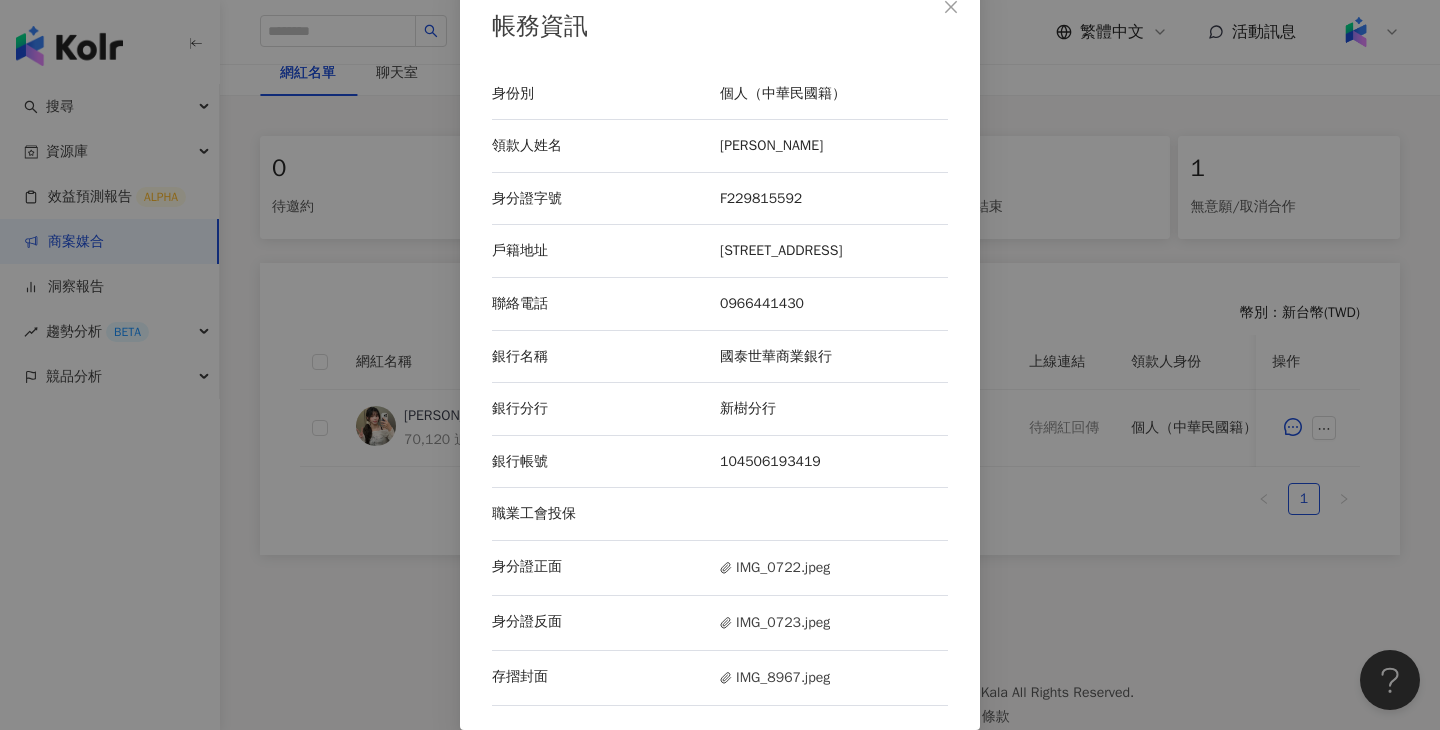 click on "帳務資訊 身份別 個人（中華民國籍） 領款人姓名 [PERSON_NAME] 身分證字號 F229815592 戶籍地址 [STREET_ADDRESS] 聯絡電話 [PHONE_NUMBER] 銀行名稱 國泰世華商業銀行 銀行分行 新樹分行 銀行帳號 104506193419 職業工會投保 身分證正面 IMG_0722.jpeg 身分證反面 IMG_0723.jpeg 存摺封面 IMG_8967.jpeg" at bounding box center (720, 365) 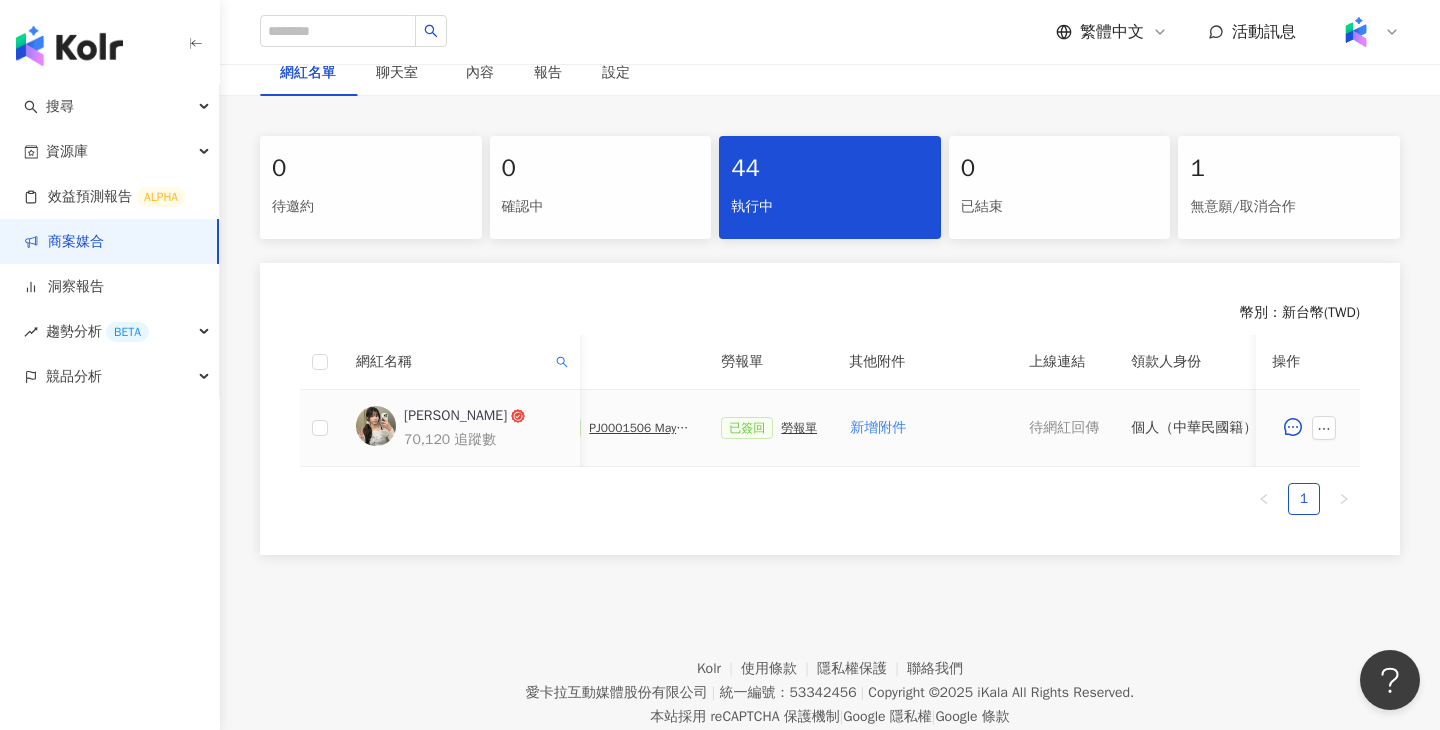 click on "已簽回 勞報單" at bounding box center (769, 428) 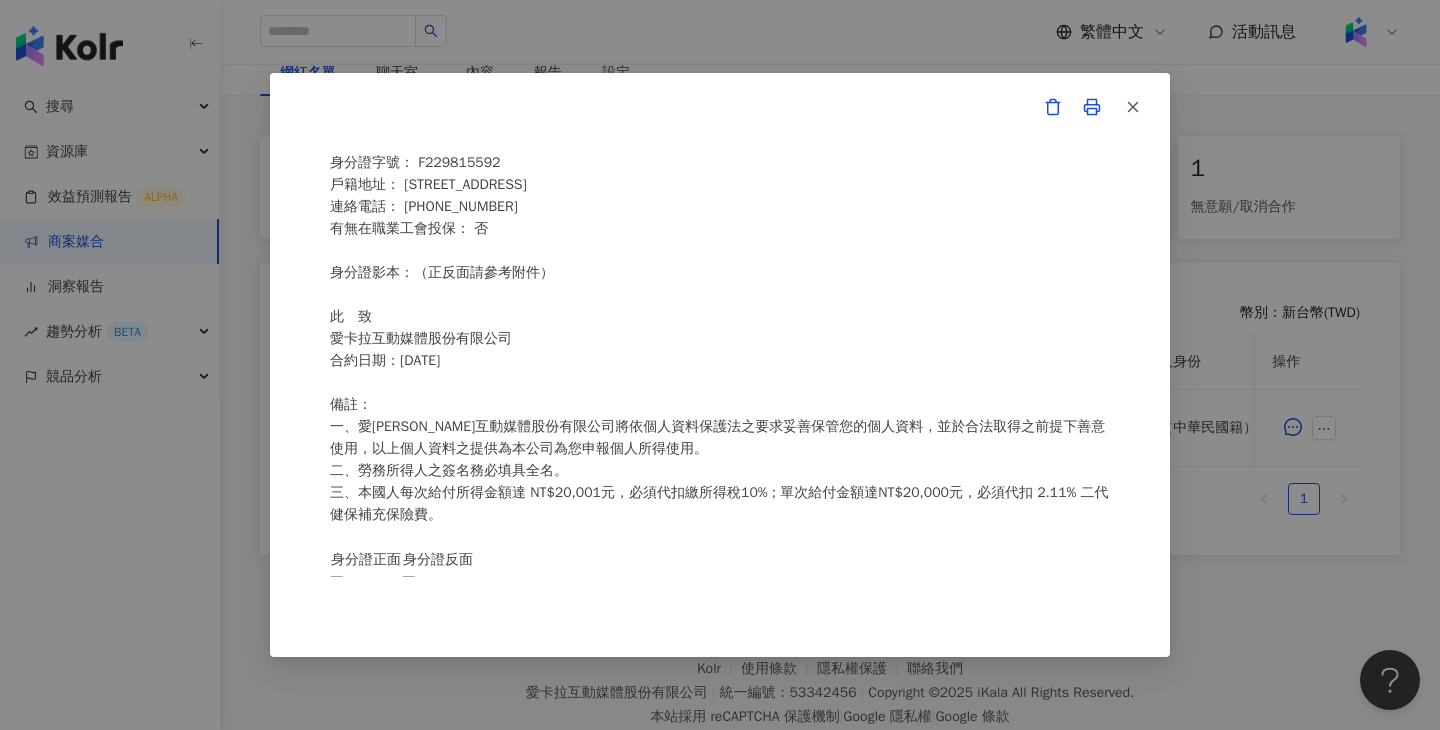 scroll, scrollTop: 190, scrollLeft: 0, axis: vertical 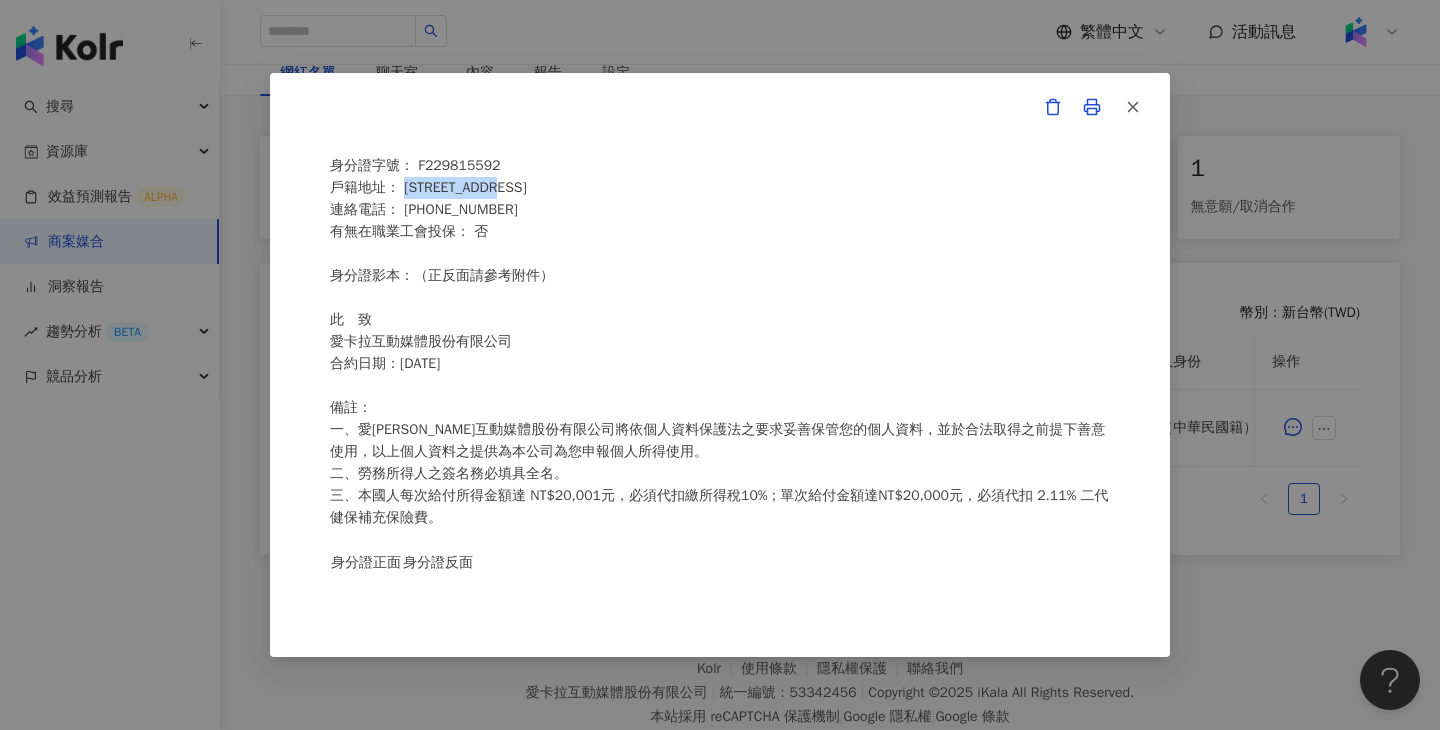 drag, startPoint x: 545, startPoint y: 183, endPoint x: 397, endPoint y: 179, distance: 148.05405 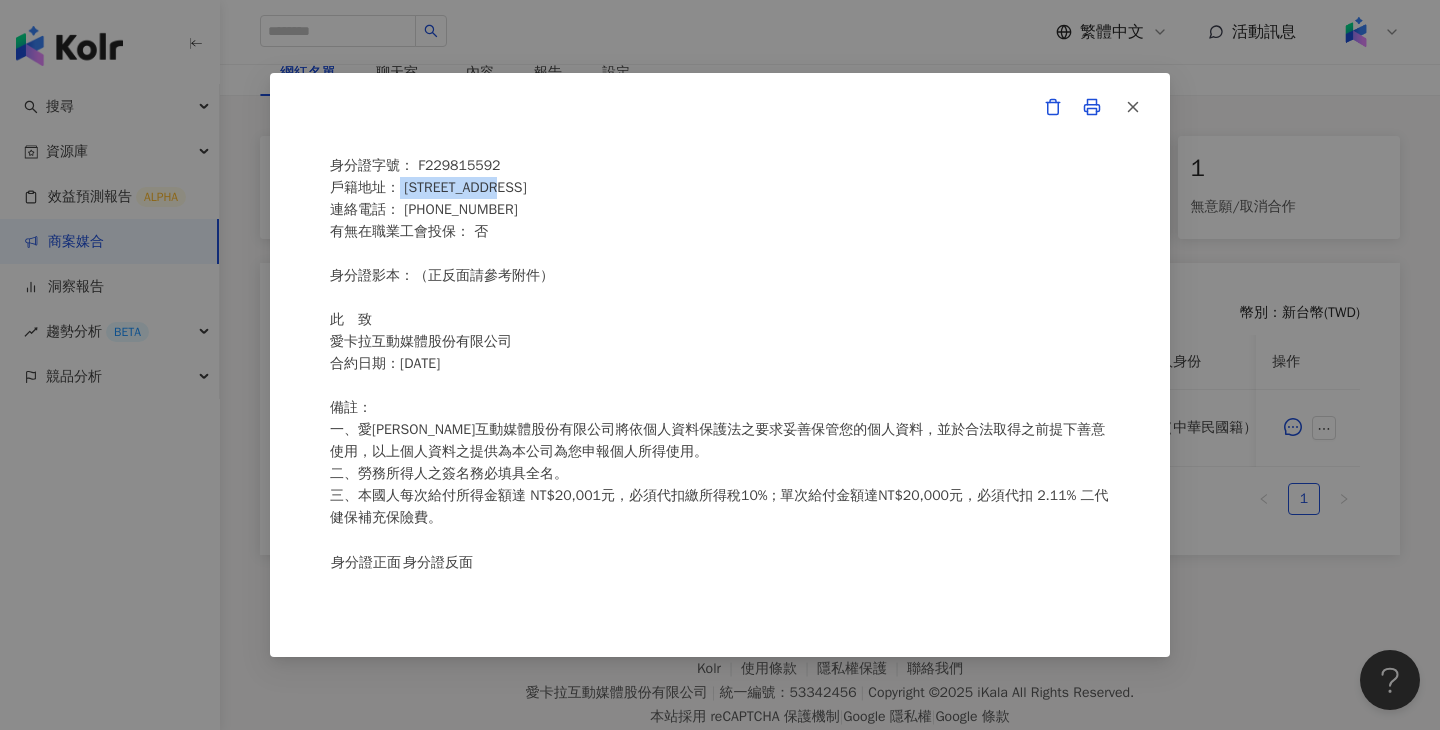 copy on "[STREET_ADDRESS]" 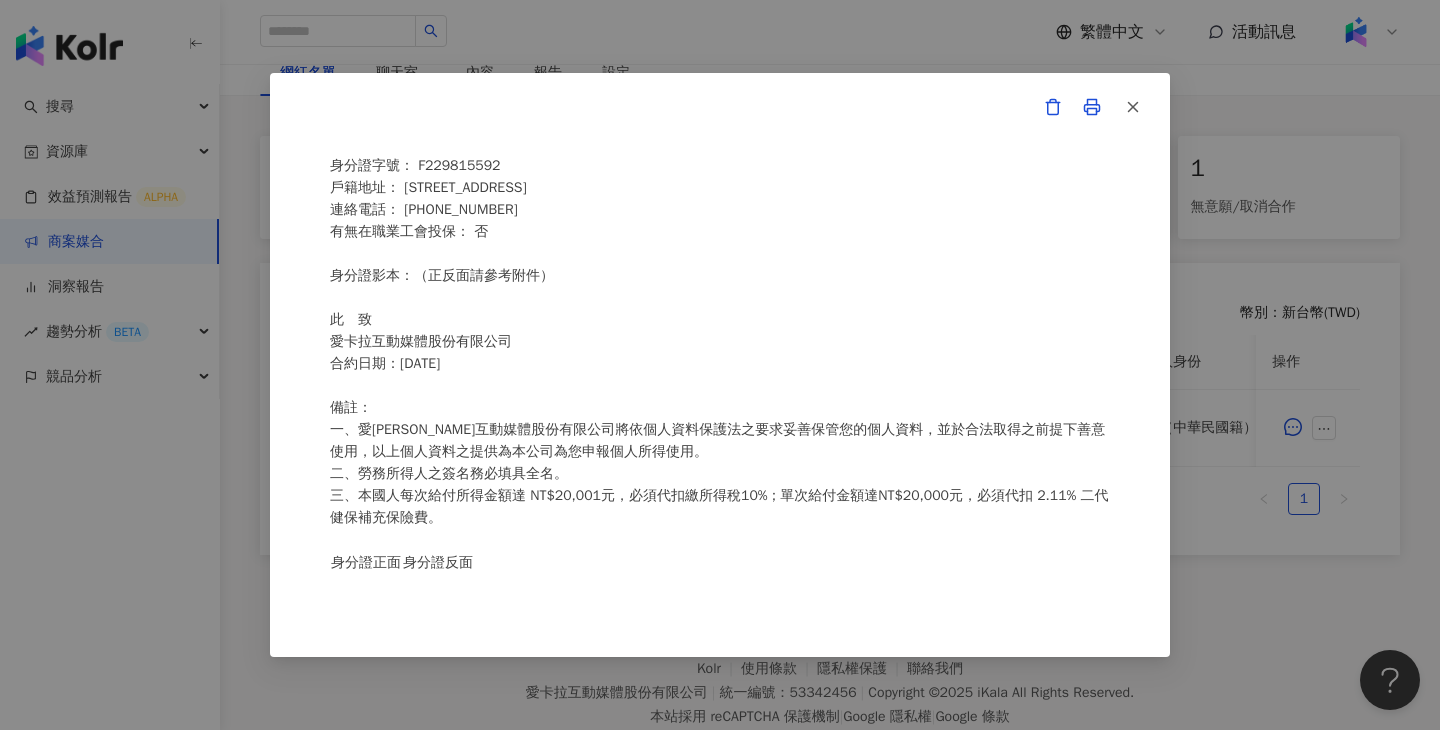 click on "愛[PERSON_NAME]互動媒體股份有限公司 勞務所得簽收單 本人 [PERSON_NAME]領到 愛[PERSON_NAME]互動媒體股份有限公司 Maybelline_202506_超持久水光鎖吻唇釉新色 款項 ，  總計新台幣 2800 元，代扣所得稅 0 元， 代扣二代健保補充保費 0 元，實領新台幣 2800 元， 以此證明之。 身分證字號： F229815592 戶籍地址： [STREET_ADDRESS] 連絡電話： [PHONE_NUMBER] 有無在職業工會投保： 否 身分證影本：（正反面請參考附件） 此　致 愛[PERSON_NAME]互動媒體股份有限公司 合約日期：[DATE] 備註： 一、愛[PERSON_NAME]互動媒體股份有限公司將依個人資料保護法之要求妥善保管您的個人資料，並於合法取得之前提下善意使用，以上個人資料之提供為本公司為您申報個人所得使用。 二、勞務所得人之簽名務必填具全名。 身分證正面 身分證反面" at bounding box center (720, 365) 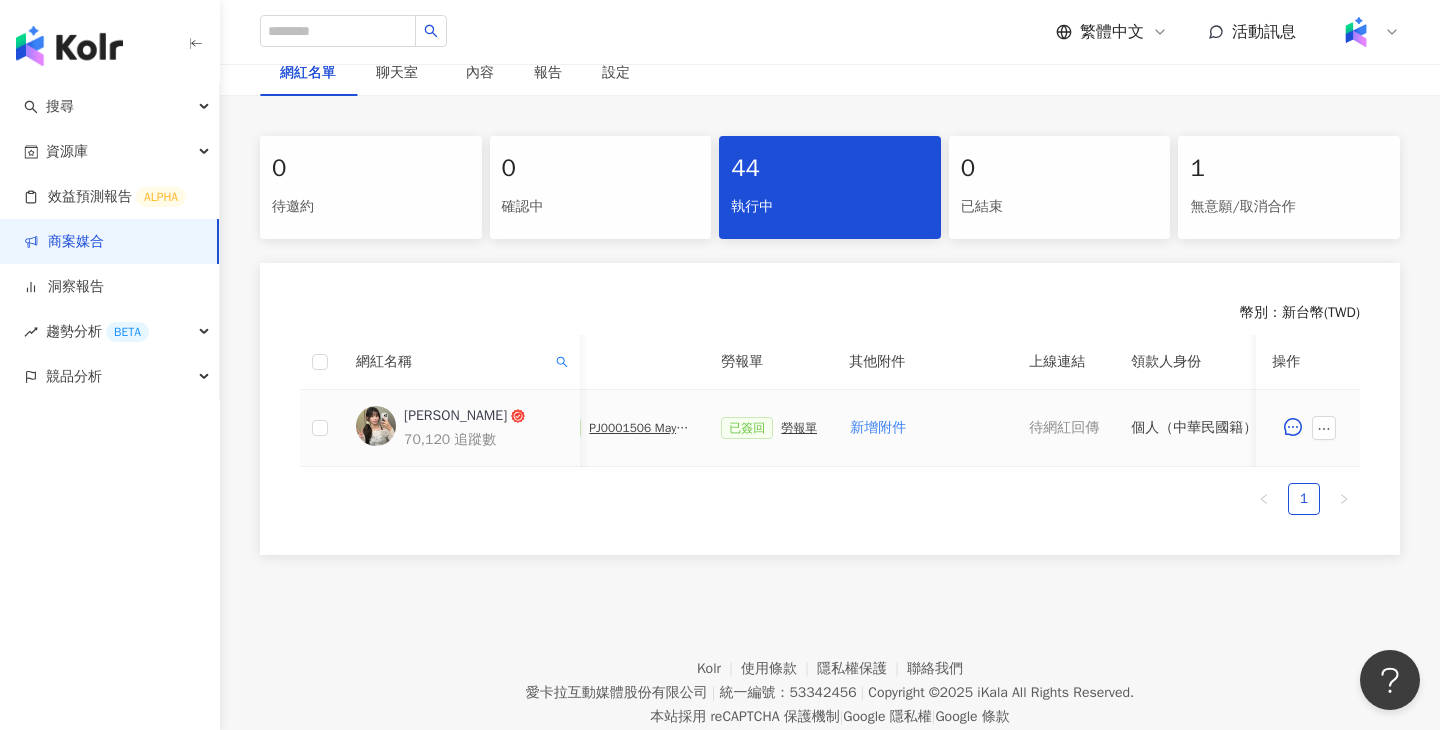 scroll, scrollTop: 0, scrollLeft: 939, axis: horizontal 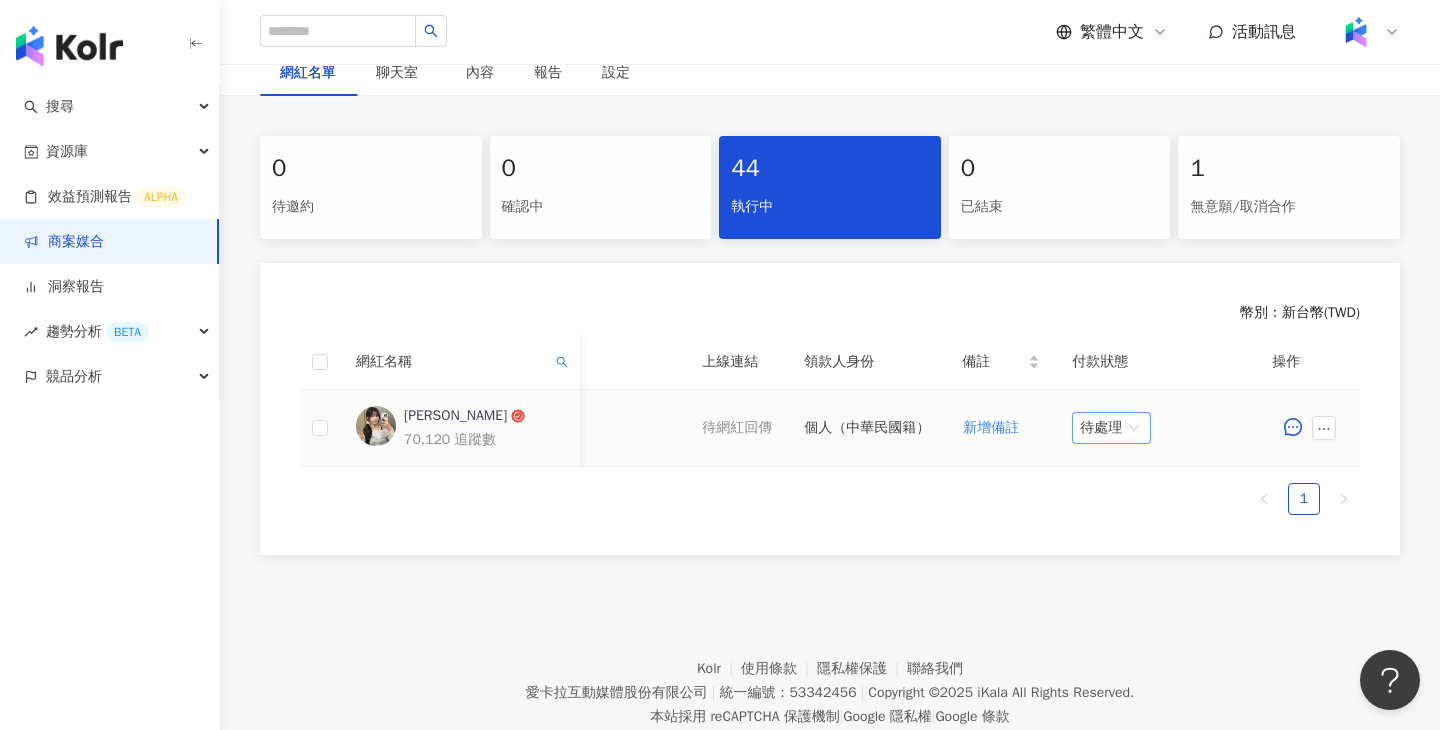 click on "待處理" at bounding box center (1111, 428) 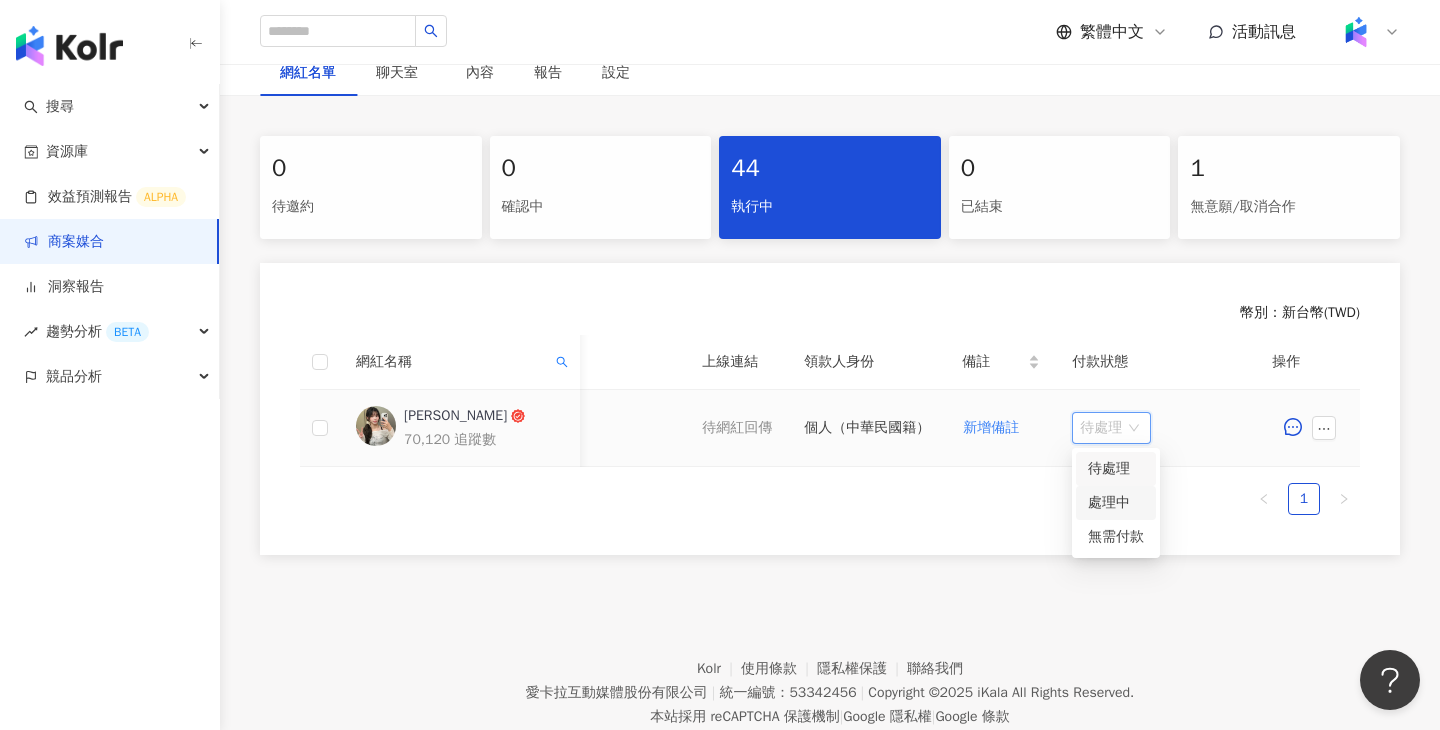 click on "處理中" at bounding box center (1116, 503) 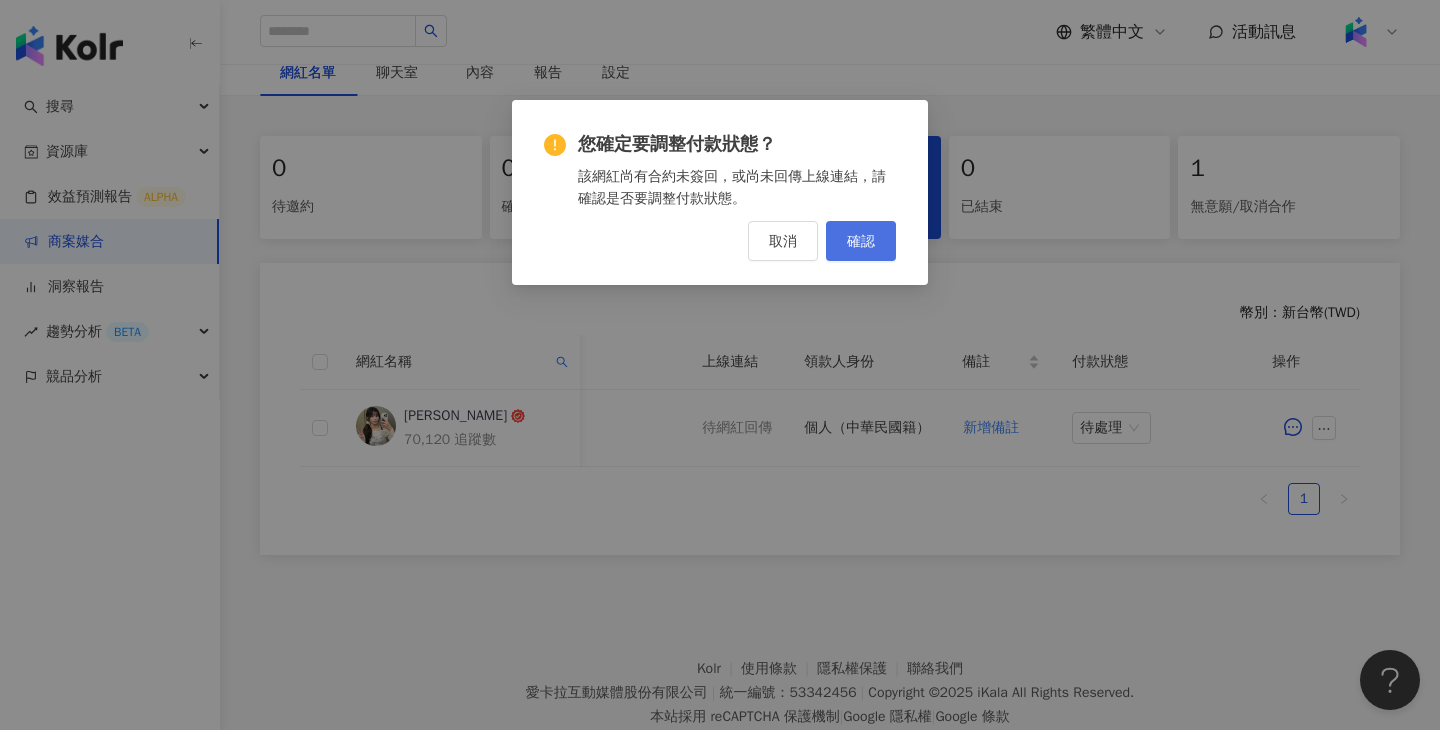 click on "確認" at bounding box center (861, 241) 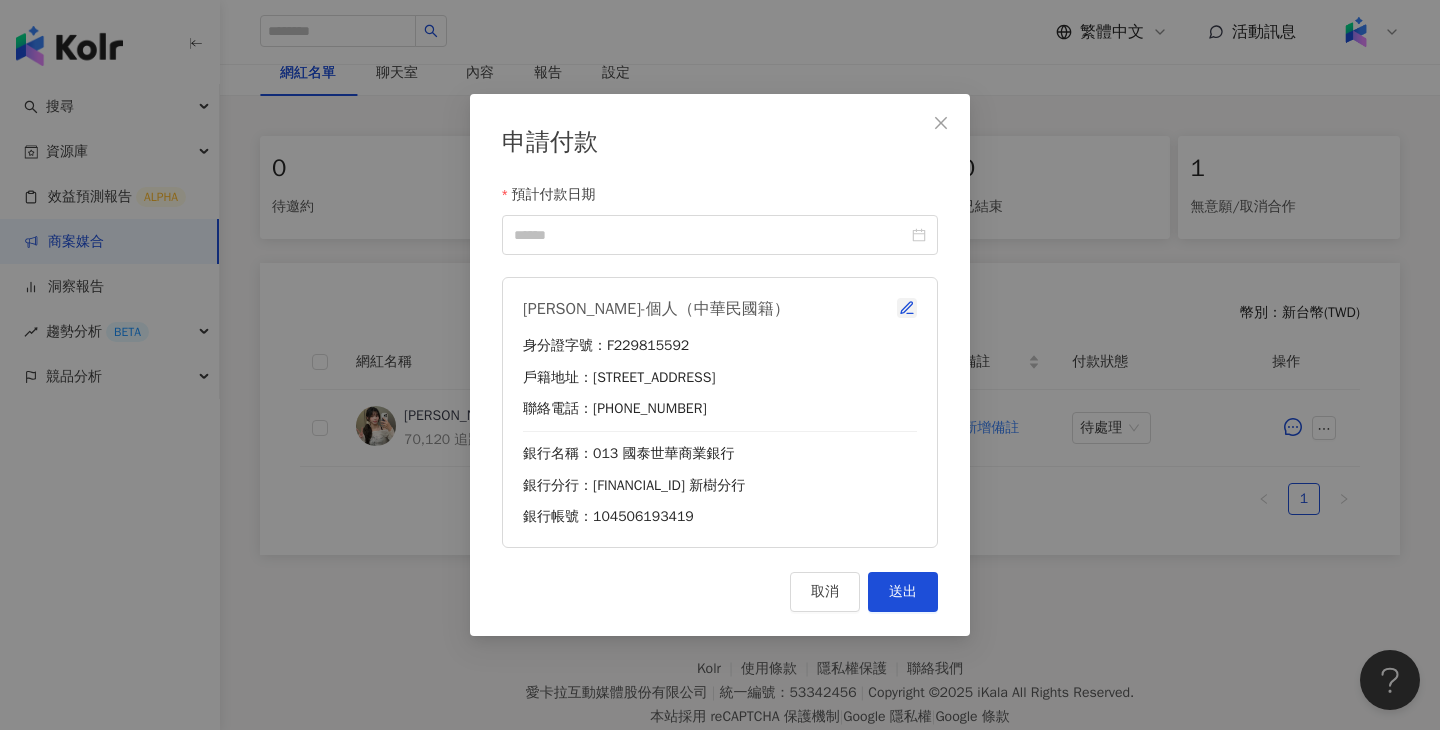 click 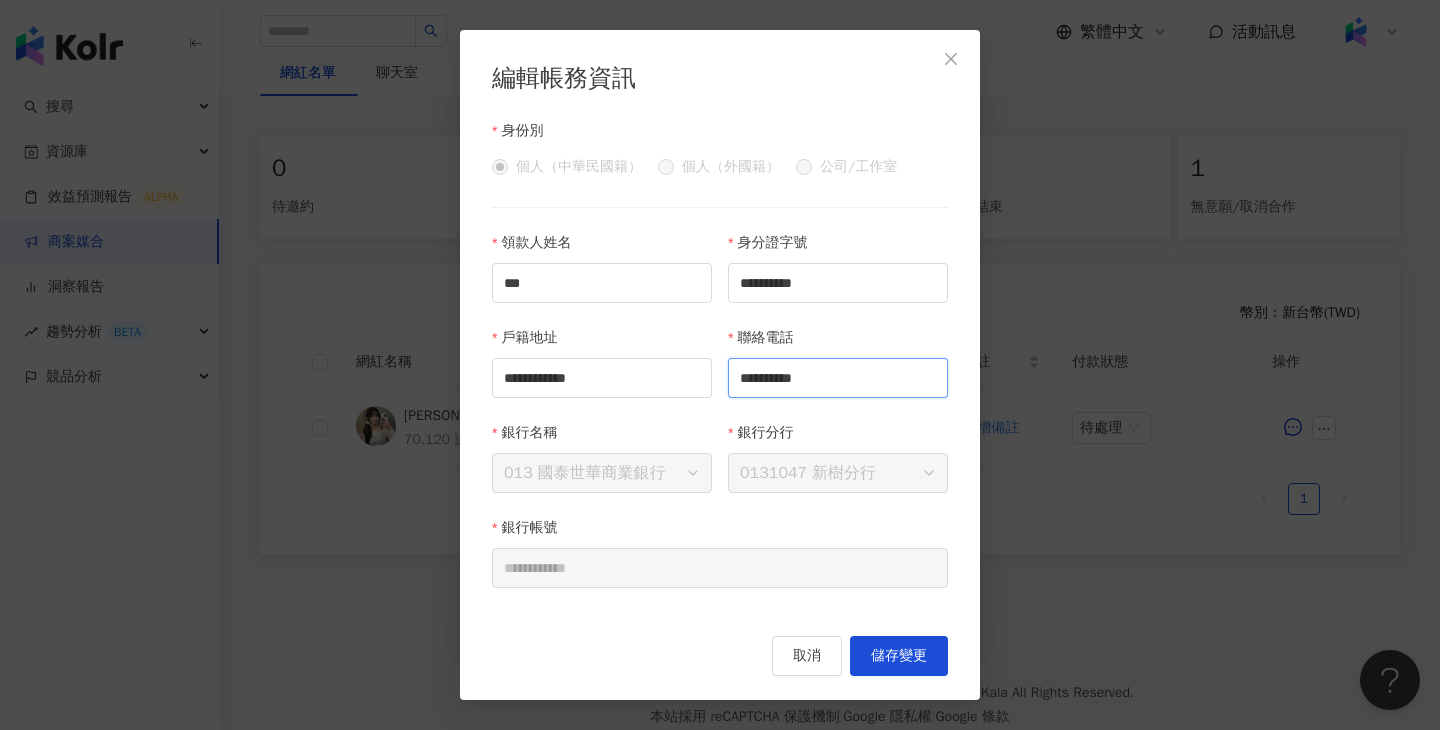click on "**********" at bounding box center [838, 378] 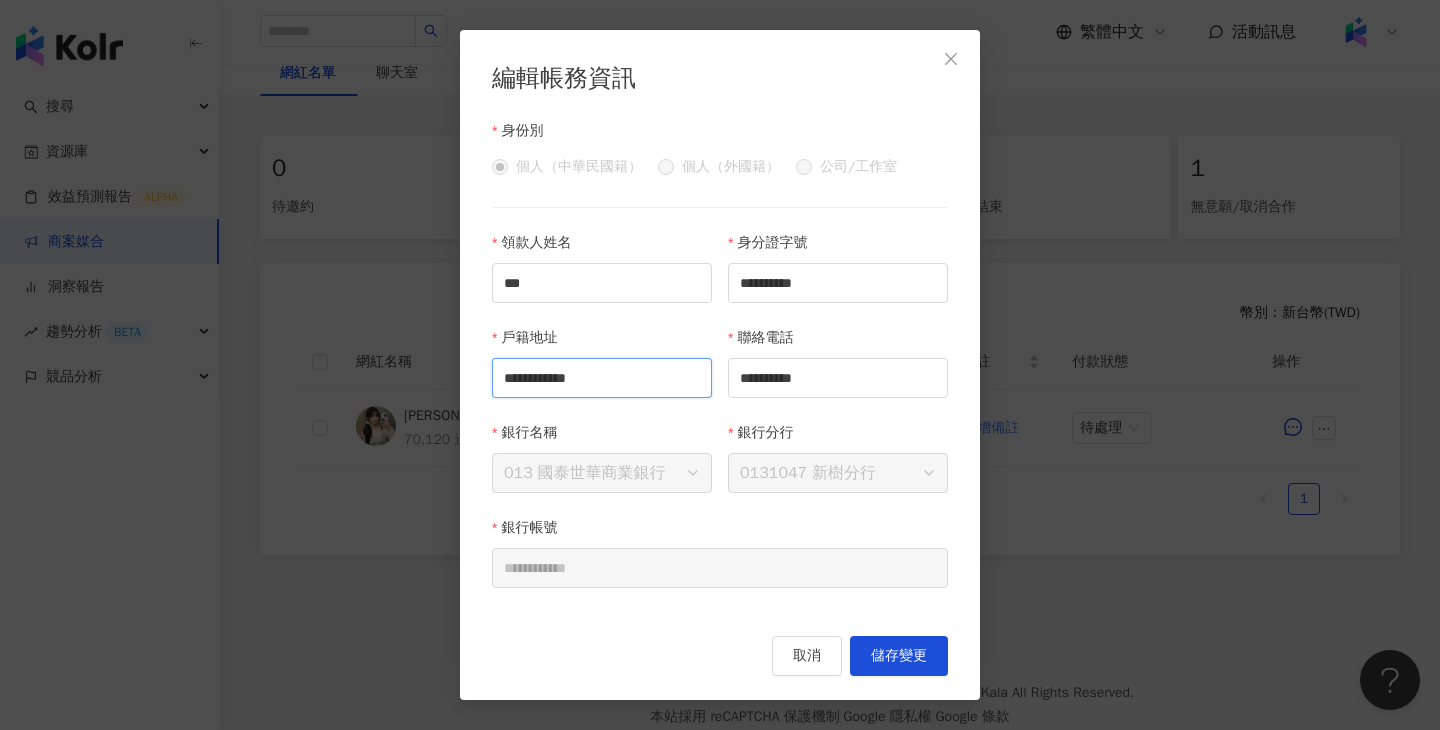 click on "**********" at bounding box center (602, 378) 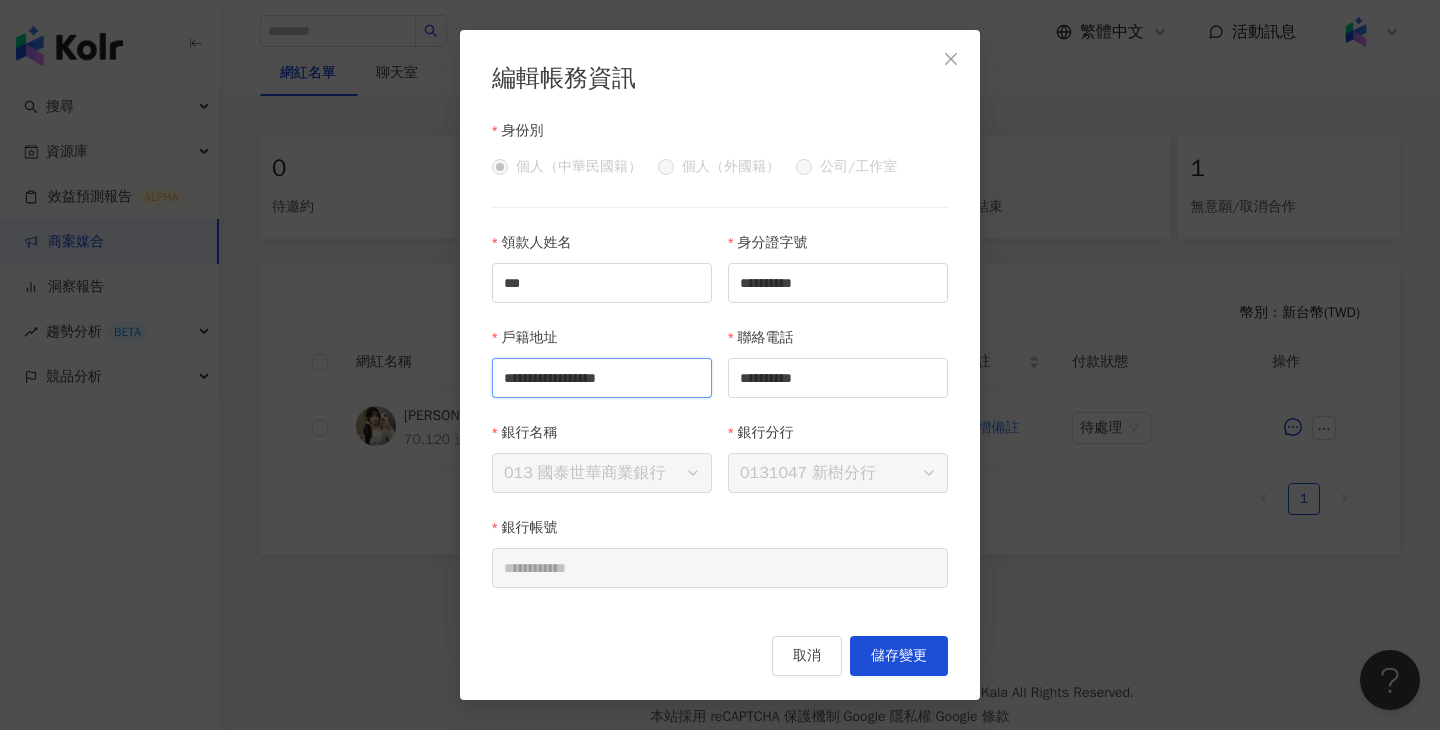 type on "**********" 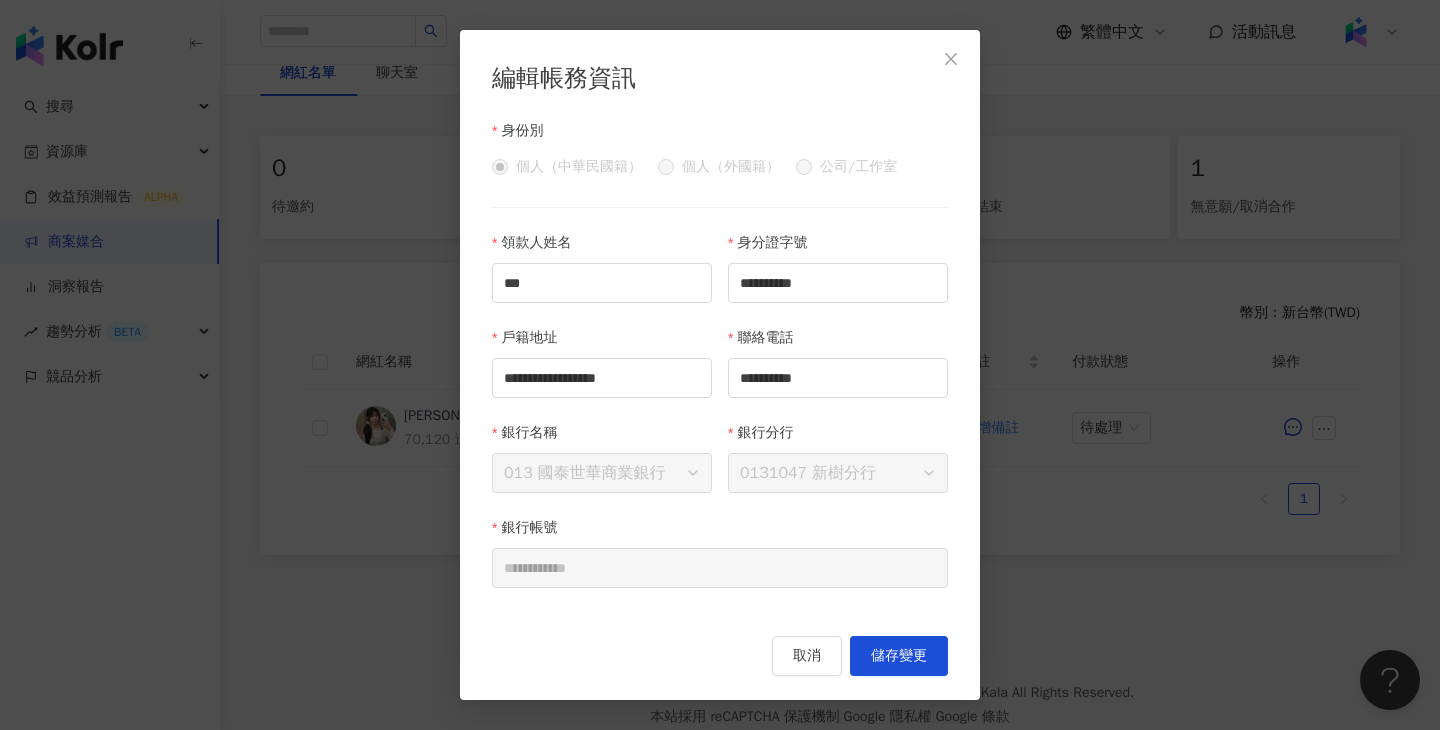 click on "**********" at bounding box center [720, 365] 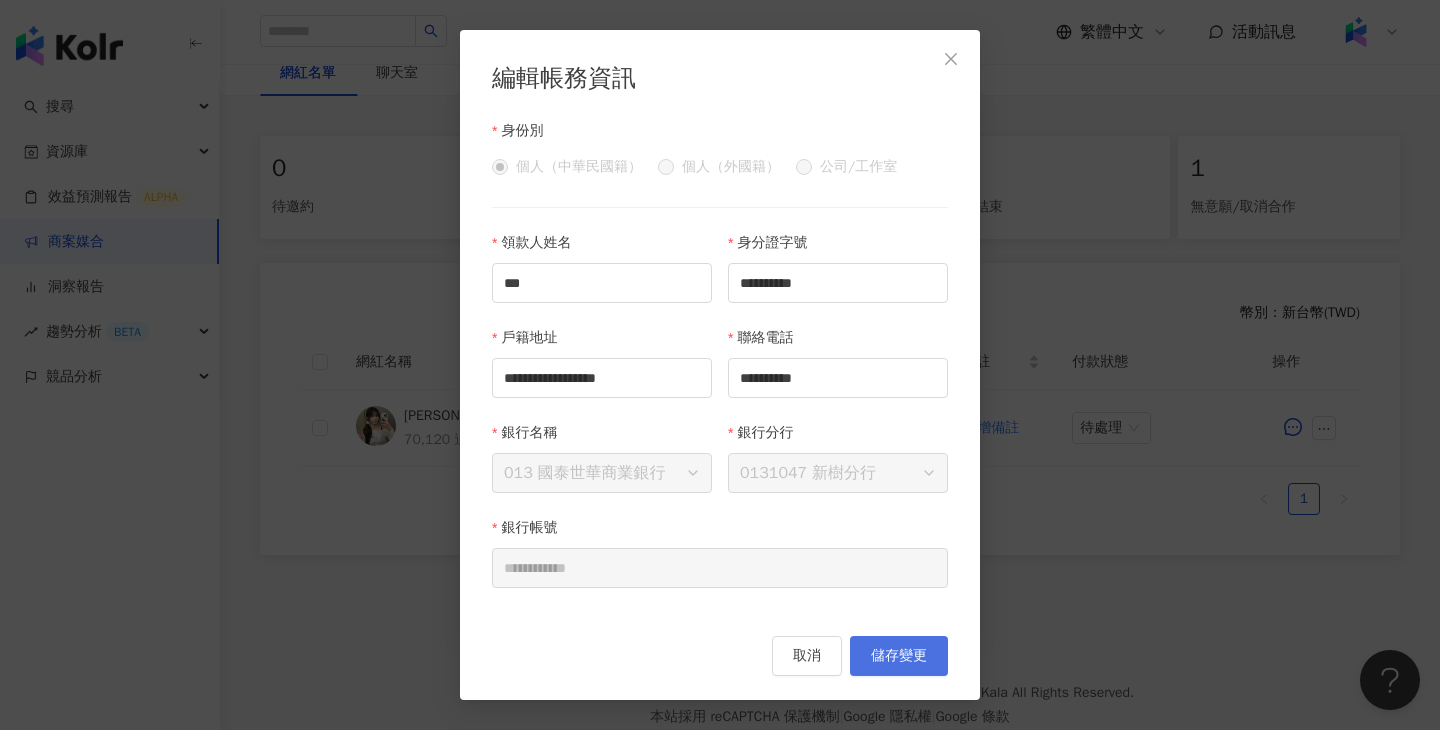 click on "儲存變更" at bounding box center [899, 656] 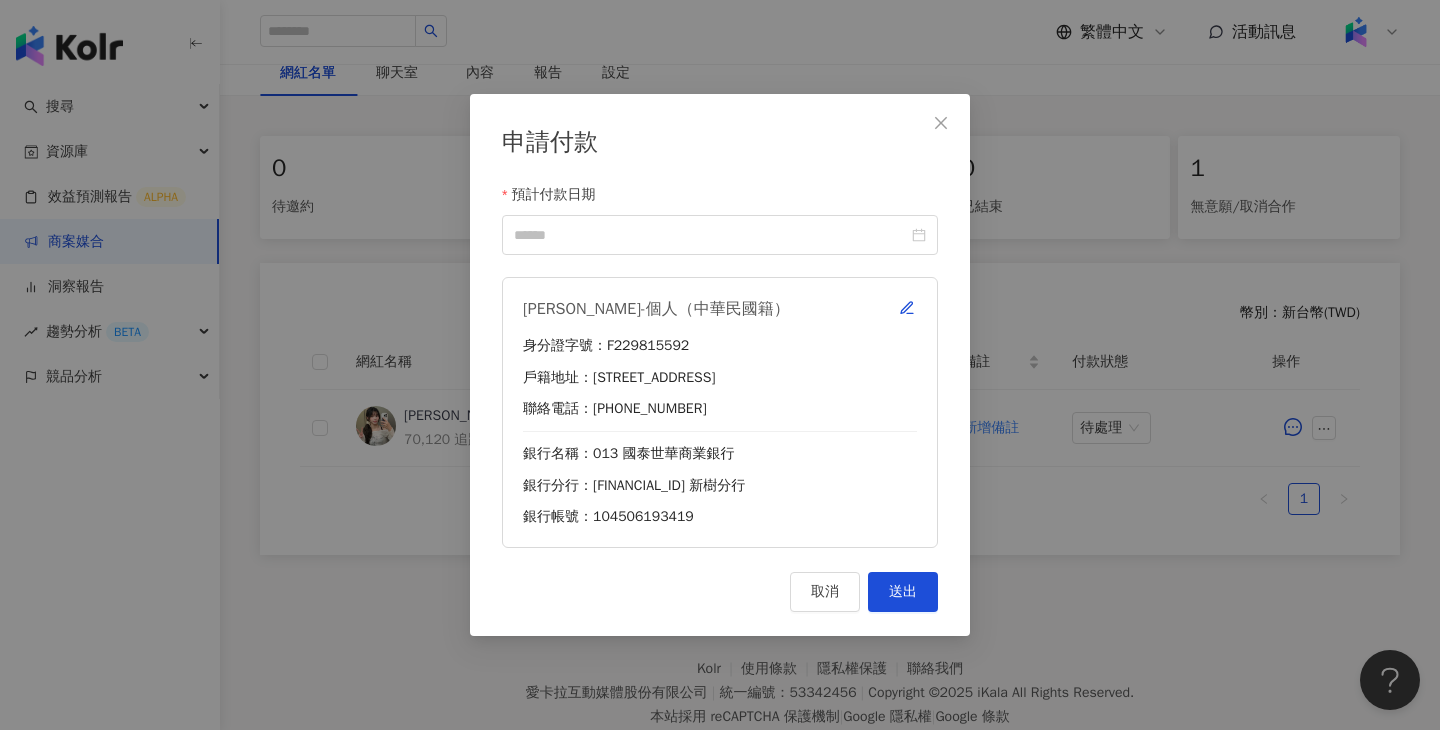 click on "預計付款日期" at bounding box center [720, 199] 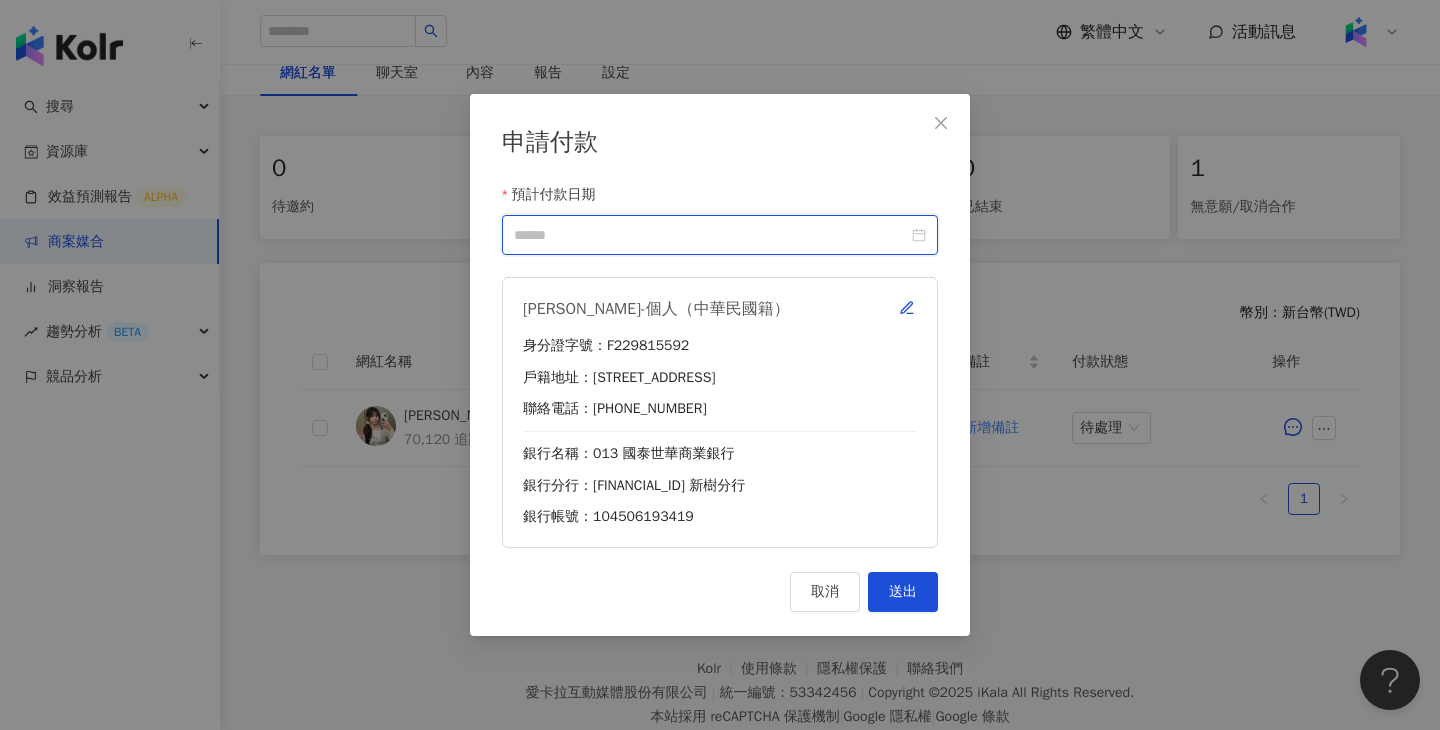 click on "預計付款日期" at bounding box center [711, 235] 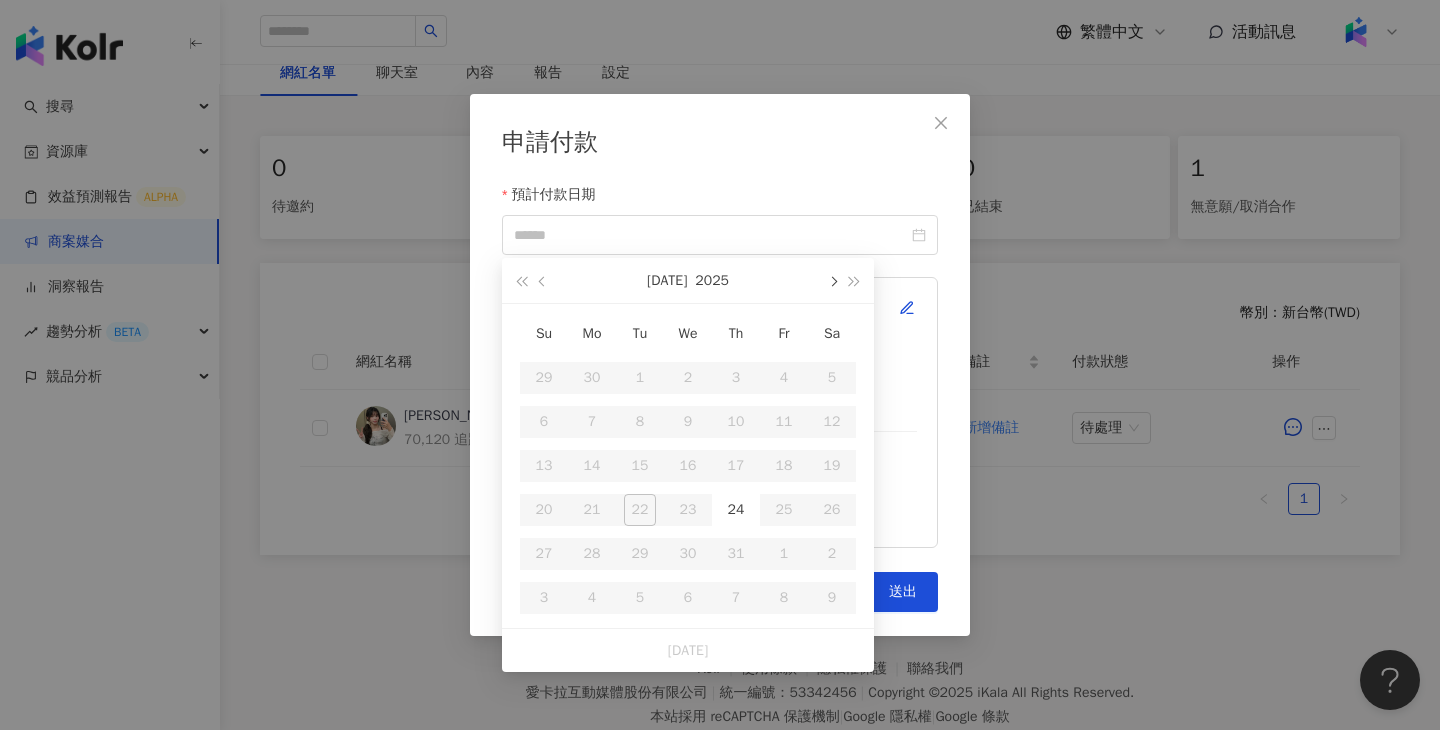 click at bounding box center (832, 280) 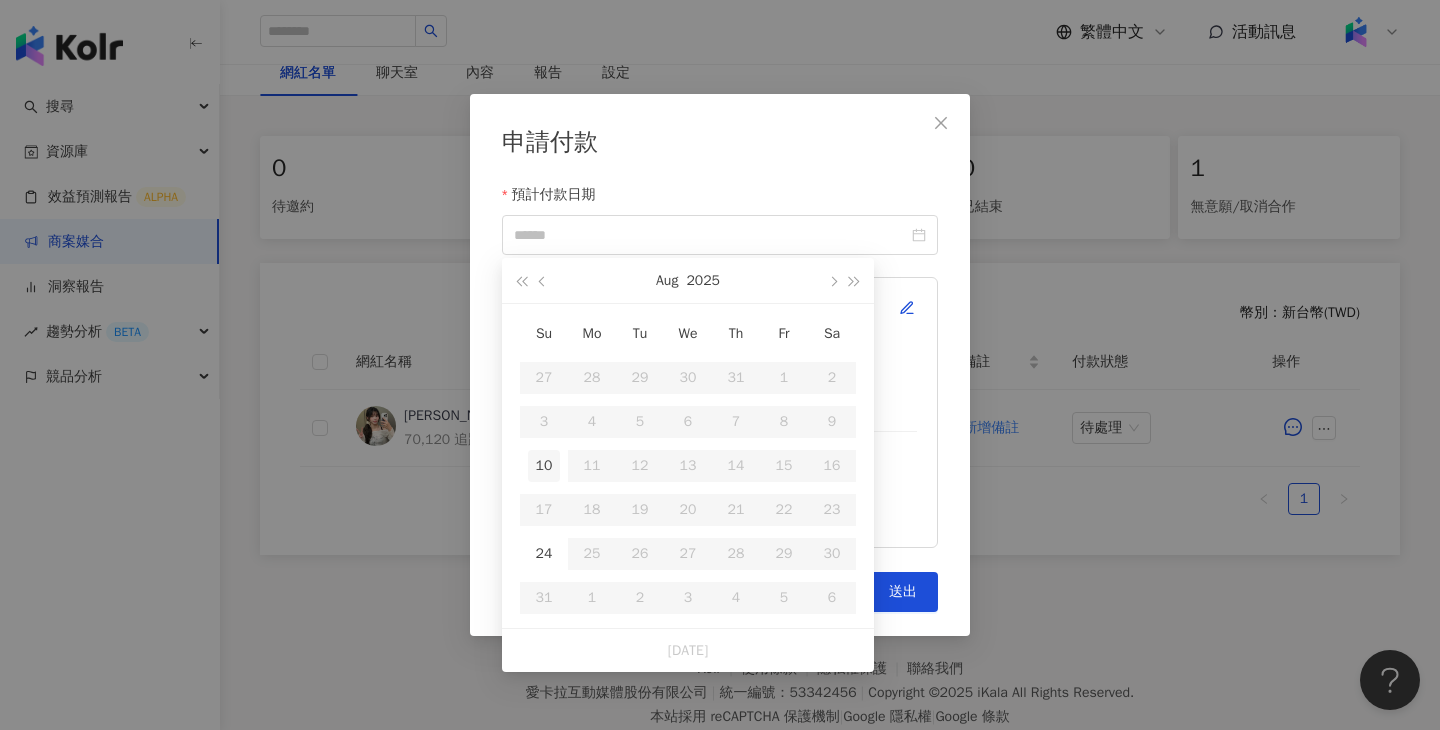 type on "**********" 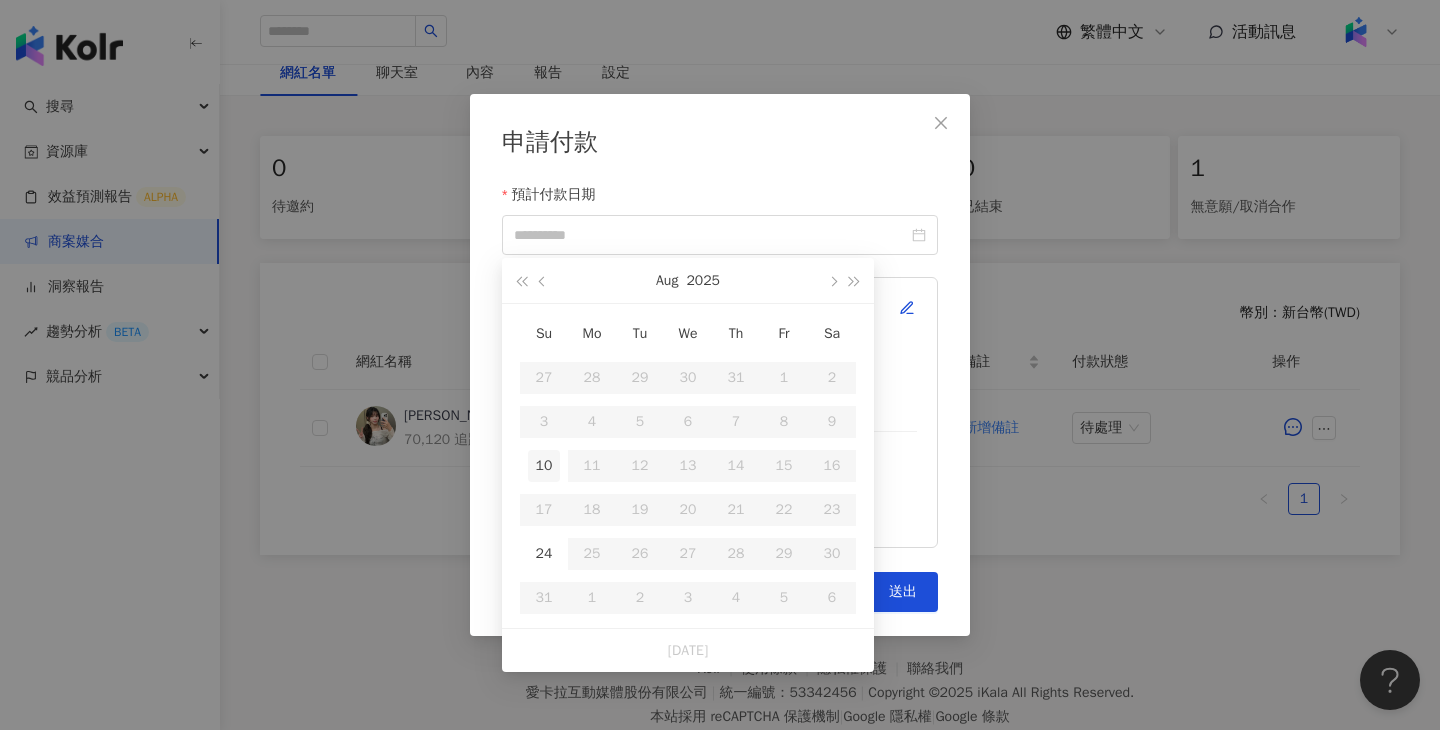 click on "10" at bounding box center (544, 466) 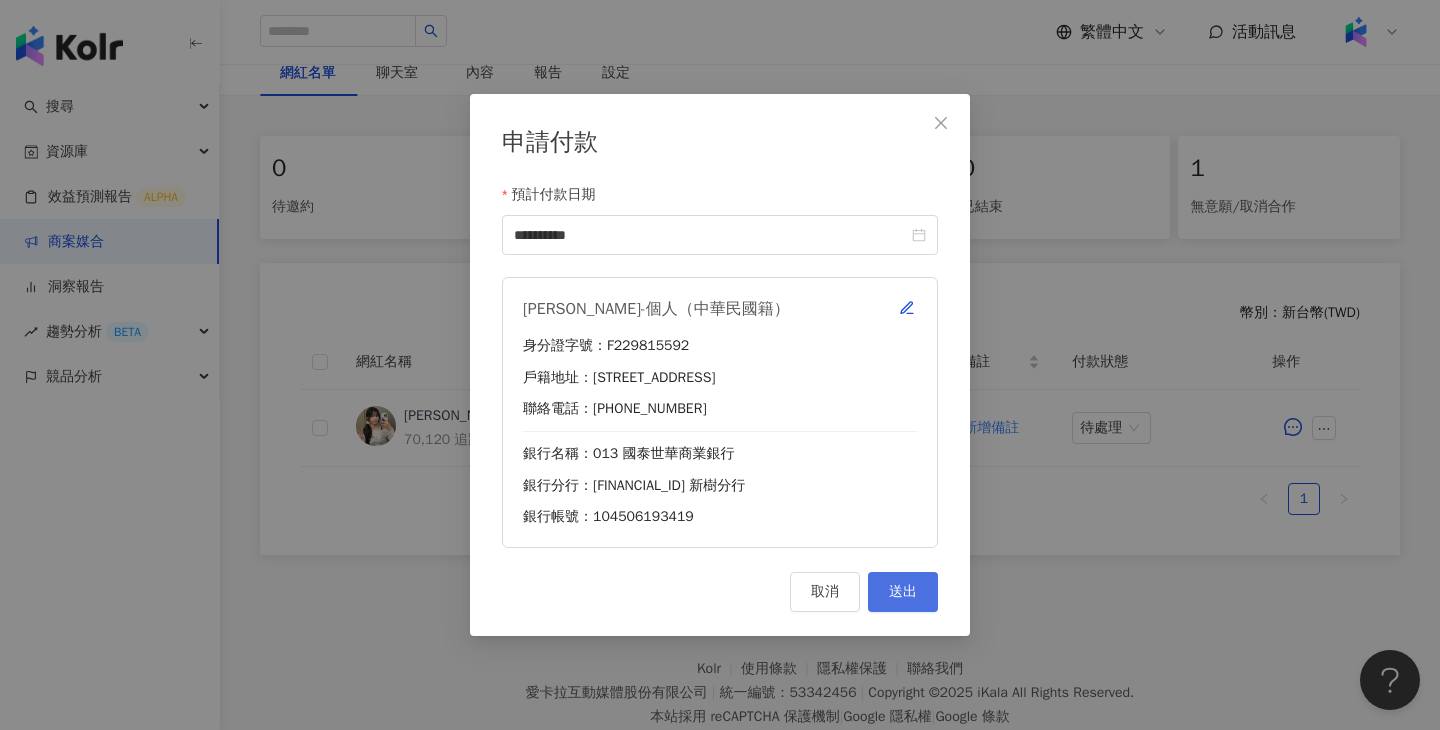click on "送出" at bounding box center (903, 592) 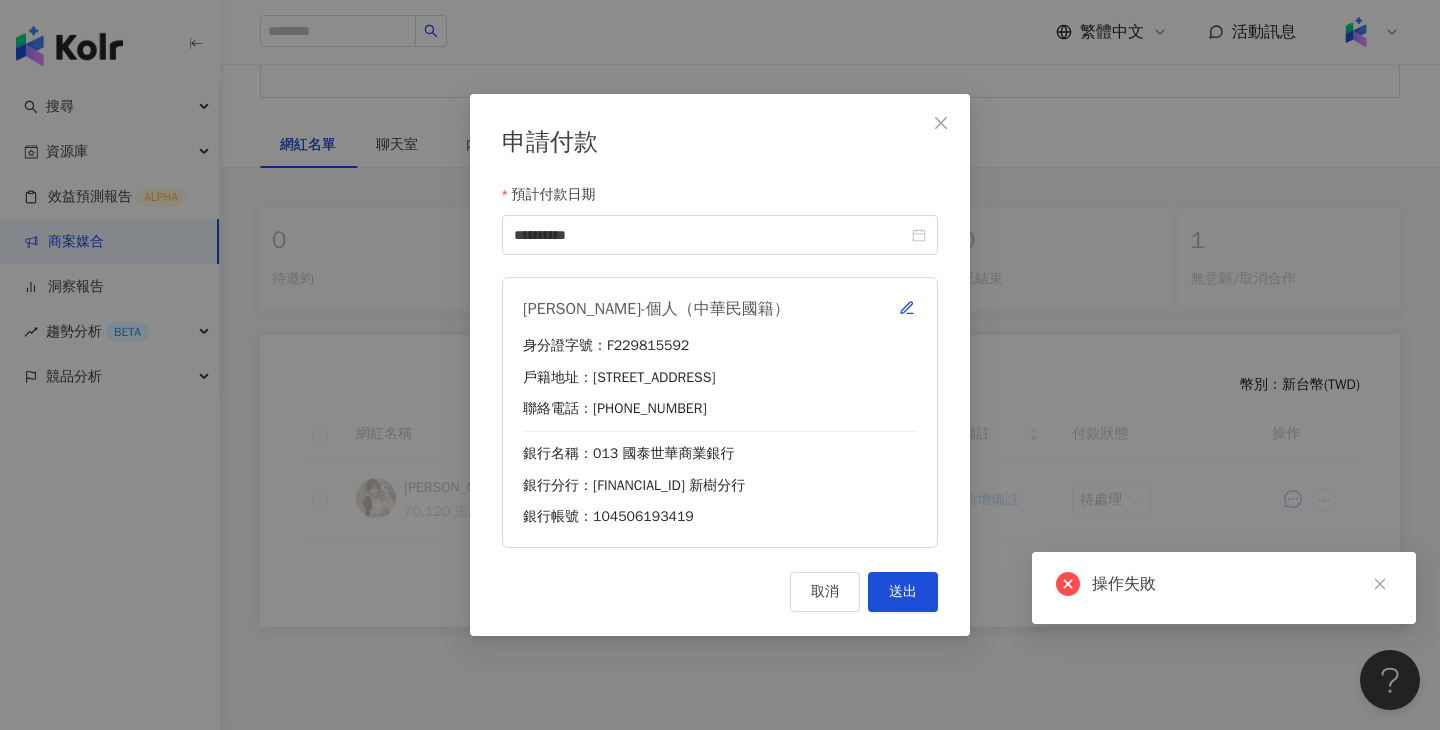 click on "**********" at bounding box center [720, 365] 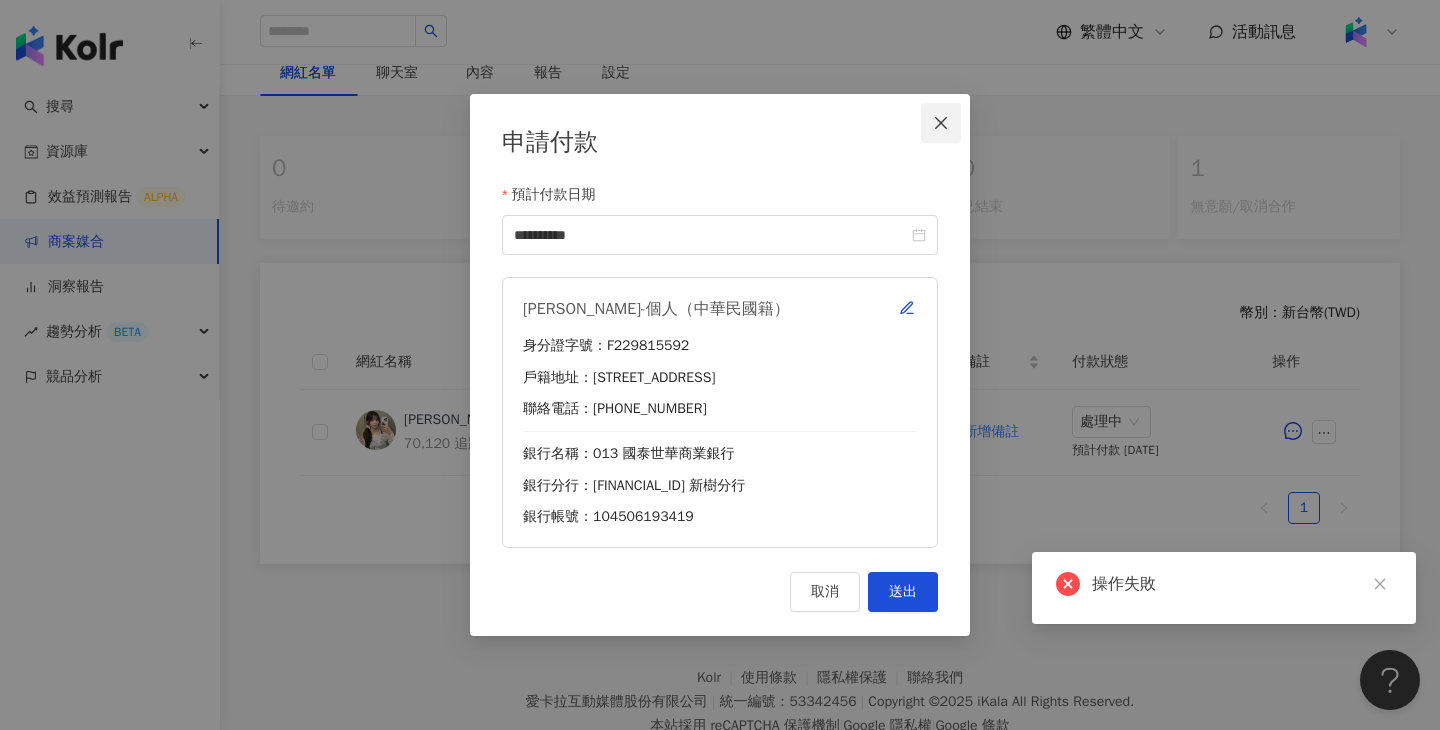click 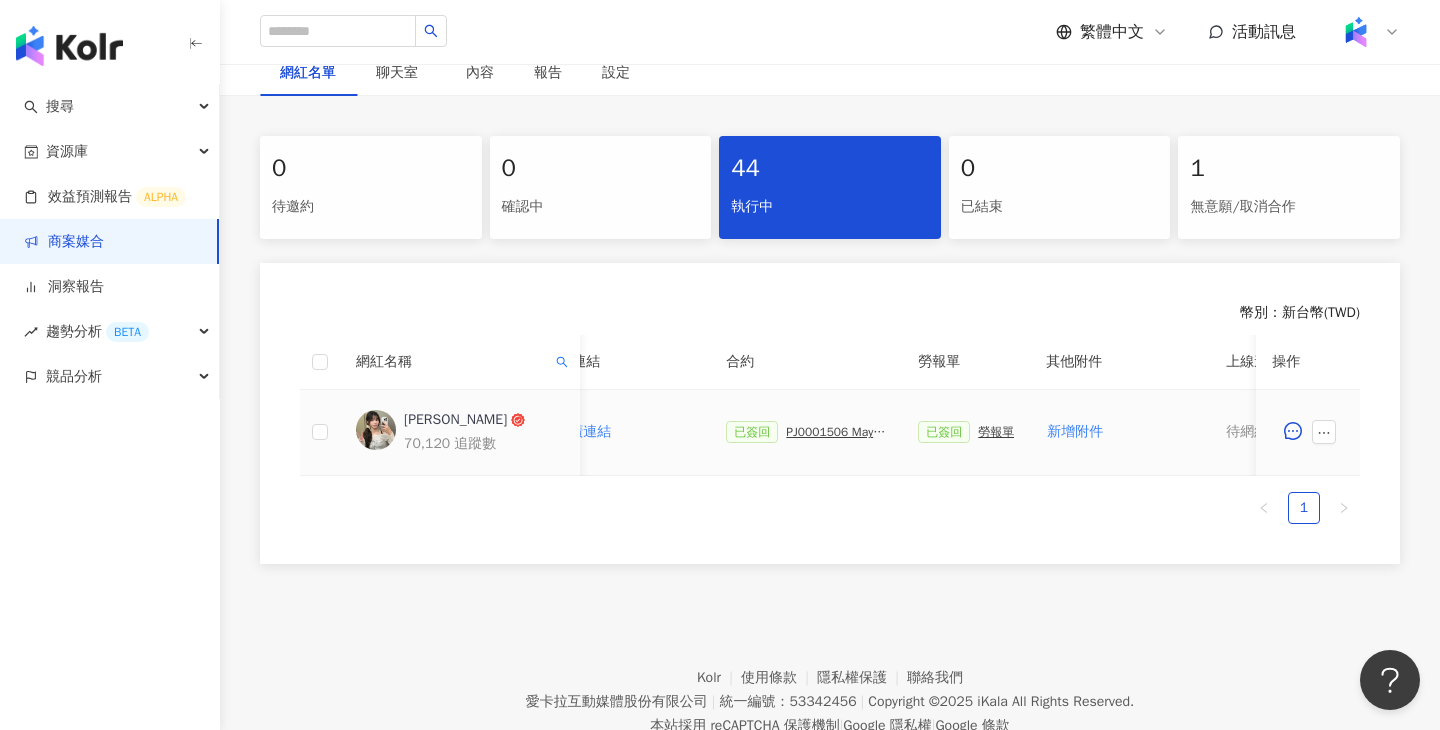 scroll, scrollTop: 0, scrollLeft: 939, axis: horizontal 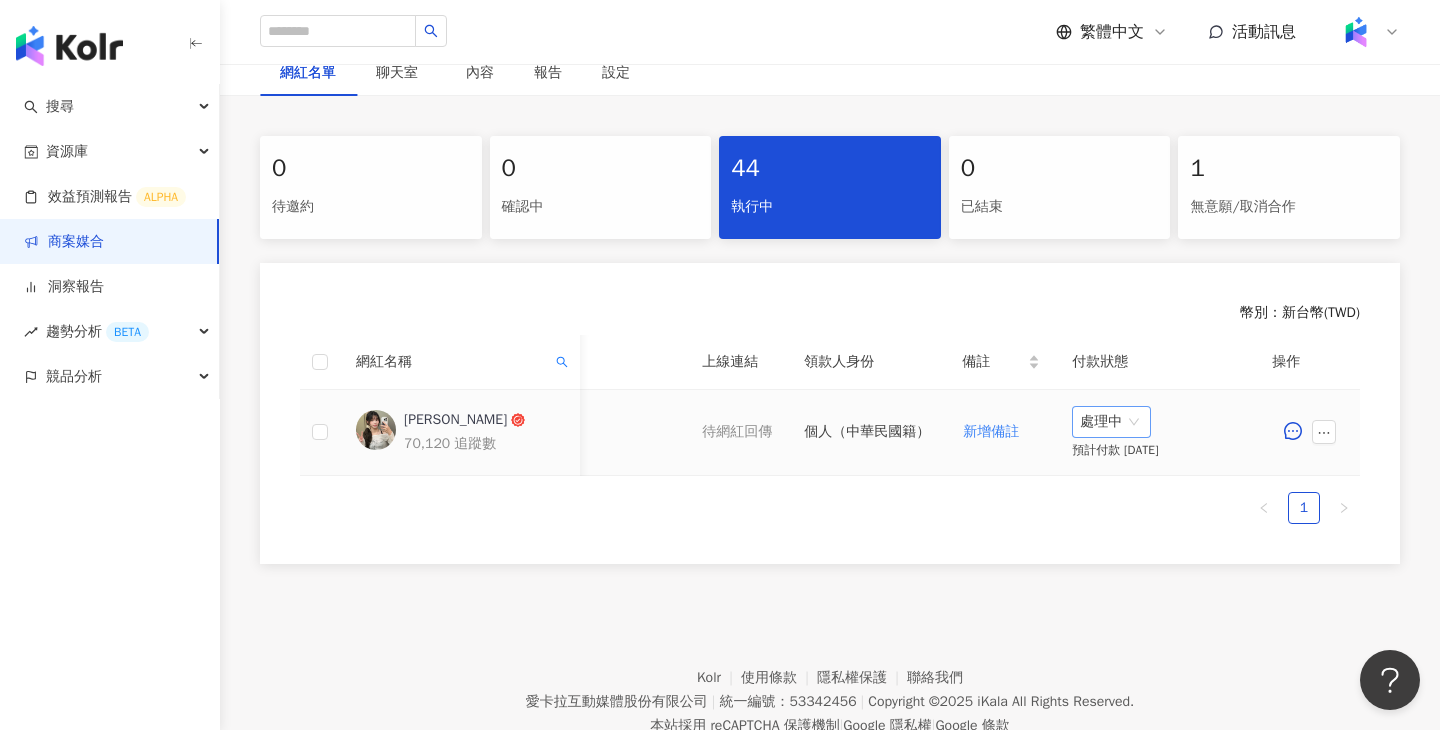 click on "處理中" at bounding box center (1111, 422) 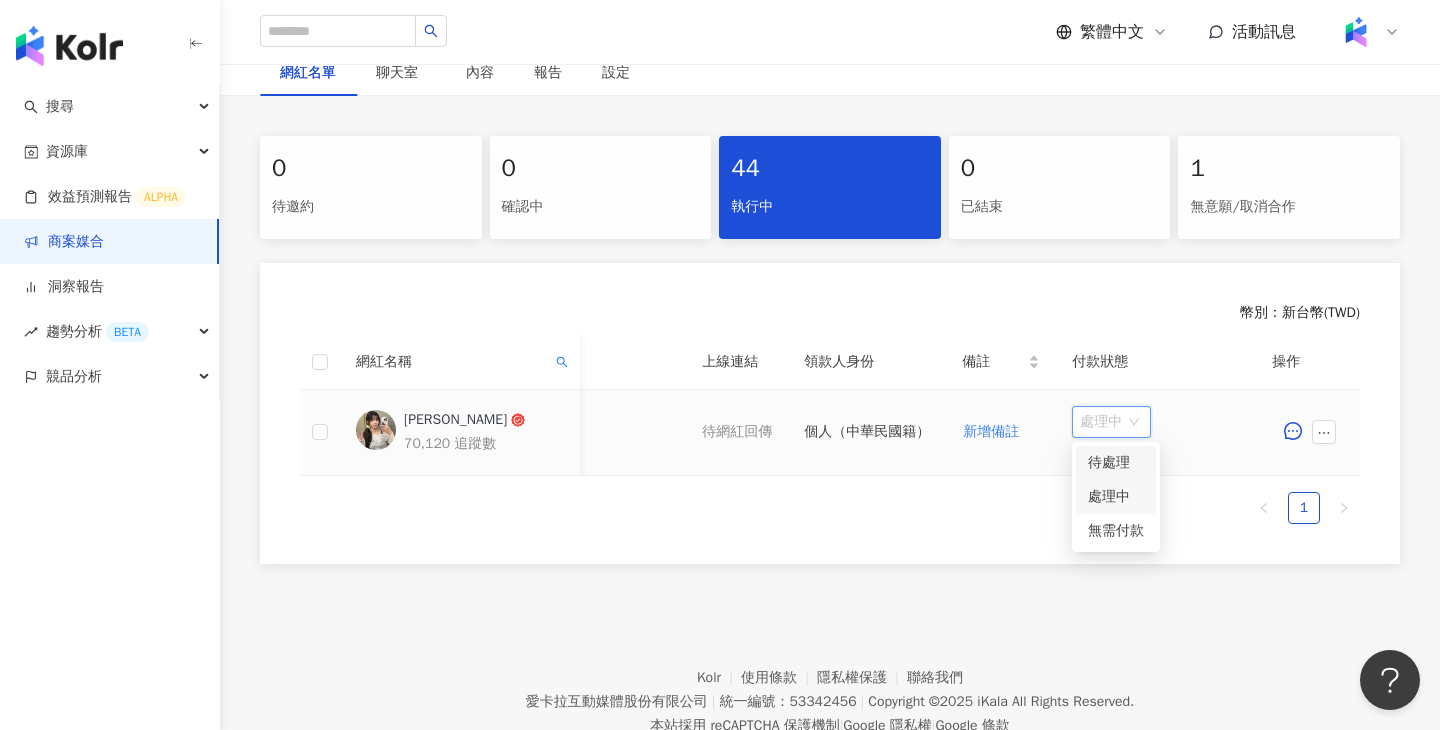 click on "待處理" at bounding box center (1116, 463) 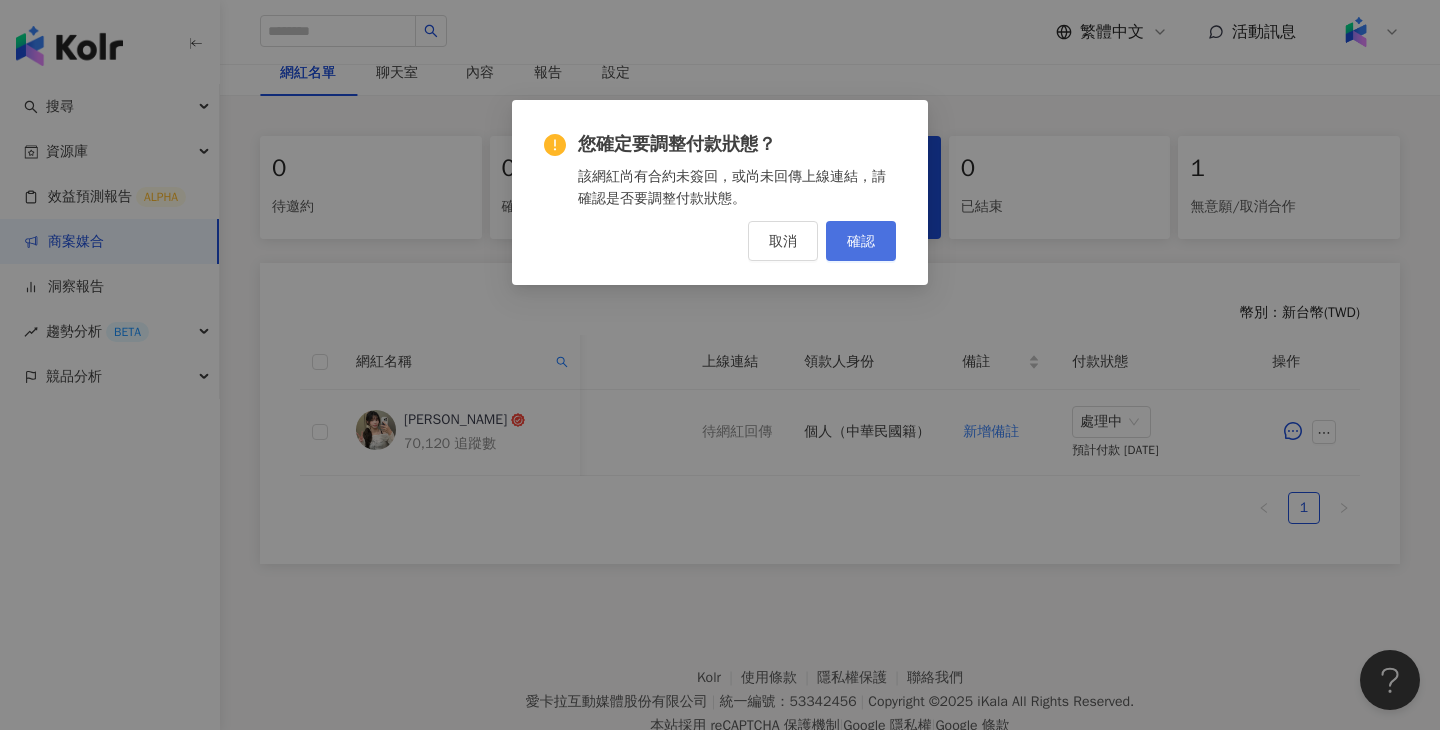click on "確認" at bounding box center [861, 241] 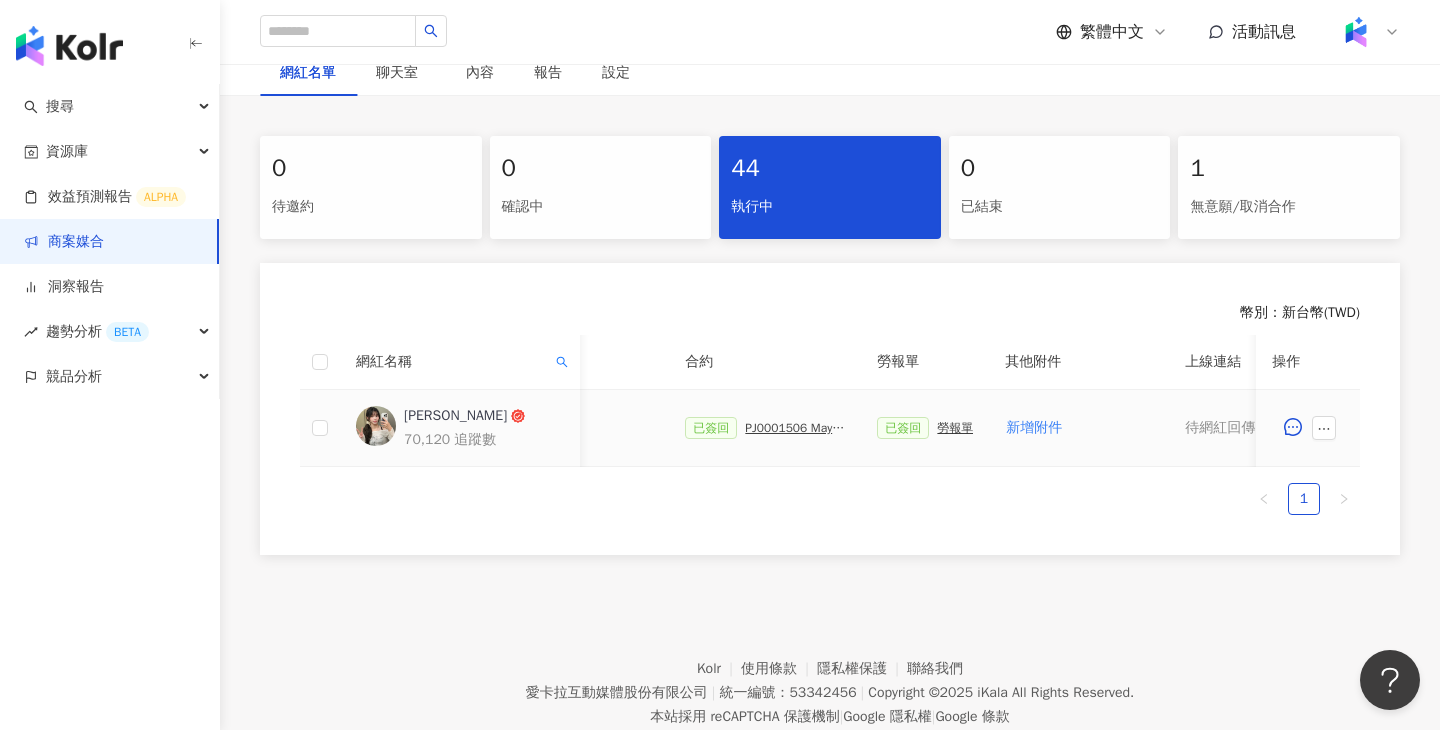 scroll, scrollTop: 0, scrollLeft: 484, axis: horizontal 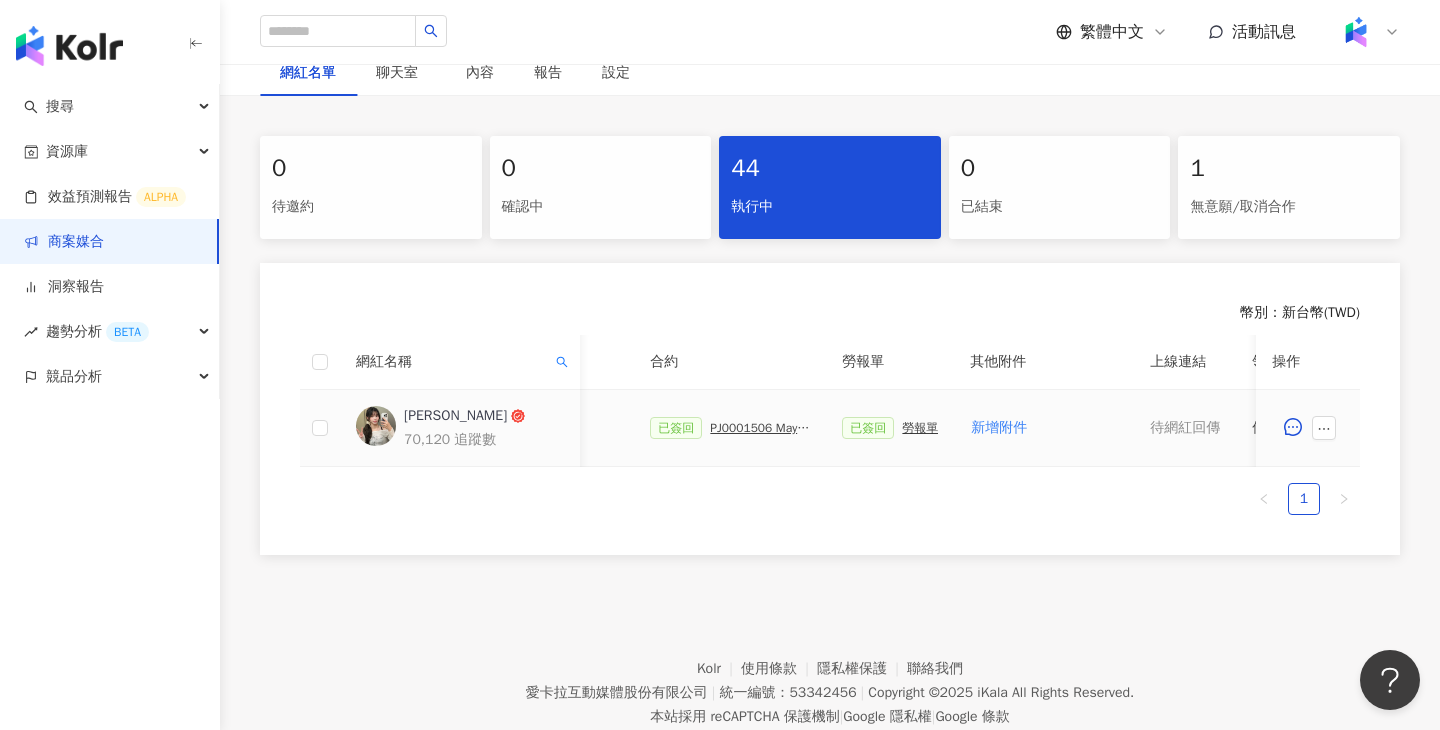 click on "已簽回 PJ0001506 Maybelline_202506_超持久水光鎖吻唇釉新色_萊雅合作備忘錄" at bounding box center [730, 428] 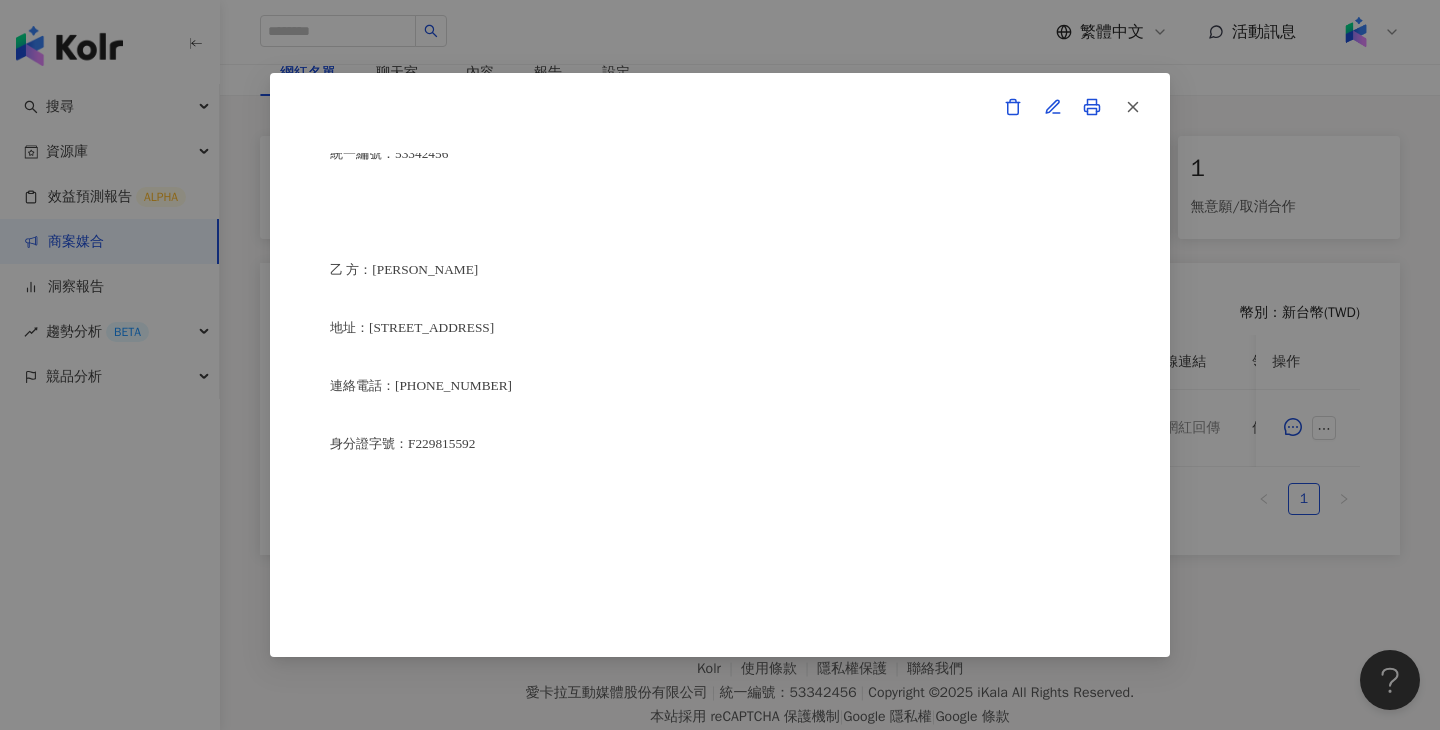 scroll, scrollTop: 4756, scrollLeft: 0, axis: vertical 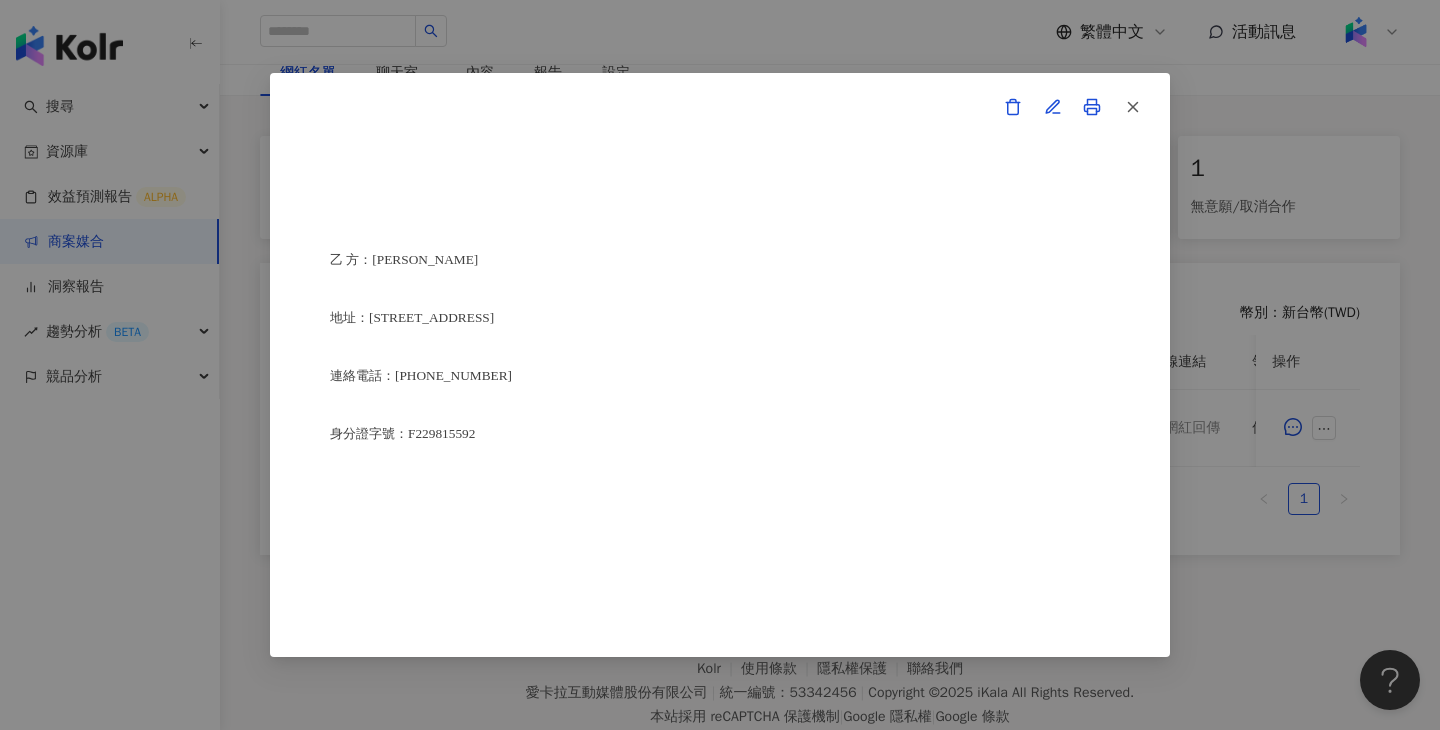 click on "合作備忘錄
甲方：愛[PERSON_NAME]互動媒體股份有限公司
乙方：[PERSON_NAME]因甲方委託乙方[PERSON_NAME]進行台灣萊雅股份有限公司(以下簡稱台灣萊雅) 旗下品牌 Maybelline 之 超持久水光鎖吻唇釉 產品網路宣傳   (下簡稱本合作)，甲方及乙方（以下合稱「雙方」）約定之事項如下：
1、   合作期間： 自西元(下同)  [DATE]至 [DATE]止。
2、   雙方就本合作內容如下：
（1）   [PERSON_NAME]提供本服務內容如下：
乙方應於  [DATE]至 [DATE] 日間 或於甲方所指定之時間   ，完成台灣萊雅品牌產品之圖文撰寫或影音拍攝(以下簡稱貼文)，並公開發布至乙方下列之社群媒體進行網路推廣宣傳：
乙方須於甲方所要求之截稿時間之前完成相關貼文。
乙方應持續將該貼文公開並保留於乙方之 Threads 平台至少 6個月 。" at bounding box center (720, 365) 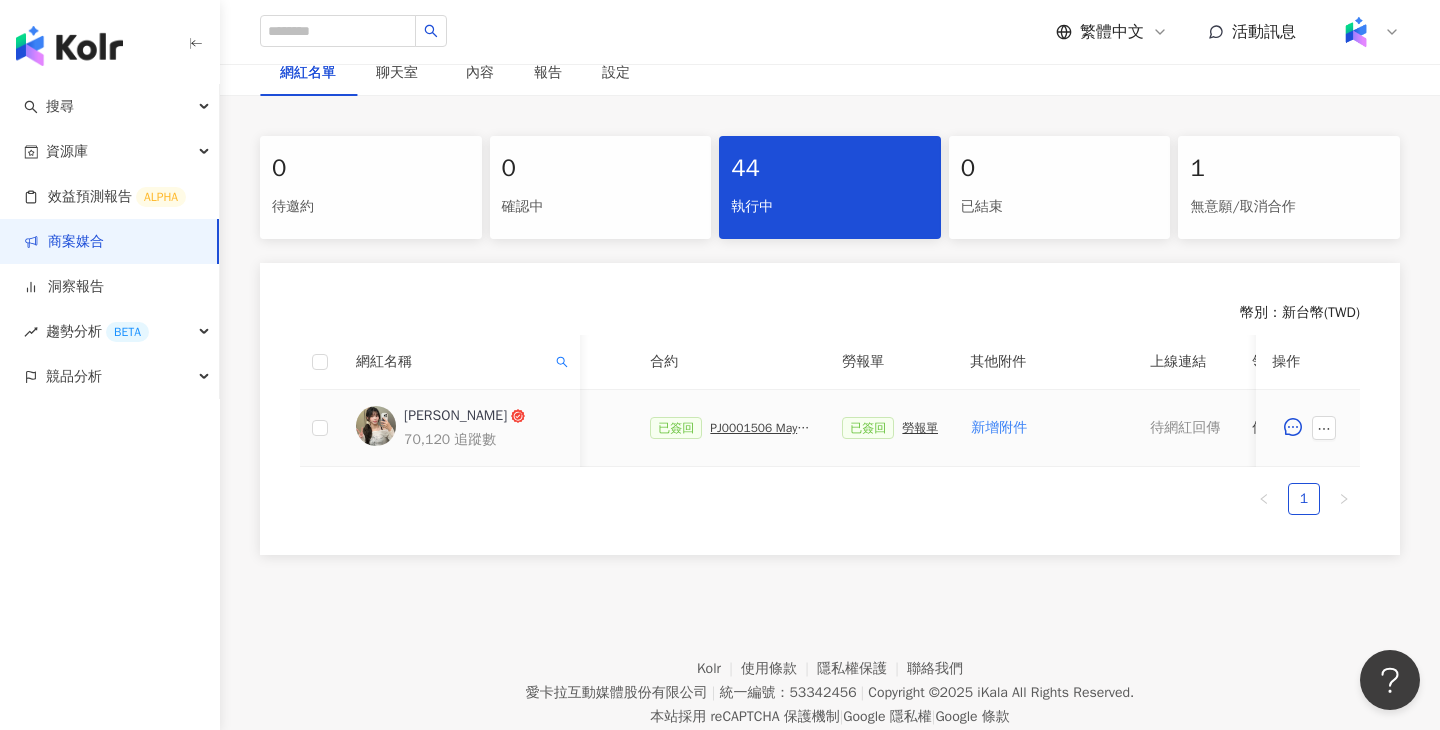 click on "勞報單" at bounding box center [920, 428] 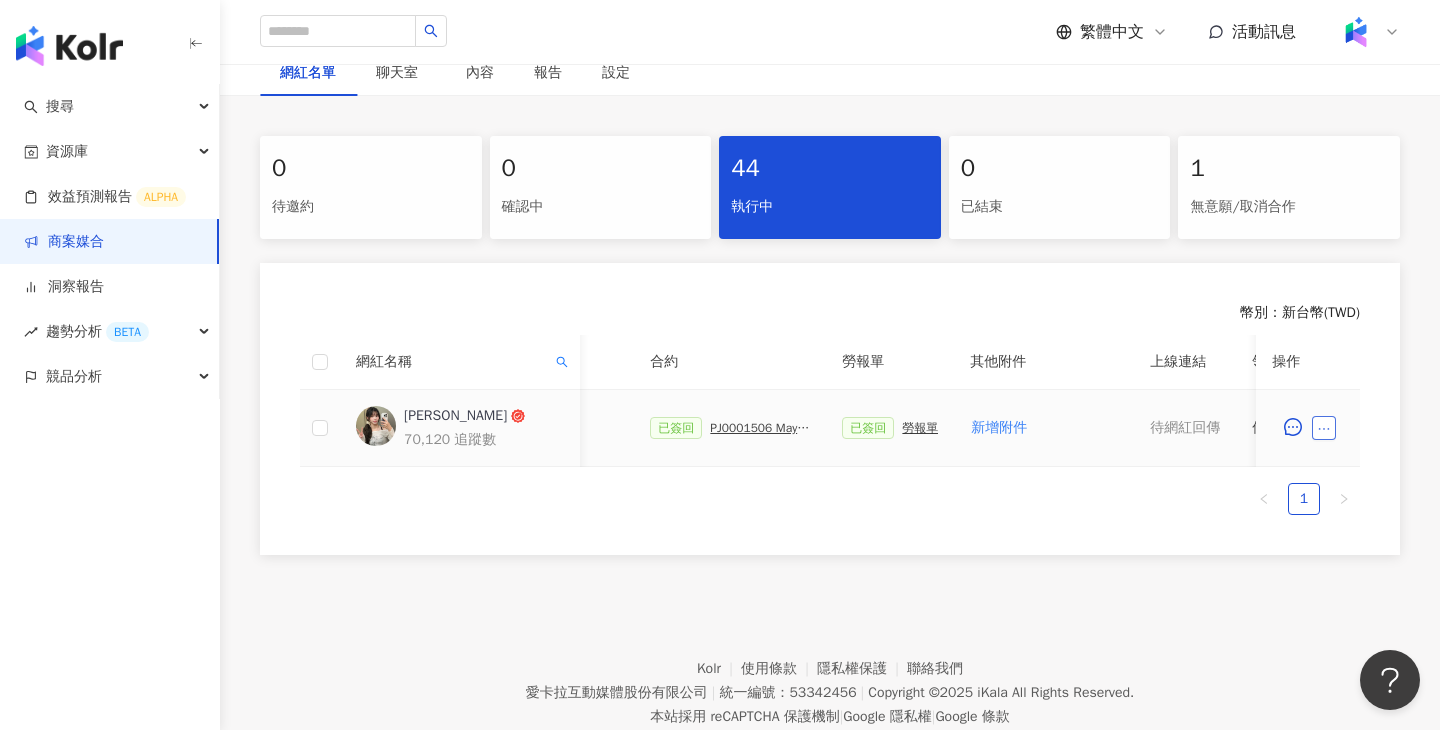 click at bounding box center [1324, 428] 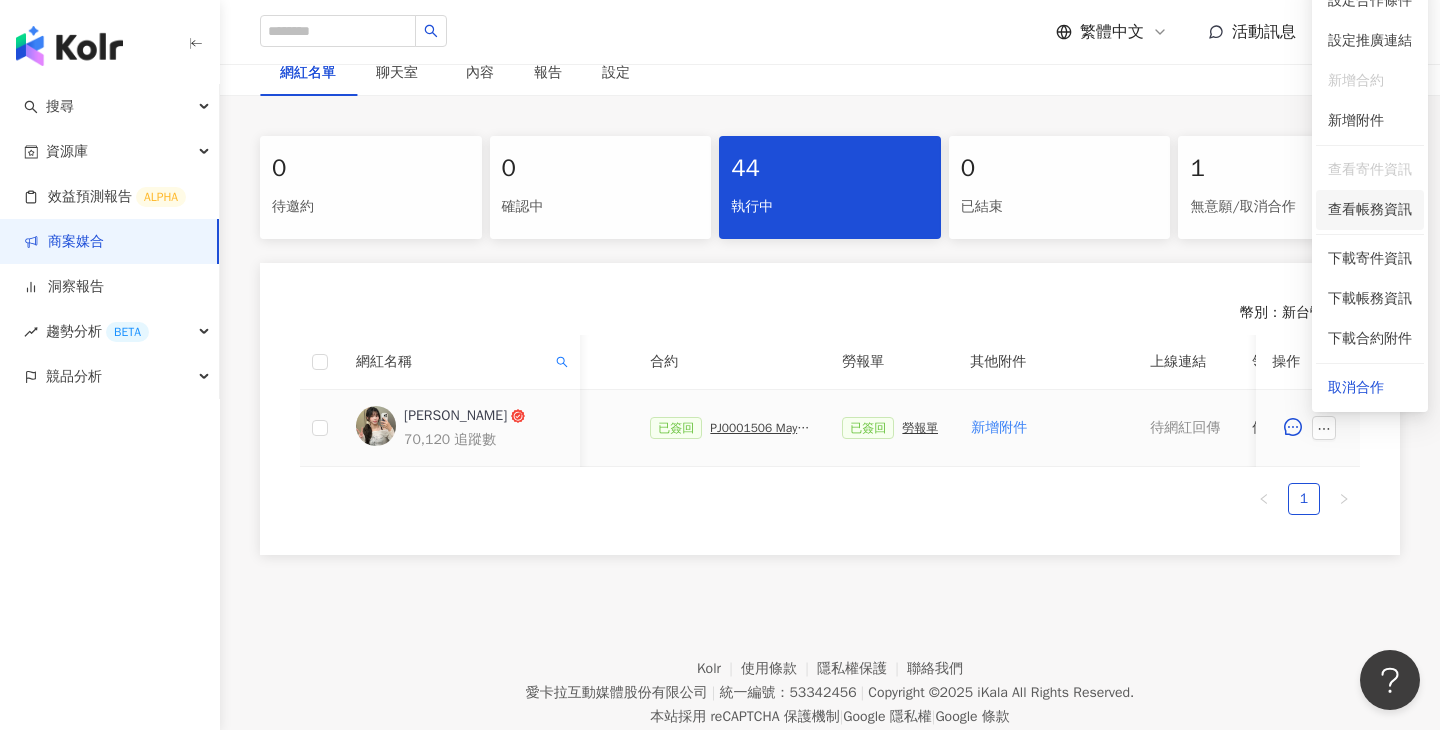 click on "查看帳務資訊" at bounding box center (1370, 210) 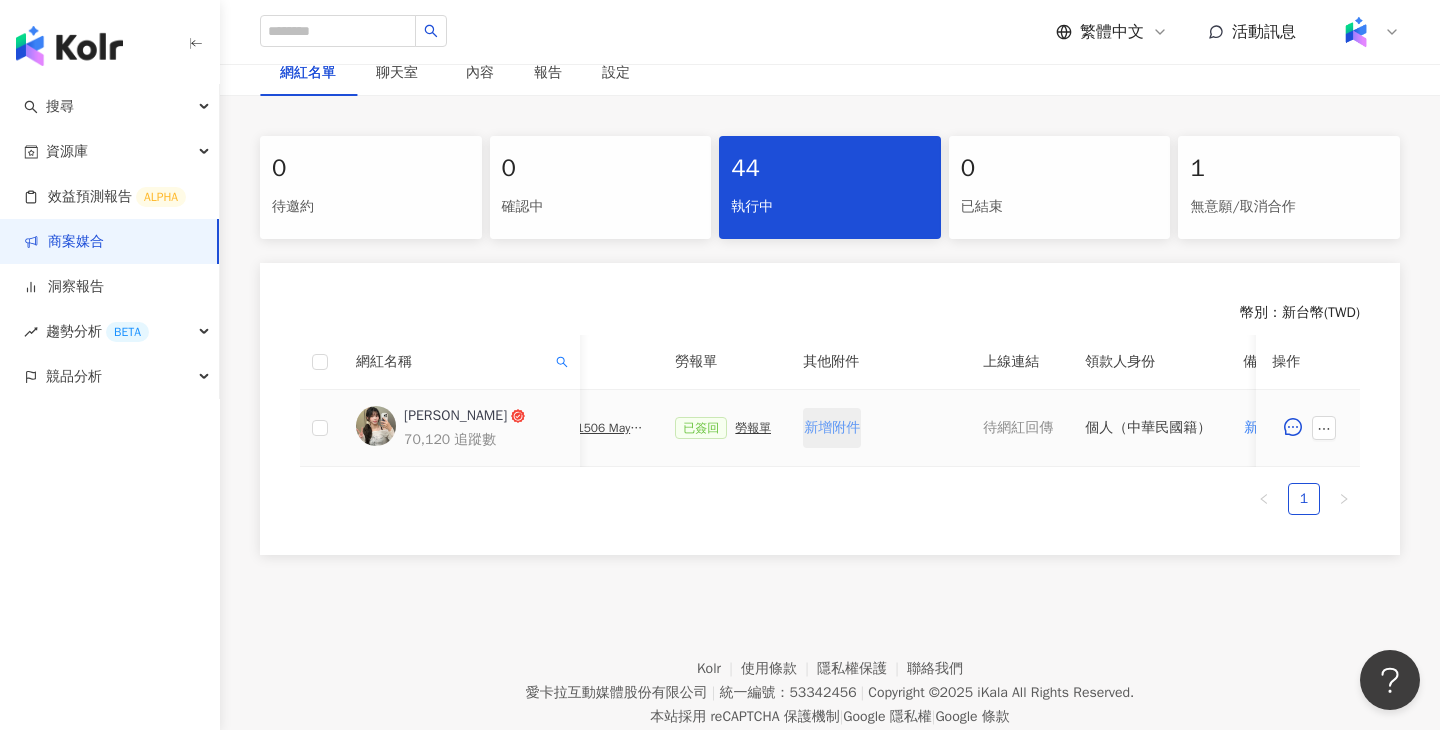 scroll, scrollTop: 0, scrollLeft: 939, axis: horizontal 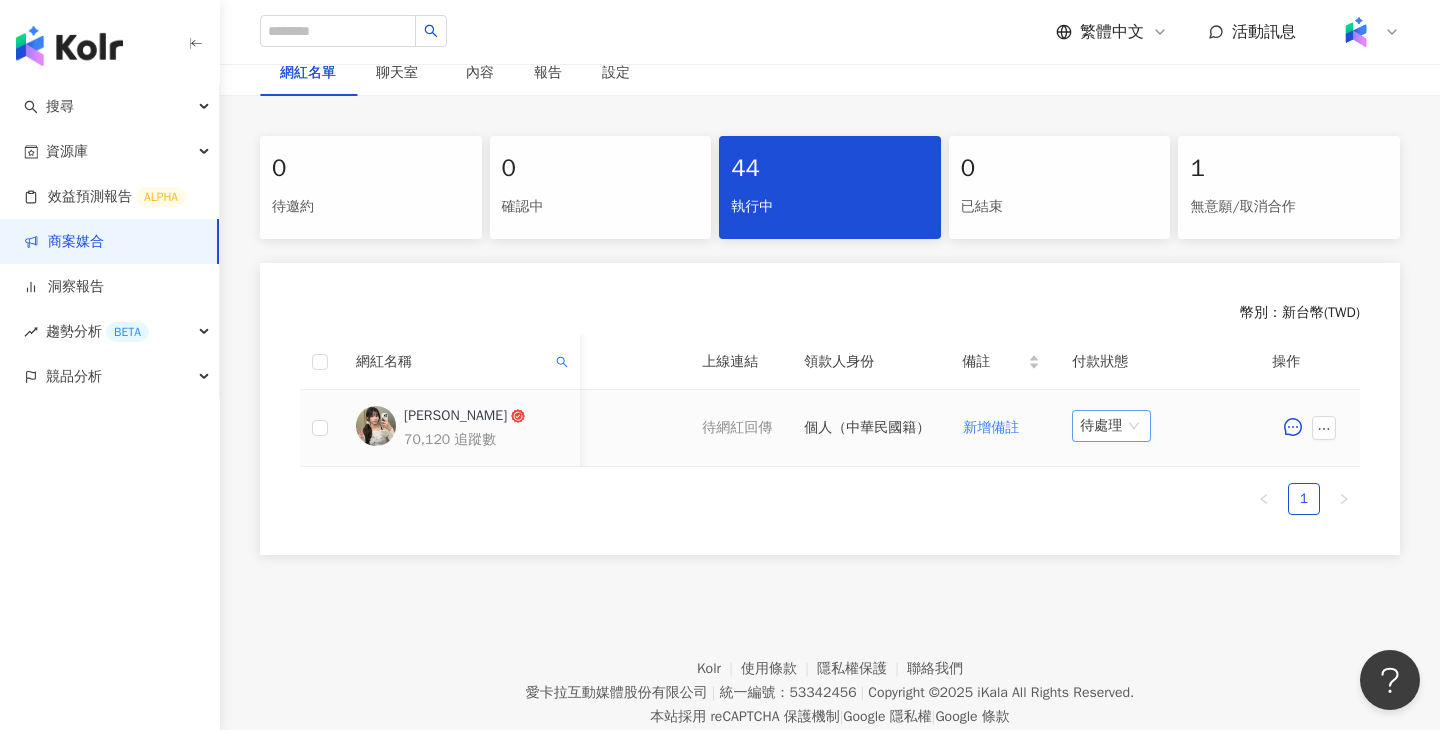 click on "待處理" at bounding box center [1111, 426] 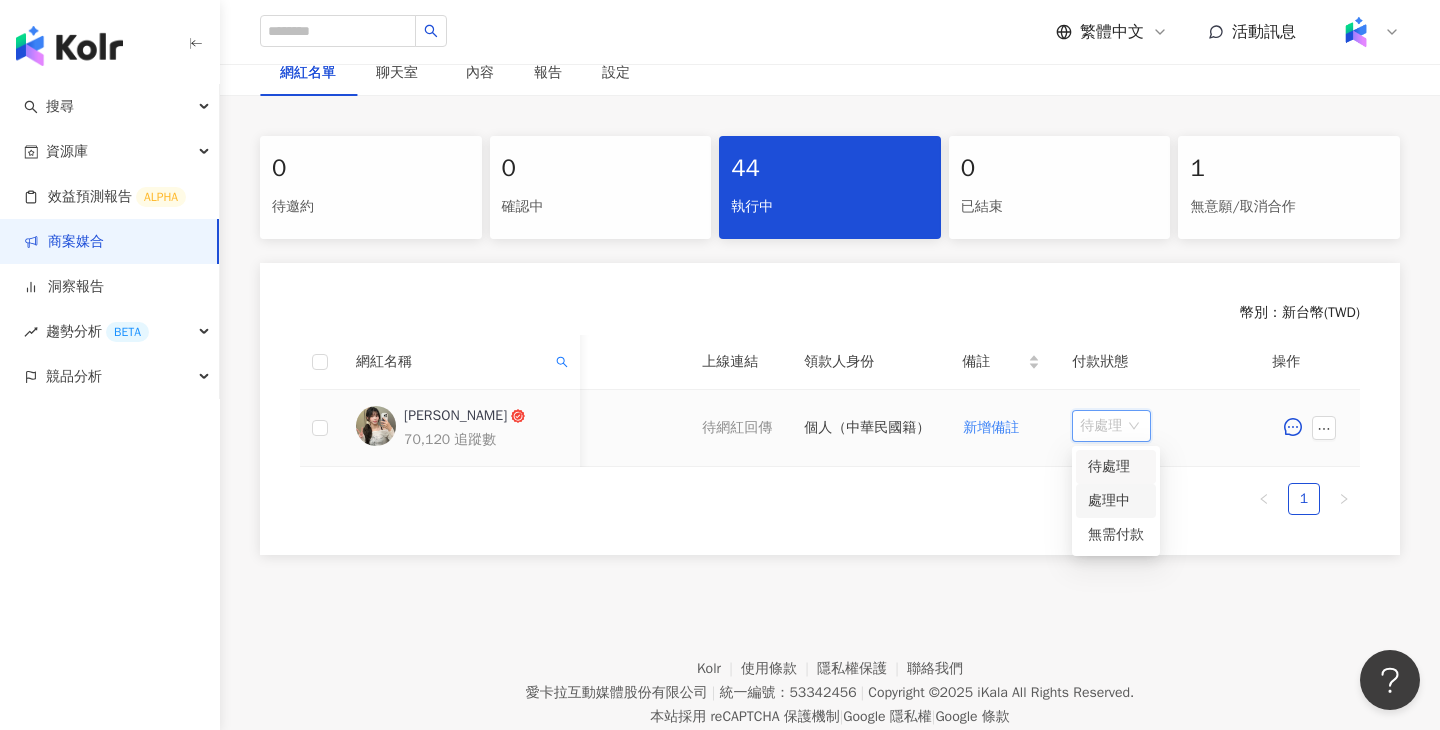 click on "處理中" at bounding box center [1116, 501] 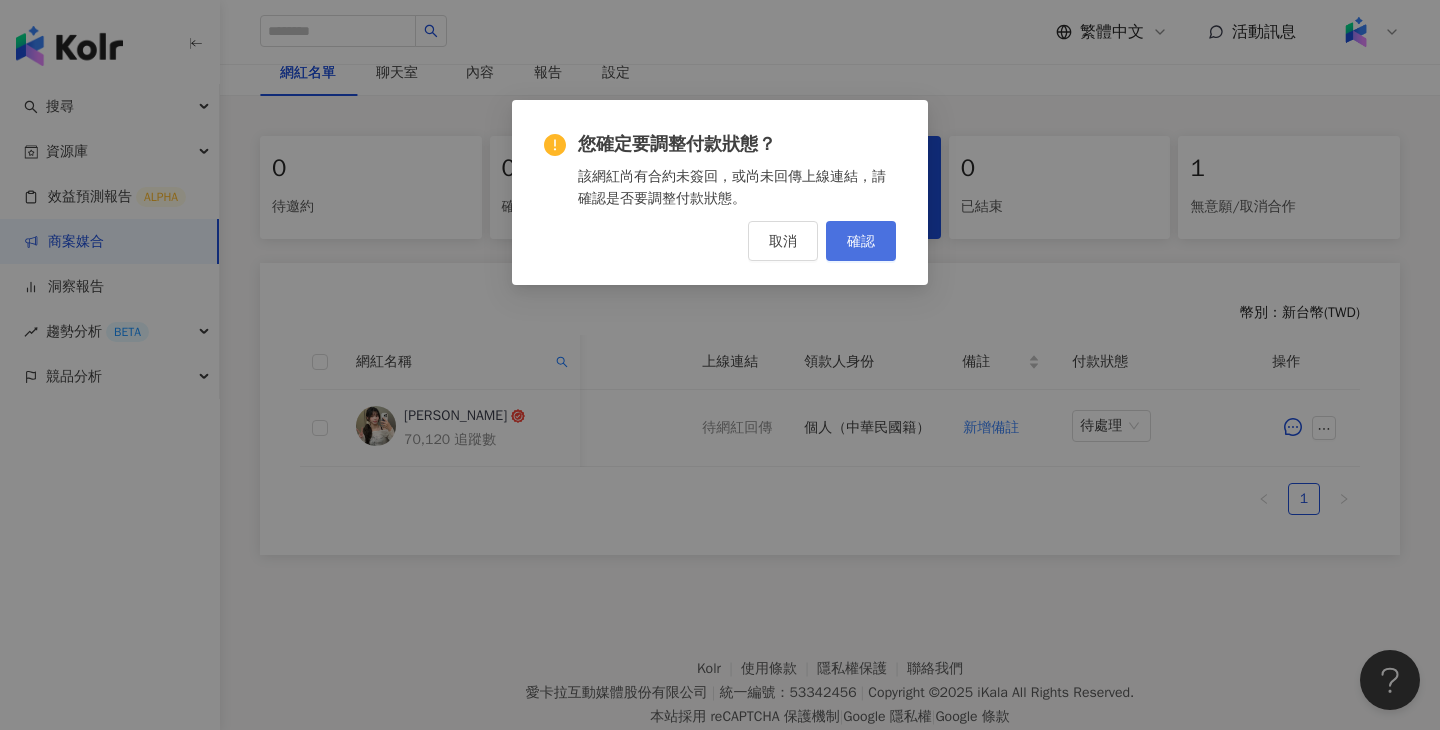click on "確認" at bounding box center [861, 241] 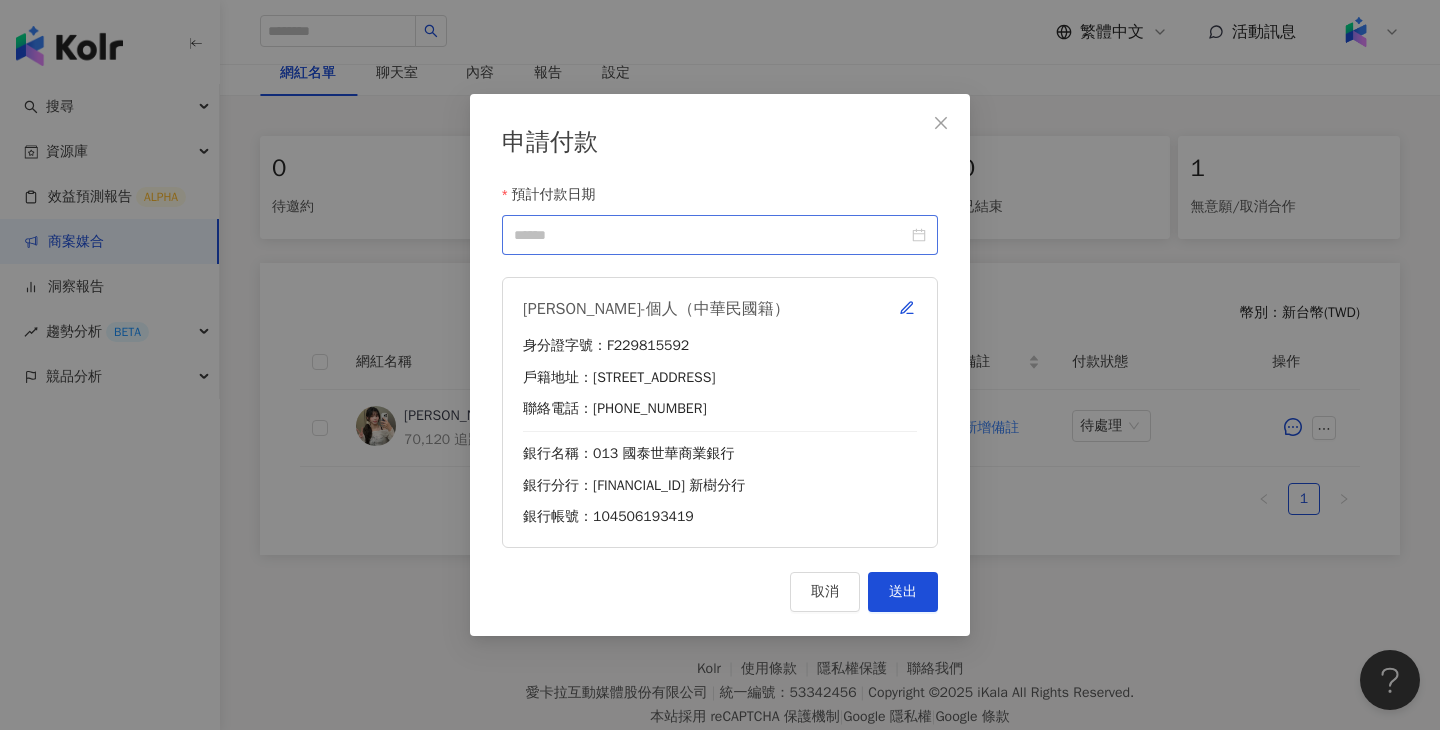 click at bounding box center (720, 235) 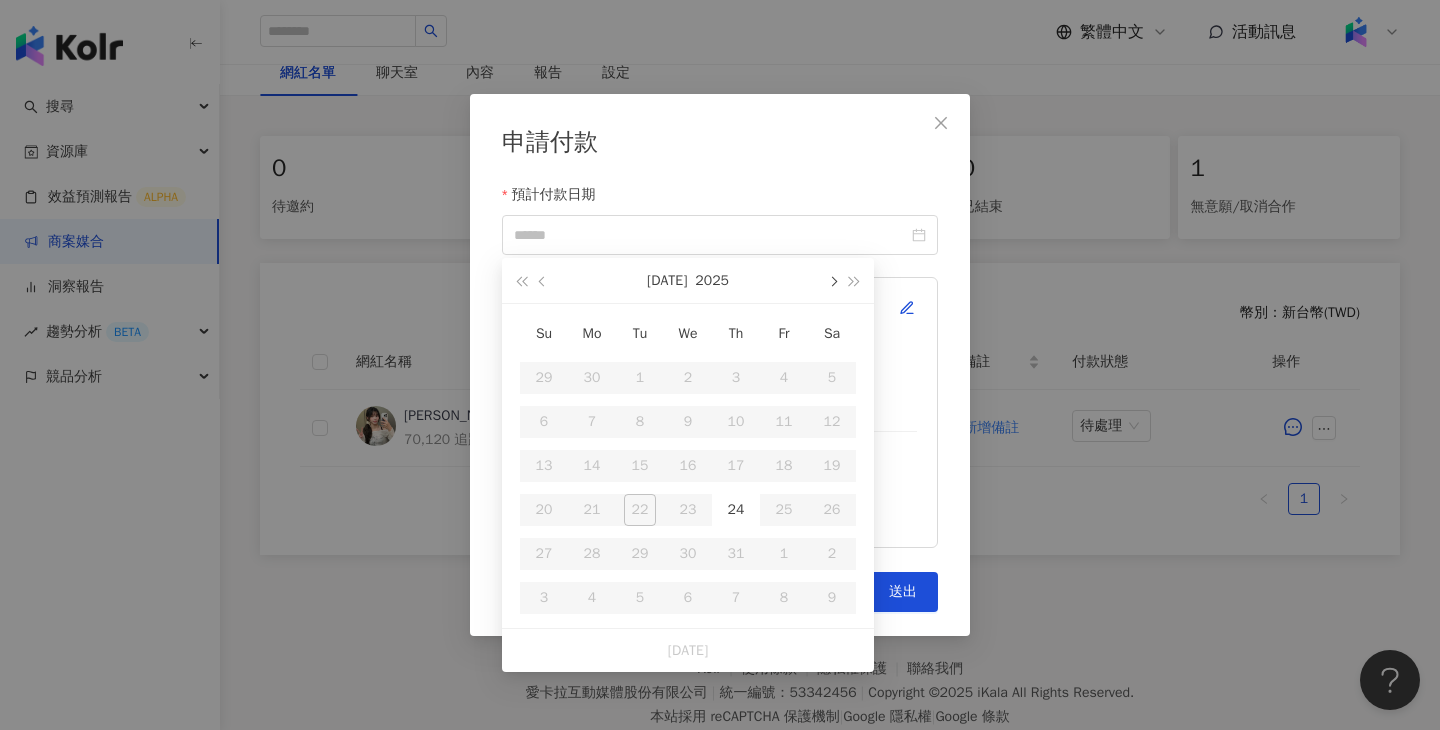 click at bounding box center [832, 280] 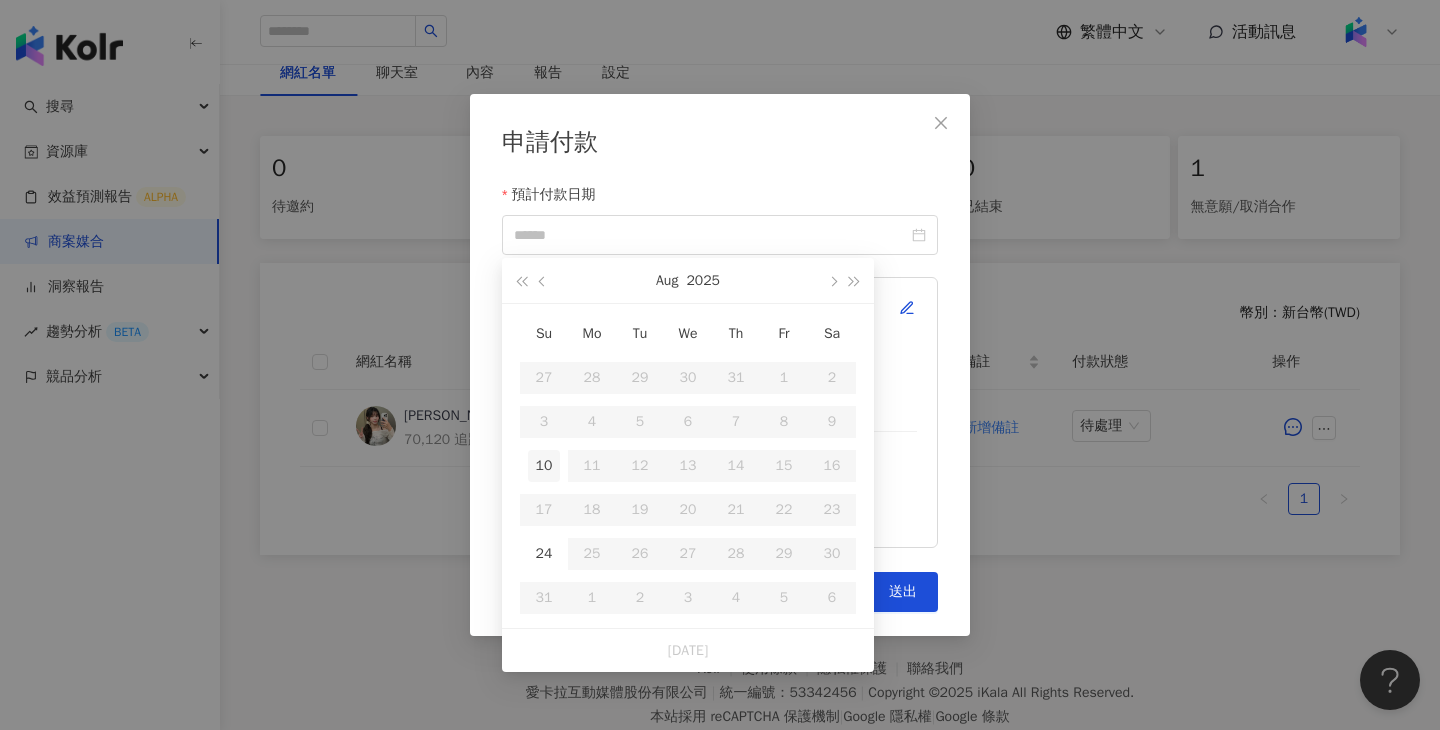 type on "**********" 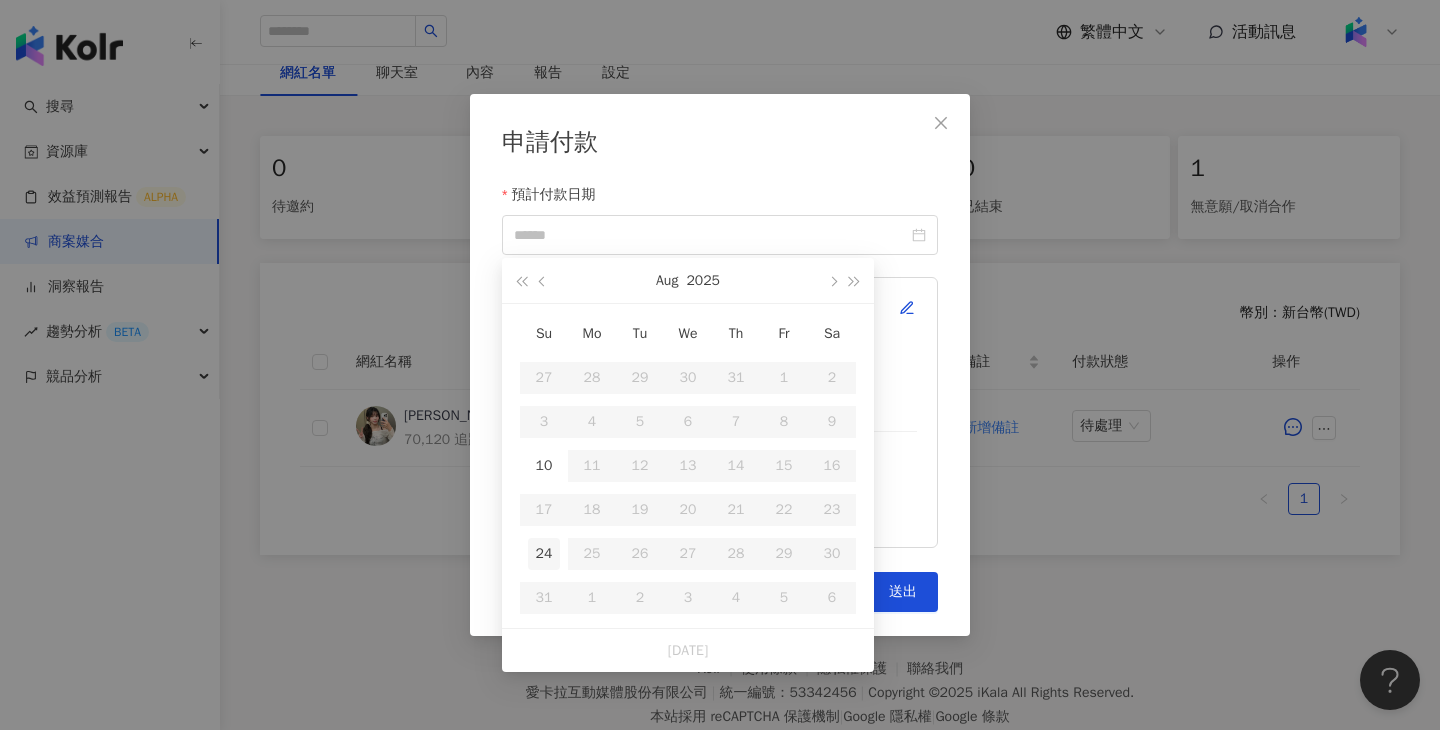 type on "**********" 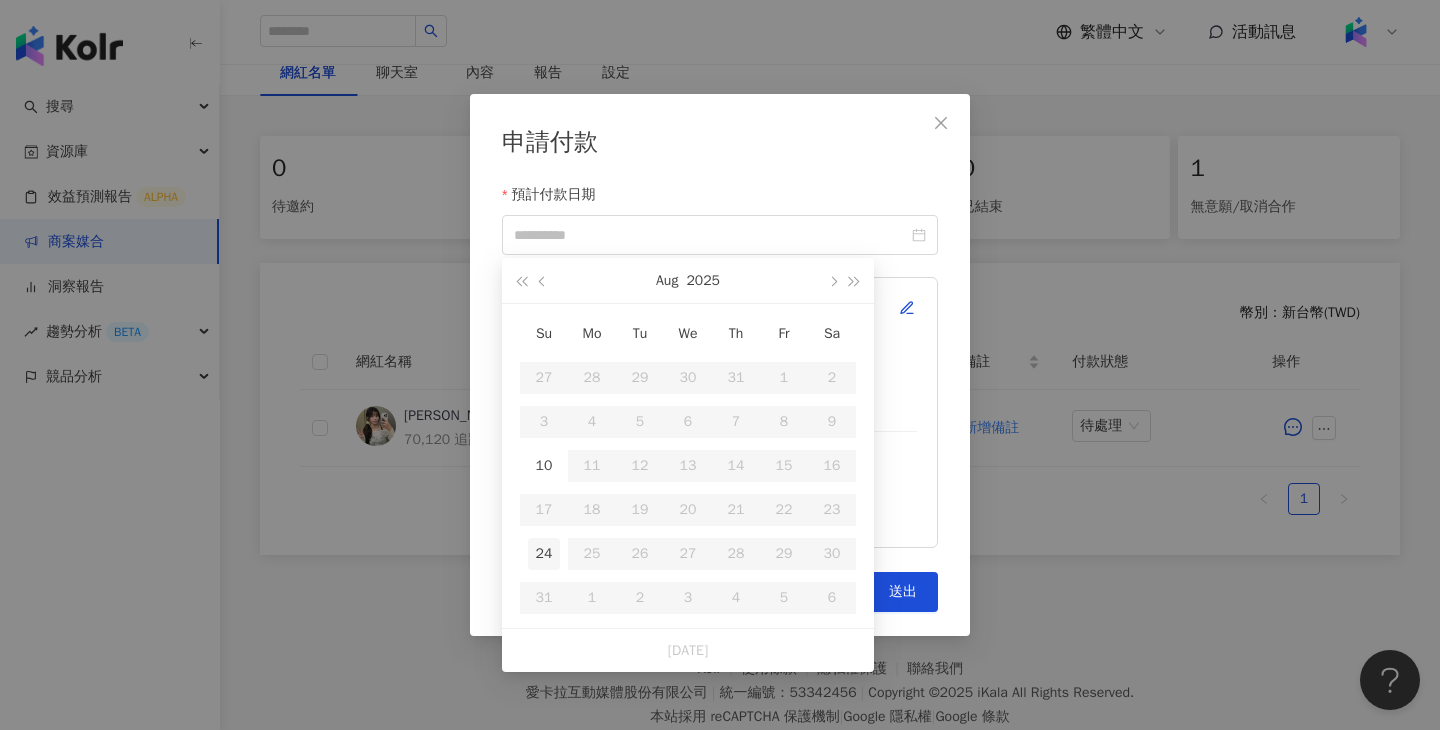 click on "24" at bounding box center [544, 554] 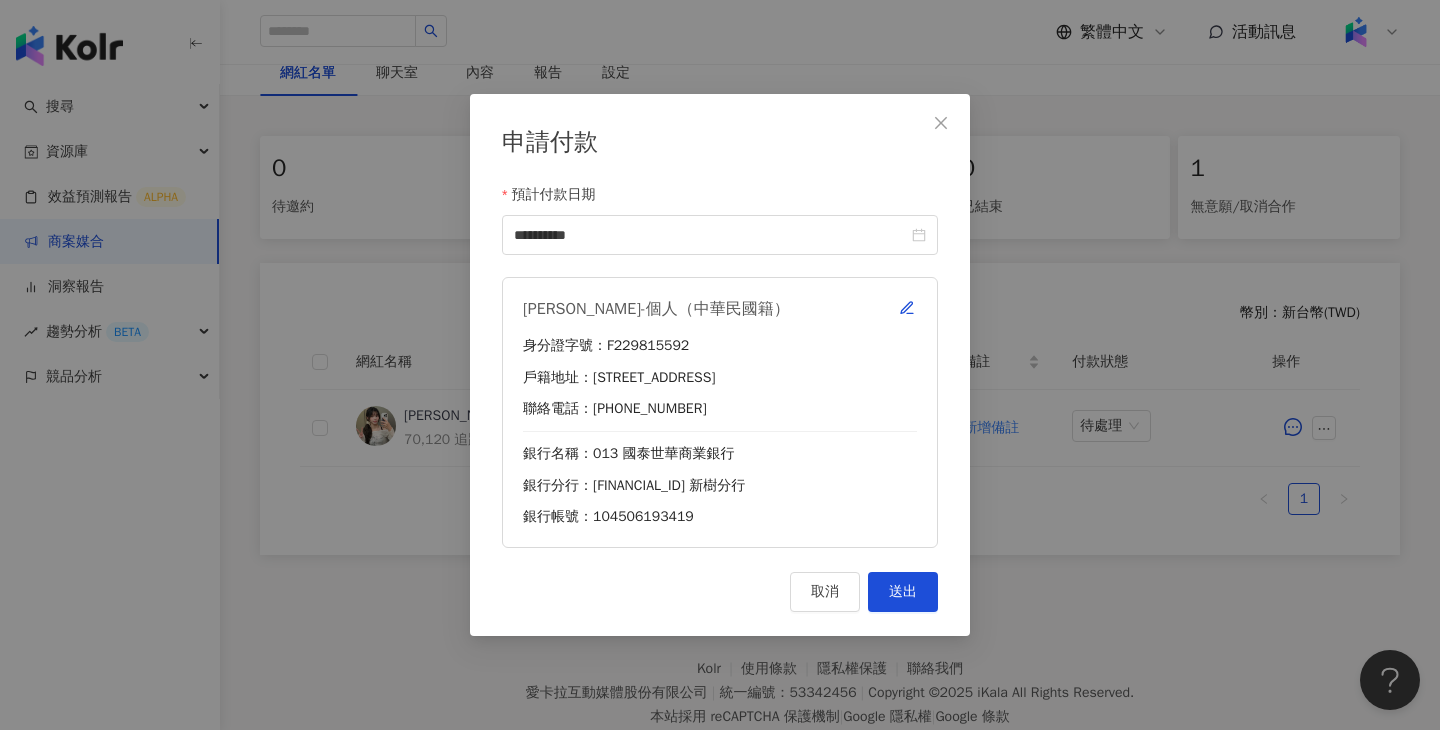 click on "[PERSON_NAME]-個人（中華民國籍） 身分證字號：F229815592 戶籍地址：[STREET_ADDRESS] 聯絡電話：[PHONE_NUMBER] 銀行名稱：013 國泰世華商業銀行 銀行分行：[FINANCIAL_ID] 新樹分行 銀行帳號：104506193419" at bounding box center [720, 412] 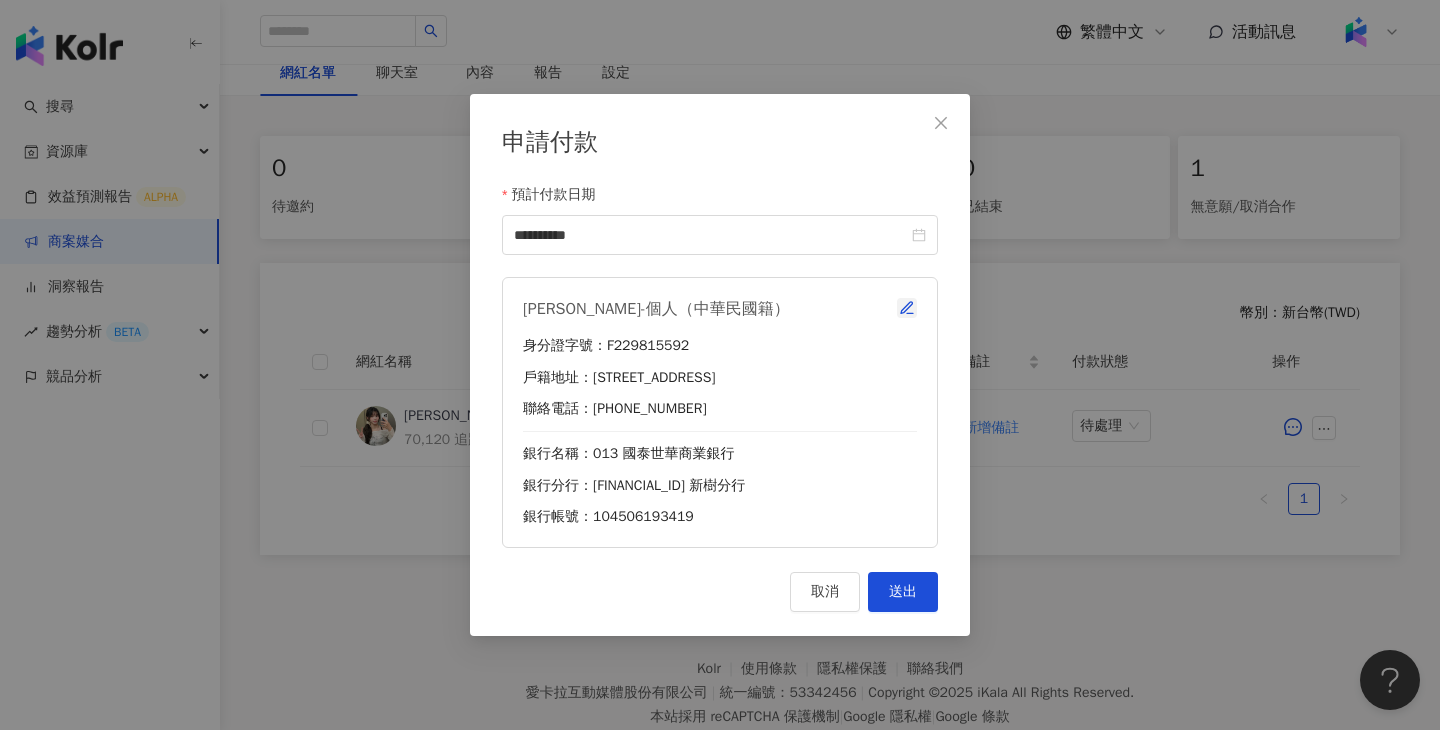 click 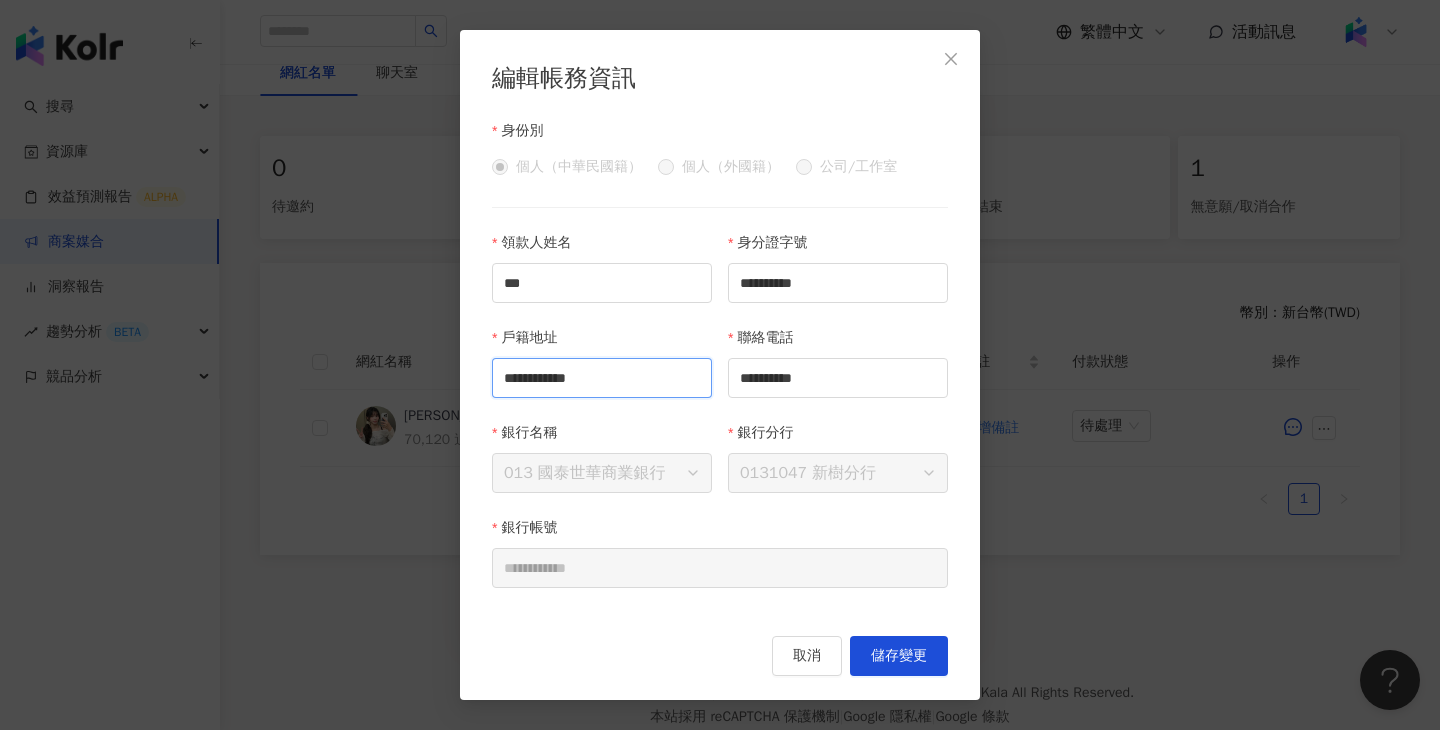 click on "**********" at bounding box center [602, 378] 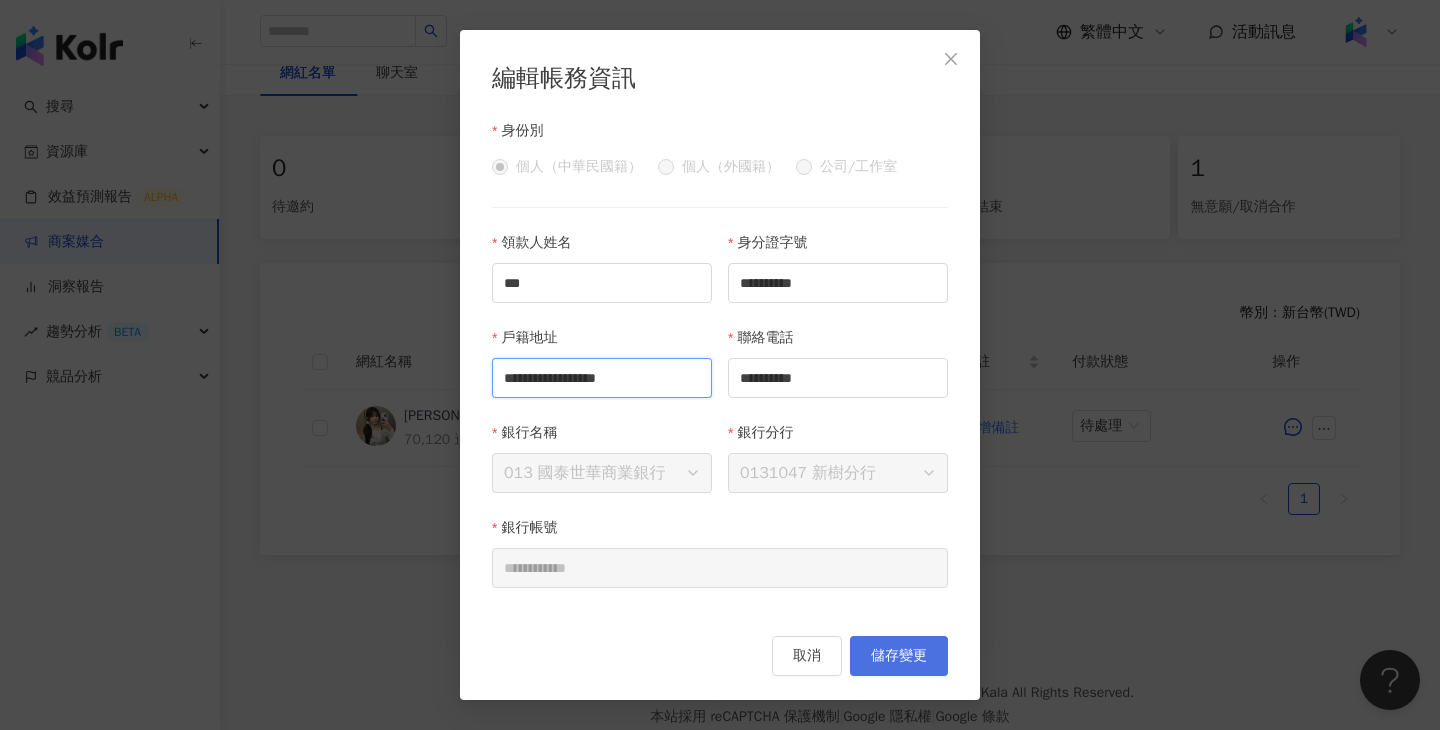 type on "**********" 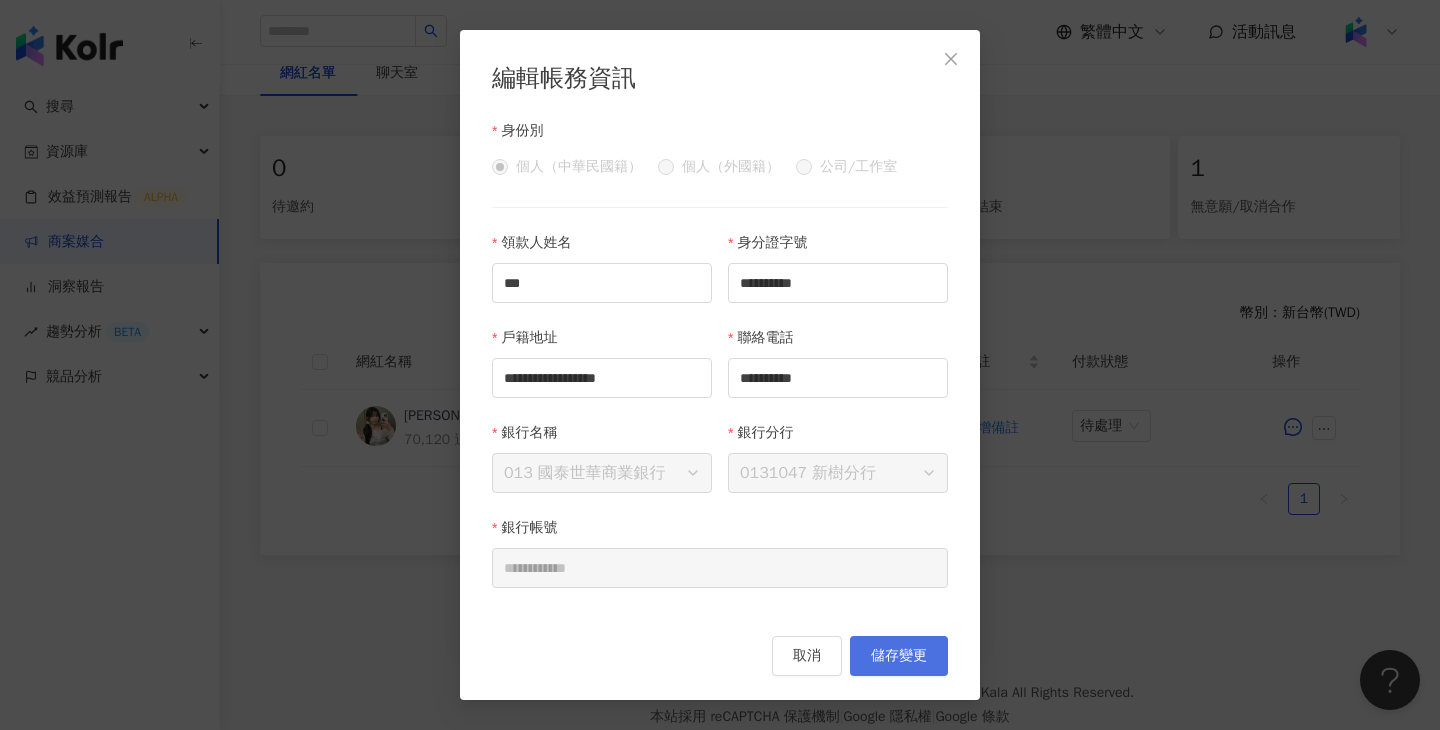 click on "儲存變更" at bounding box center (899, 656) 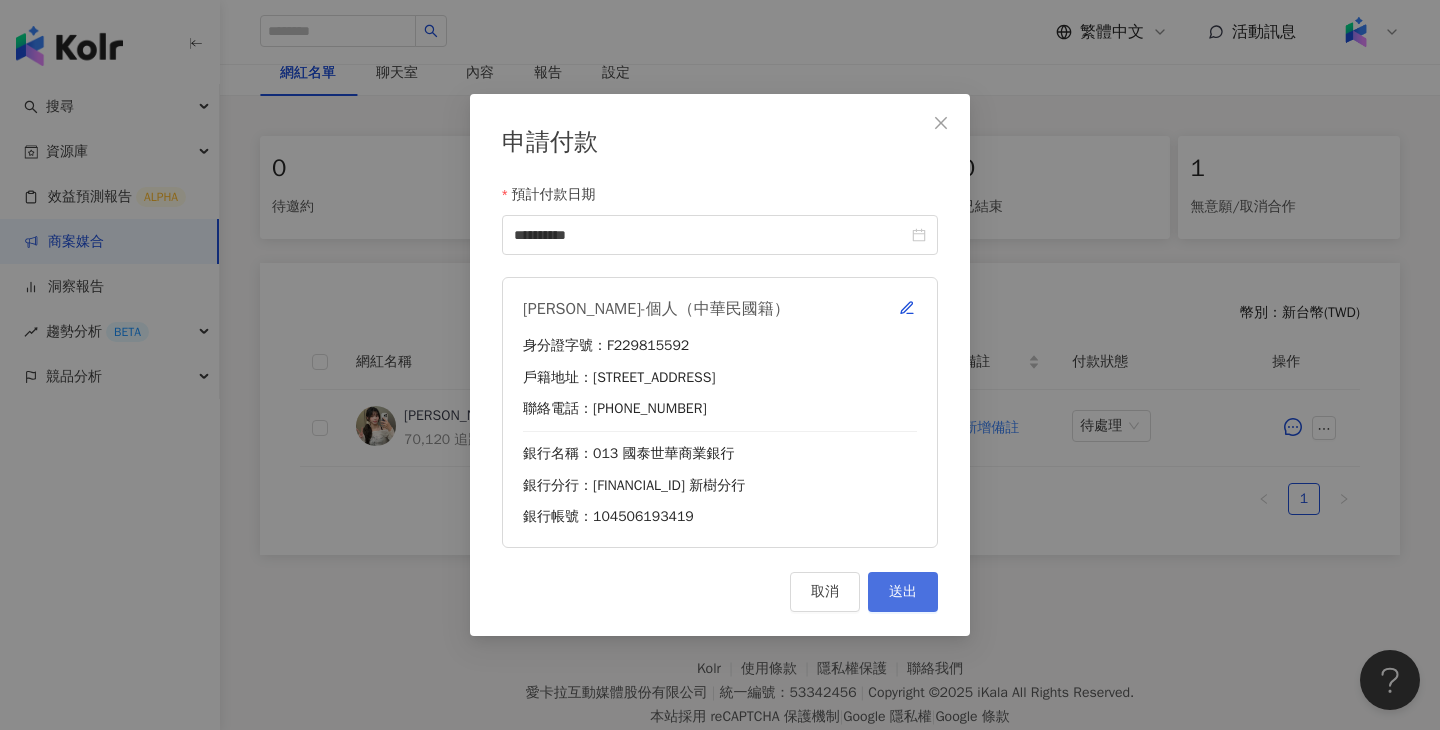 click on "送出" at bounding box center (903, 592) 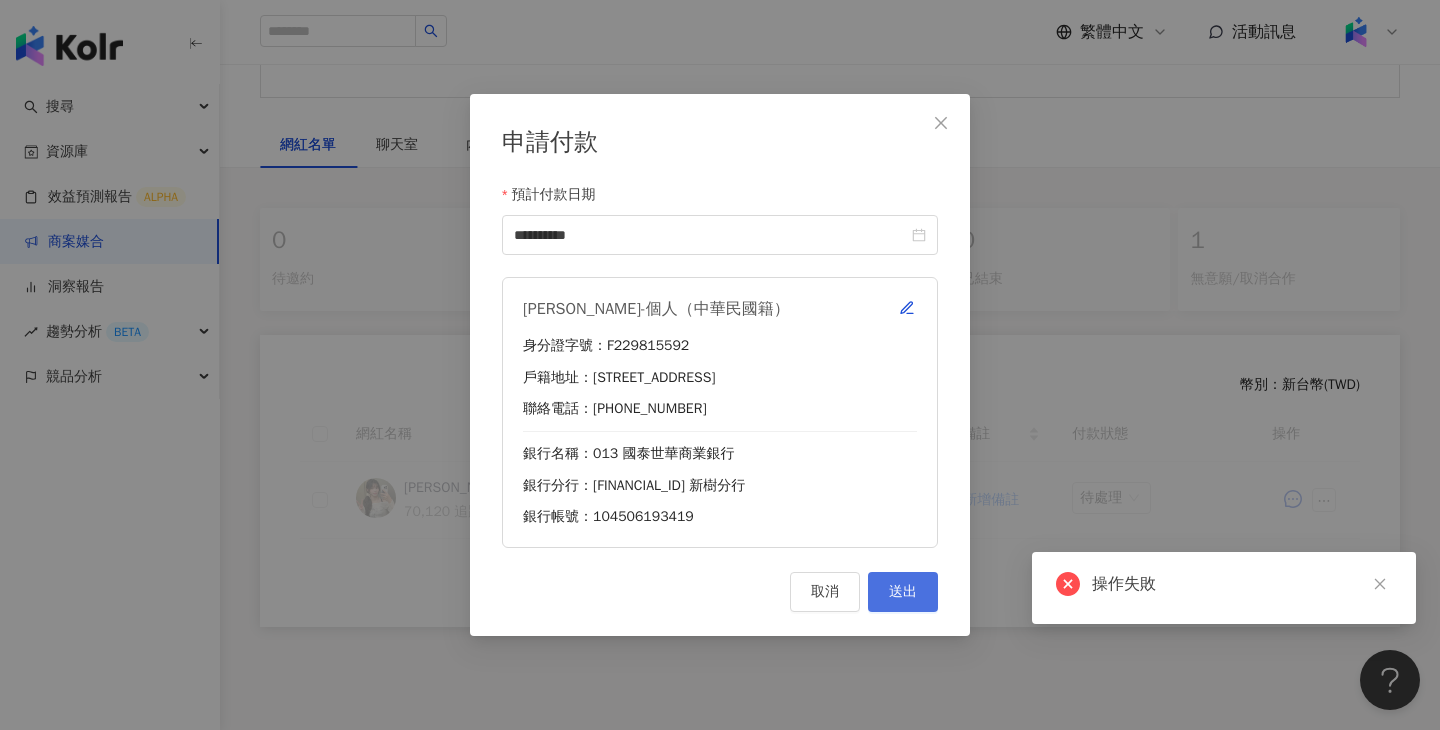 type 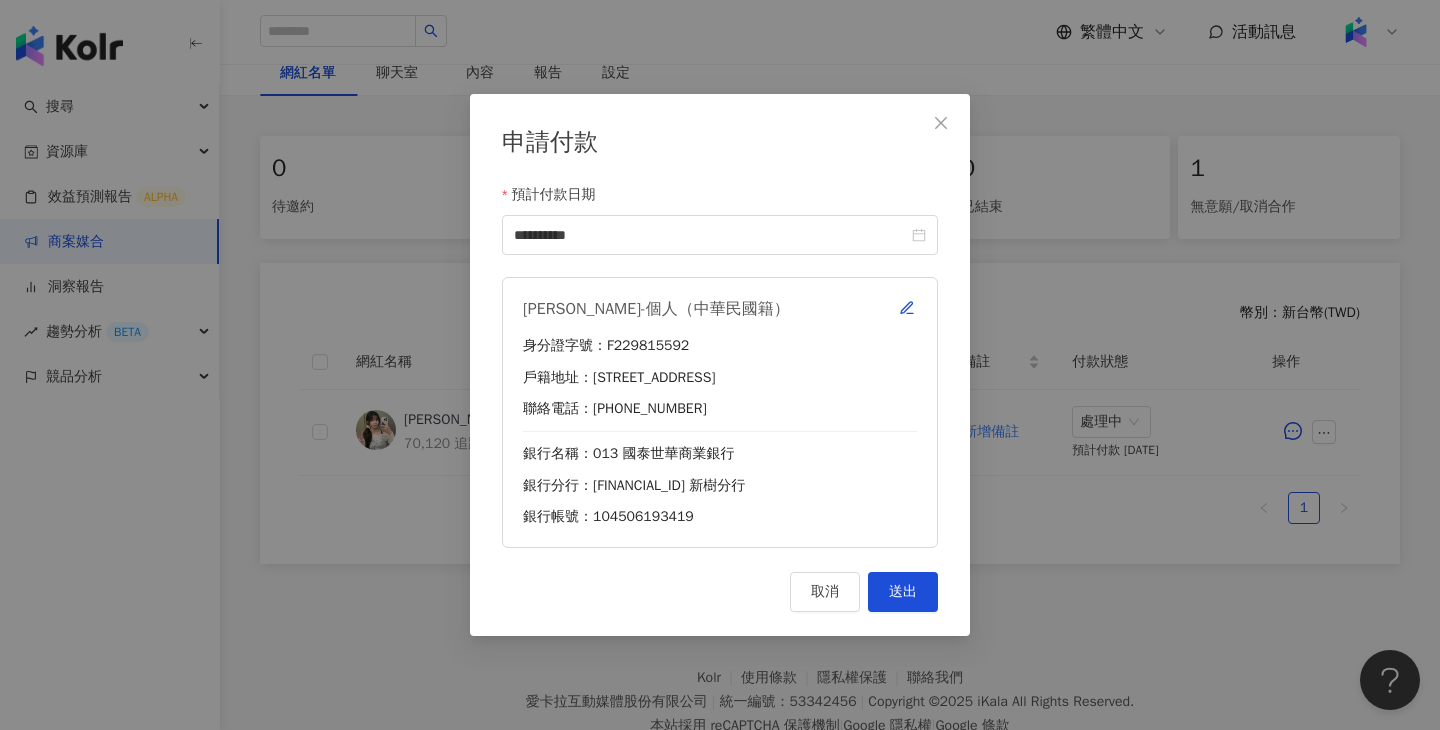 click on "**********" at bounding box center [720, 365] 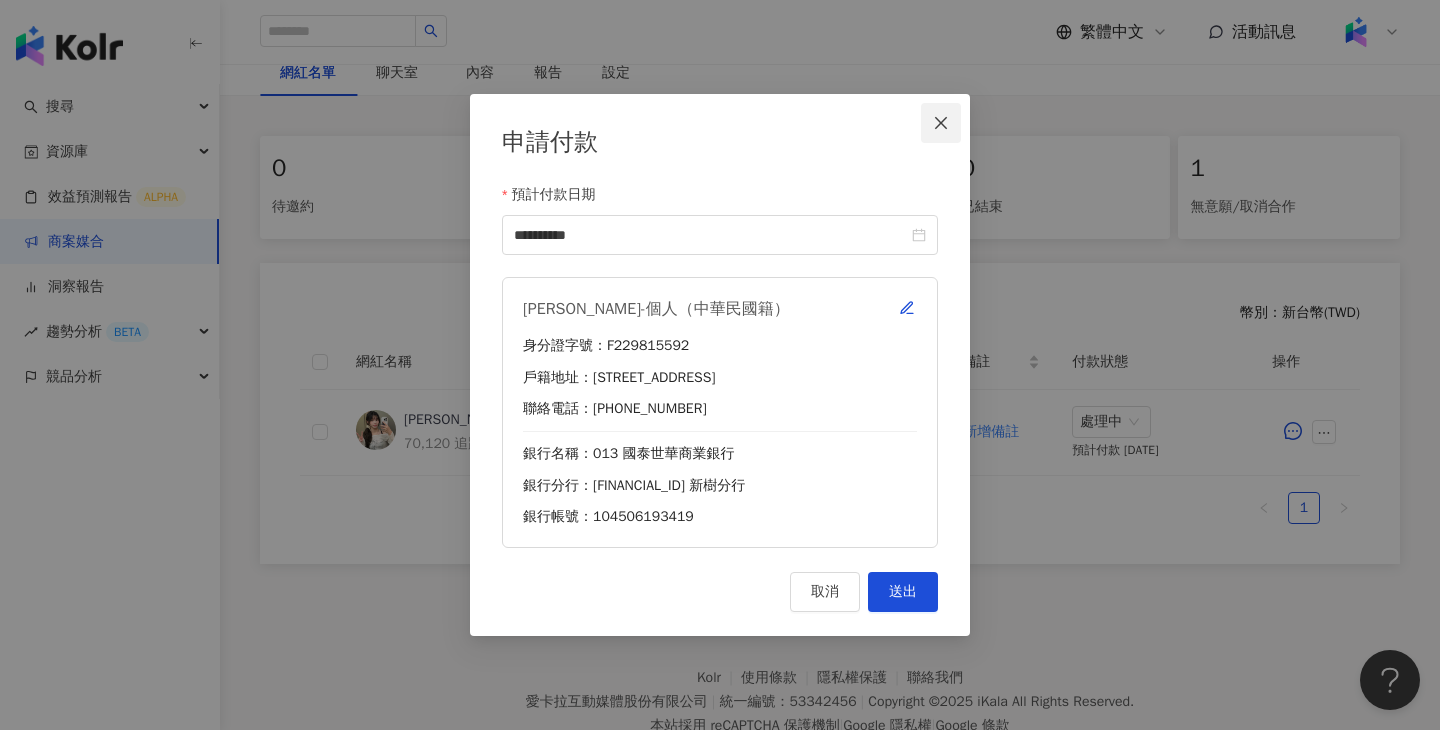 click 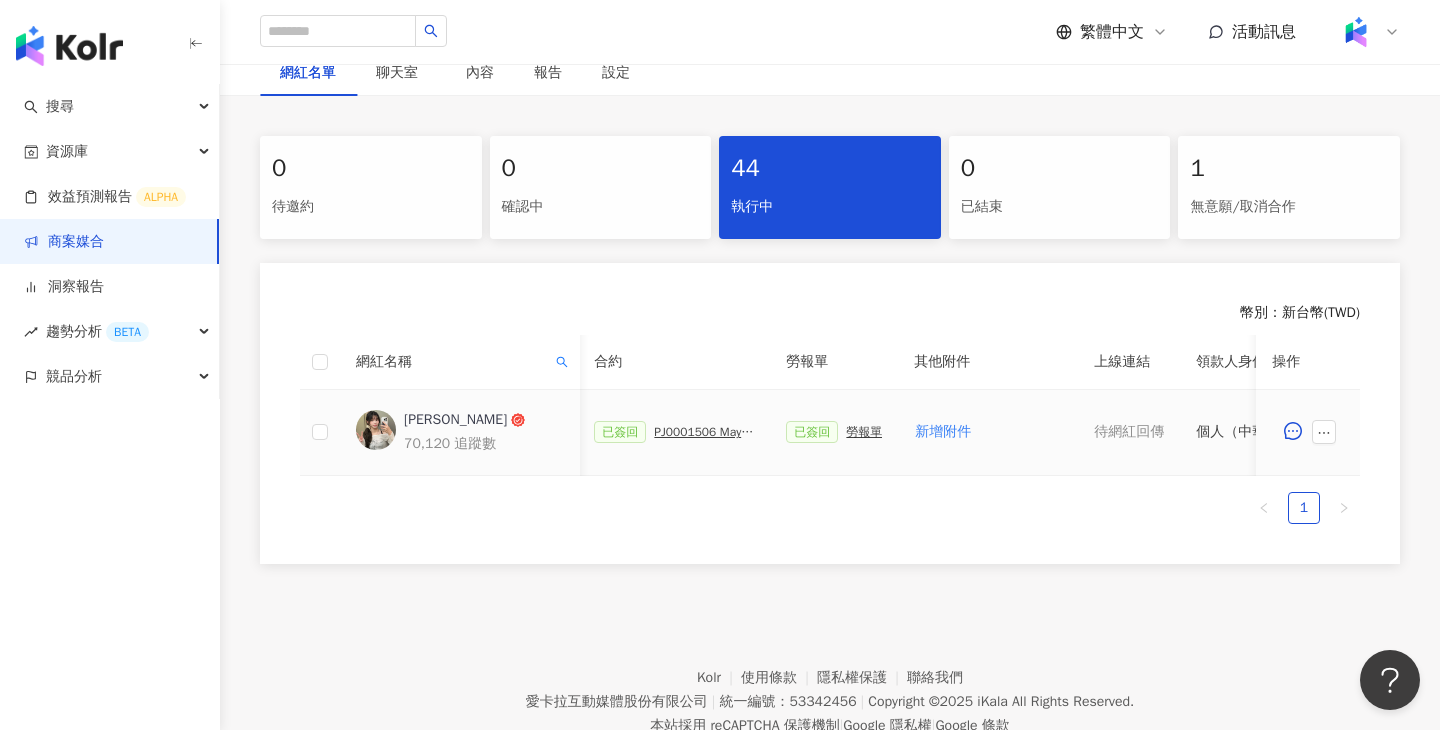 scroll, scrollTop: 0, scrollLeft: 524, axis: horizontal 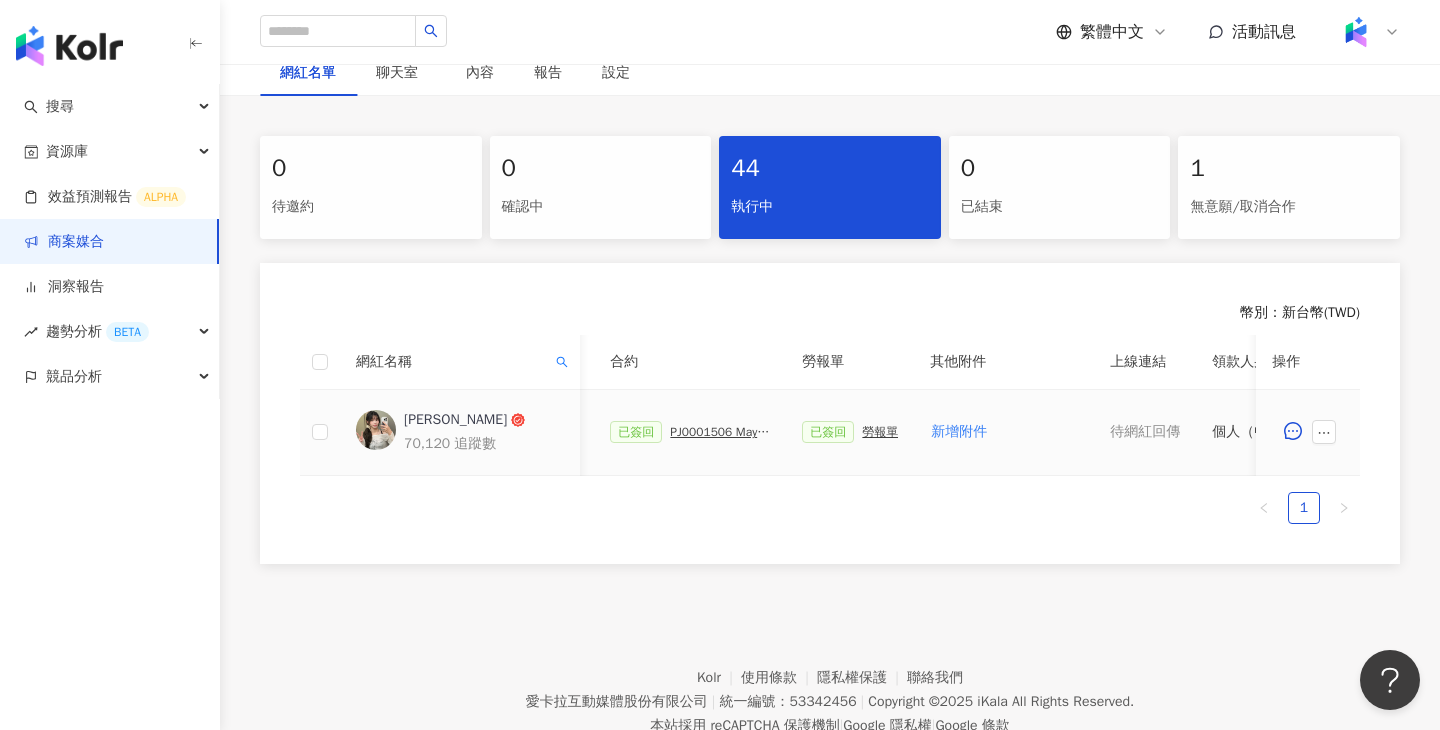 click on "PJ0001506 Maybelline_202506_超持久水光鎖吻唇釉新色_萊雅合作備忘錄" at bounding box center (720, 432) 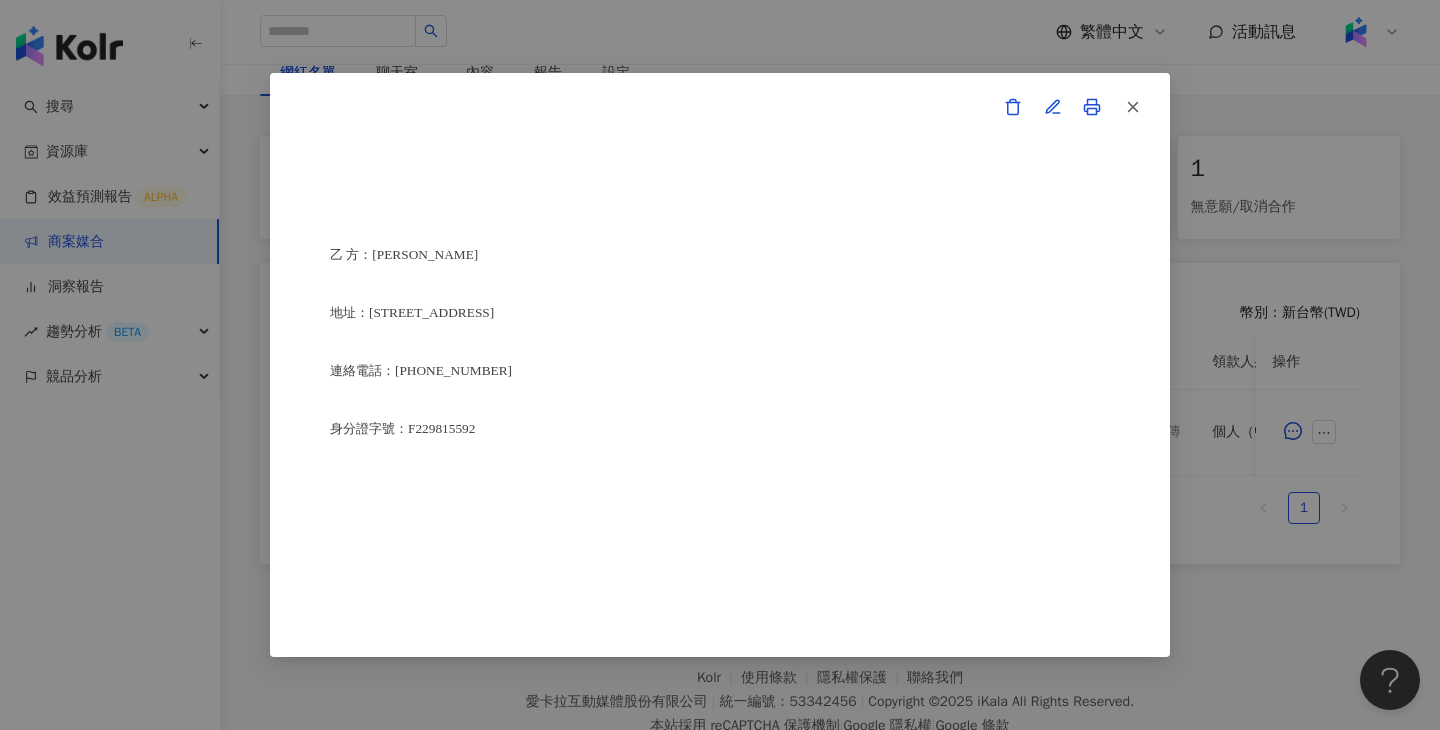 scroll, scrollTop: 4768, scrollLeft: 0, axis: vertical 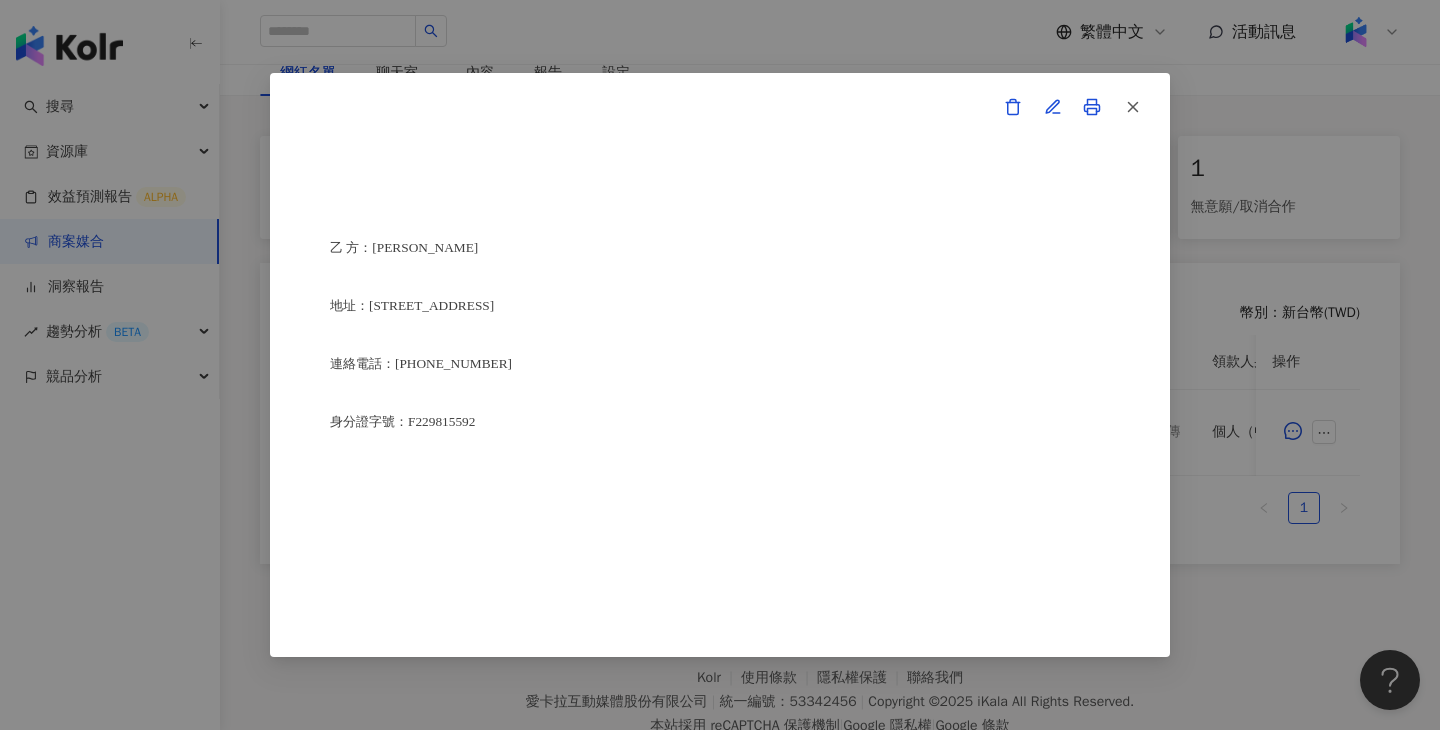 click on "合作備忘錄
甲方：愛[PERSON_NAME]互動媒體股份有限公司
乙方：[PERSON_NAME]因甲方委託乙方[PERSON_NAME]進行台灣萊雅股份有限公司(以下簡稱台灣萊雅) 旗下品牌 Maybelline 之 超持久水光鎖吻唇釉 產品網路宣傳   (下簡稱本合作)，甲方及乙方（以下合稱「雙方」）約定之事項如下：
1、   合作期間： 自西元(下同)  [DATE]至 [DATE]止。
2、   雙方就本合作內容如下：
（1）   [PERSON_NAME]提供本服務內容如下：
乙方應於  [DATE]至 [DATE] 日間 或於甲方所指定之時間   ，完成台灣萊雅品牌產品之圖文撰寫或影音拍攝(以下簡稱貼文)，並公開發布至乙方下列之社群媒體進行網路推廣宣傳：
乙方須於甲方所要求之截稿時間之前完成相關貼文。
乙方應持續將該貼文公開並保留於乙方之 Threads 平台至少 6個月 。" at bounding box center (720, 365) 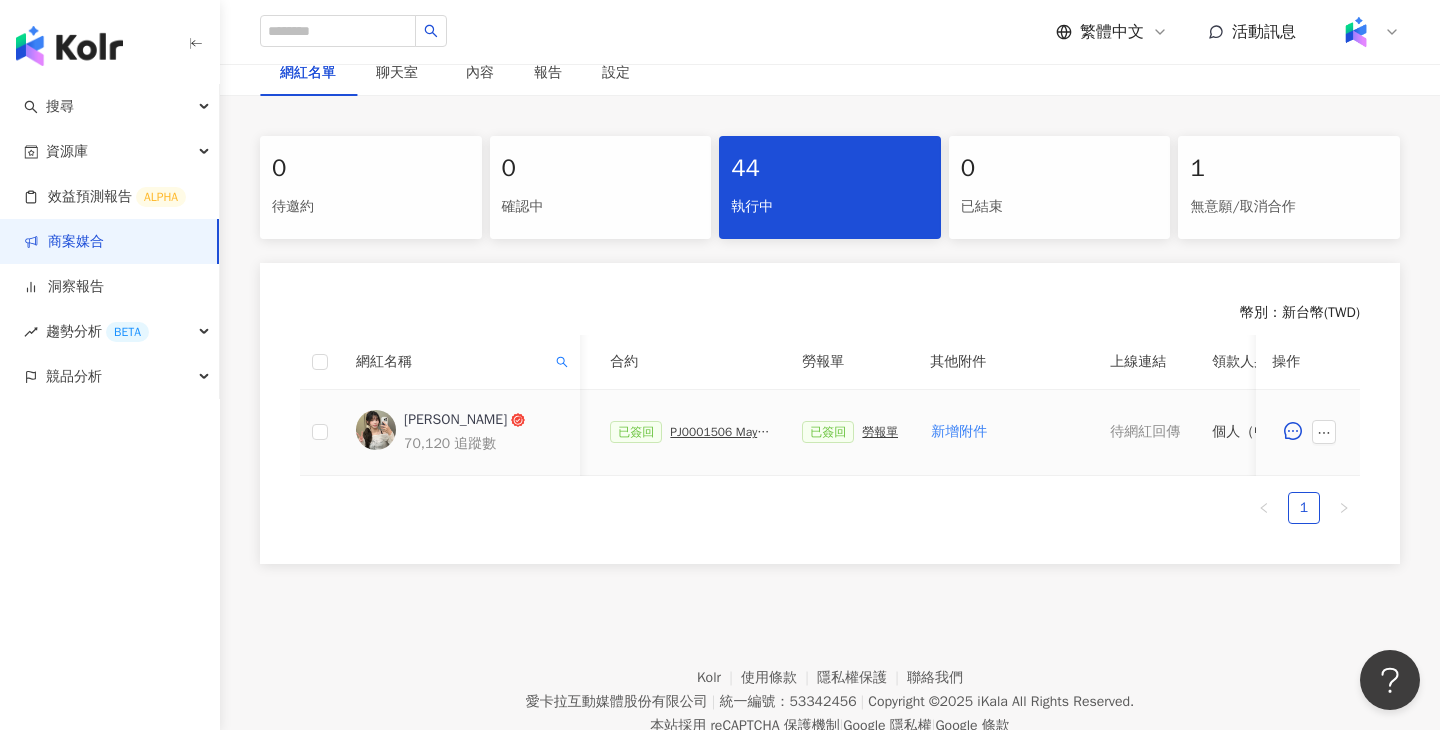 click on "勞報單" at bounding box center [880, 432] 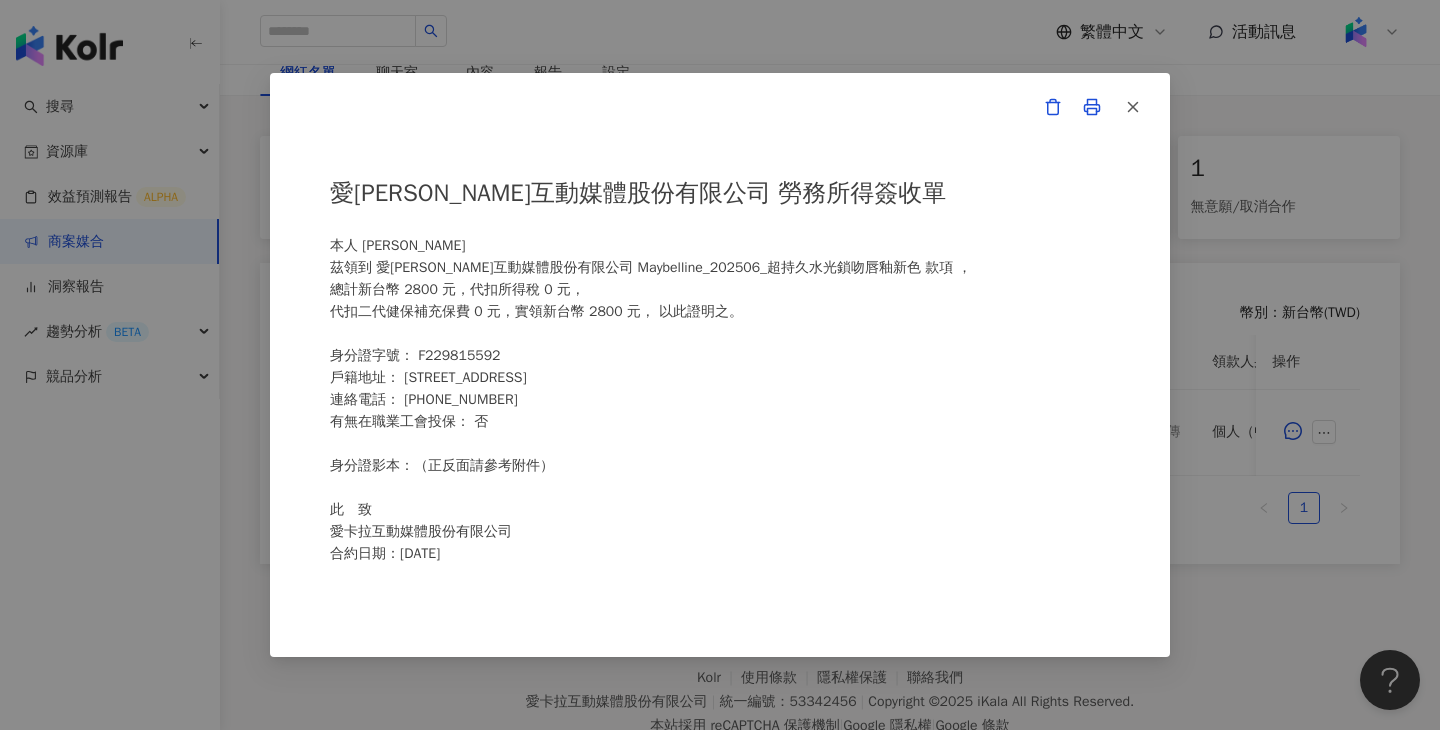 click on "愛[PERSON_NAME]互動媒體股份有限公司 勞務所得簽收單 本人 [PERSON_NAME]領到 愛[PERSON_NAME]互動媒體股份有限公司 Maybelline_202506_超持久水光鎖吻唇釉新色 款項 ，  總計新台幣 2800 元，代扣所得稅 0 元， 代扣二代健保補充保費 0 元，實領新台幣 2800 元， 以此證明之。 身分證字號： F229815592 戶籍地址： [STREET_ADDRESS] 連絡電話： [PHONE_NUMBER] 有無在職業工會投保： 否 身分證影本：（正反面請參考附件） 此　致 愛[PERSON_NAME]互動媒體股份有限公司 合約日期：[DATE] 備註： 一、愛[PERSON_NAME]互動媒體股份有限公司將依個人資料保護法之要求妥善保管您的個人資料，並於合法取得之前提下善意使用，以上個人資料之提供為本公司為您申報個人所得使用。 二、勞務所得人之簽名務必填具全名。 身分證正面 身分證反面" at bounding box center [720, 365] 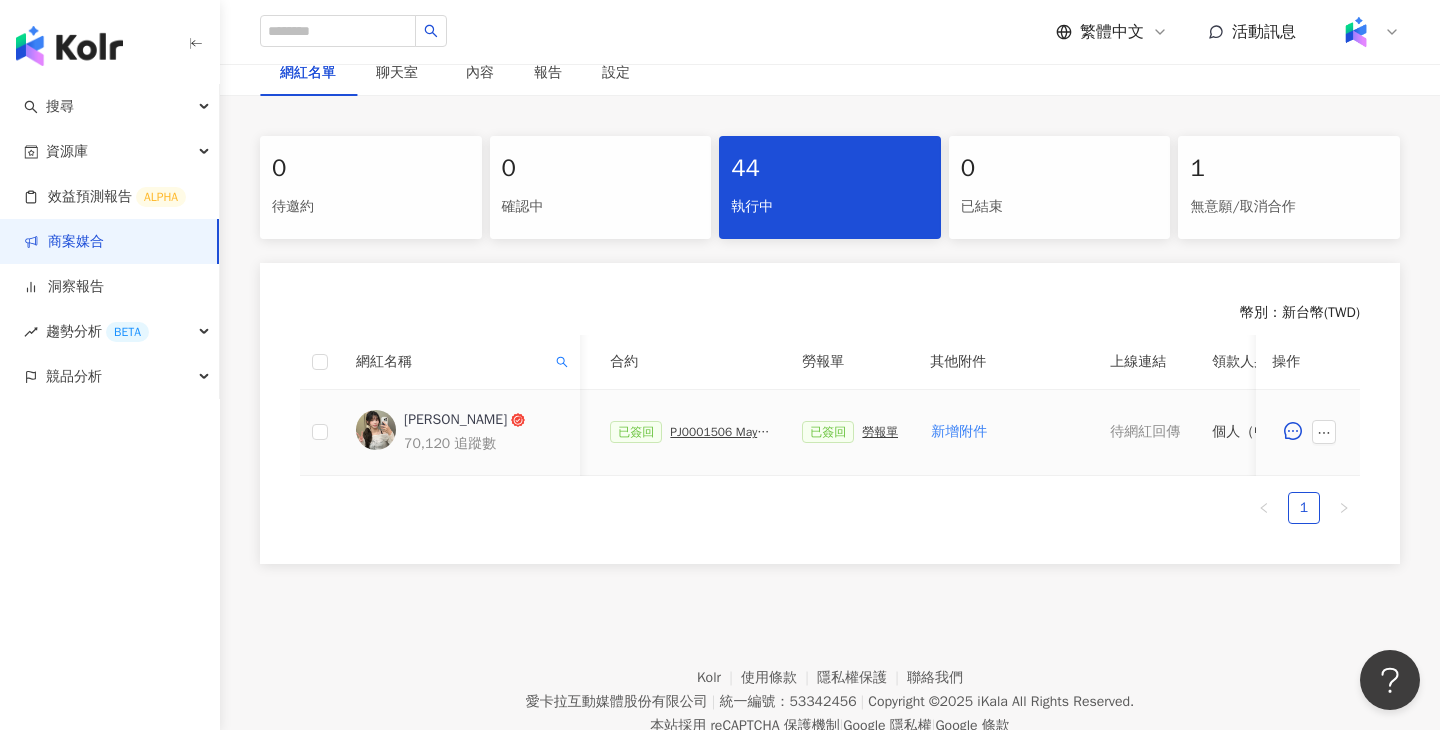 click on "待網紅回傳" at bounding box center (1145, 433) 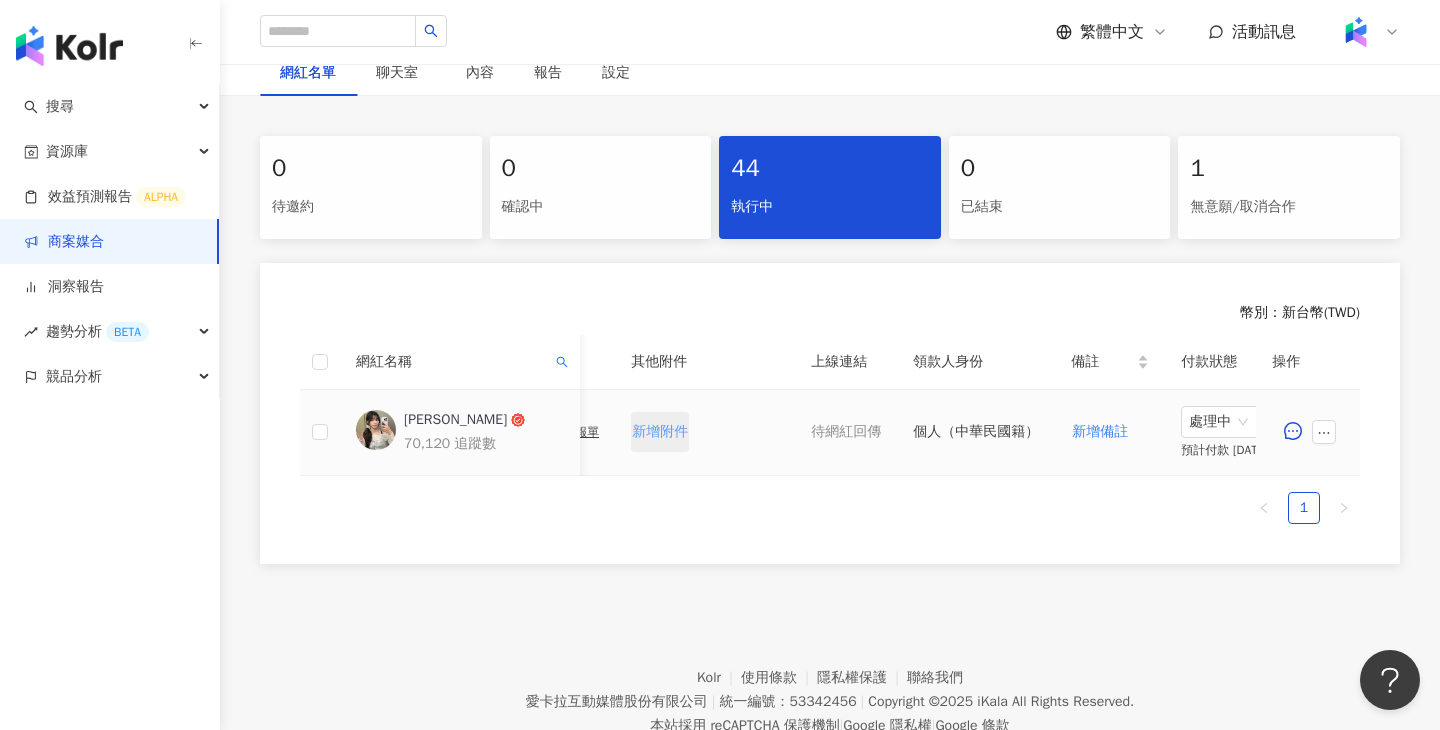 scroll, scrollTop: 0, scrollLeft: 939, axis: horizontal 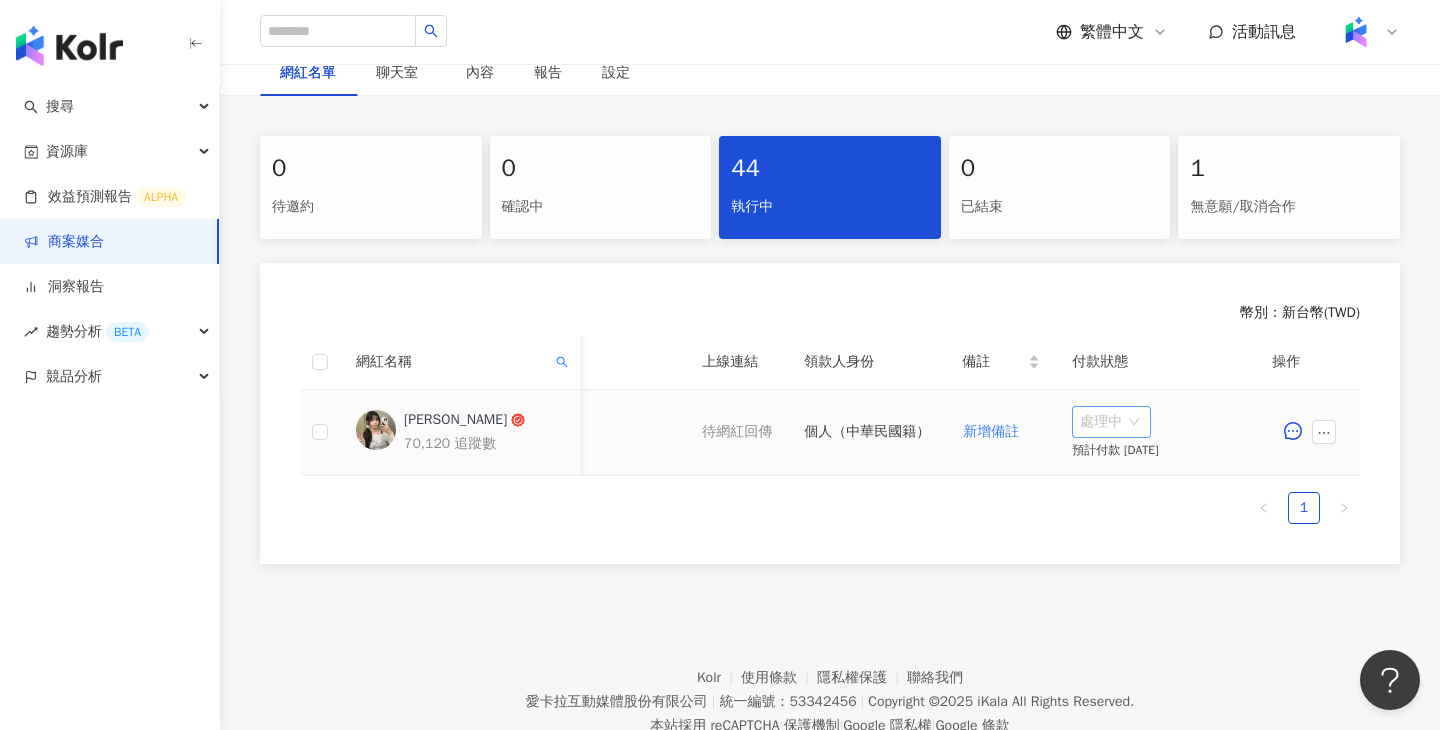 click on "處理中" at bounding box center (1111, 422) 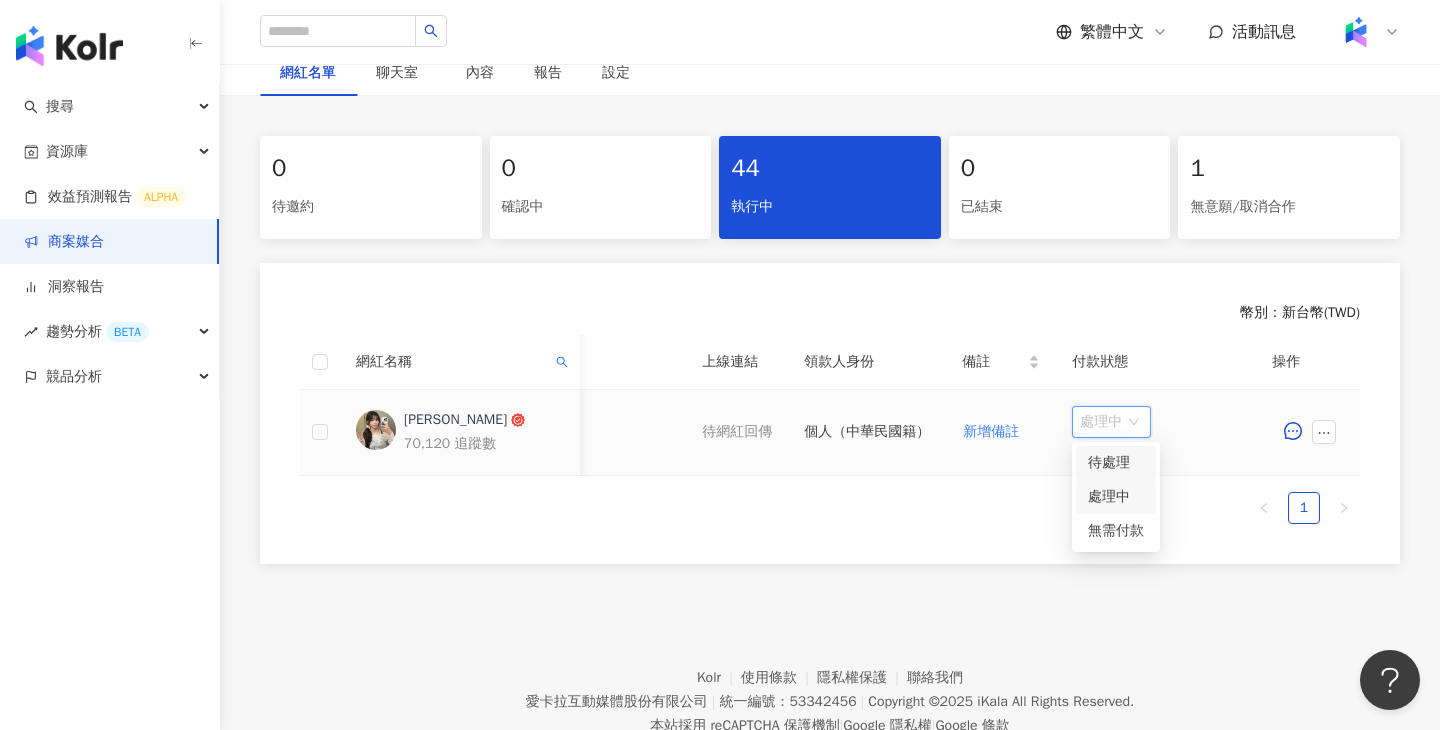 click on "待處理" at bounding box center (1116, 463) 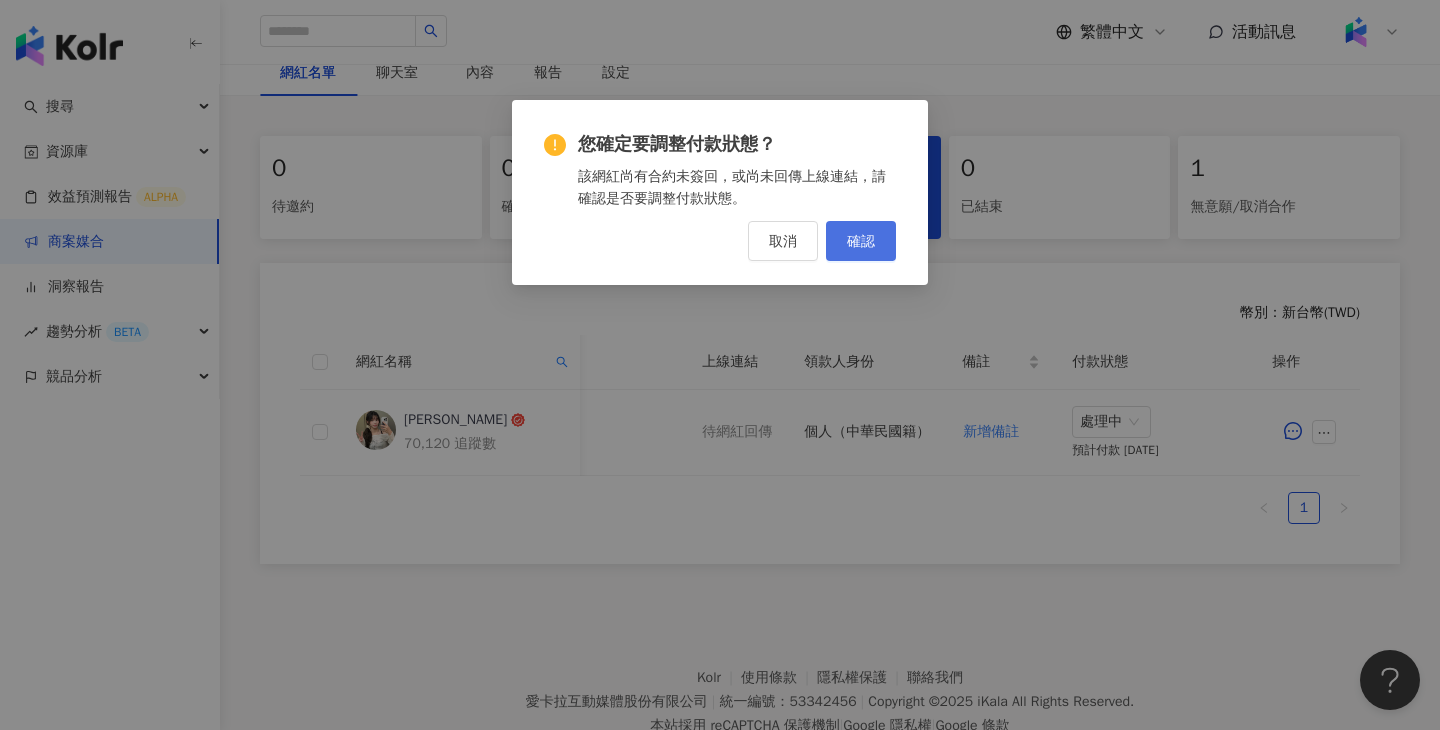 click on "確認" at bounding box center (861, 241) 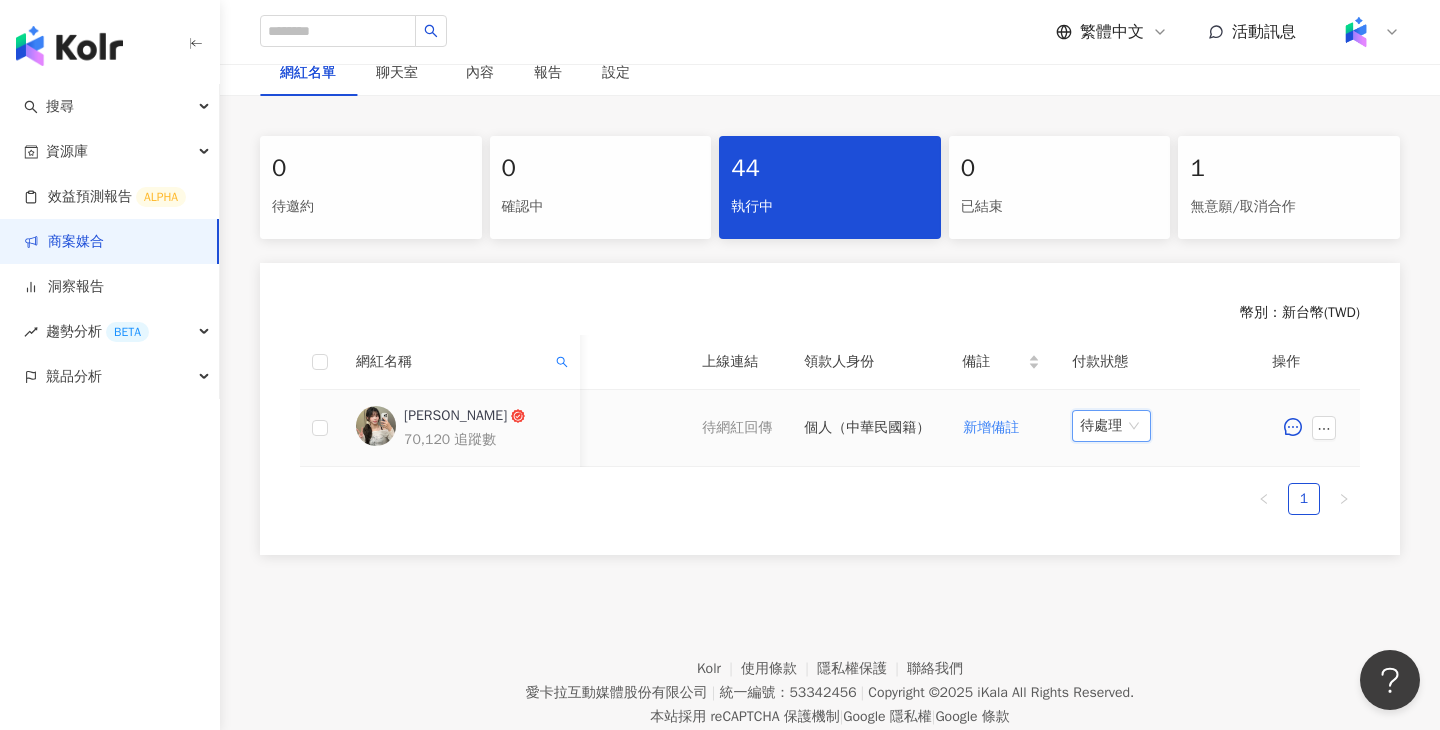 scroll, scrollTop: 348, scrollLeft: 0, axis: vertical 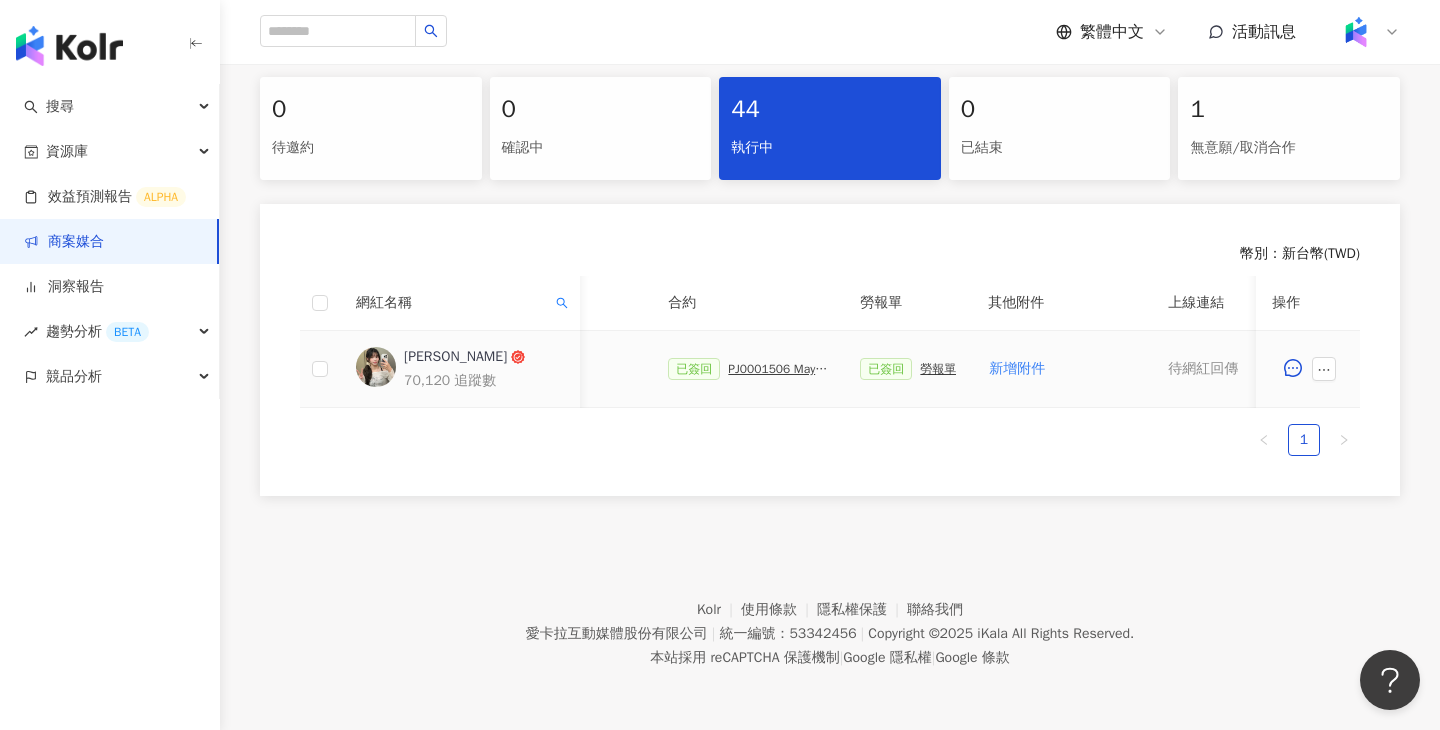 click on "勞報單" at bounding box center (938, 369) 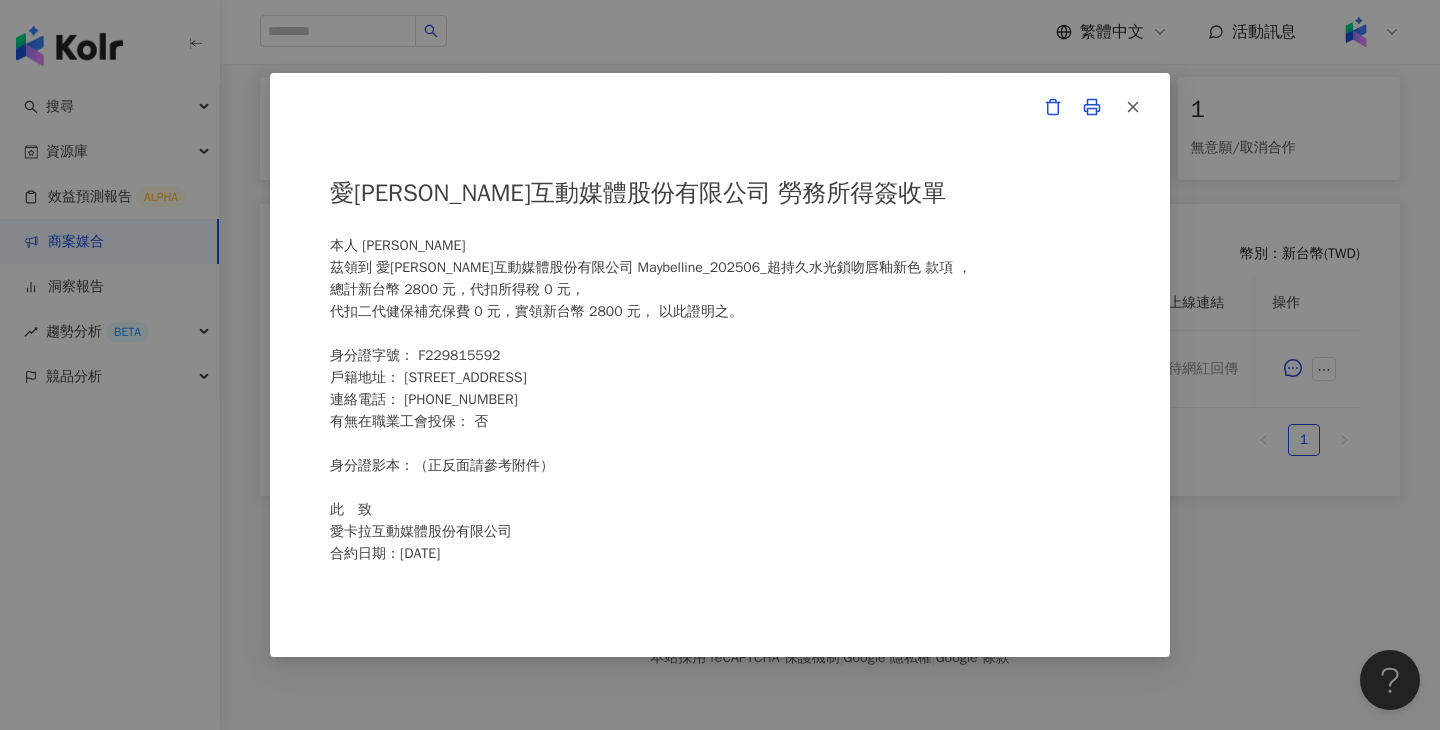click on "愛[PERSON_NAME]互動媒體股份有限公司 勞務所得簽收單 本人 [PERSON_NAME]領到 愛[PERSON_NAME]互動媒體股份有限公司 Maybelline_202506_超持久水光鎖吻唇釉新色 款項 ，  總計新台幣 2800 元，代扣所得稅 0 元， 代扣二代健保補充保費 0 元，實領新台幣 2800 元， 以此證明之。 身分證字號： F229815592 戶籍地址： [STREET_ADDRESS] 連絡電話： [PHONE_NUMBER] 有無在職業工會投保： 否 身分證影本：（正反面請參考附件） 此　致 愛[PERSON_NAME]互動媒體股份有限公司 合約日期：[DATE] 備註： 一、愛[PERSON_NAME]互動媒體股份有限公司將依個人資料保護法之要求妥善保管您的個人資料，並於合法取得之前提下善意使用，以上個人資料之提供為本公司為您申報個人所得使用。 二、勞務所得人之簽名務必填具全名。 身分證正面 身分證反面" at bounding box center (720, 365) 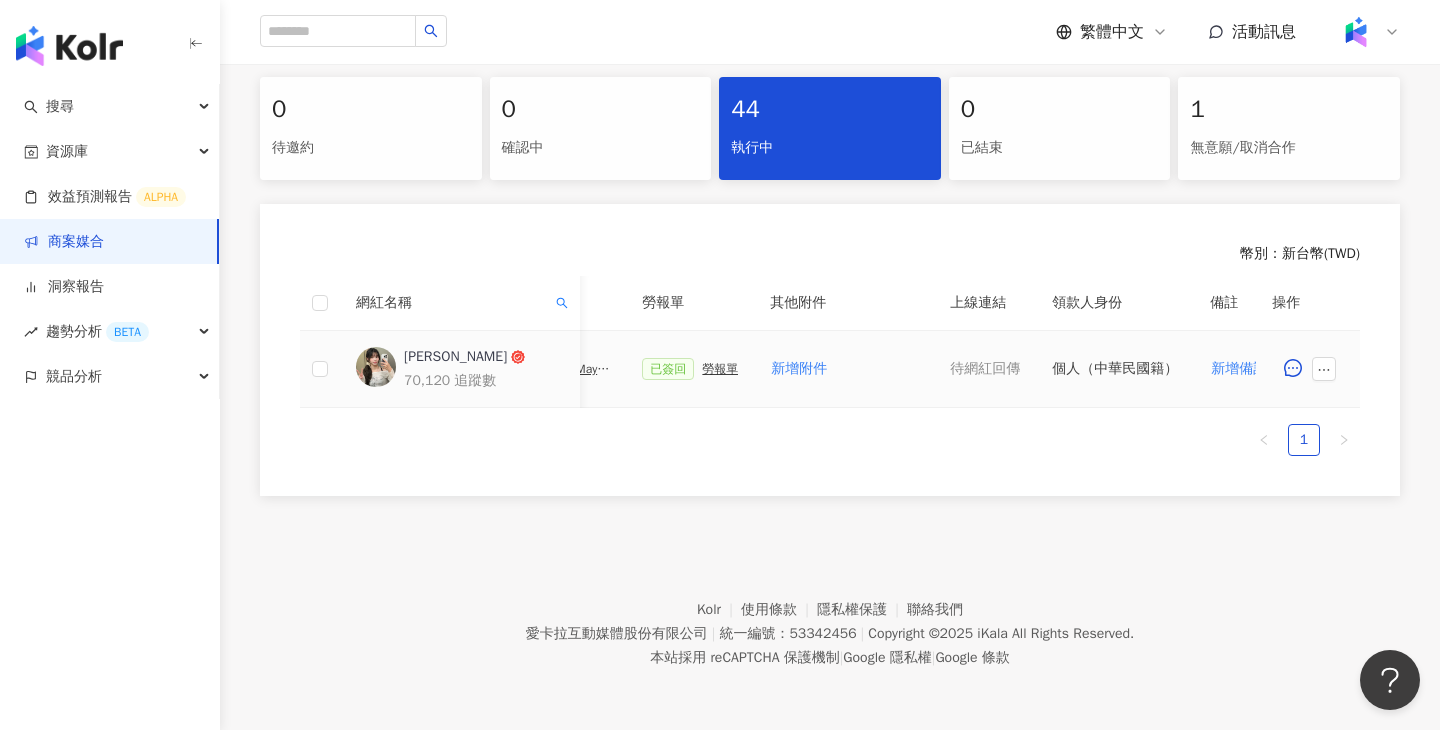 scroll, scrollTop: 0, scrollLeft: 939, axis: horizontal 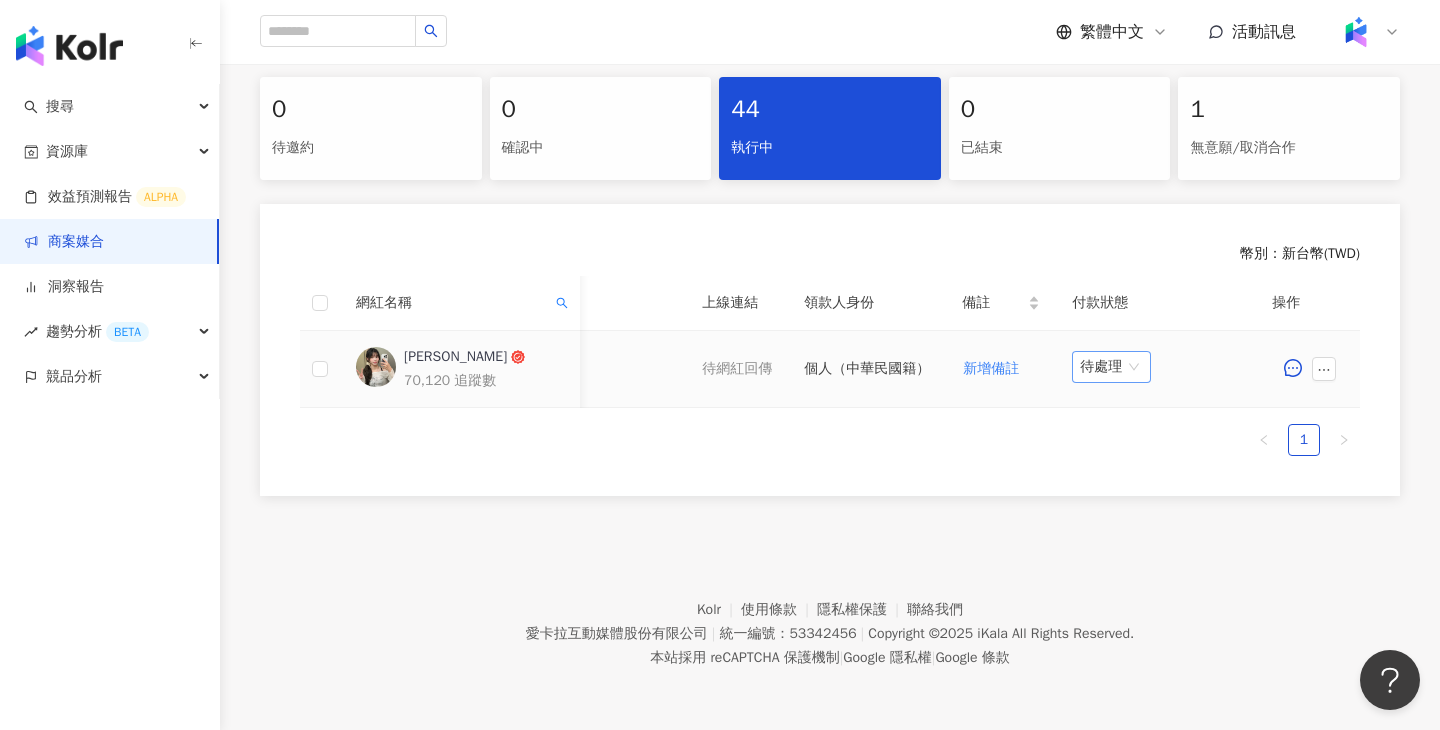 click on "待處理" at bounding box center (1111, 367) 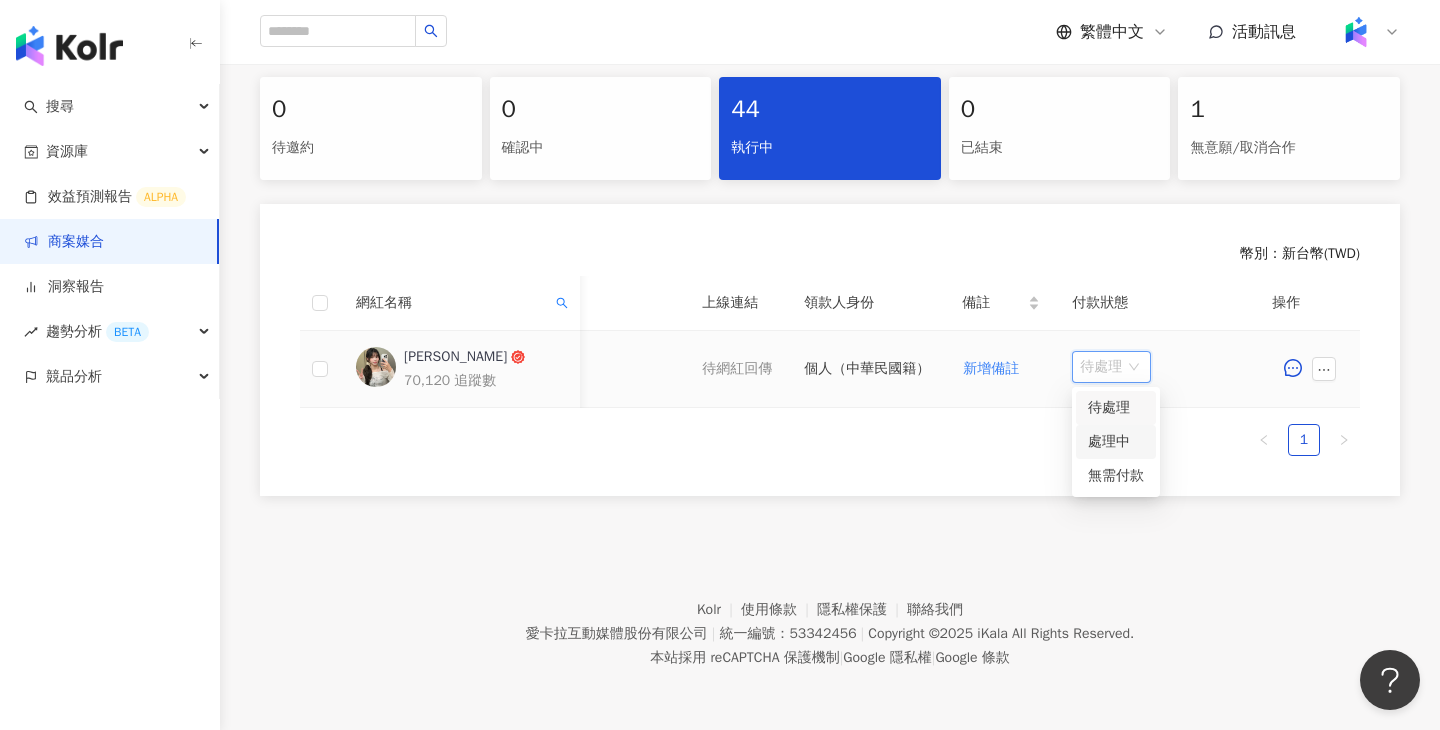click on "處理中" at bounding box center (1116, 442) 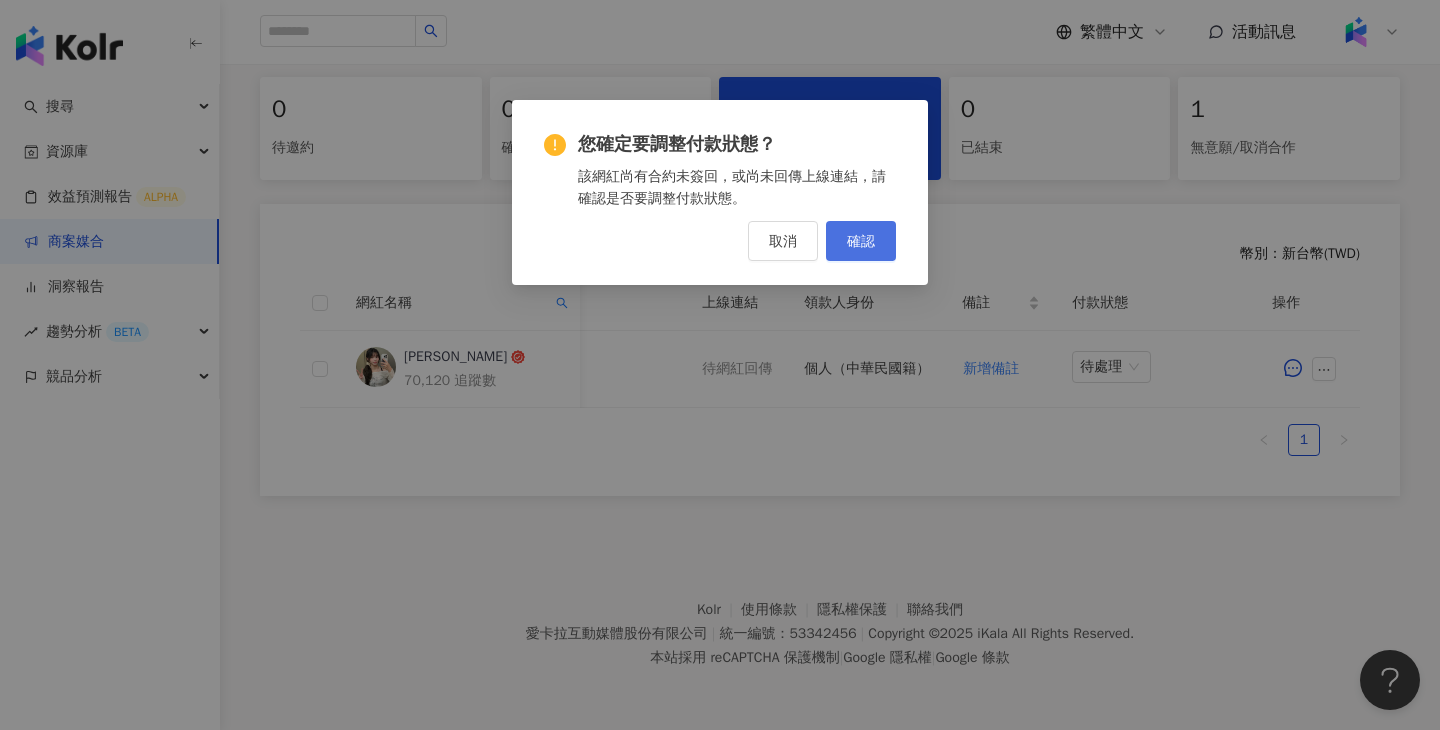 click on "確認" at bounding box center [861, 241] 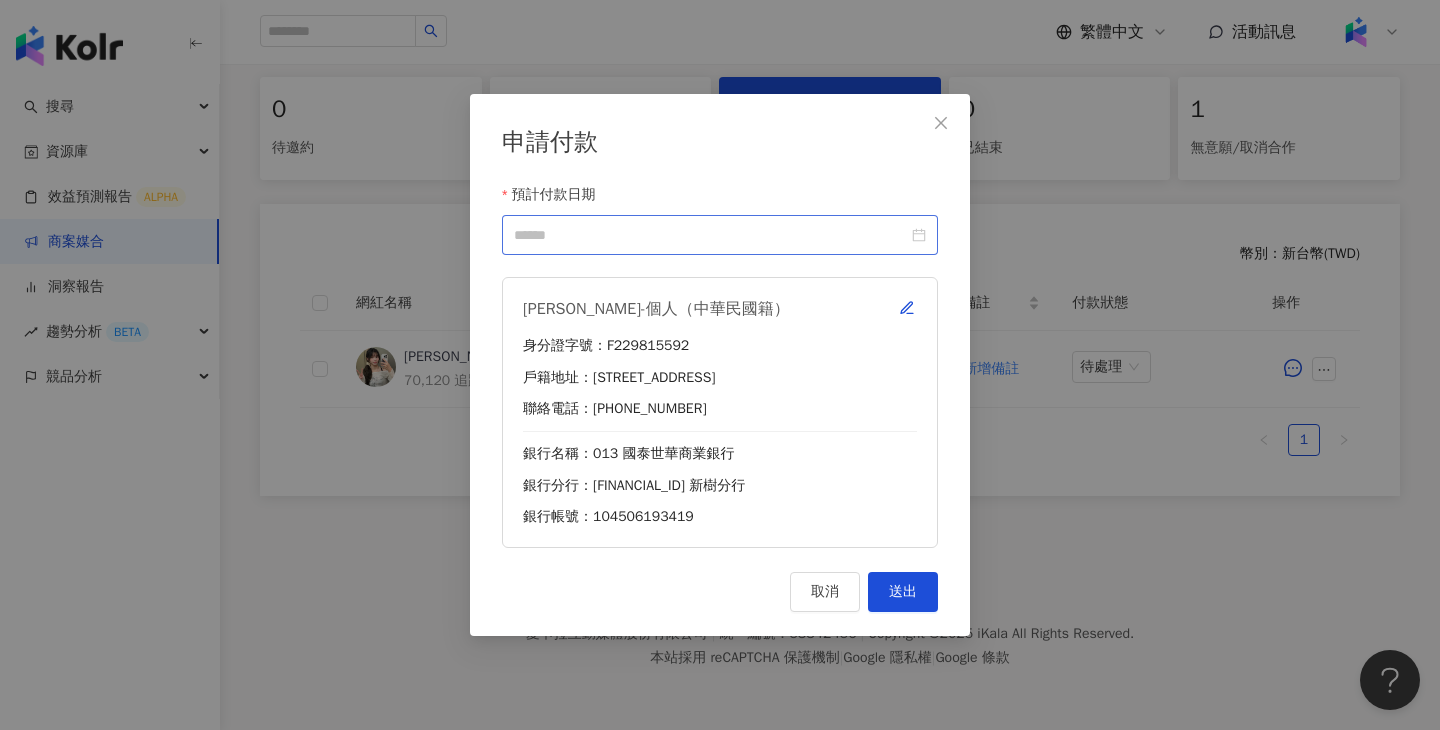 click at bounding box center [720, 235] 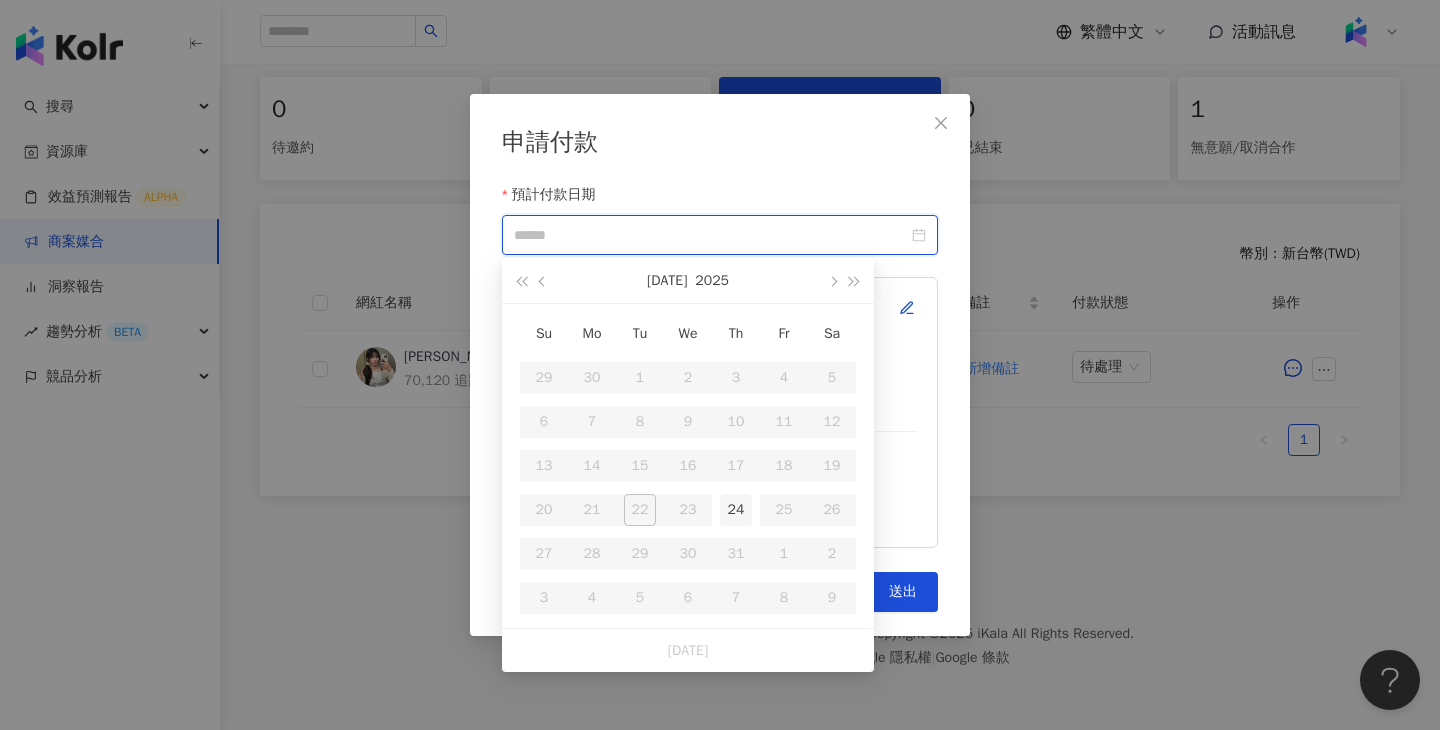 type on "**********" 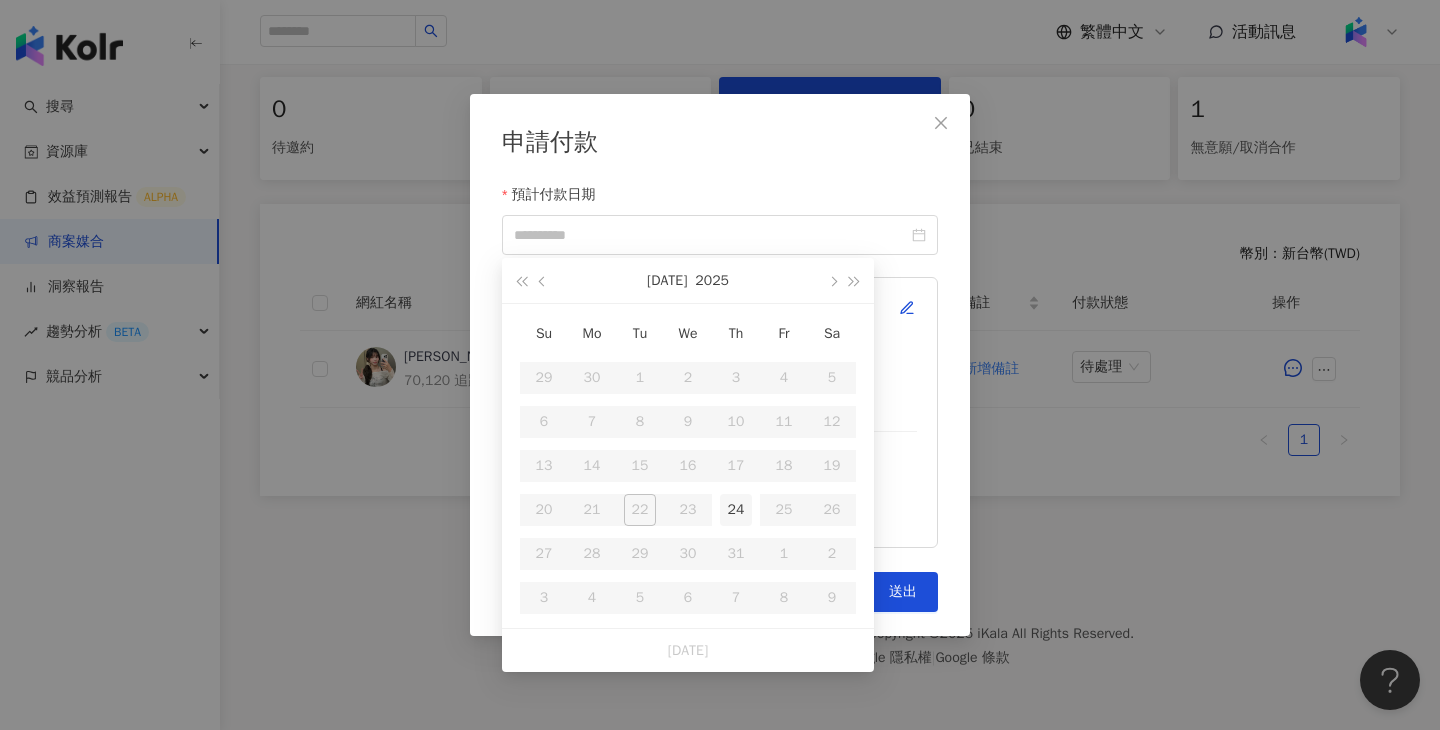click on "24" at bounding box center [736, 510] 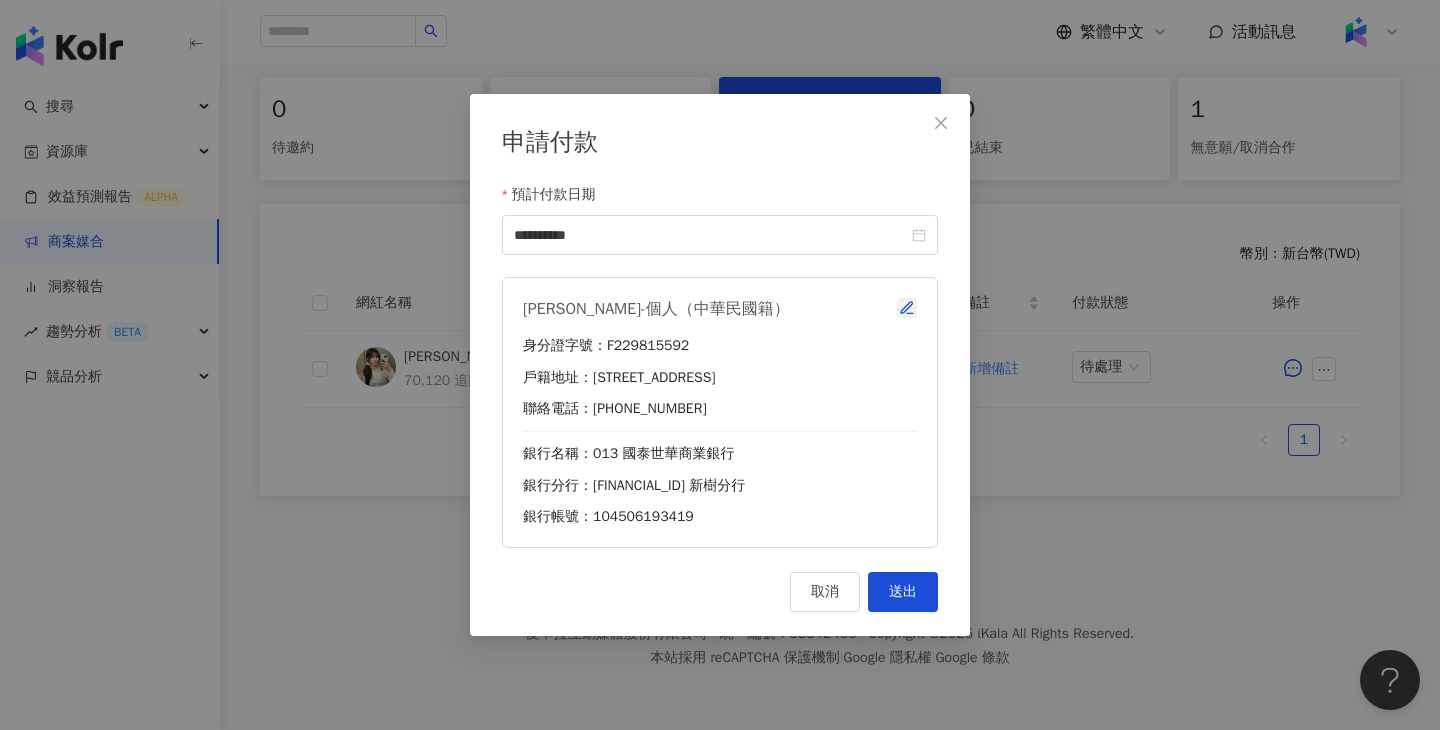 click 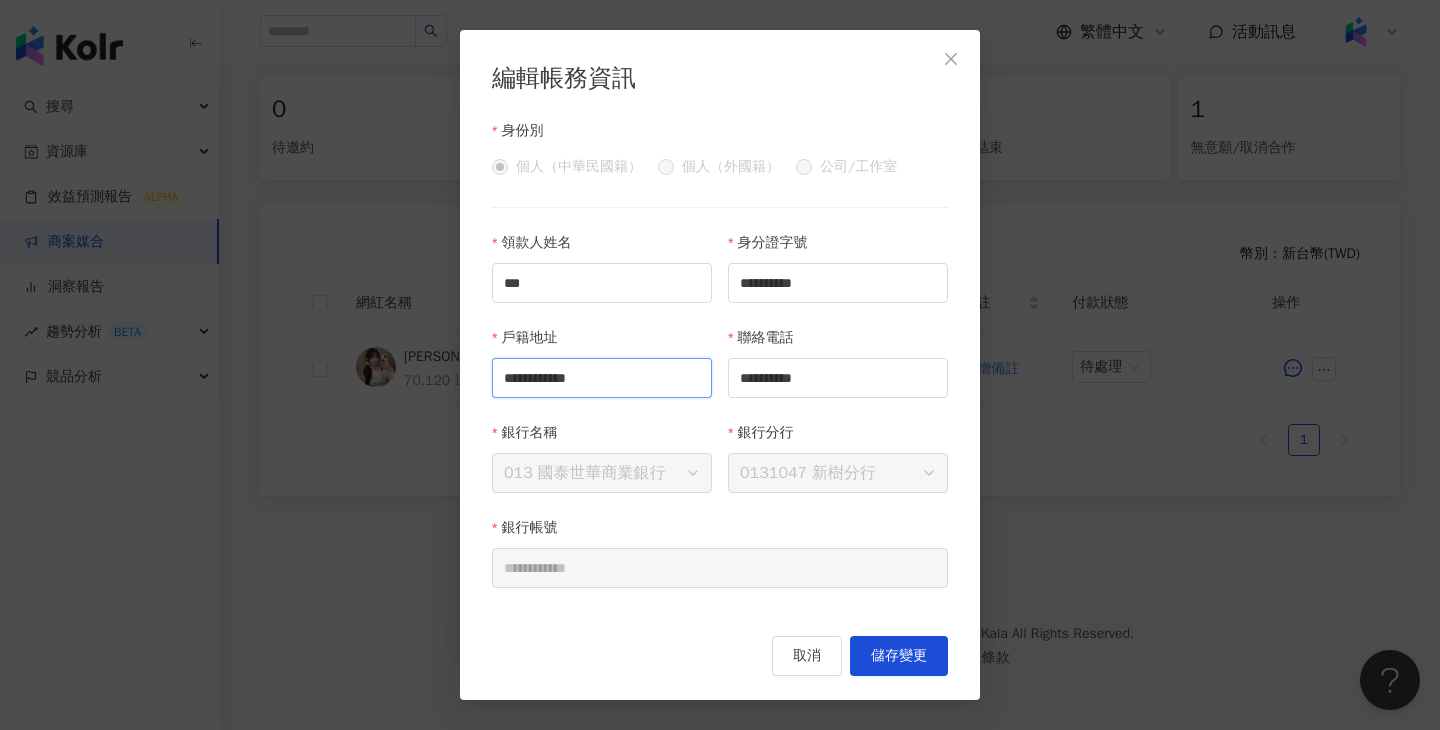 click on "**********" at bounding box center [602, 378] 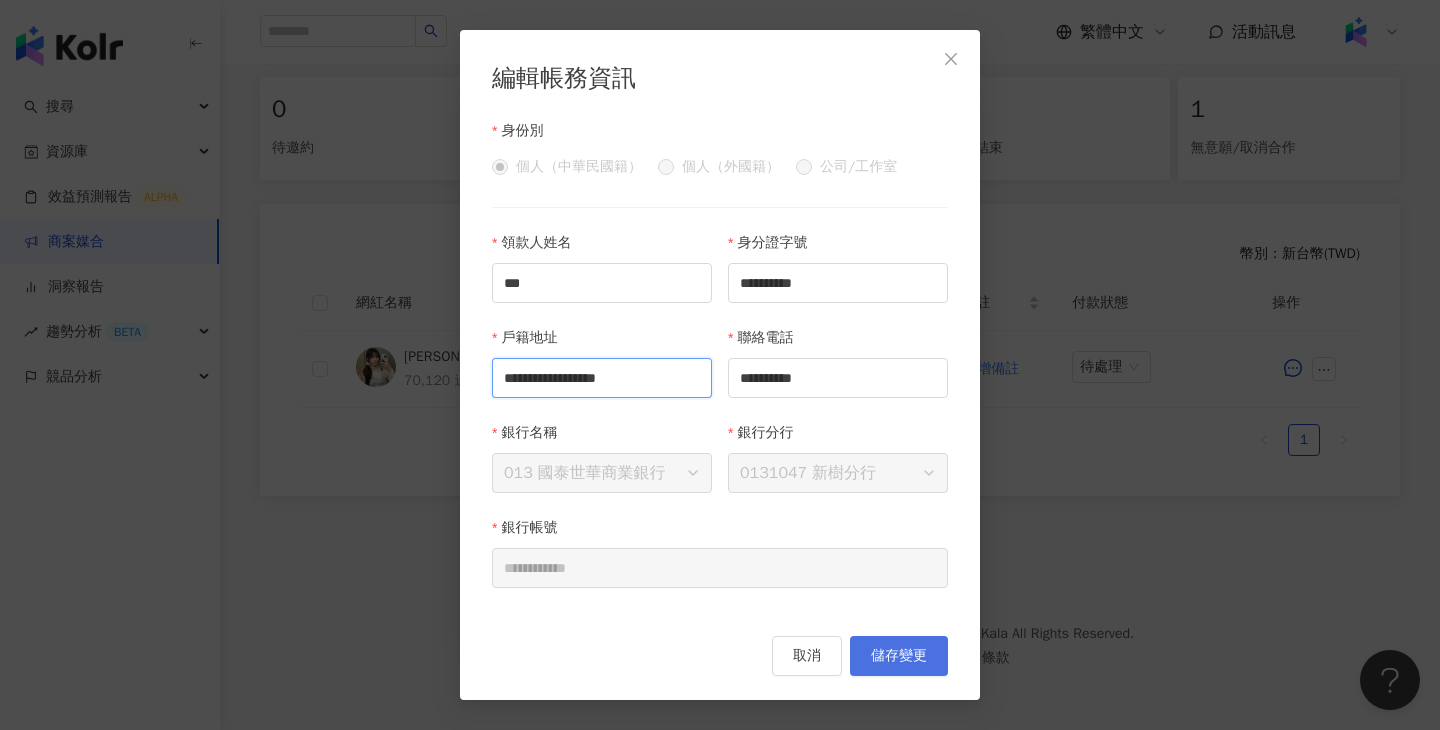 type on "**********" 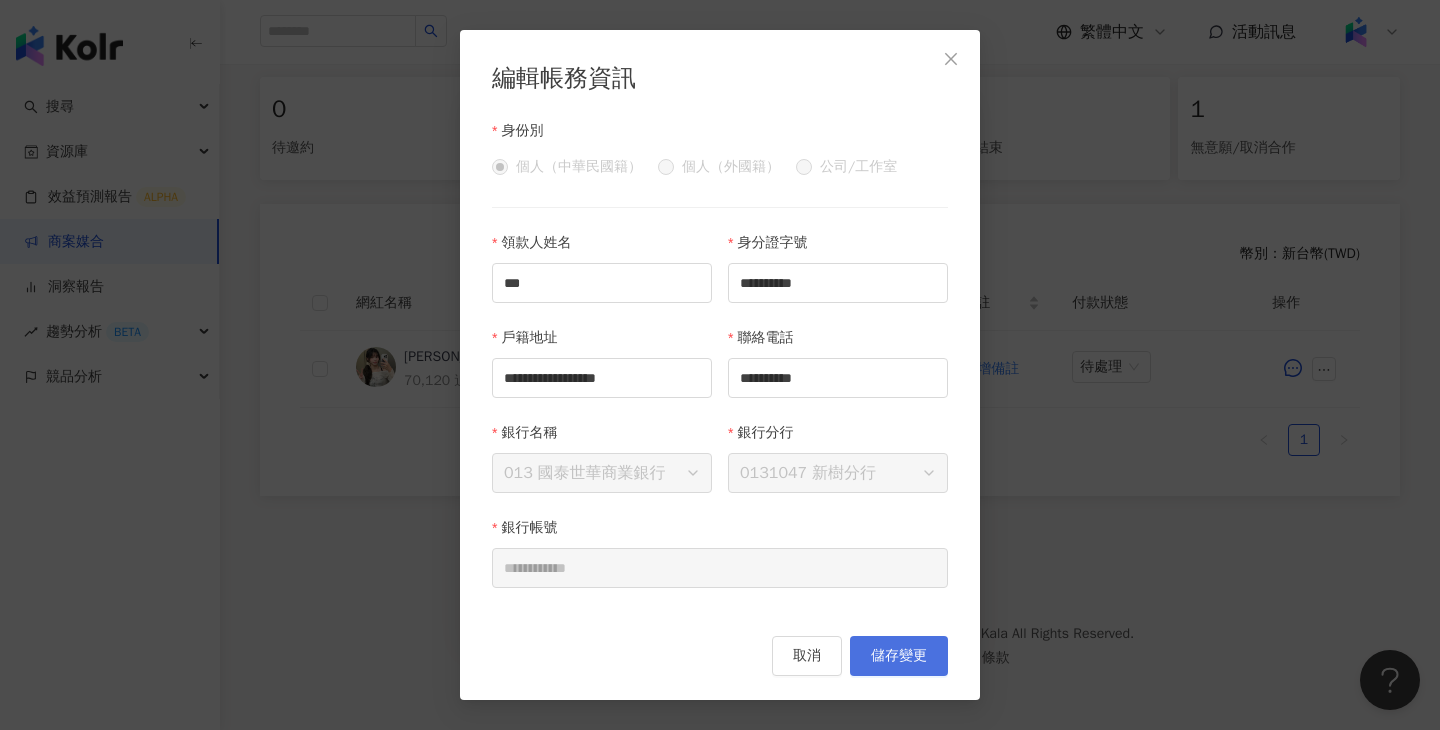 click on "儲存變更" at bounding box center [899, 656] 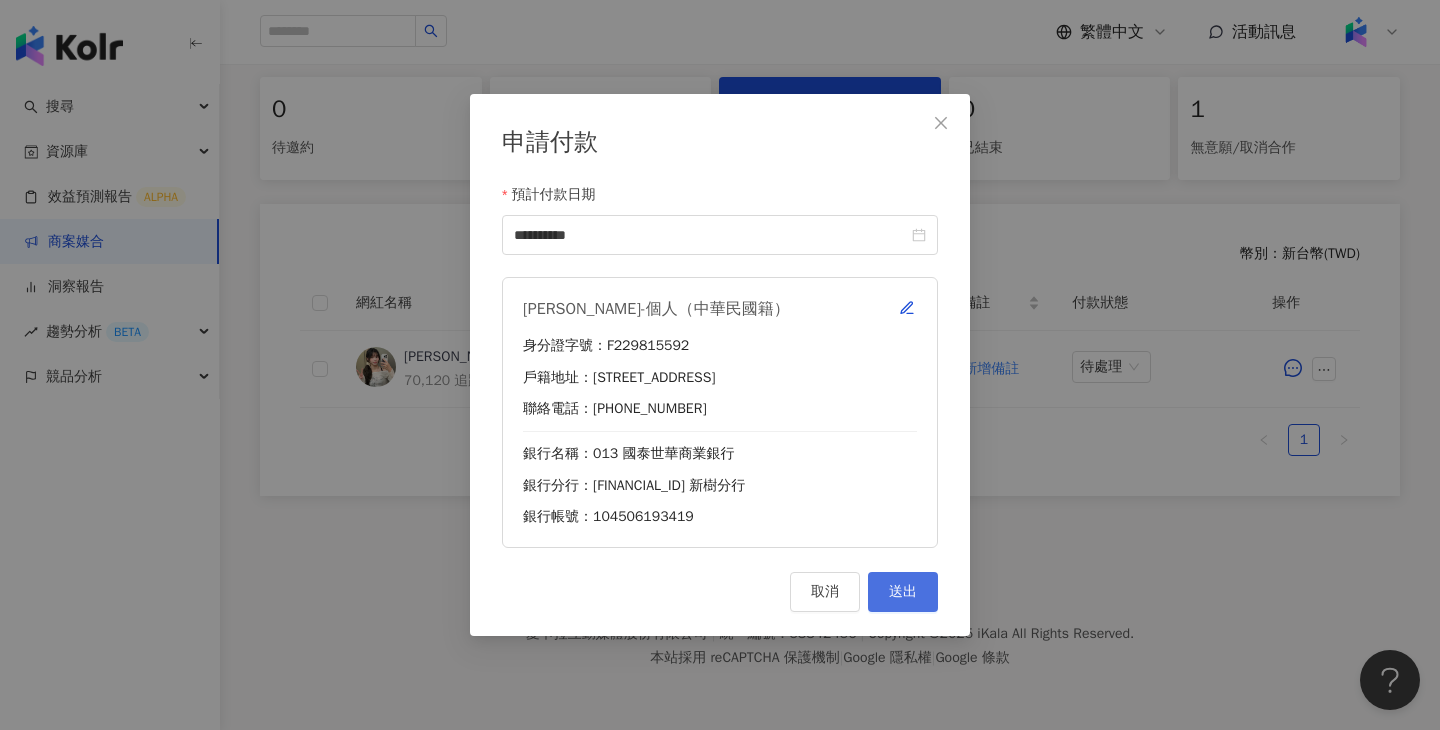 click on "送出" at bounding box center (903, 592) 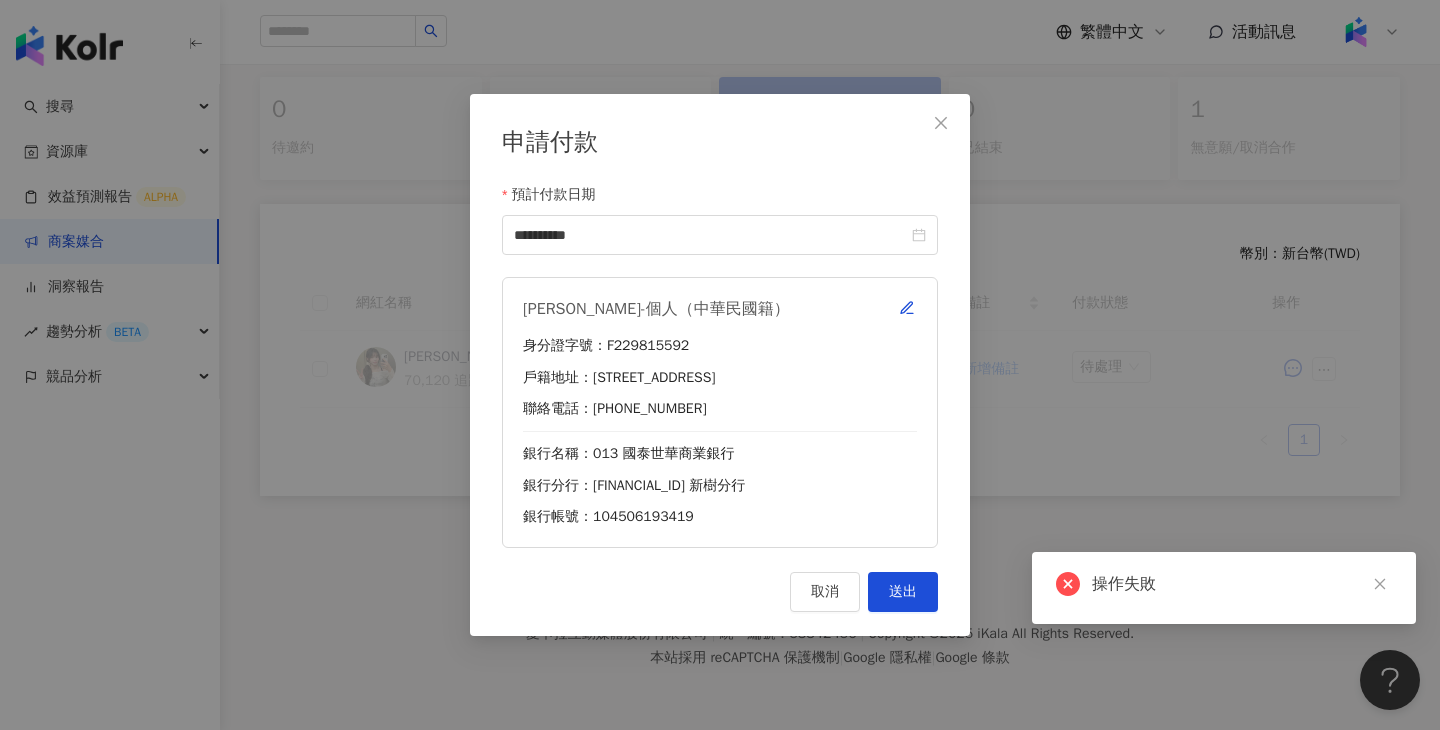 scroll, scrollTop: 411, scrollLeft: 0, axis: vertical 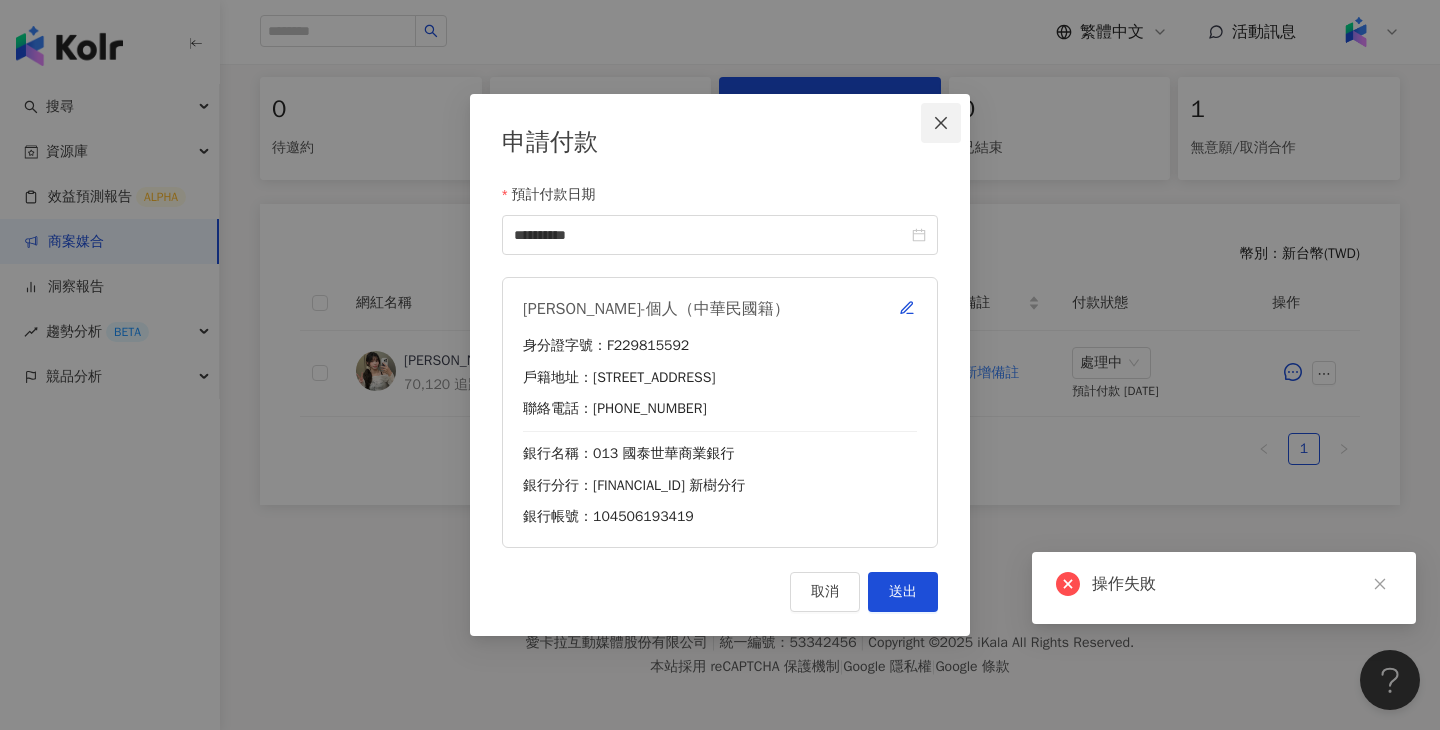 click 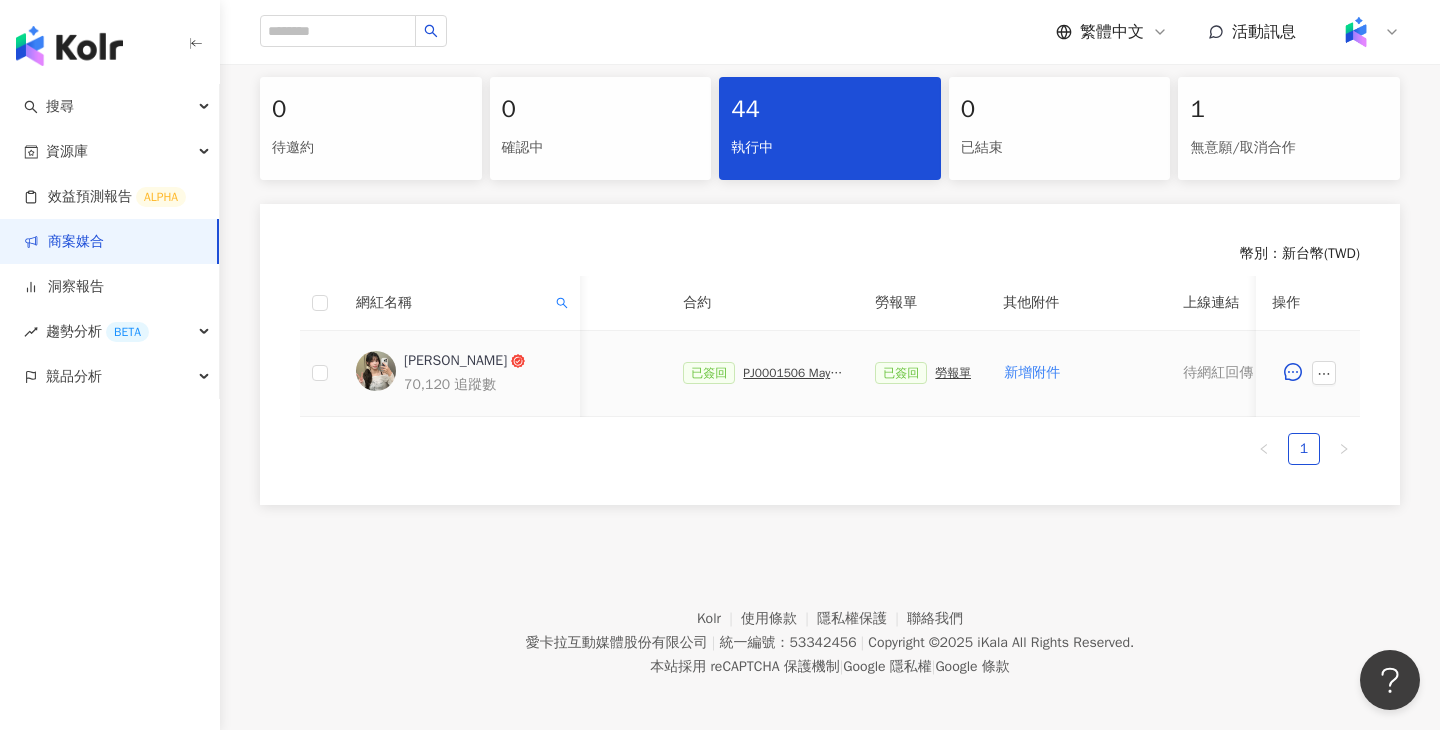 scroll, scrollTop: 0, scrollLeft: 448, axis: horizontal 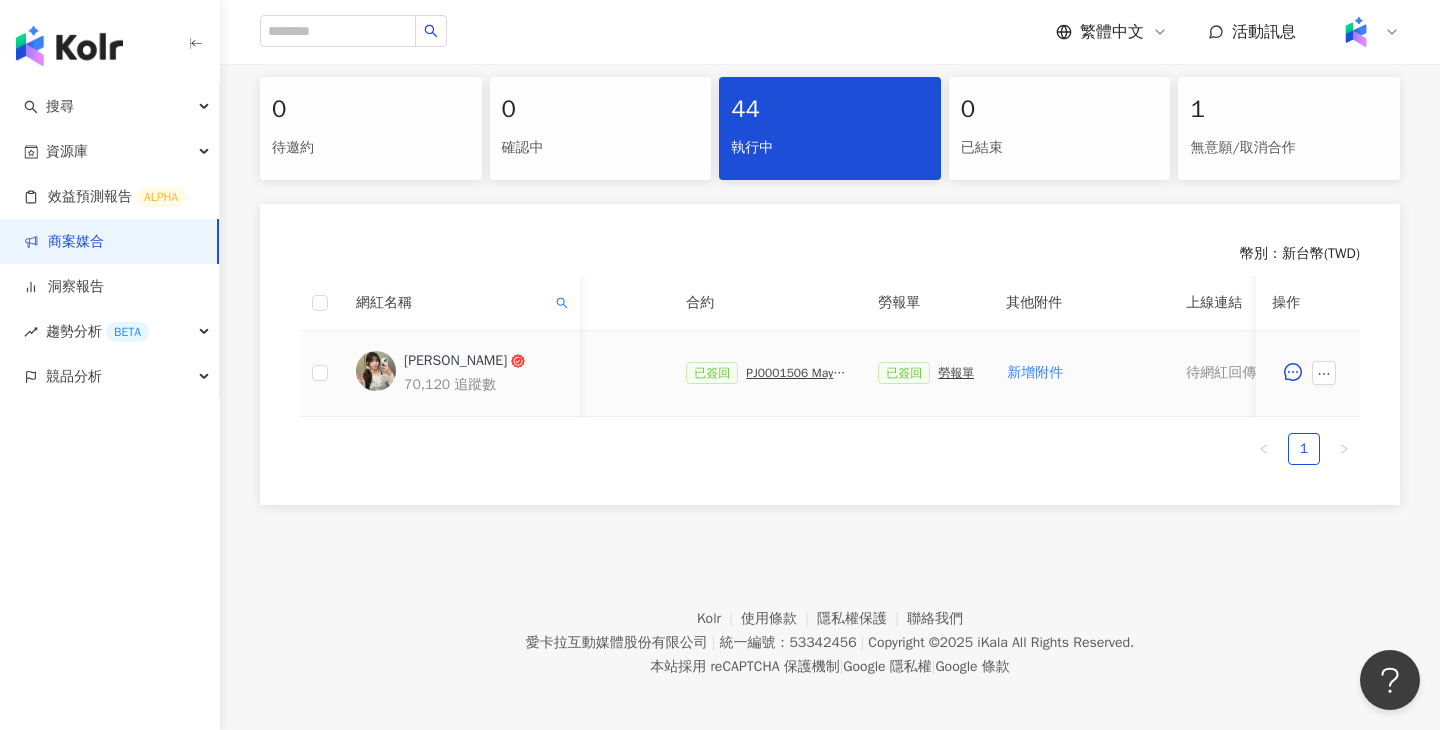 click on "PJ0001506 Maybelline_202506_超持久水光鎖吻唇釉新色_萊雅合作備忘錄" at bounding box center (796, 373) 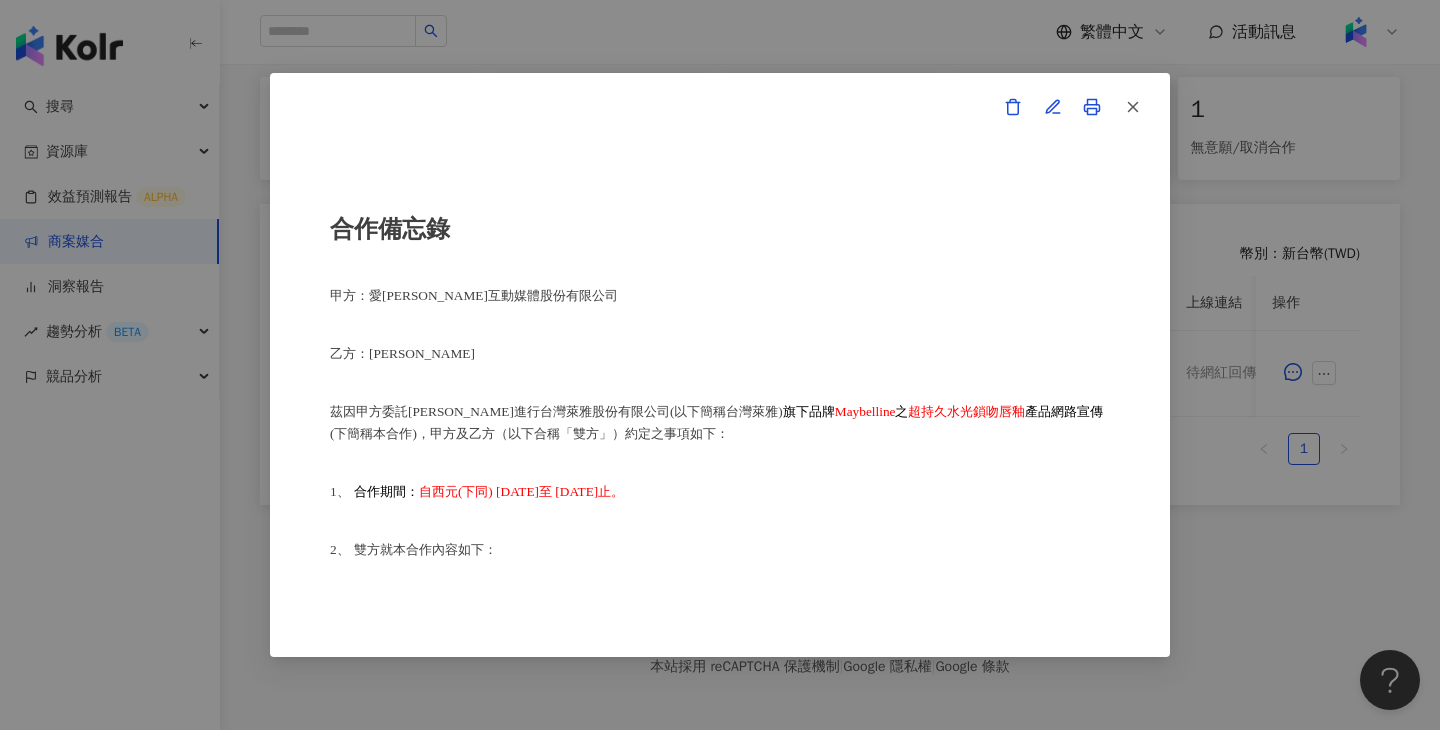 scroll, scrollTop: 419, scrollLeft: 0, axis: vertical 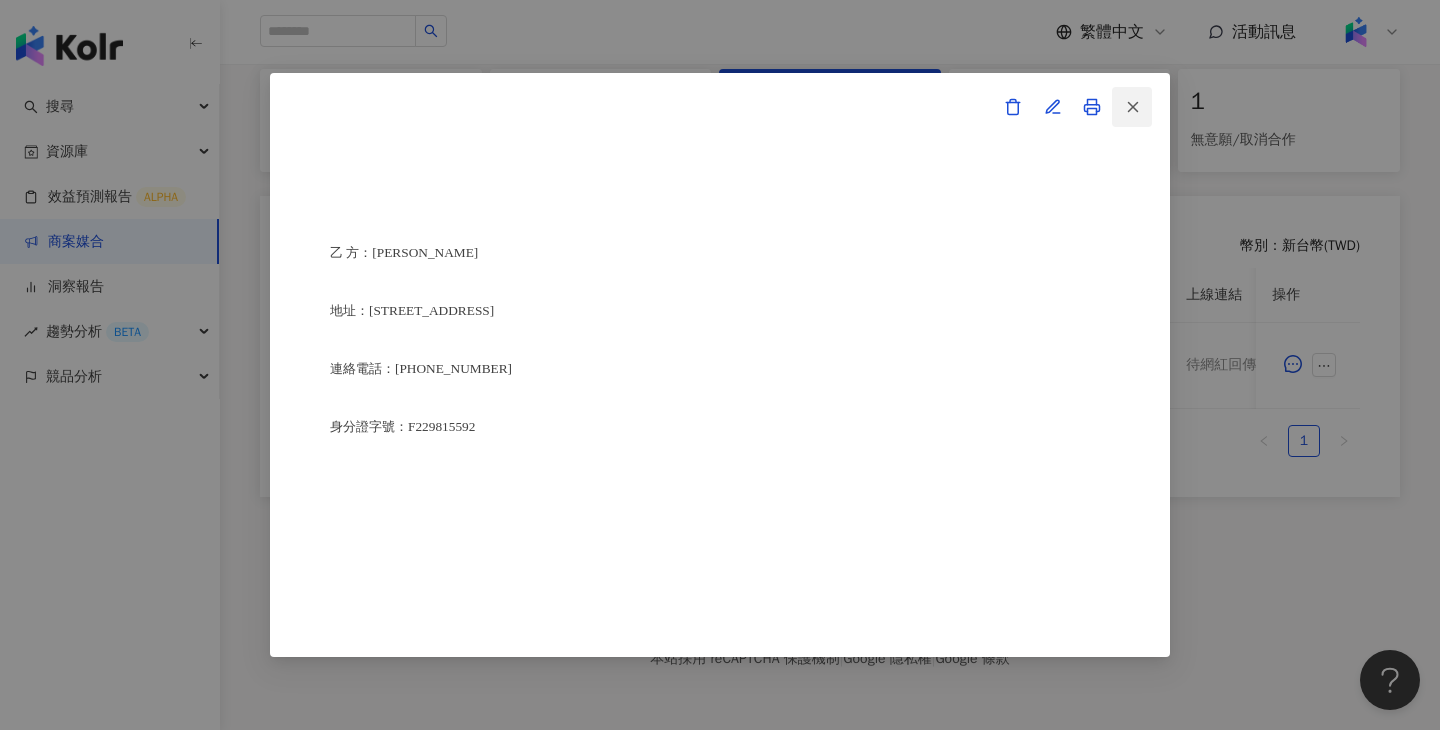 click 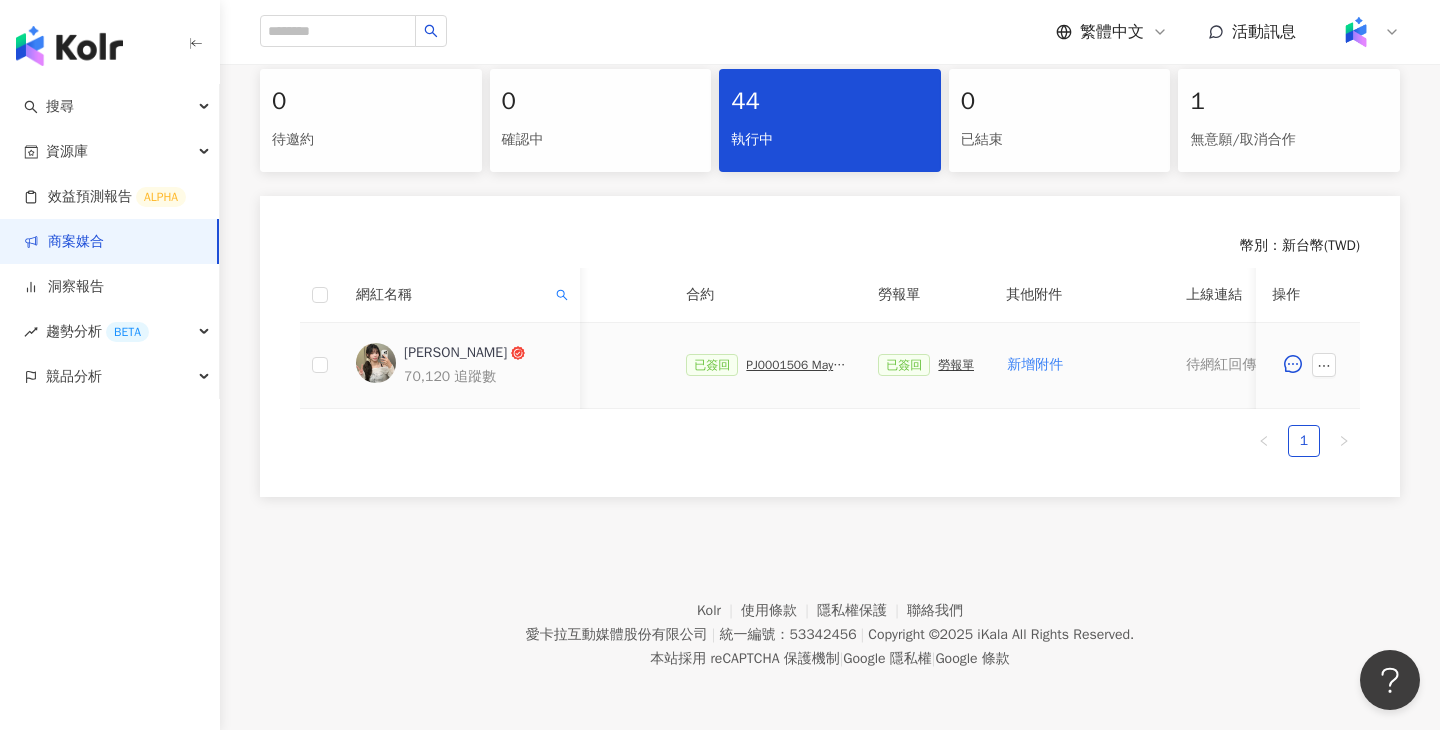 click on "勞報單" at bounding box center (956, 365) 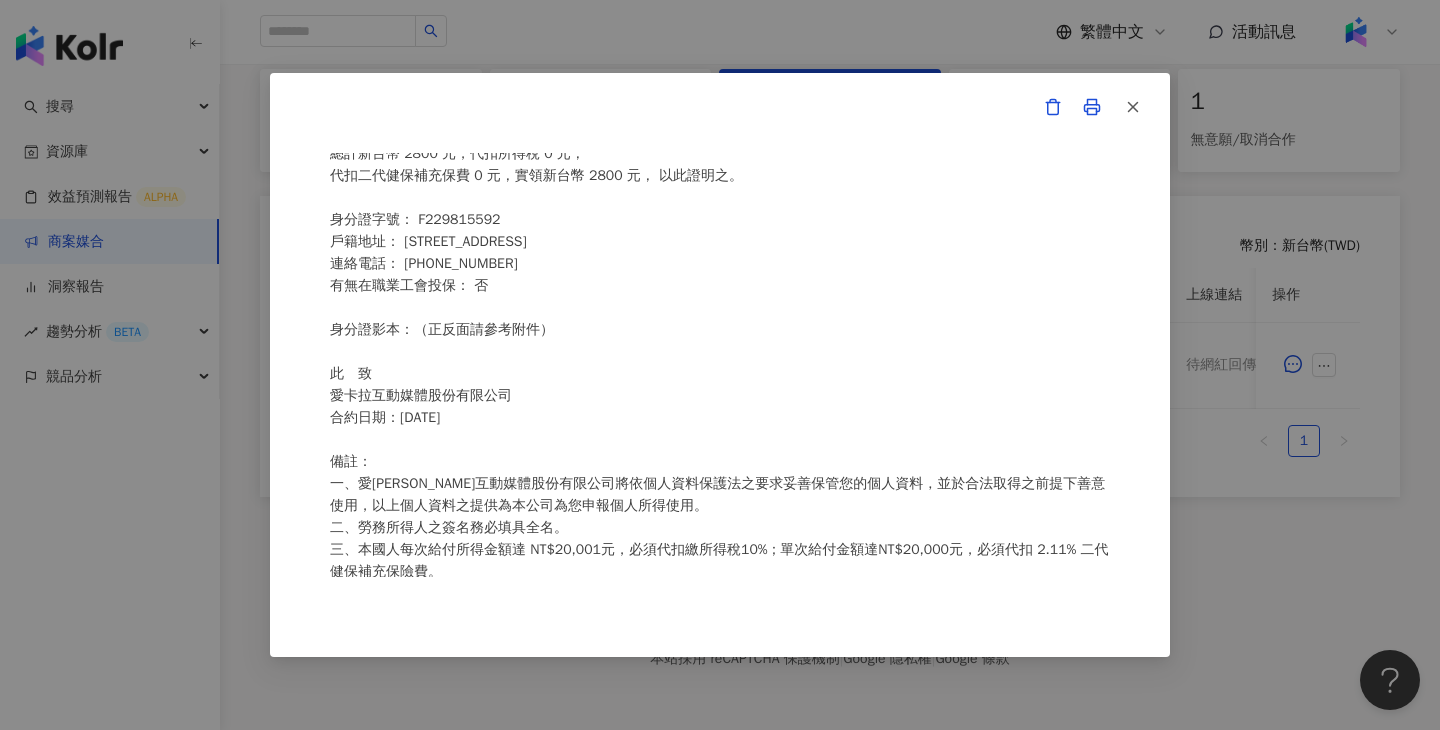 scroll, scrollTop: 101, scrollLeft: 0, axis: vertical 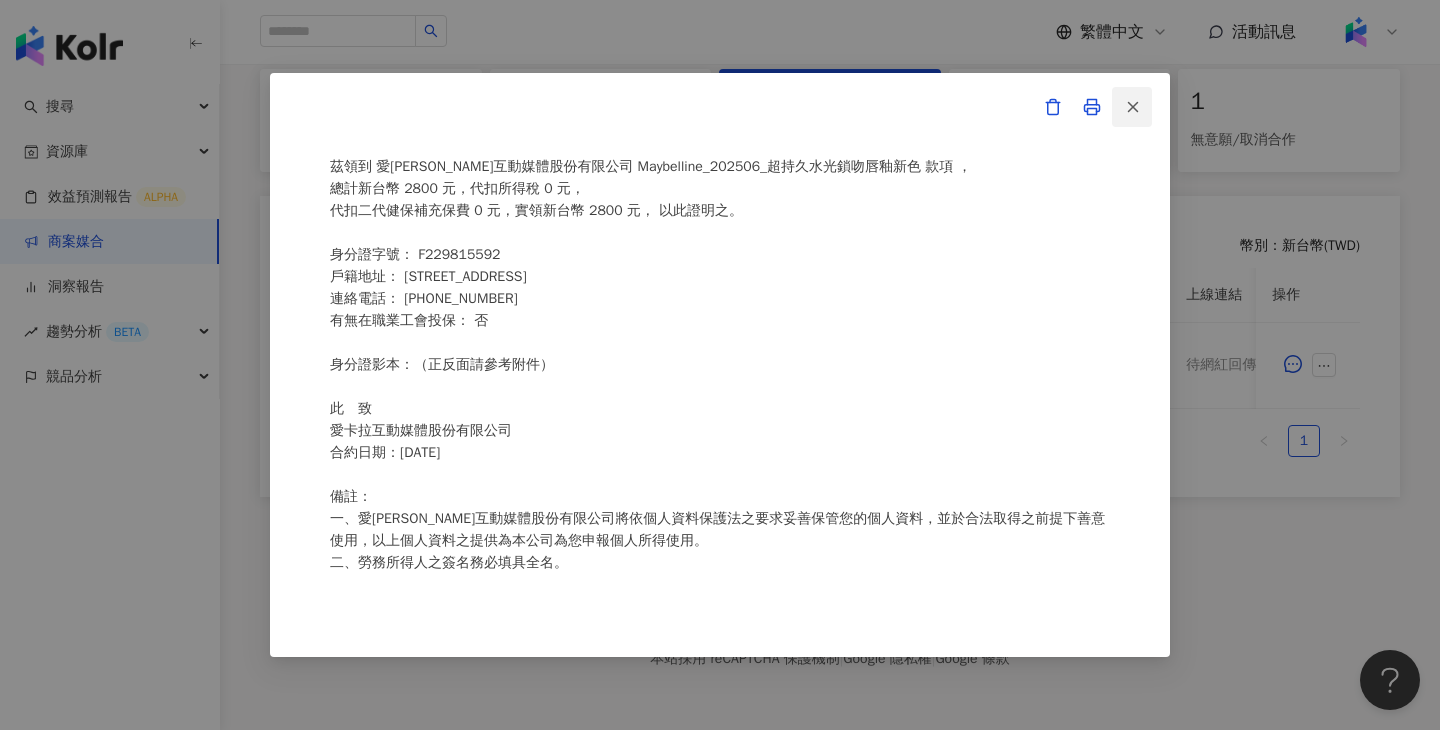 click 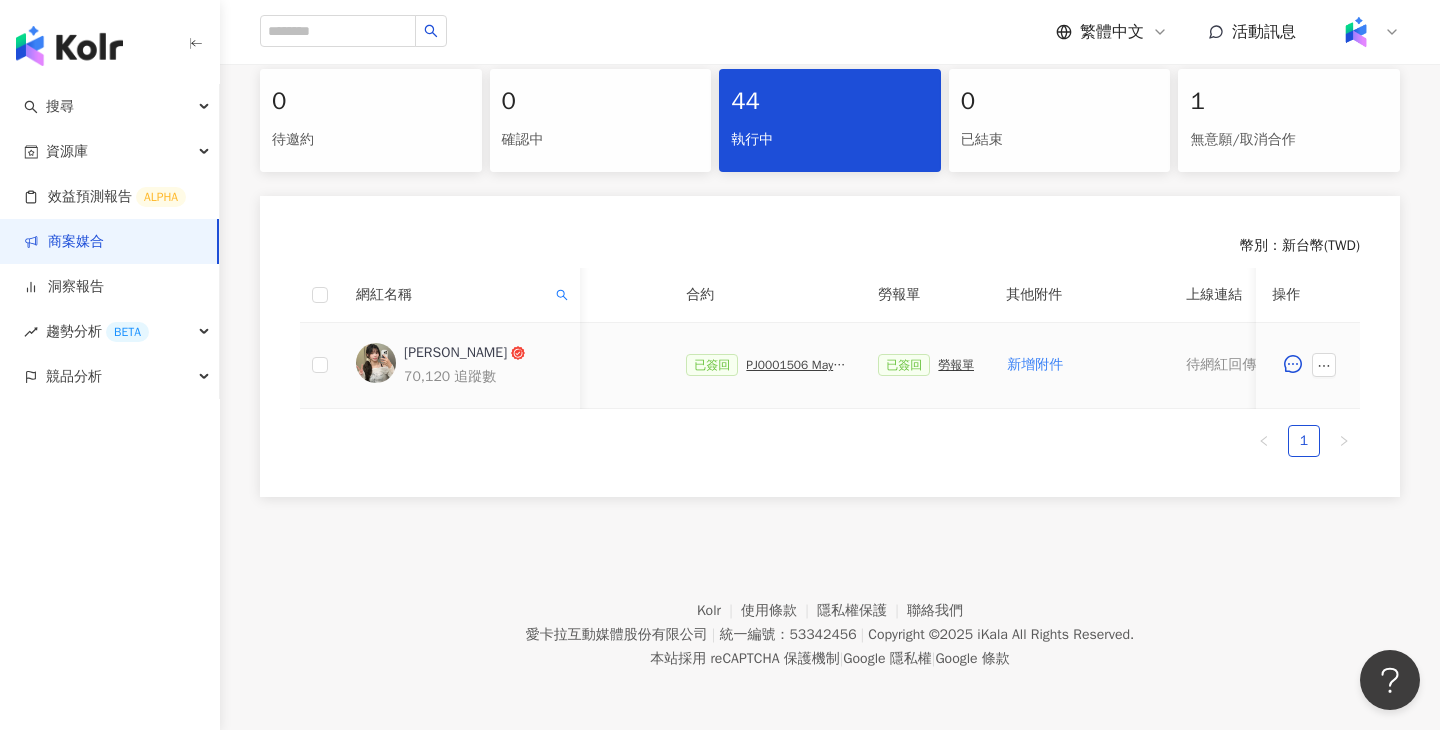 scroll, scrollTop: 0, scrollLeft: 939, axis: horizontal 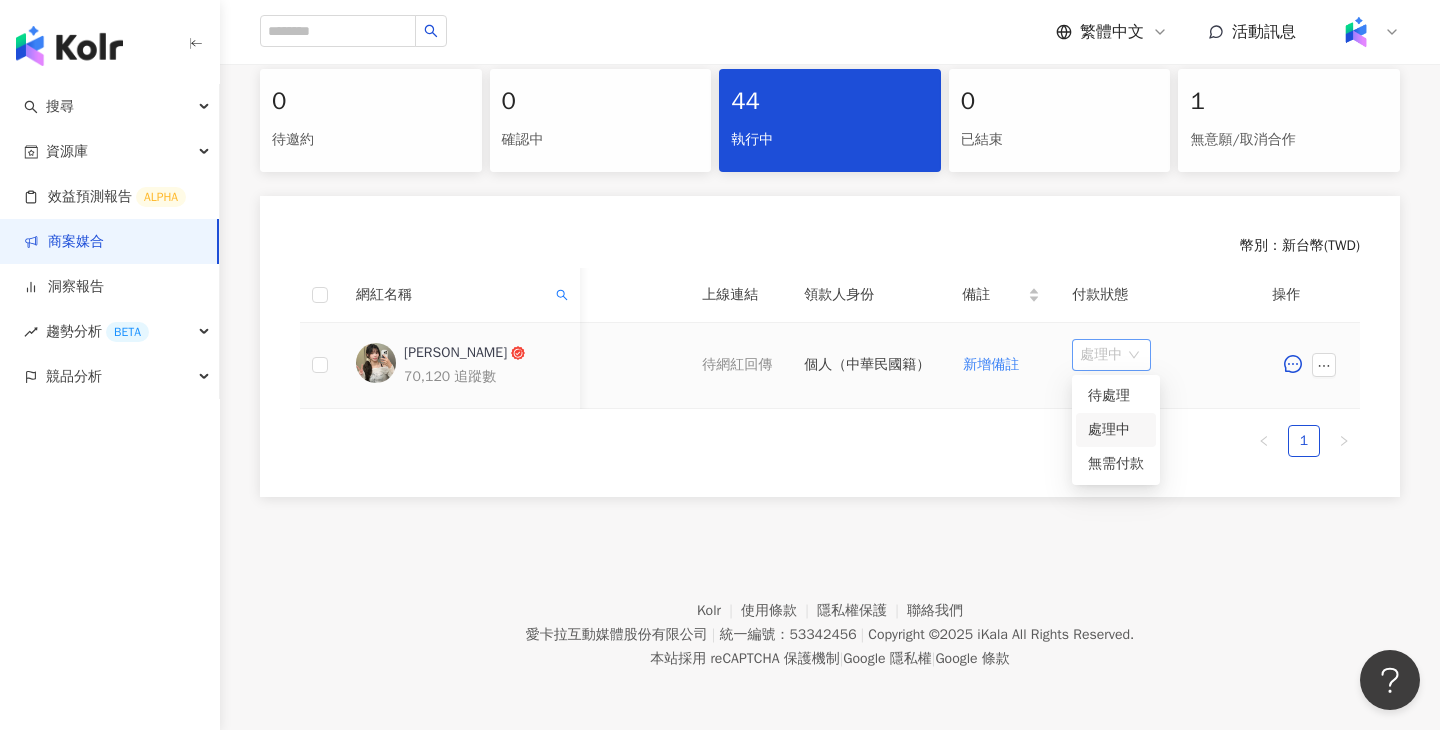 click on "處理中" at bounding box center [1111, 355] 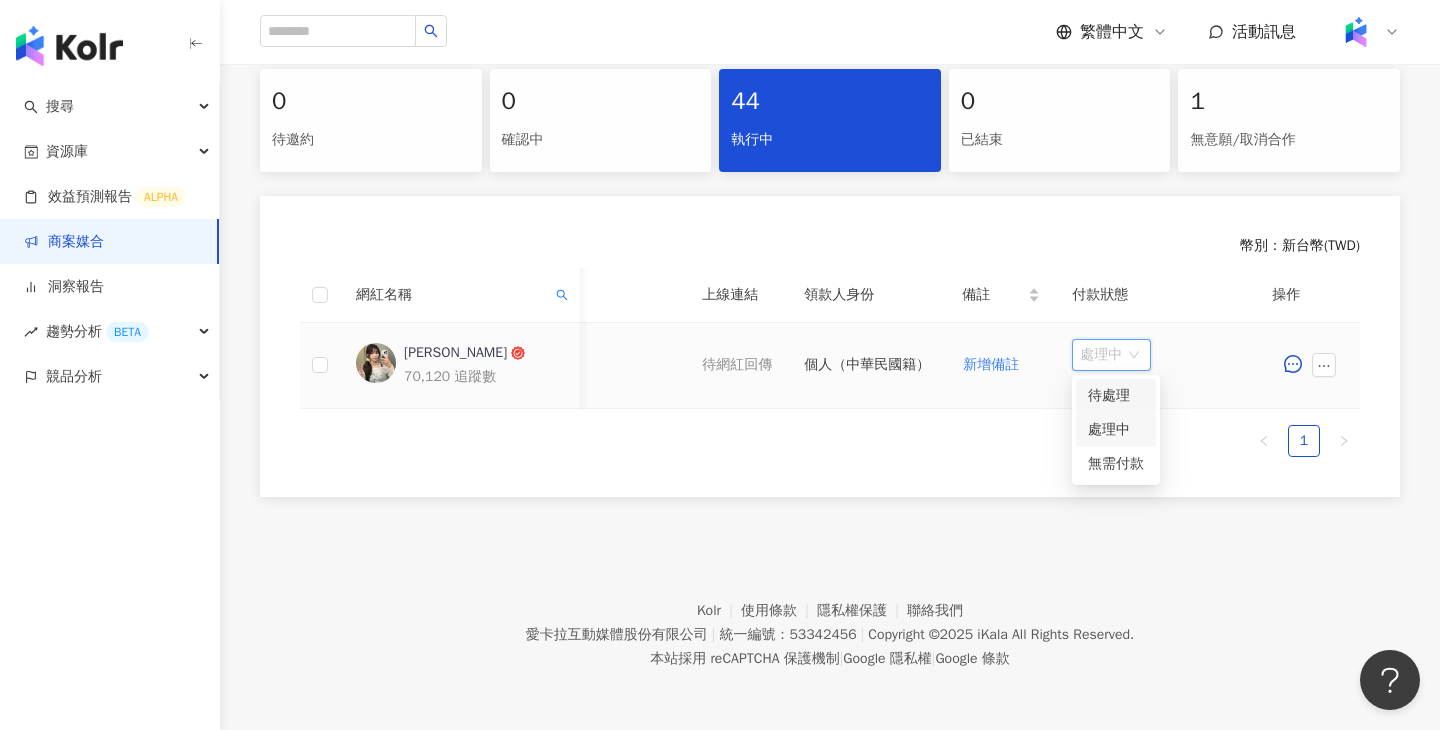 click on "待處理" at bounding box center (1116, 396) 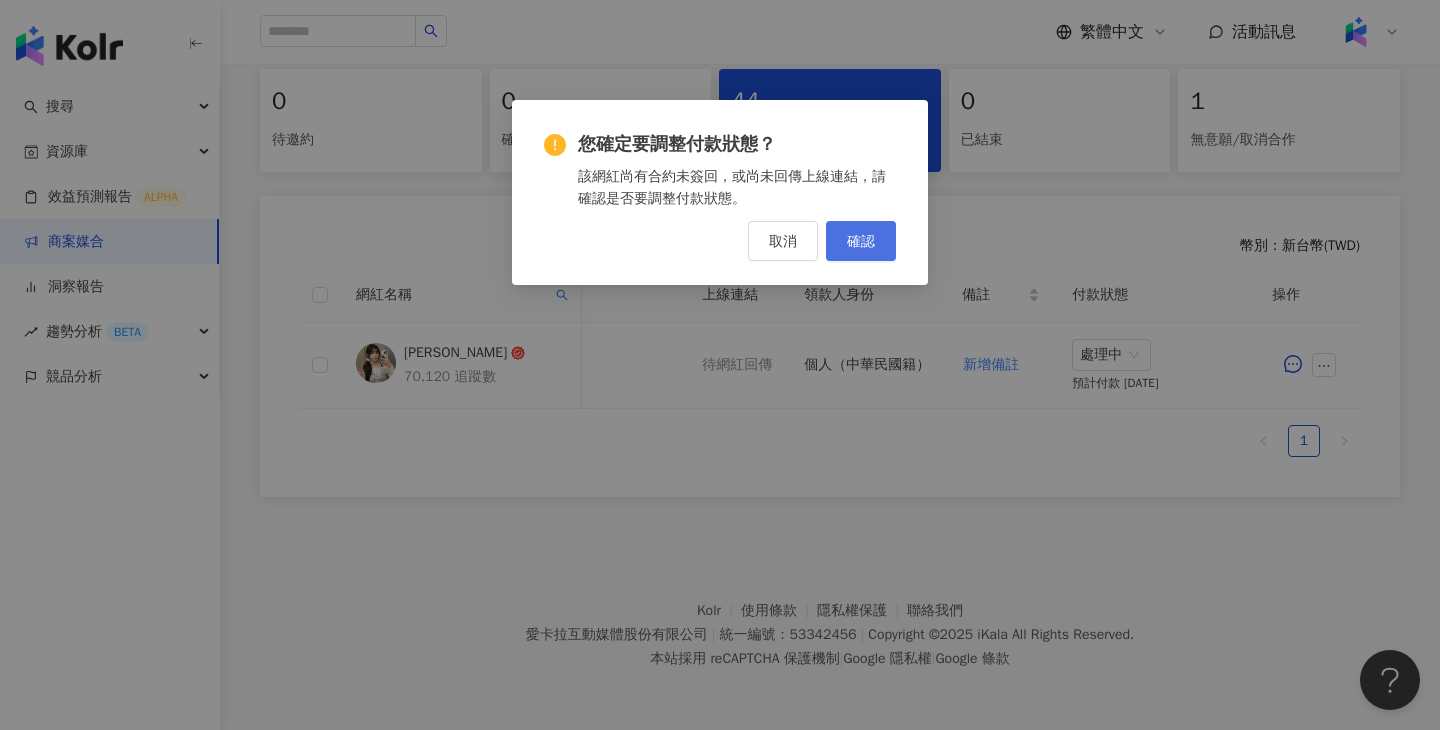 click on "確認" at bounding box center (861, 241) 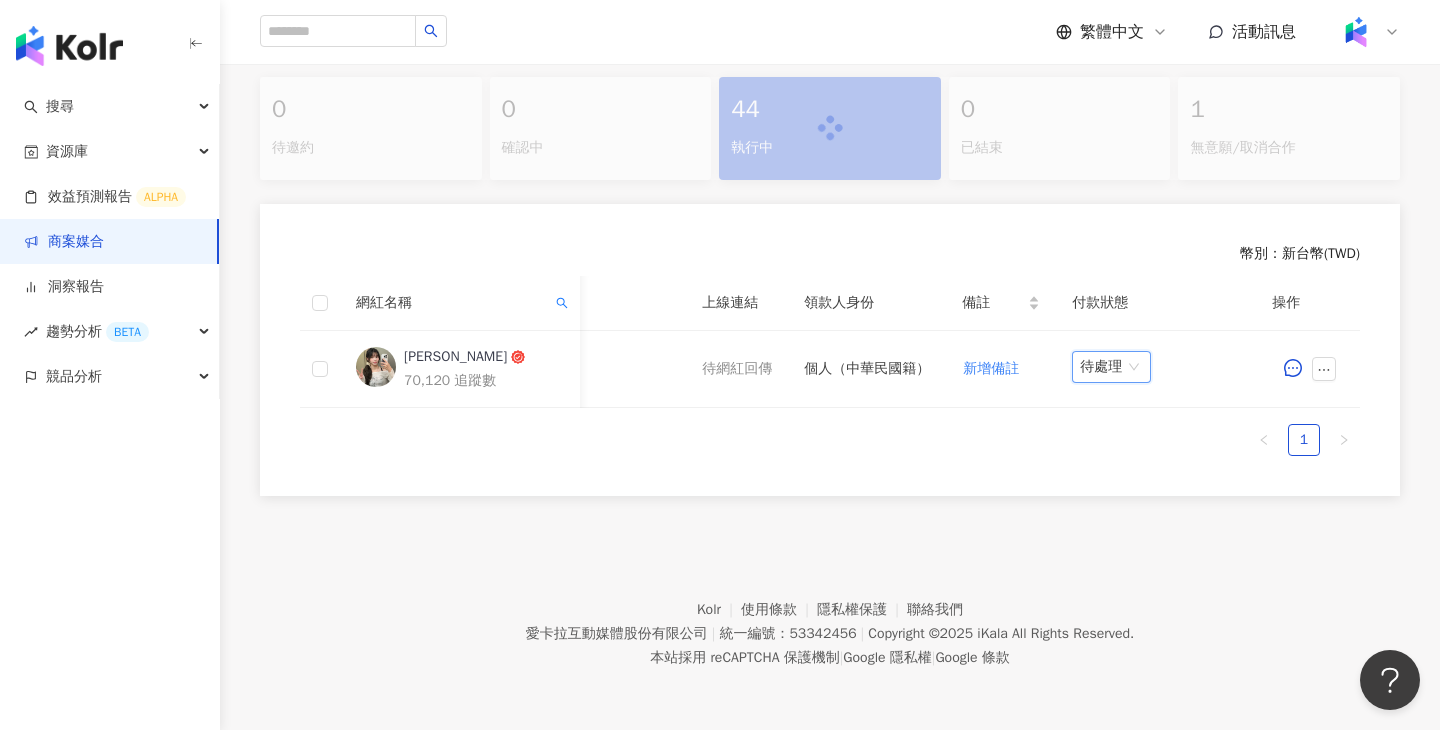 scroll, scrollTop: 411, scrollLeft: 0, axis: vertical 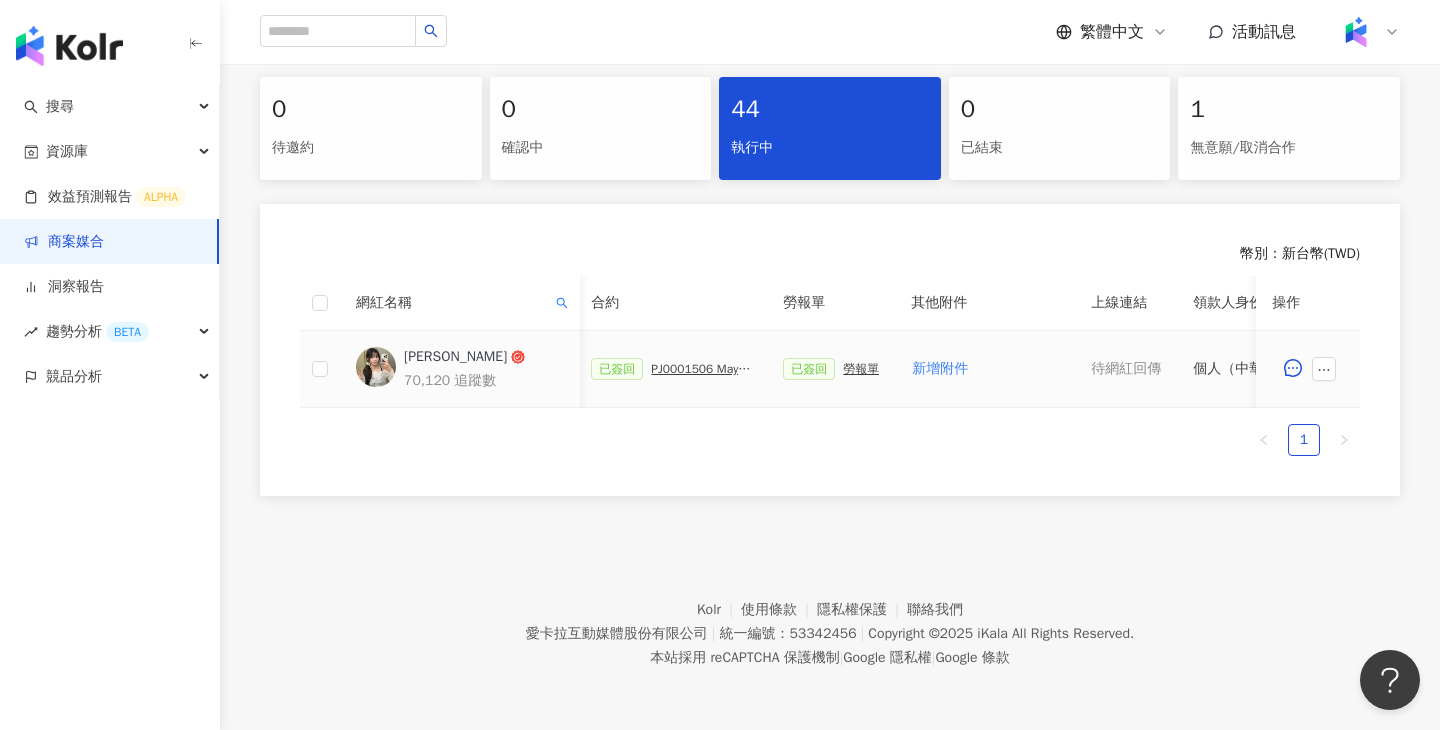 click on "勞報單" at bounding box center (861, 369) 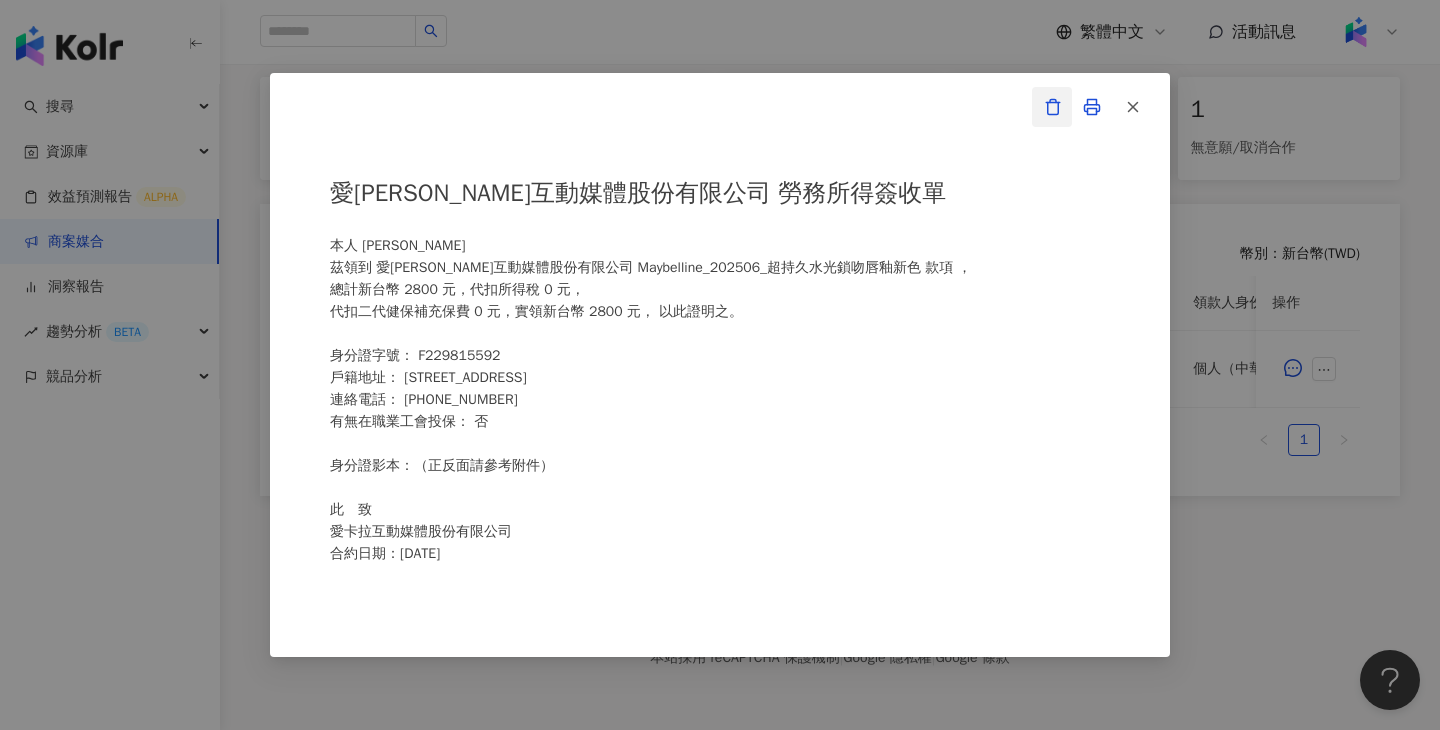 click at bounding box center (1052, 107) 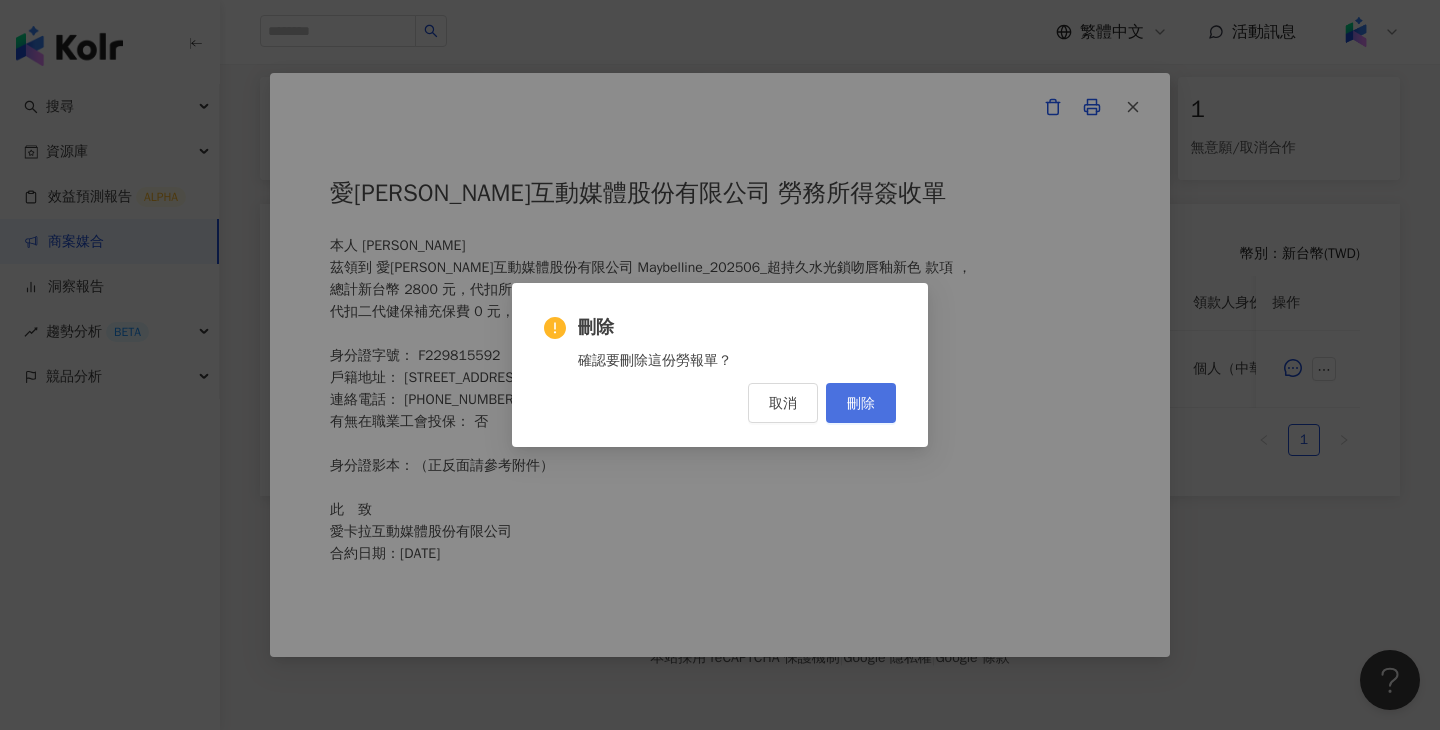 click on "刪除" at bounding box center (861, 403) 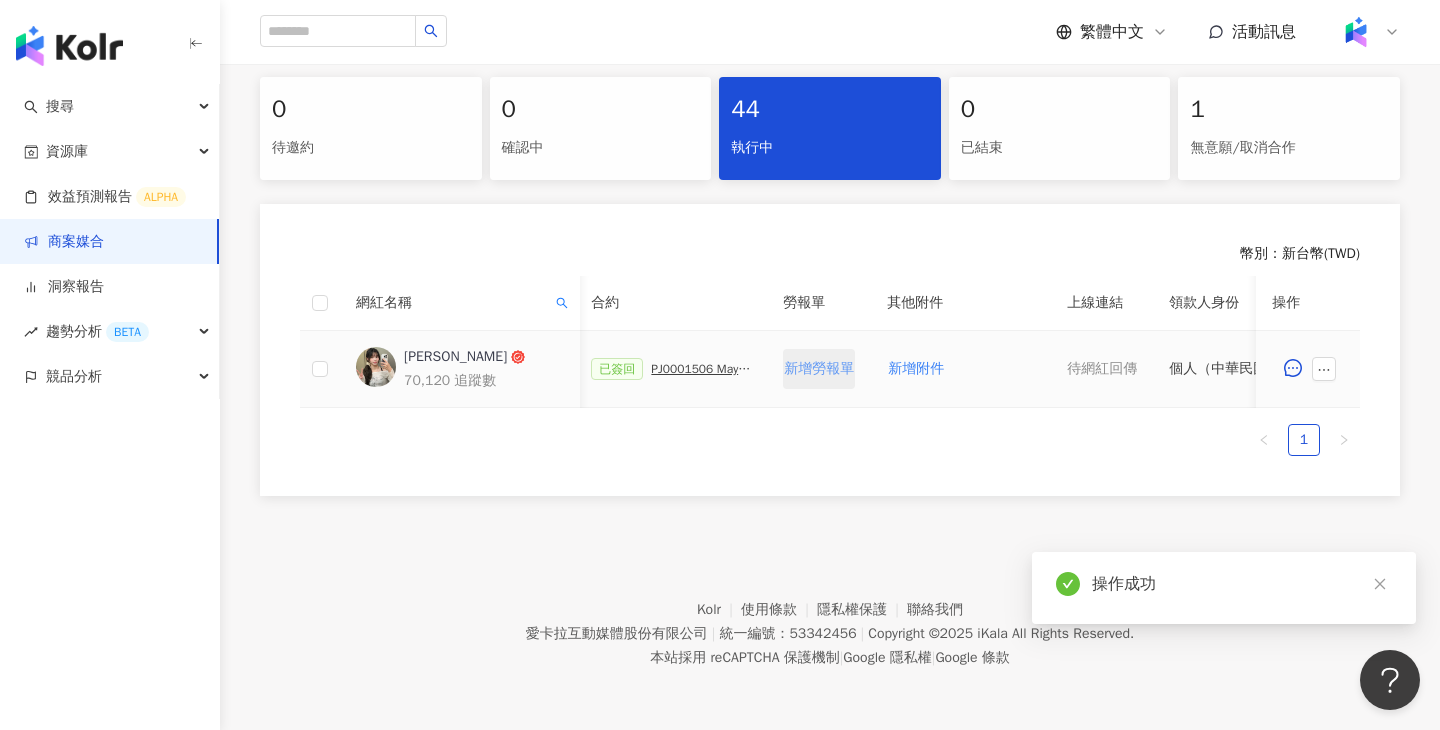 click on "新增勞報單" at bounding box center [819, 369] 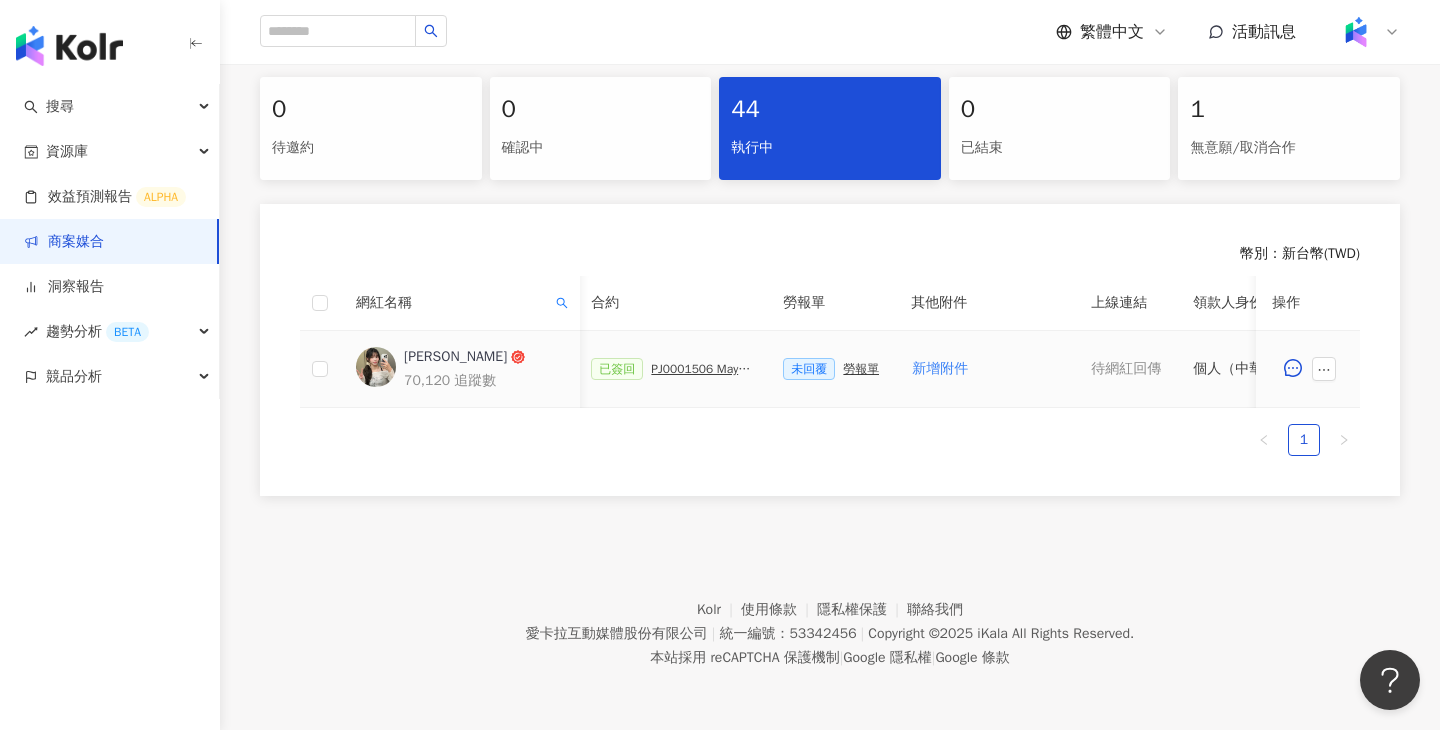 click on "勞報單" at bounding box center (861, 369) 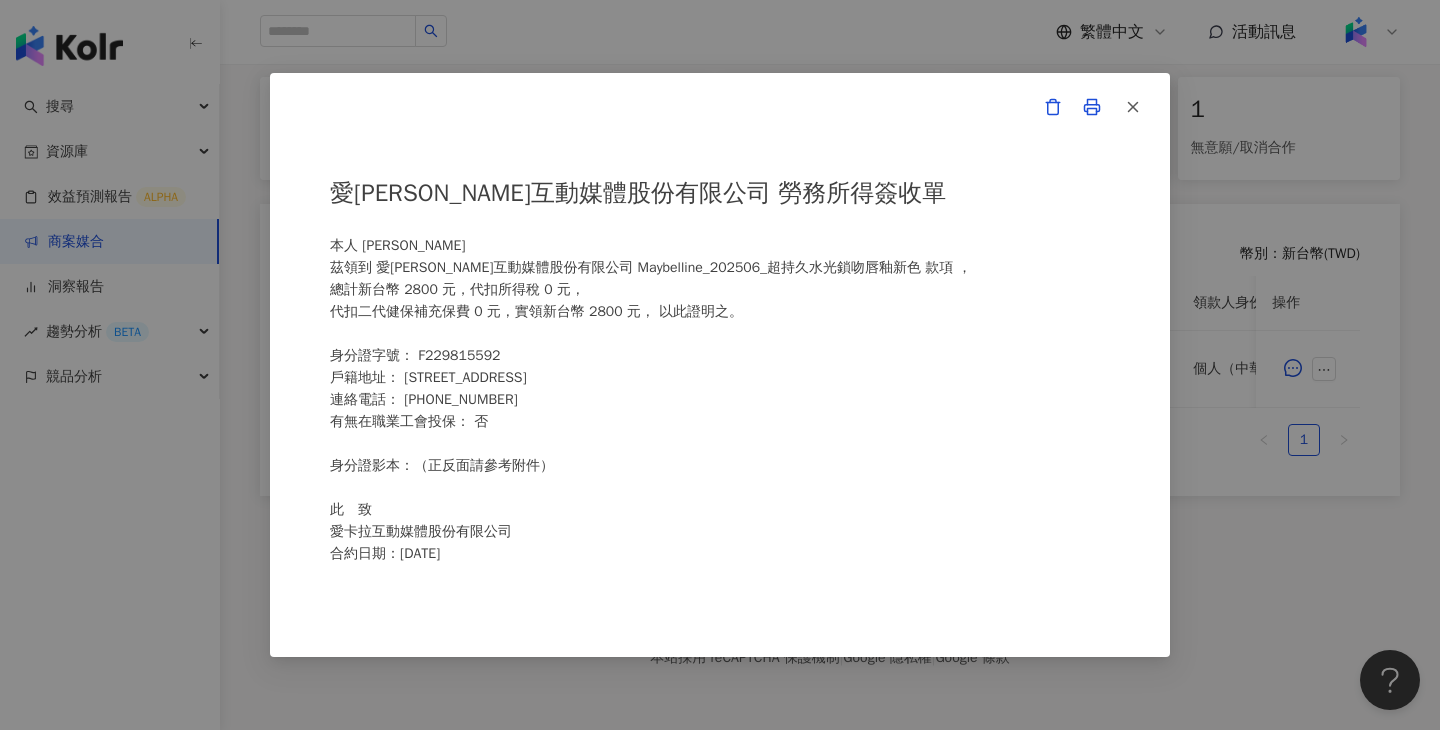 click on "愛[PERSON_NAME]互動媒體股份有限公司 勞務所得簽收單 本人 [PERSON_NAME]領到 愛[PERSON_NAME]互動媒體股份有限公司 Maybelline_202506_超持久水光鎖吻唇釉新色 款項 ，  總計新台幣 2800 元，代扣所得稅 0 元， 代扣二代健保補充保費 0 元，實領新台幣 2800 元， 以此證明之。 身分證字號： F229815592 戶籍地址： [STREET_ADDRESS] 連絡電話： [PHONE_NUMBER] 有無在職業工會投保： 否 身分證影本：（正反面請參考附件） 此　致 愛[PERSON_NAME]互動媒體股份有限公司 合約日期：[DATE] 備註： 一、愛[PERSON_NAME]互動媒體股份有限公司將依個人資料保護法之要求妥善保管您的個人資料，並於合法取得之前提下善意使用，以上個人資料之提供為本公司為您申報個人所得使用。 二、勞務所得人之簽名務必填具全名。 身分證正面 身分證反面" at bounding box center (720, 365) 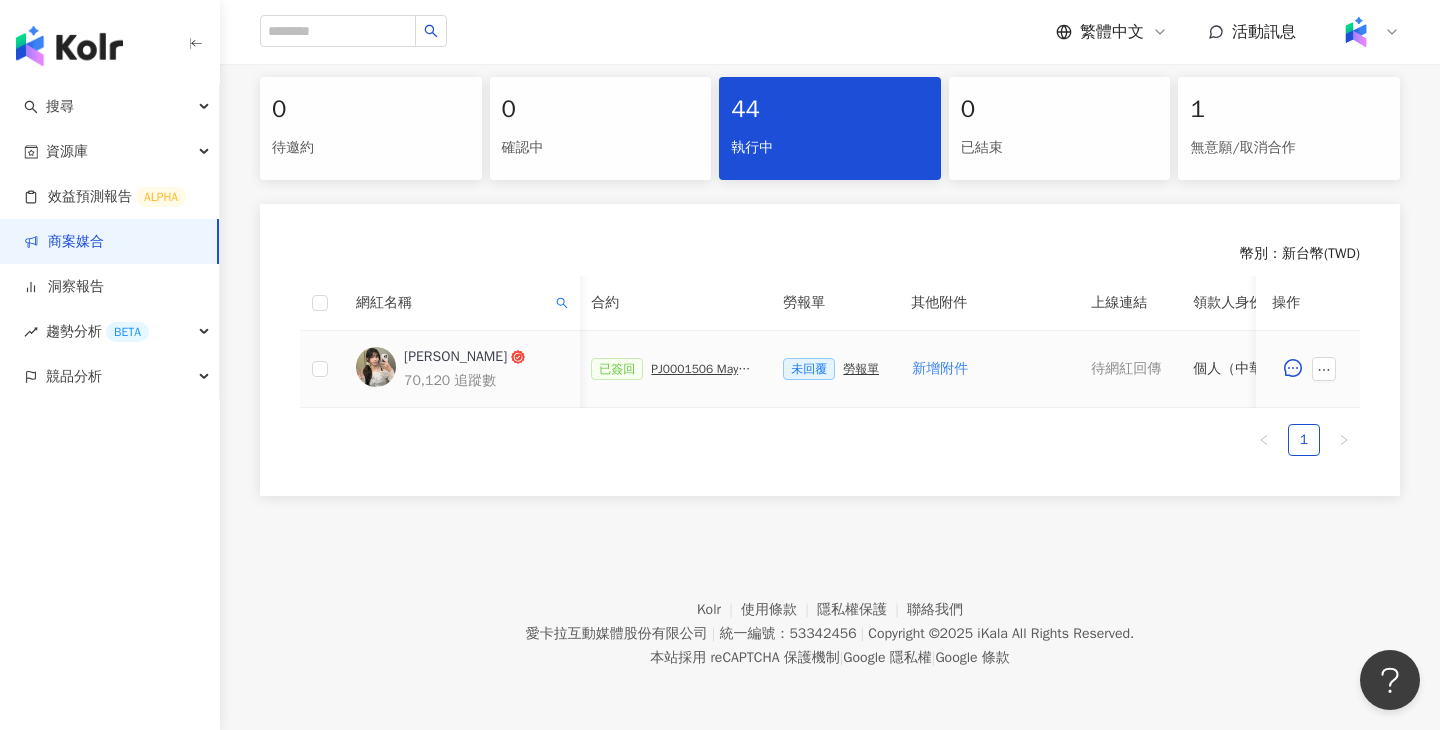 click on "新增附件" at bounding box center (985, 369) 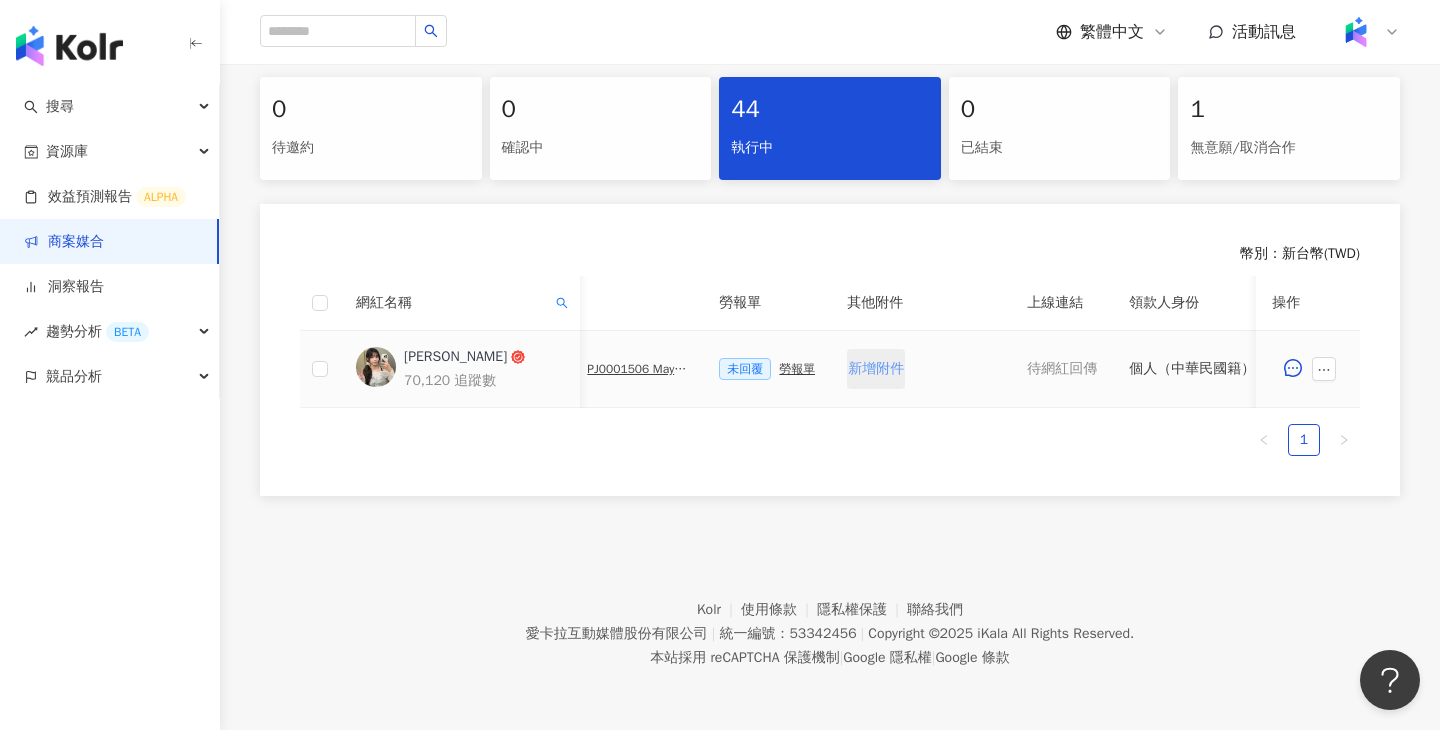 scroll, scrollTop: 0, scrollLeft: 612, axis: horizontal 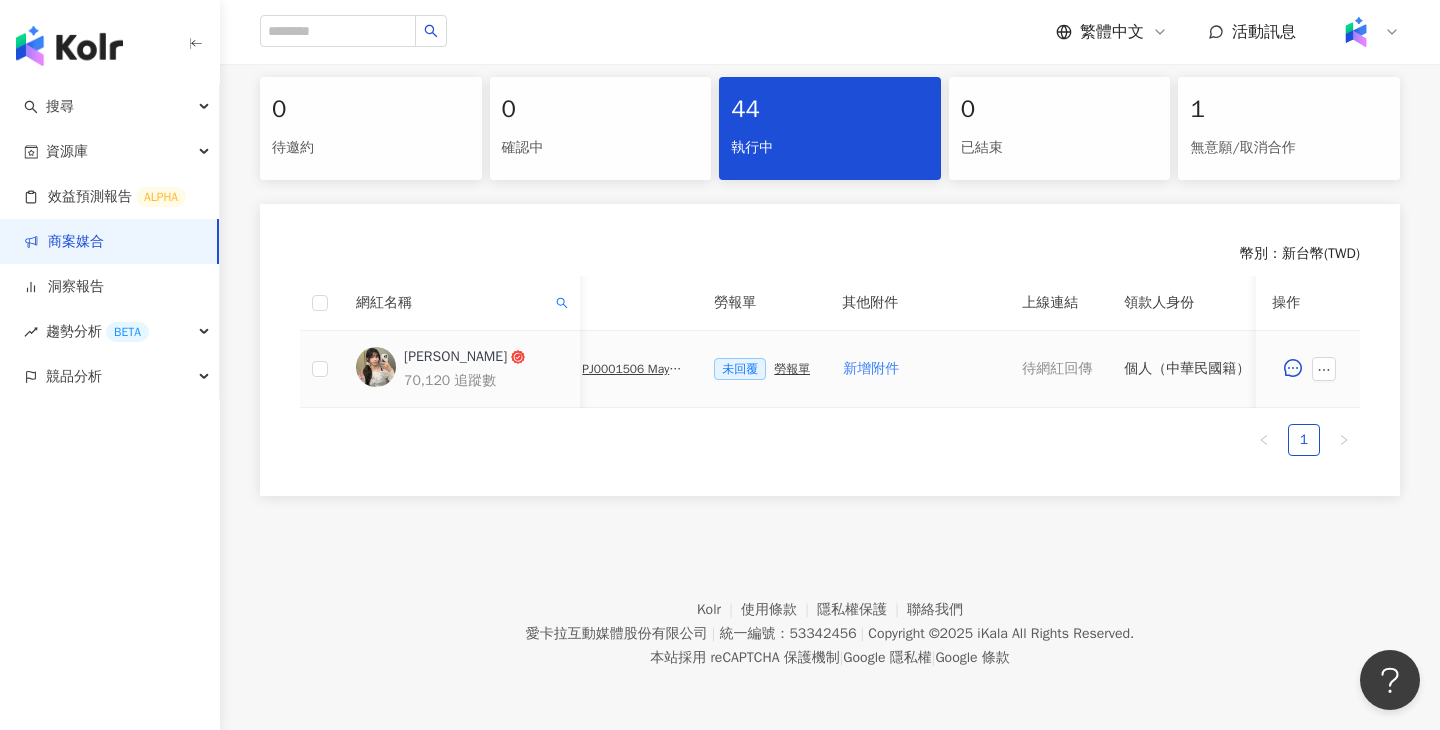 click on "勞報單" at bounding box center [792, 369] 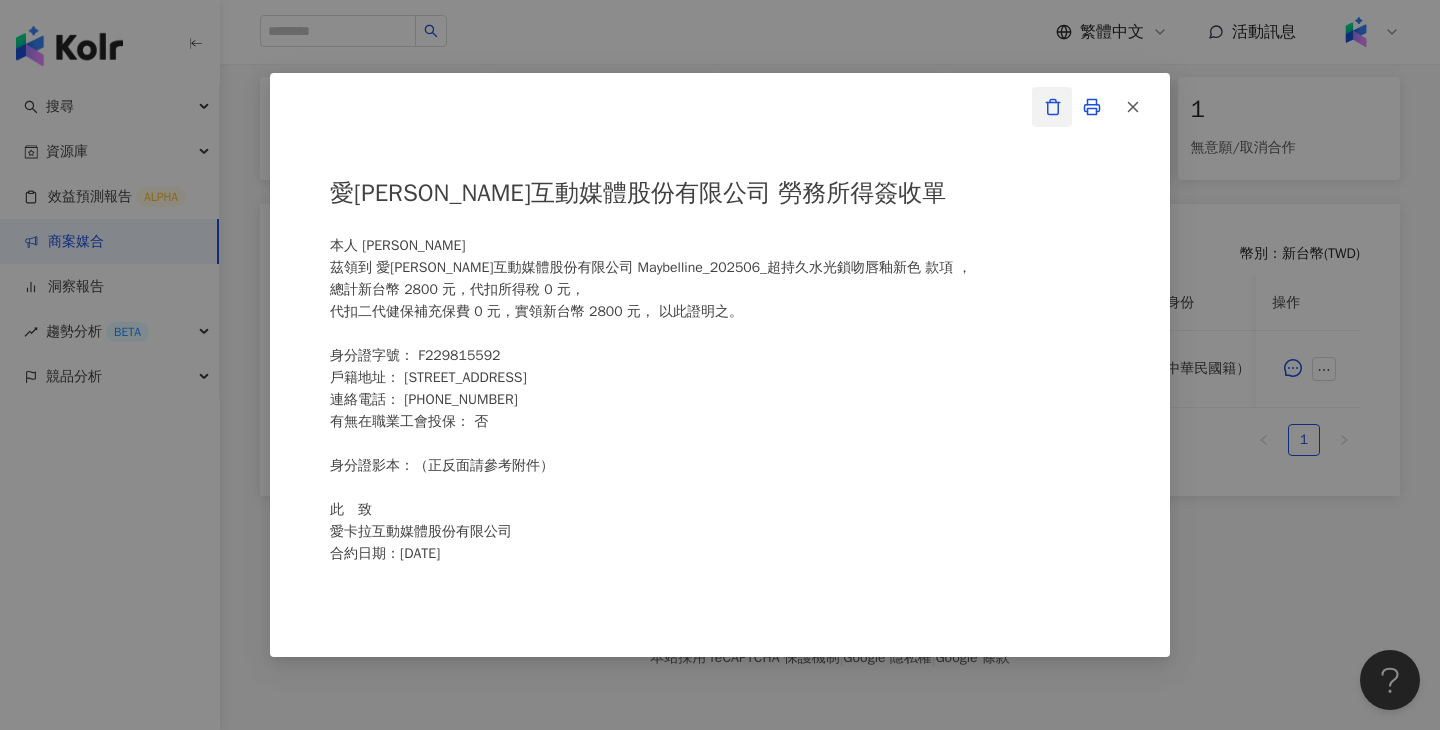click 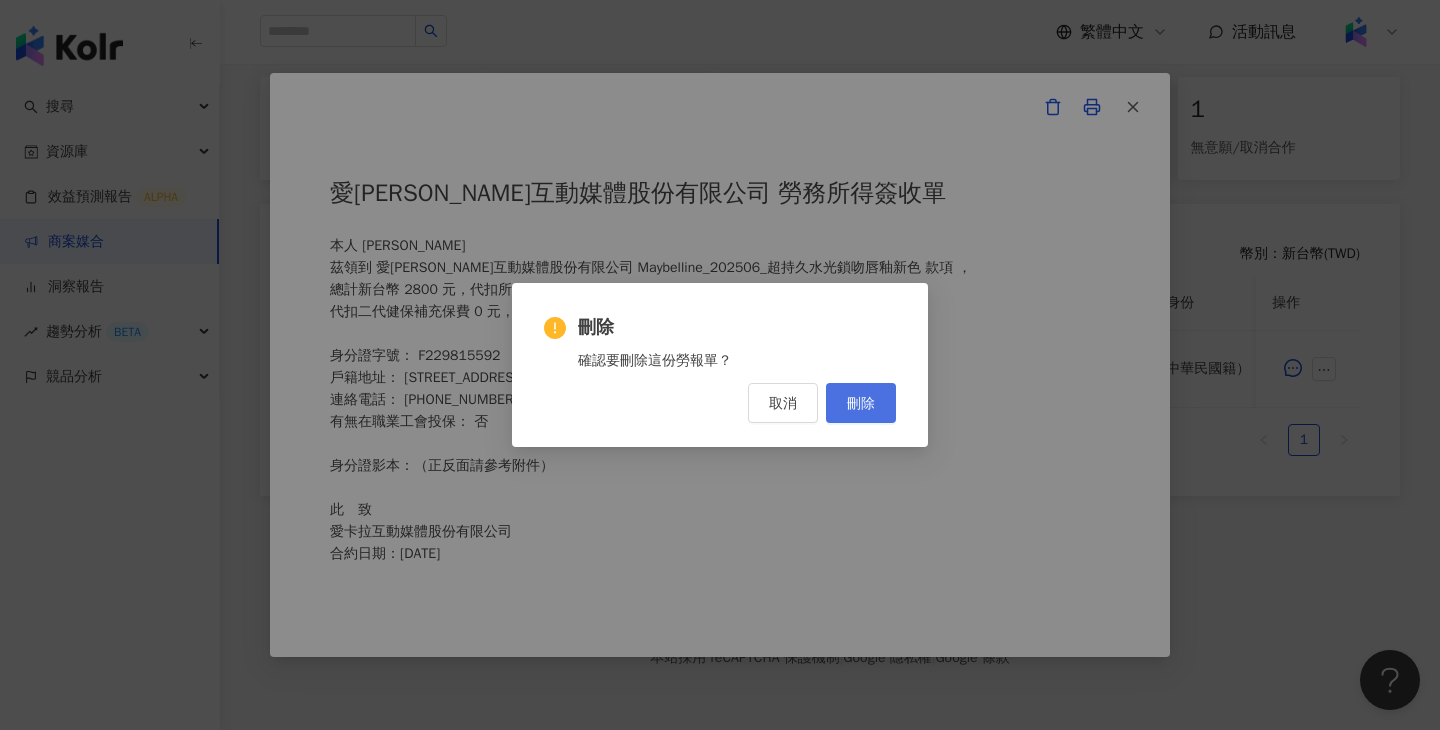 click on "刪除" at bounding box center [861, 403] 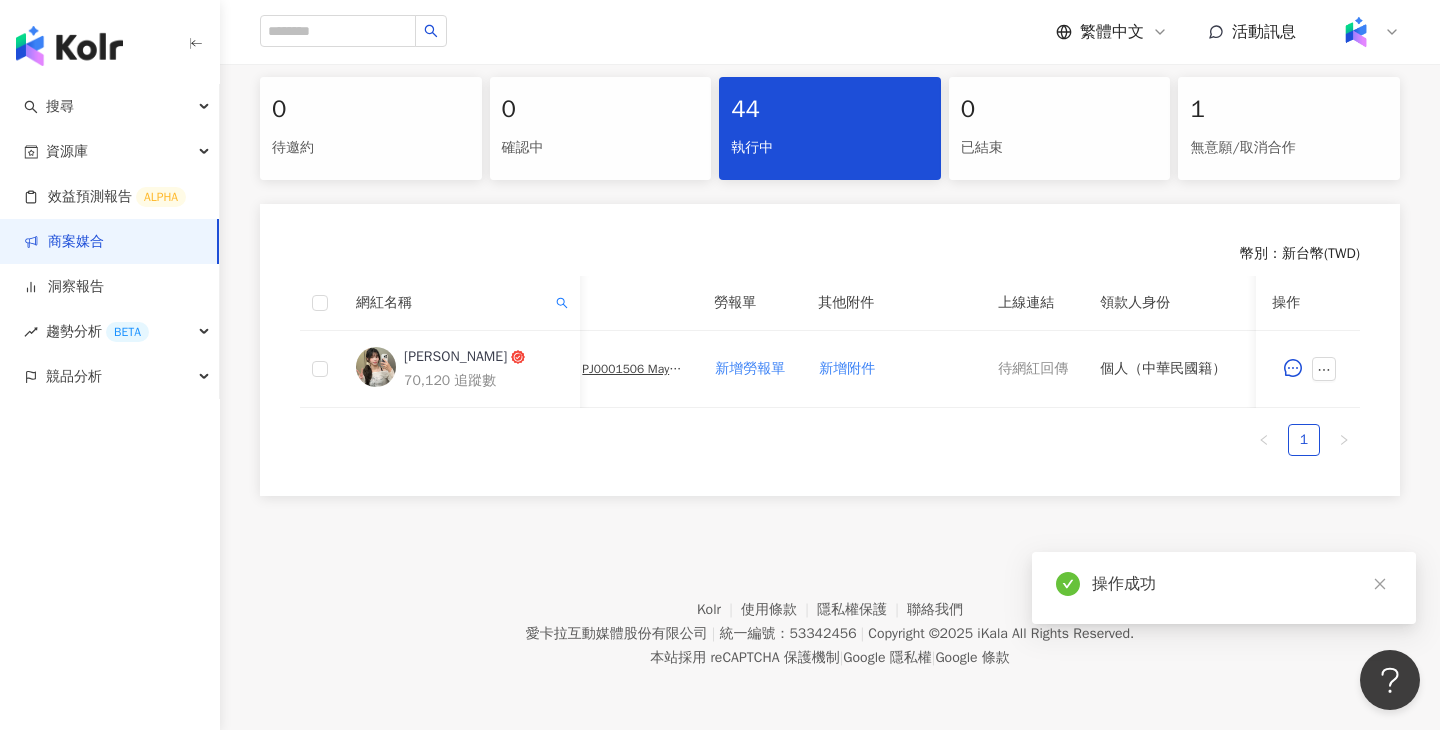 scroll, scrollTop: 0, scrollLeft: 915, axis: horizontal 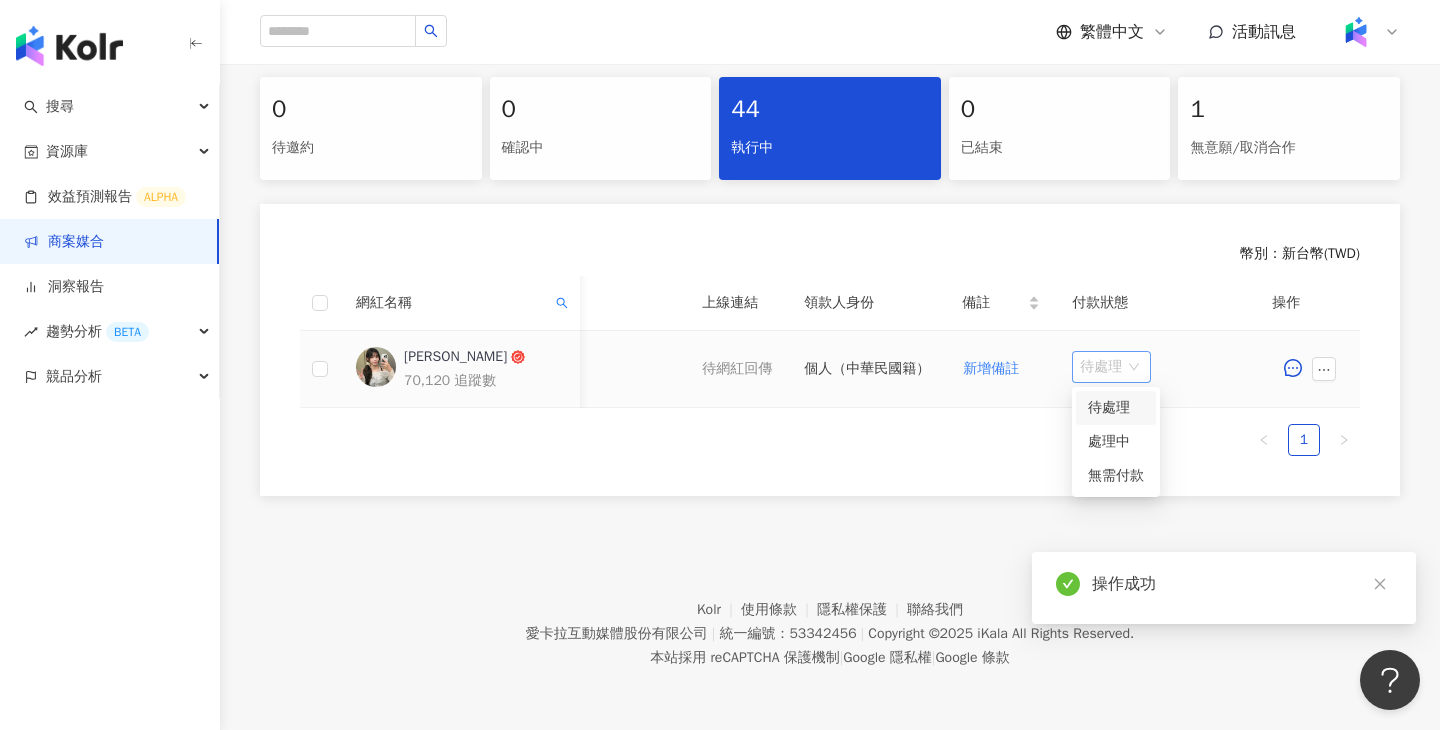 click on "待處理" at bounding box center (1111, 367) 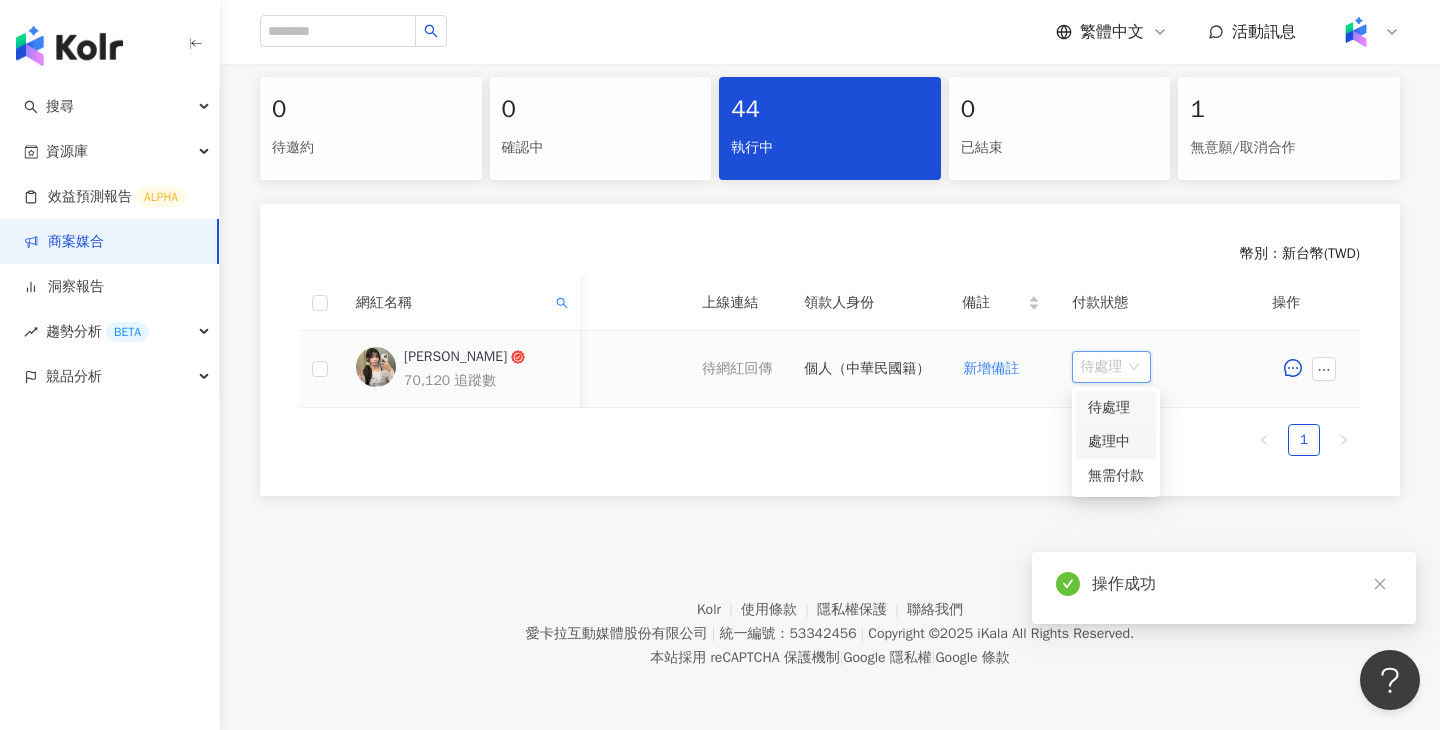 click on "處理中" at bounding box center (1116, 442) 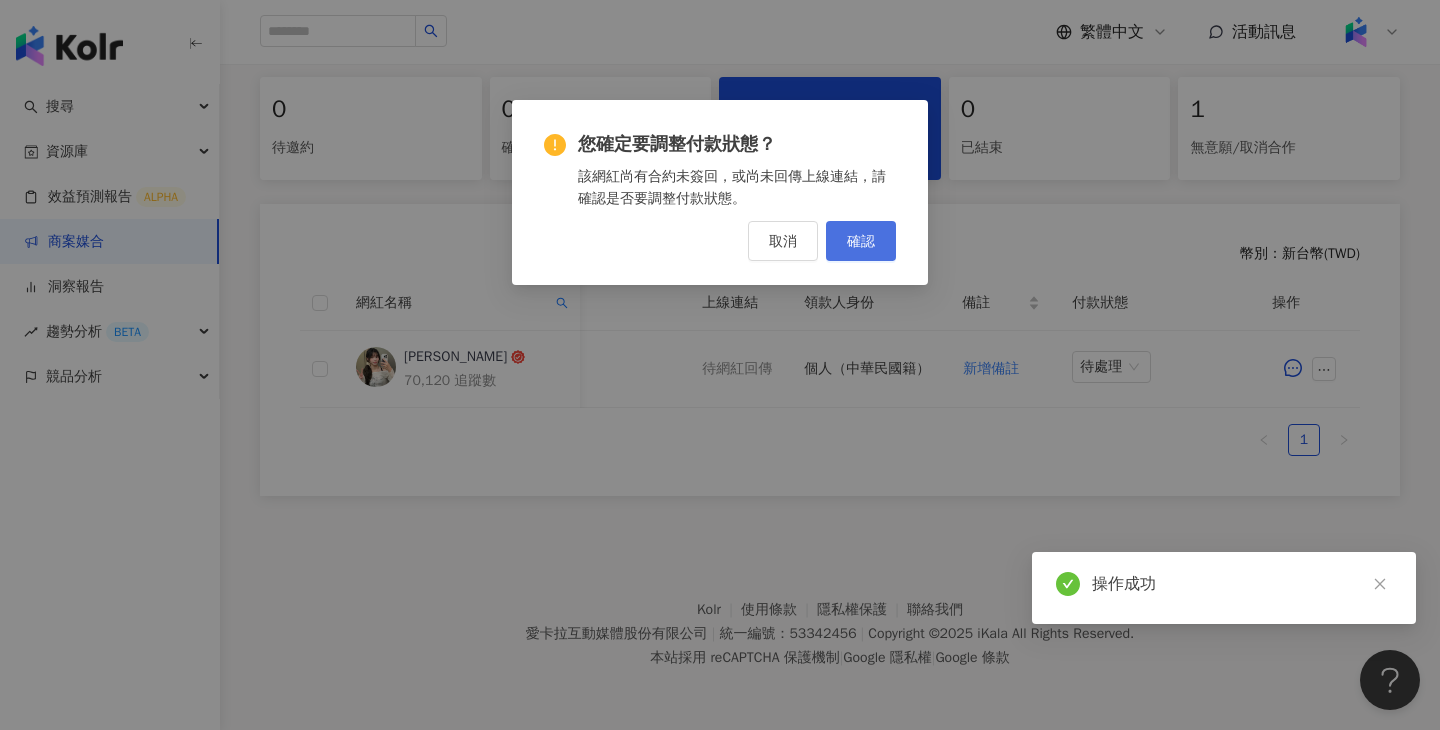 click on "確認" at bounding box center [861, 241] 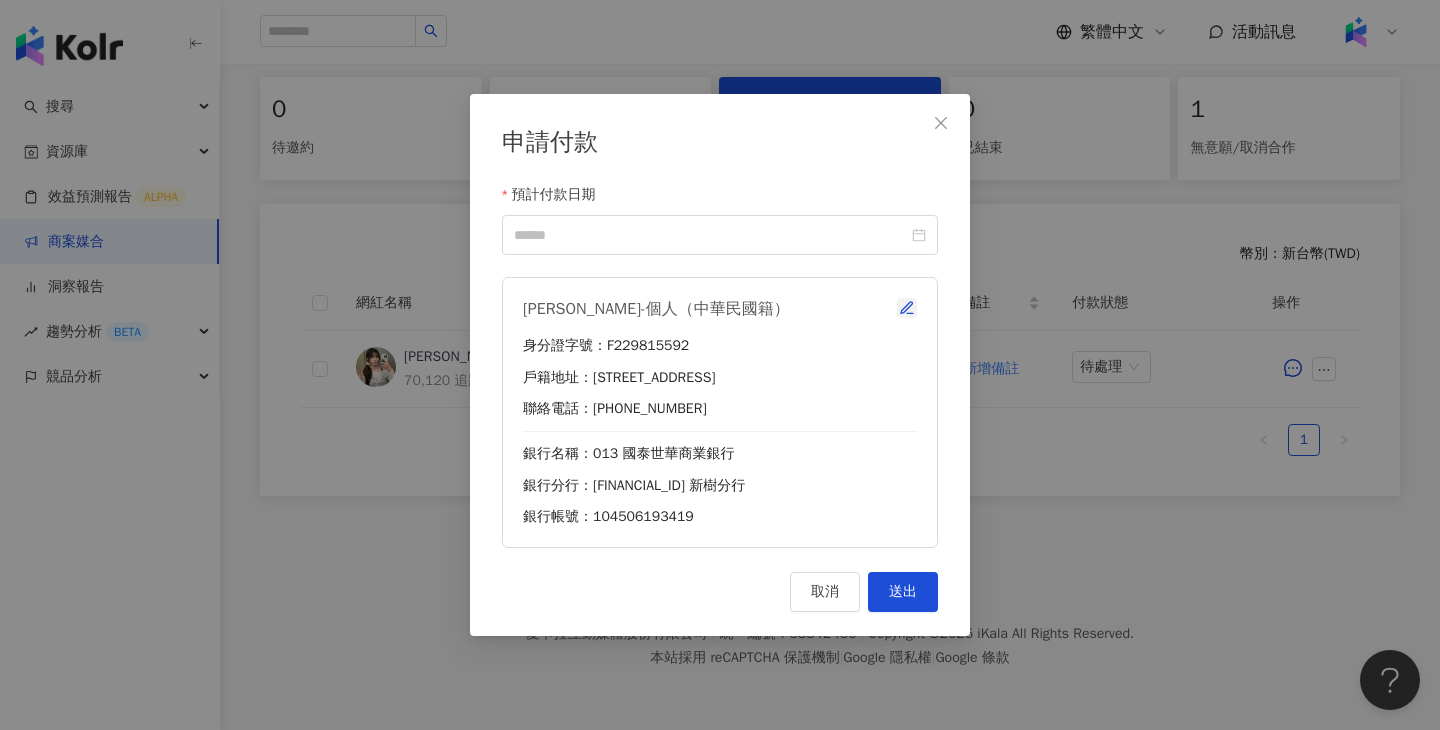 click 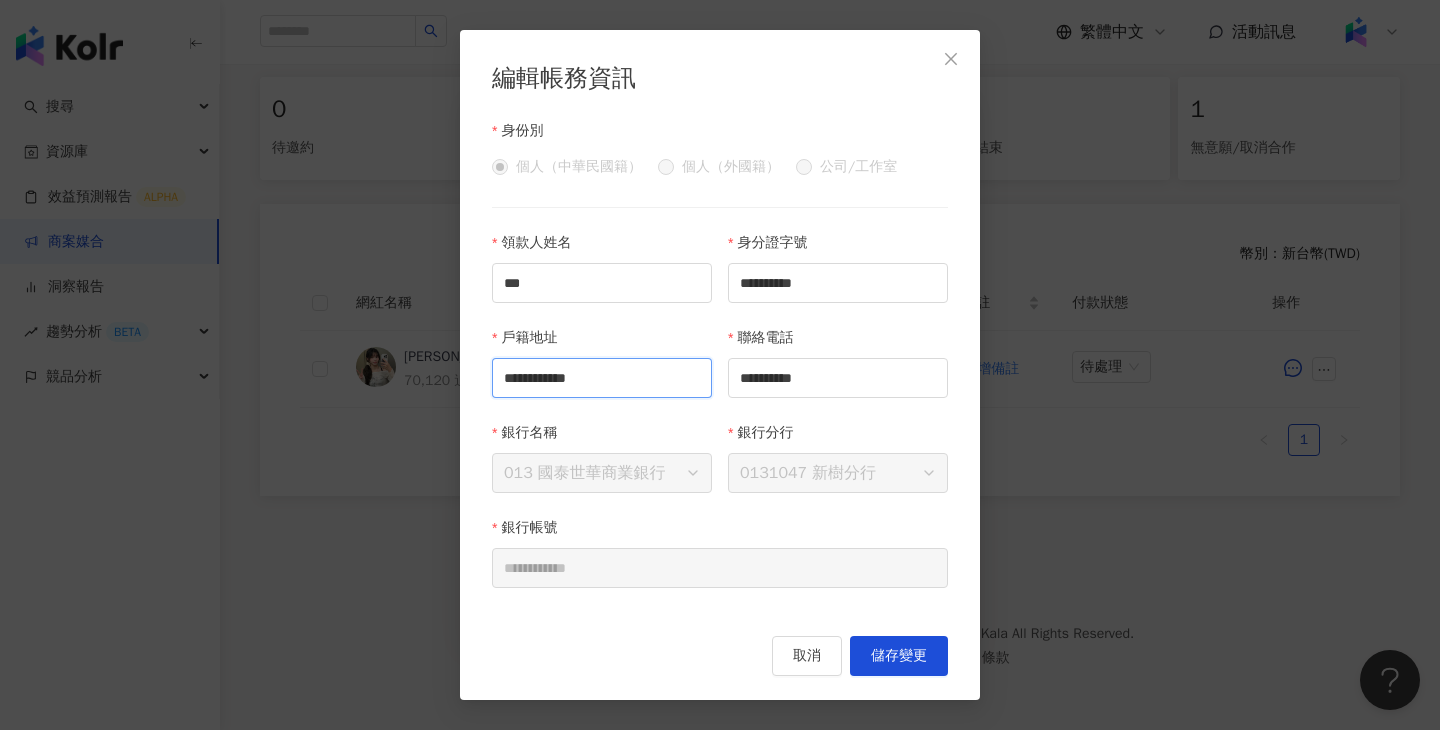 click on "**********" at bounding box center (602, 378) 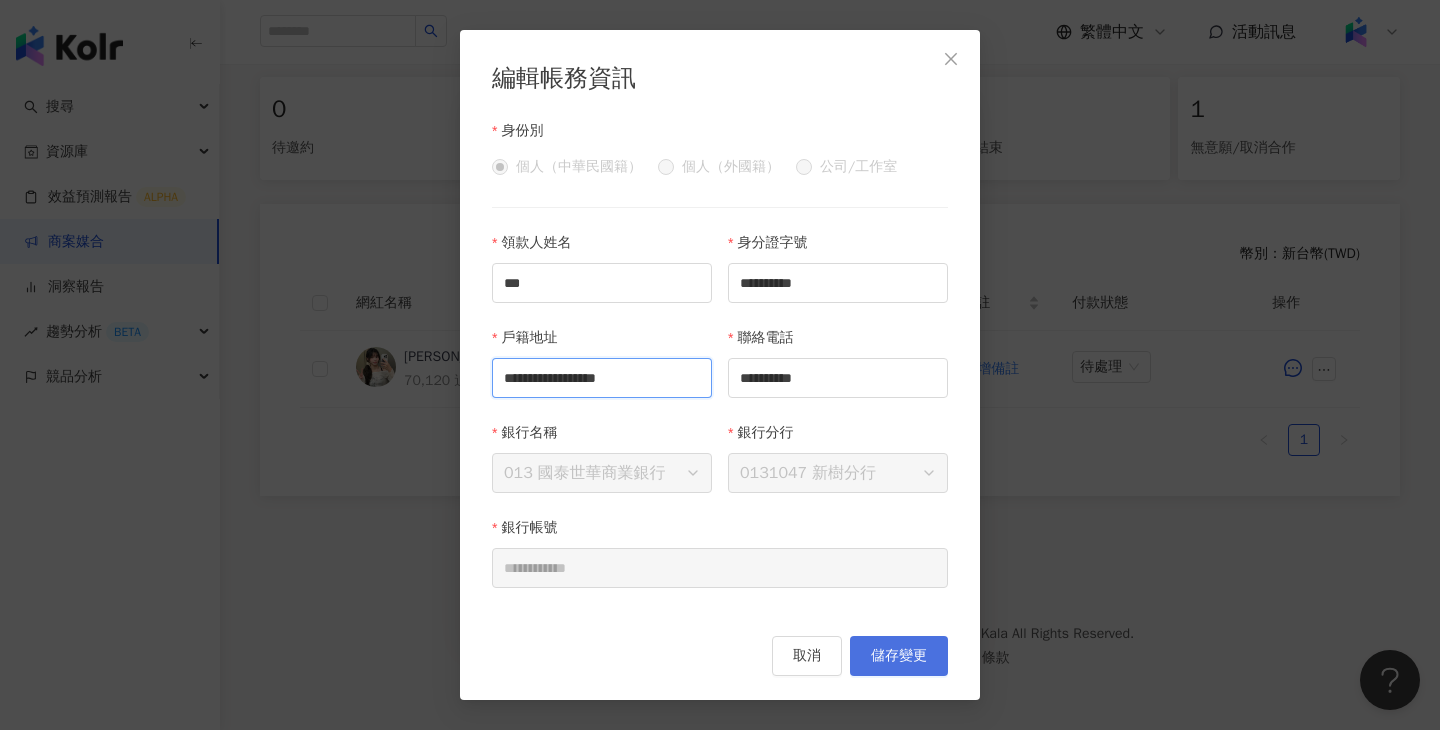 type on "**********" 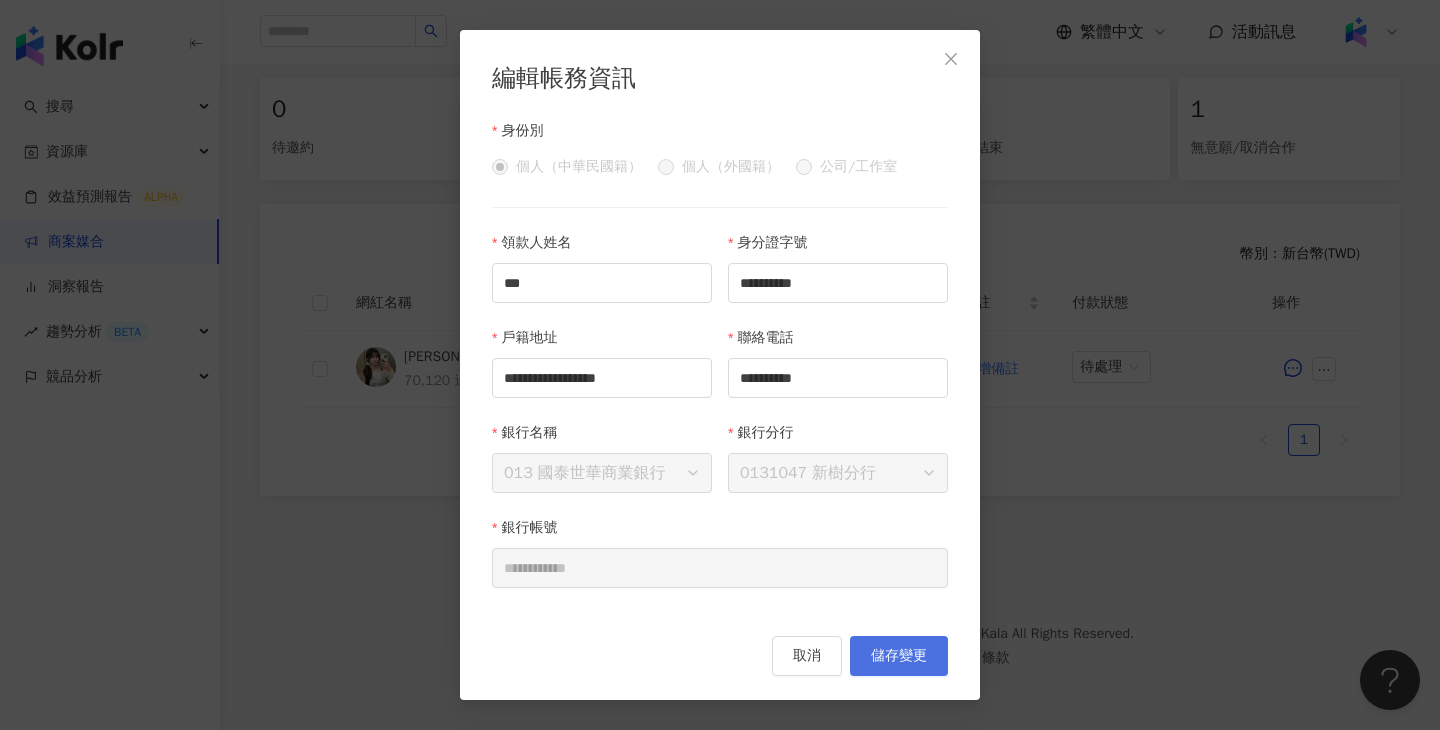click on "儲存變更" at bounding box center [899, 656] 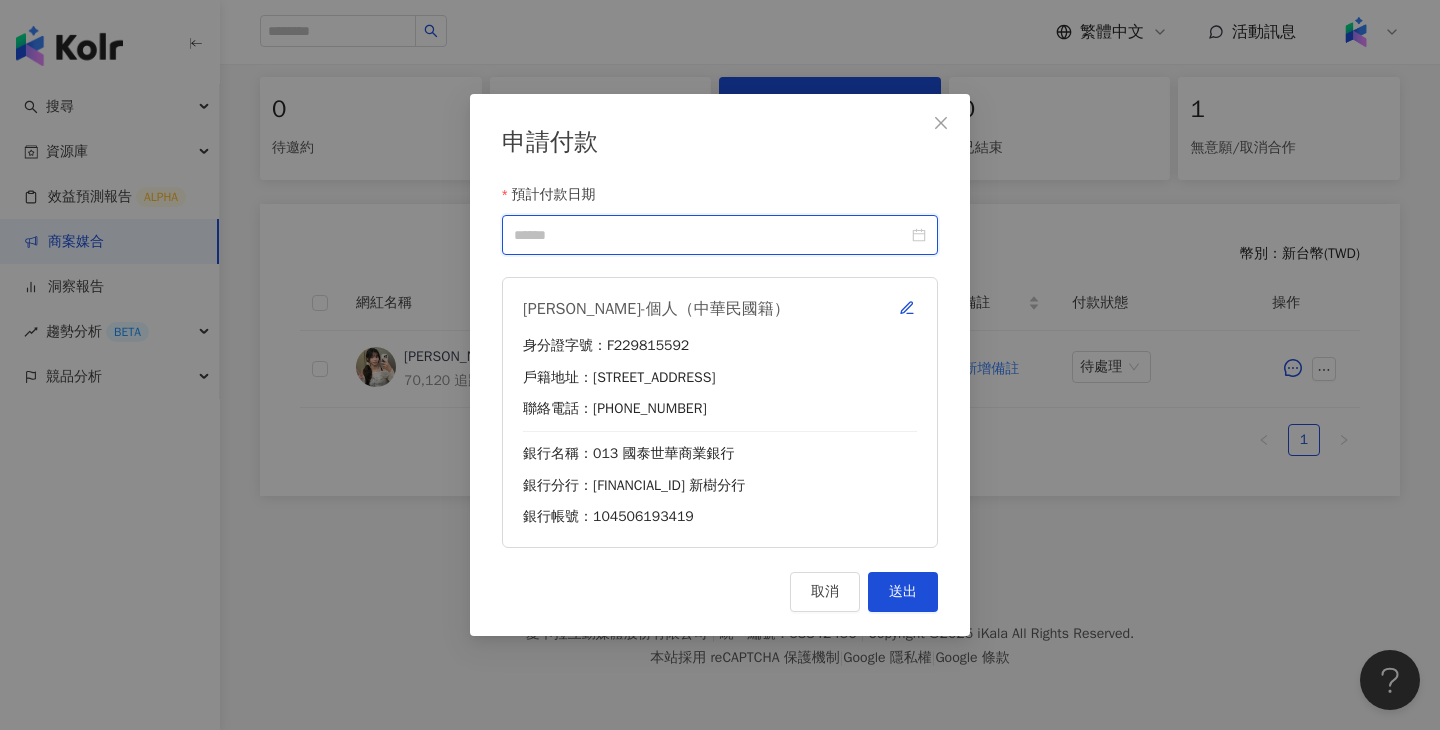 click on "預計付款日期" at bounding box center [711, 235] 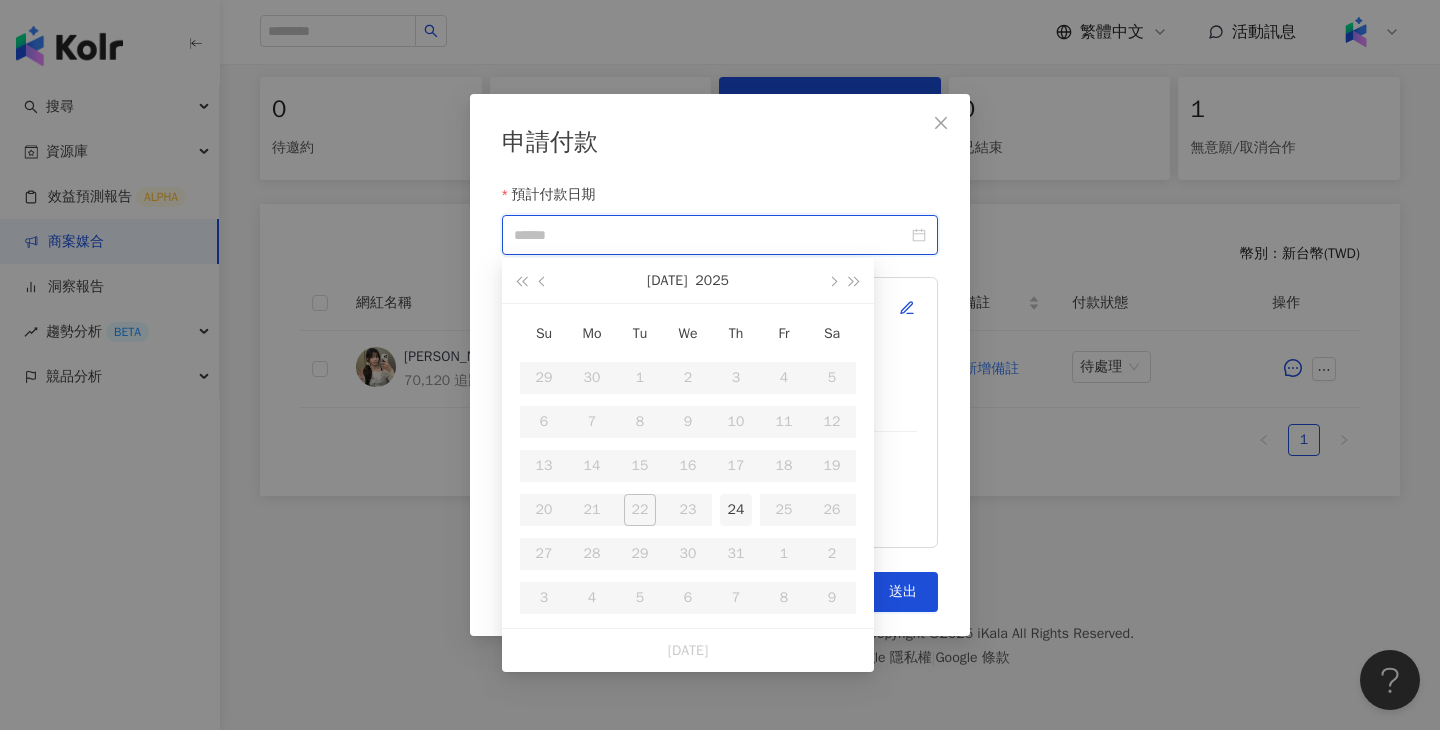 type on "**********" 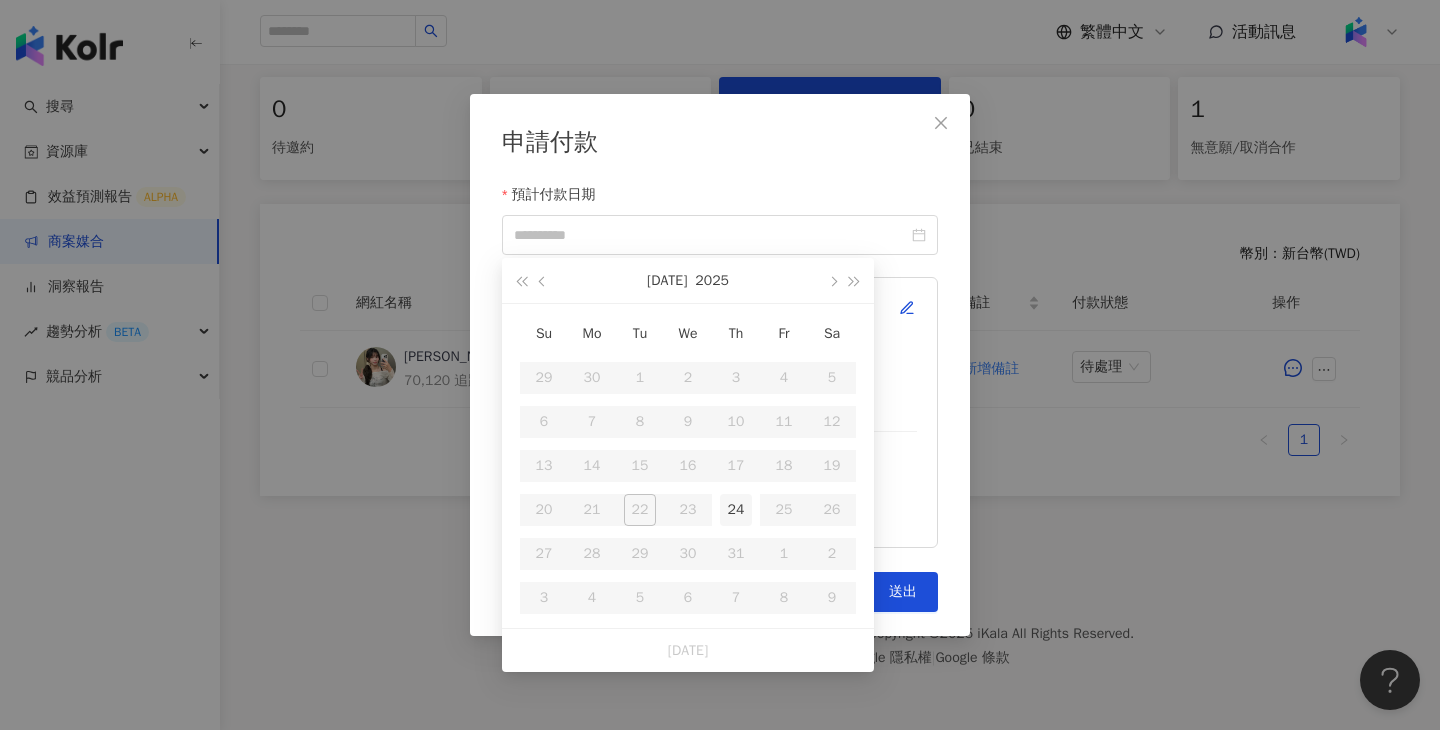 click on "24" at bounding box center [736, 510] 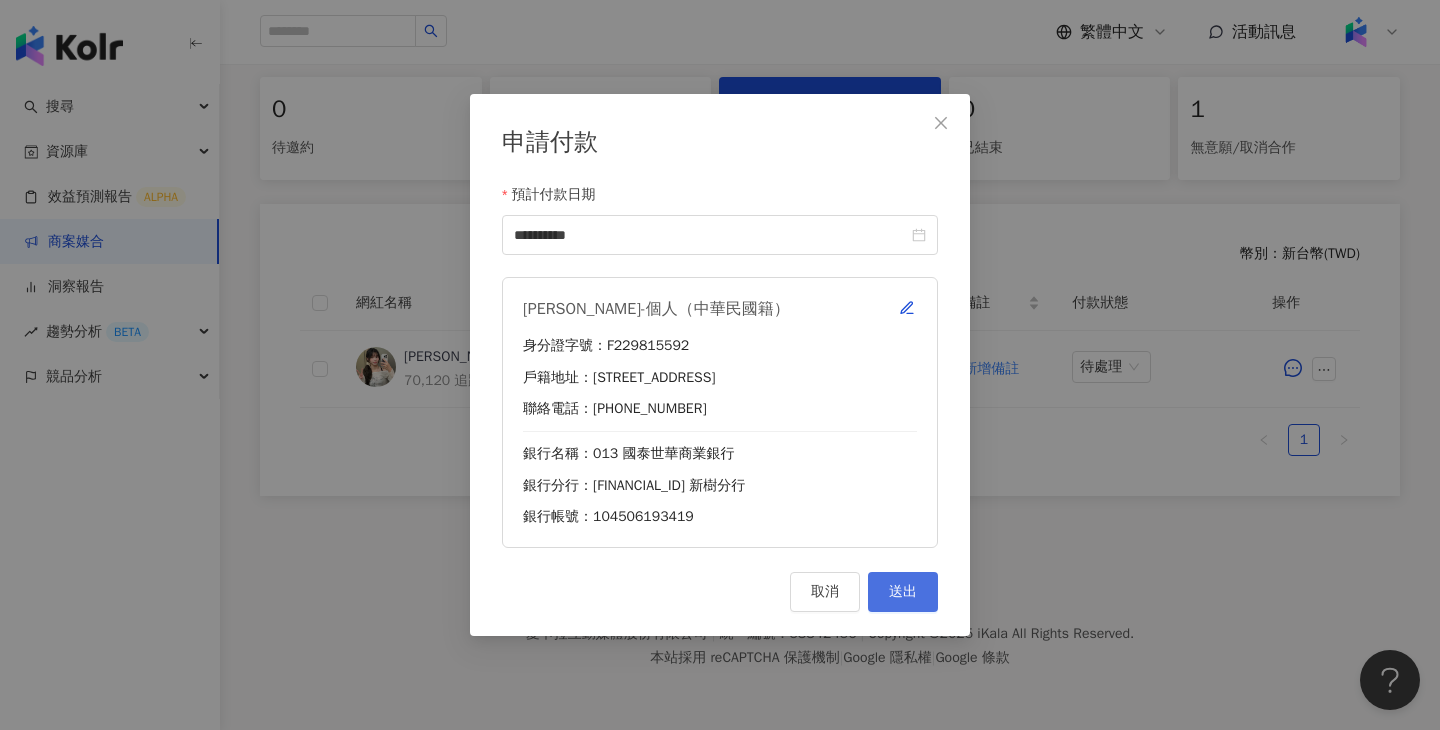 click on "送出" at bounding box center (903, 592) 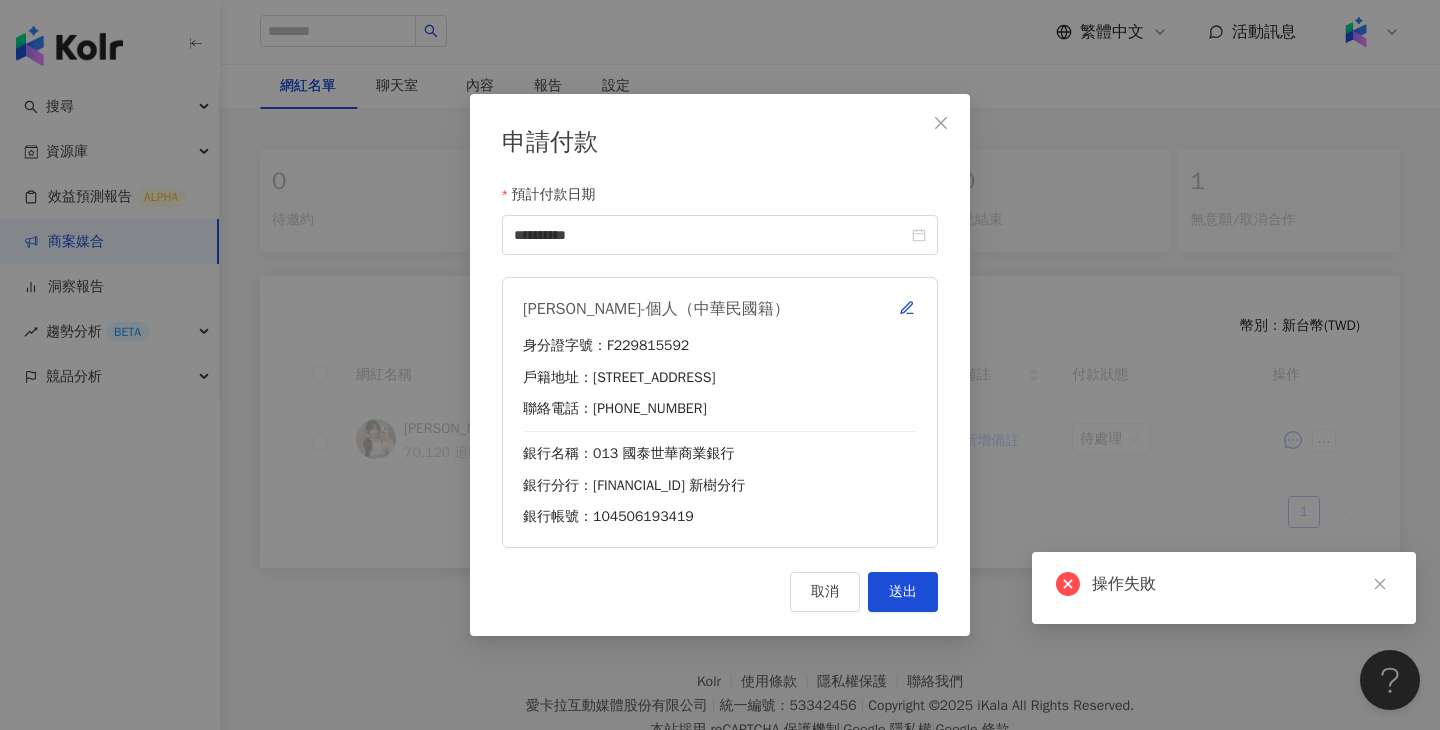 scroll, scrollTop: 483, scrollLeft: 0, axis: vertical 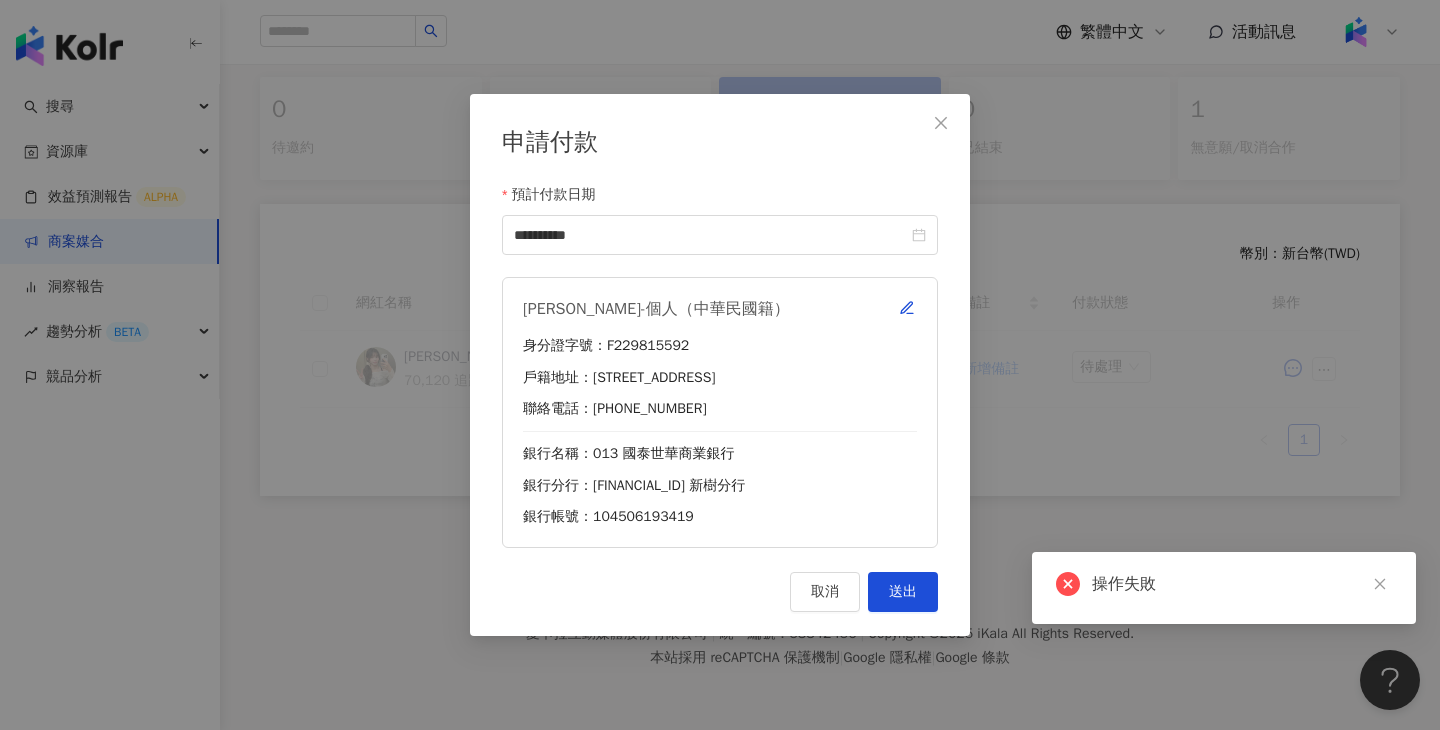 drag, startPoint x: 1031, startPoint y: 398, endPoint x: 1020, endPoint y: 230, distance: 168.35974 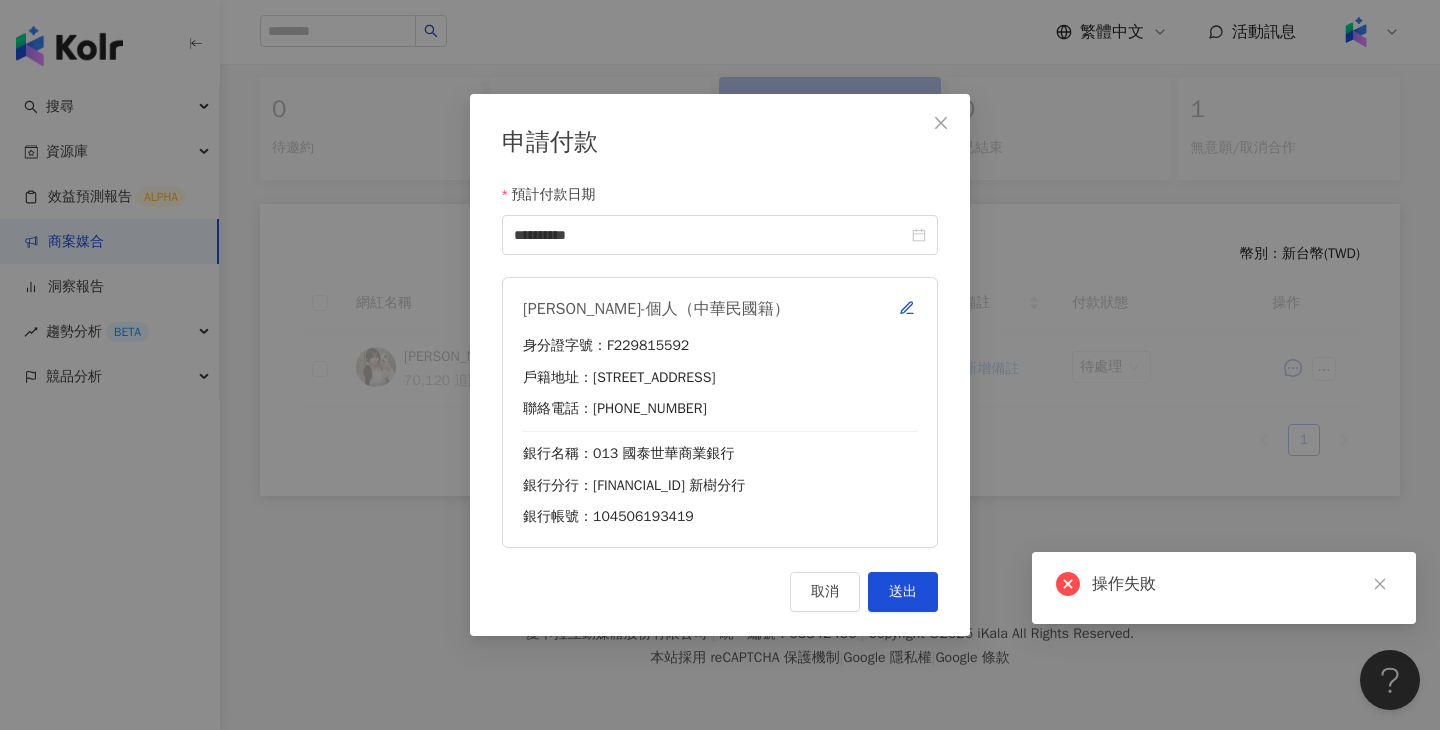scroll, scrollTop: 411, scrollLeft: 0, axis: vertical 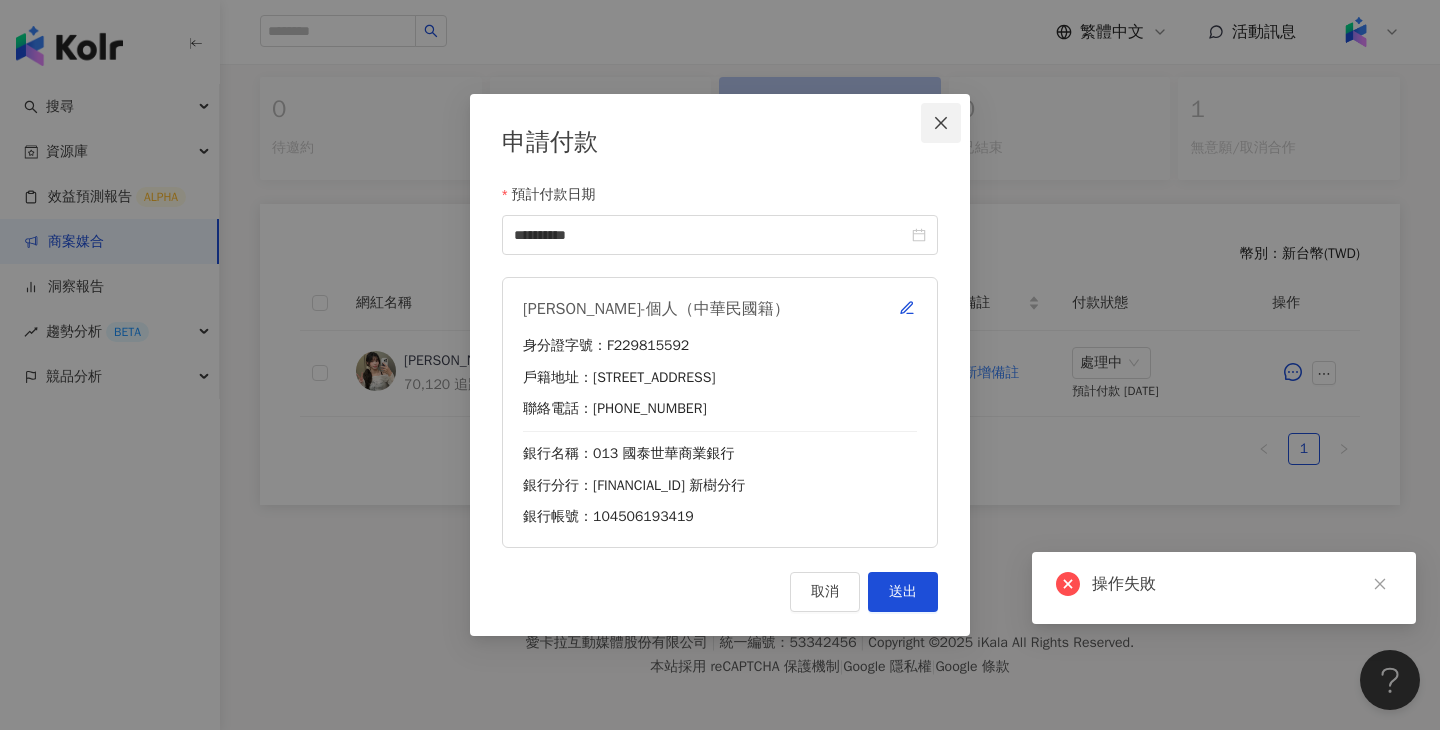 click at bounding box center (941, 123) 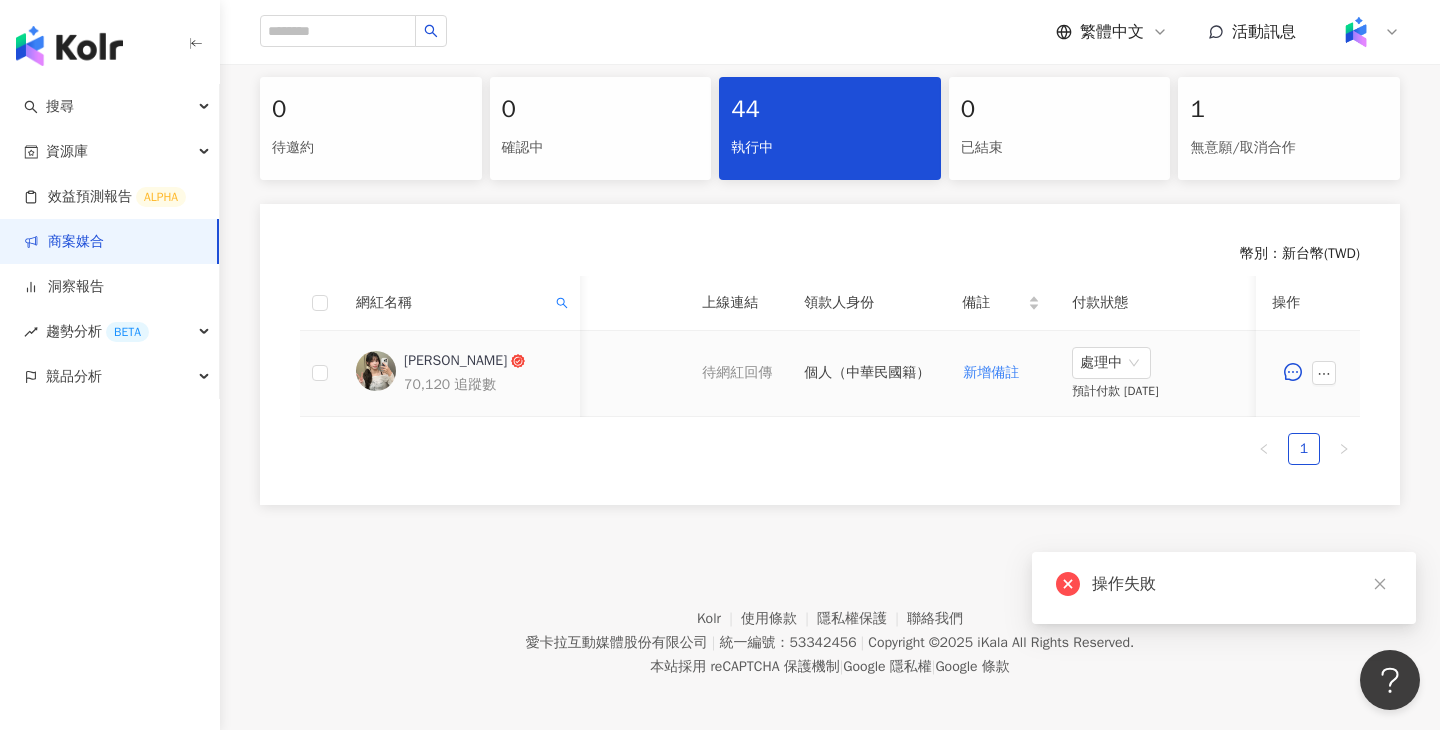 scroll, scrollTop: 0, scrollLeft: 593, axis: horizontal 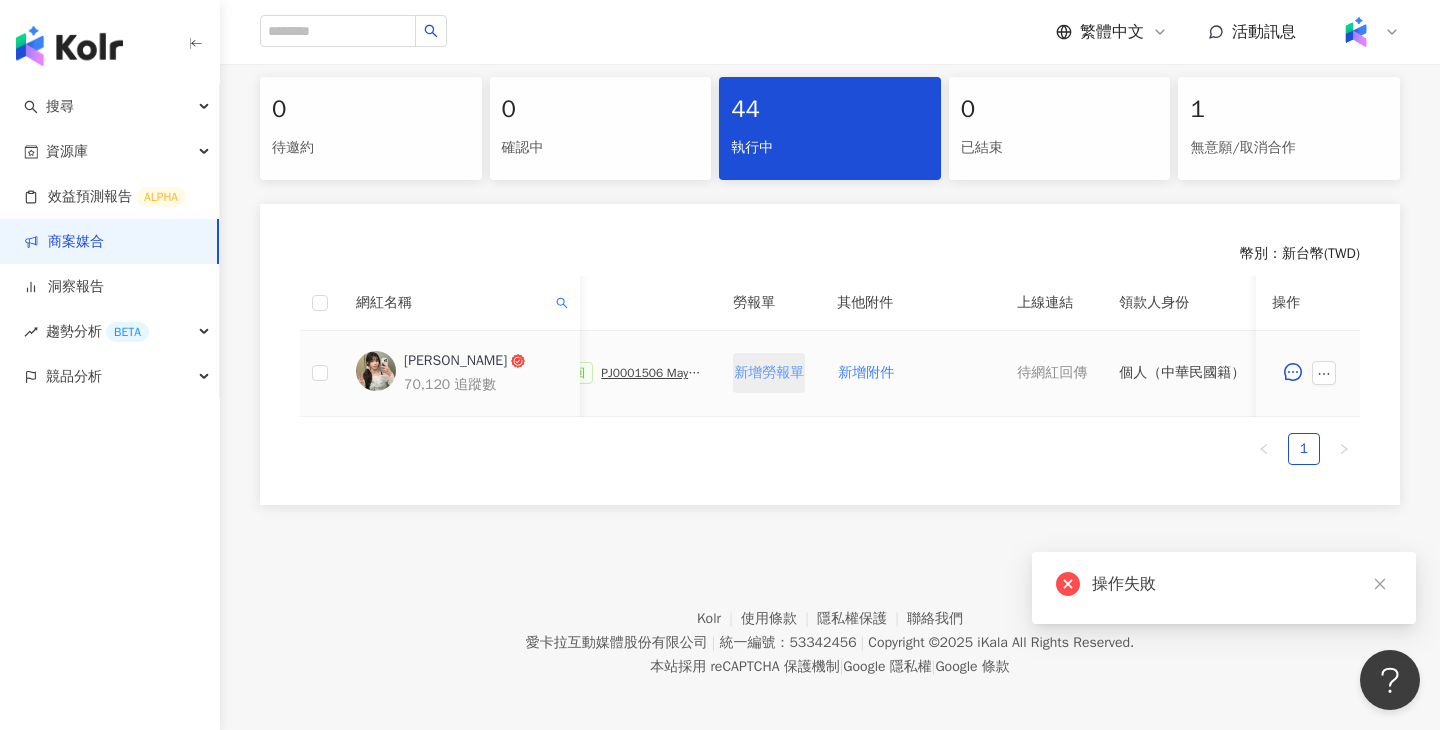 click on "新增勞報單" at bounding box center [769, 373] 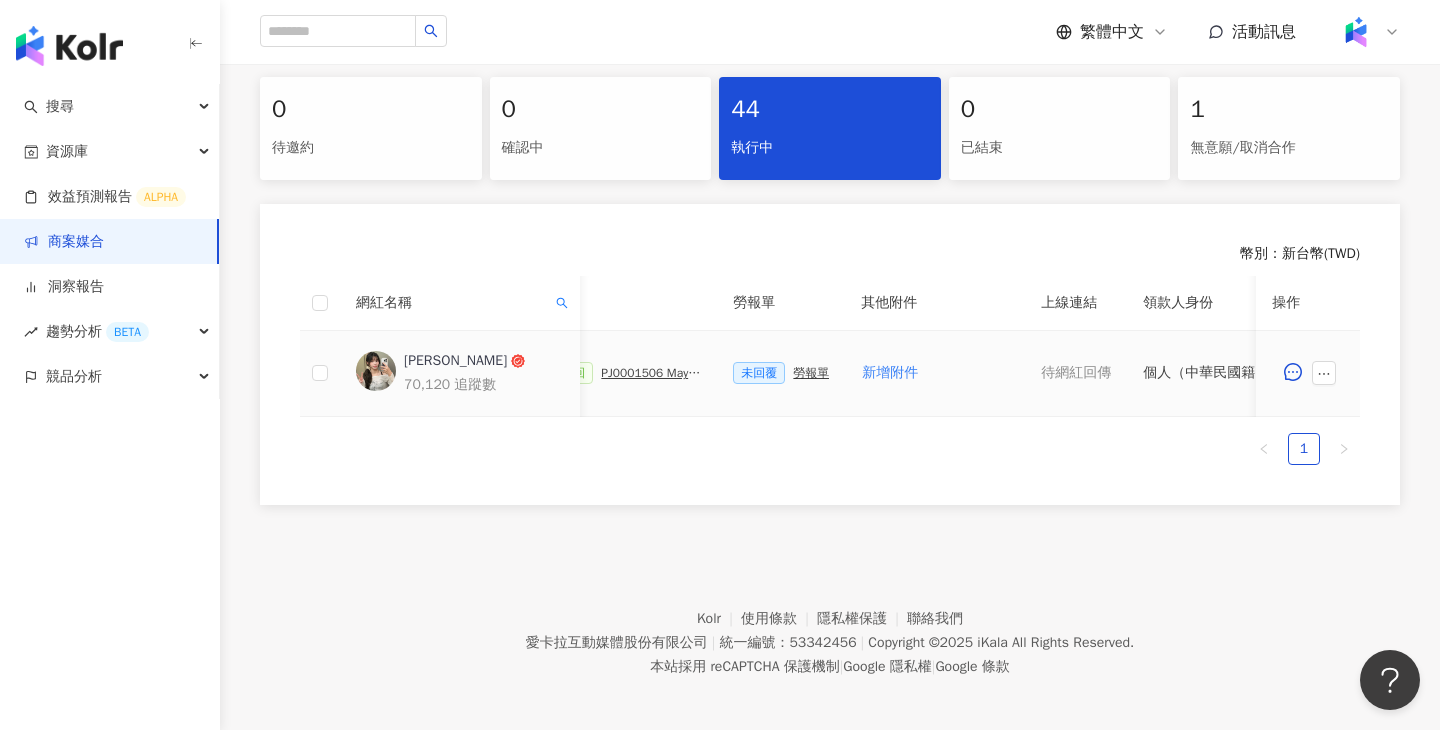 click on "未回覆 勞報單" at bounding box center [781, 373] 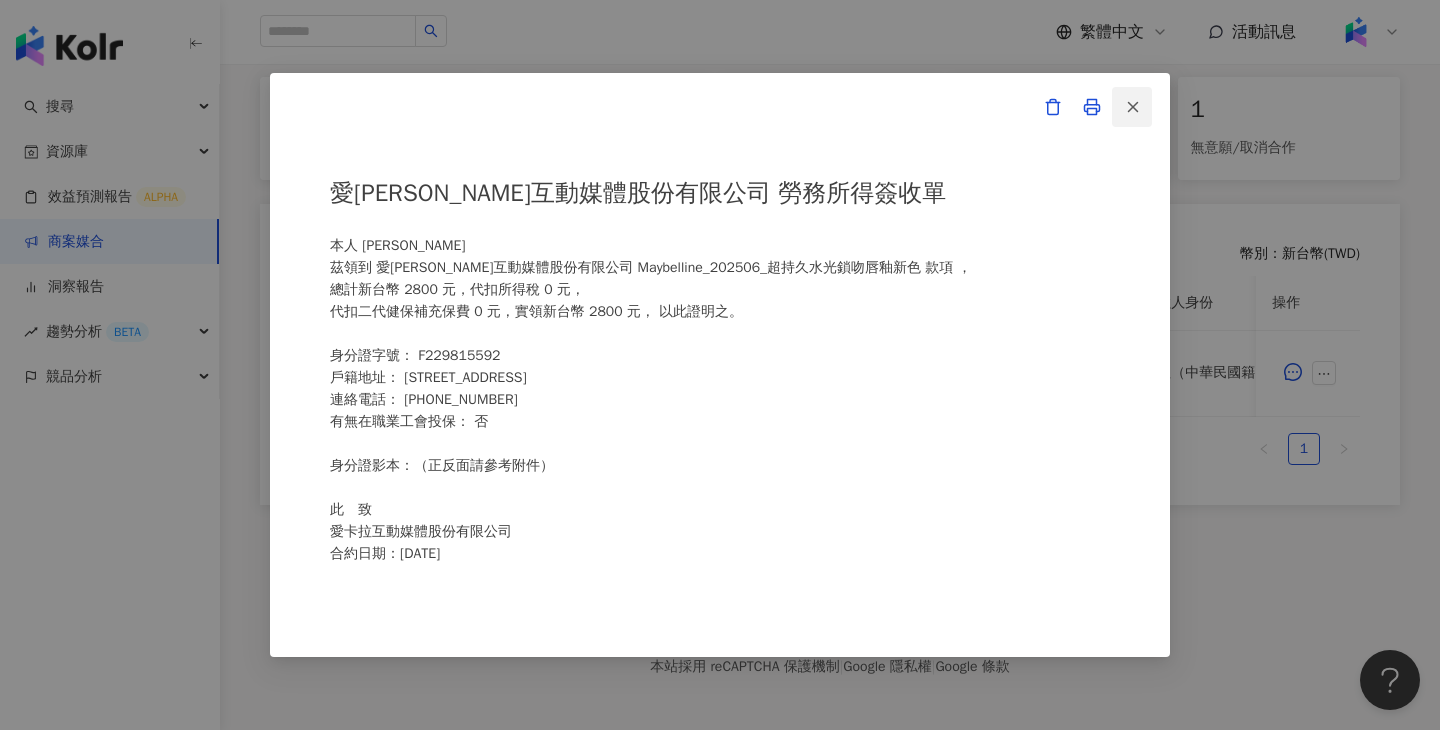 click 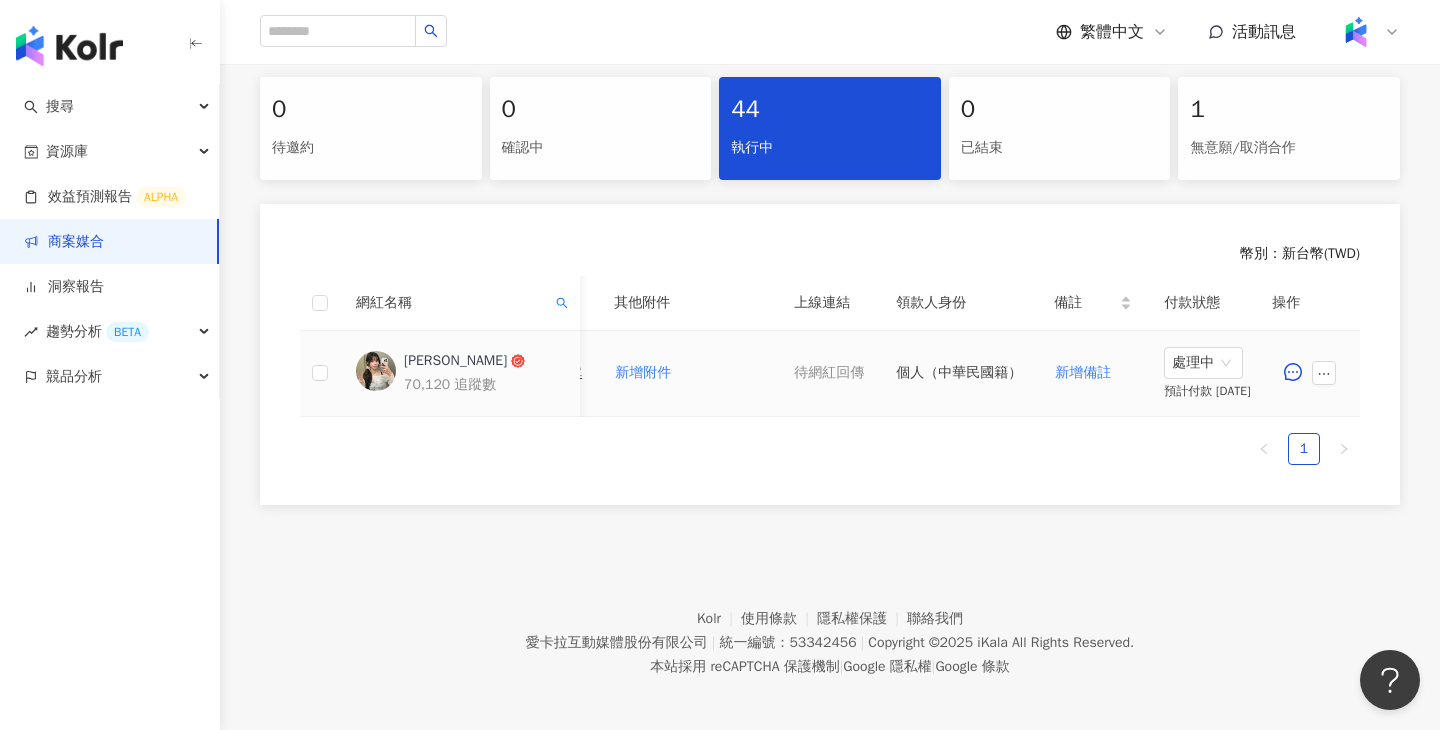 scroll, scrollTop: 0, scrollLeft: 939, axis: horizontal 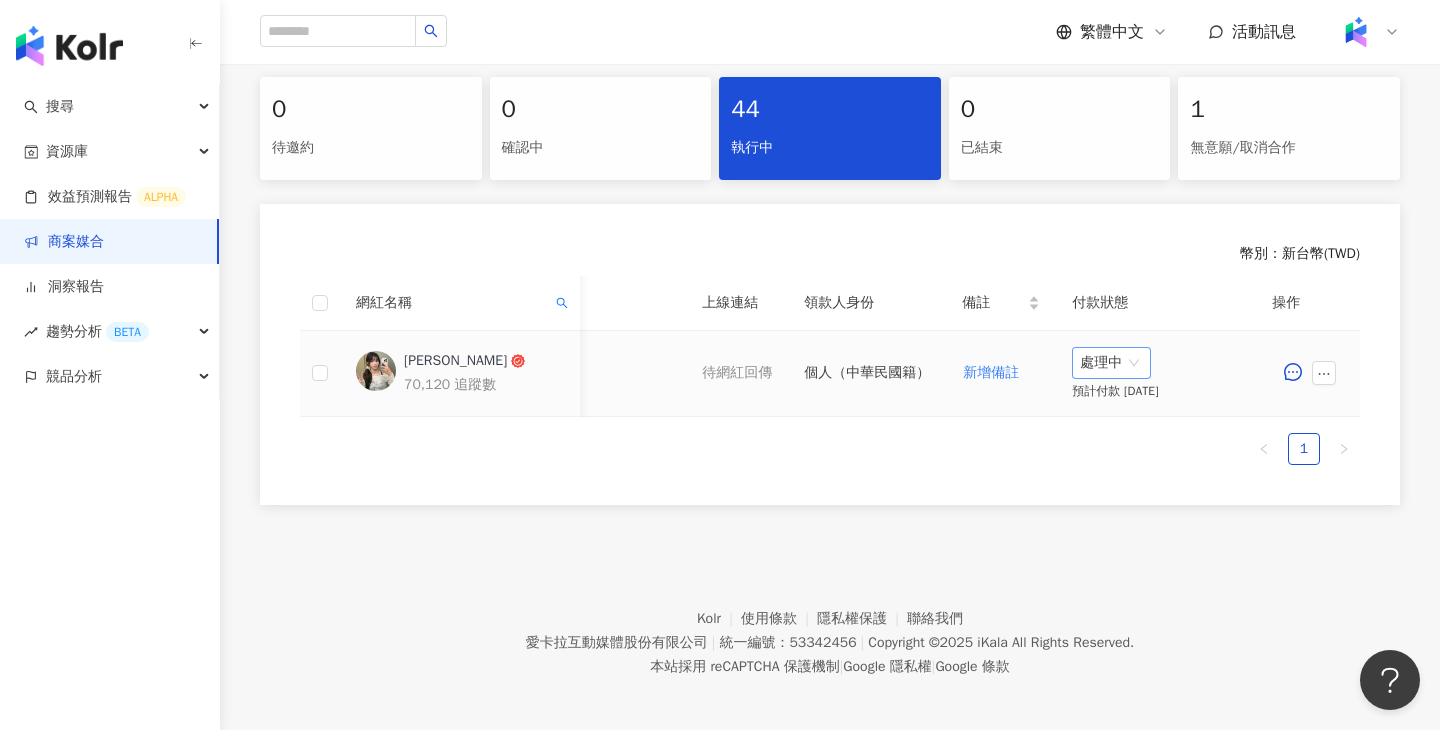 click on "處理中" at bounding box center (1111, 363) 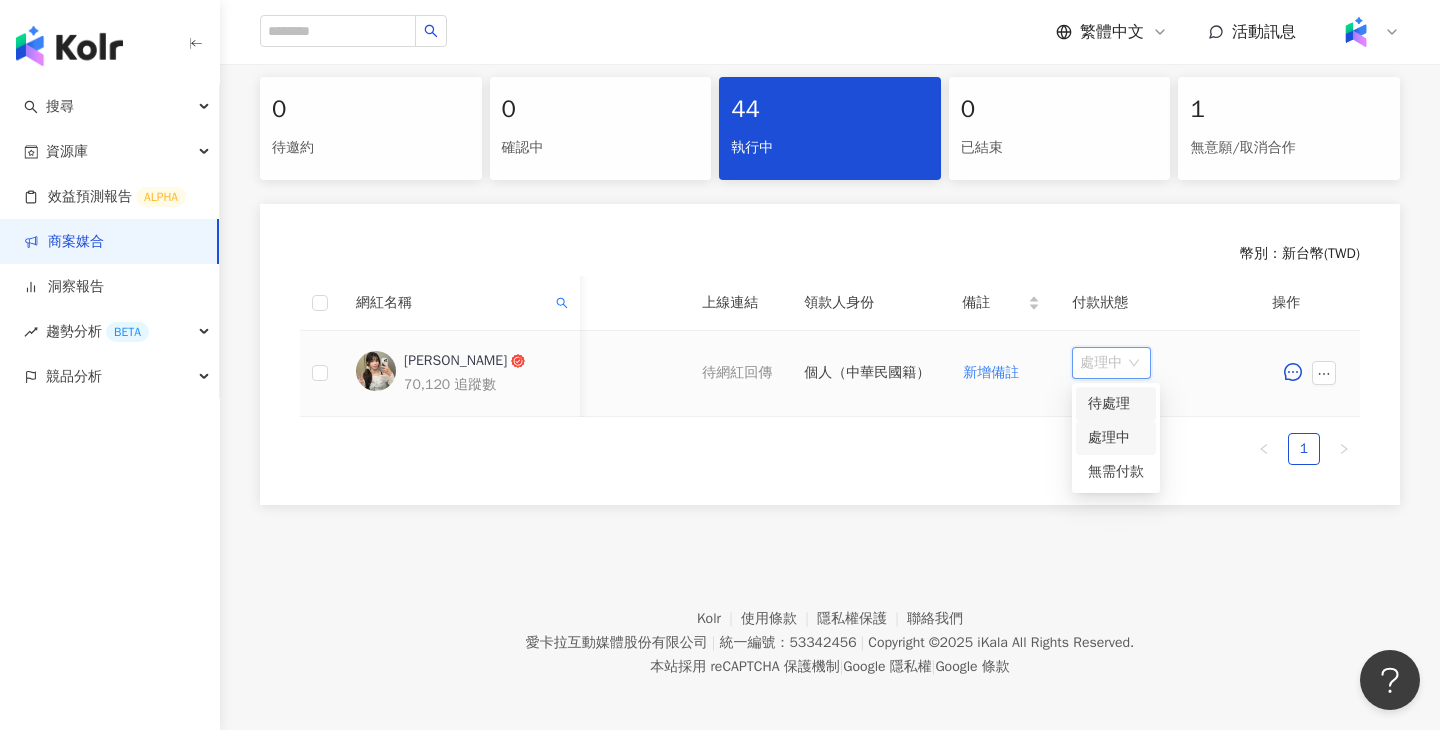 click on "待處理" at bounding box center (1116, 404) 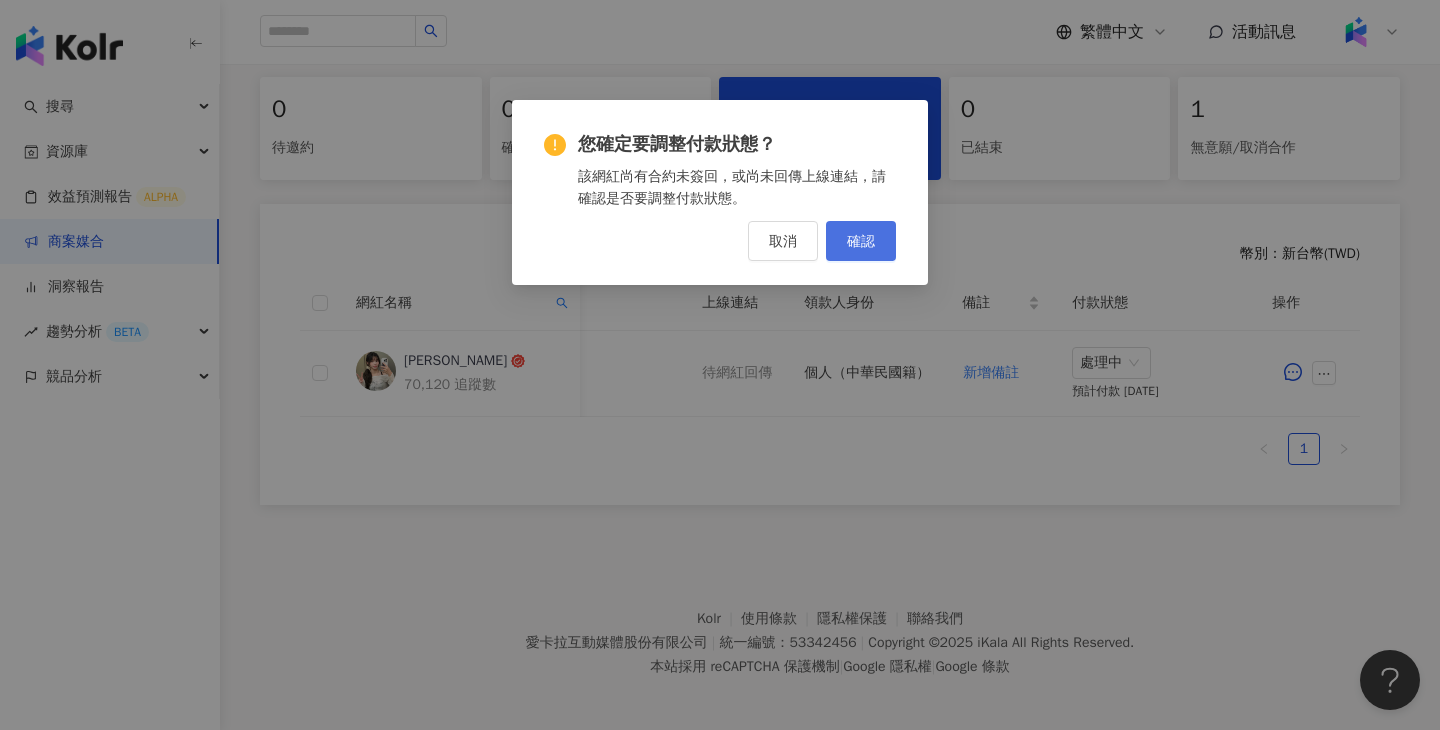 click on "確認" at bounding box center [861, 241] 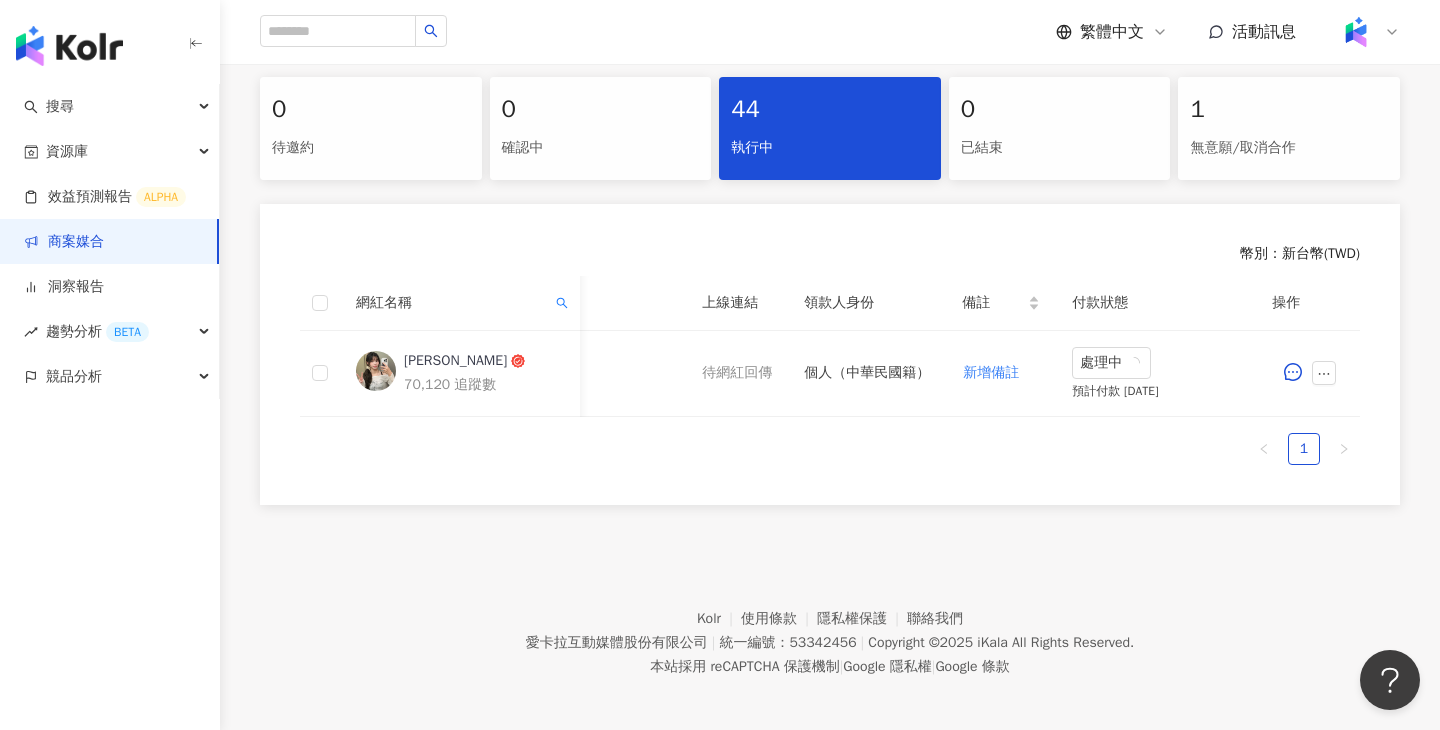 scroll, scrollTop: 483, scrollLeft: 0, axis: vertical 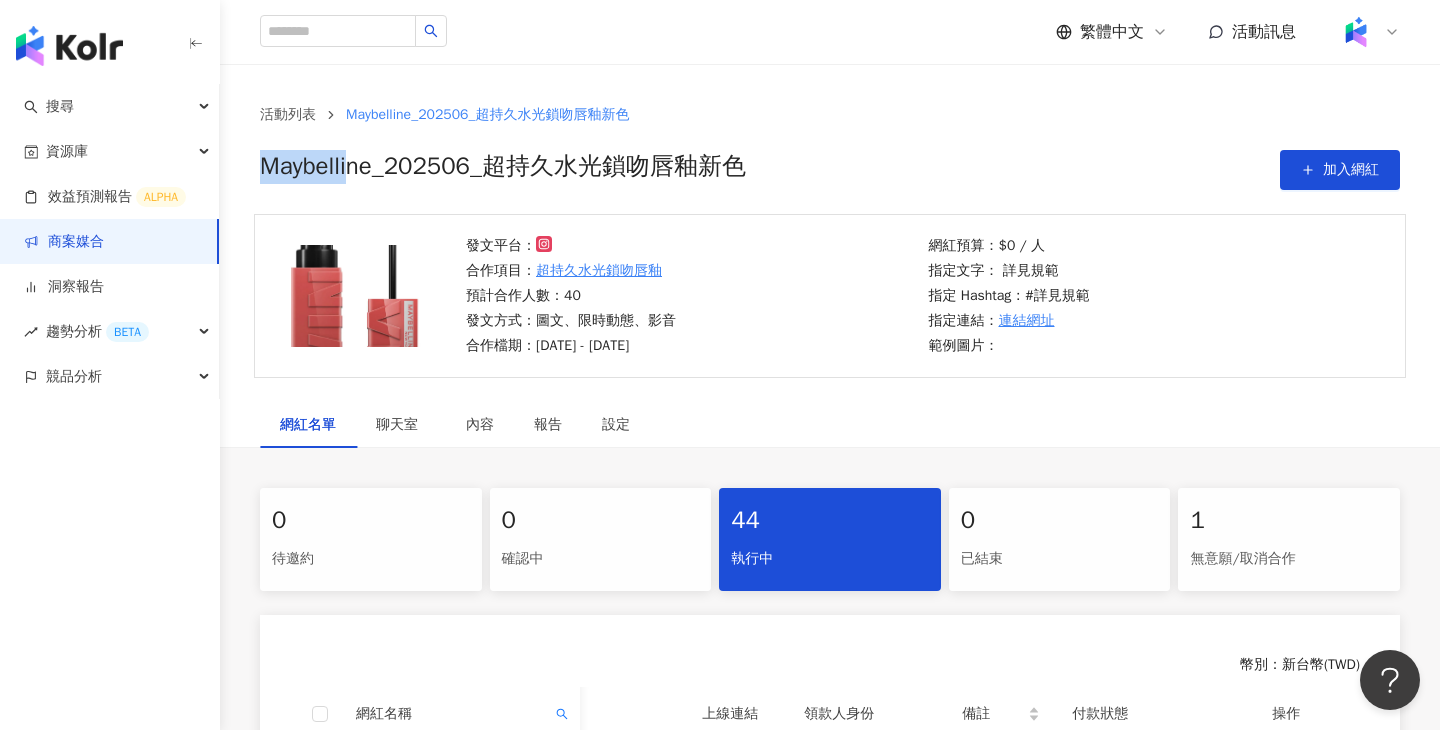 drag, startPoint x: 781, startPoint y: 146, endPoint x: 353, endPoint y: 174, distance: 428.91492 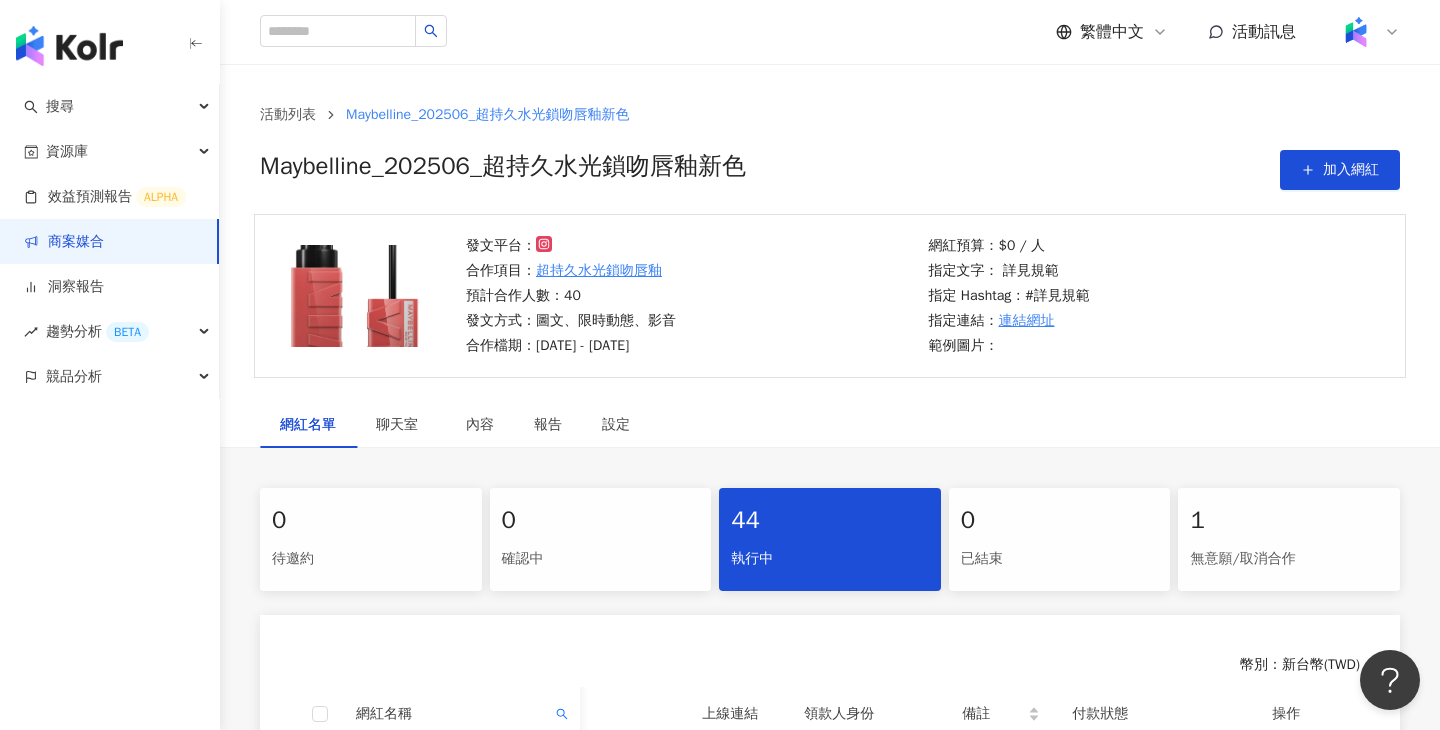 click on "Maybelline_202506_超持久水光鎖吻唇釉新色" at bounding box center [503, 170] 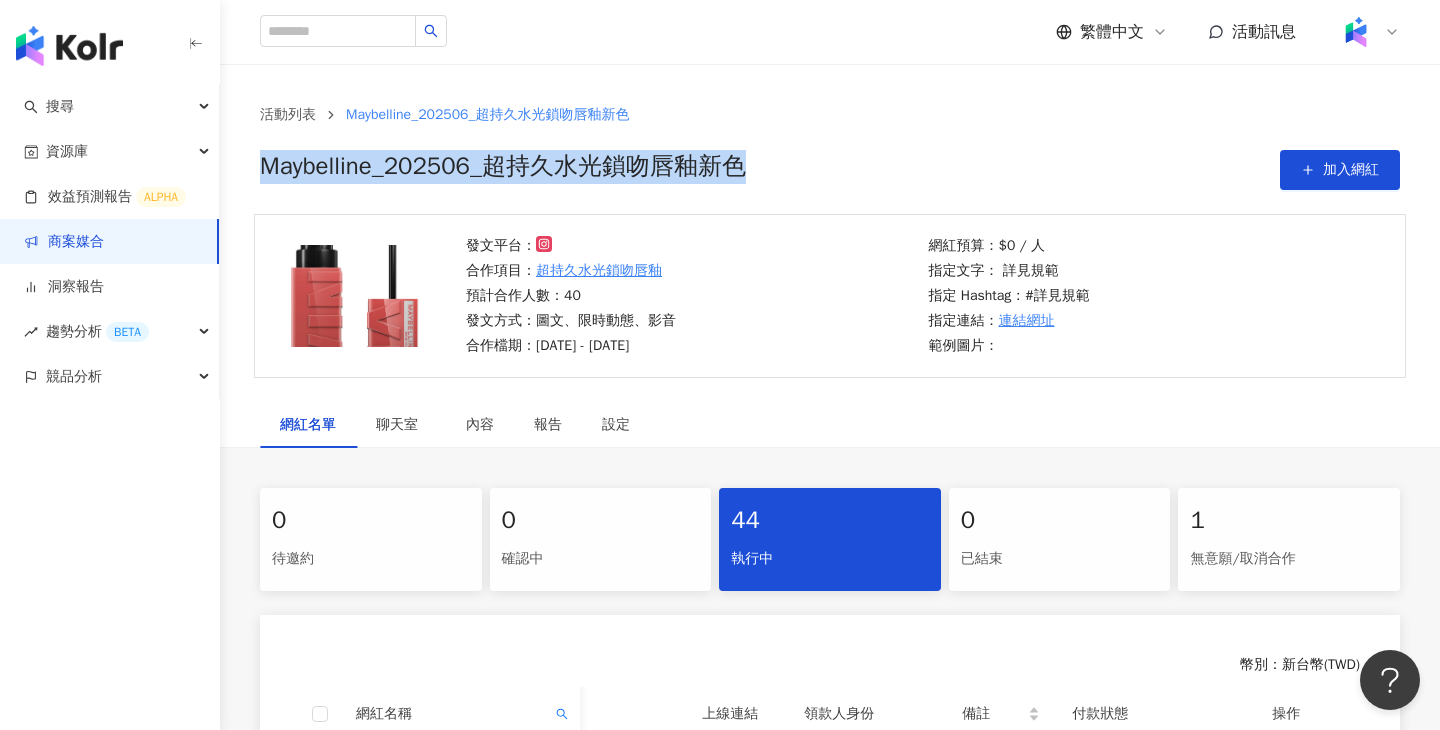 drag, startPoint x: 790, startPoint y: 165, endPoint x: 262, endPoint y: 164, distance: 528.001 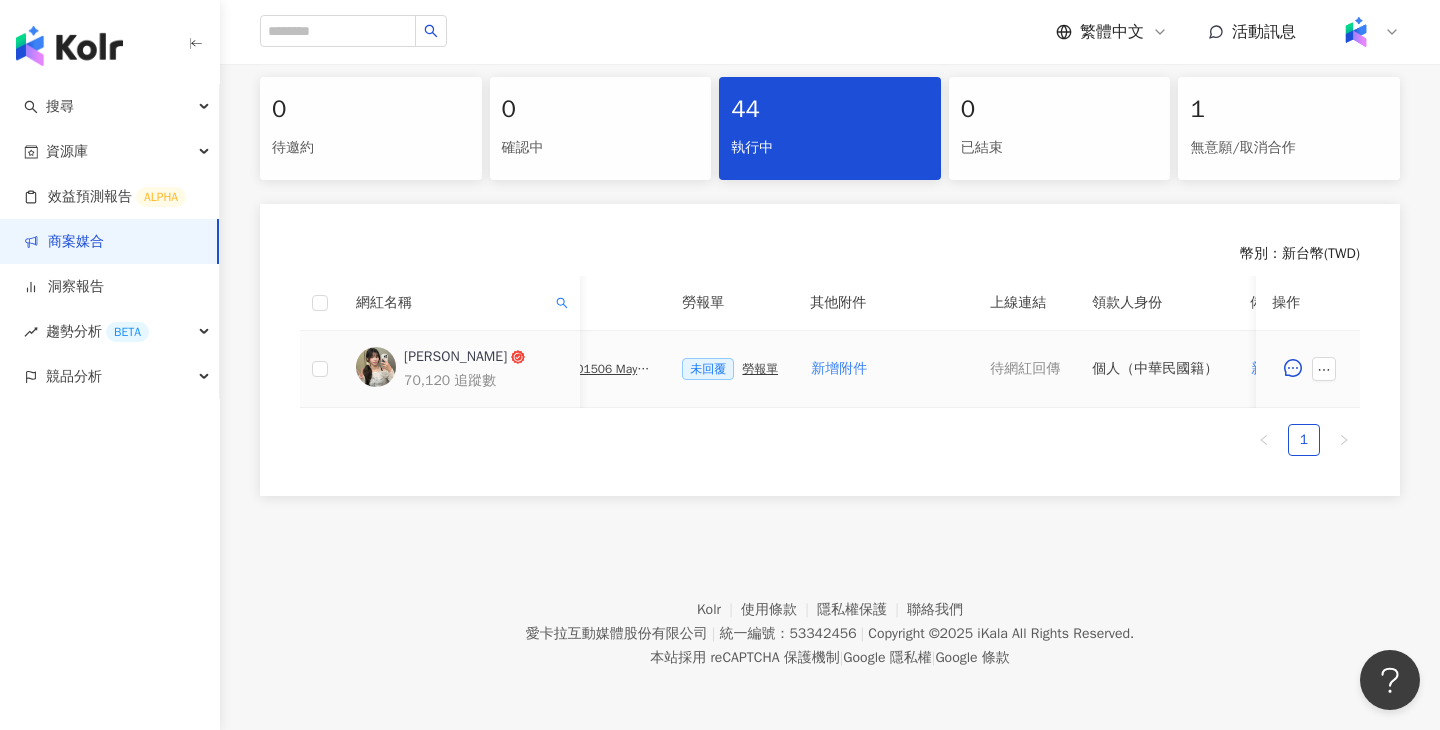 scroll, scrollTop: 0, scrollLeft: 622, axis: horizontal 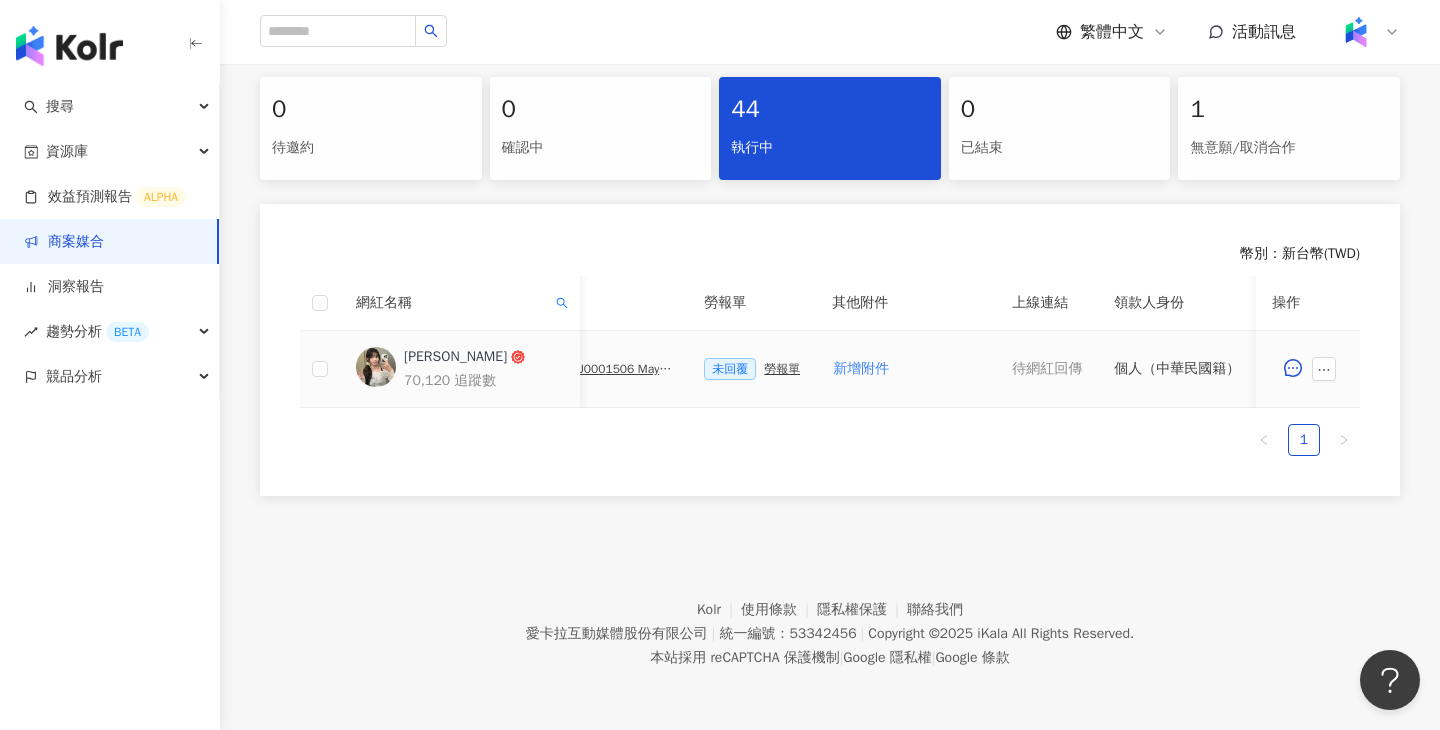 click on "勞報單" at bounding box center (782, 369) 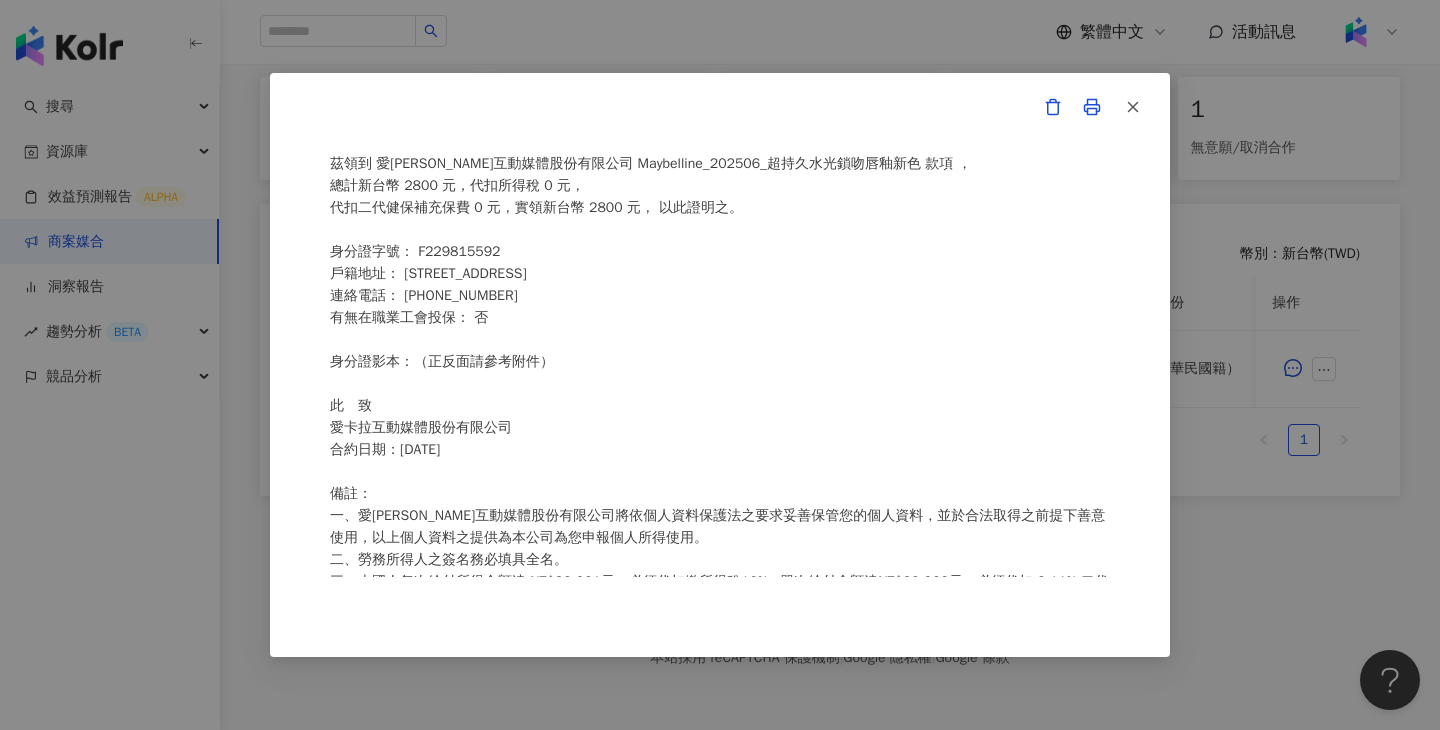 scroll, scrollTop: 0, scrollLeft: 0, axis: both 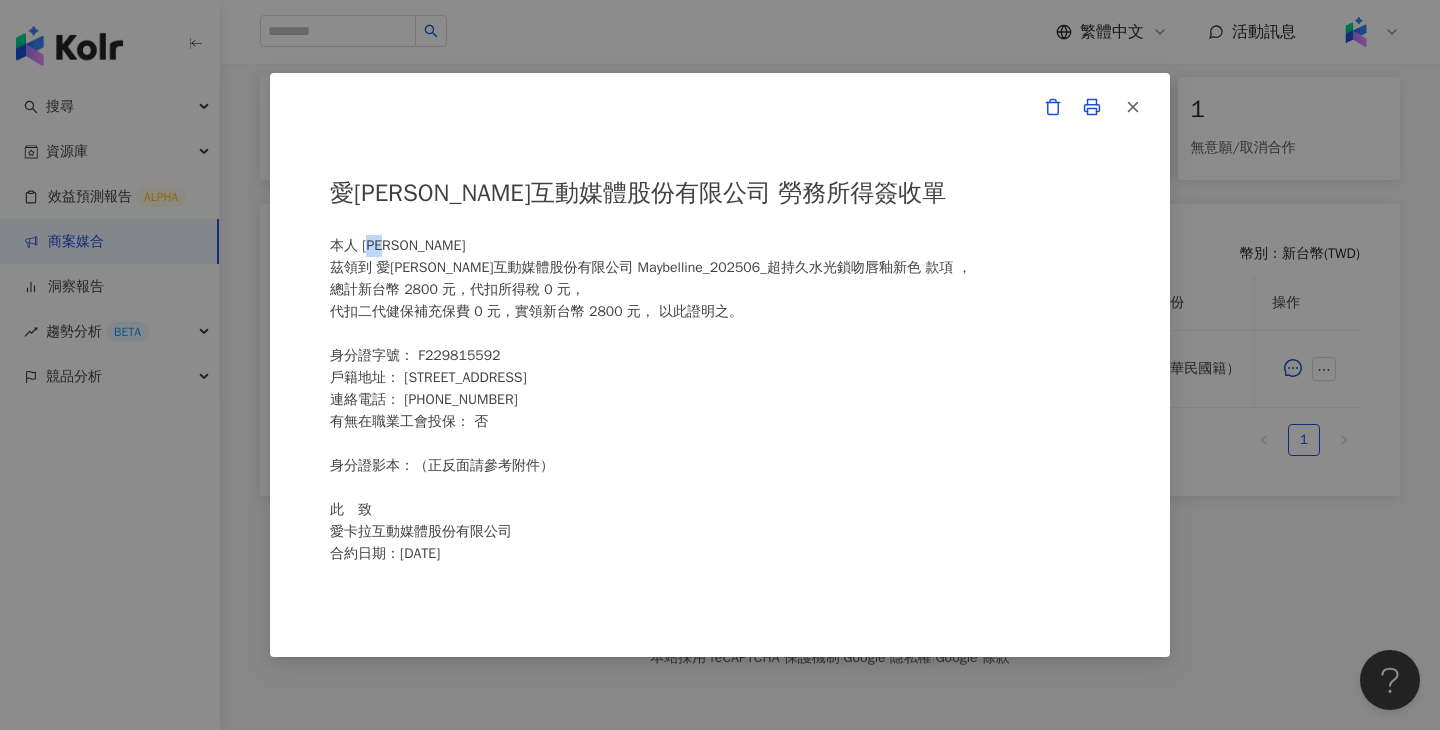 drag, startPoint x: 404, startPoint y: 243, endPoint x: 368, endPoint y: 240, distance: 36.124783 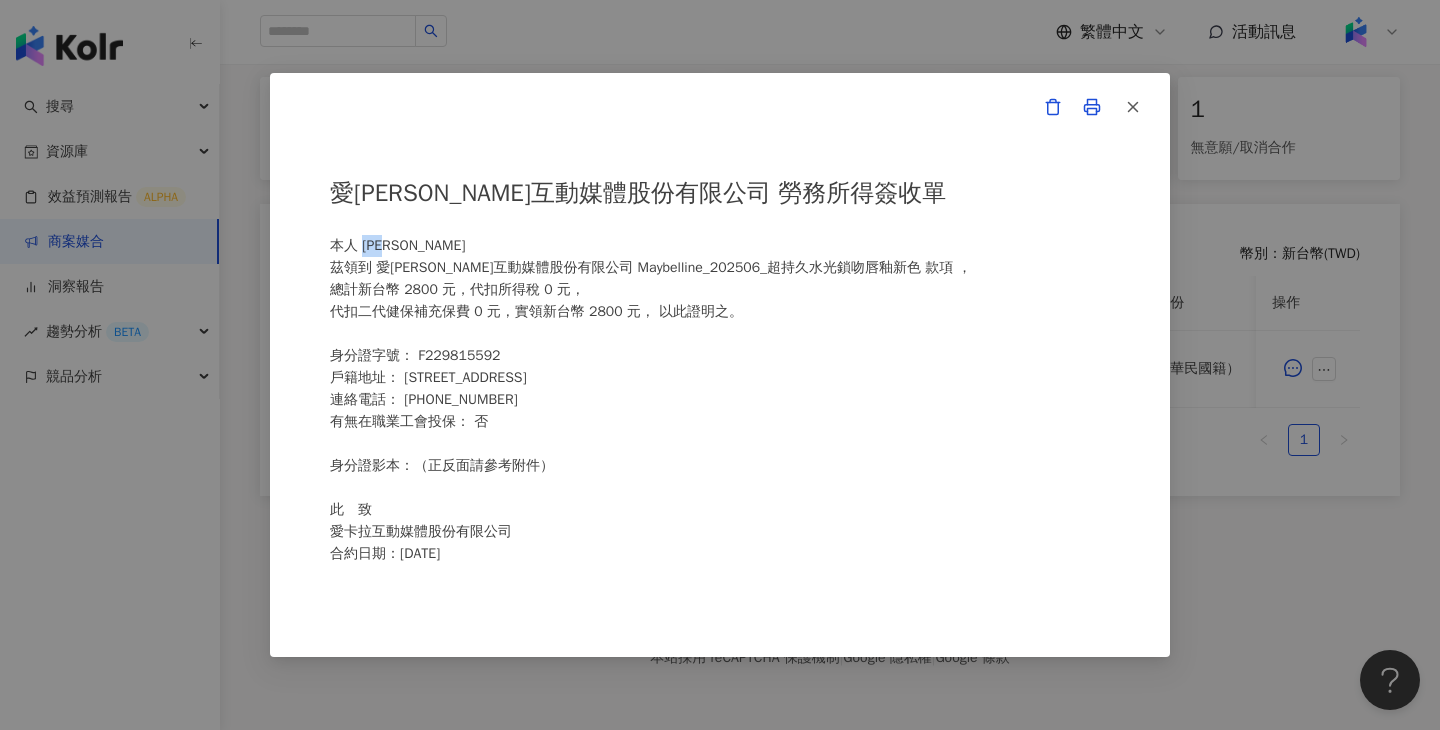 copy on "[PERSON_NAME]" 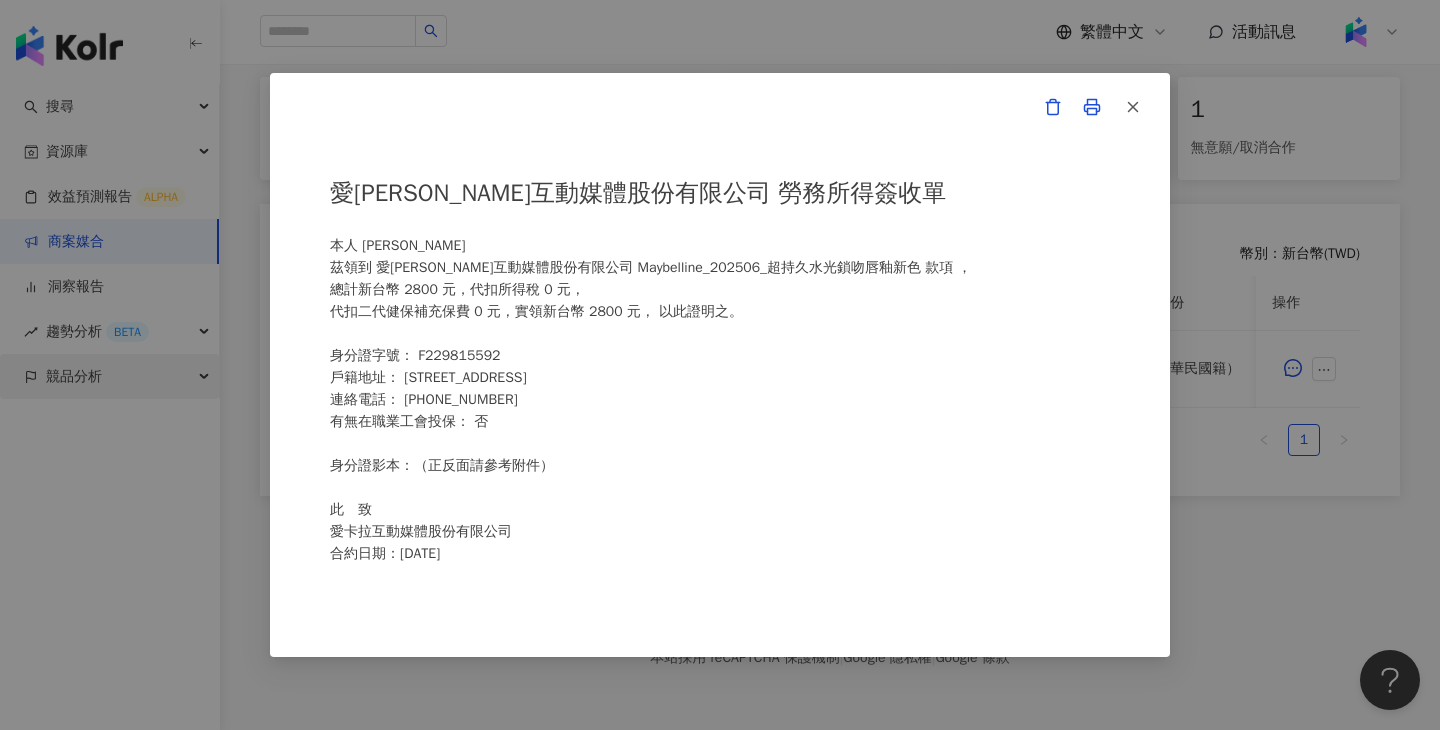 click on "愛[PERSON_NAME]互動媒體股份有限公司 勞務所得簽收單 本人 [PERSON_NAME]領到 愛[PERSON_NAME]互動媒體股份有限公司 Maybelline_202506_超持久水光鎖吻唇釉新色 款項 ，  總計新台幣 2800 元，代扣所得稅 0 元， 代扣二代健保補充保費 0 元，實領新台幣 2800 元， 以此證明之。 身分證字號： F229815592 戶籍地址： [STREET_ADDRESS] 連絡電話： [PHONE_NUMBER] 有無在職業工會投保： 否 身分證影本：（正反面請參考附件） 此　致 愛[PERSON_NAME]互動媒體股份有限公司 合約日期：[DATE] 備註： 一、愛[PERSON_NAME]互動媒體股份有限公司將依個人資料保護法之要求妥善保管您的個人資料，並於合法取得之前提下善意使用，以上個人資料之提供為本公司為您申報個人所得使用。 二、勞務所得人之簽名務必填具全名。 身分證正面 身分證反面" at bounding box center (720, 365) 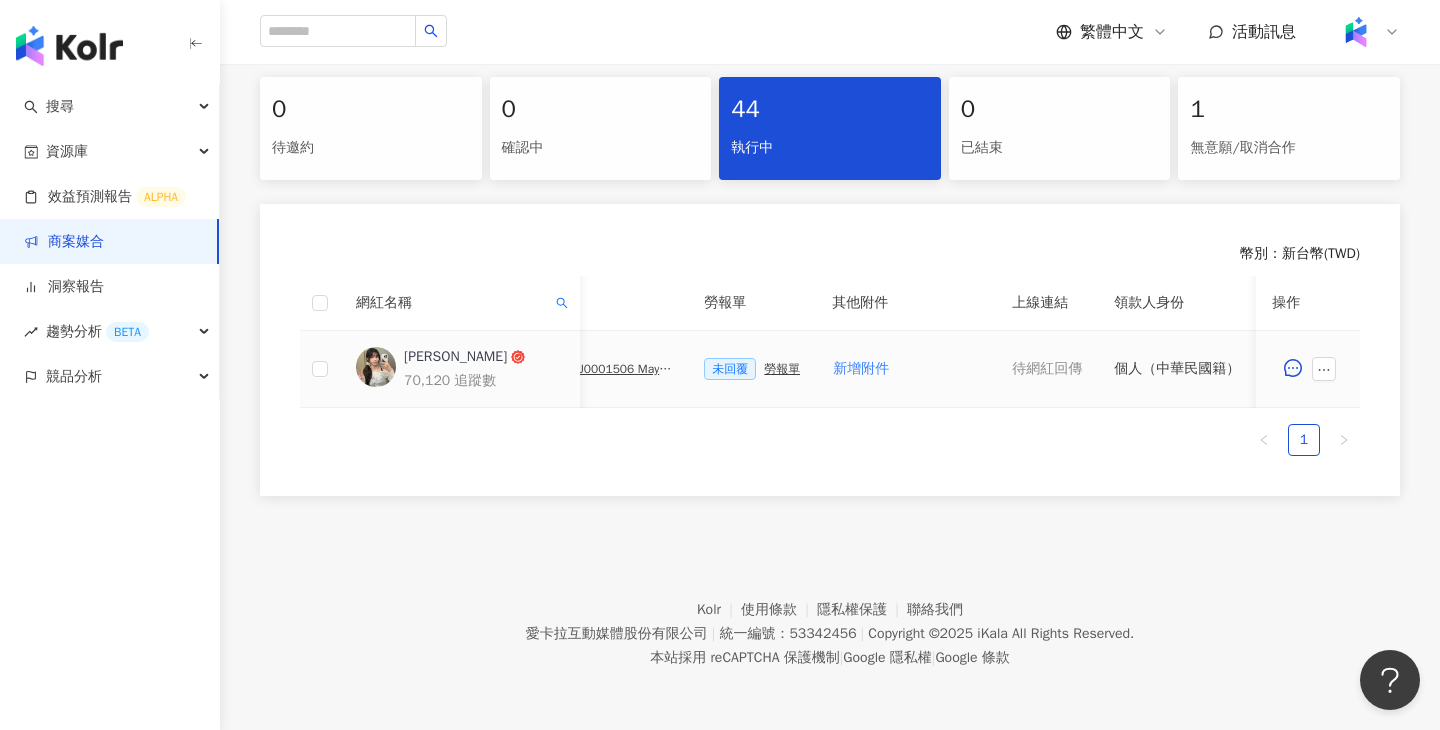 click on "未回覆 勞報單" at bounding box center (752, 369) 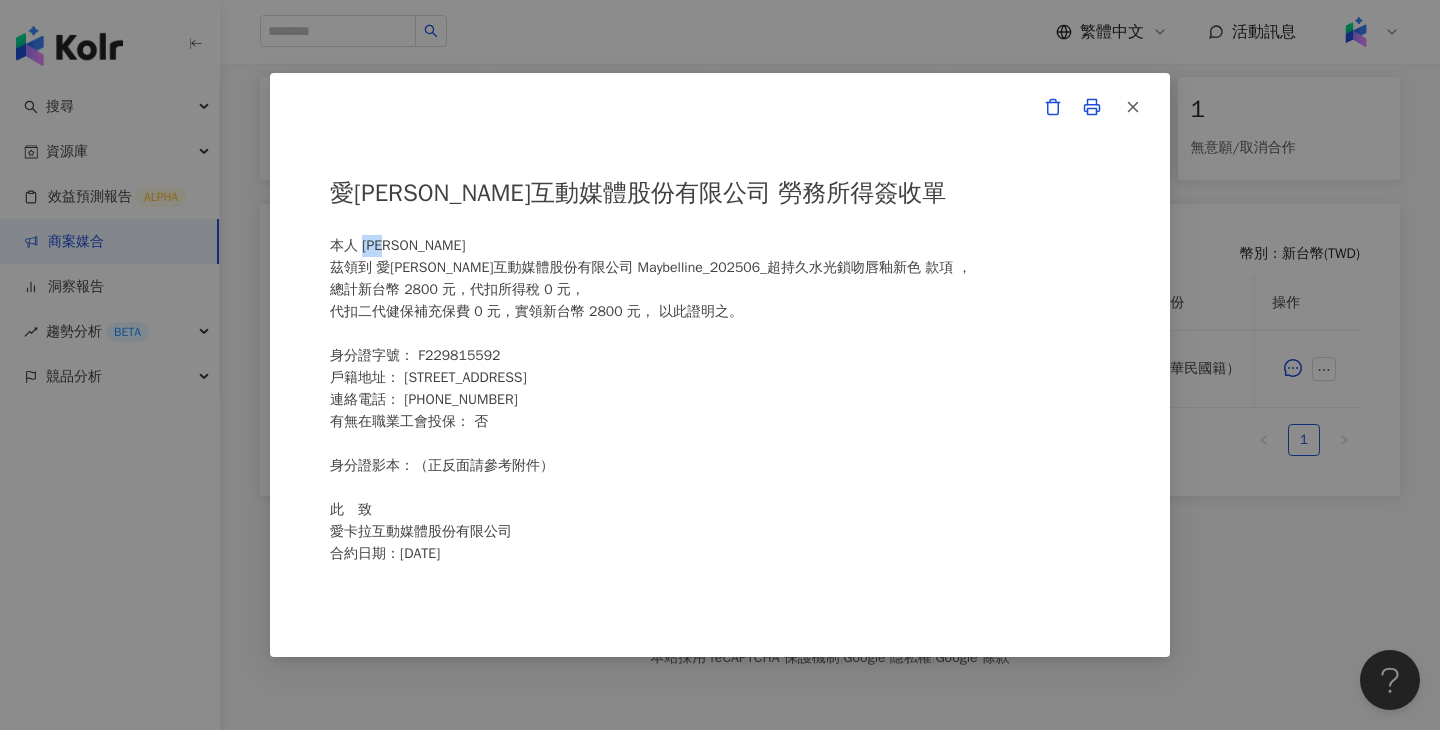 drag, startPoint x: 405, startPoint y: 243, endPoint x: 364, endPoint y: 241, distance: 41.04875 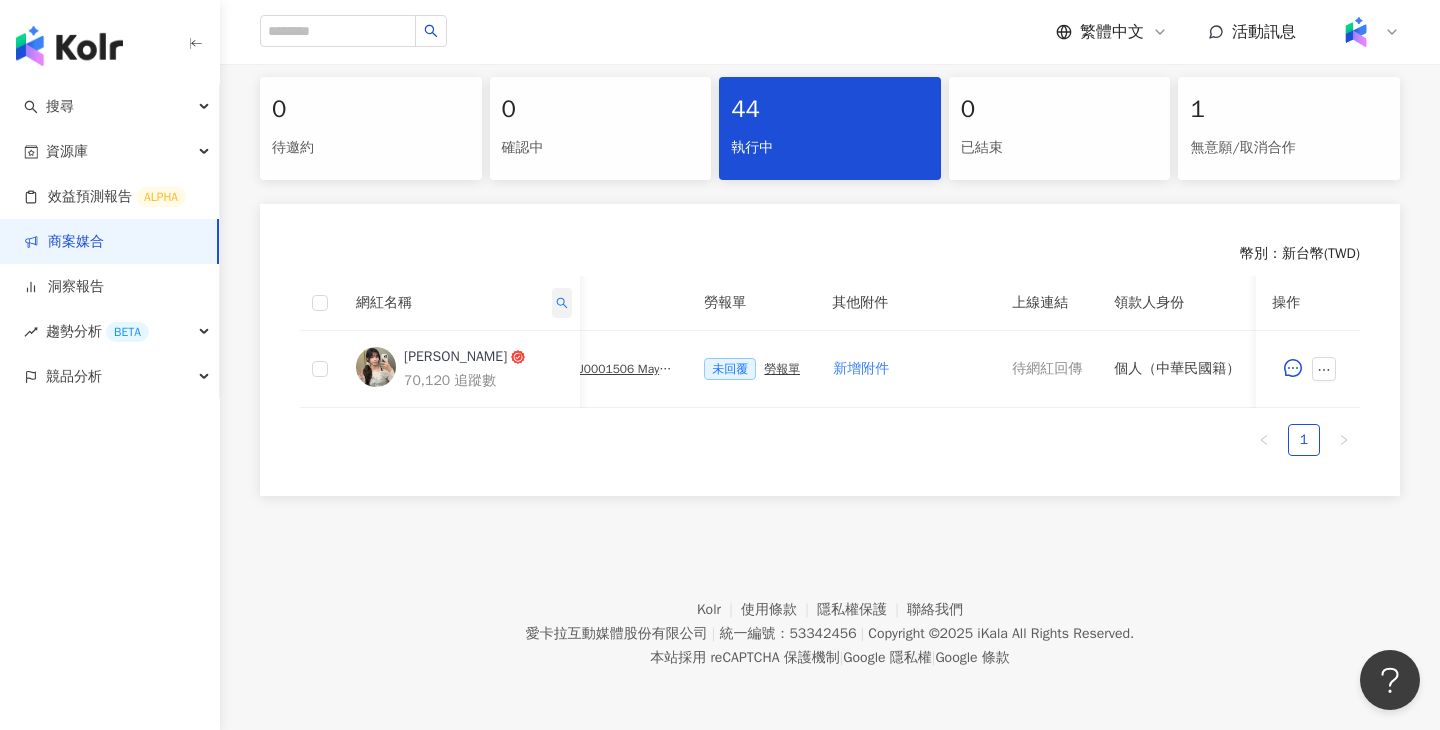 click at bounding box center [562, 303] 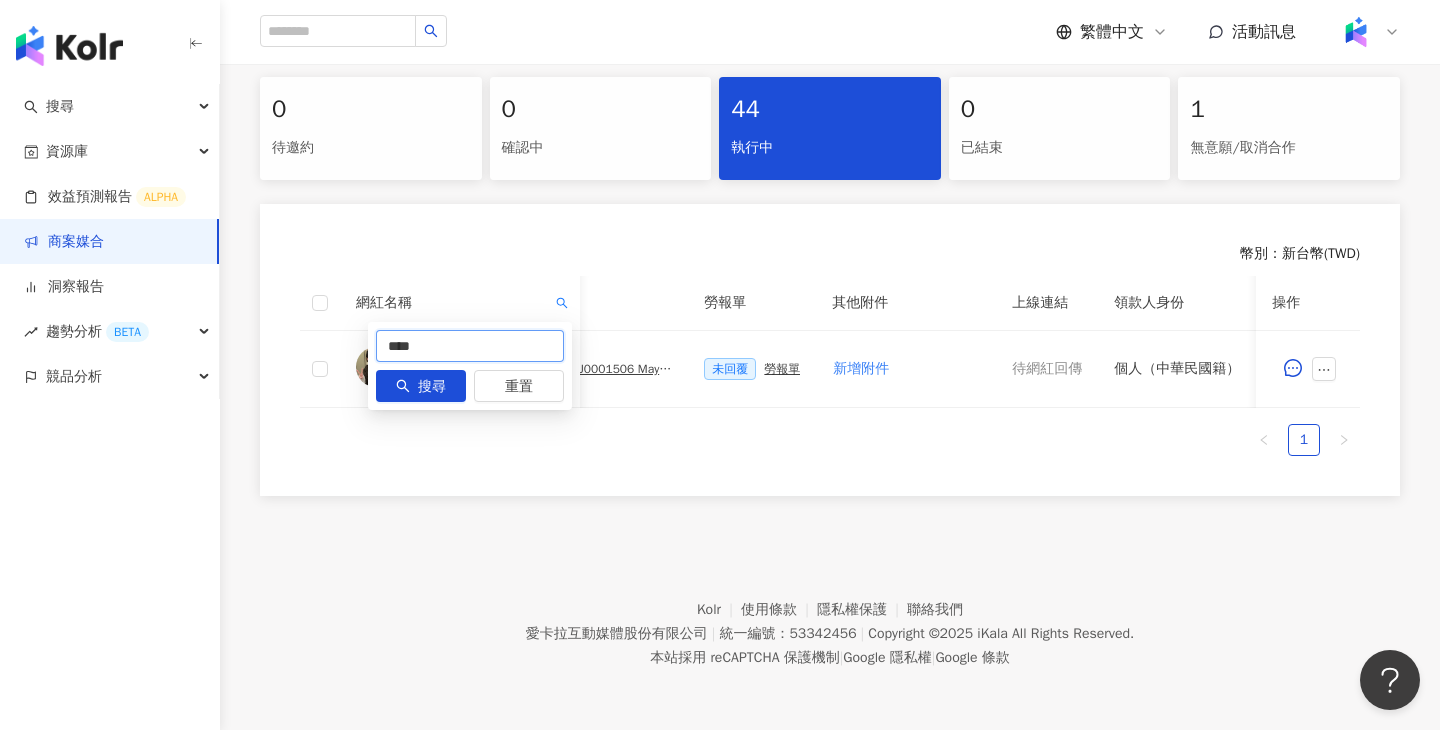 click on "****" at bounding box center [470, 346] 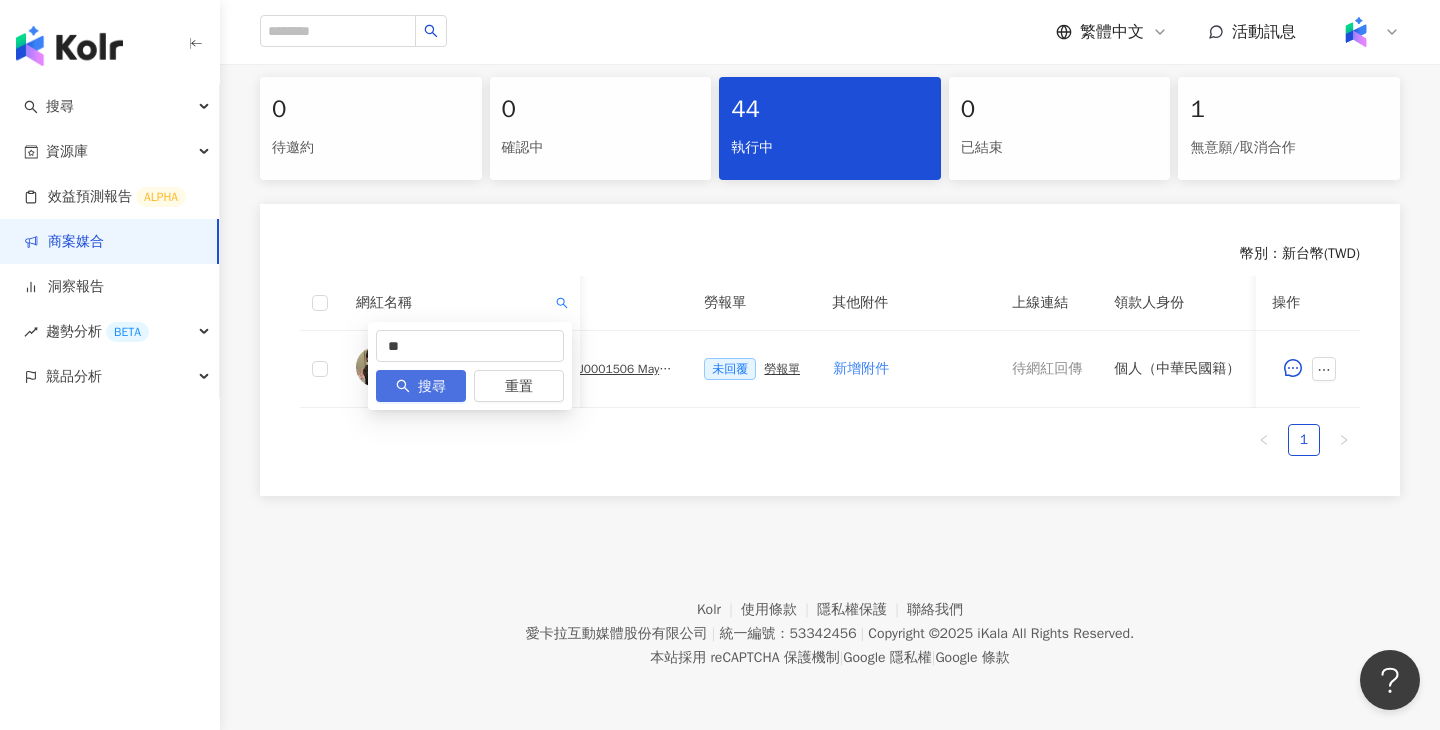 click on "搜尋" at bounding box center [432, 387] 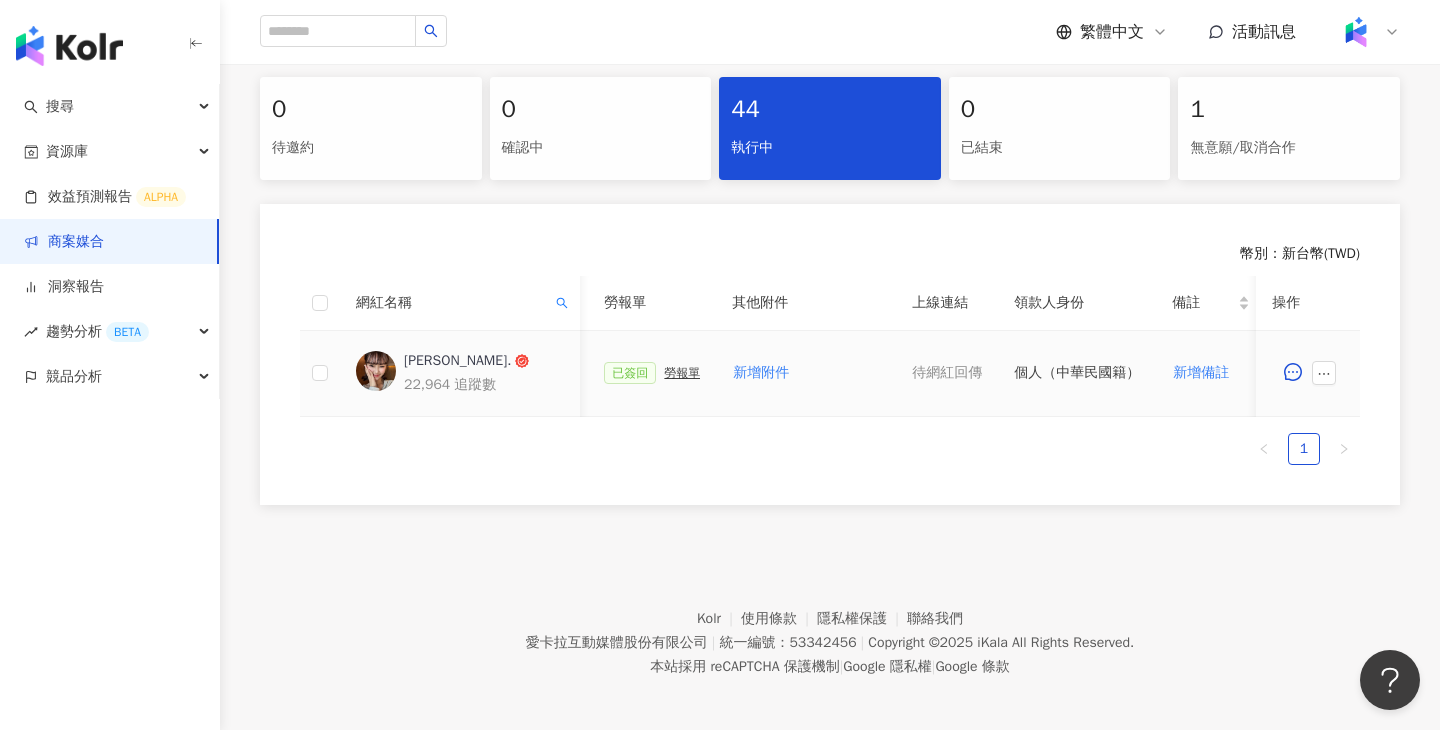 scroll, scrollTop: 0, scrollLeft: 939, axis: horizontal 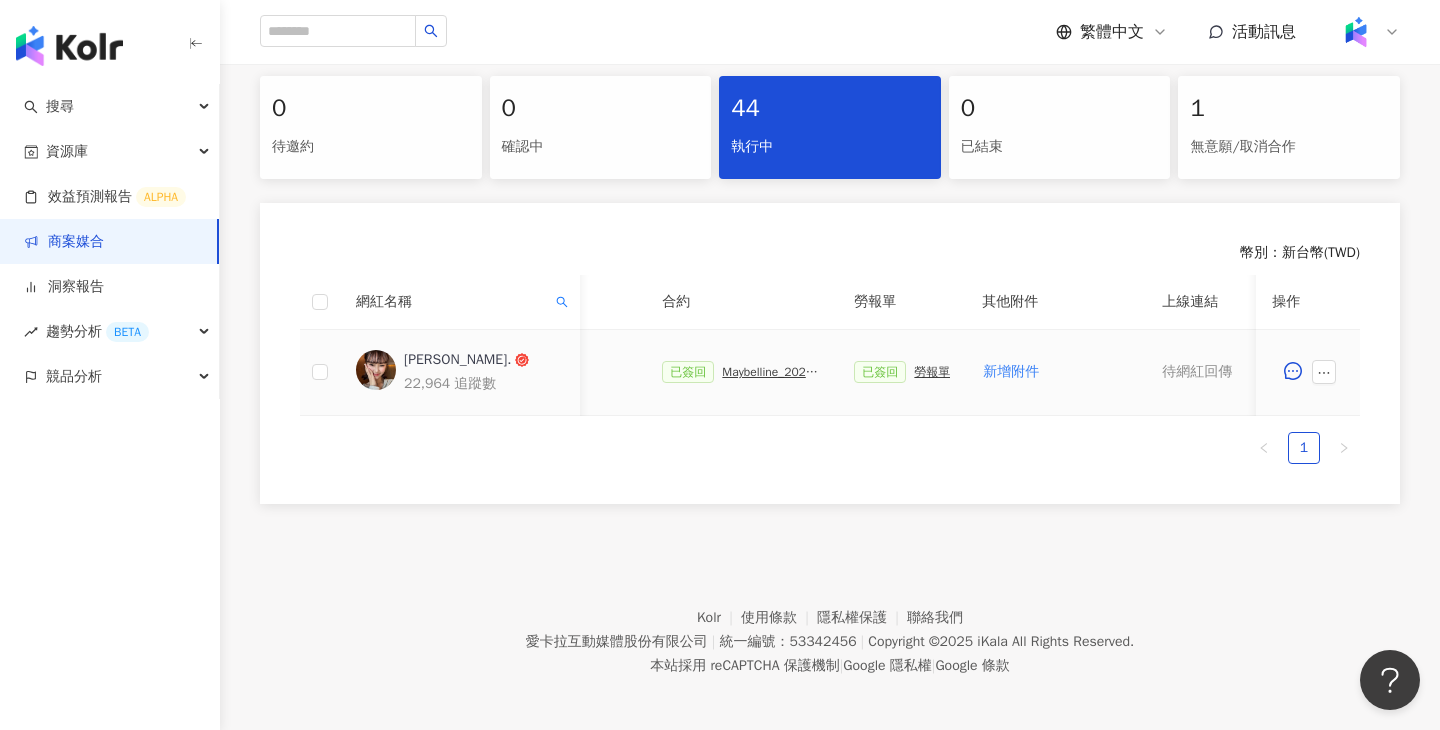 click on "Maybelline_202506_超持久水光鎖吻唇釉新色_萊雅合作備忘錄" at bounding box center (772, 372) 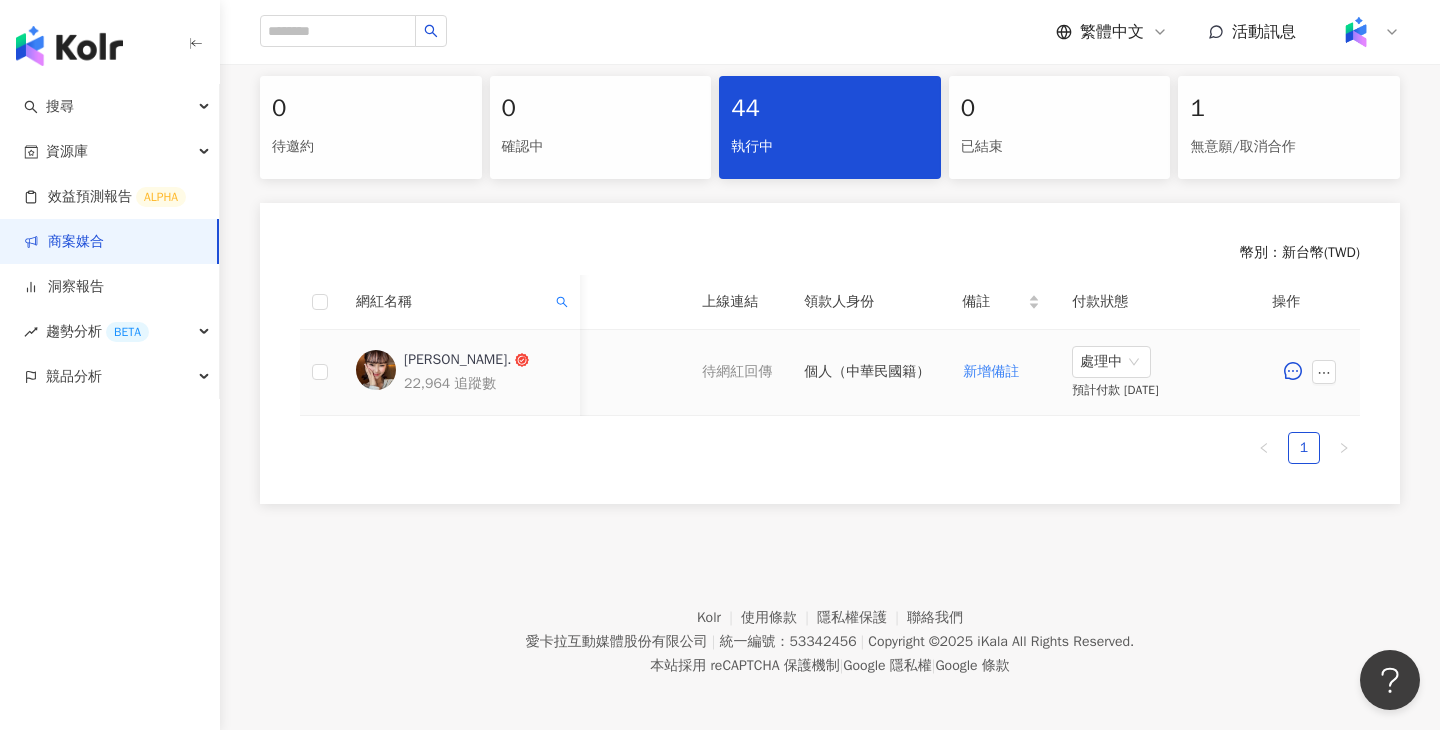 scroll, scrollTop: 0, scrollLeft: 499, axis: horizontal 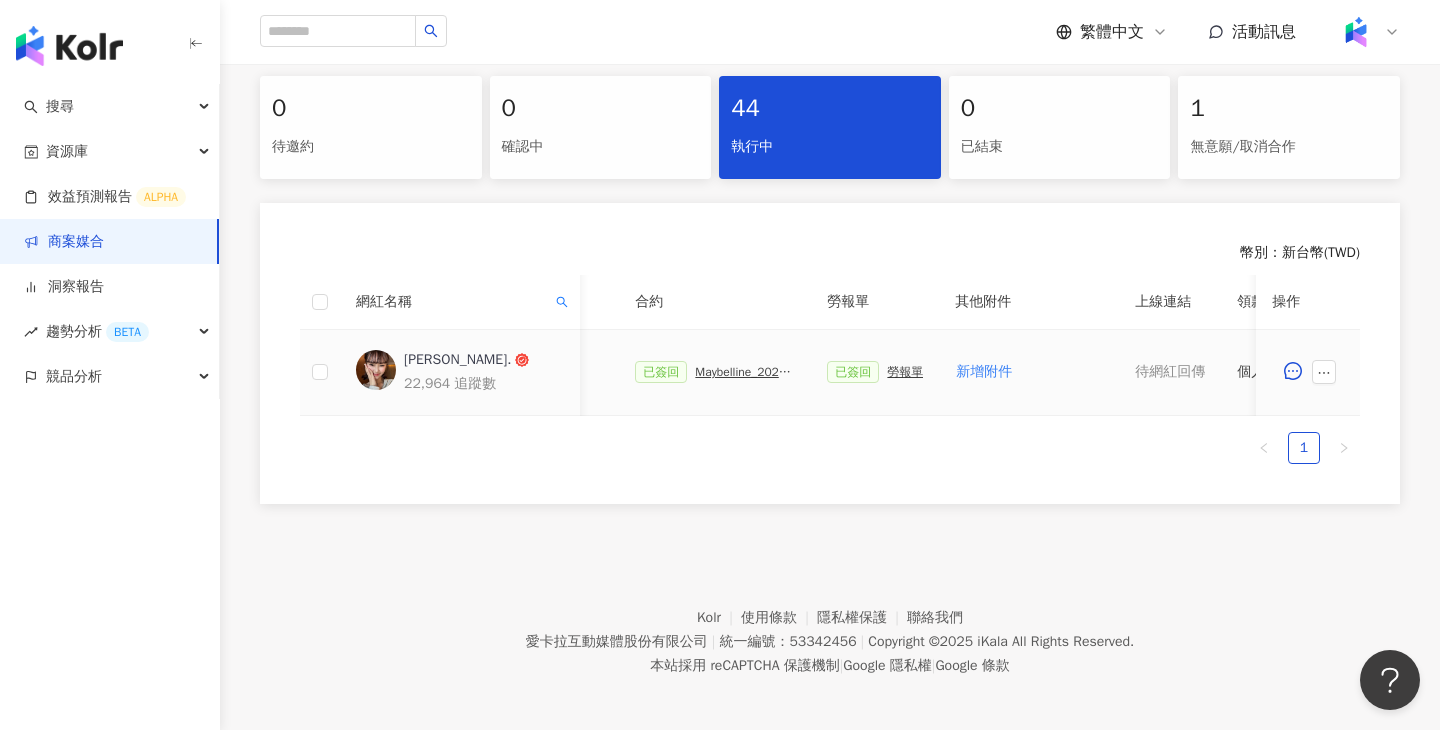 click on "Maybelline_202506_超持久水光鎖吻唇釉新色_萊雅合作備忘錄" at bounding box center (745, 372) 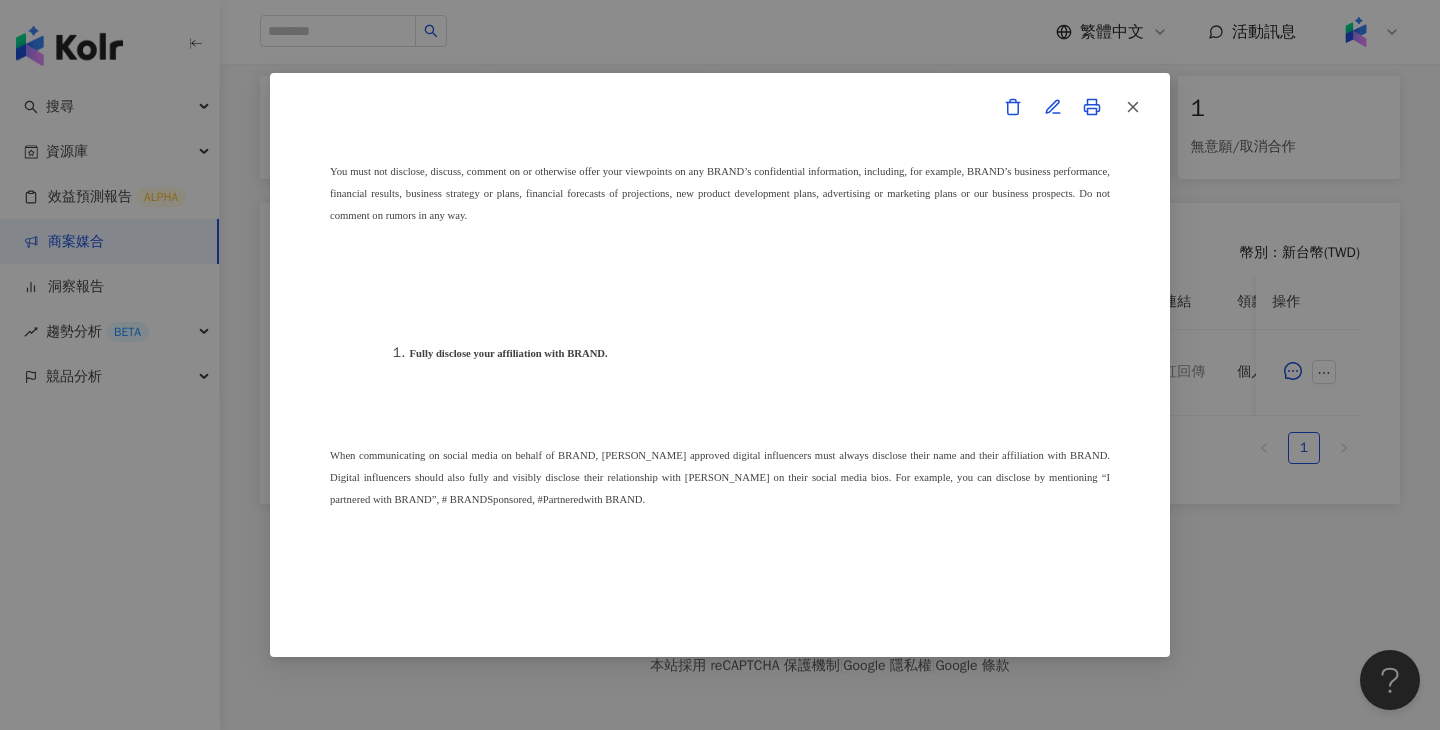 scroll, scrollTop: 6267, scrollLeft: 0, axis: vertical 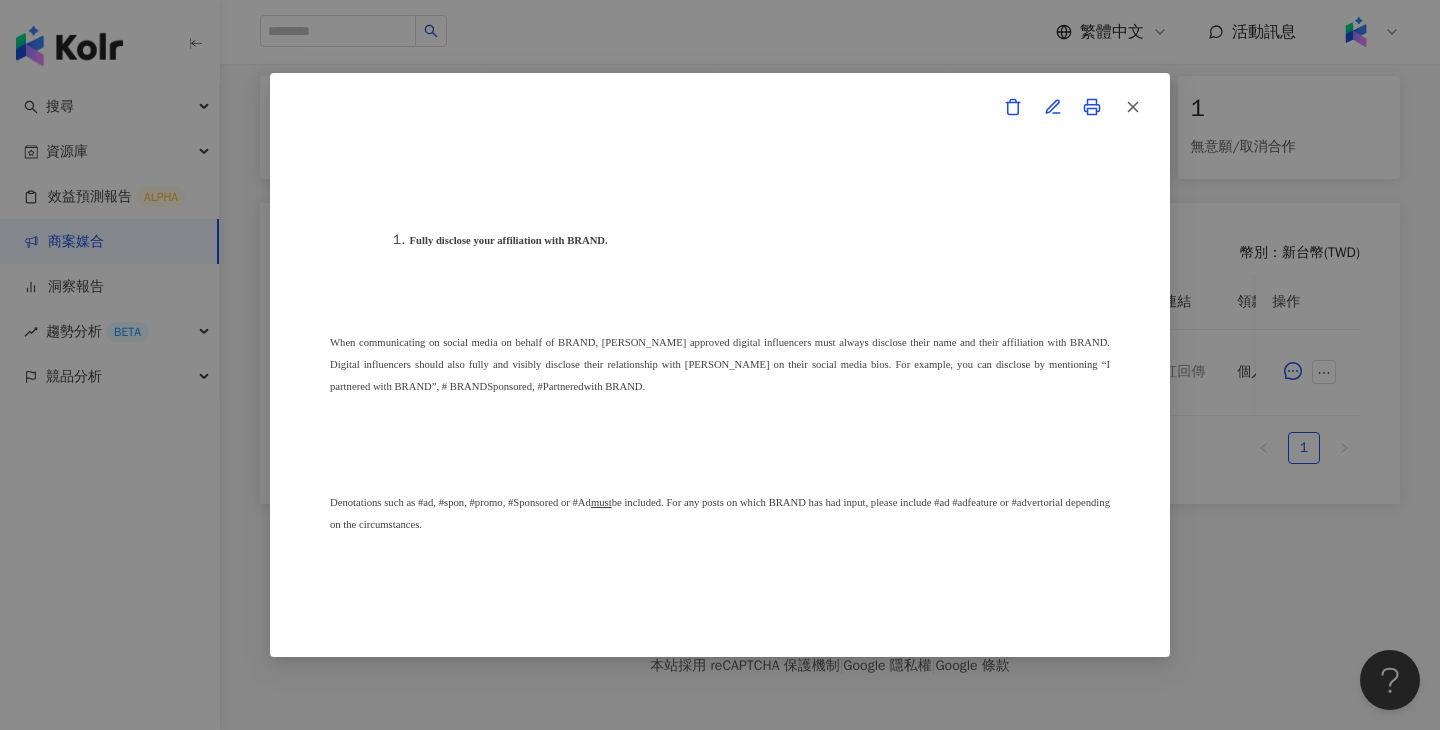 click on "合作備忘錄
甲方：愛[PERSON_NAME]互動媒體股份有限公司
乙方：[PERSON_NAME]
茲因甲方委託乙方羅優進行台灣萊雅股份有限公司(以下簡稱台灣萊雅)旗下品牌 Maybelline 之 超持久水光鎖吻唇釉 產品網路宣傳(下簡稱本合作)，甲方及乙方（以下合稱「雙方」）約定之事項如下：
1、   合作期間： 自西元(下同)  [DATE]至 [DATE]止。
2、   雙方就本合作內容如下：
（1）   [PERSON_NAME]提供本服務內容如下：
乙方應於  [DATE]至 [DATE] 日間 或於甲方所指定之時間，完成台灣萊雅品牌產品之圖文撰寫或影音拍攝(以下簡稱貼文)，並公開發布至乙方下列之社群媒體進行網路推廣宣傳： Threads平台 (網址：[URL][DOMAIN_NAME]，貼文共一則，合作產品資訊置入Threads貼文回文共一則。
［20］" at bounding box center (720, 365) 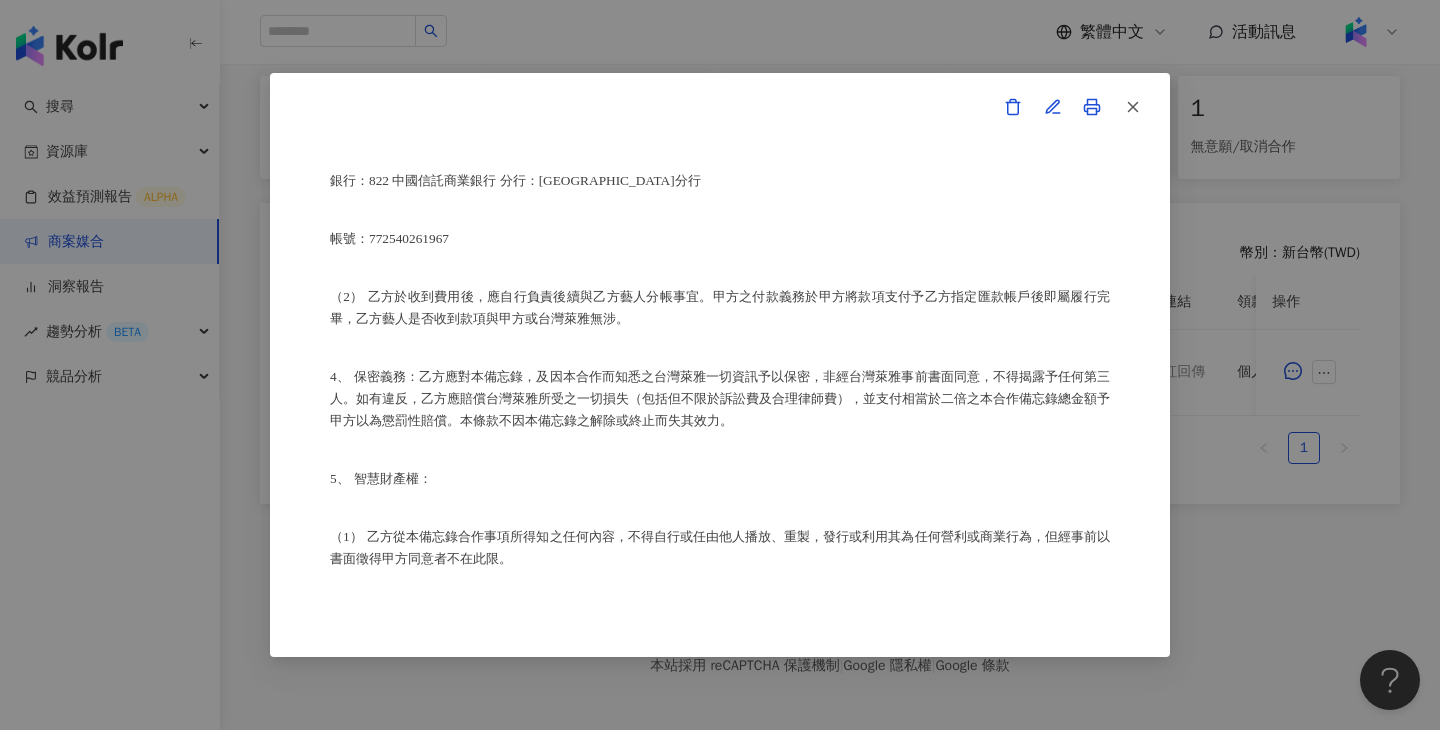 scroll, scrollTop: 0, scrollLeft: 0, axis: both 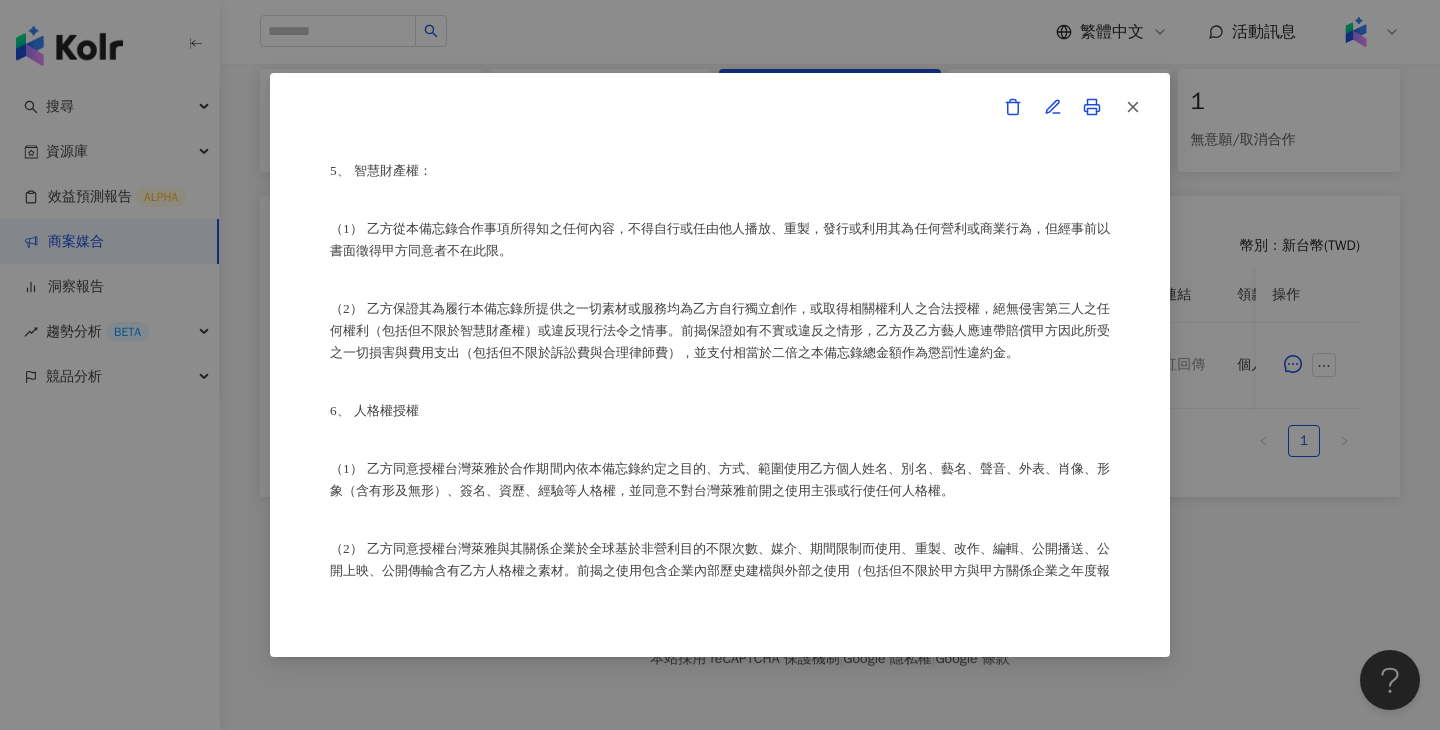 click on "合作備忘錄
甲方：愛[PERSON_NAME]互動媒體股份有限公司
乙方：[PERSON_NAME]
茲因甲方委託乙方羅優進行台灣萊雅股份有限公司(以下簡稱台灣萊雅)旗下品牌 Maybelline 之 超持久水光鎖吻唇釉 產品網路宣傳(下簡稱本合作)，甲方及乙方（以下合稱「雙方」）約定之事項如下：
1、   合作期間： 自西元(下同)  [DATE]至 [DATE]止。
2、   雙方就本合作內容如下：
（1）   [PERSON_NAME]提供本服務內容如下：
乙方應於  [DATE]至 [DATE] 日間 或於甲方所指定之時間，完成台灣萊雅品牌產品之圖文撰寫或影音拍攝(以下簡稱貼文)，並公開發布至乙方下列之社群媒體進行網路推廣宣傳： Threads平台 (網址：[URL][DOMAIN_NAME]，貼文共一則，合作產品資訊置入Threads貼文回文共一則。
［20］" at bounding box center [720, 365] 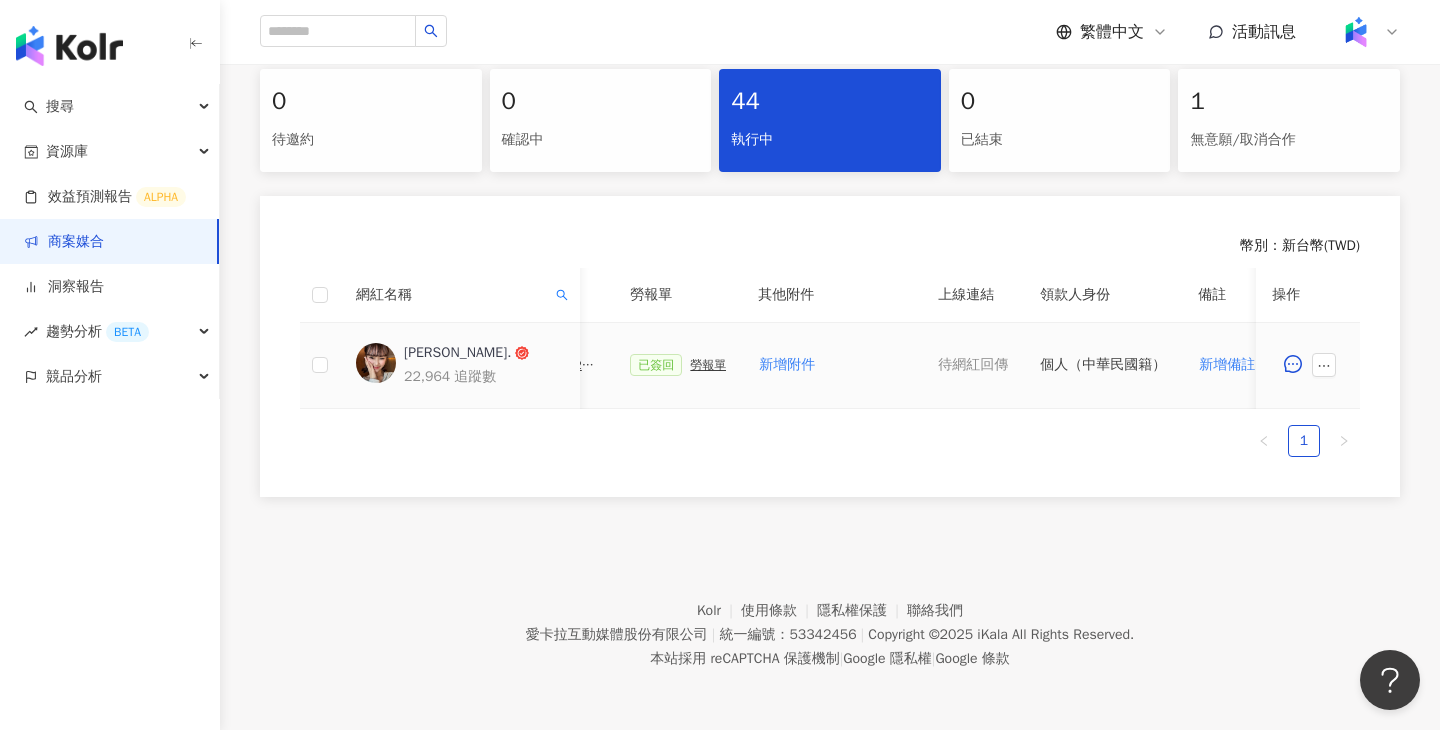 scroll, scrollTop: 0, scrollLeft: 939, axis: horizontal 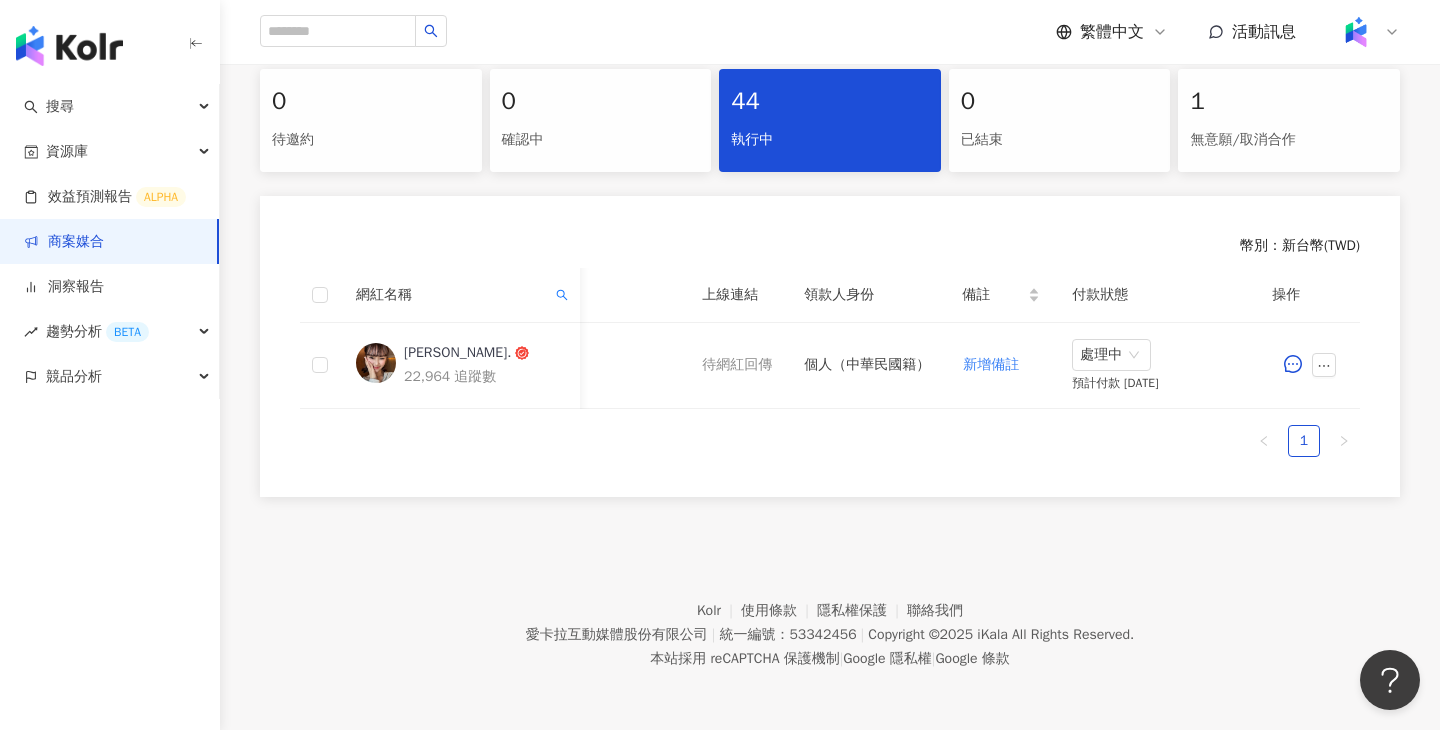 click on "網紅名稱" at bounding box center (460, 295) 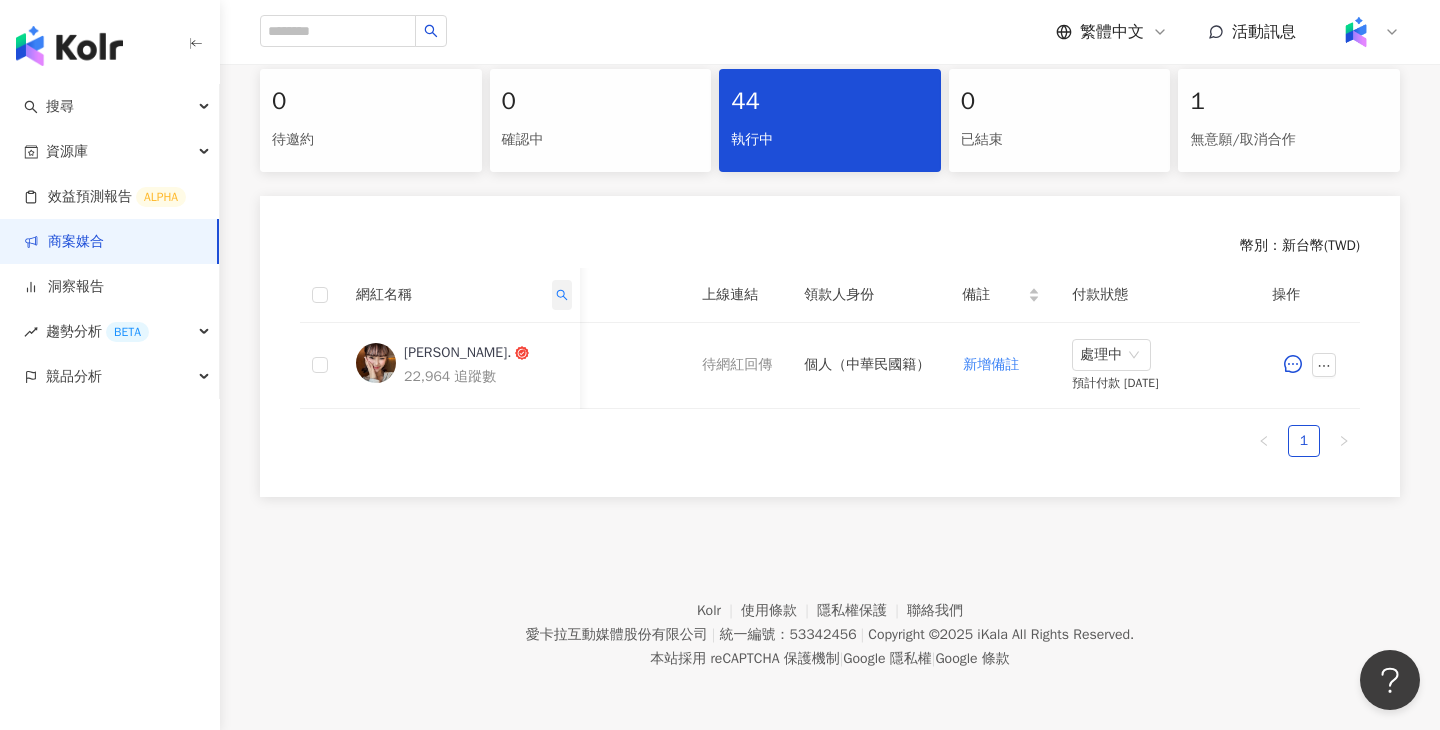 click 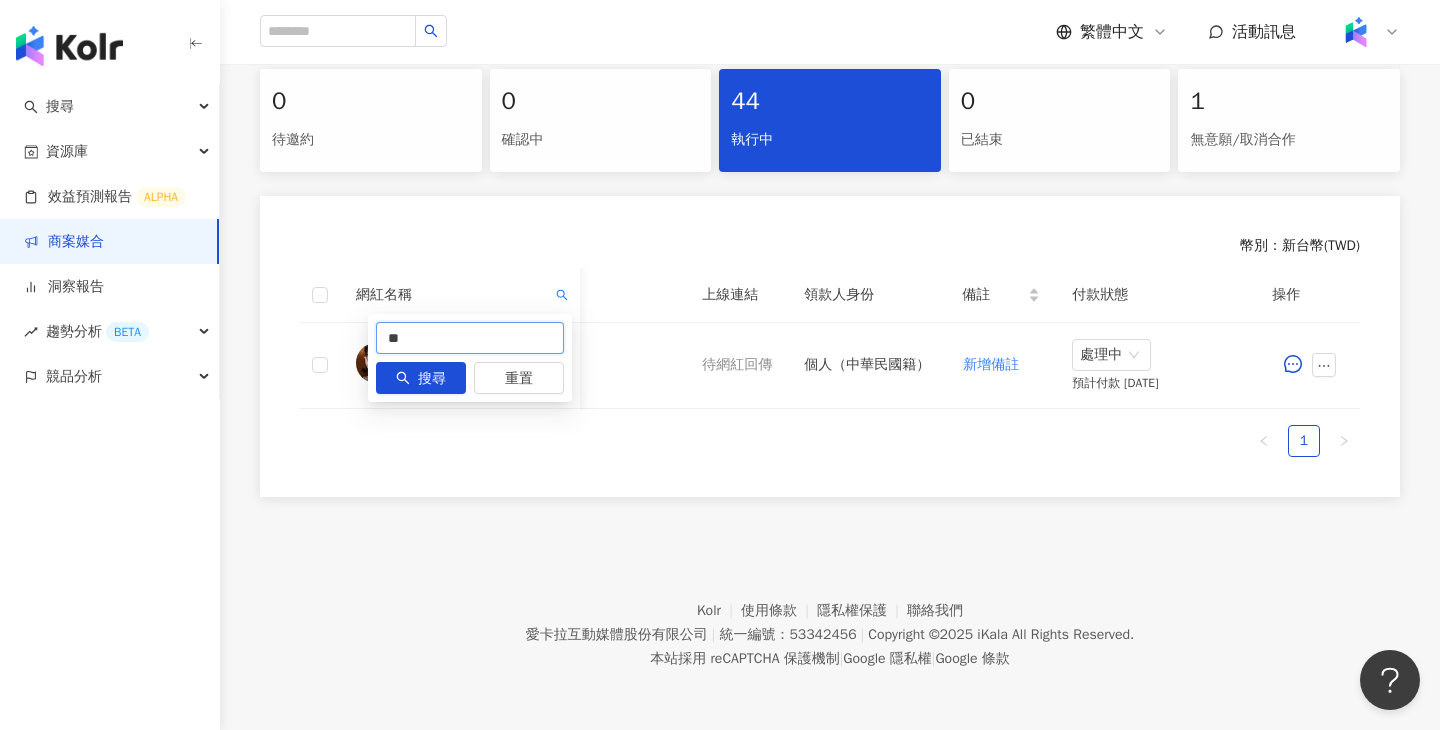 click on "**" at bounding box center (470, 338) 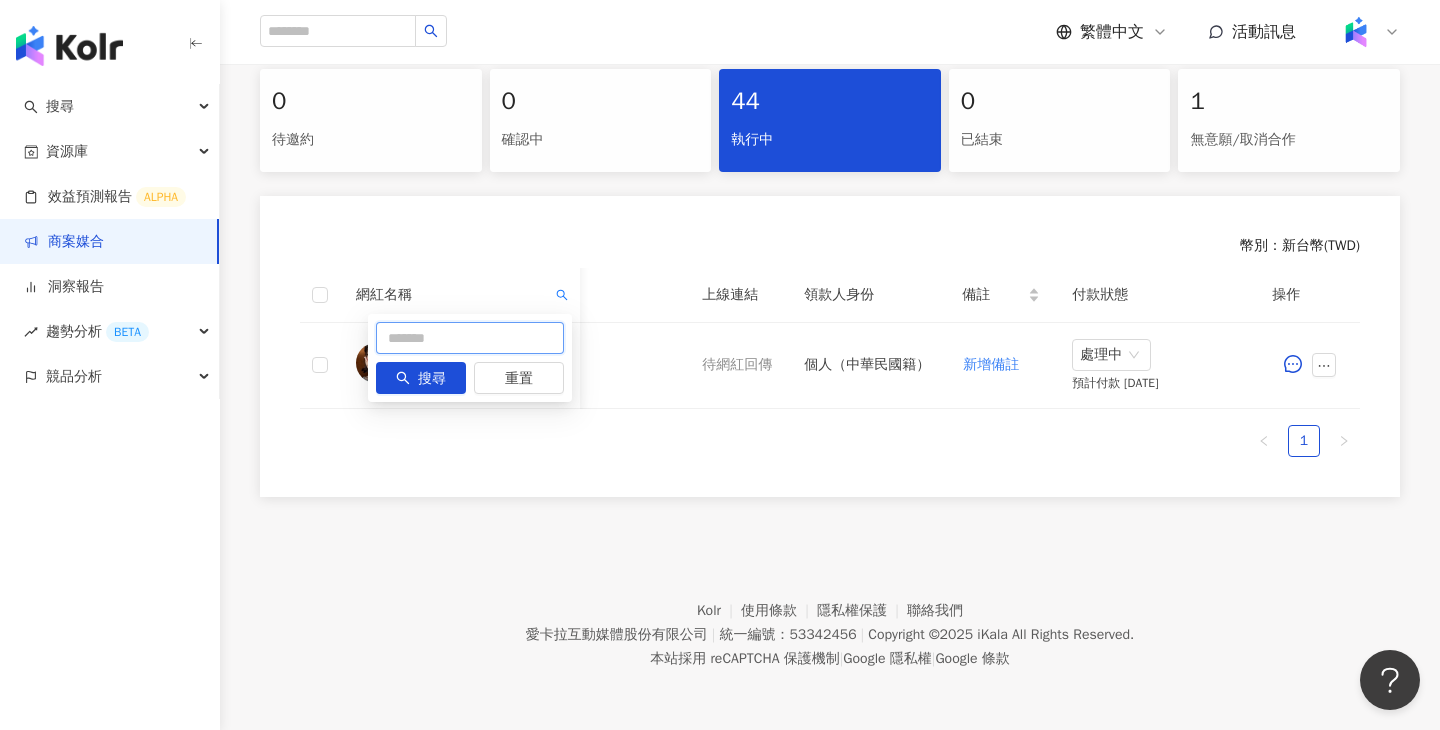 paste on "*******" 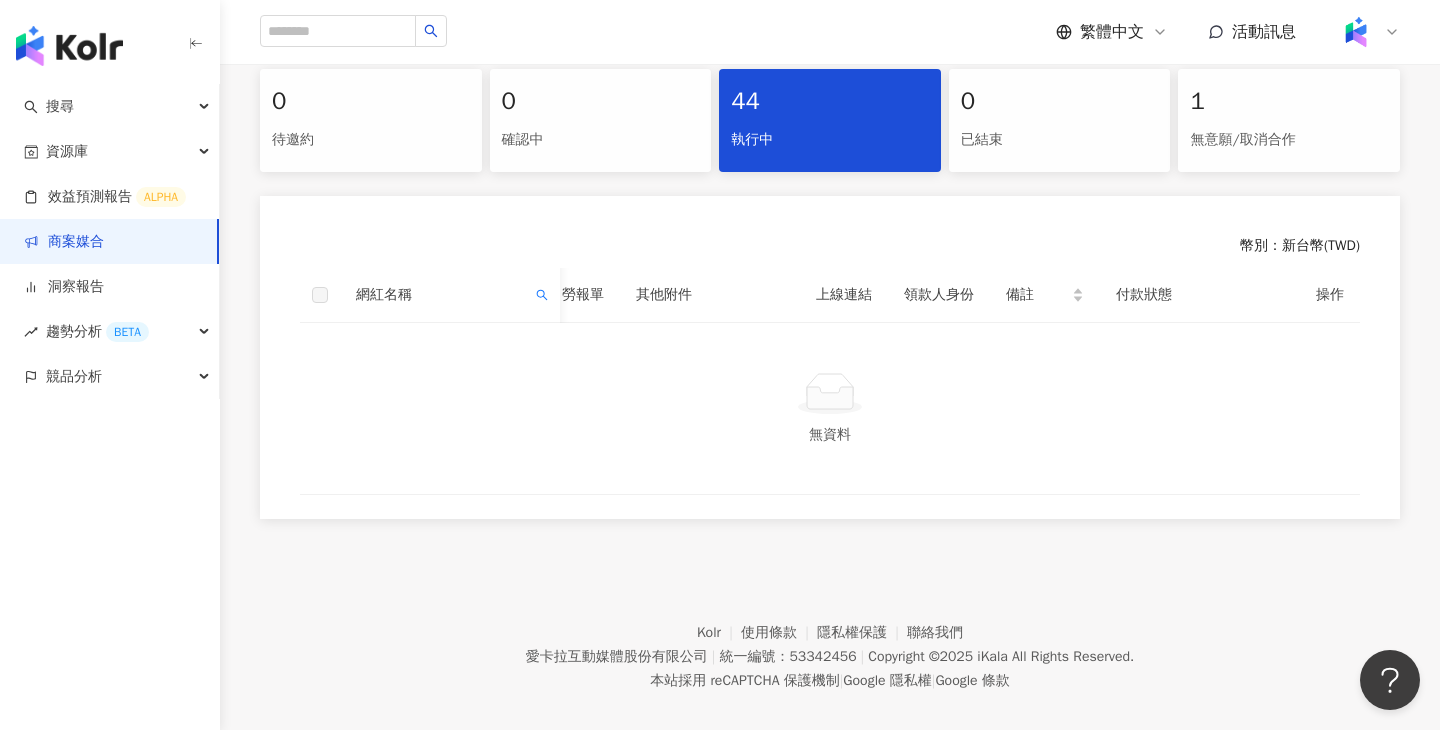 scroll, scrollTop: 0, scrollLeft: 667, axis: horizontal 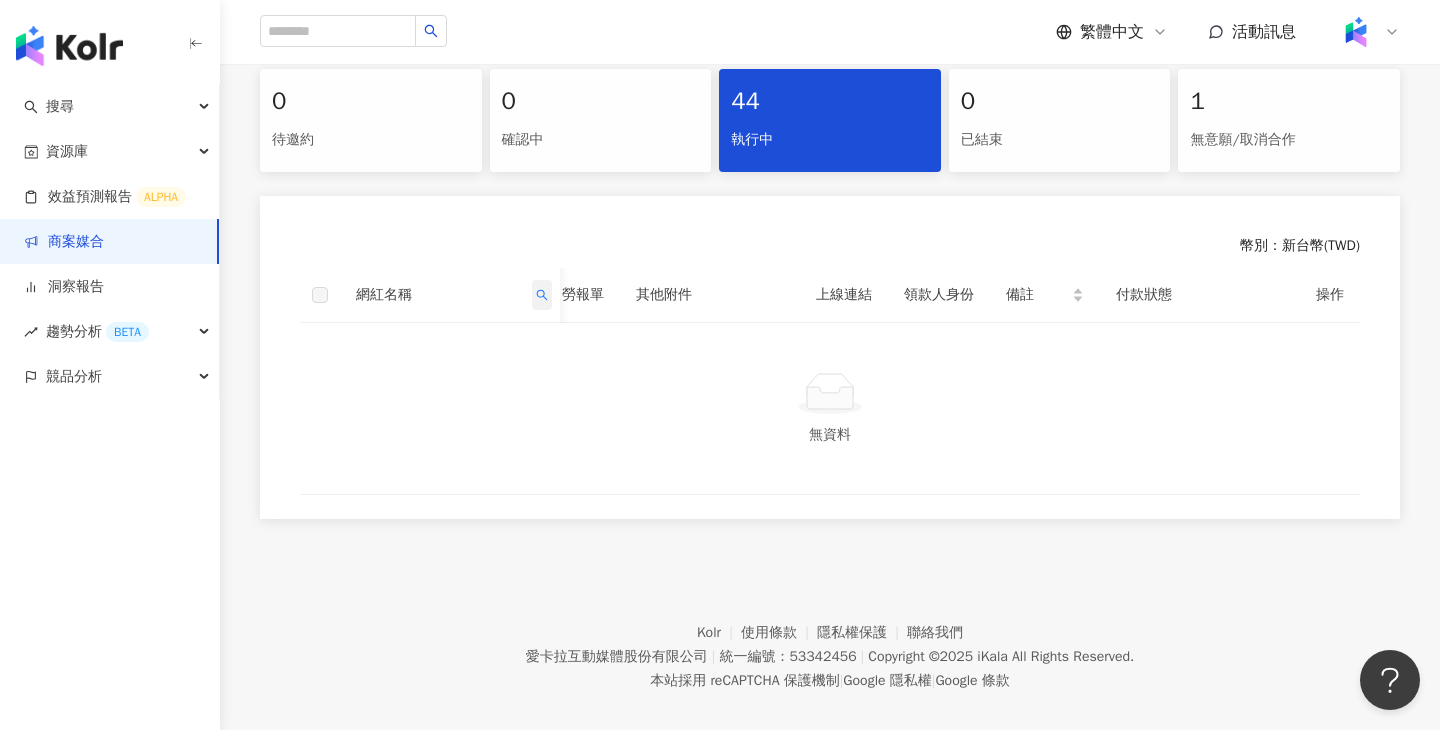 click 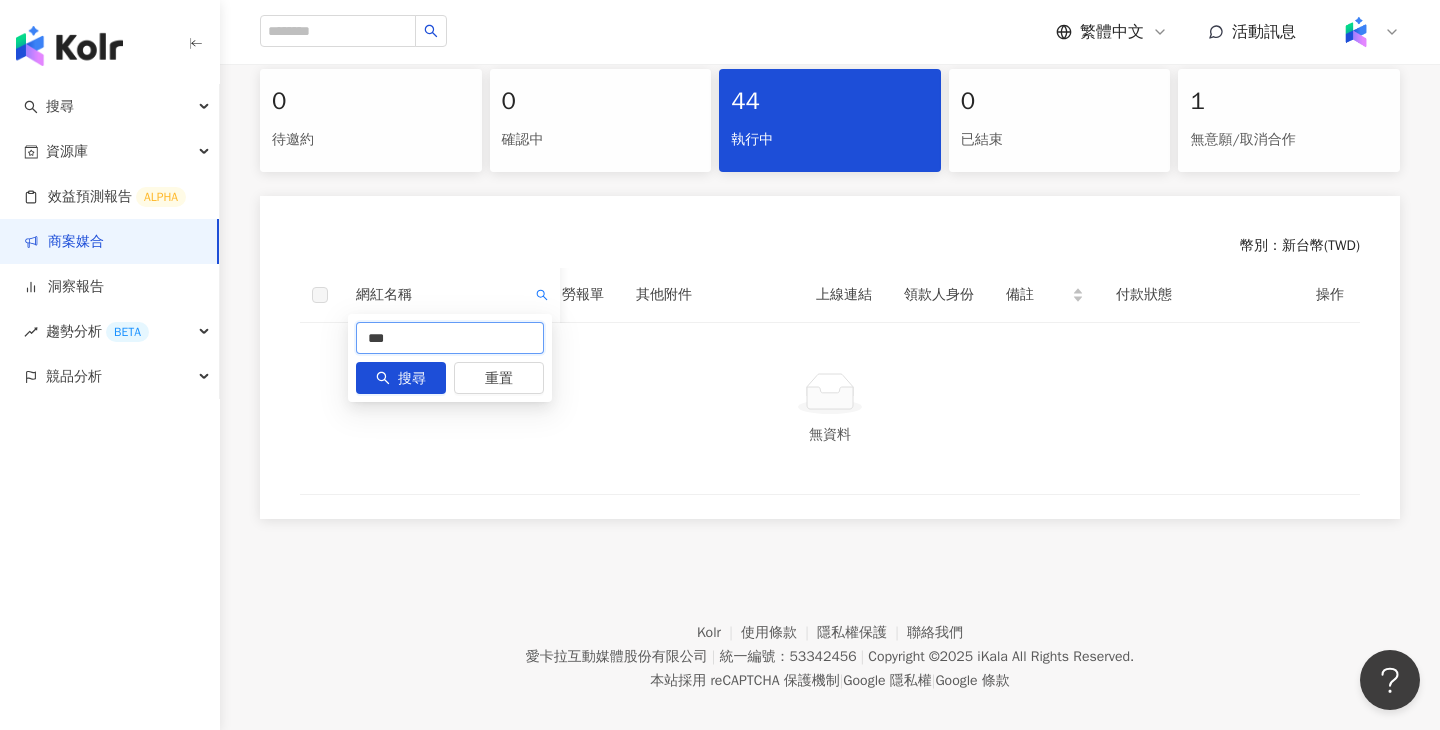 click on "***" at bounding box center (450, 338) 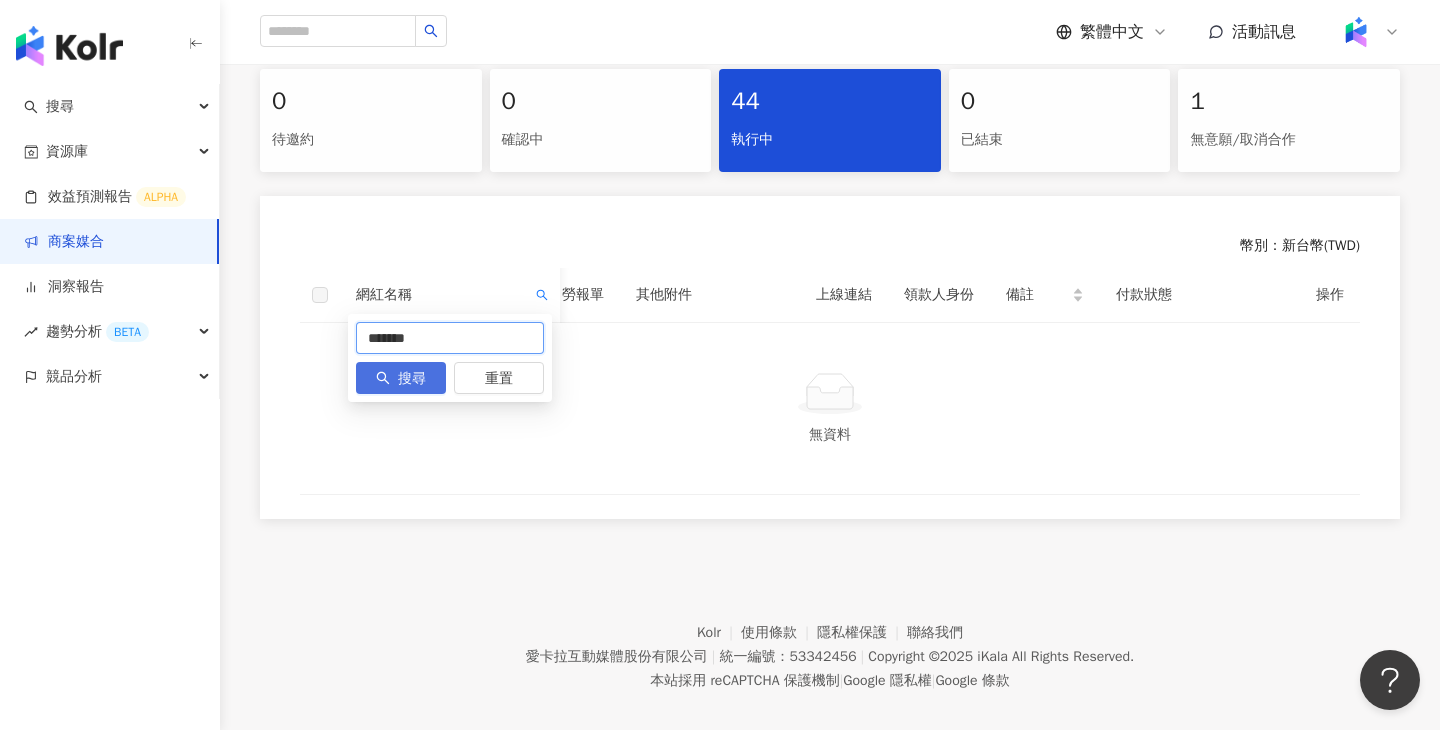 type on "*******" 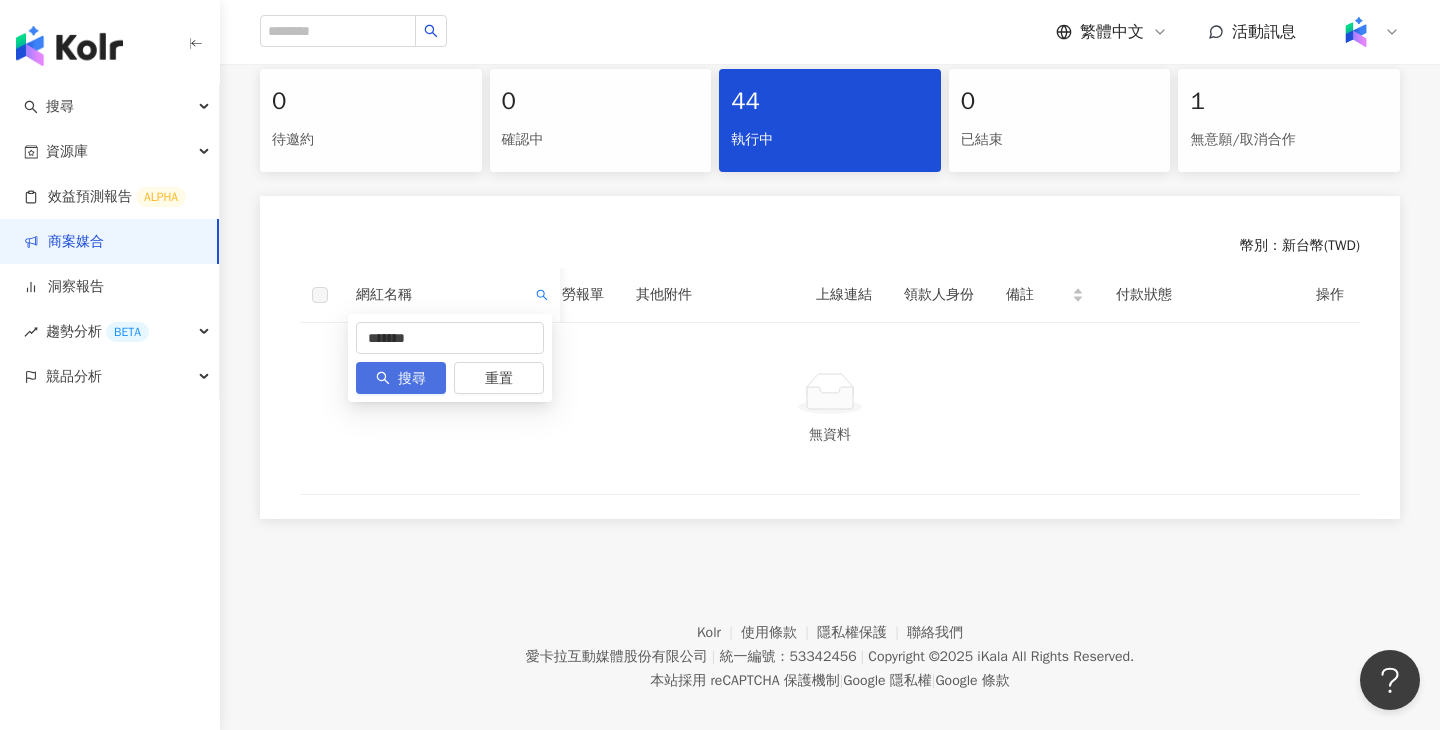 click on "搜尋" at bounding box center [401, 378] 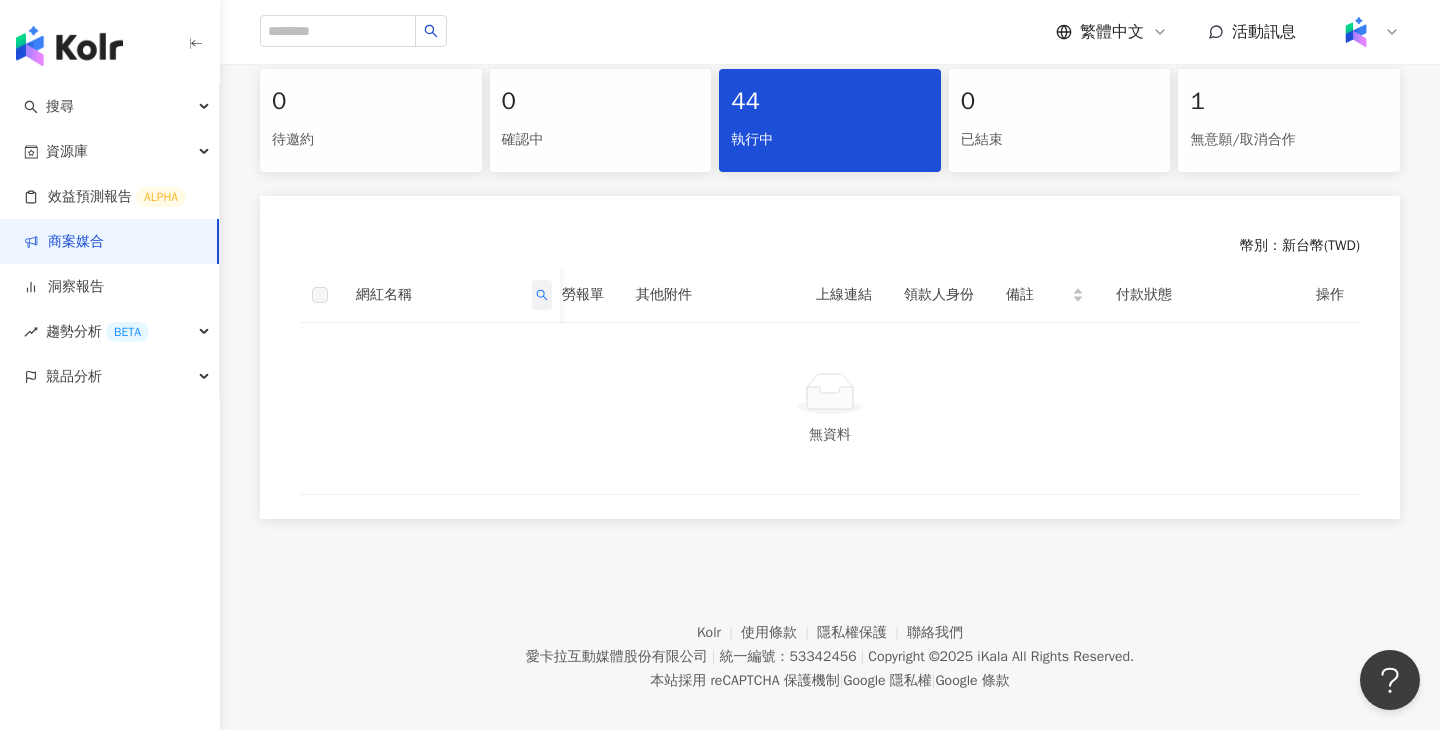 click 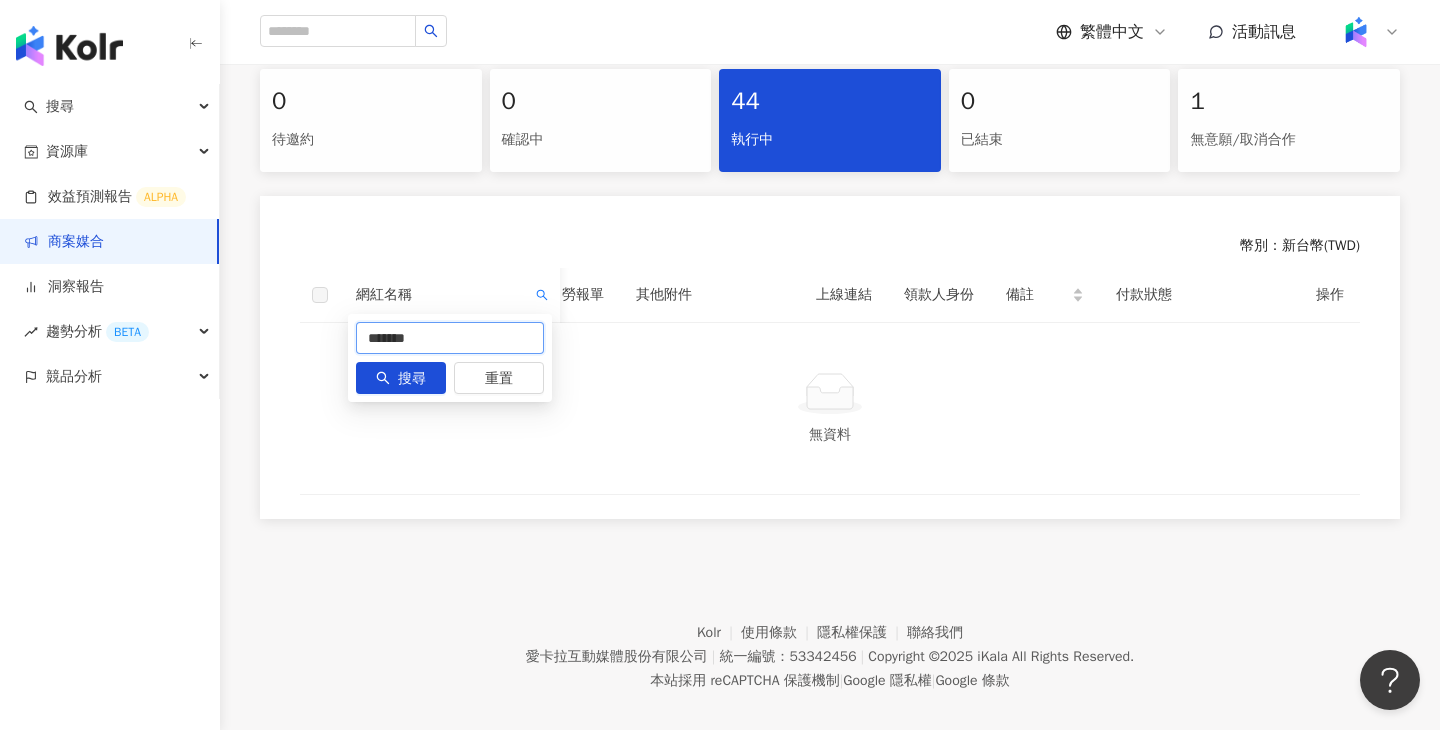 click on "*******" at bounding box center [450, 338] 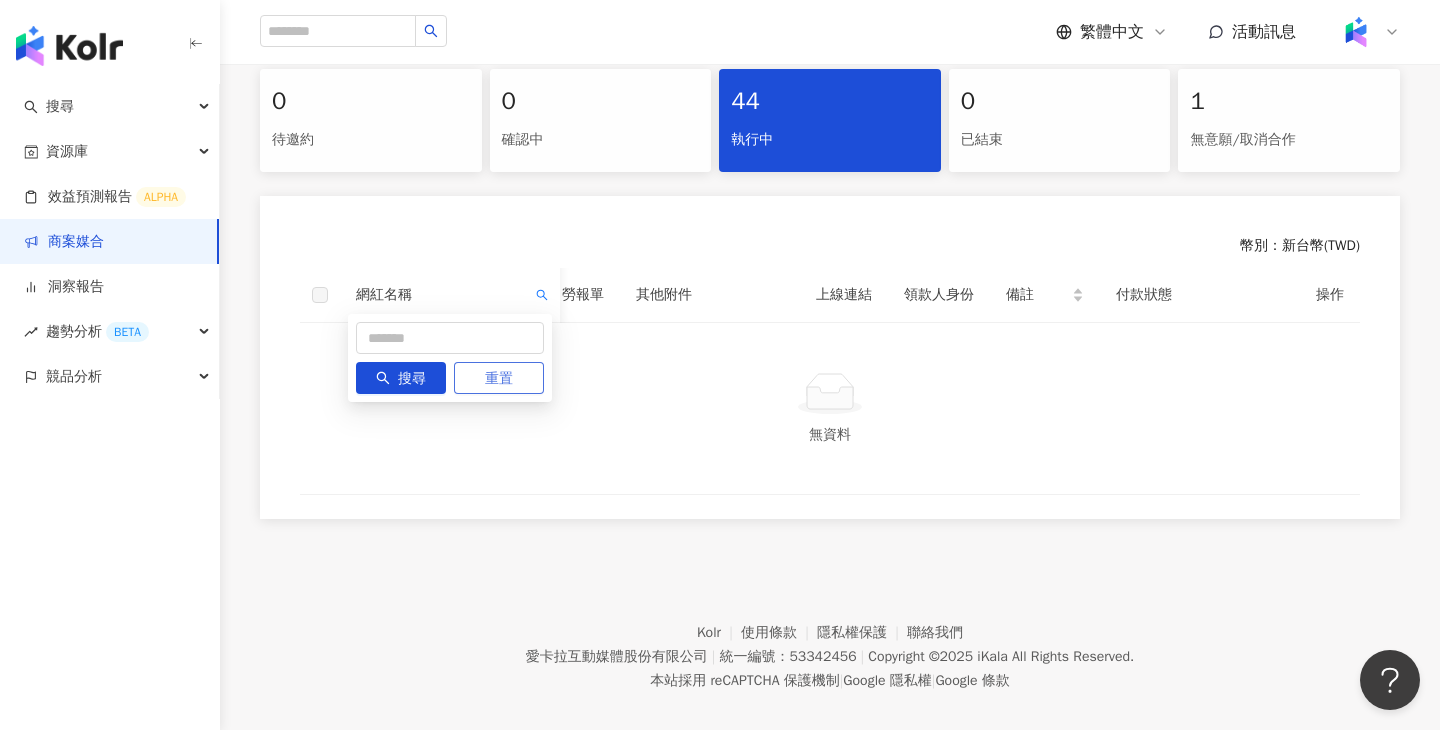 click on "重置" at bounding box center (499, 378) 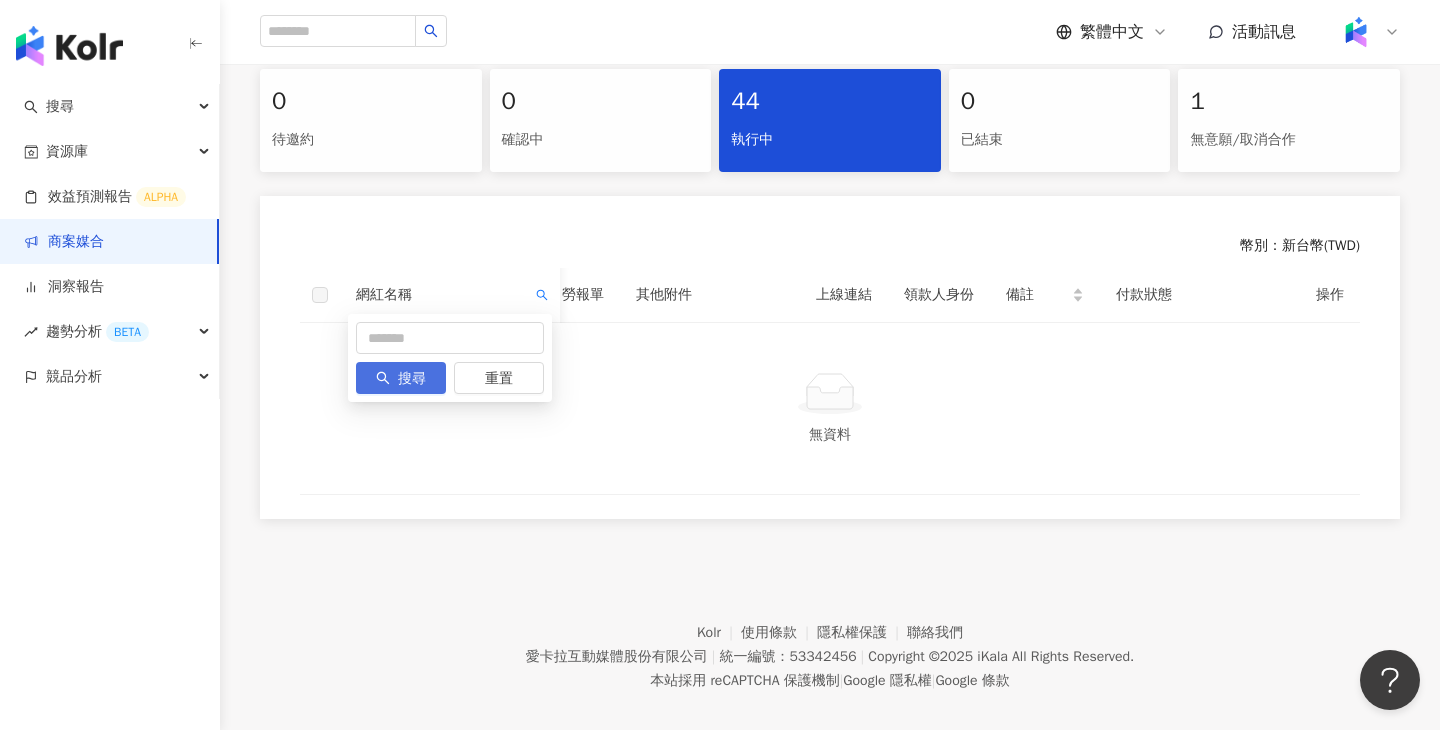 click on "搜尋" at bounding box center [412, 379] 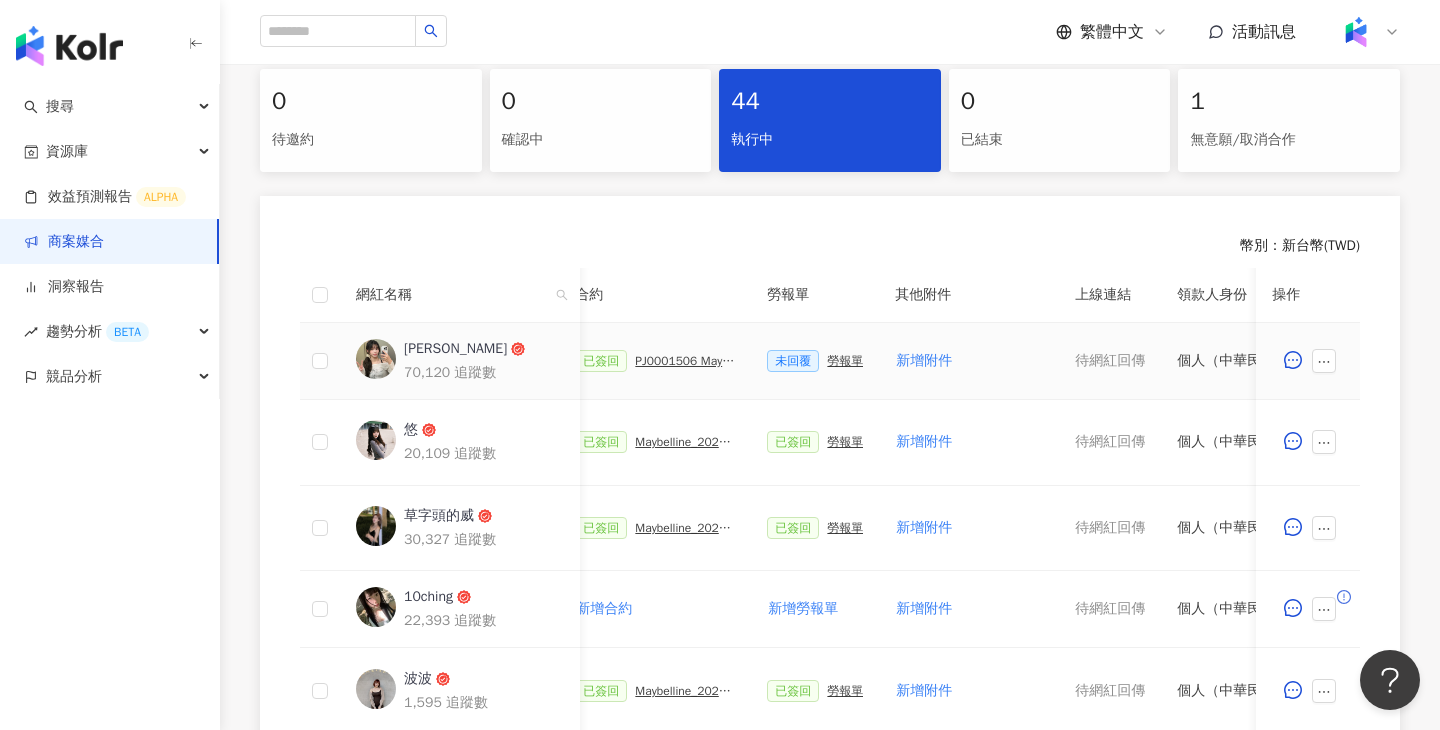 scroll, scrollTop: 0, scrollLeft: 561, axis: horizontal 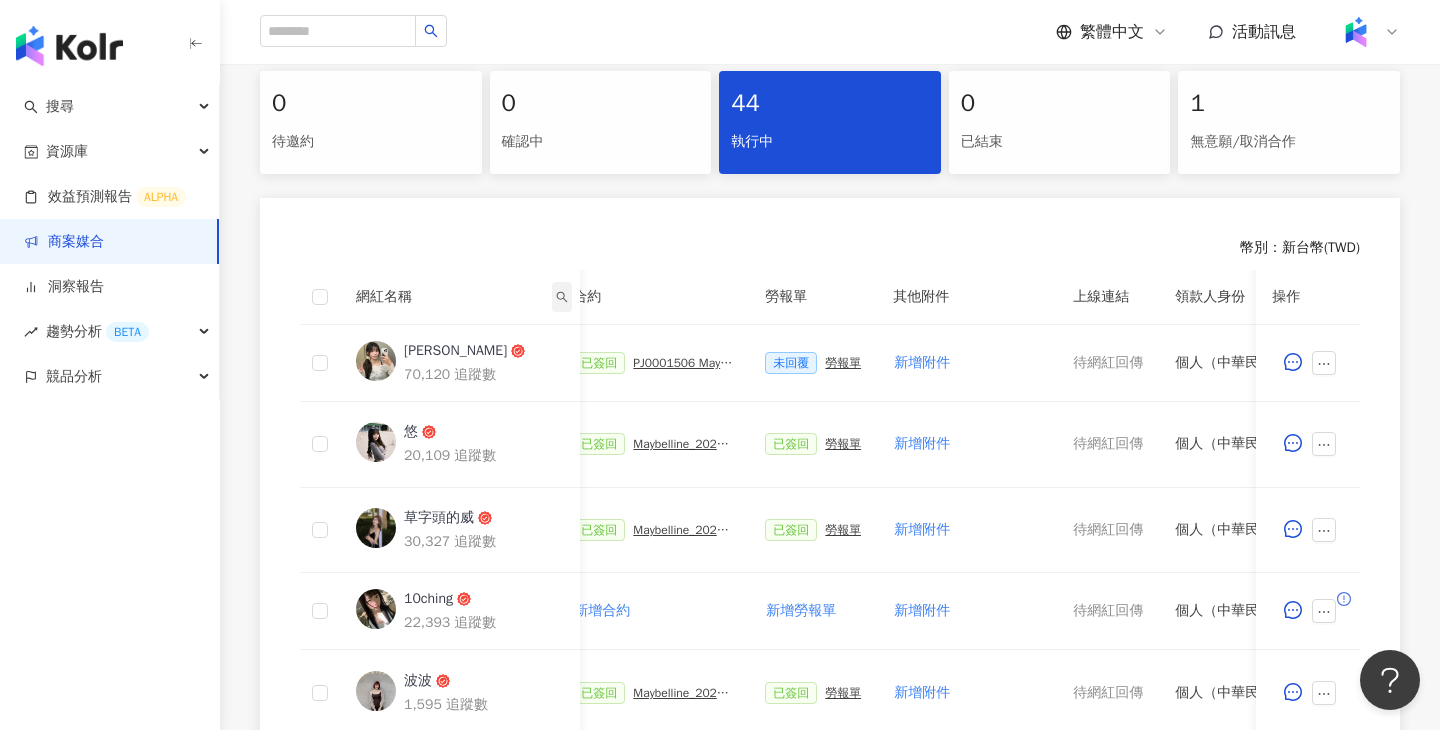 click 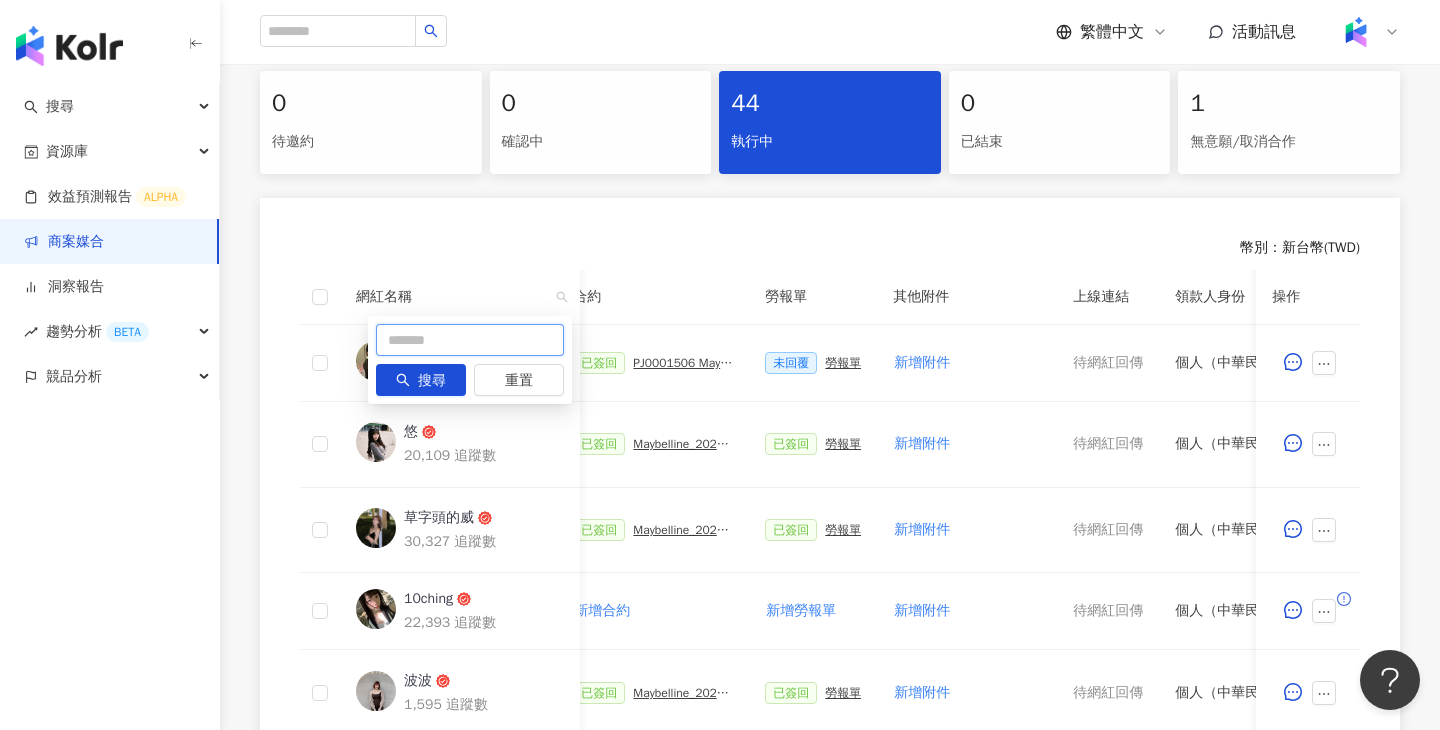 click at bounding box center [470, 340] 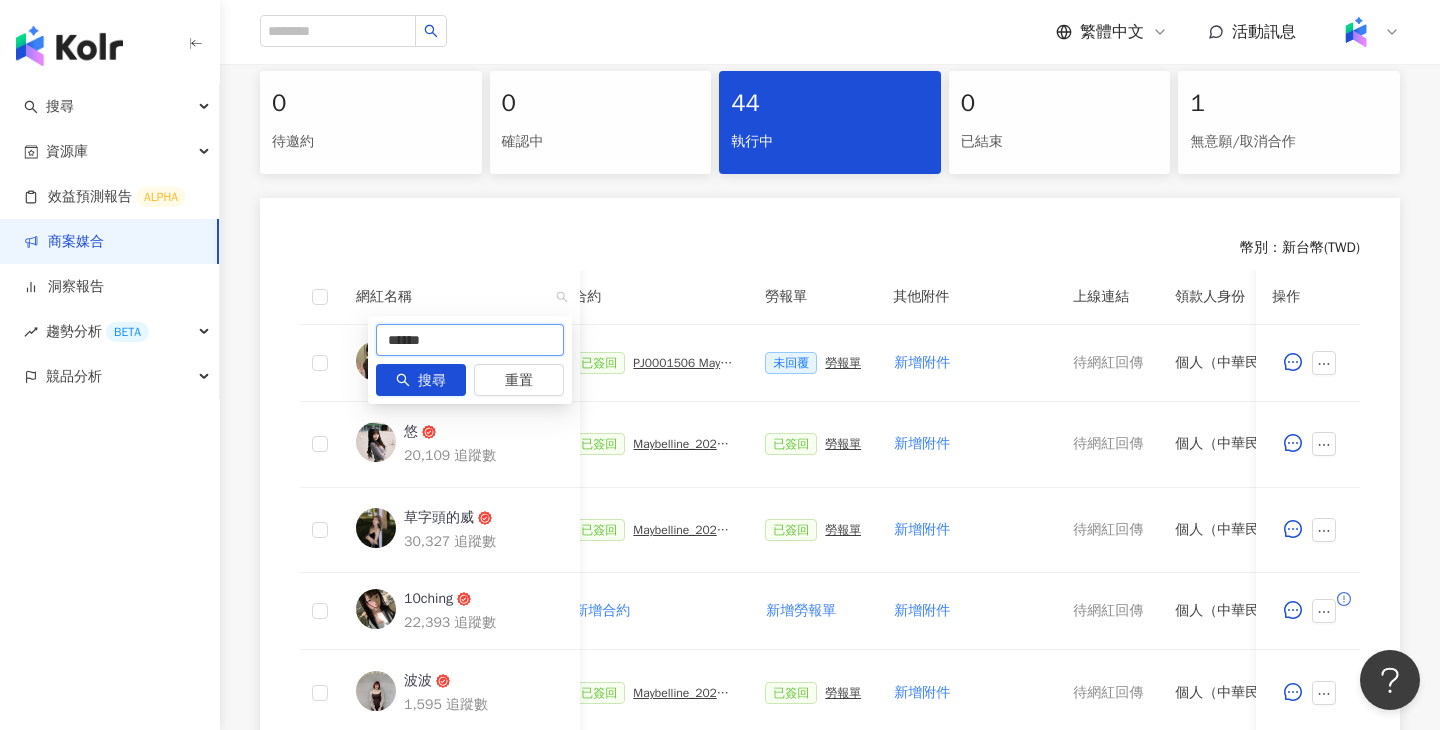 type on "******" 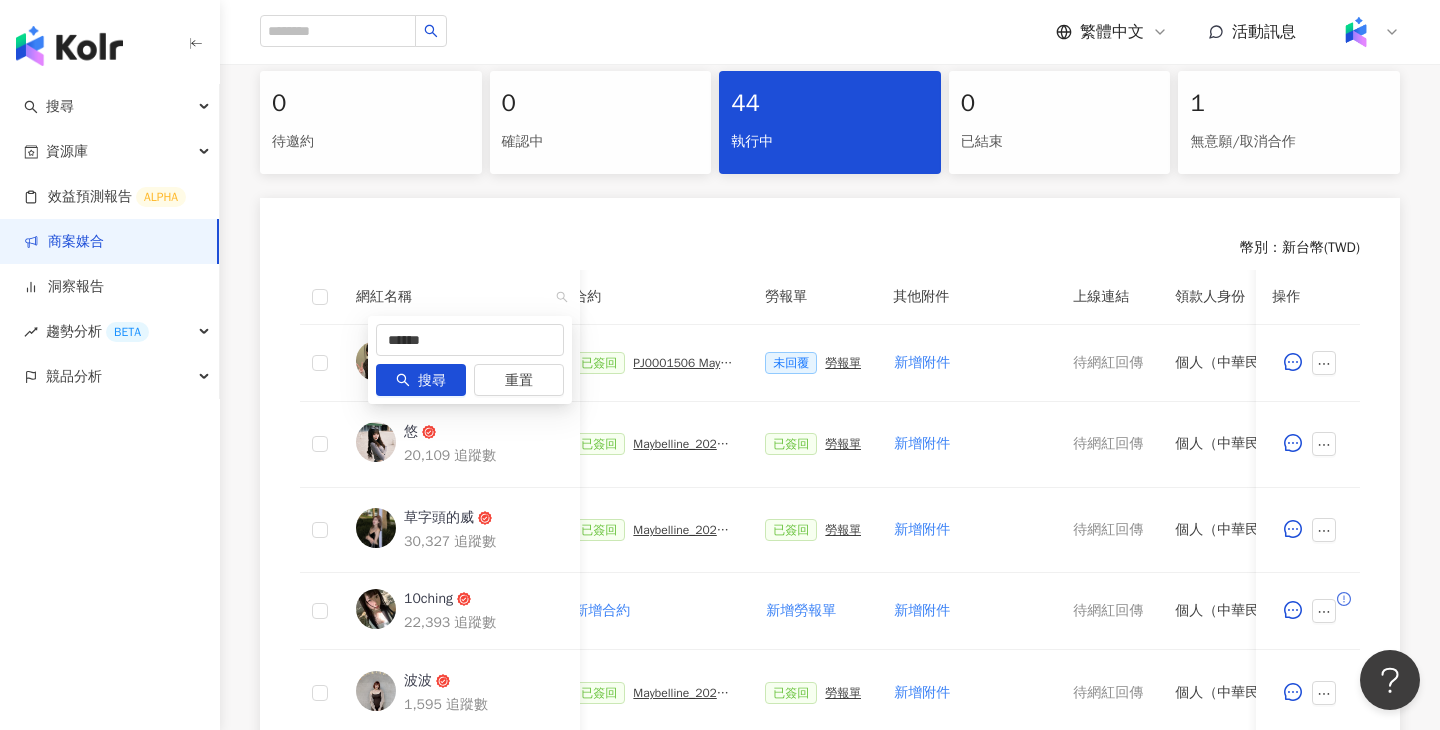 click on "搜尋" at bounding box center (421, 380) 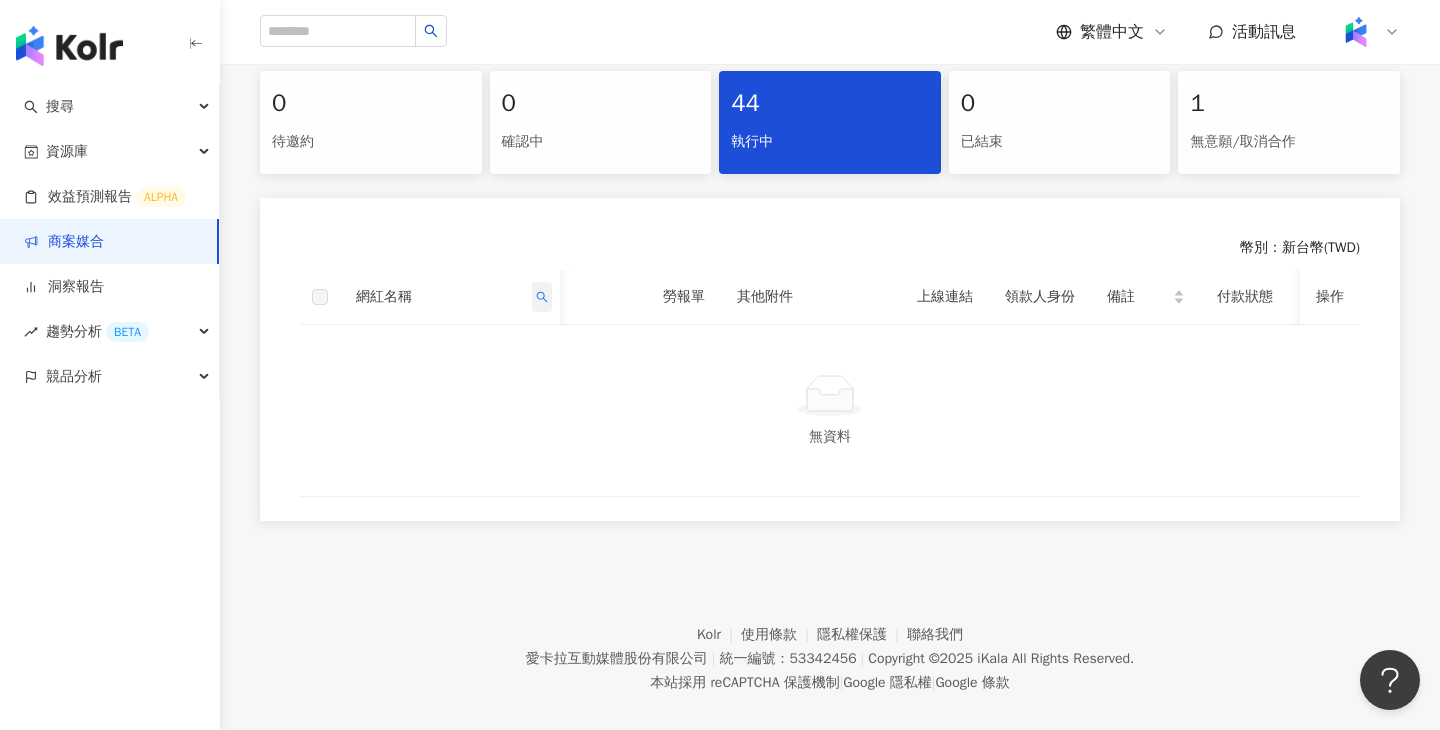 click 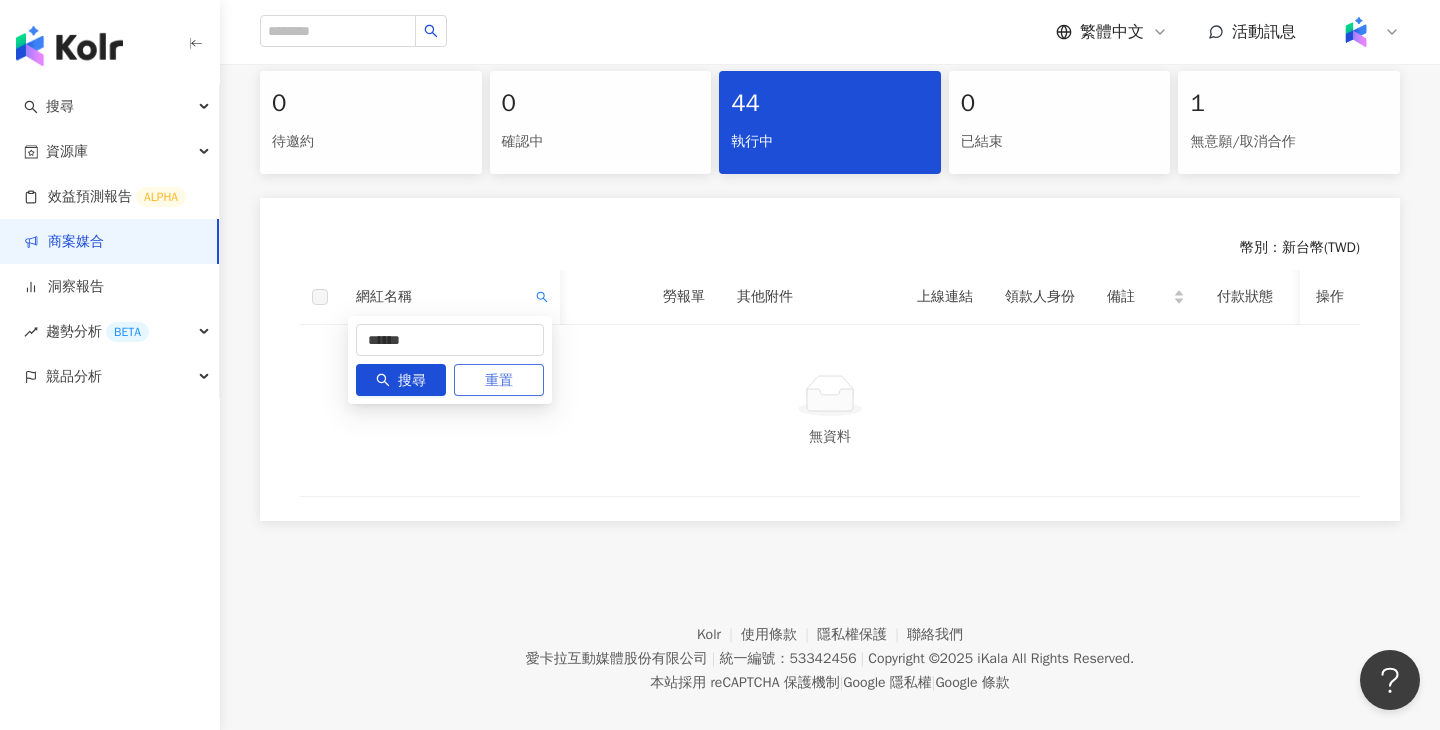 click on "重置" at bounding box center (499, 381) 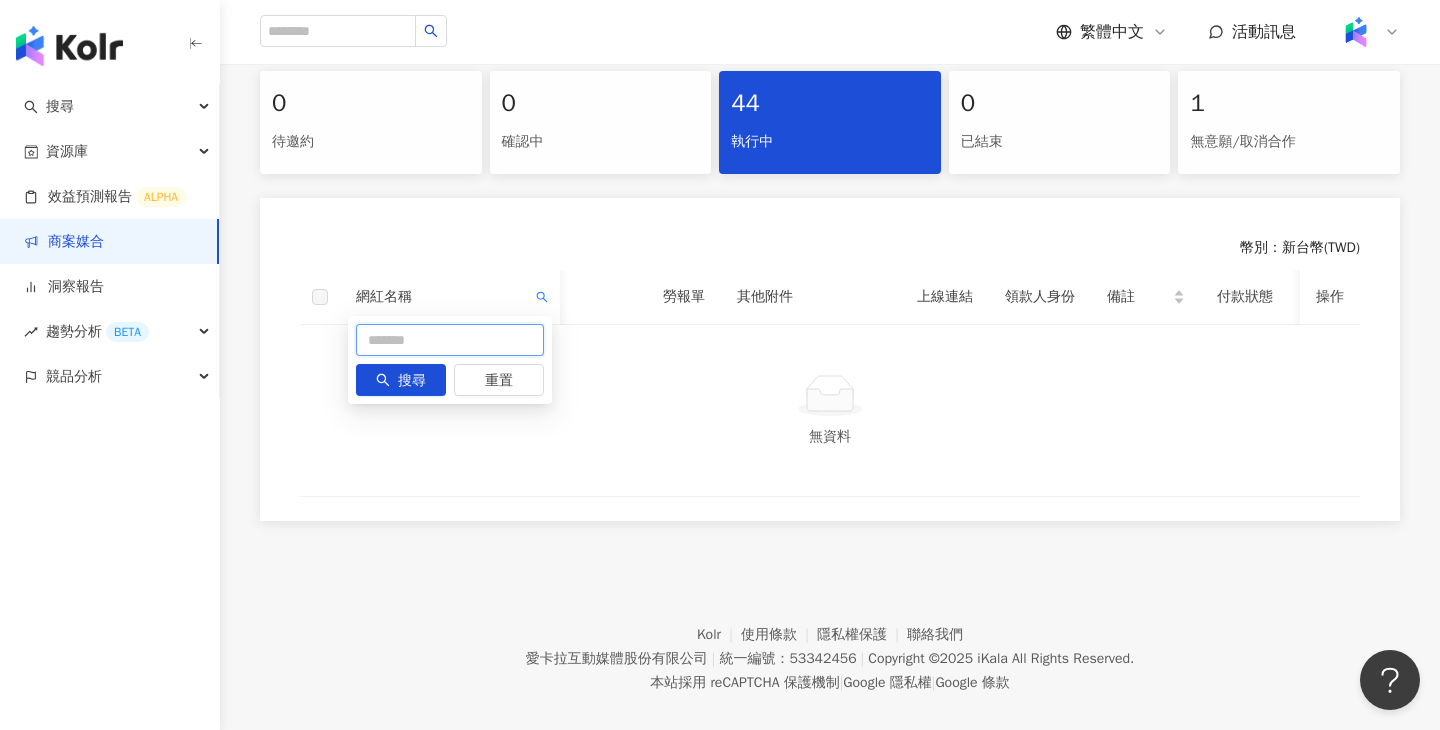 click at bounding box center (450, 340) 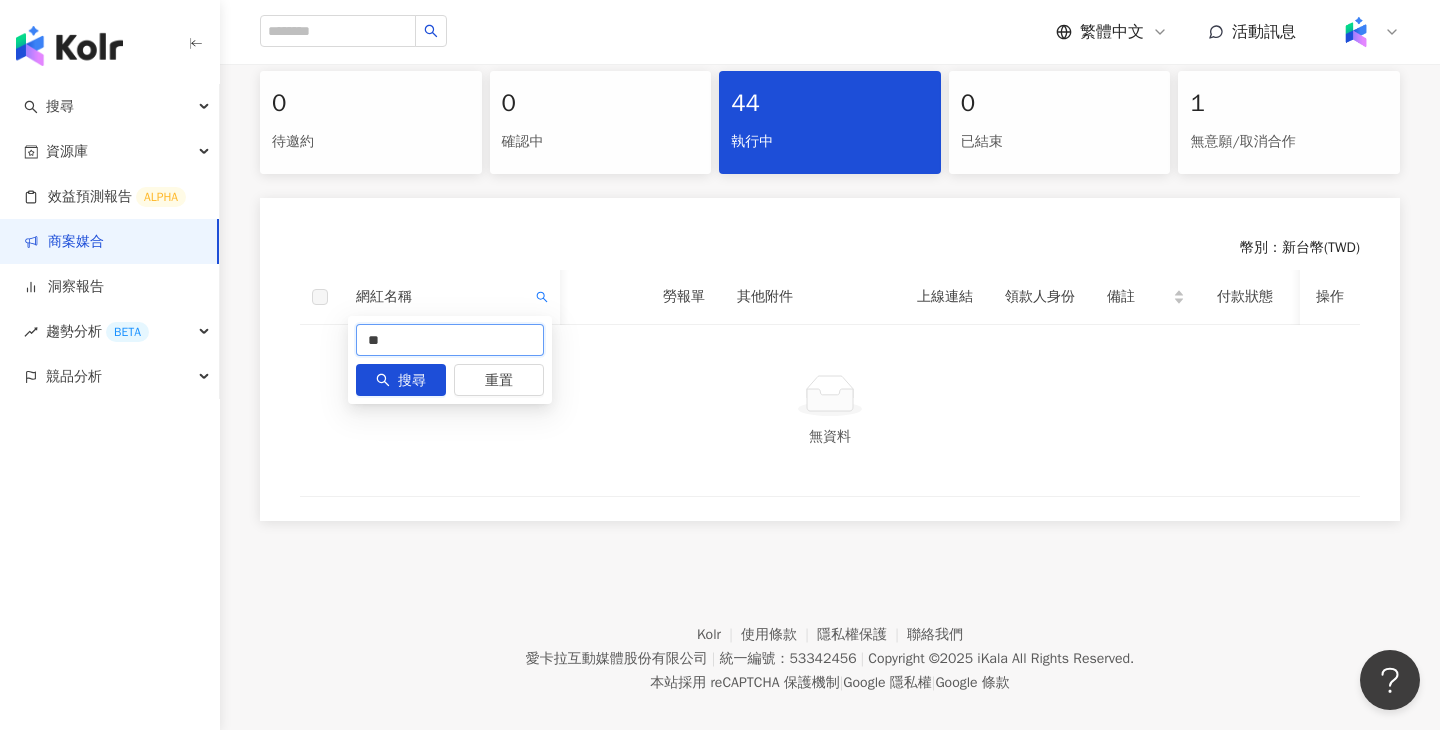 type on "*" 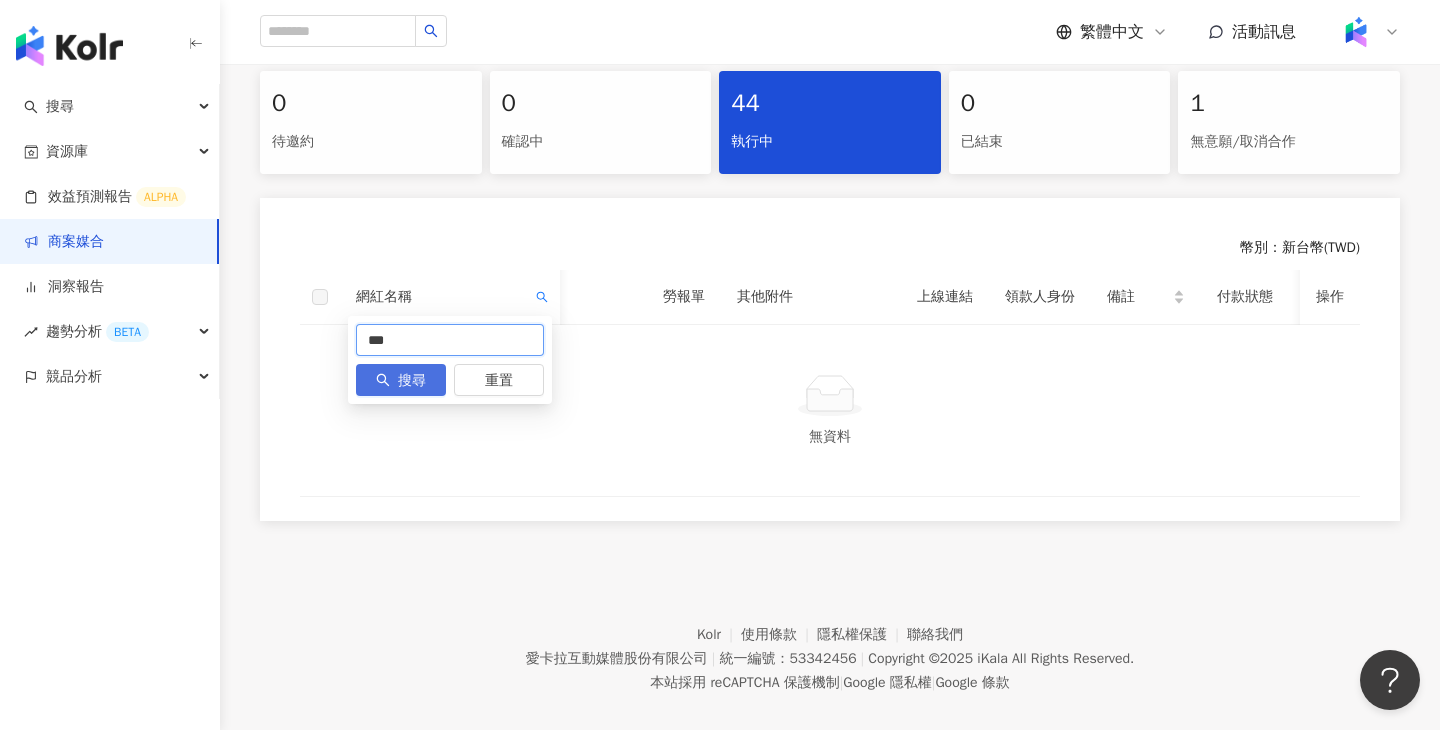 type on "***" 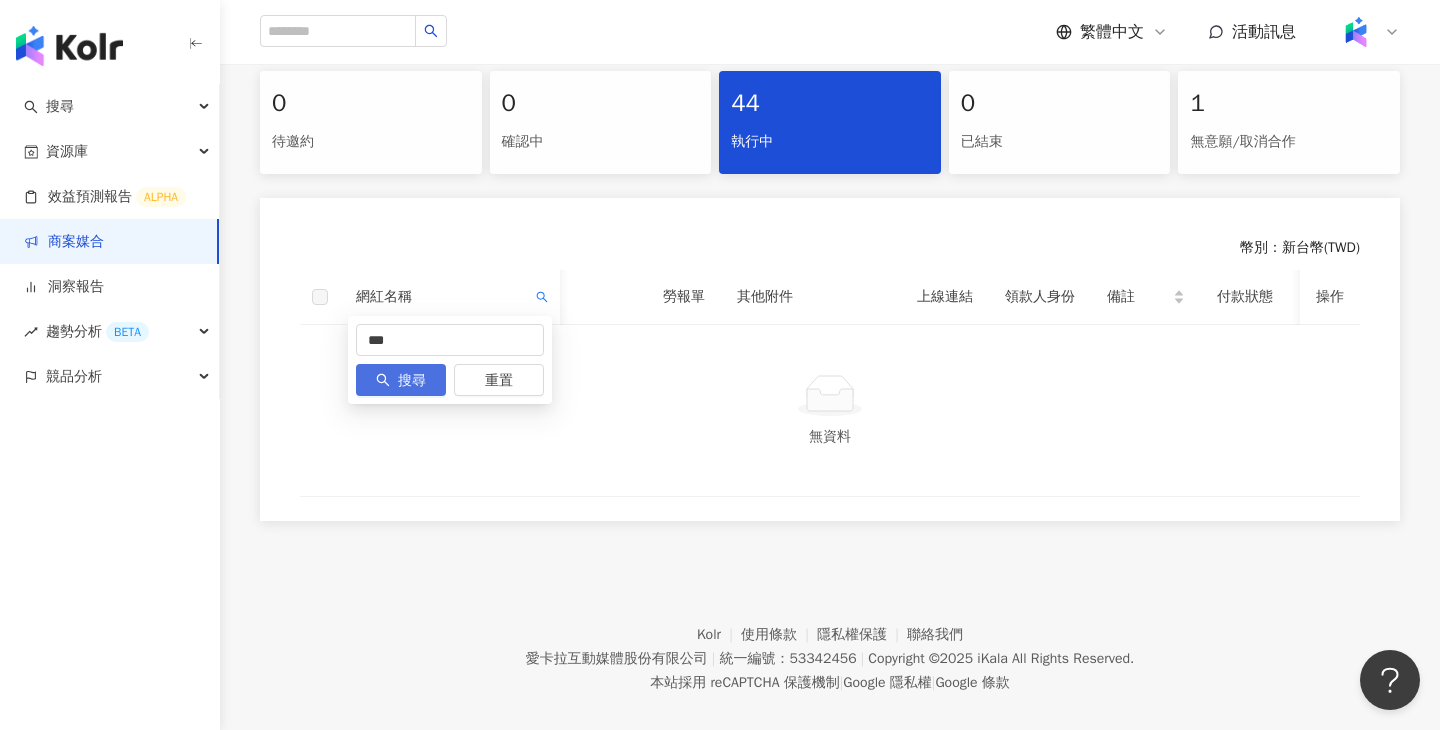 click on "搜尋" at bounding box center (412, 381) 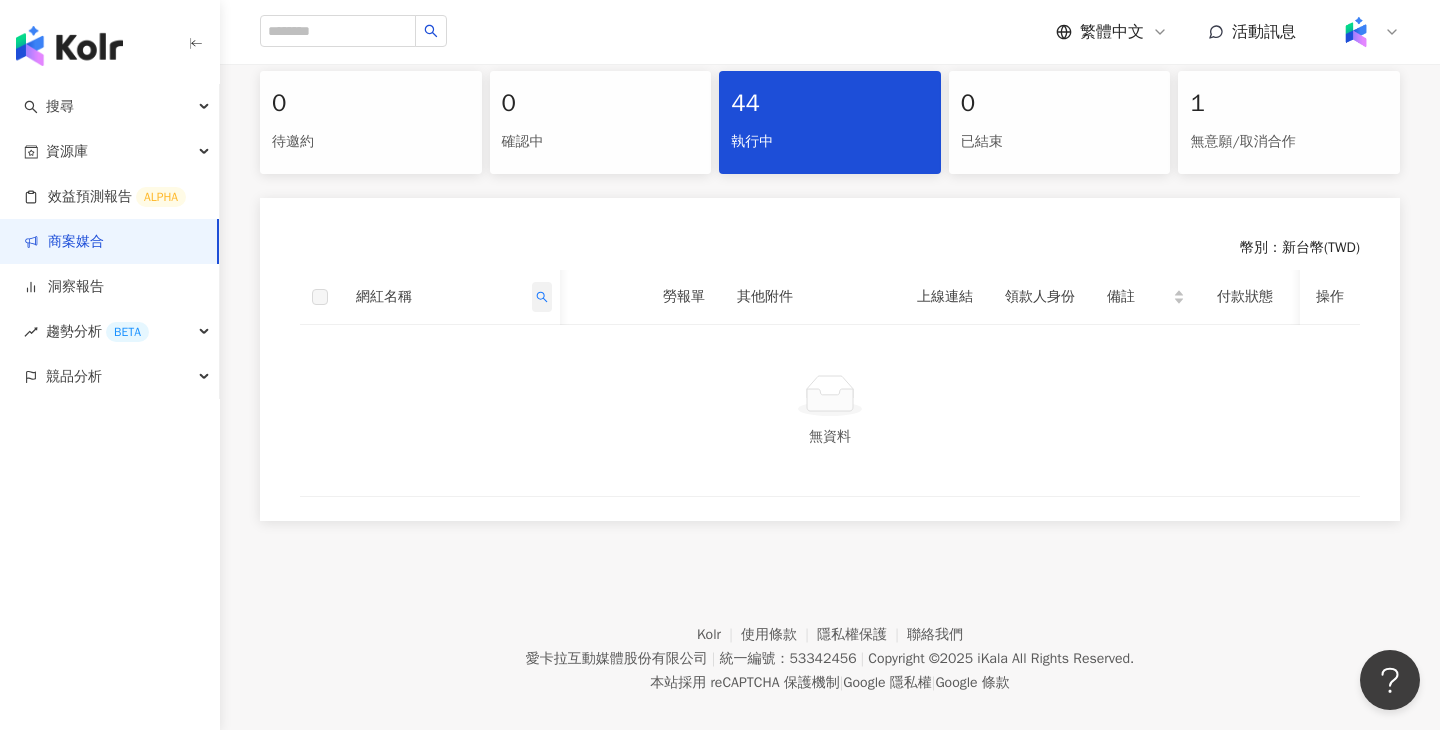 click at bounding box center [542, 297] 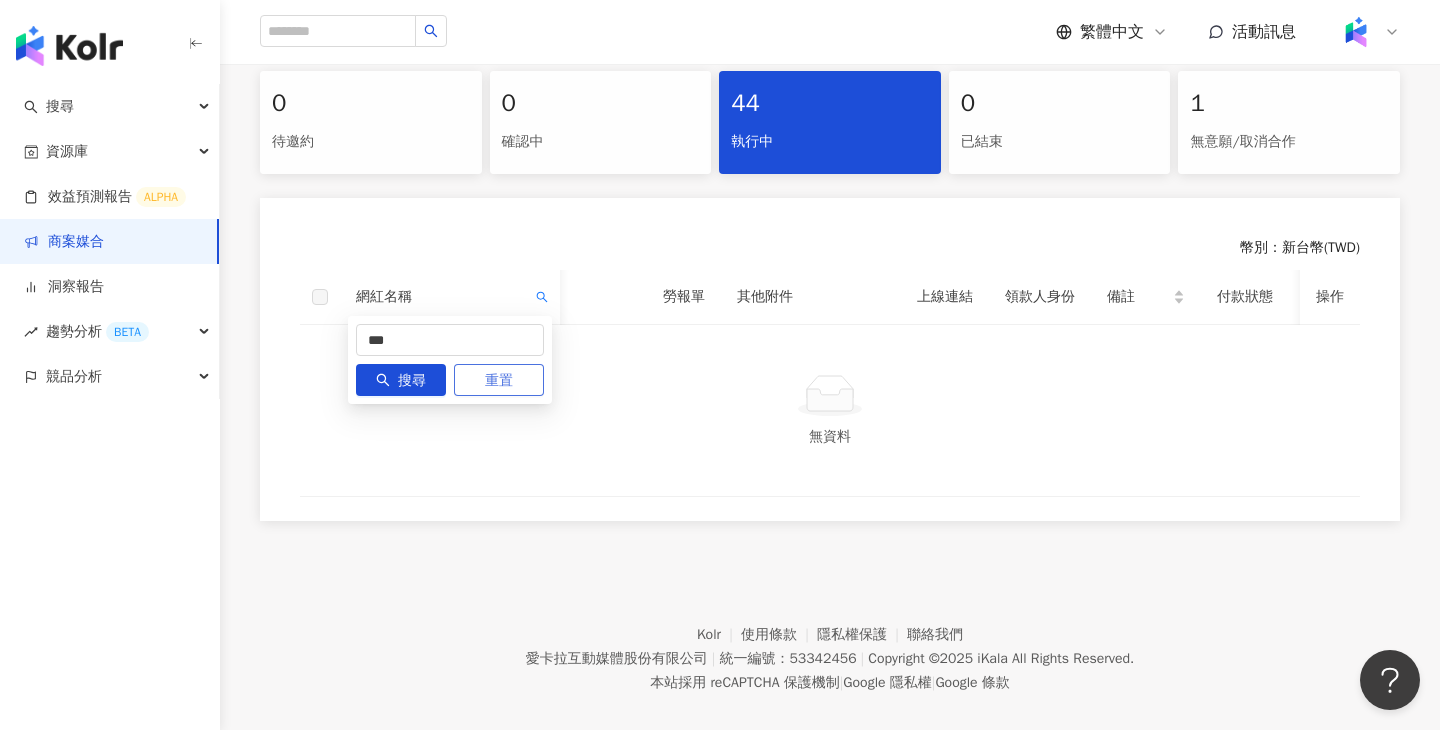 click on "重置" at bounding box center [499, 380] 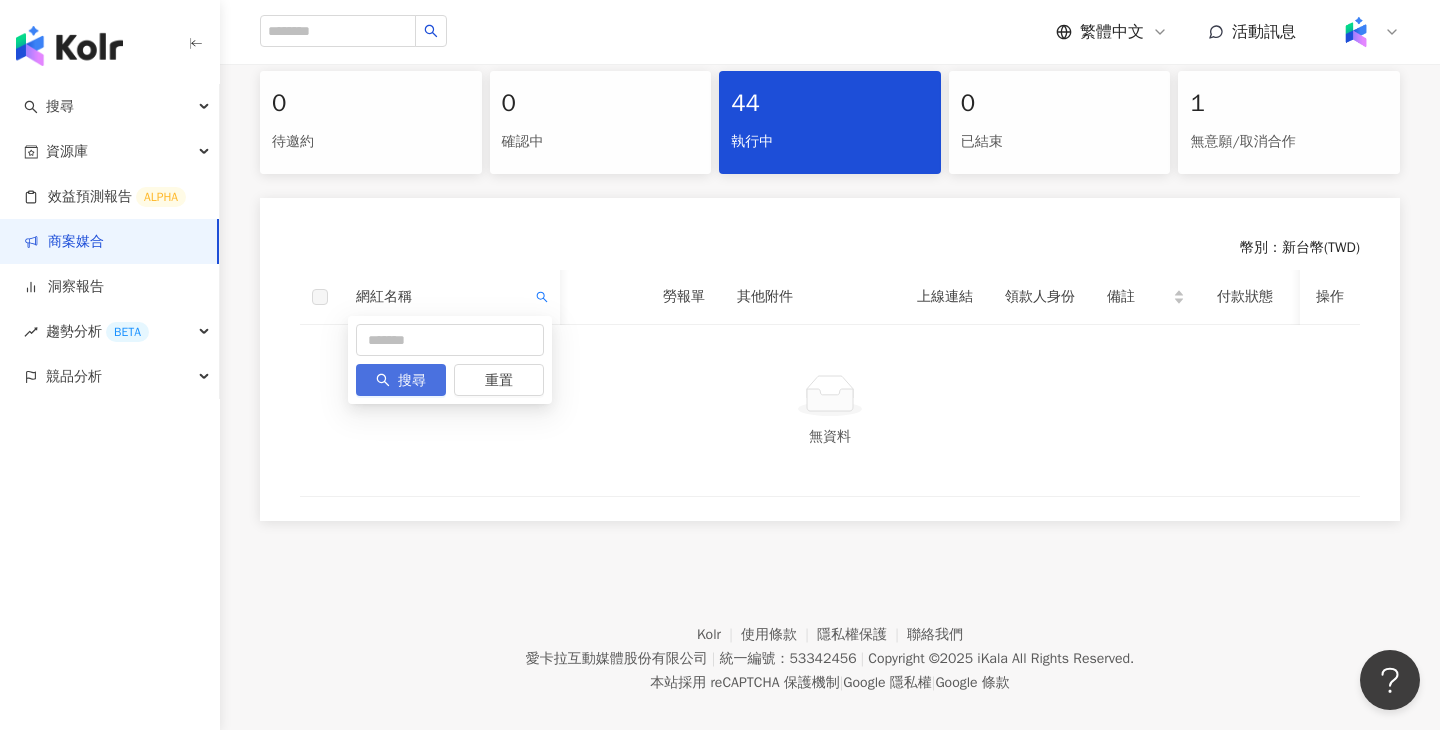 click on "搜尋" at bounding box center [412, 381] 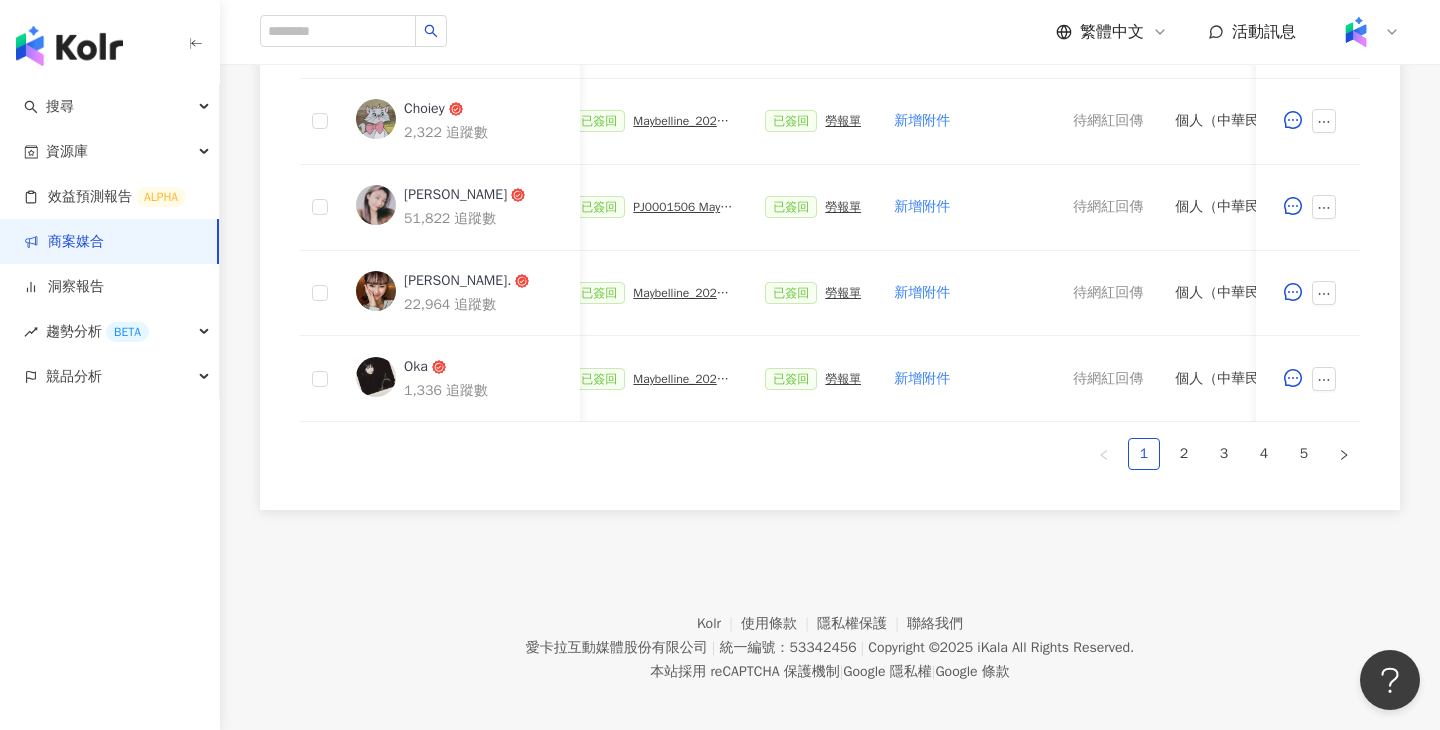 scroll, scrollTop: 1174, scrollLeft: 0, axis: vertical 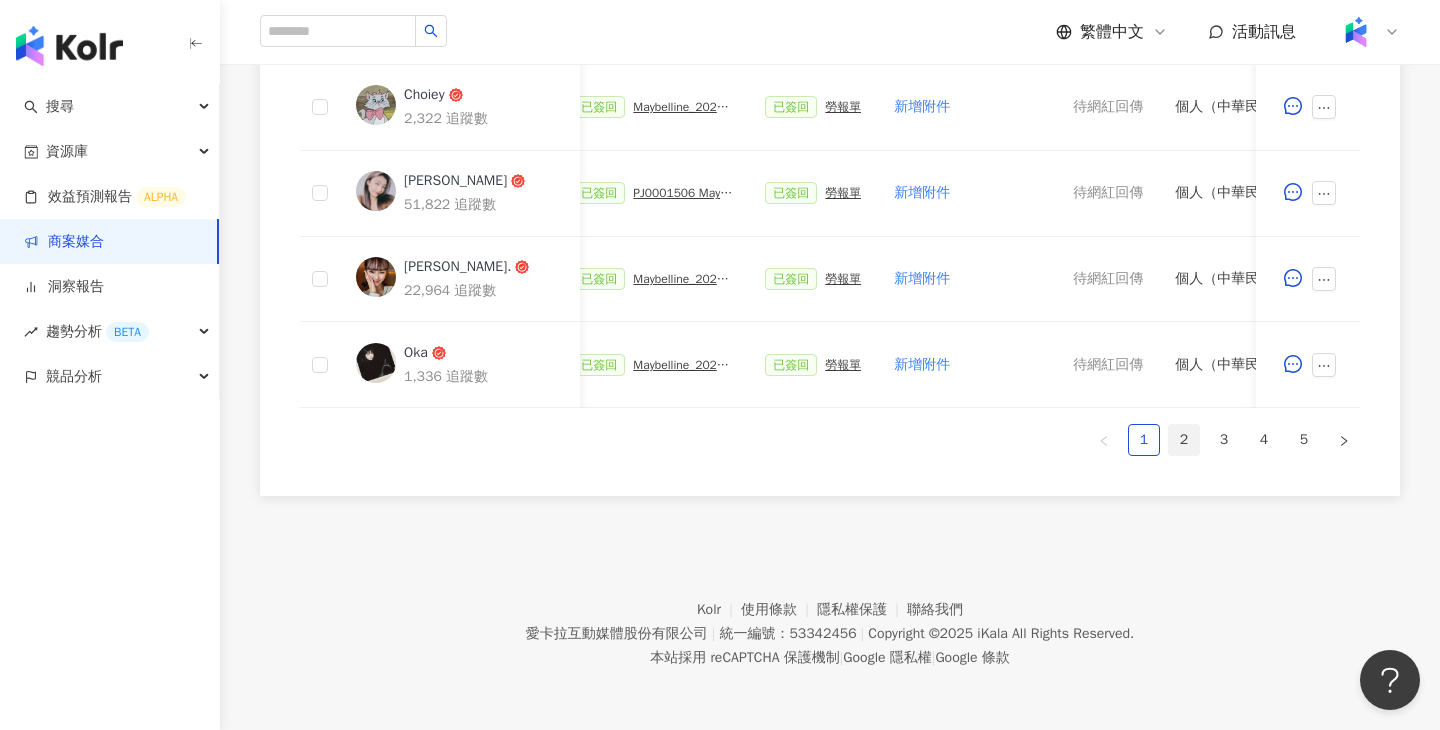 click on "2" at bounding box center (1184, 440) 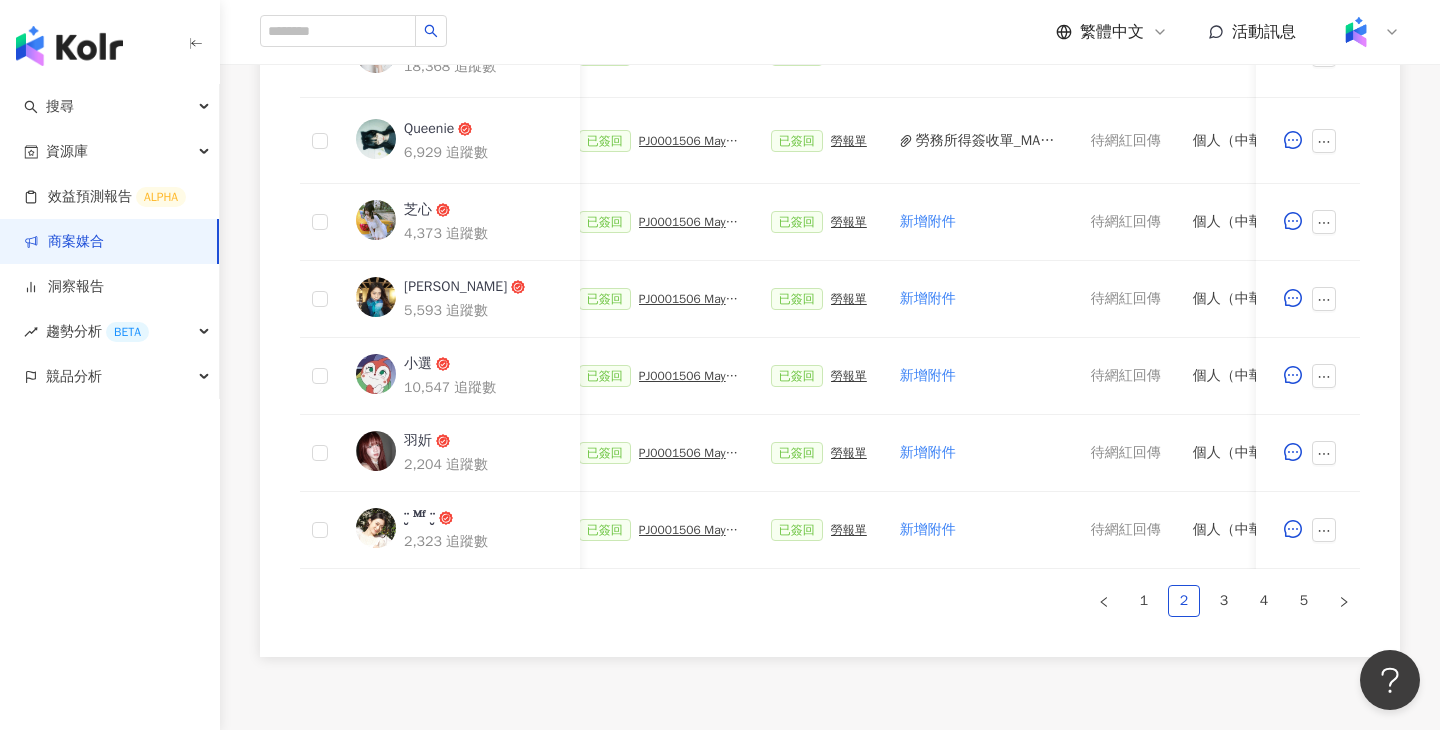 scroll, scrollTop: 1130, scrollLeft: 0, axis: vertical 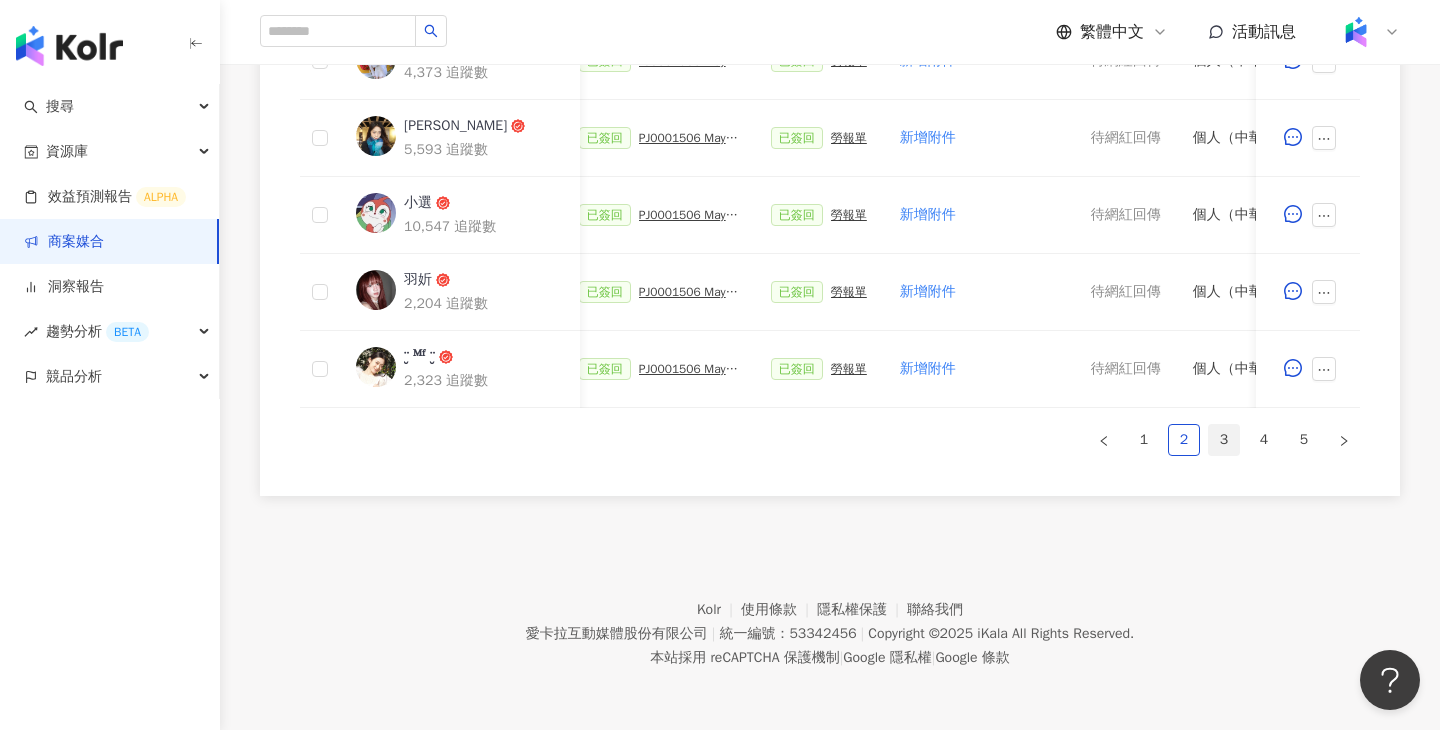 click on "3" at bounding box center [1224, 440] 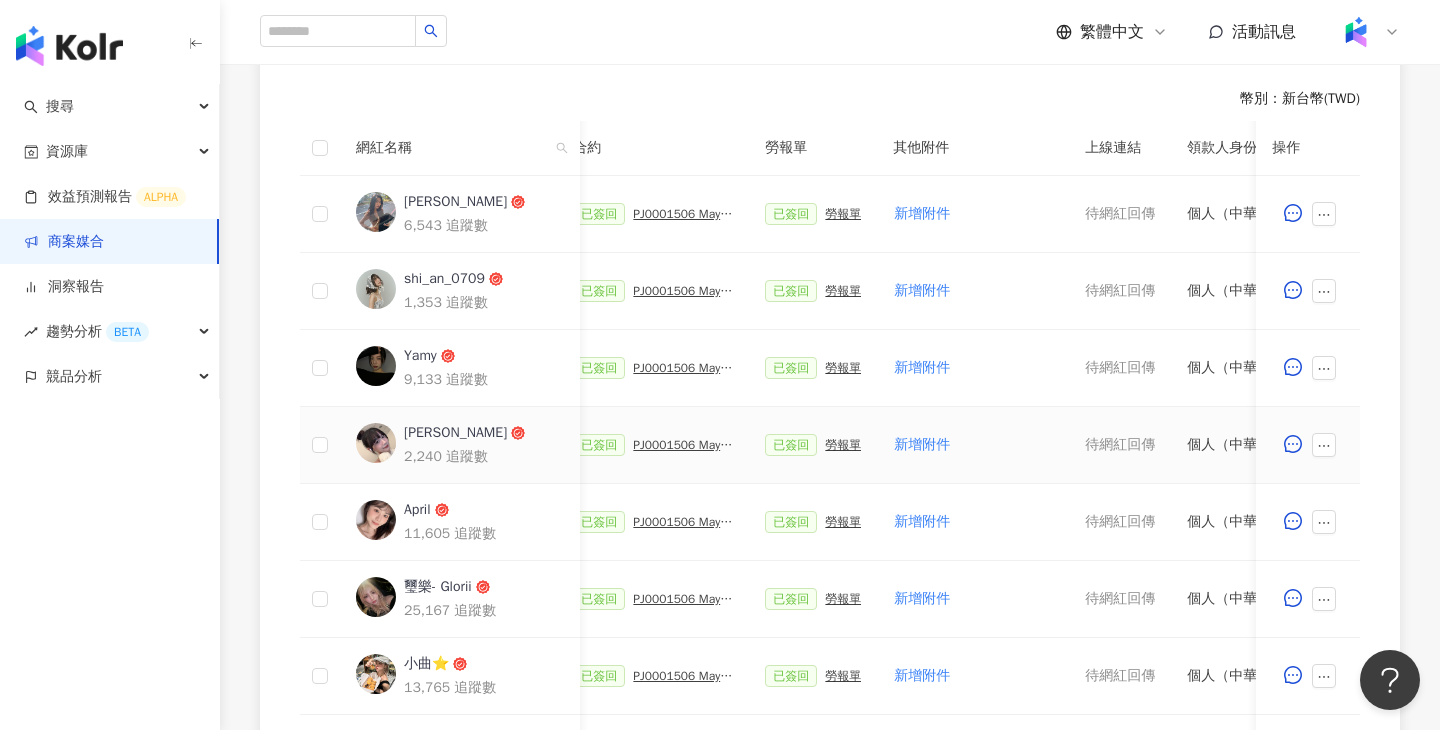 scroll, scrollTop: 565, scrollLeft: 0, axis: vertical 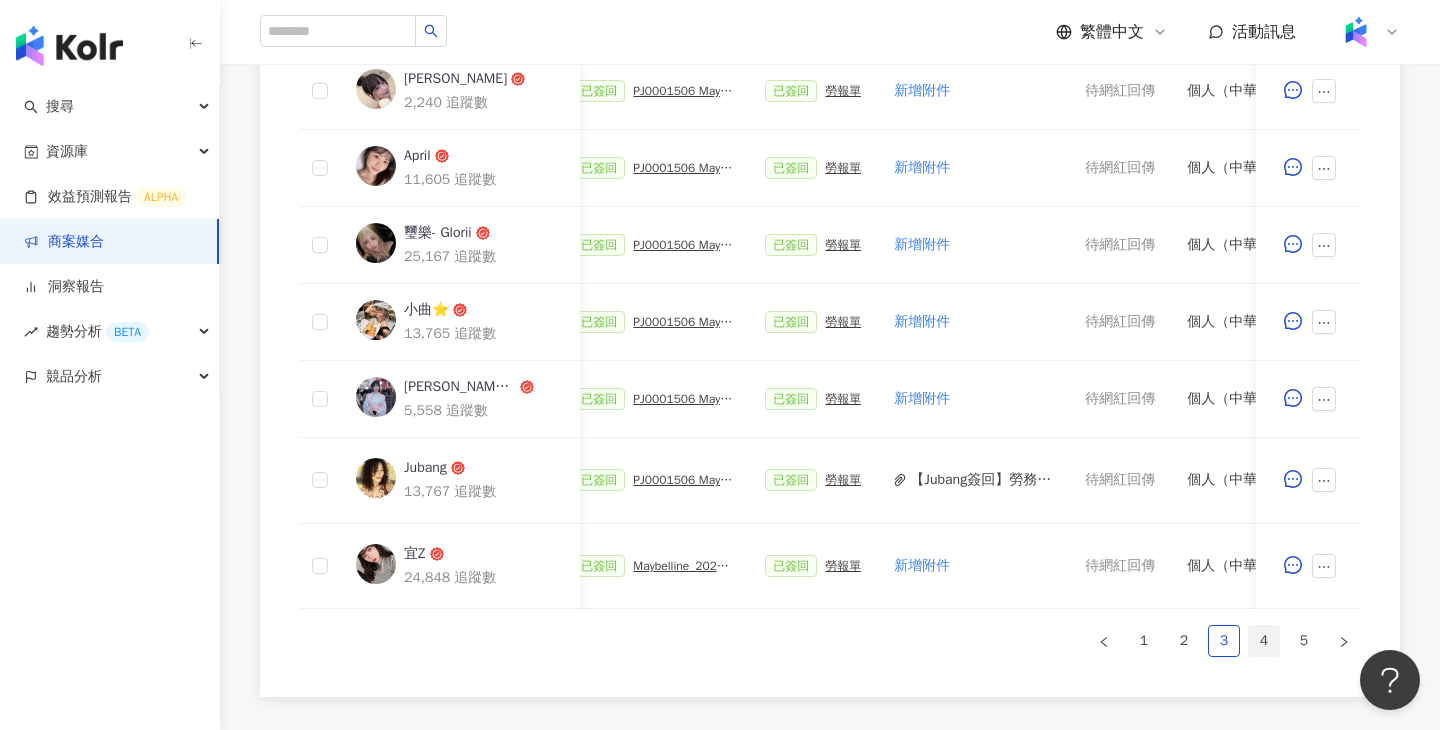 click on "4" at bounding box center (1264, 641) 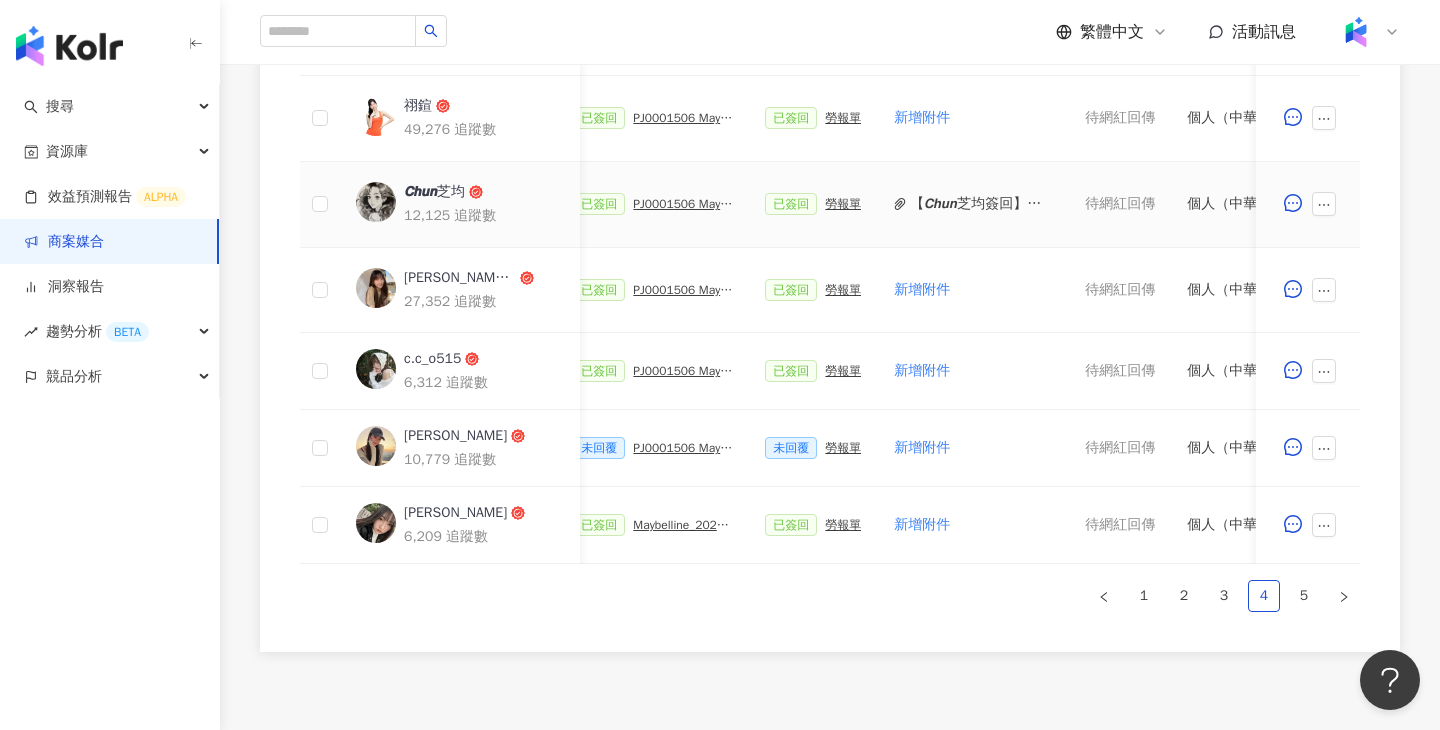 scroll, scrollTop: 1159, scrollLeft: 0, axis: vertical 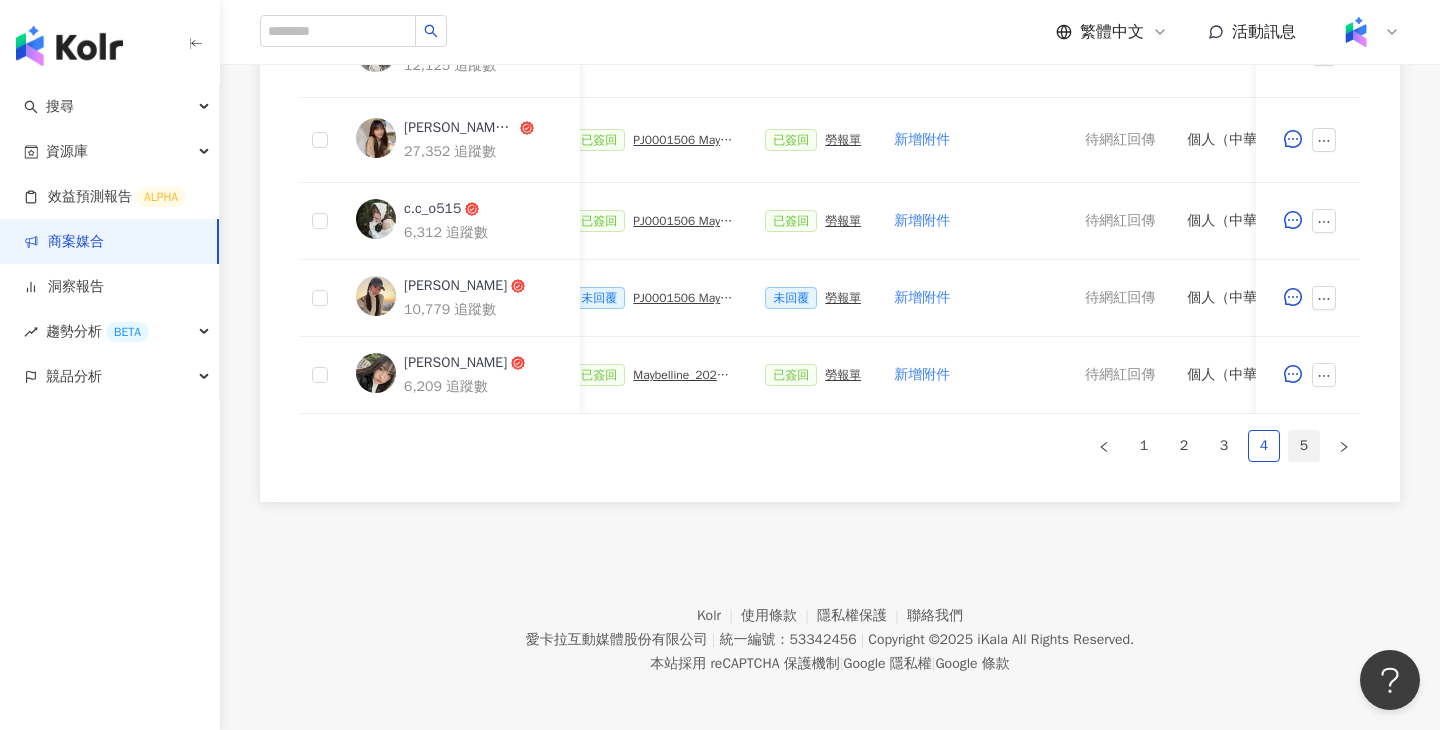 click on "5" at bounding box center (1304, 446) 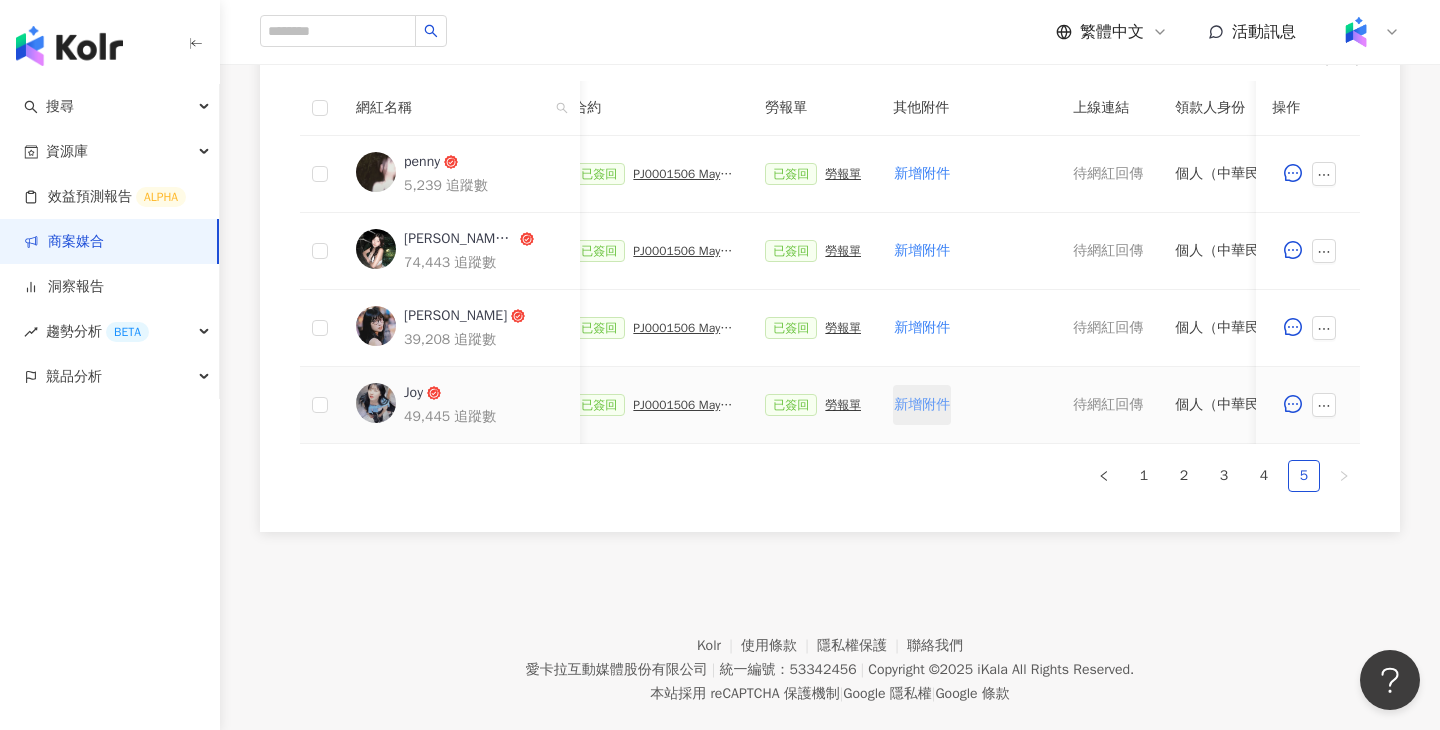 scroll, scrollTop: 591, scrollLeft: 0, axis: vertical 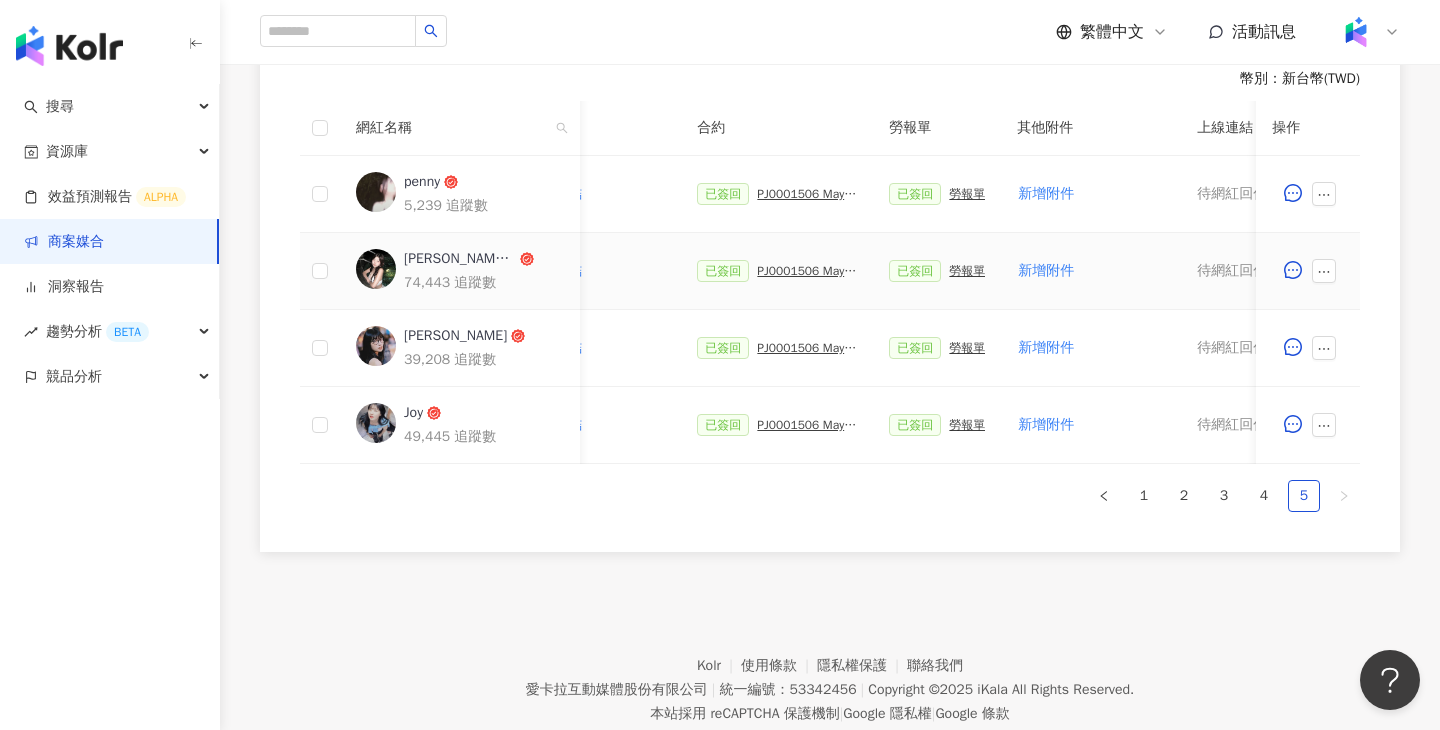 click on "勞報單" at bounding box center (967, 271) 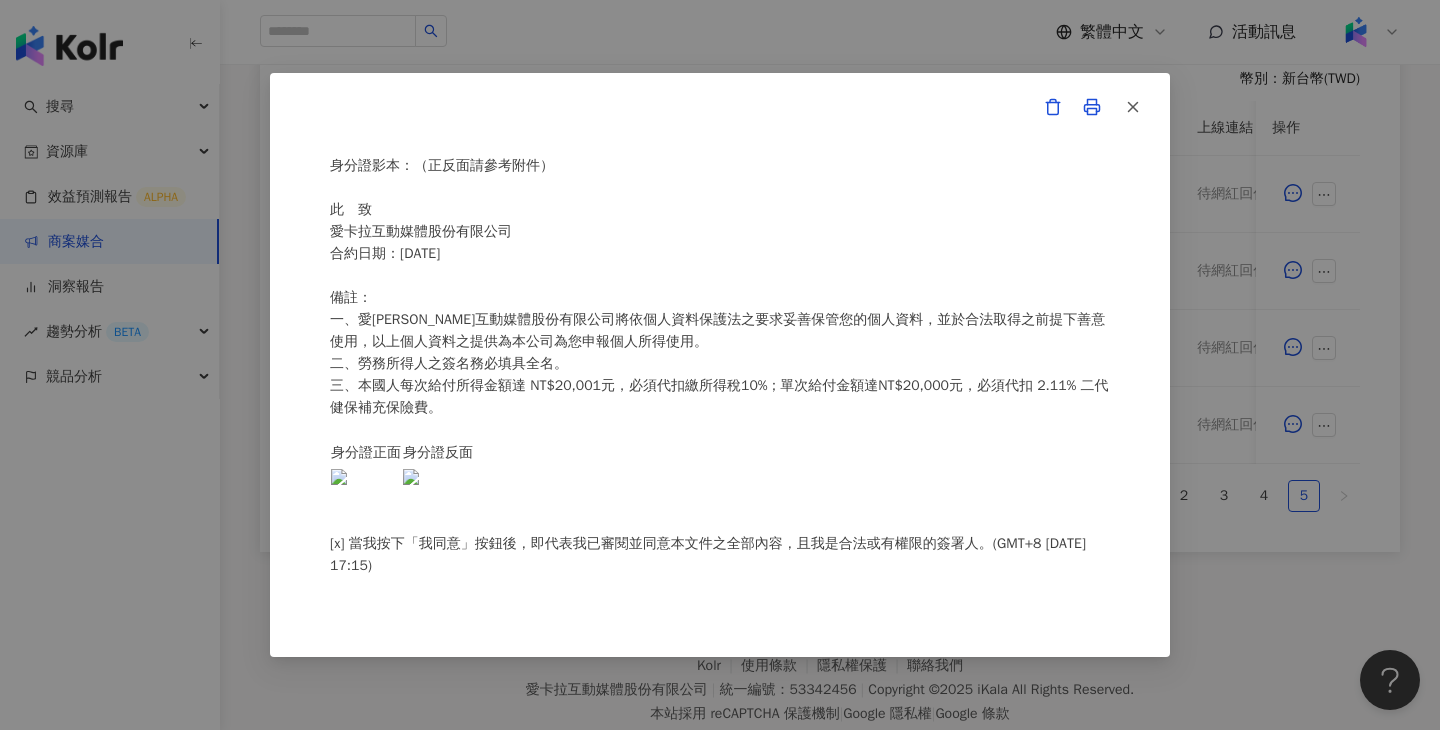 scroll, scrollTop: 469, scrollLeft: 0, axis: vertical 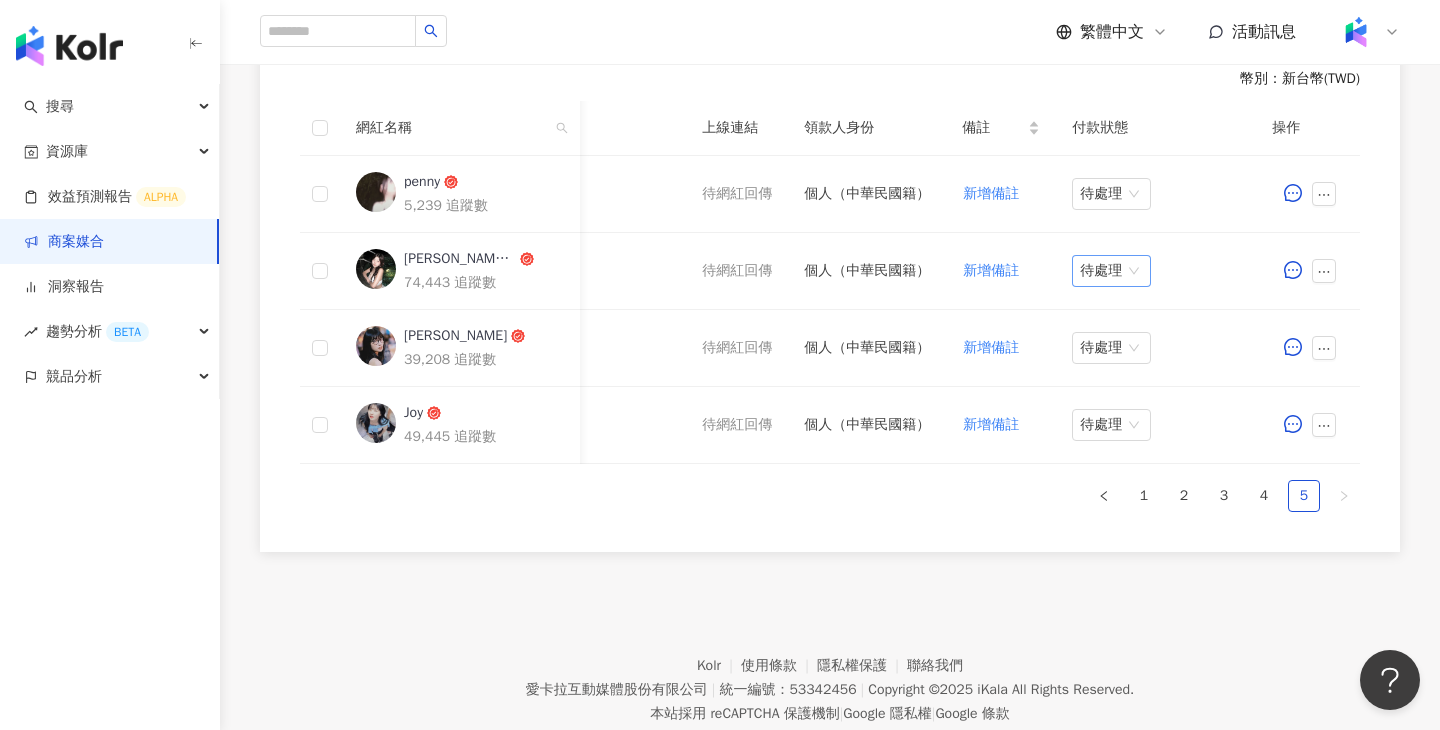 click on "待處理" at bounding box center (1111, 271) 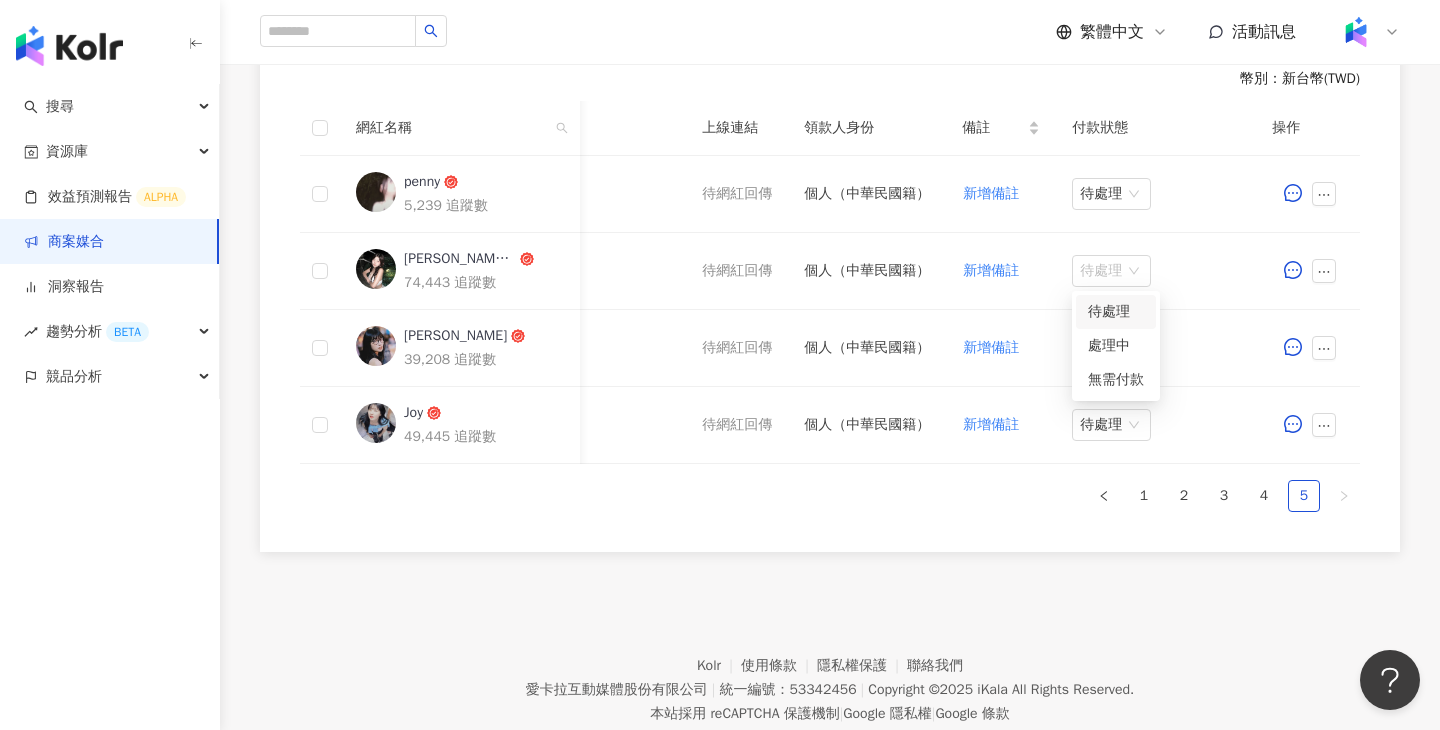 click on "處理中" at bounding box center (1116, 346) 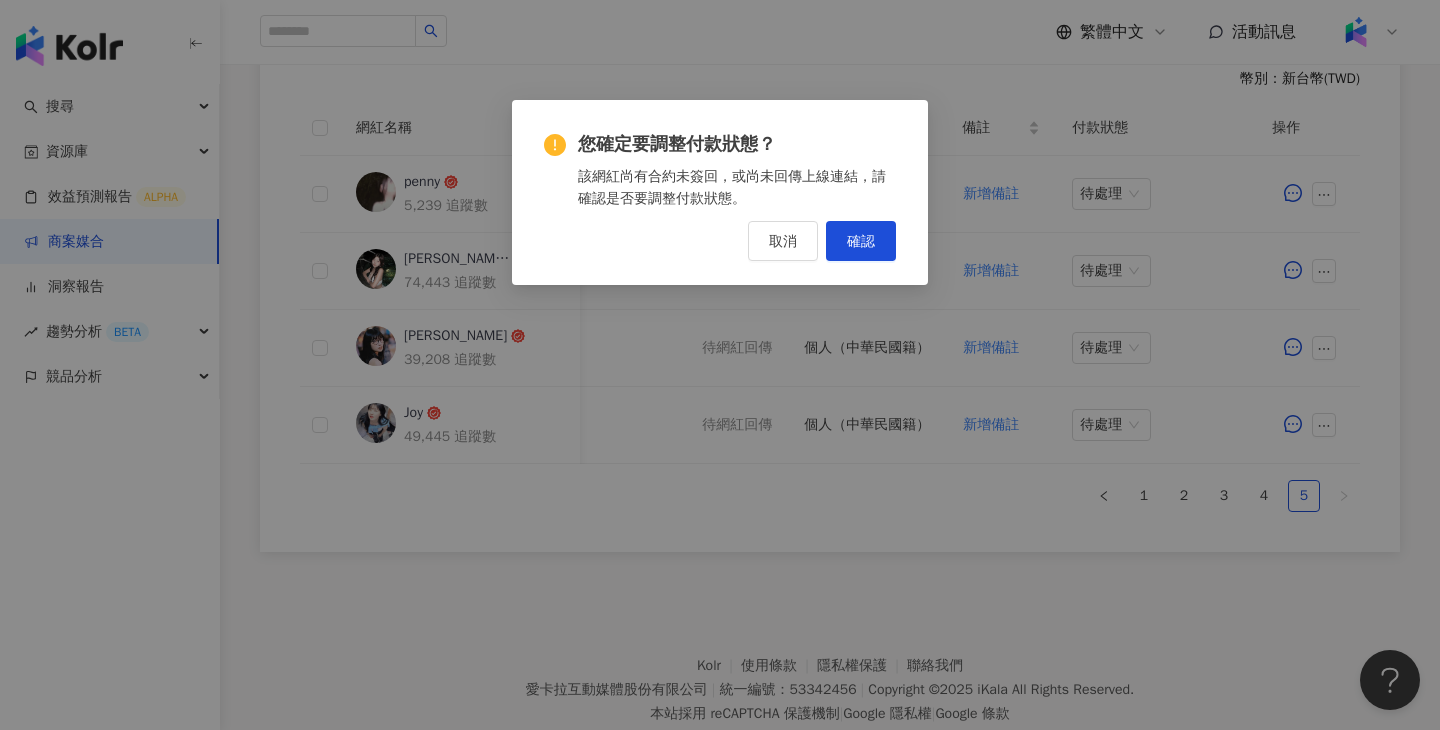 click on "您確定要調整付款狀態？ 該網紅尚有合約未簽回，或尚未回傳上線連結，請確認是否要調整付款狀態。 取消 確認" at bounding box center (720, 196) 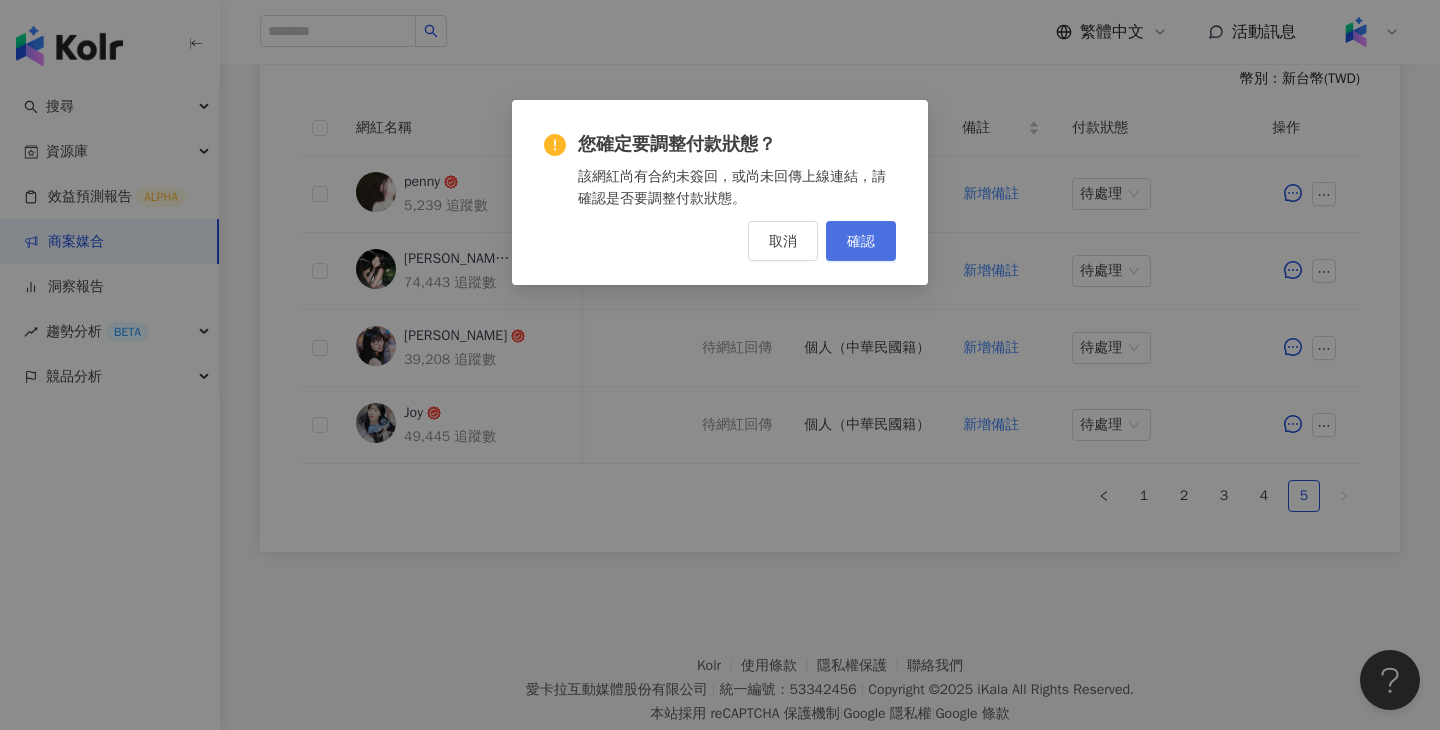 click on "確認" at bounding box center (861, 241) 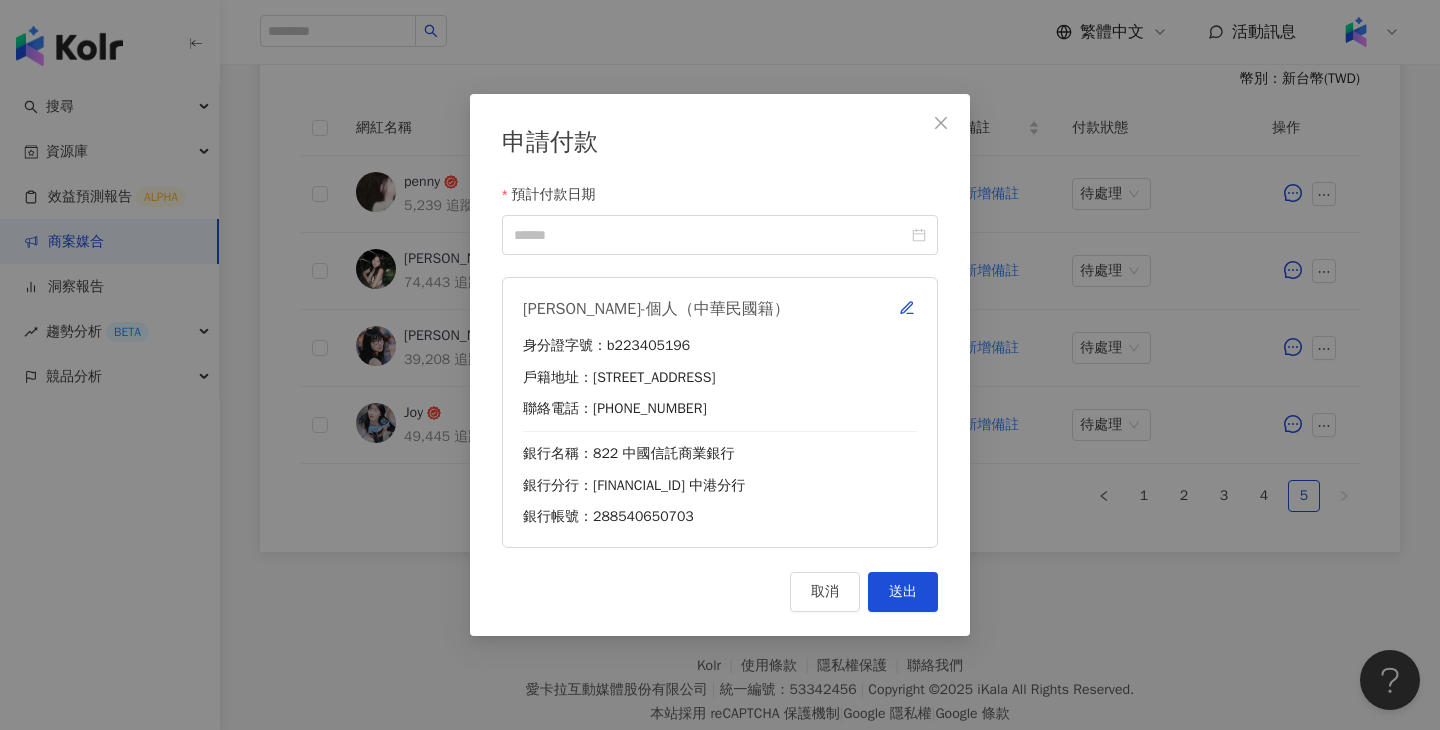 click on "[PERSON_NAME]-個人（中華民國籍）" at bounding box center (720, 309) 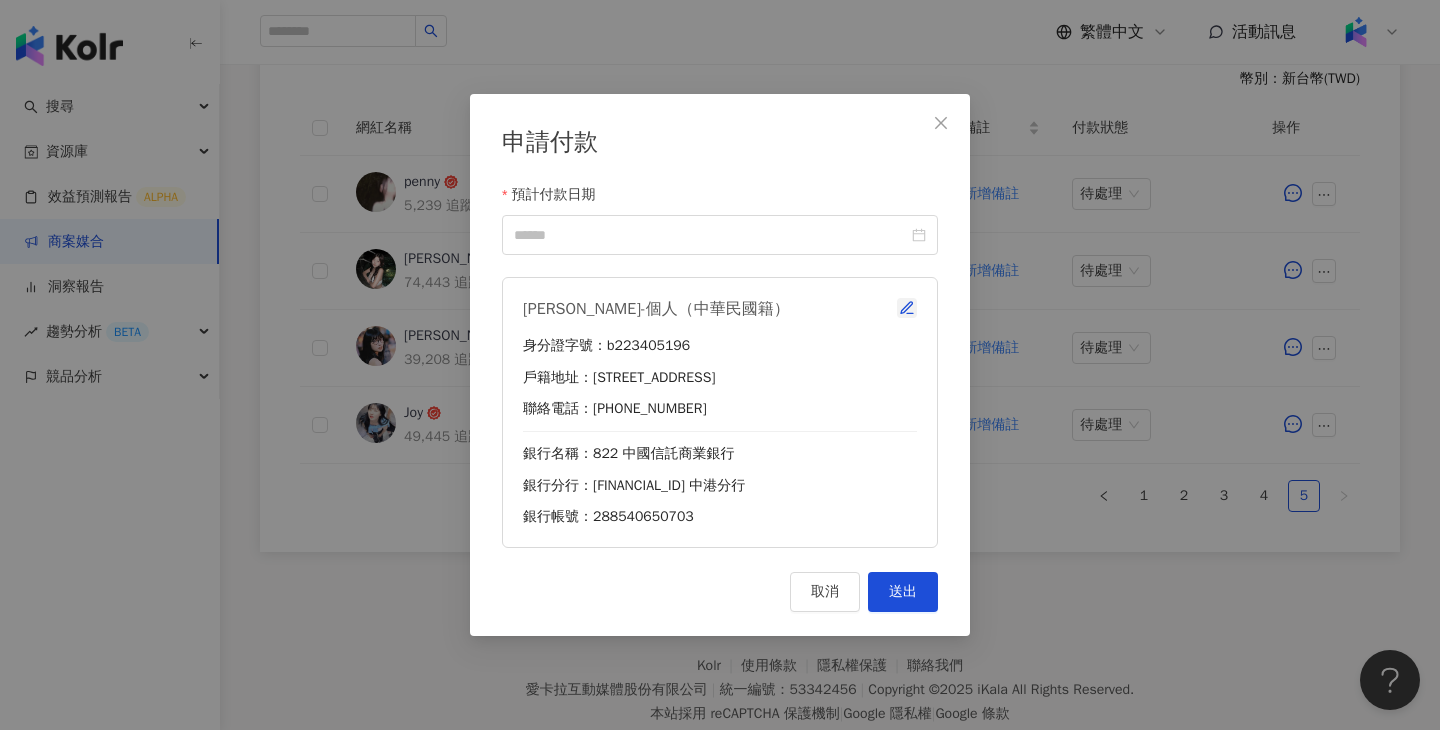 click at bounding box center (907, 308) 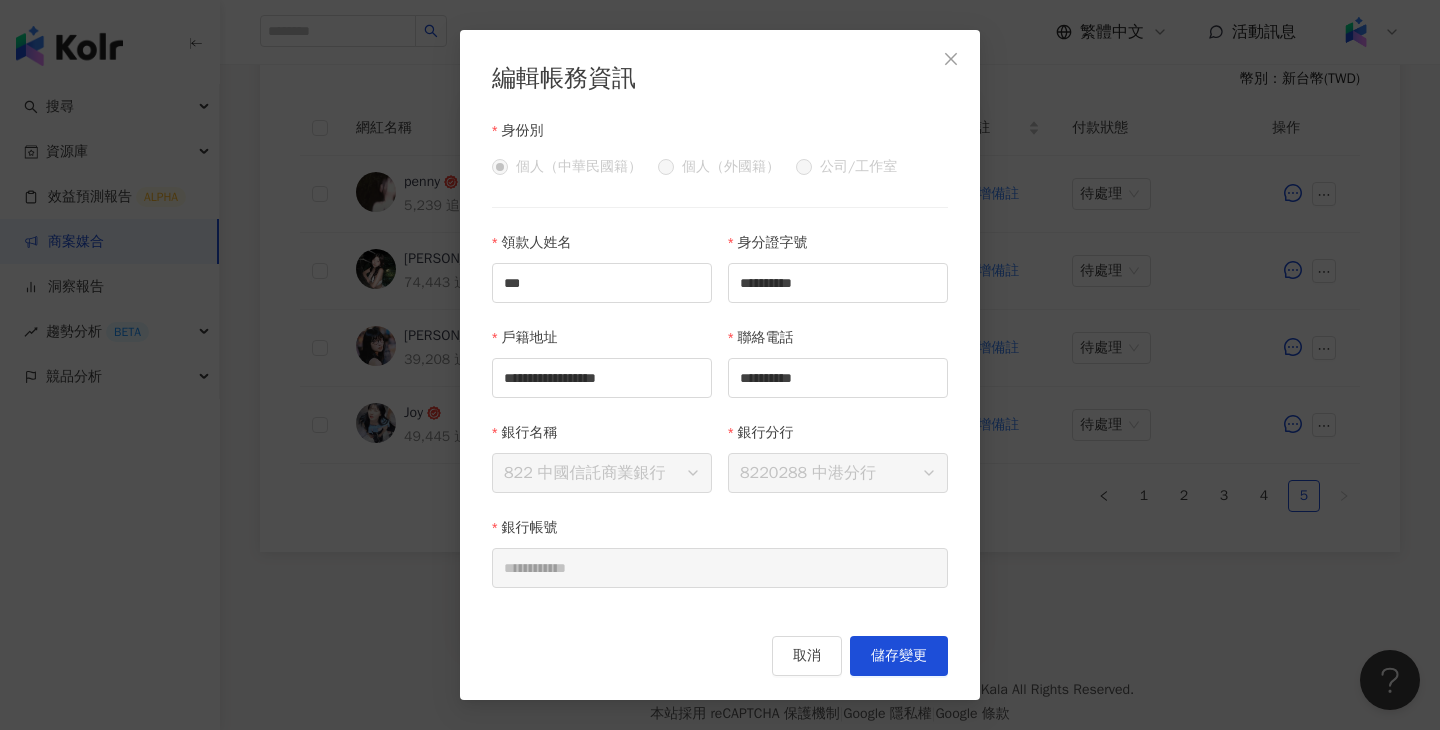 click on "**********" at bounding box center (838, 283) 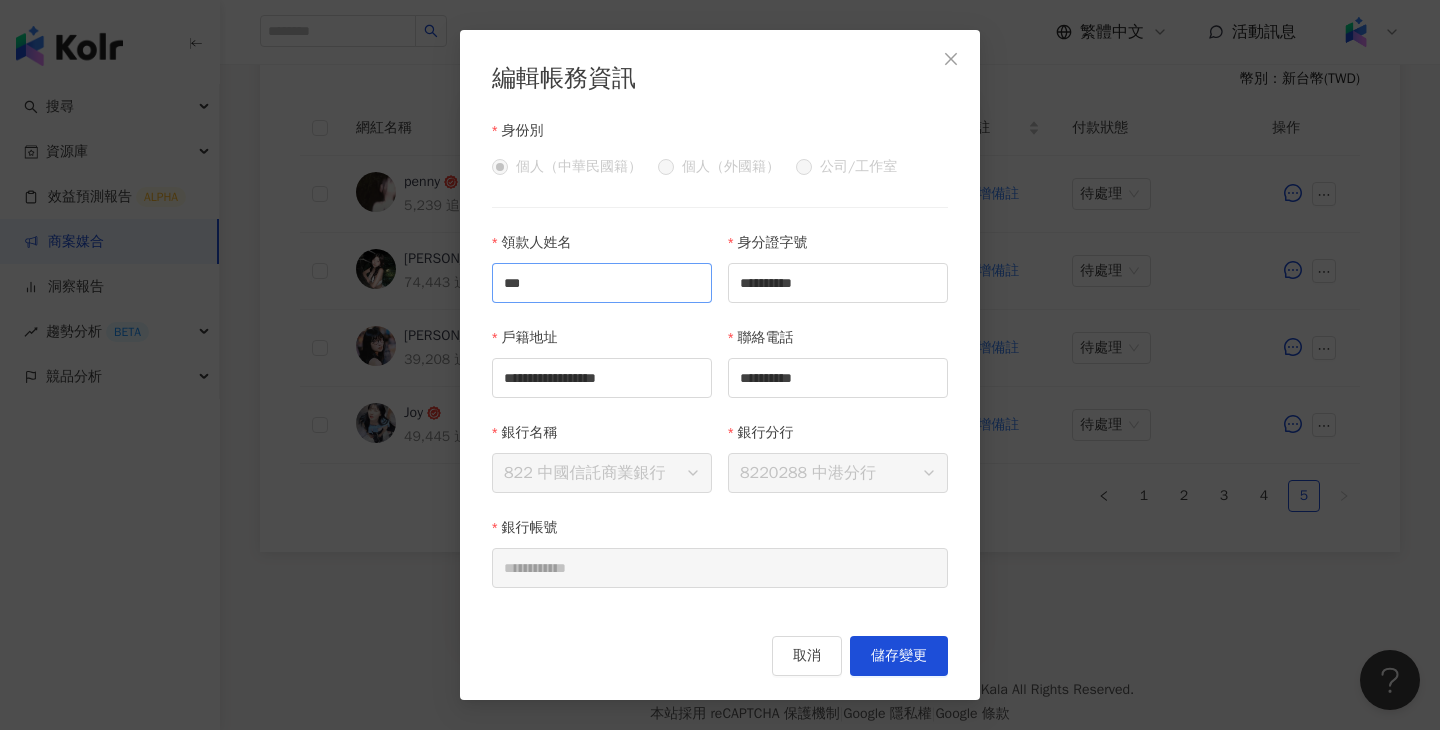drag, startPoint x: 915, startPoint y: 300, endPoint x: 645, endPoint y: 296, distance: 270.02963 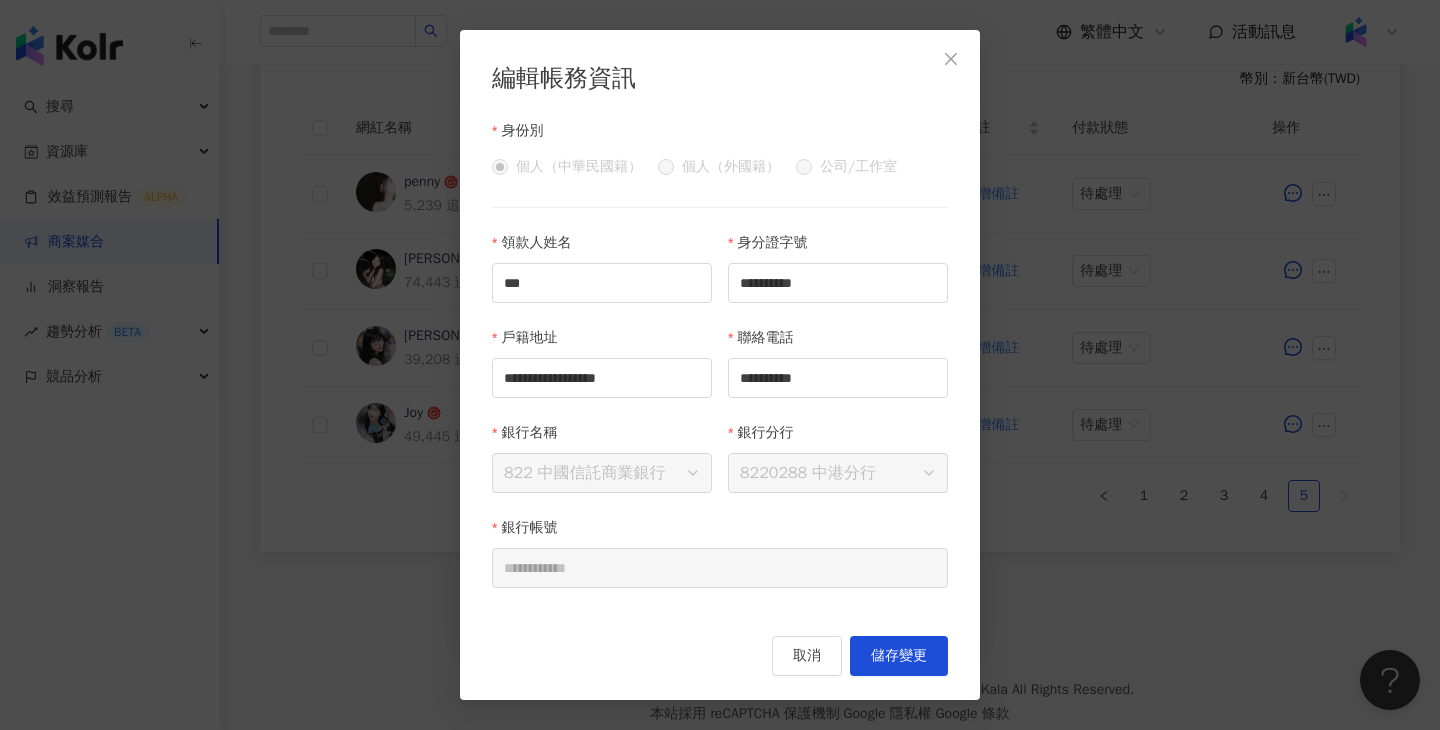 click on "**********" at bounding box center (838, 279) 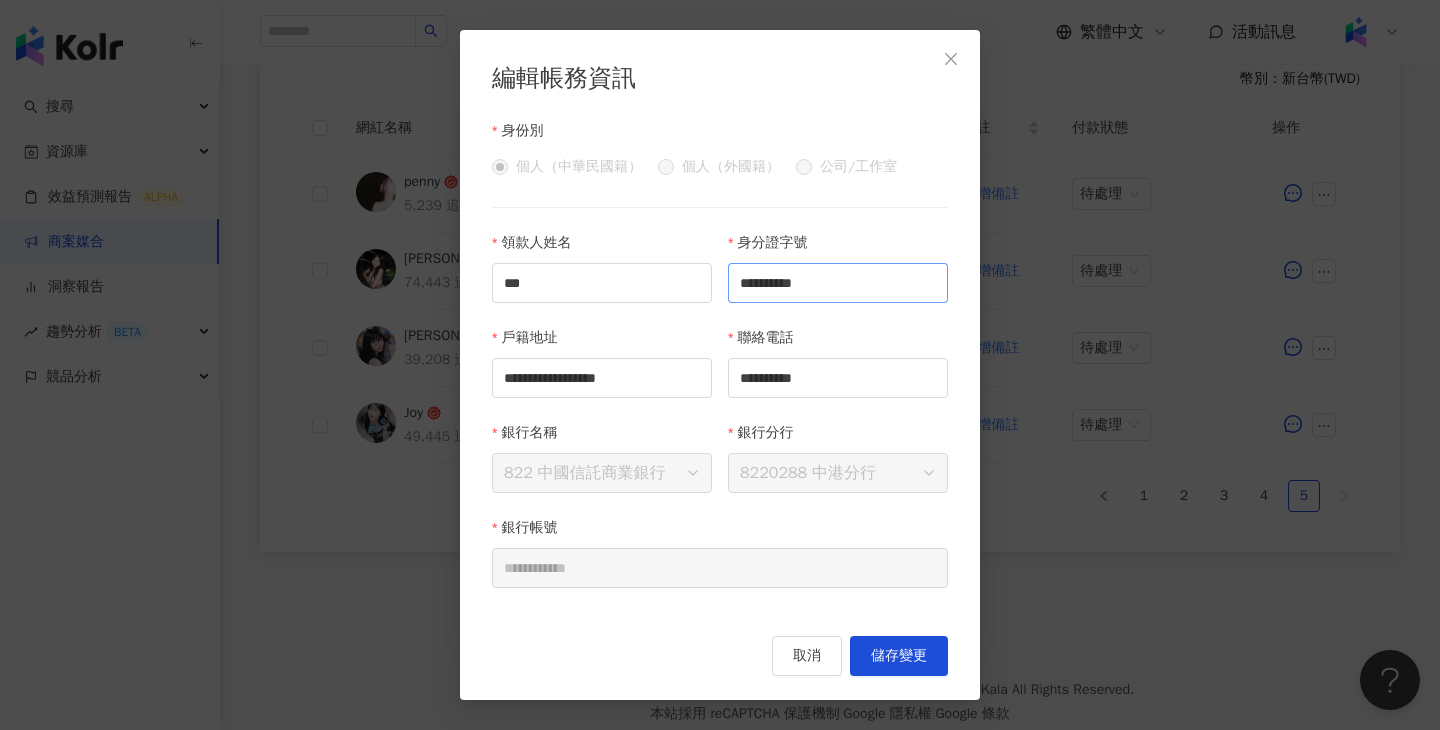 click on "**********" at bounding box center (838, 283) 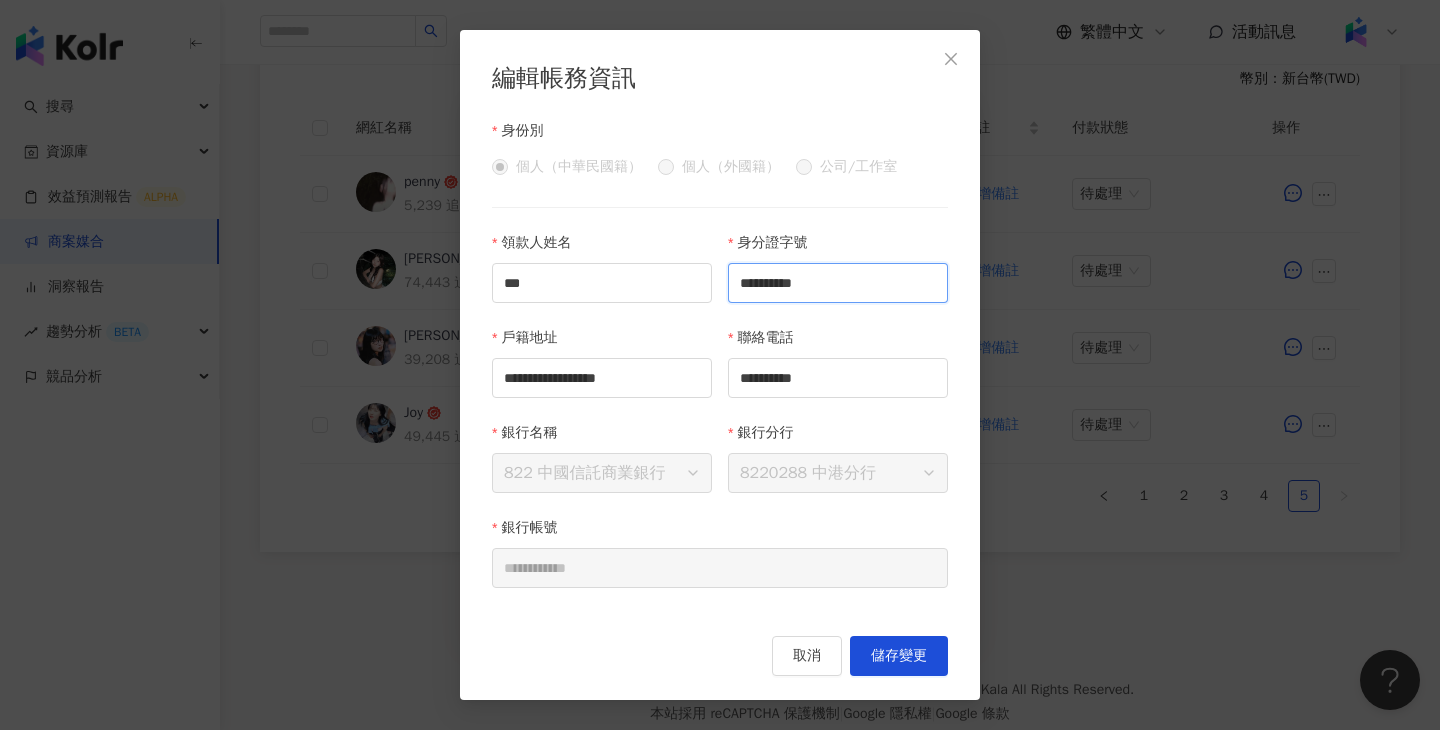 click on "**********" at bounding box center [838, 283] 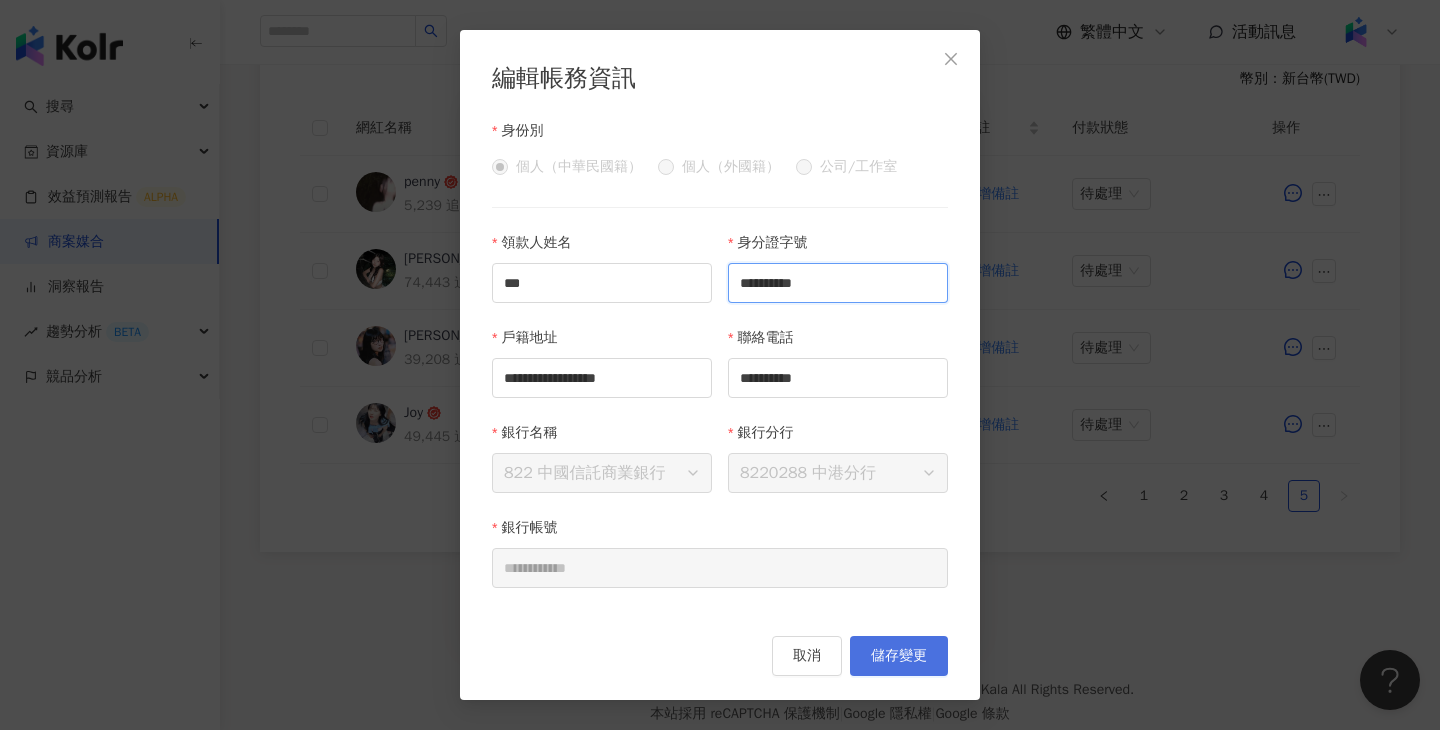 type on "**********" 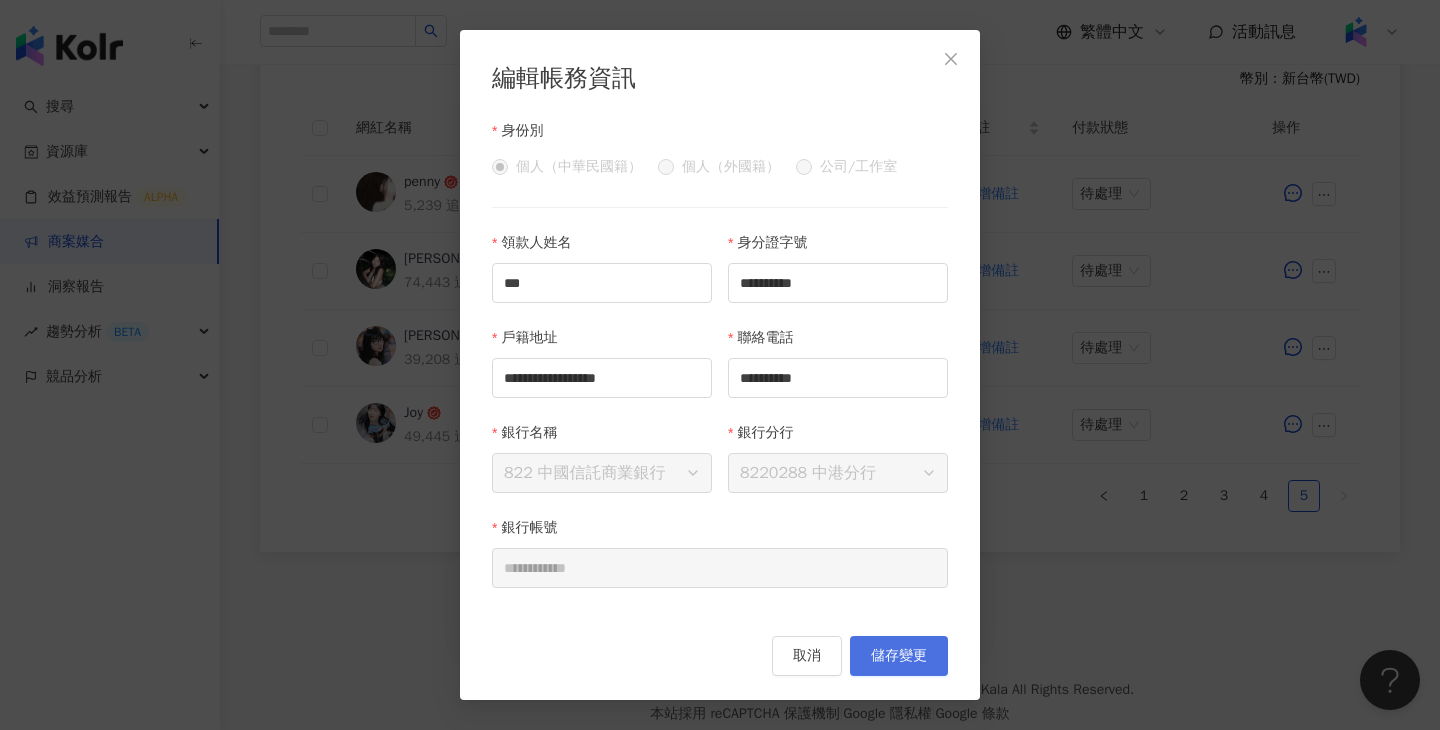 click on "儲存變更" at bounding box center [899, 656] 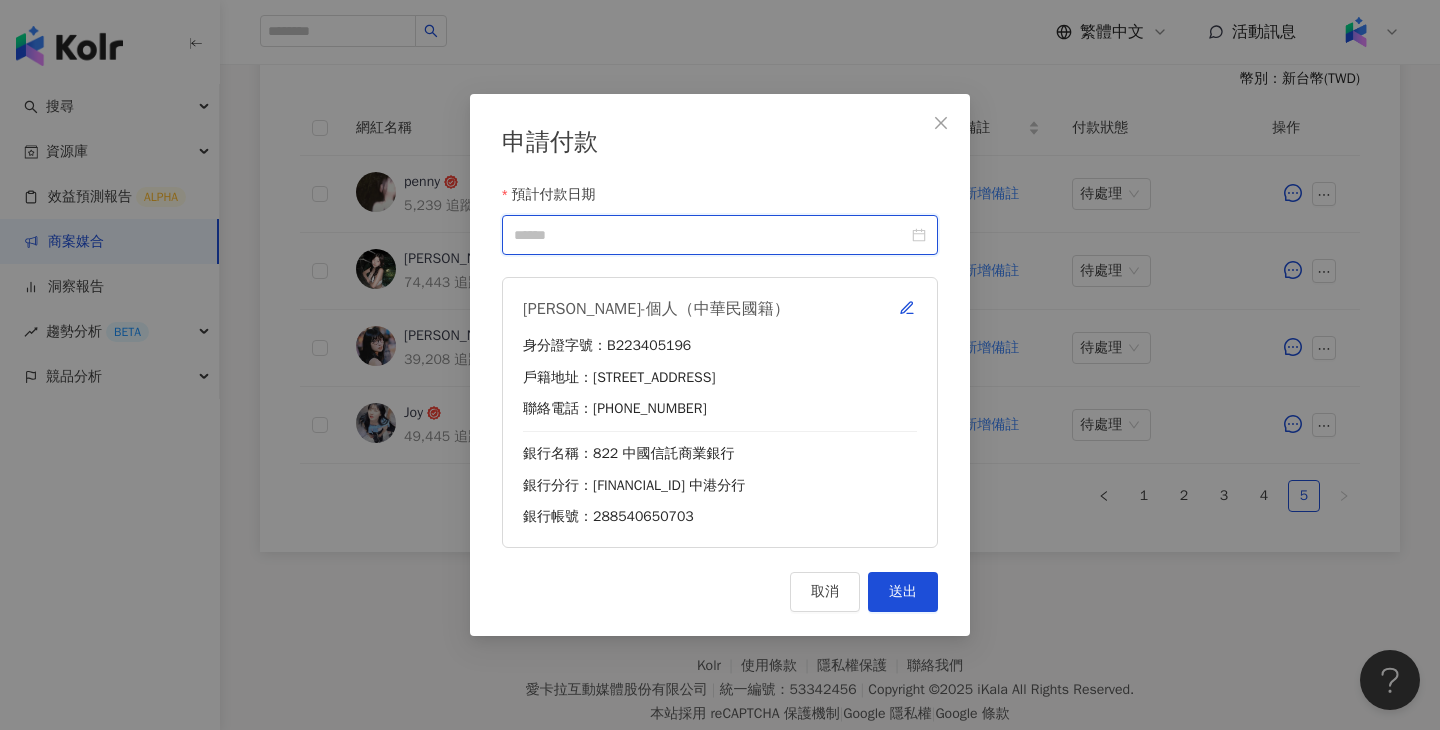 click on "預計付款日期" at bounding box center (711, 235) 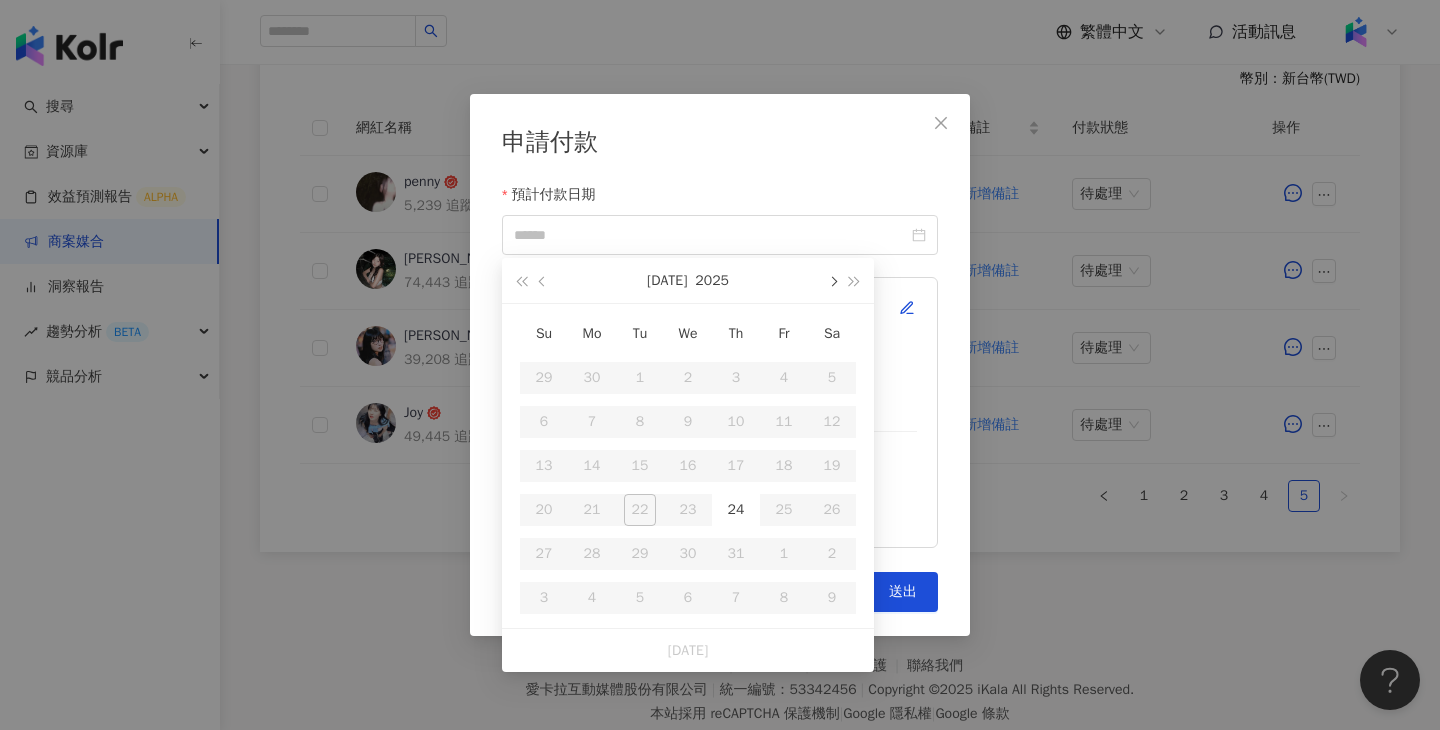 click at bounding box center (832, 280) 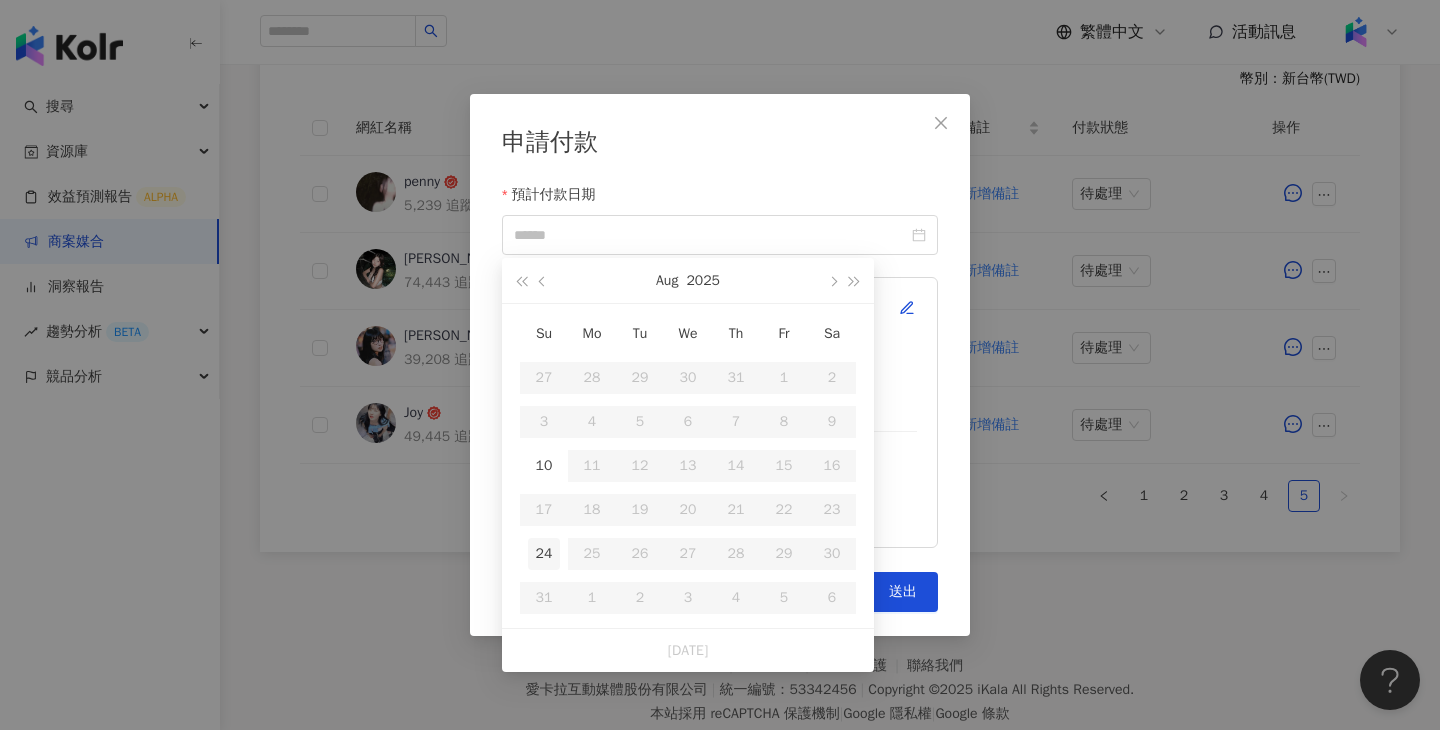 type on "**********" 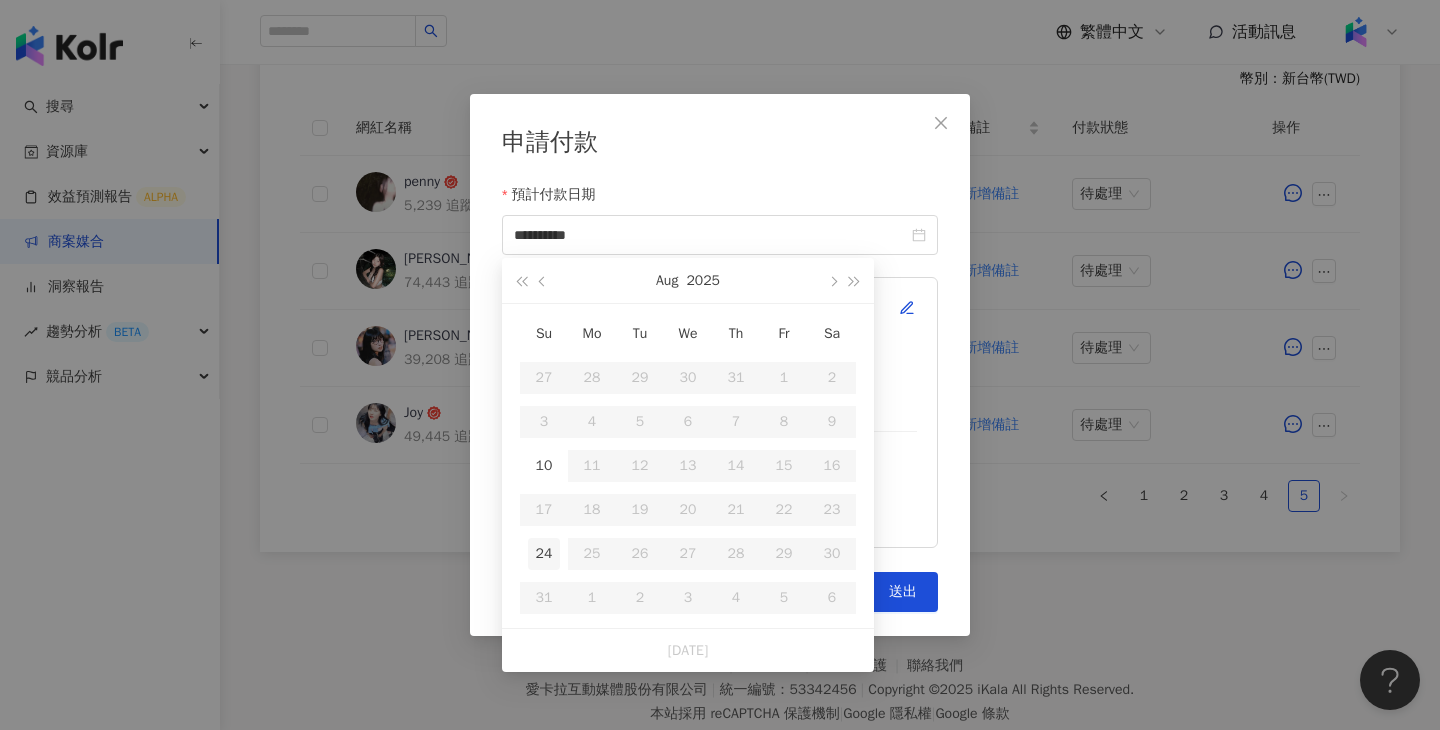 click on "24" at bounding box center [544, 554] 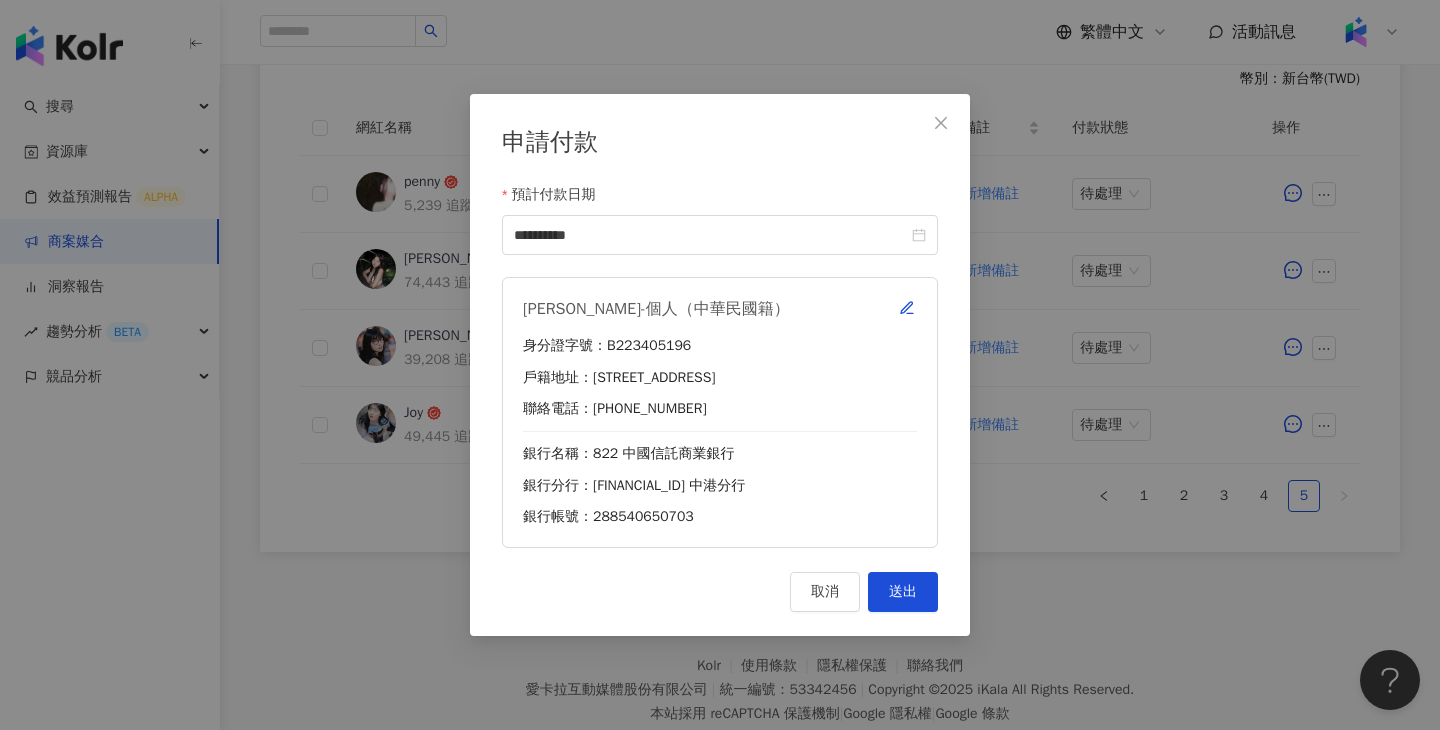 click on "**********" at bounding box center [720, 365] 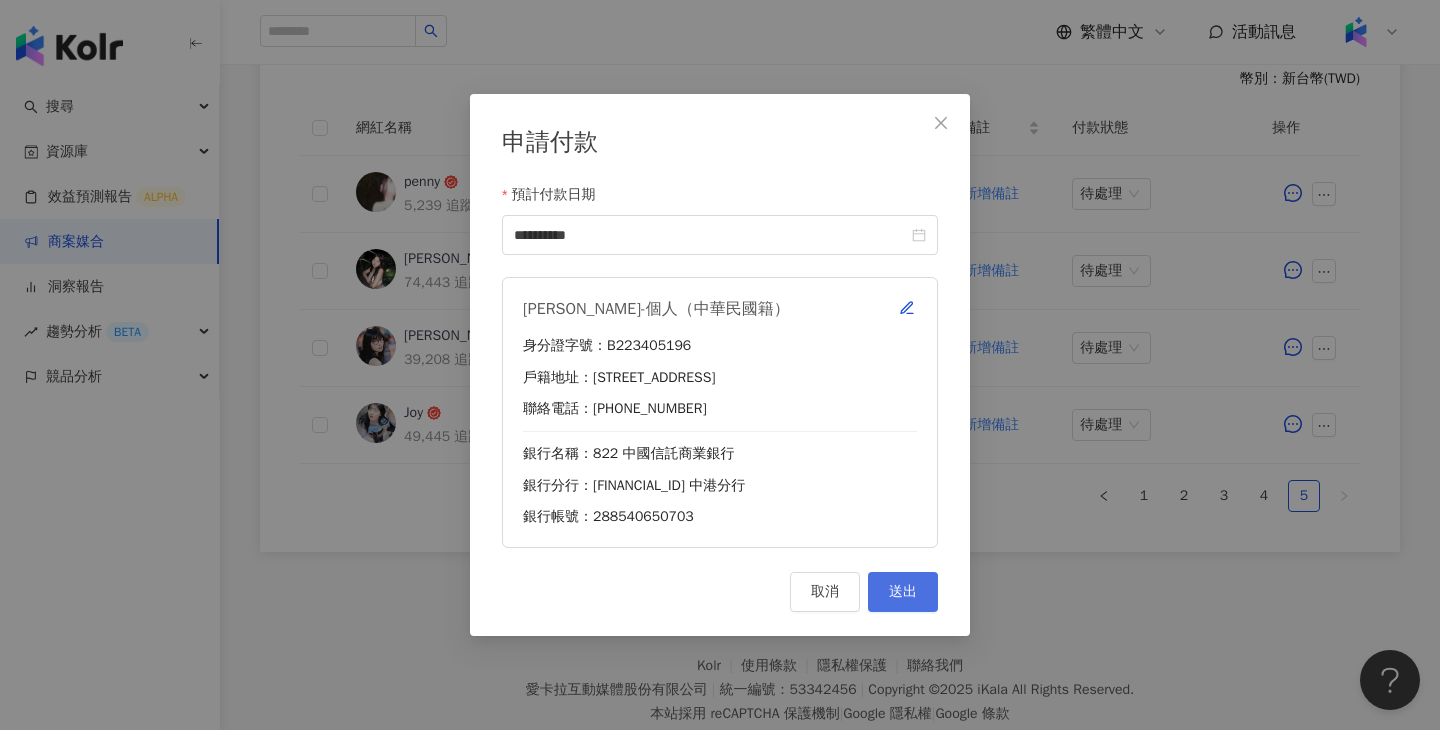 click on "送出" at bounding box center (903, 592) 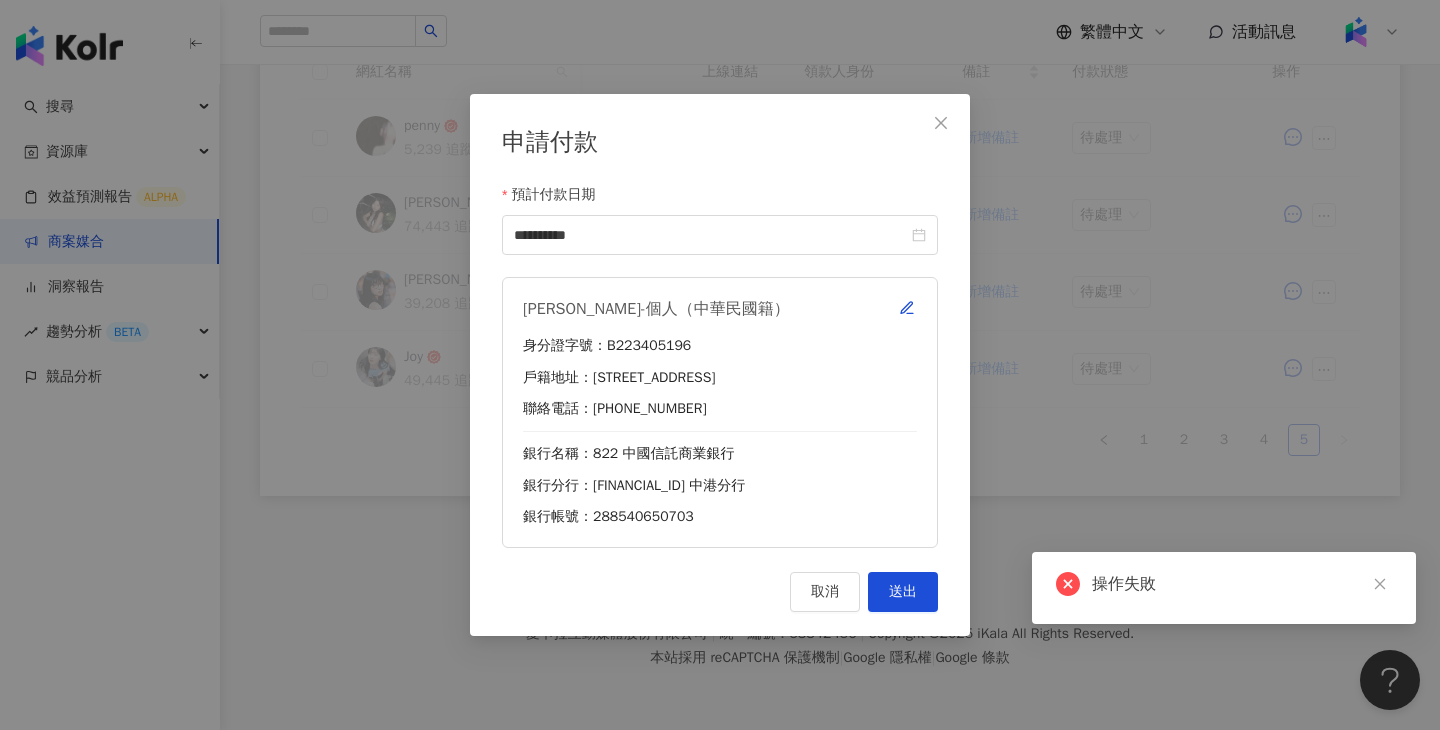 scroll, scrollTop: 586, scrollLeft: 0, axis: vertical 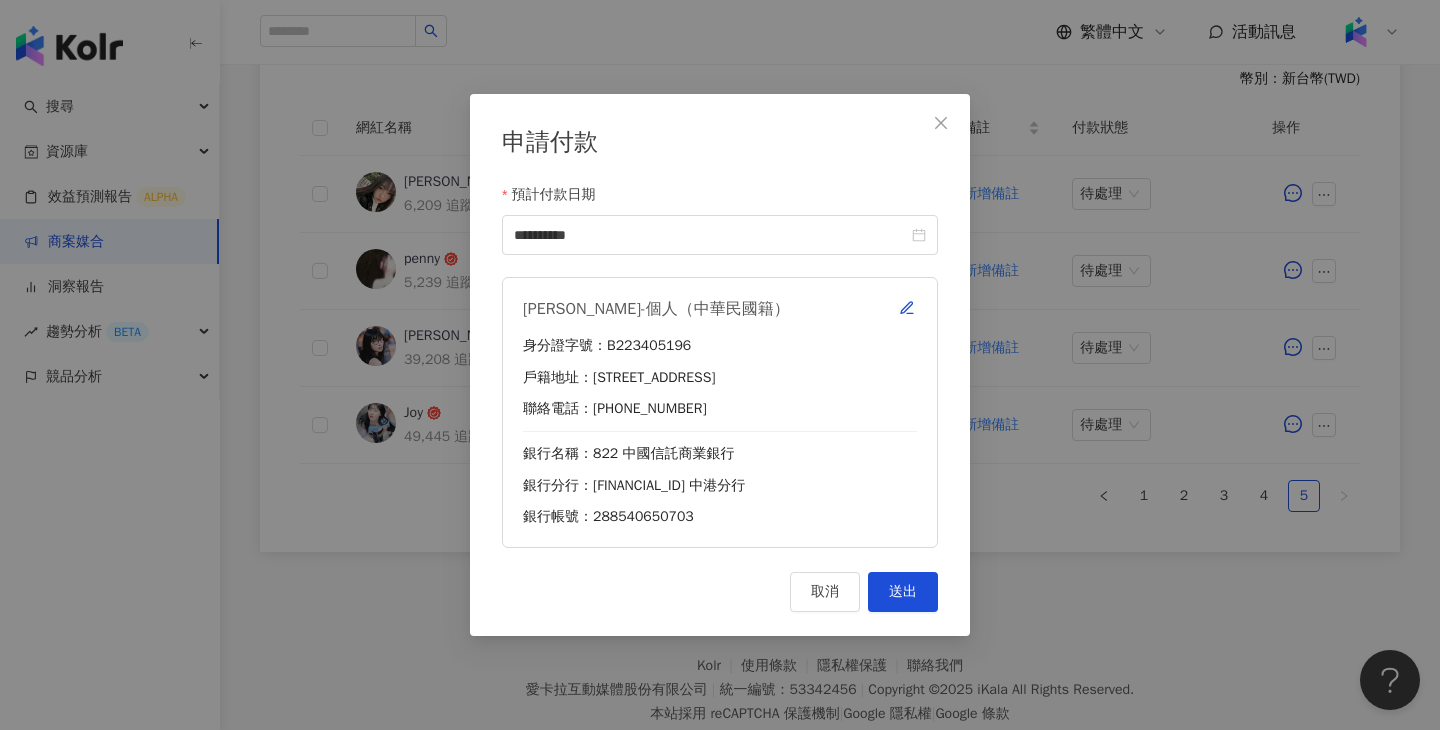 click on "**********" at bounding box center [720, 365] 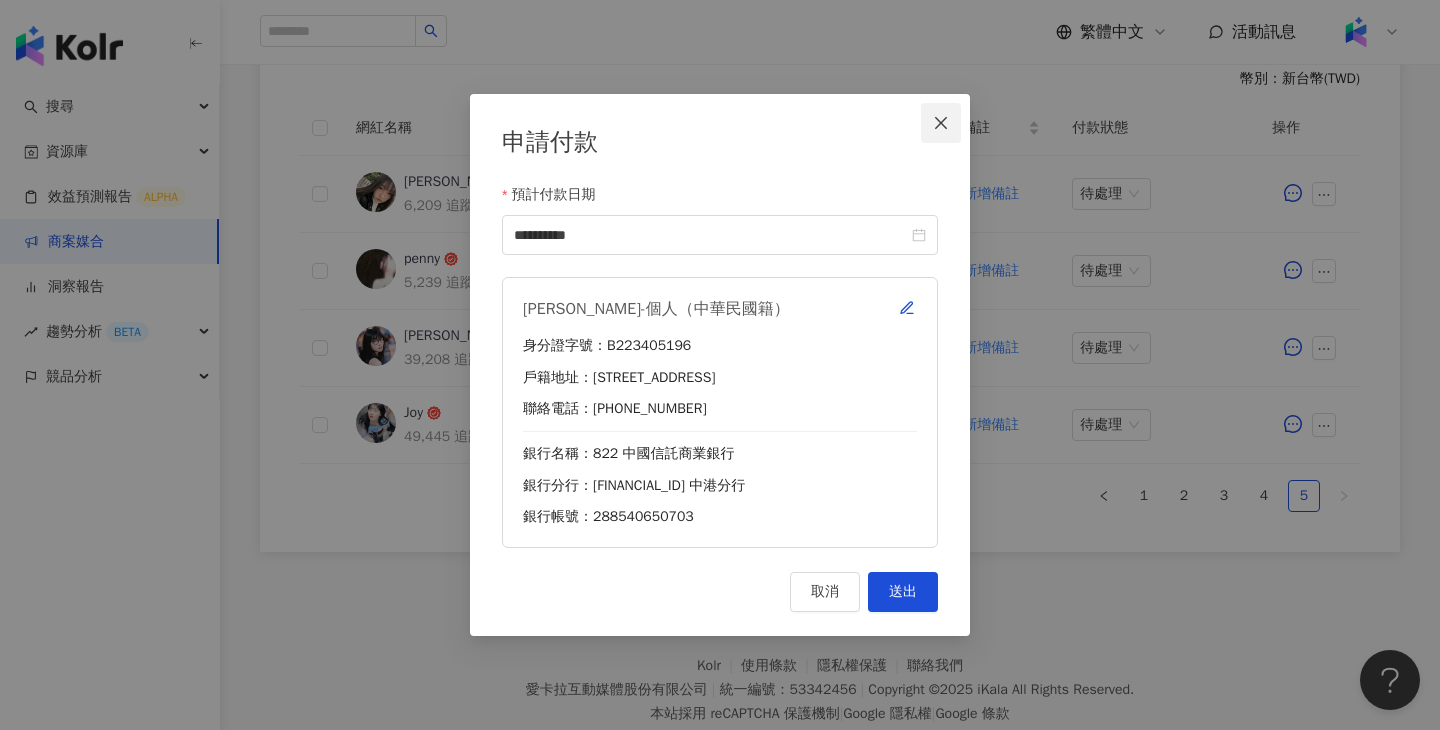 click 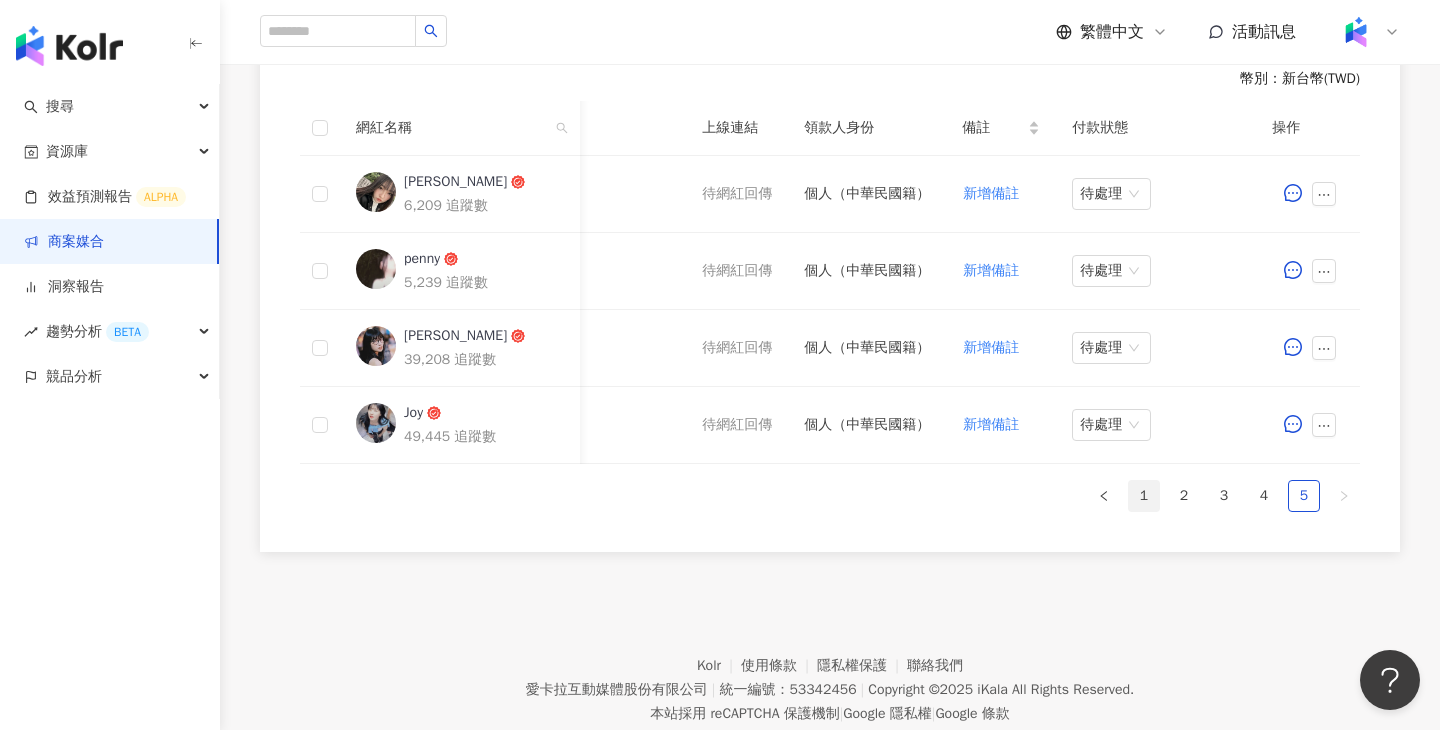 click on "1" at bounding box center [1144, 496] 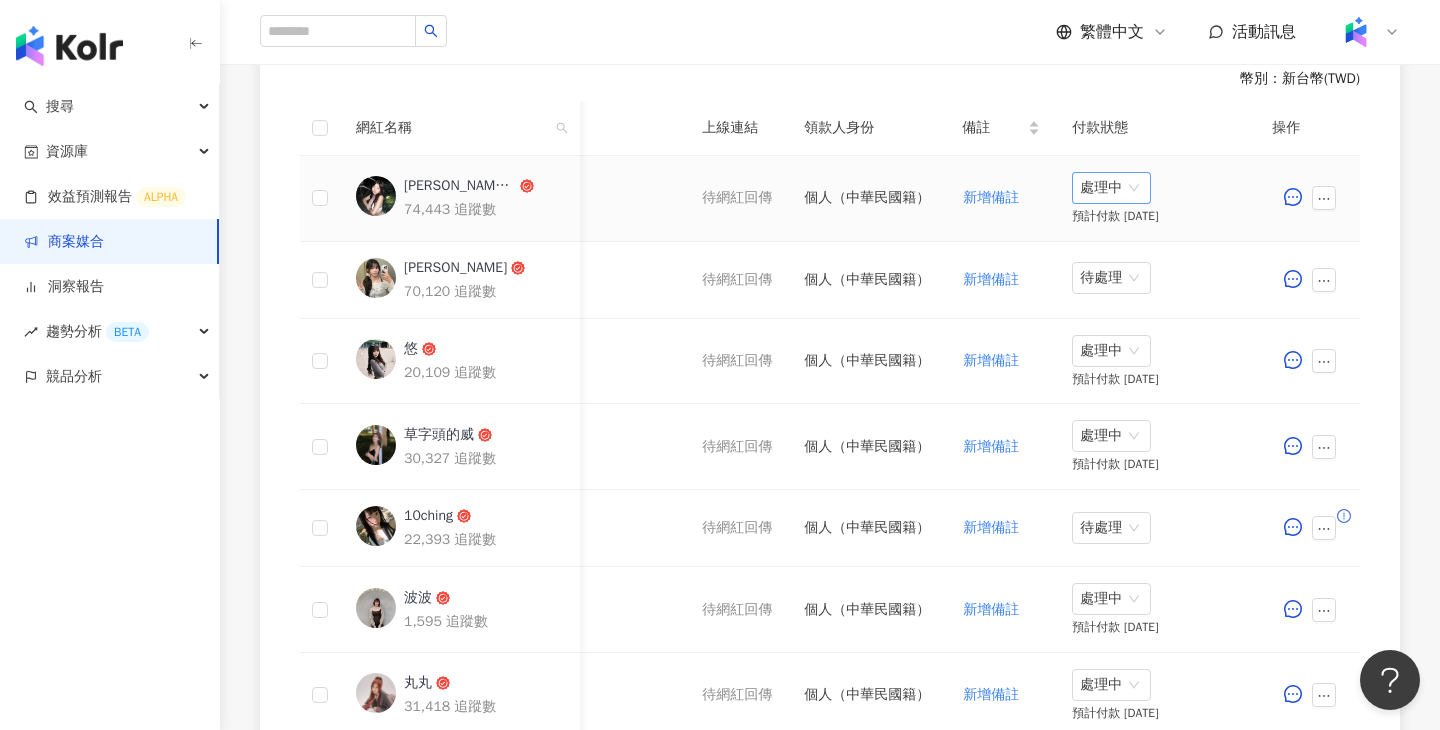 click on "處理中" at bounding box center [1111, 188] 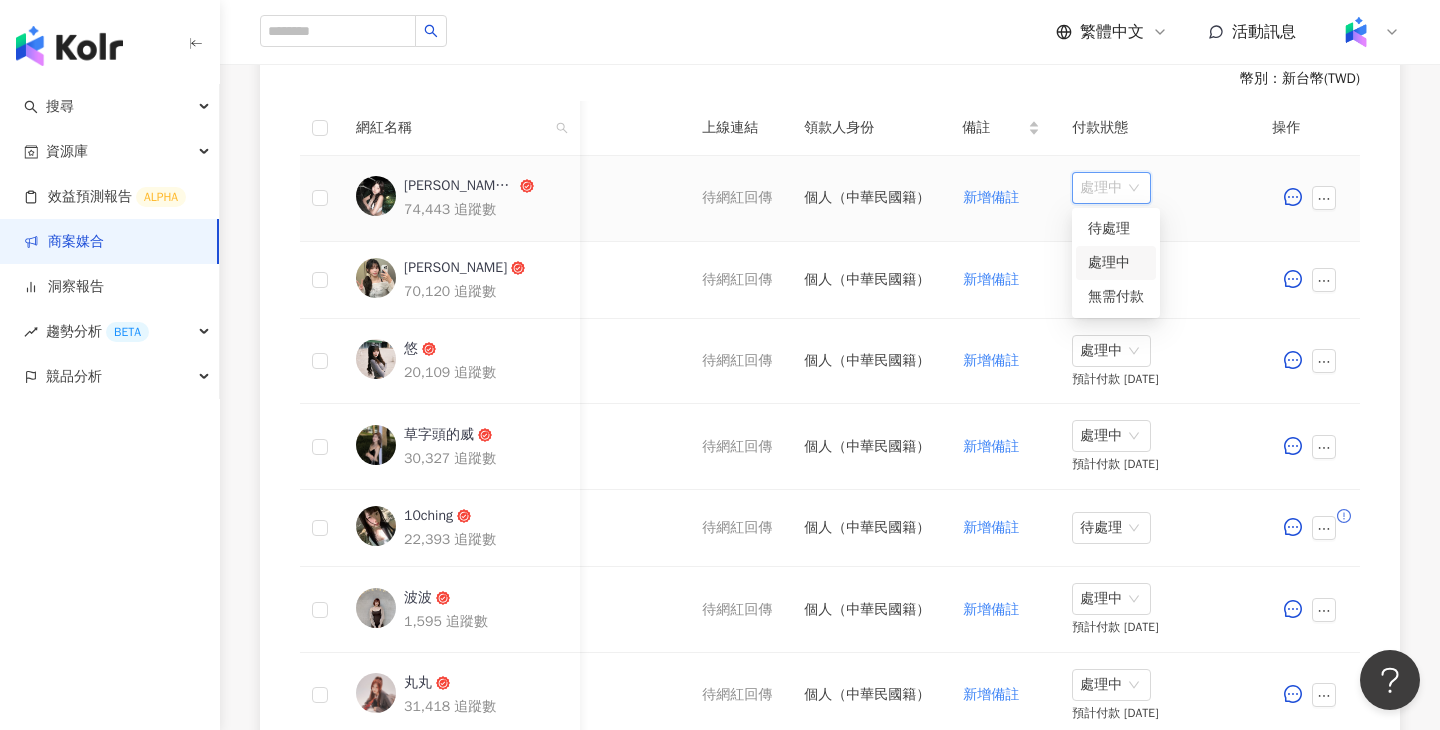click on "待網紅回傳" at bounding box center [737, 199] 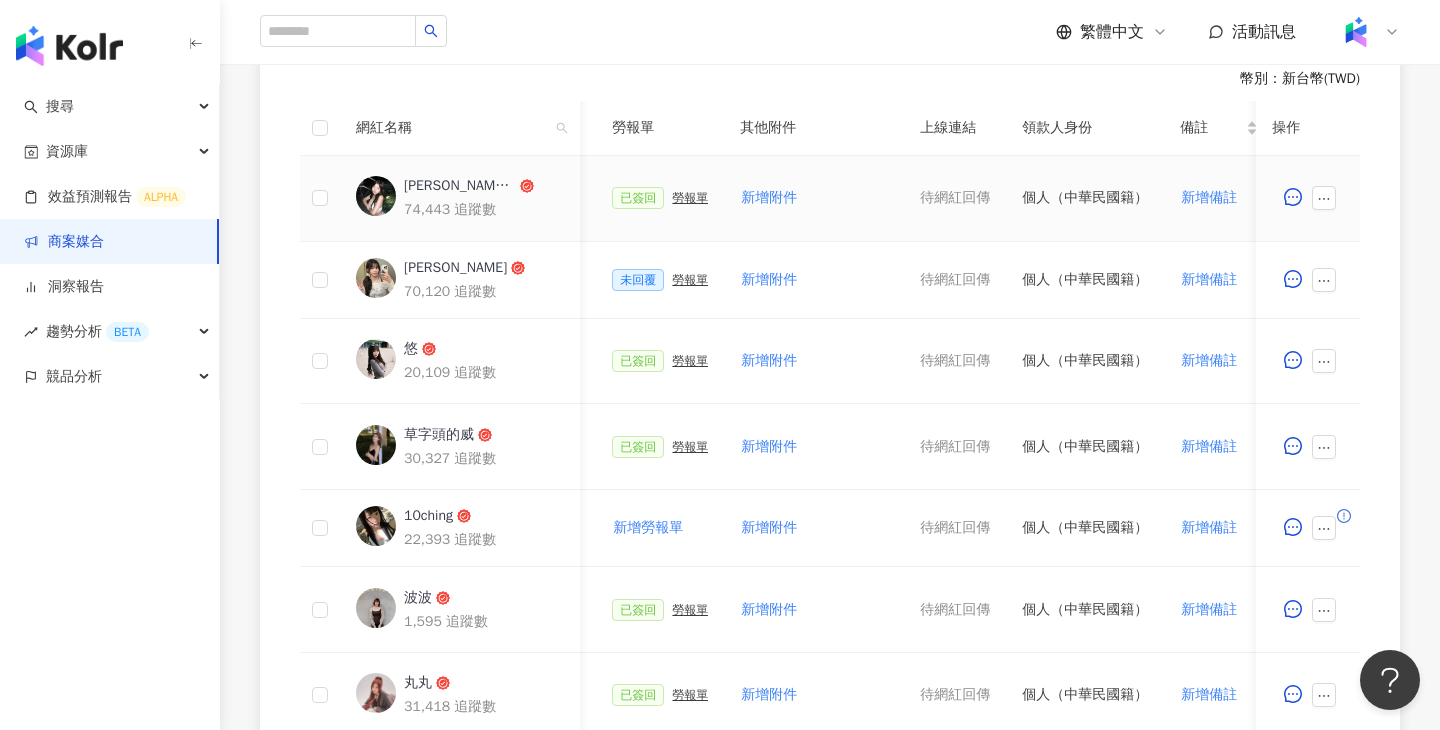 scroll, scrollTop: 0, scrollLeft: 603, axis: horizontal 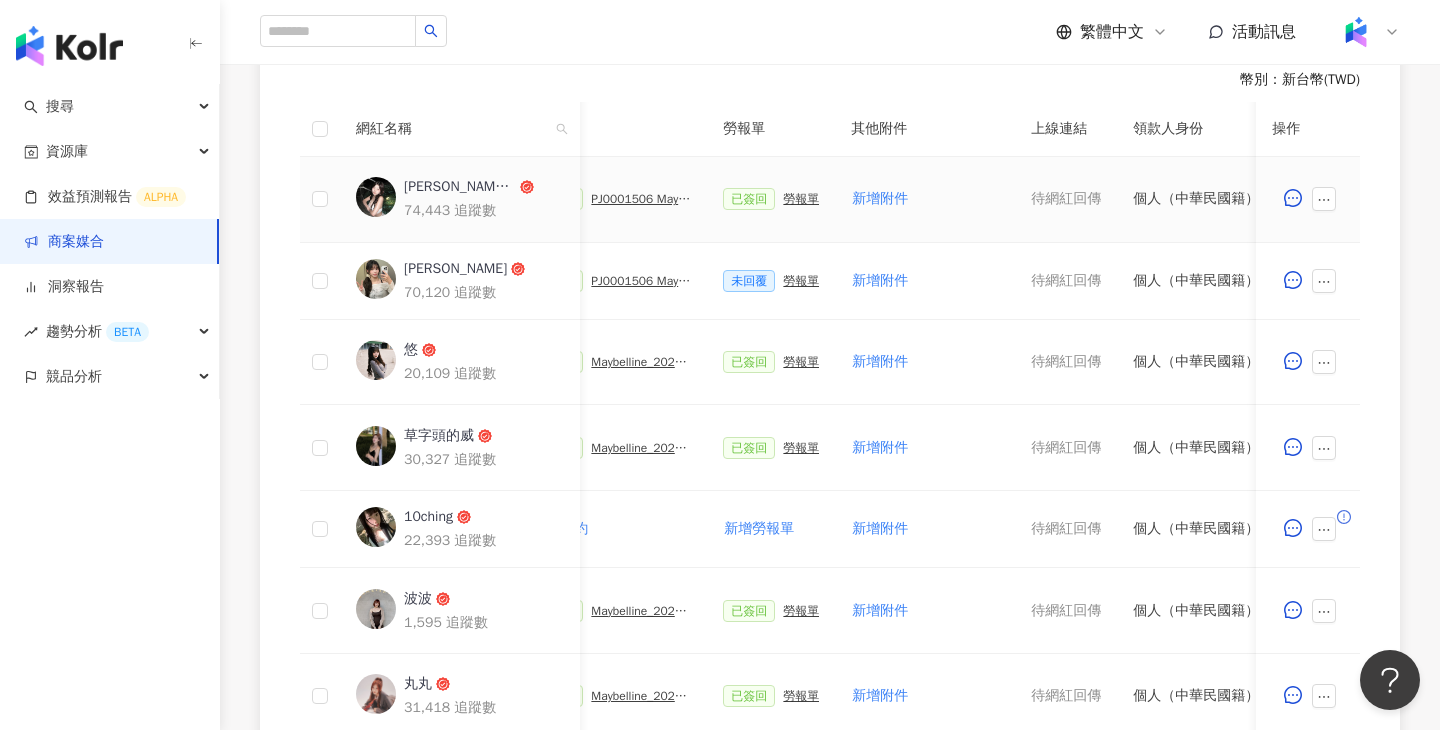 click on "勞報單" at bounding box center [801, 199] 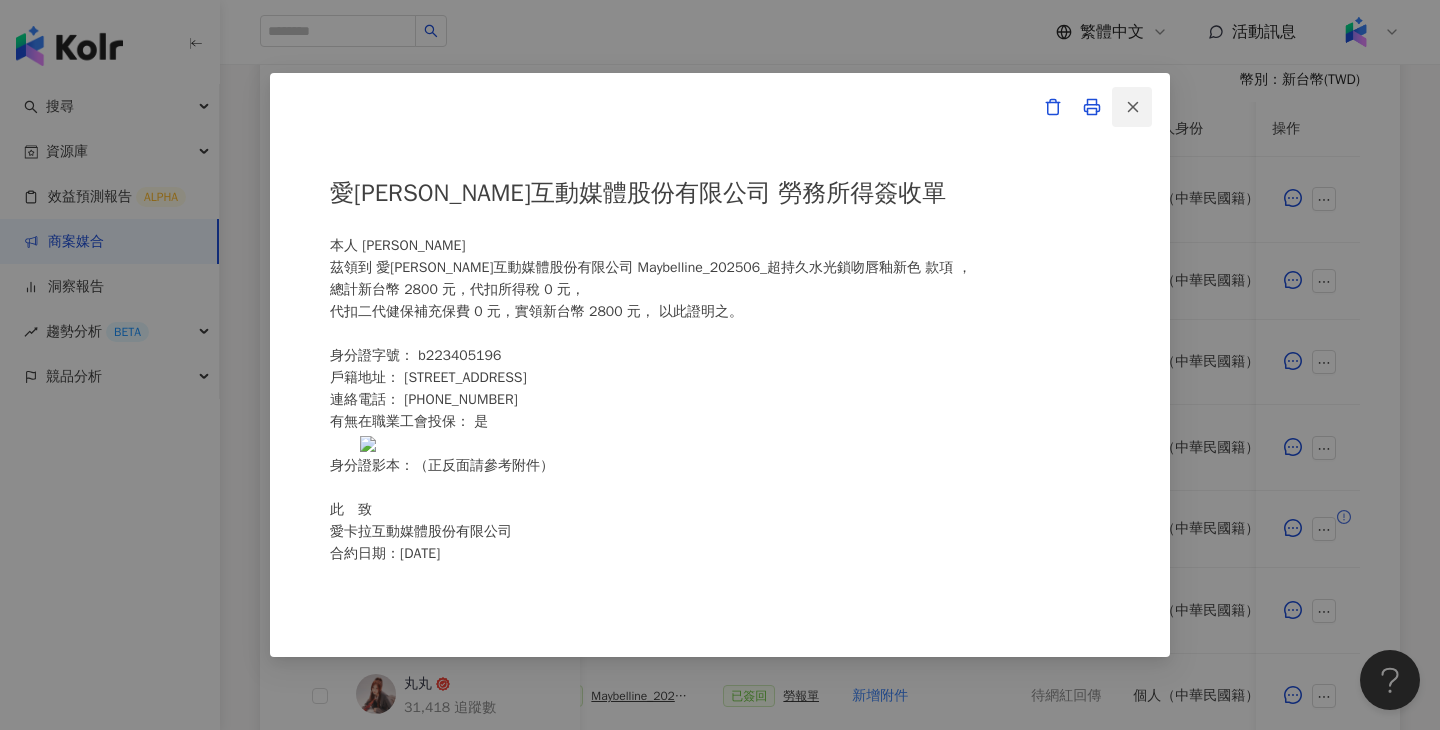 click 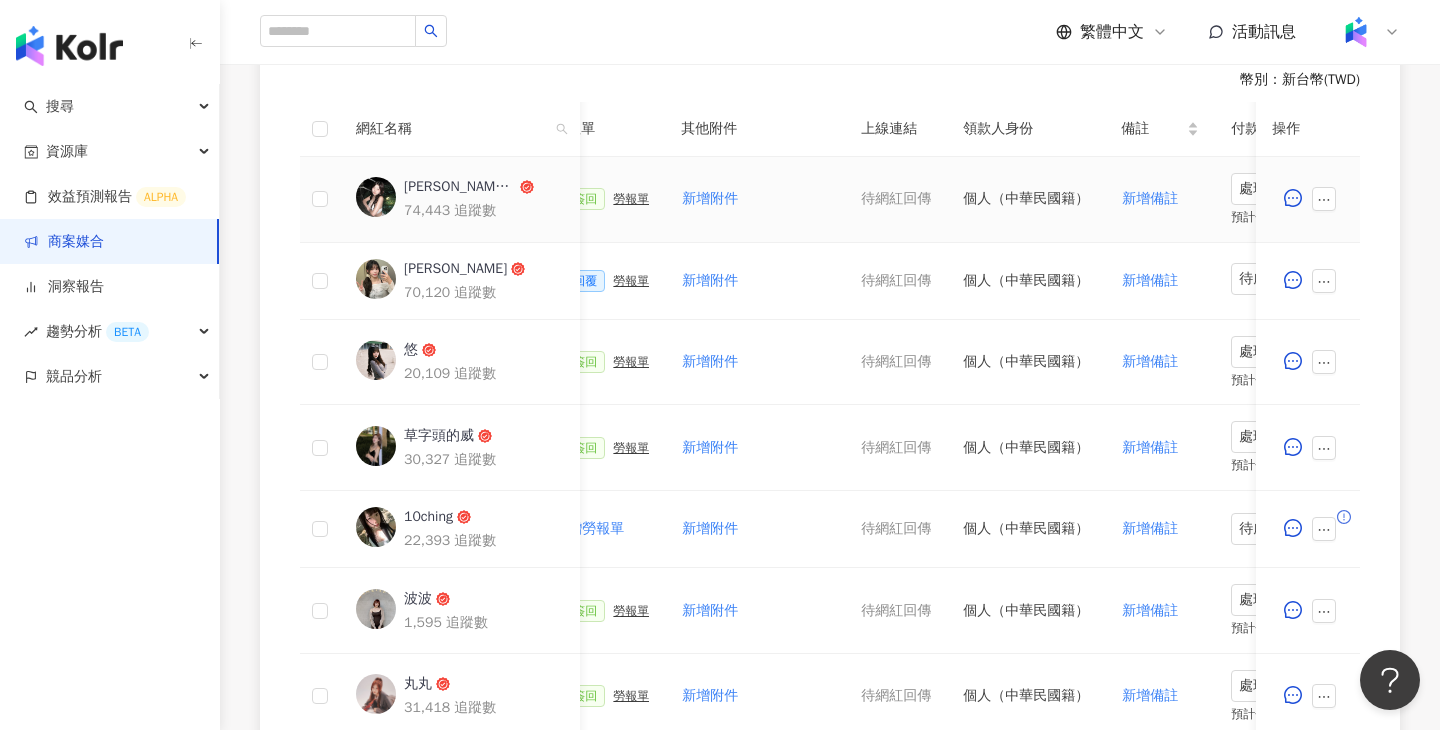 scroll, scrollTop: 0, scrollLeft: 939, axis: horizontal 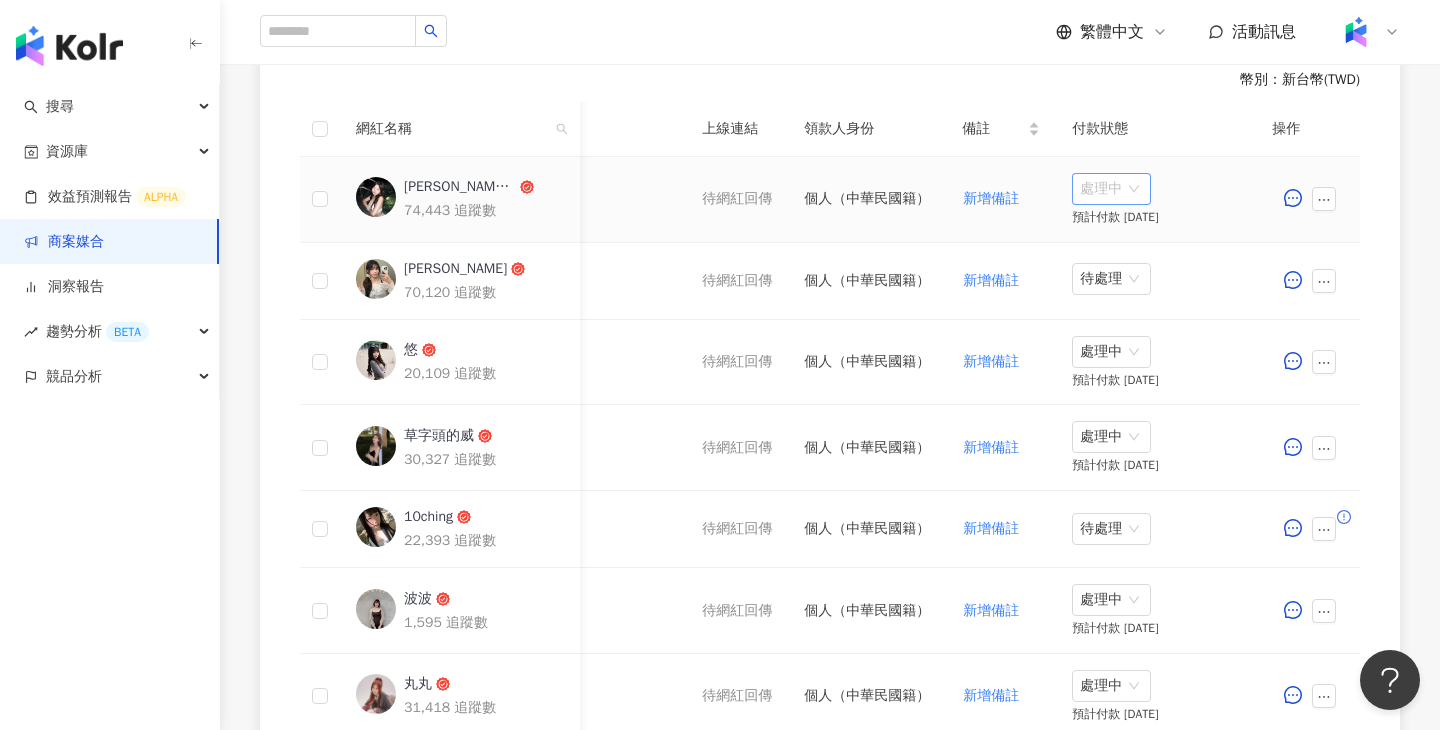 click on "處理中" at bounding box center (1111, 189) 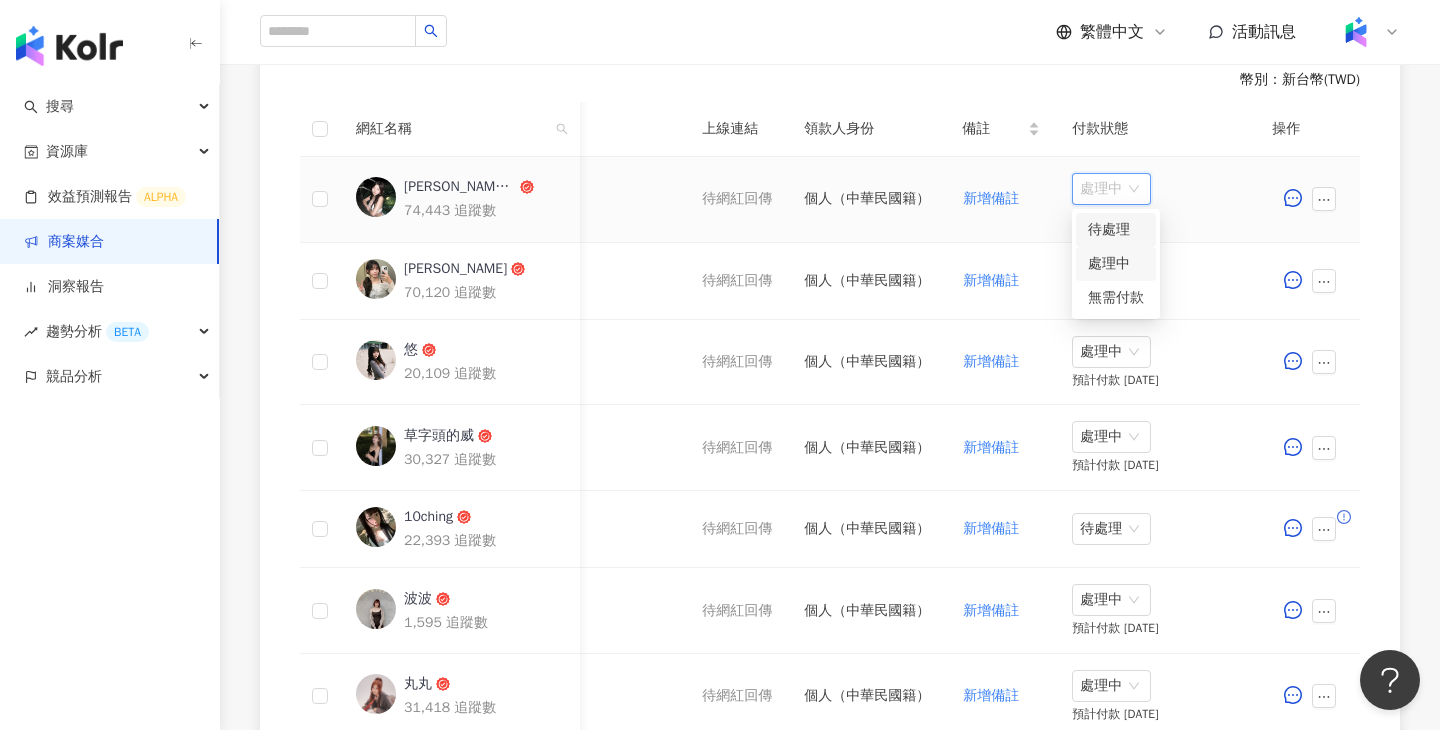 click on "待處理" at bounding box center (1116, 230) 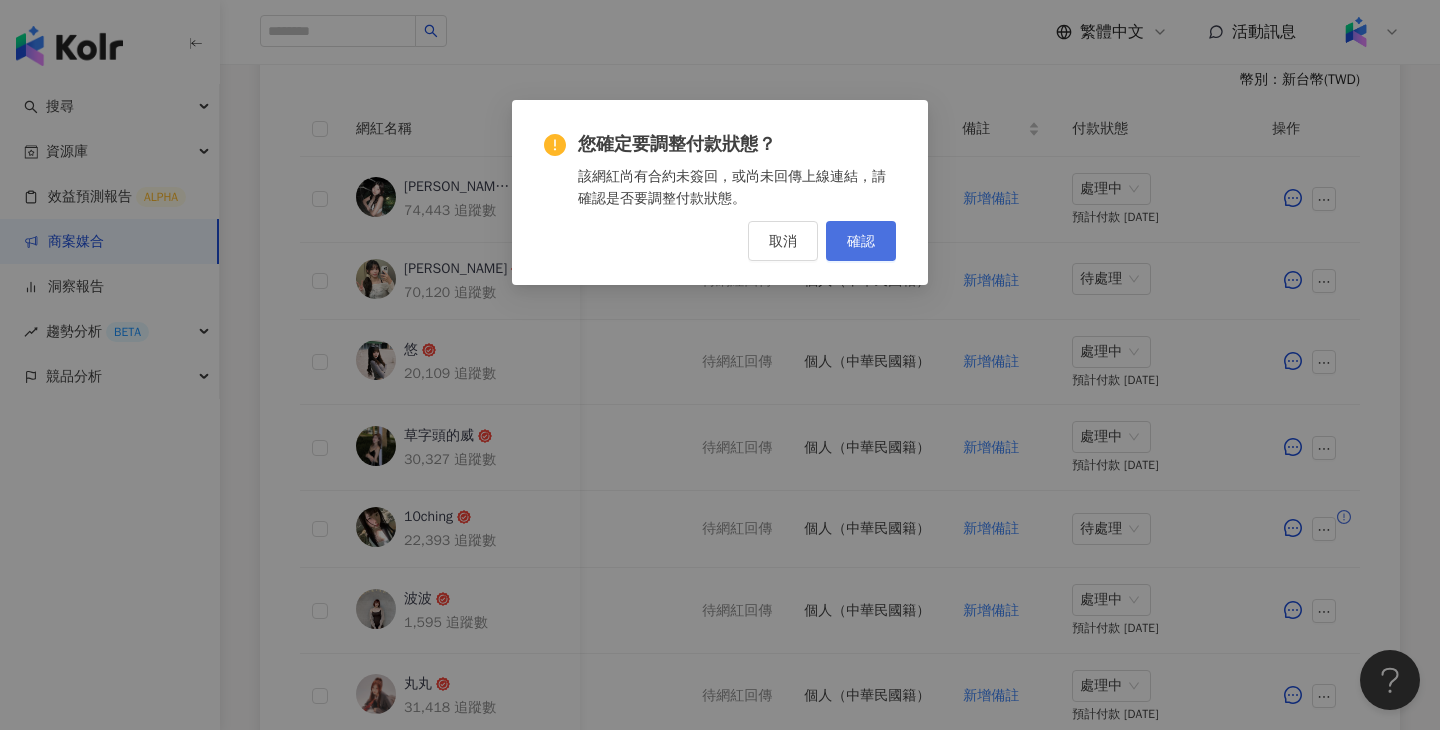 click on "確認" at bounding box center (861, 241) 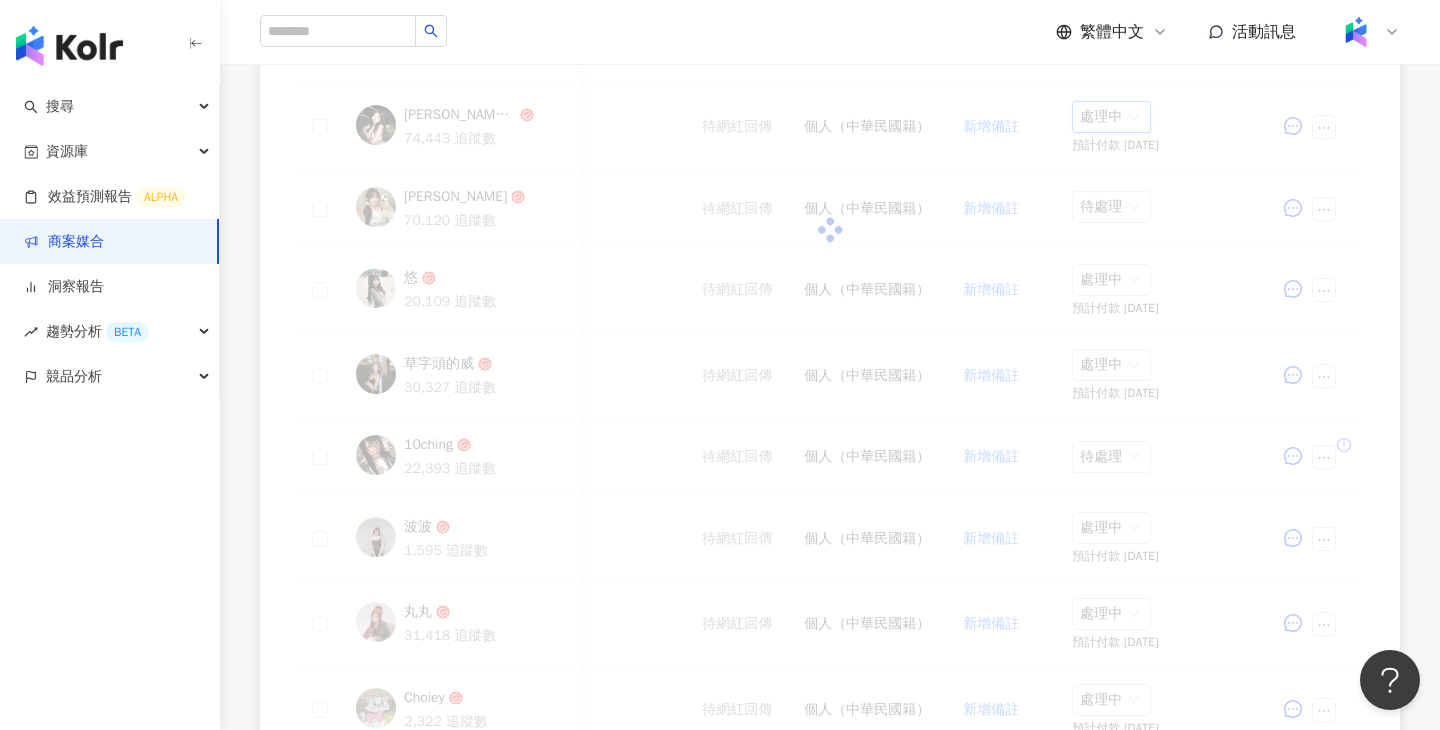 scroll, scrollTop: 585, scrollLeft: 0, axis: vertical 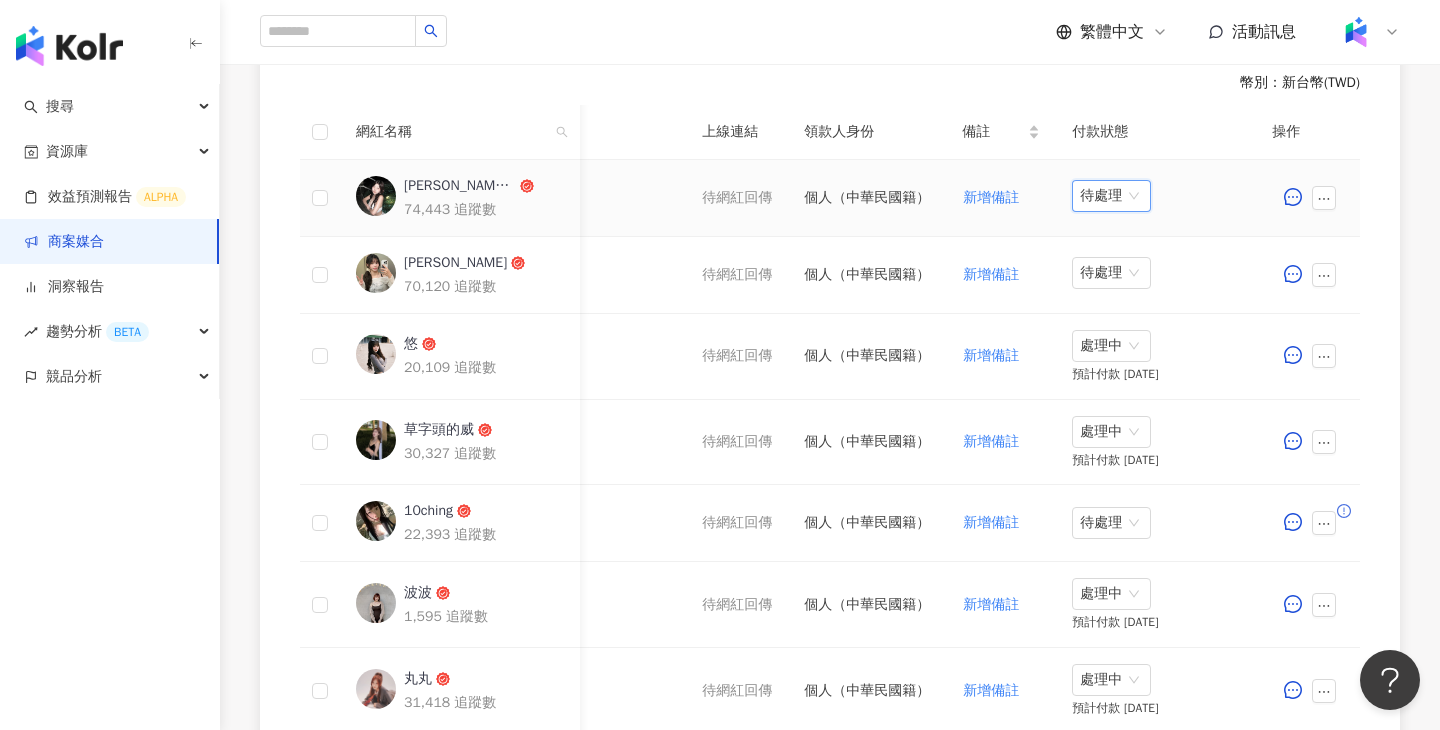 click on "待處理" at bounding box center (1111, 196) 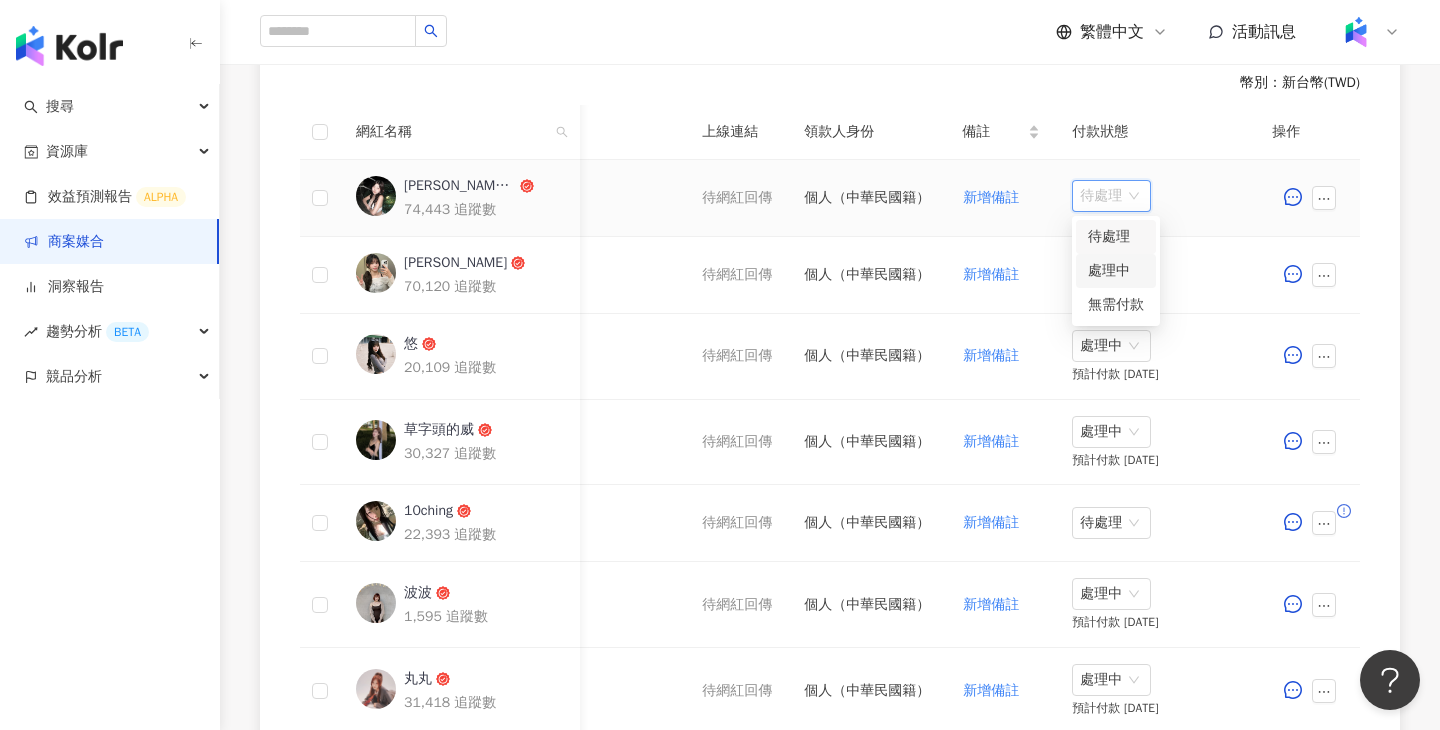 click on "處理中" at bounding box center (1116, 271) 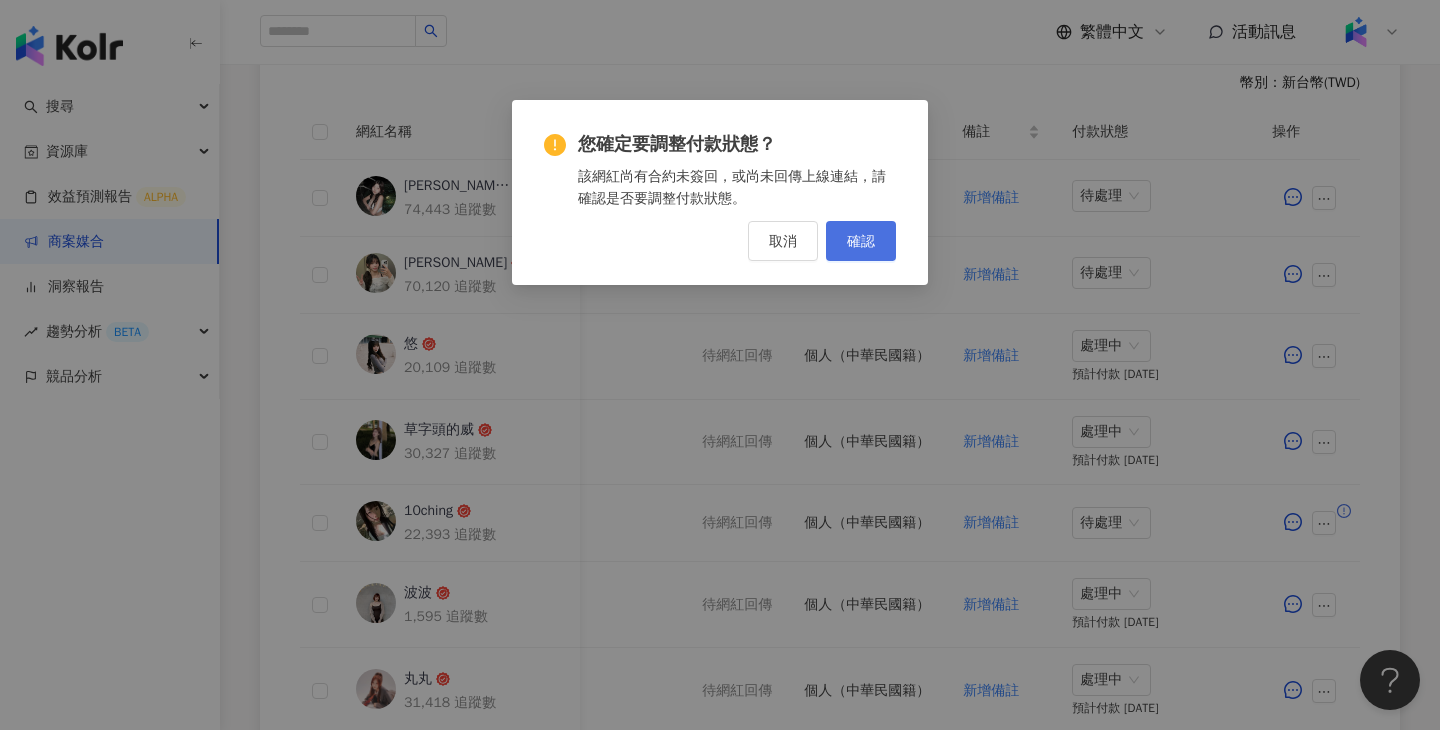 click on "確認" at bounding box center [861, 241] 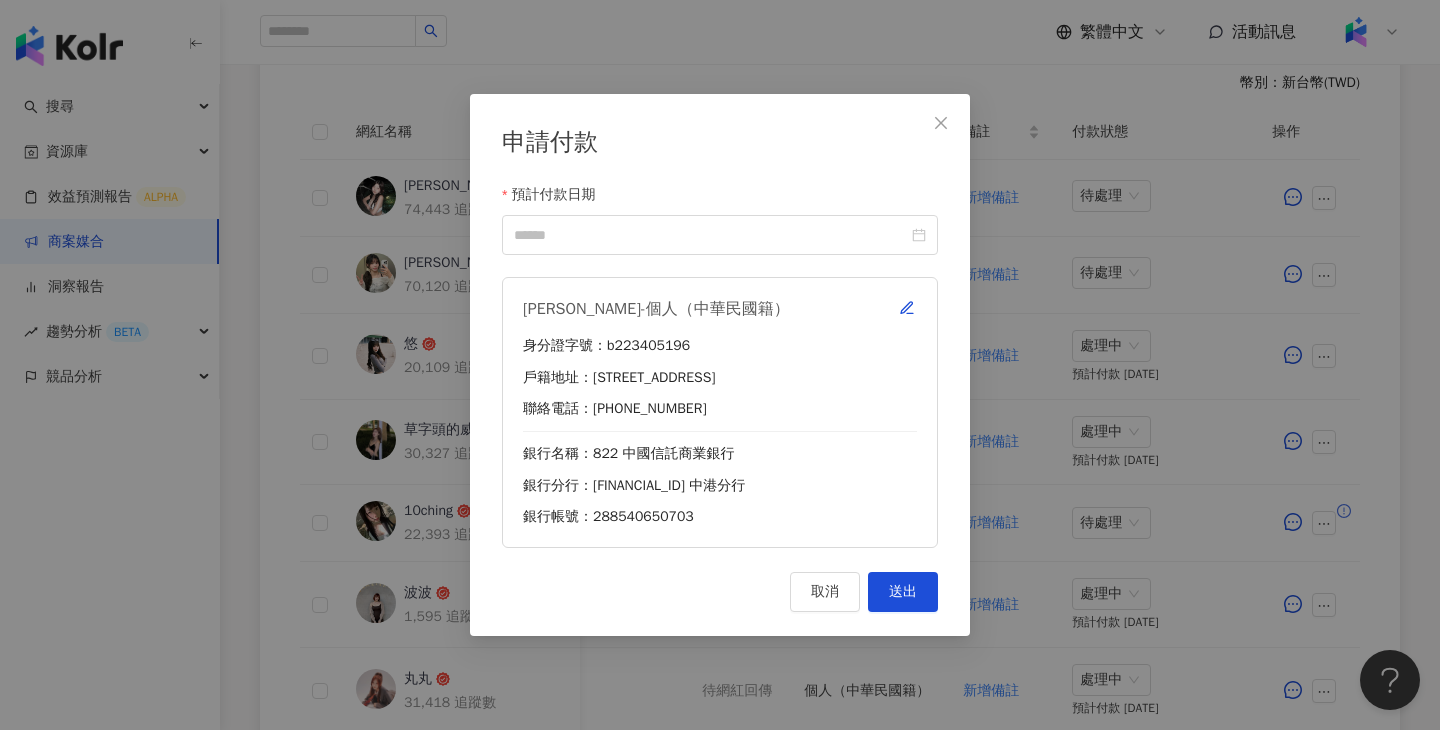 click on "[PERSON_NAME]-個人（中華民國籍）" at bounding box center [720, 309] 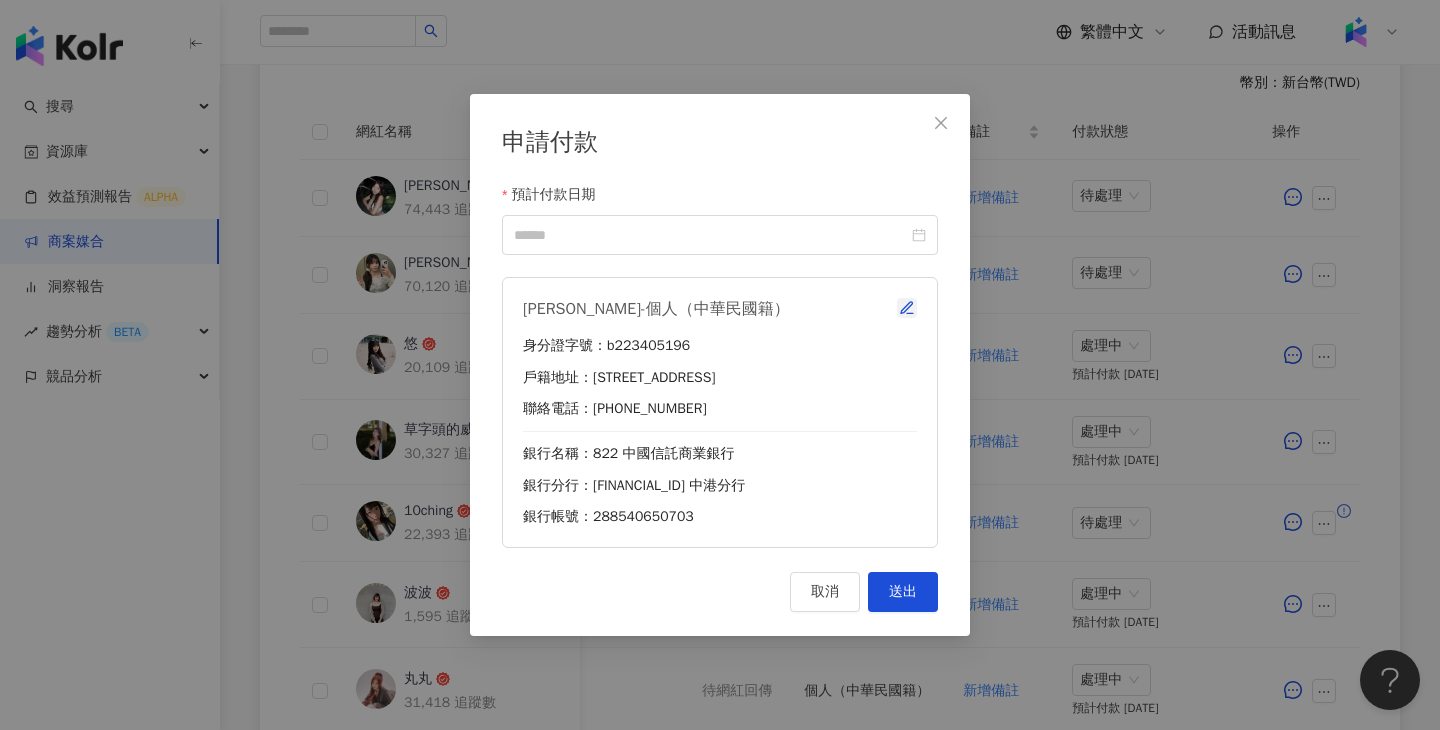 click 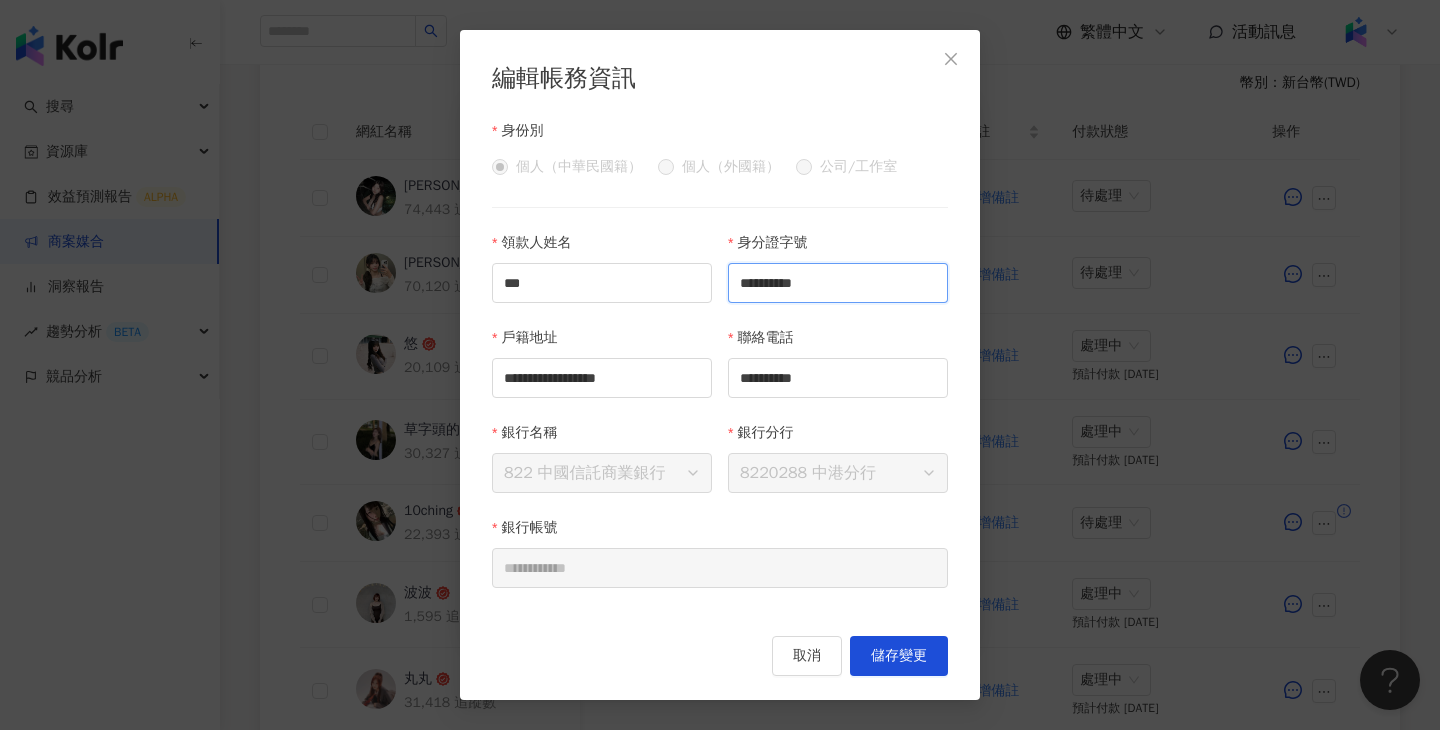 click on "**********" at bounding box center (838, 283) 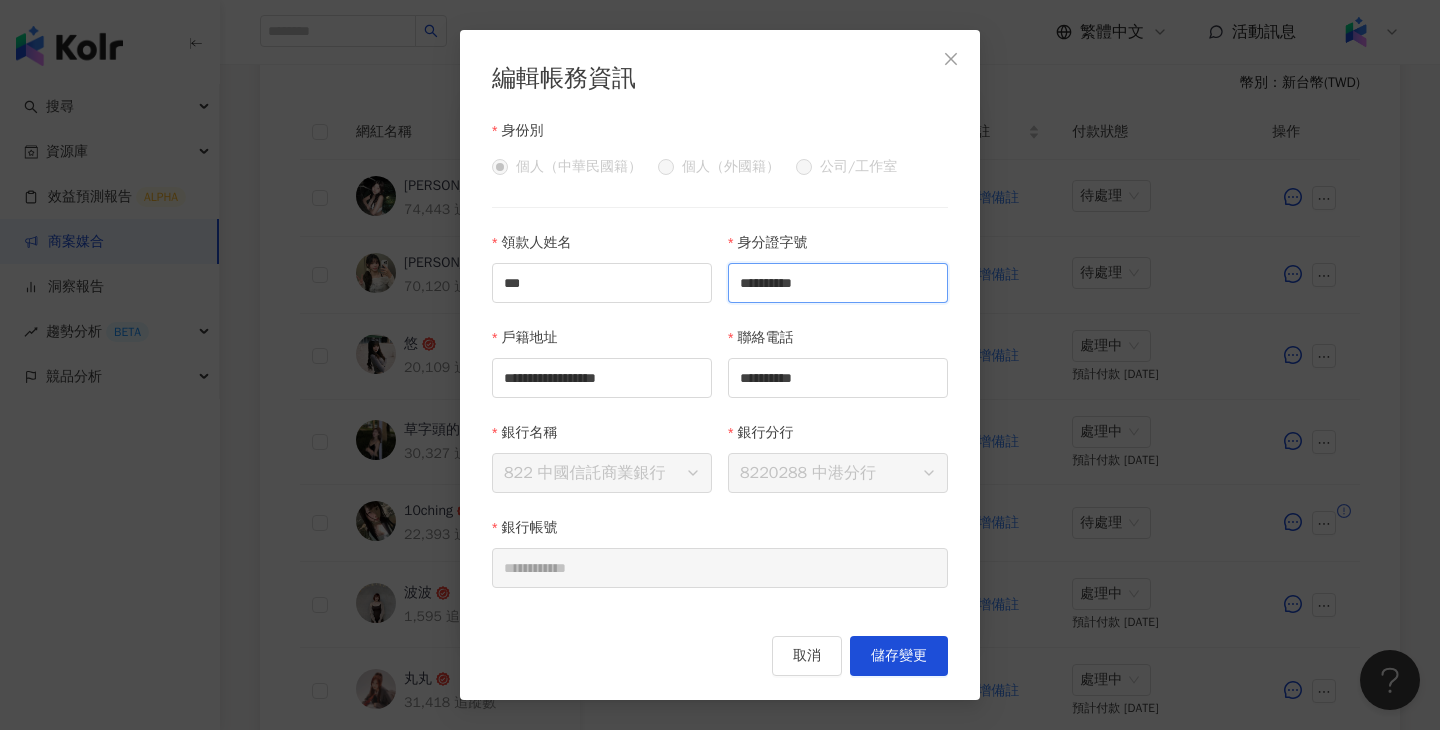 type on "**********" 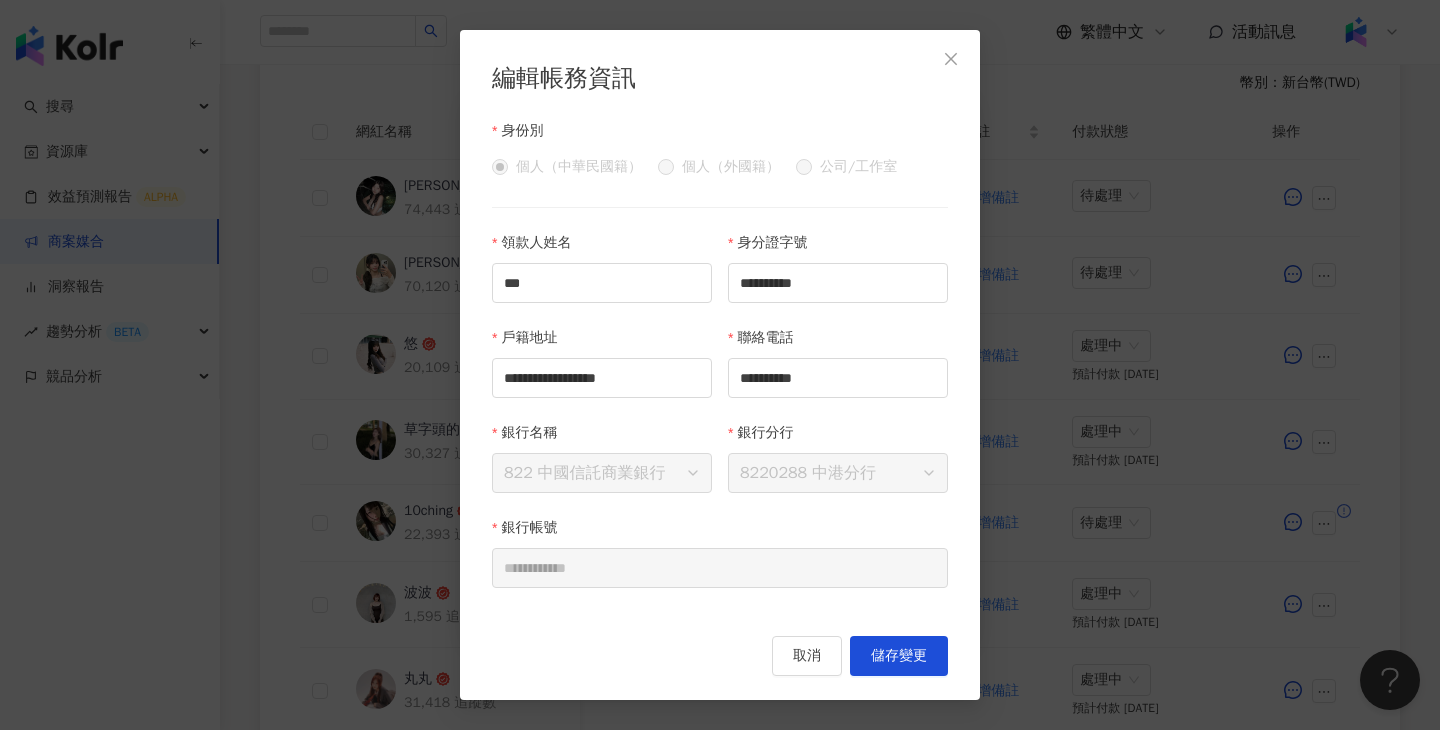 click on "**********" at bounding box center [720, 365] 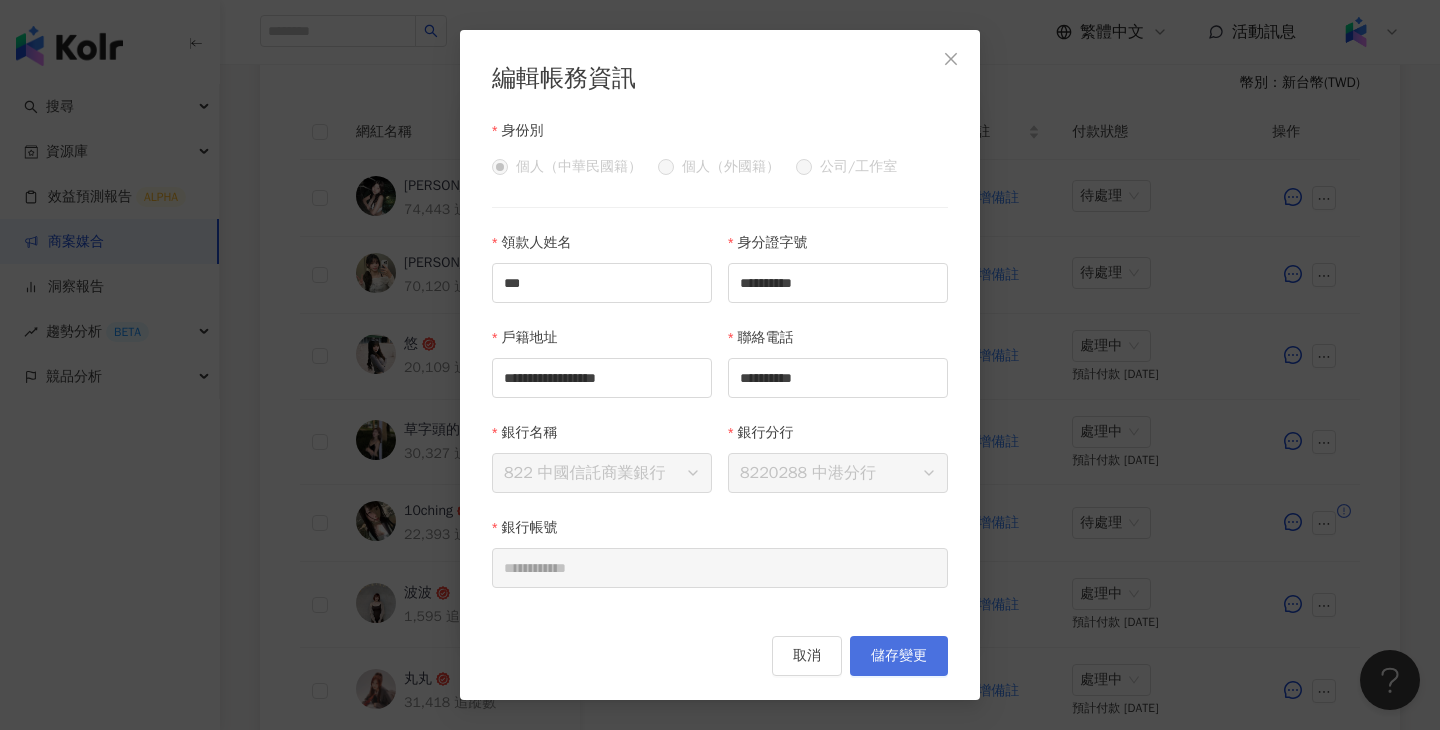 click on "儲存變更" at bounding box center (899, 656) 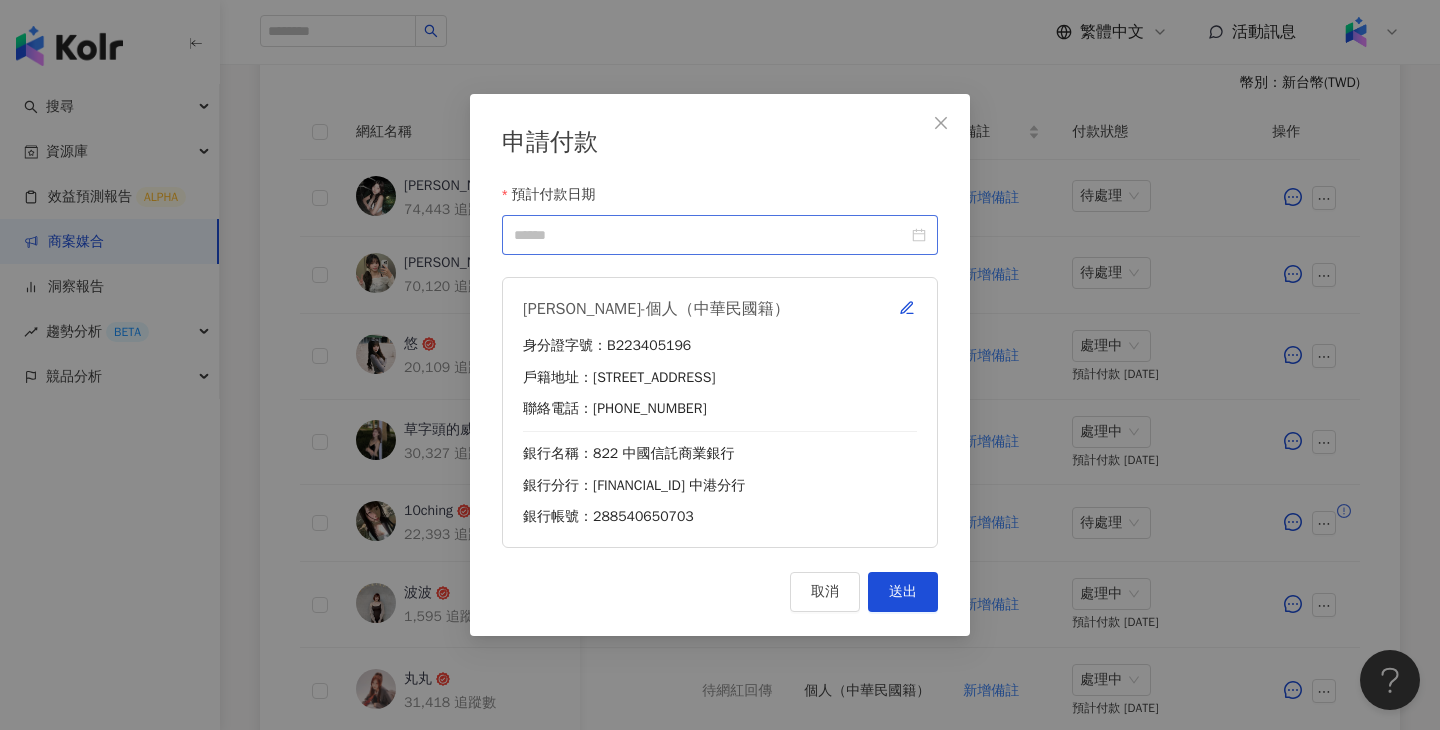 click at bounding box center (720, 235) 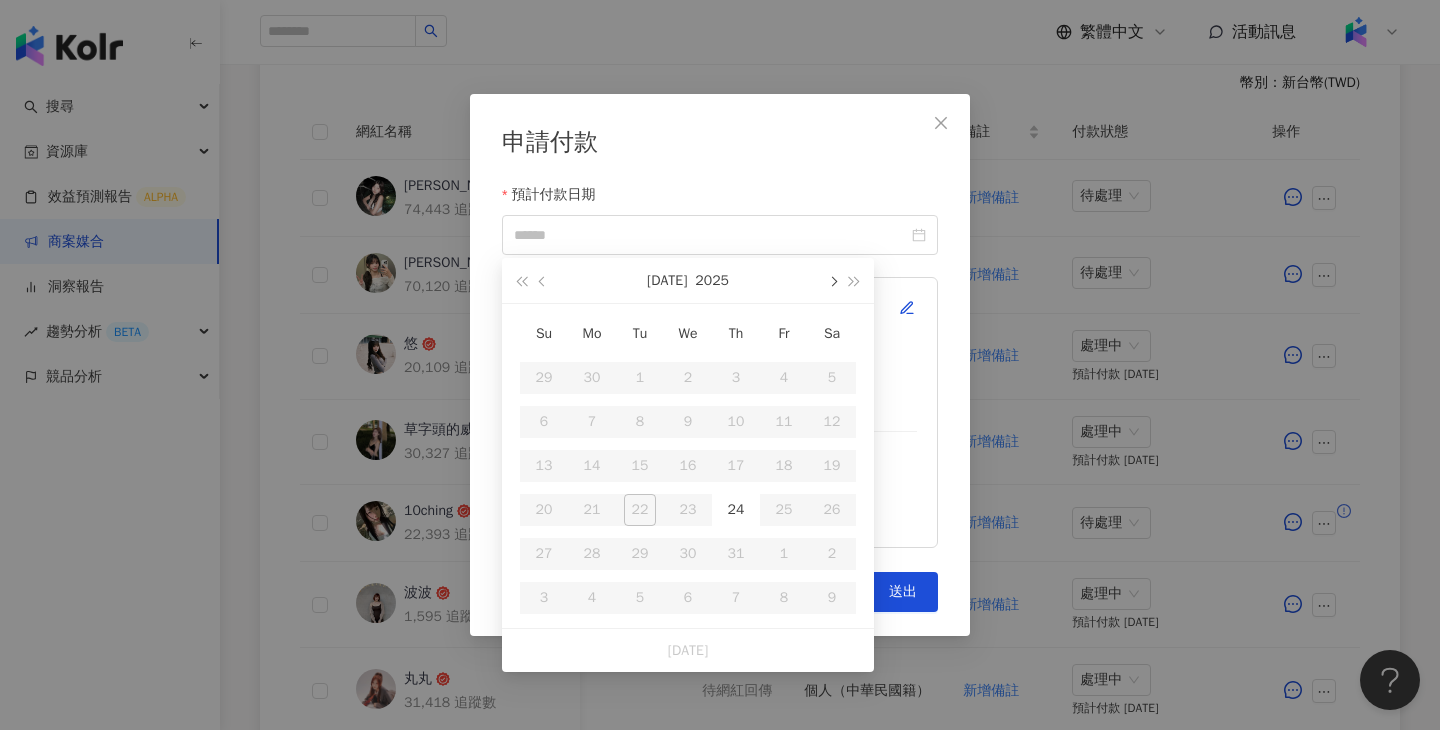 click at bounding box center [832, 282] 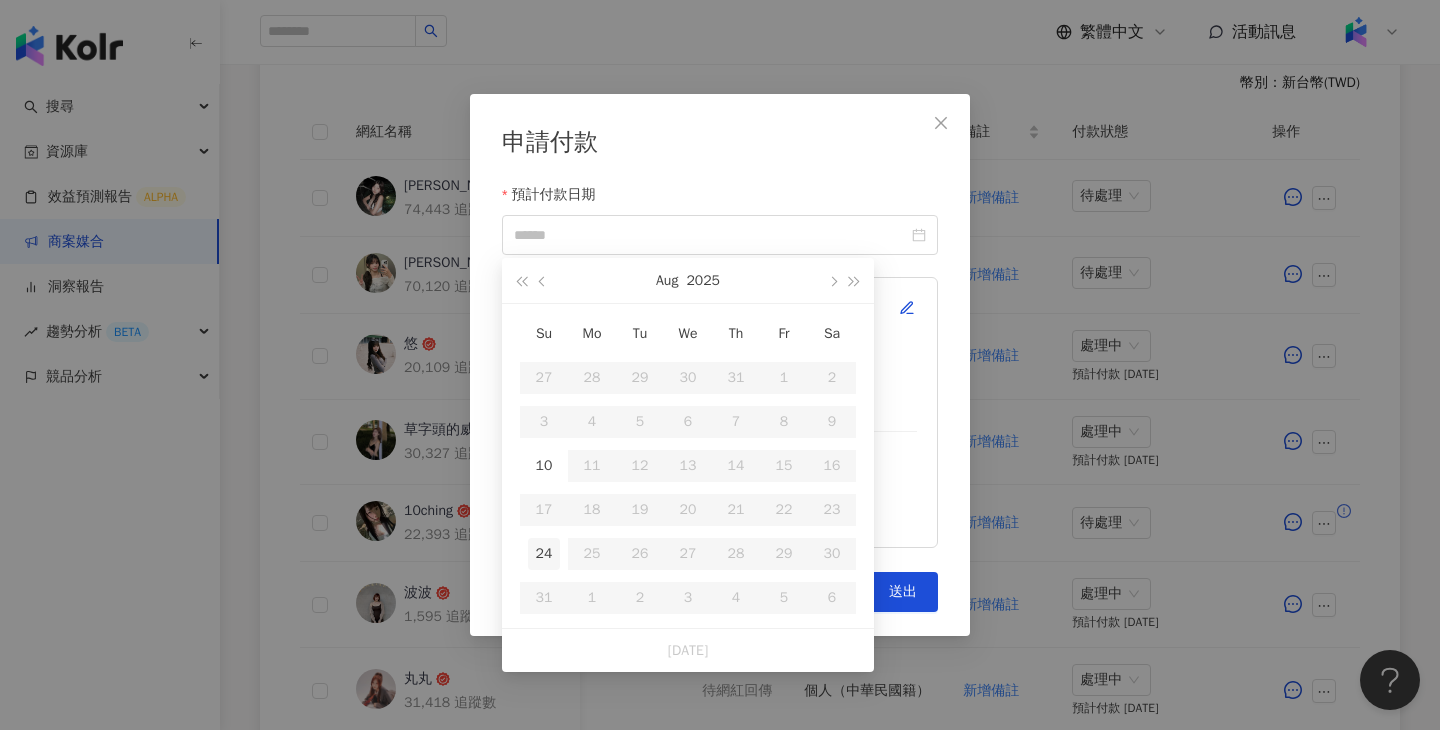 type on "**********" 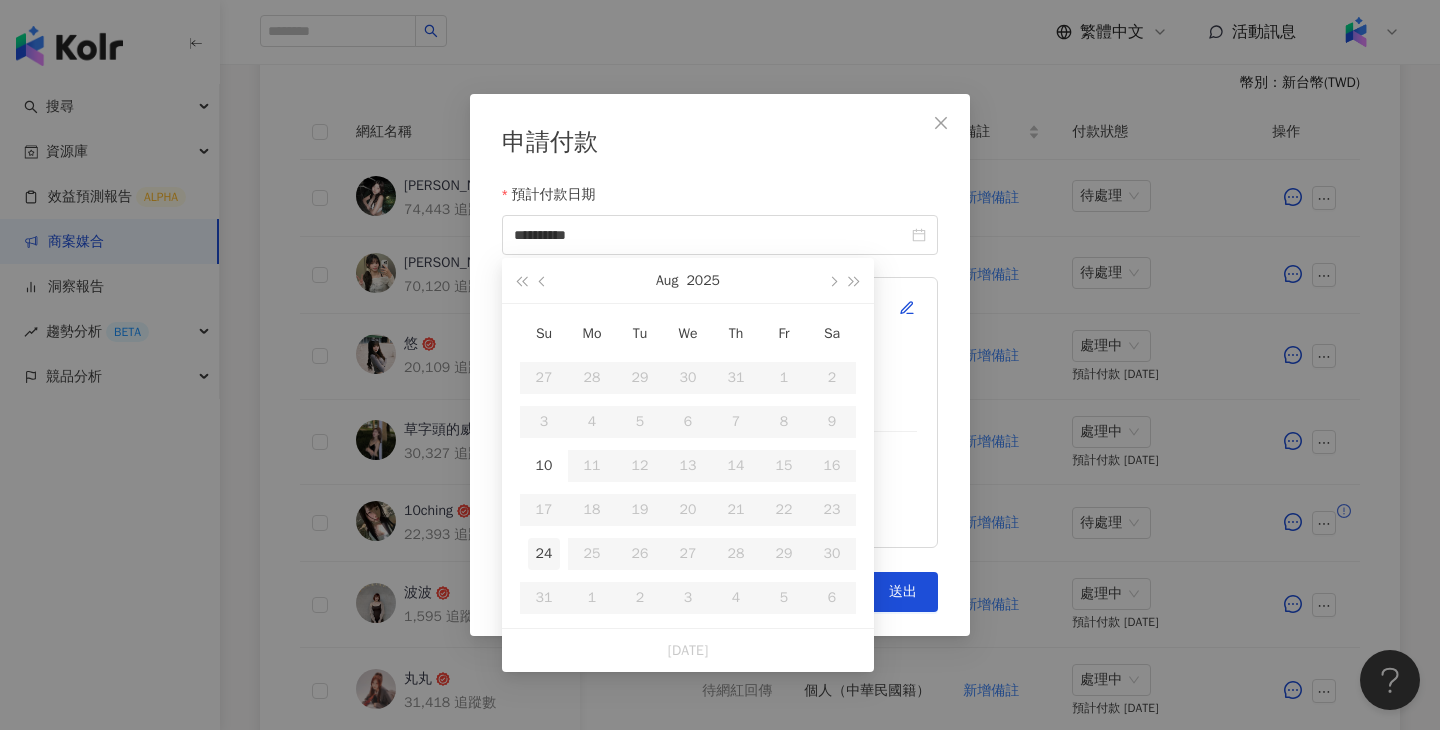 click on "24" at bounding box center (544, 554) 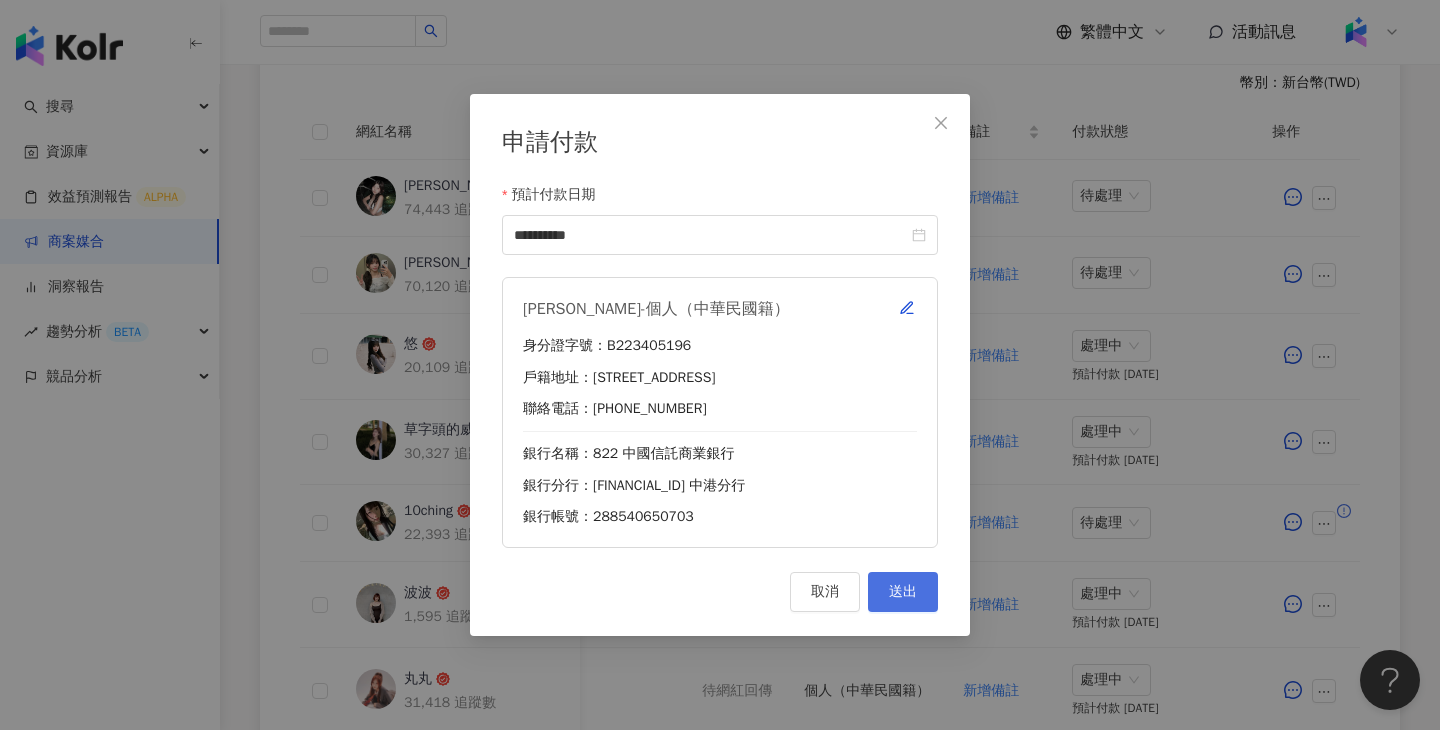 click on "送出" at bounding box center [903, 592] 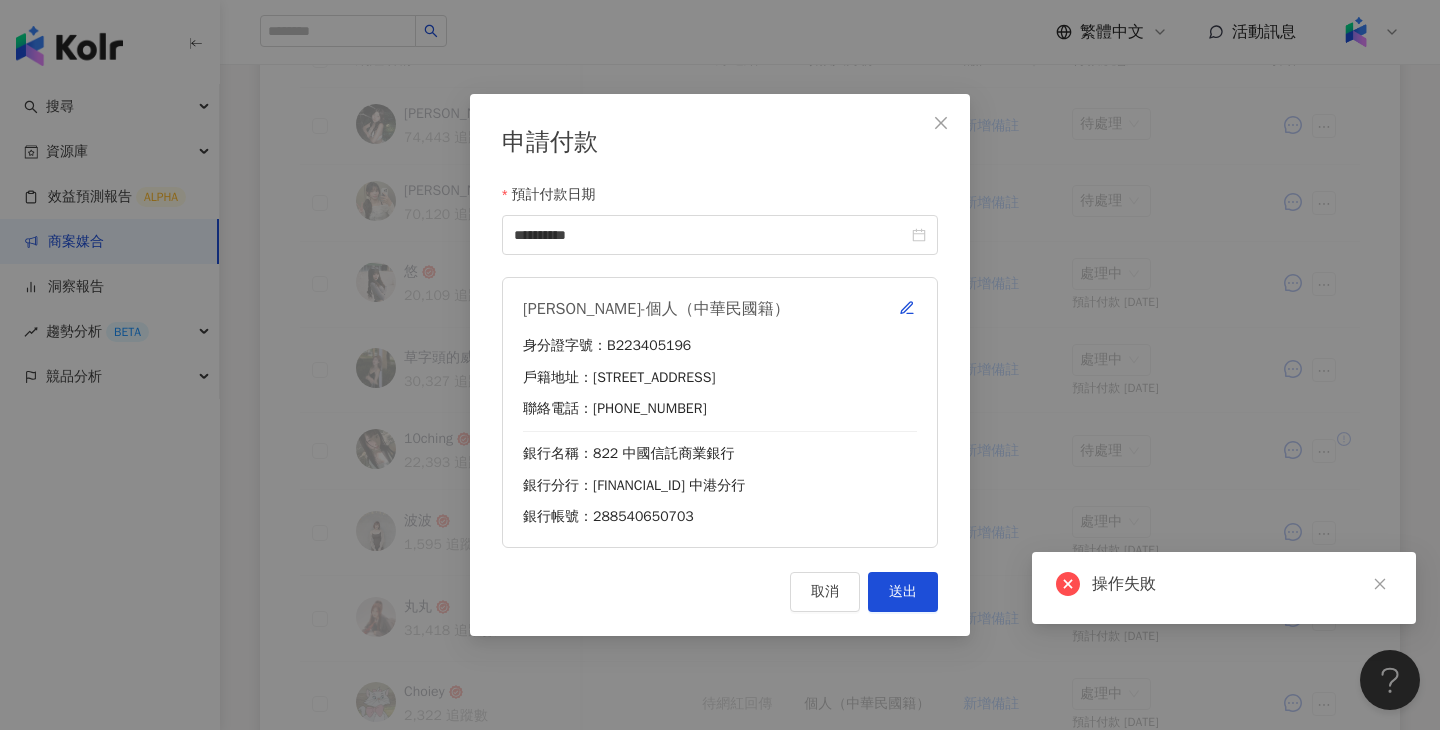 scroll, scrollTop: 582, scrollLeft: 0, axis: vertical 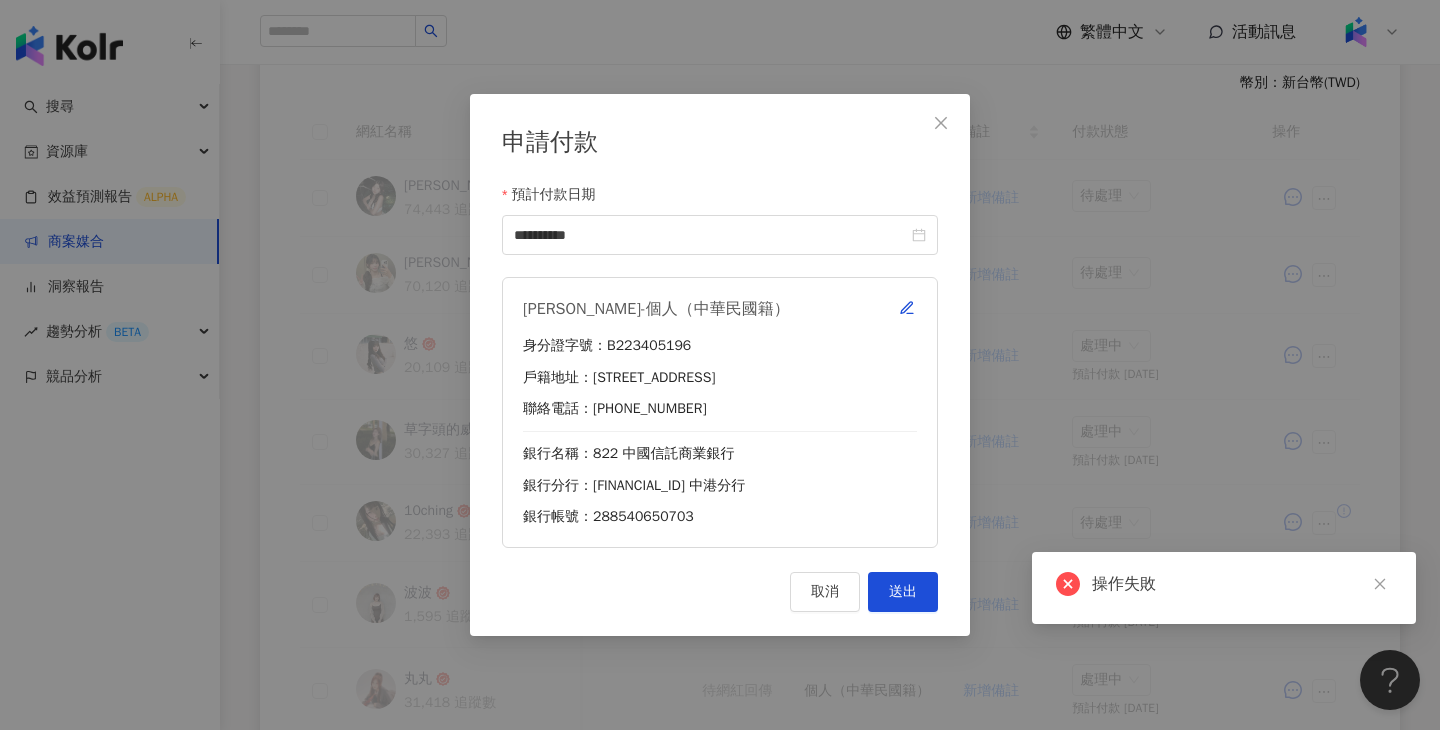 click 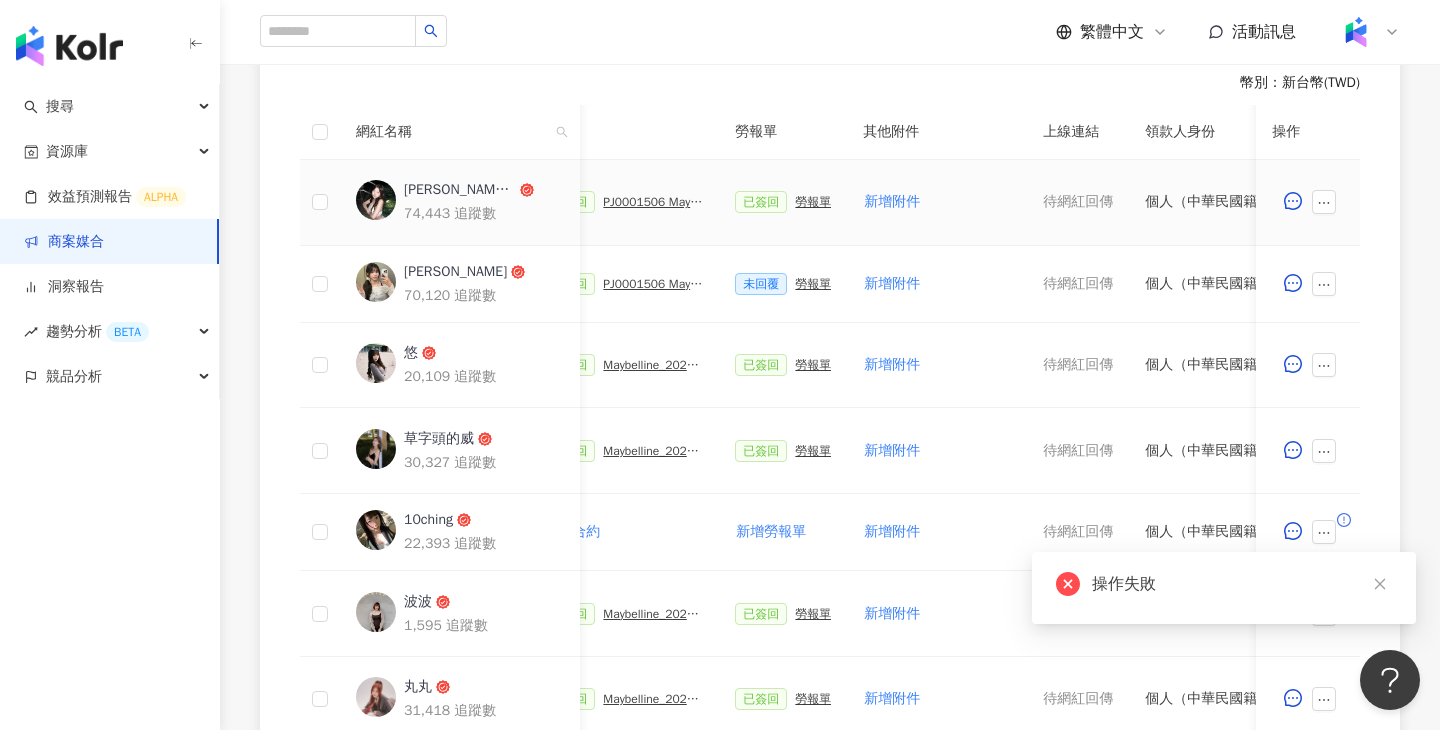 scroll, scrollTop: 0, scrollLeft: 544, axis: horizontal 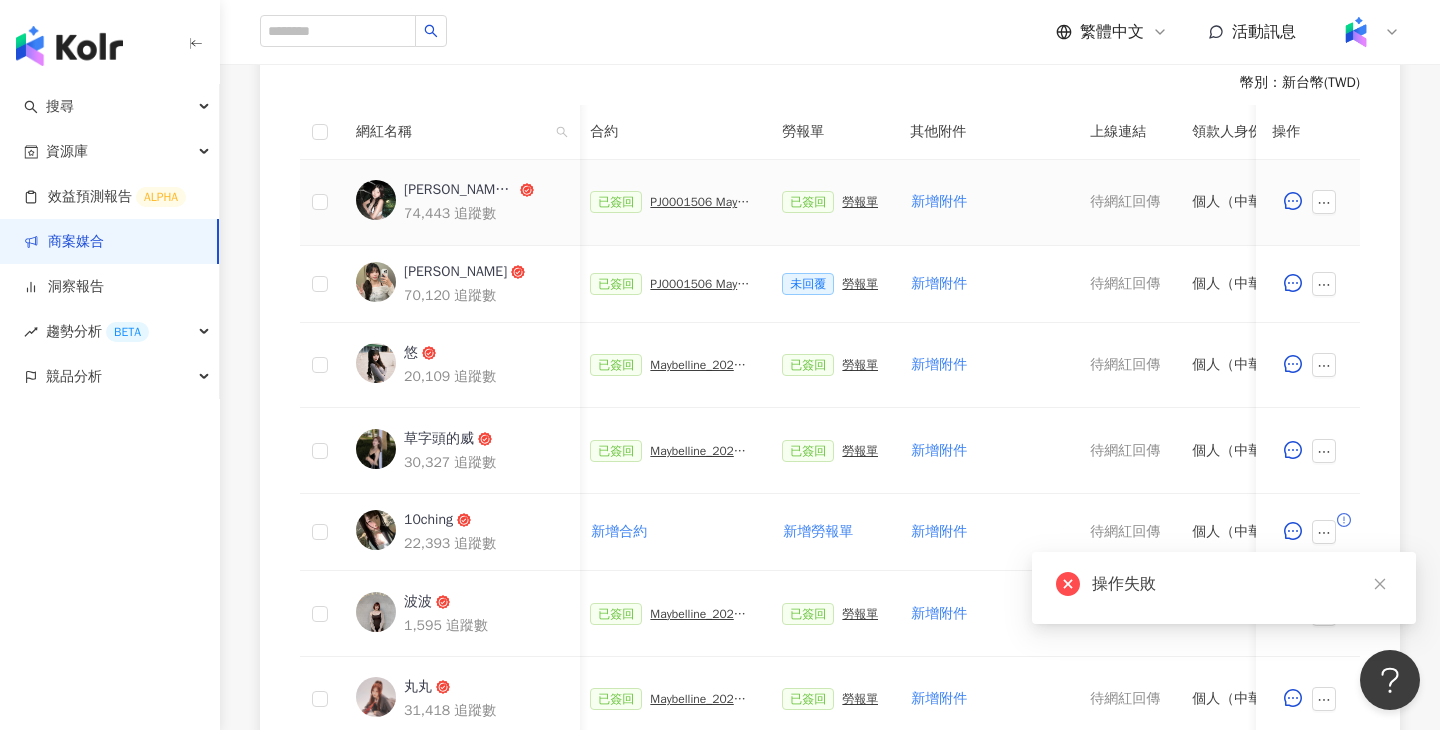 click on "PJ0001506 Maybelline_202506_超持久水光鎖吻唇釉新色_萊雅合作備忘錄" at bounding box center (700, 202) 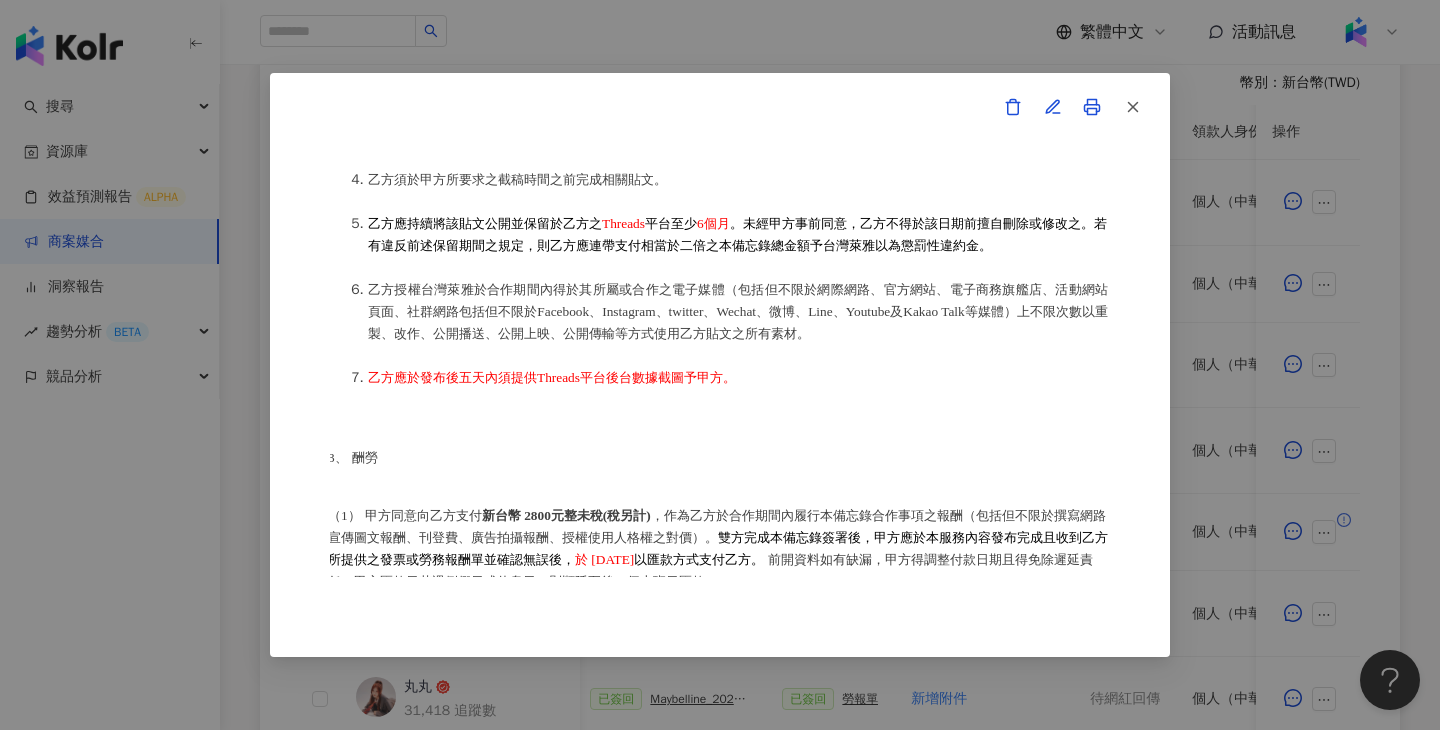 scroll, scrollTop: 1131, scrollLeft: 2, axis: both 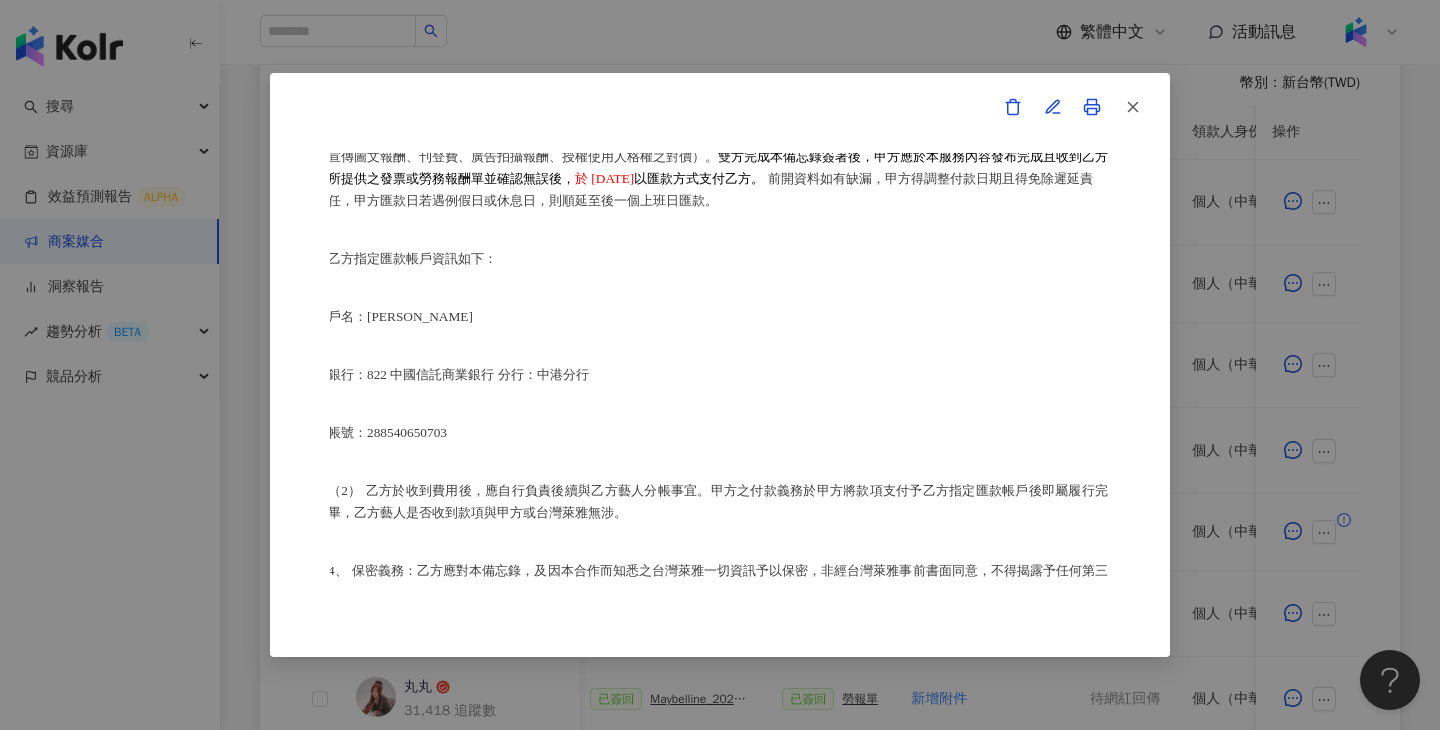 drag, startPoint x: 1309, startPoint y: 372, endPoint x: 595, endPoint y: 526, distance: 730.41907 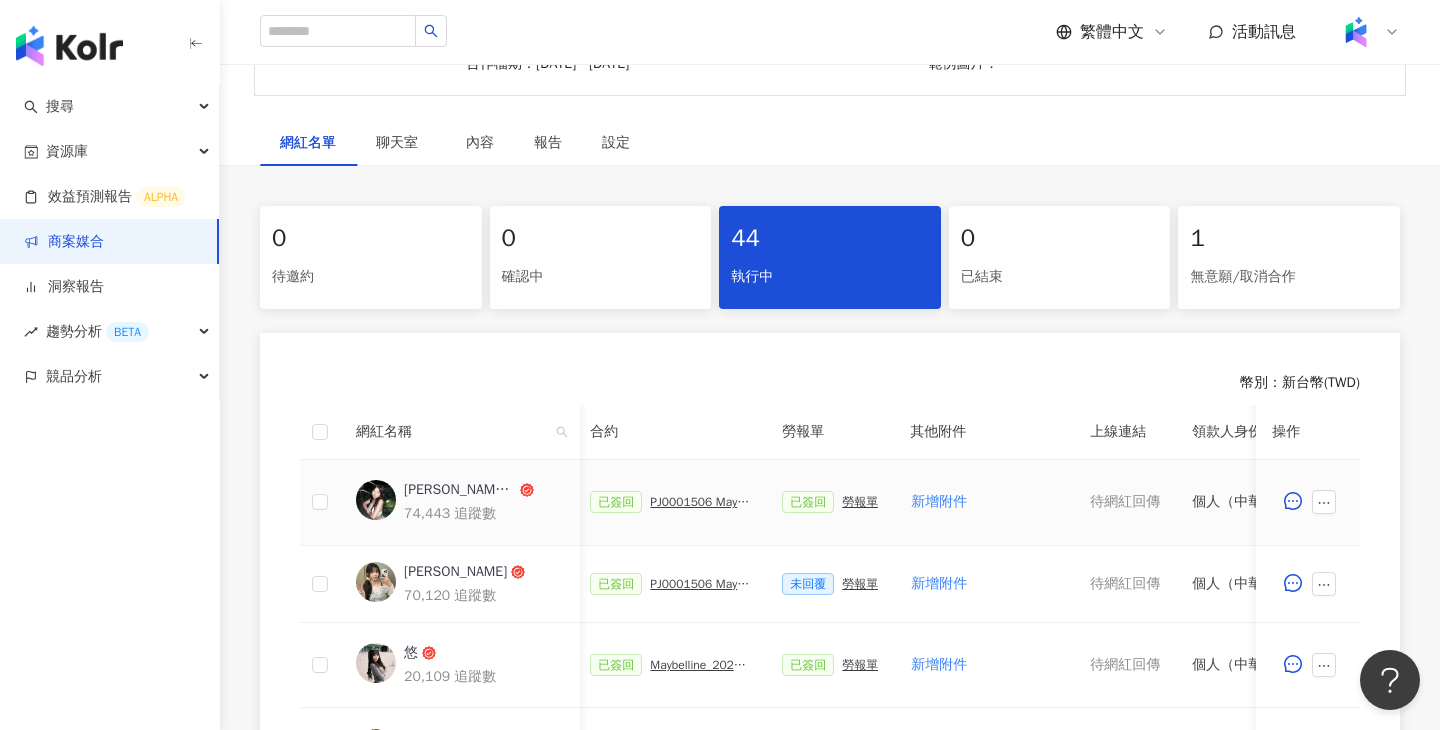 scroll, scrollTop: 284, scrollLeft: 0, axis: vertical 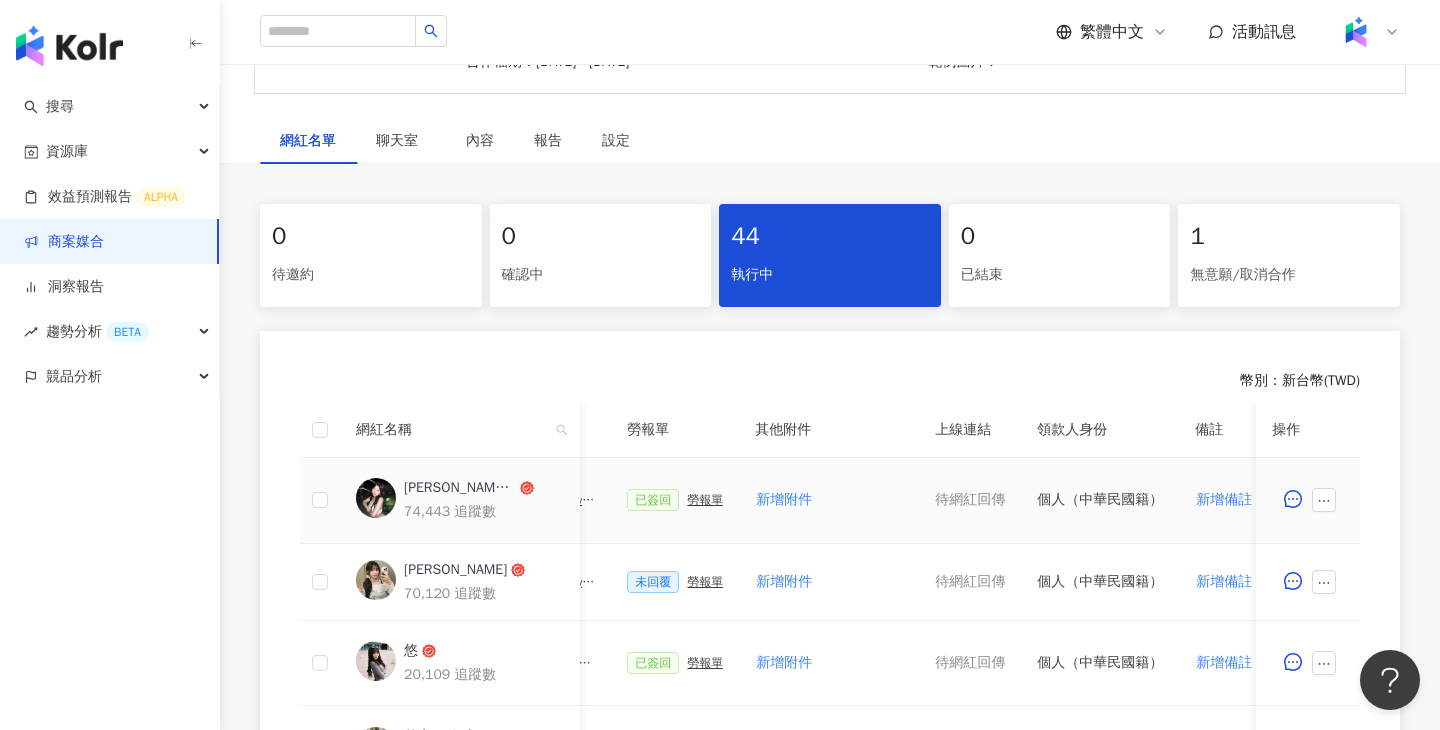click on "勞報單" at bounding box center [705, 500] 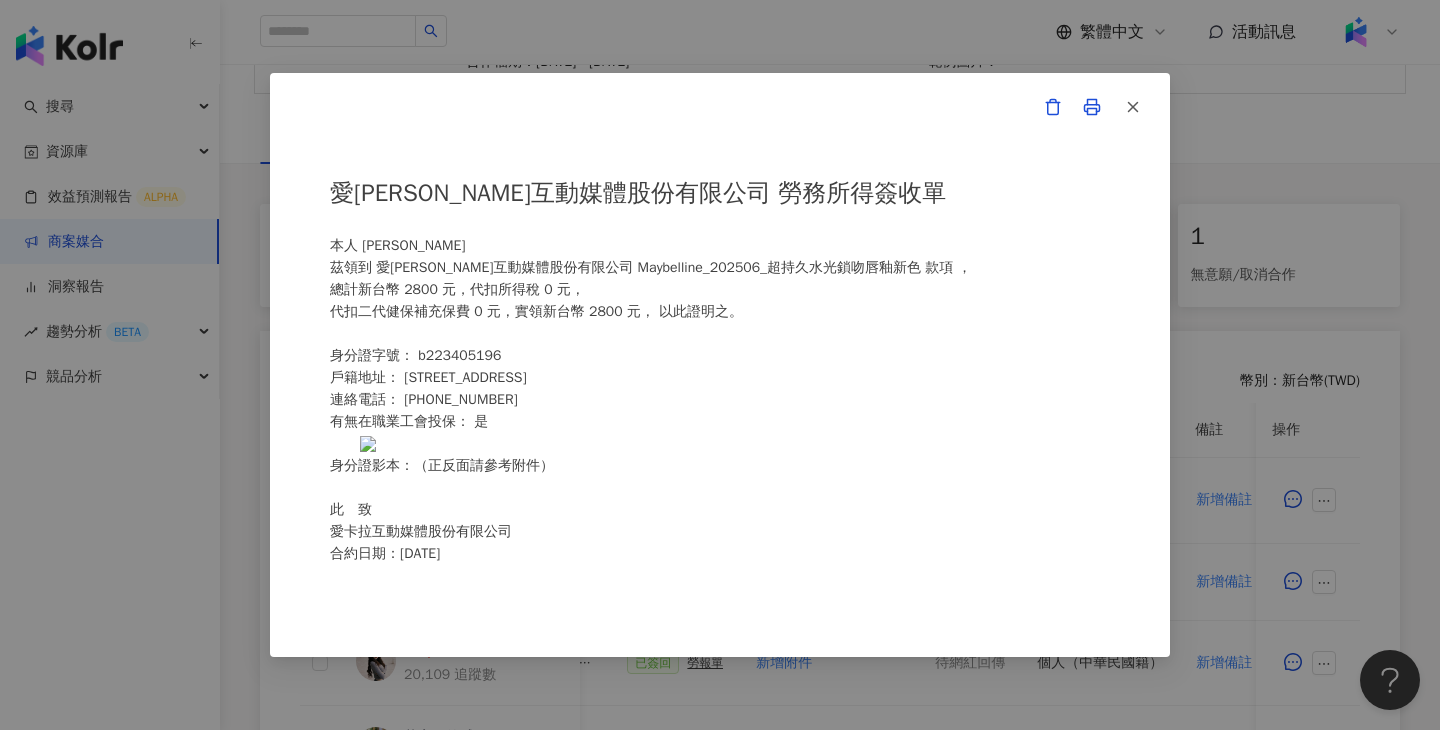 scroll, scrollTop: 558, scrollLeft: 0, axis: vertical 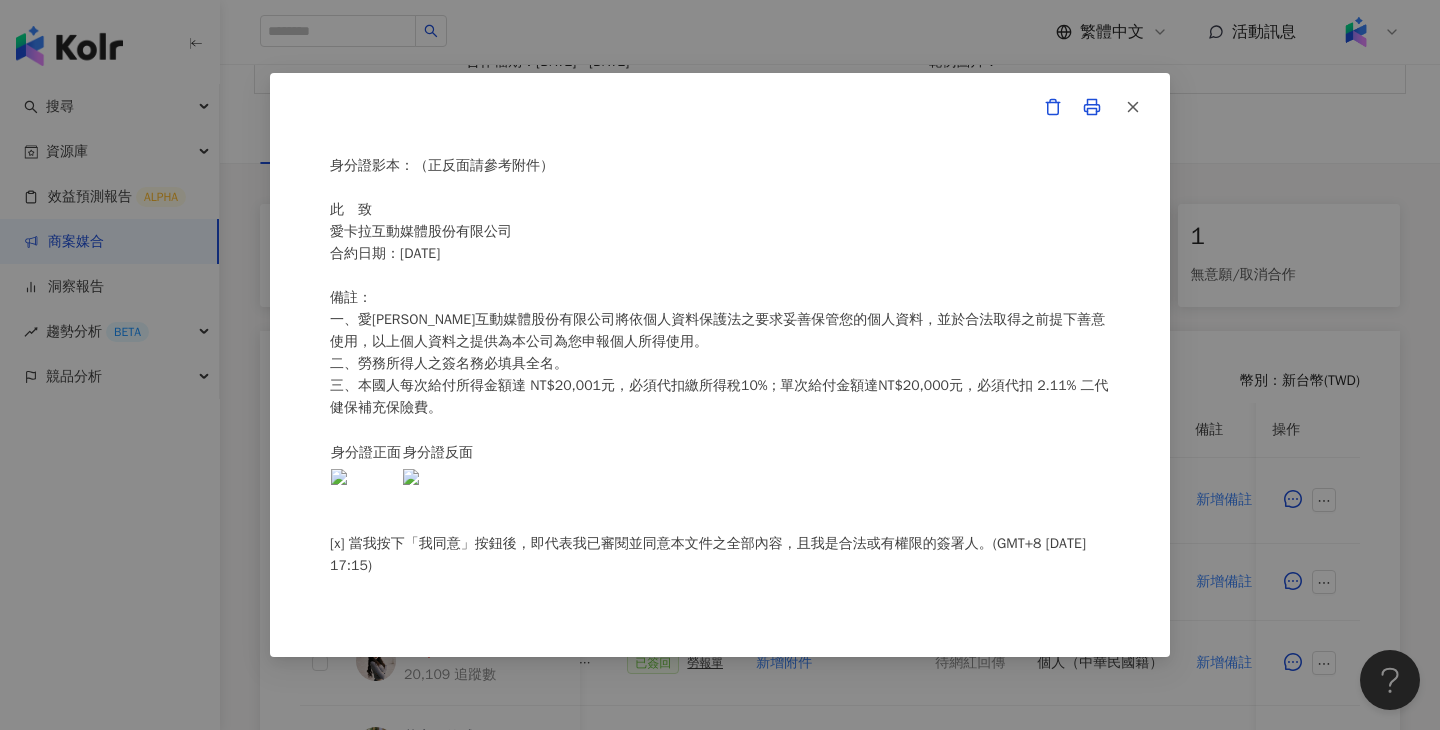 click on "愛[PERSON_NAME]互動媒體股份有限公司 勞務所得簽收單 本人 [PERSON_NAME]領到 愛[PERSON_NAME]互動媒體股份有限公司 Maybelline_202506_超持久水光鎖吻唇釉新色 款項 ，  總計新台幣 2800 元，代扣所得稅 0 元， 代扣二代健保補充保費 0 元，實領新台幣 2800 元， 以此證明之。 身分證字號： b223405196 戶籍地址： [STREET_ADDRESS] 連絡電話： [PHONE_NUMBER] 有無在職業工會投保： 是 身分證影本：（正反面請參考附件） 此　致 愛[PERSON_NAME]互動媒體股份有限公司 合約日期：[DATE] 備註： 一、愛[PERSON_NAME]互動媒體股份有限公司將依個人資料保護法之要求妥善保管您的個人資料，並於合法取得之前提下善意使用，以上個人資料之提供為本公司為您申報個人所得使用。 二、勞務所得人之簽名務必填具全名。 身分證正面 身分證反面" at bounding box center (720, 365) 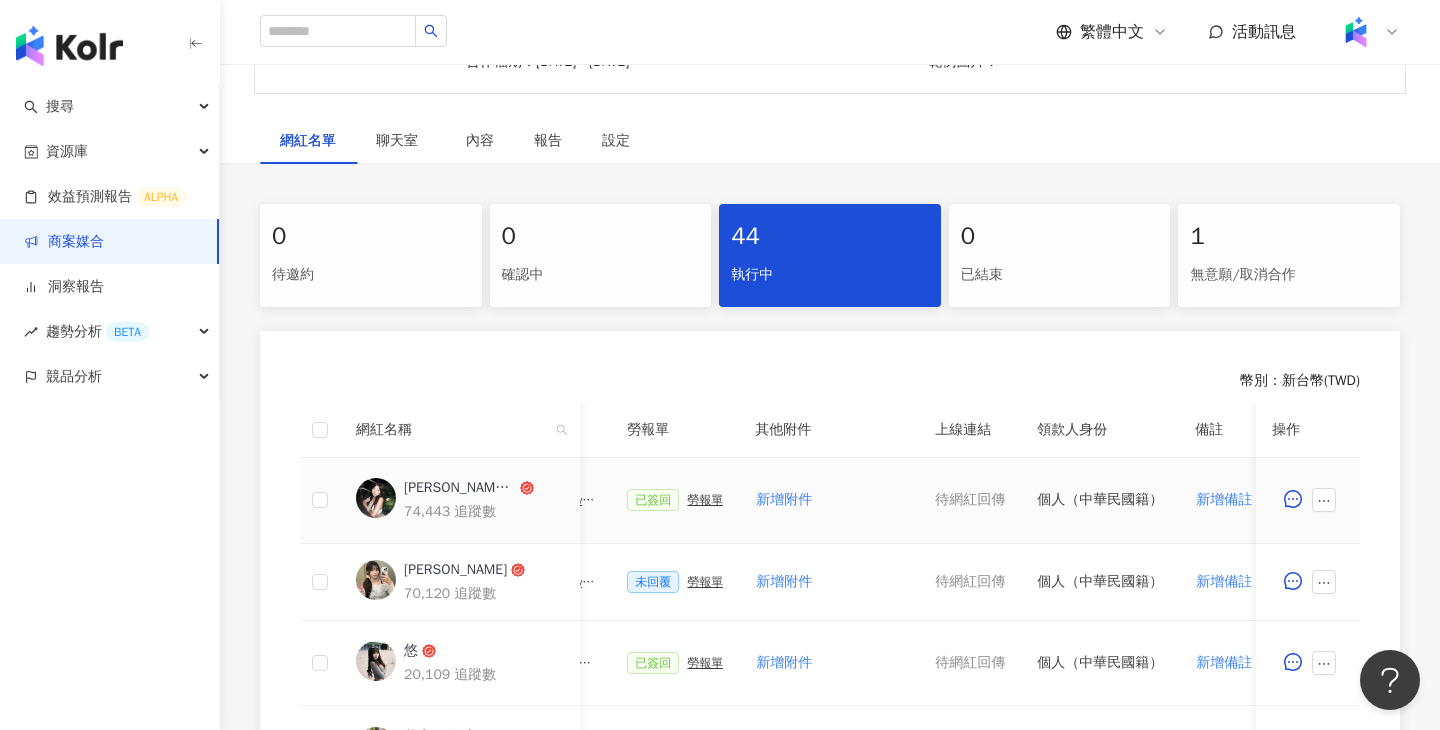 scroll, scrollTop: 0, scrollLeft: 939, axis: horizontal 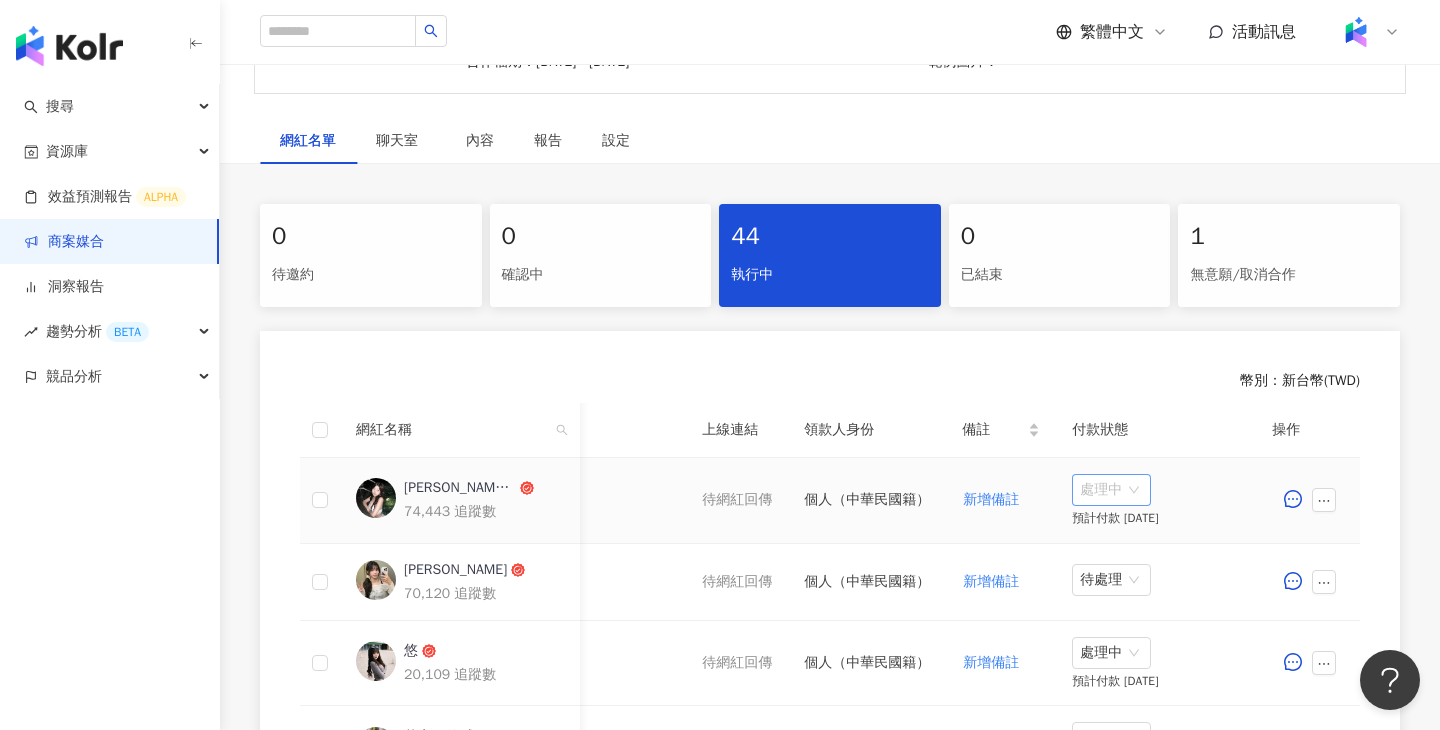 click on "處理中" at bounding box center (1111, 490) 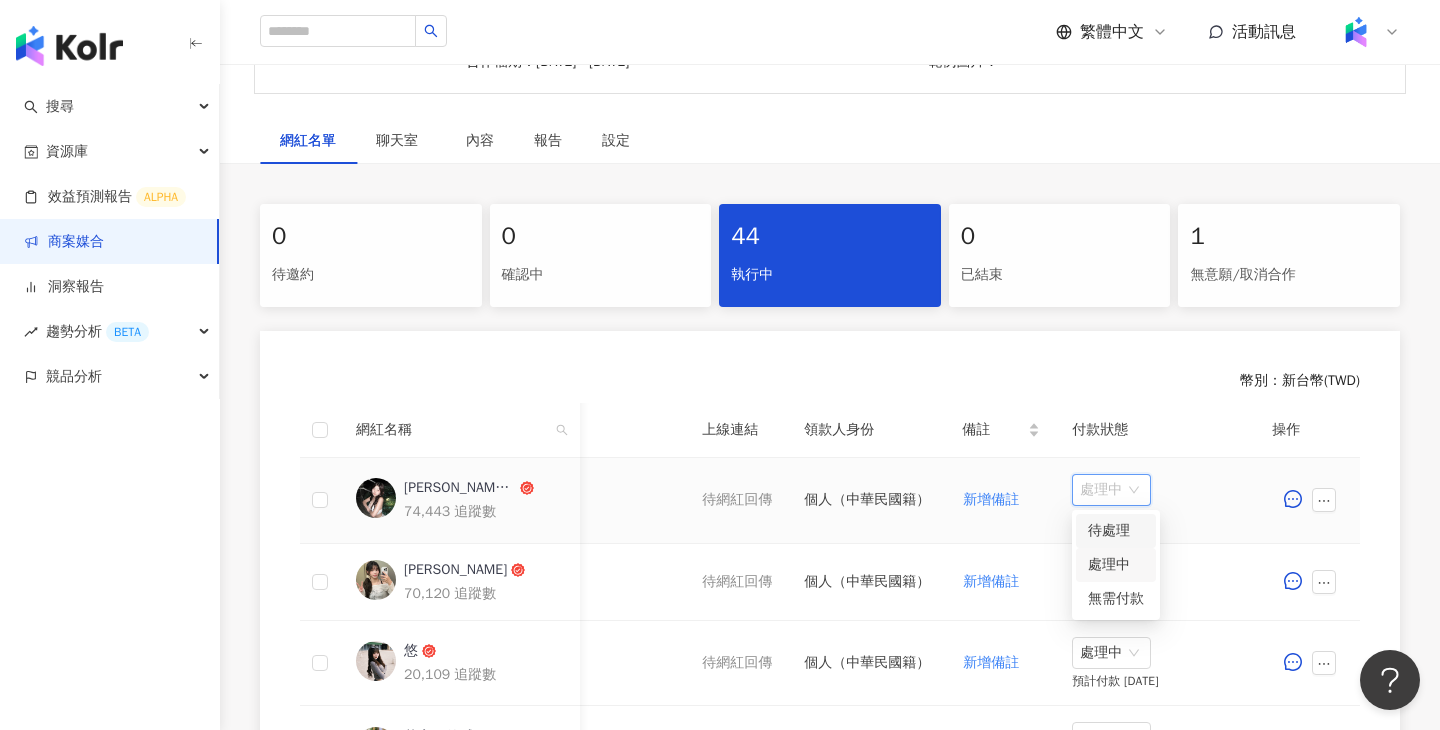click on "待處理" at bounding box center (1116, 531) 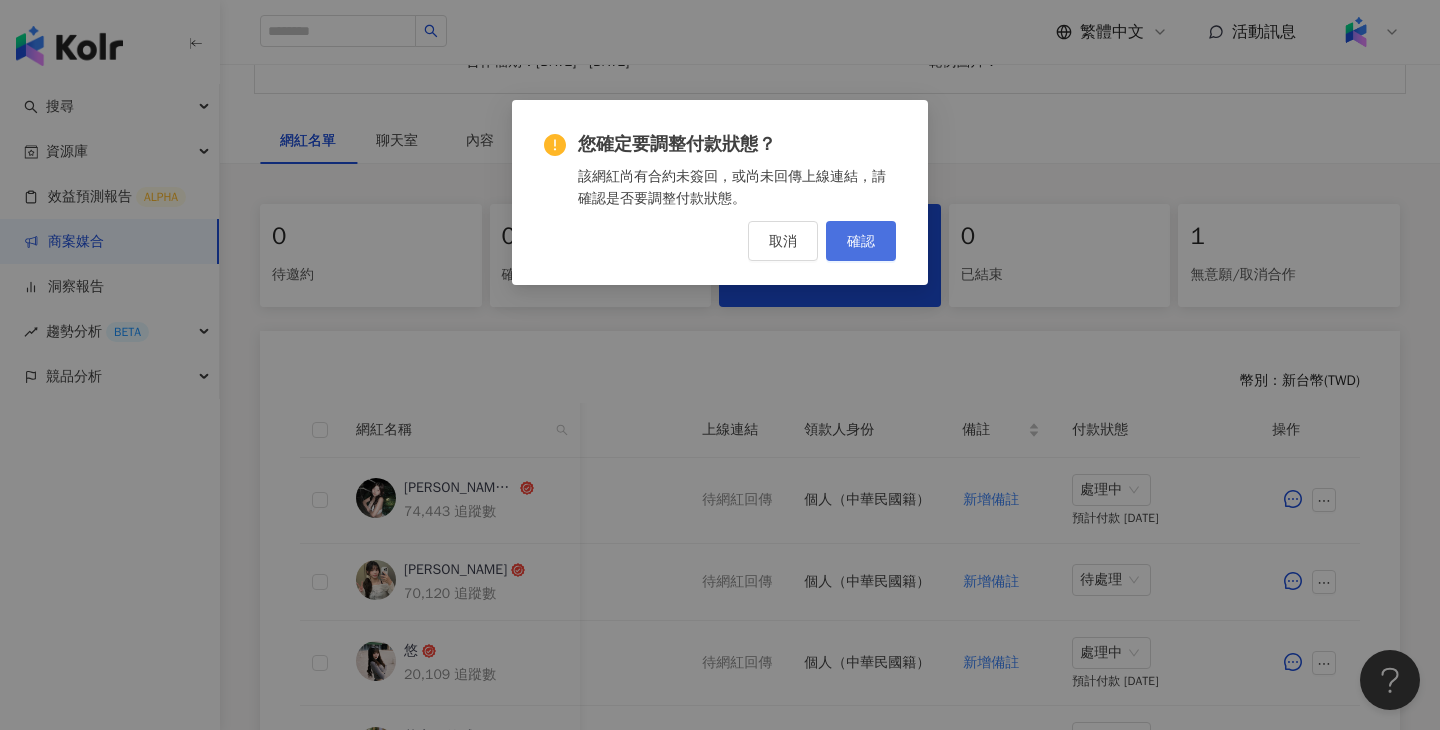 click on "確認" at bounding box center (861, 241) 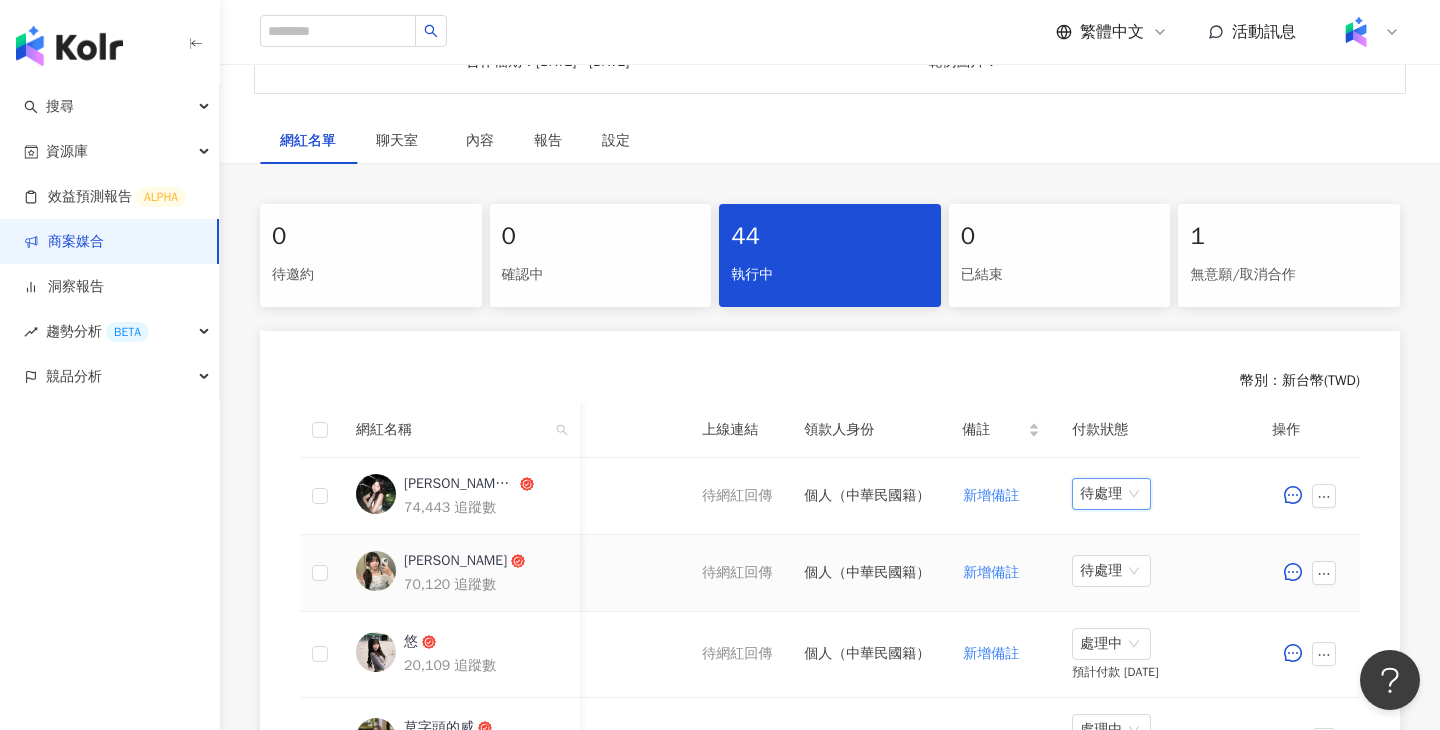 click on "待處理" at bounding box center (1156, 573) 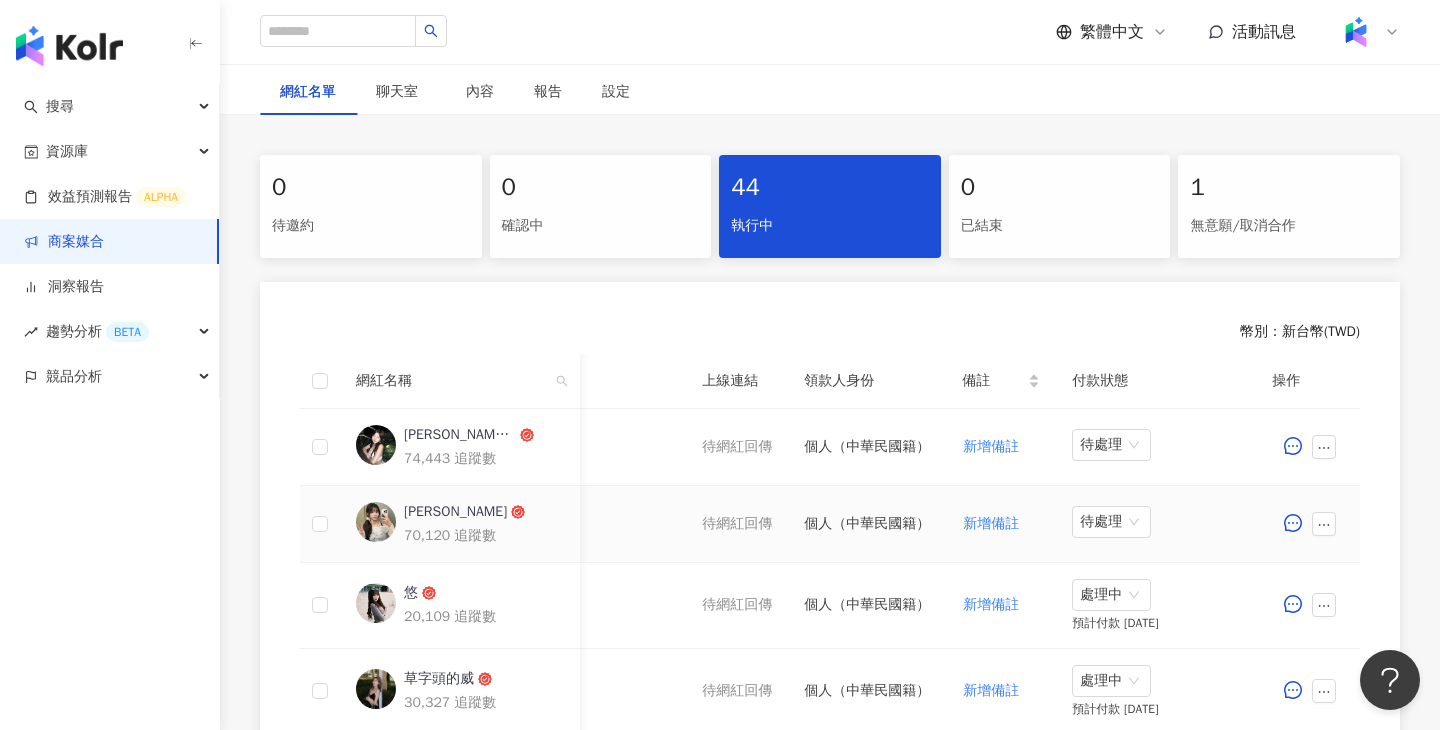 scroll, scrollTop: 334, scrollLeft: 0, axis: vertical 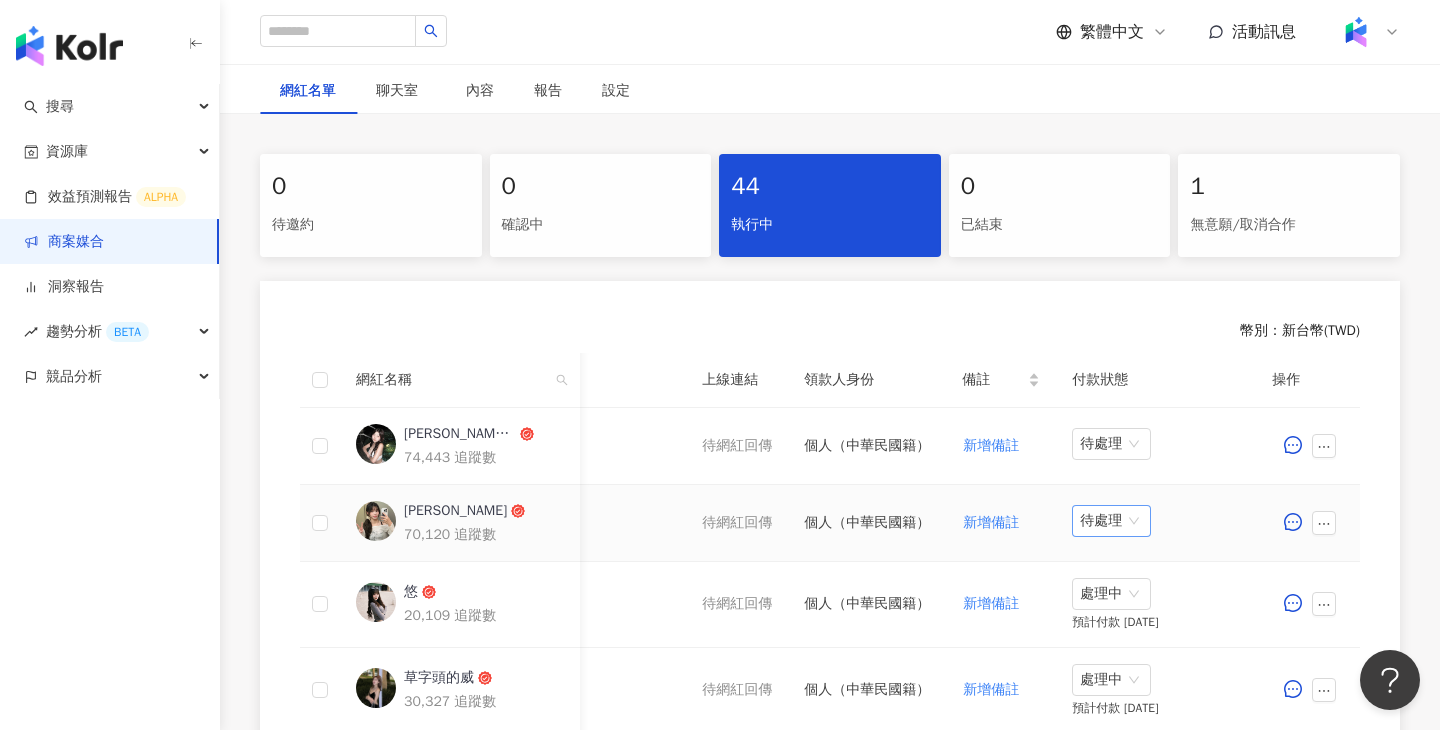 click on "待處理" at bounding box center (1111, 521) 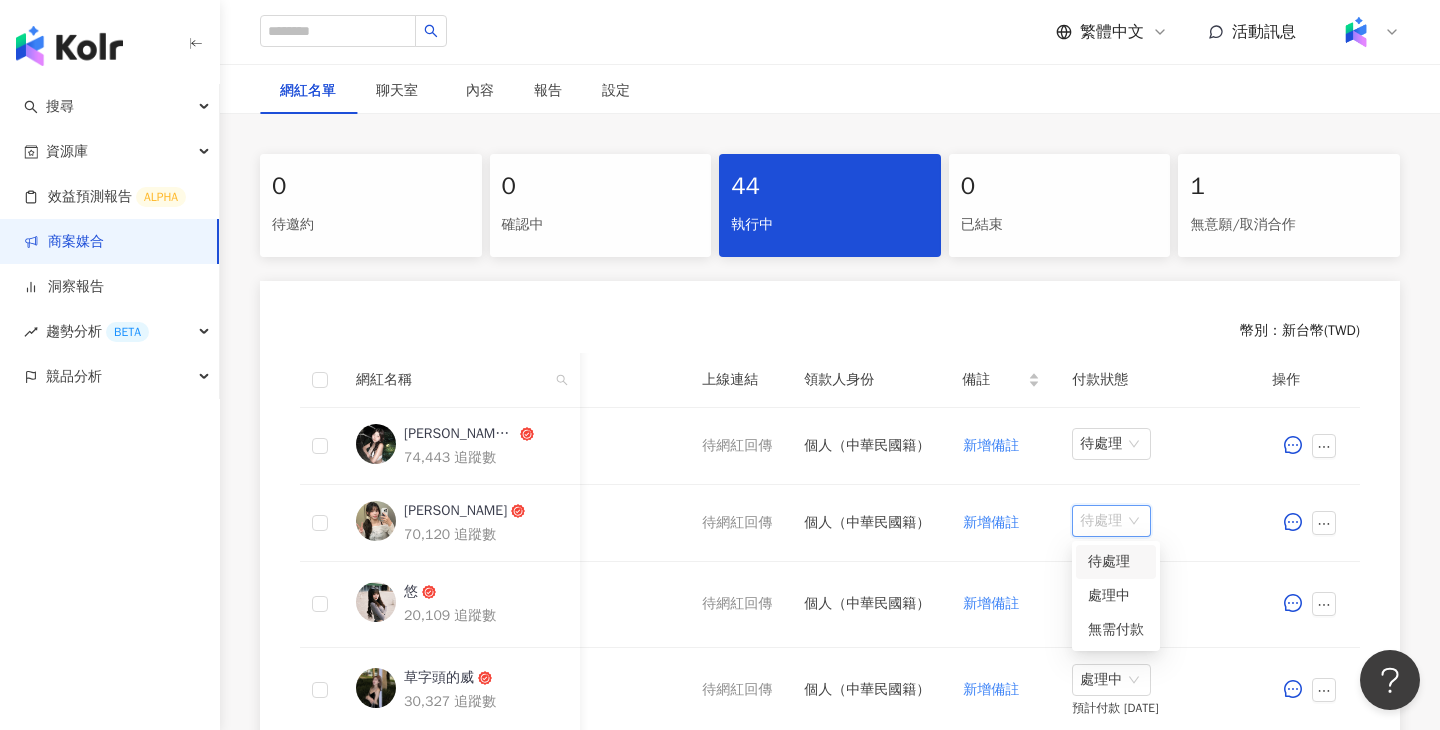 click on "付款狀態" at bounding box center [1156, 380] 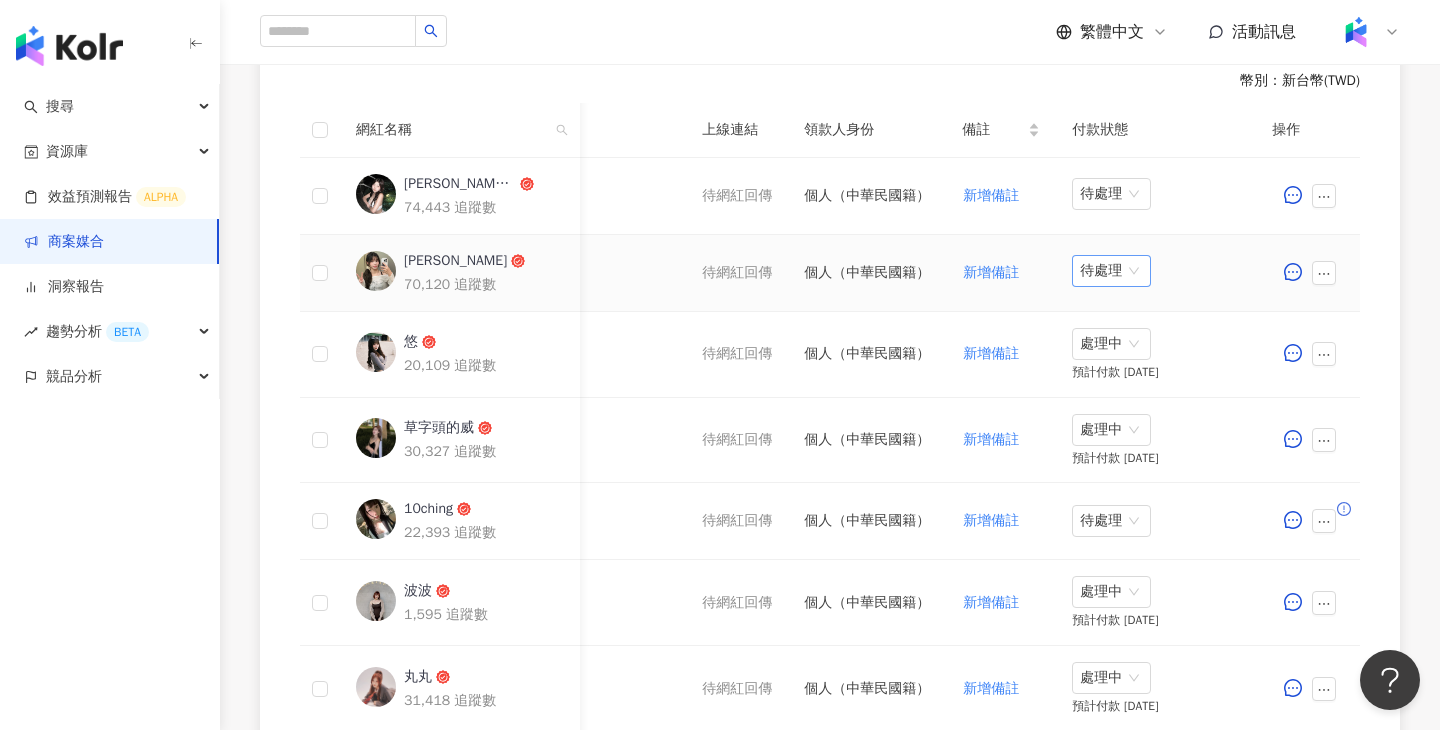 scroll, scrollTop: 368, scrollLeft: 0, axis: vertical 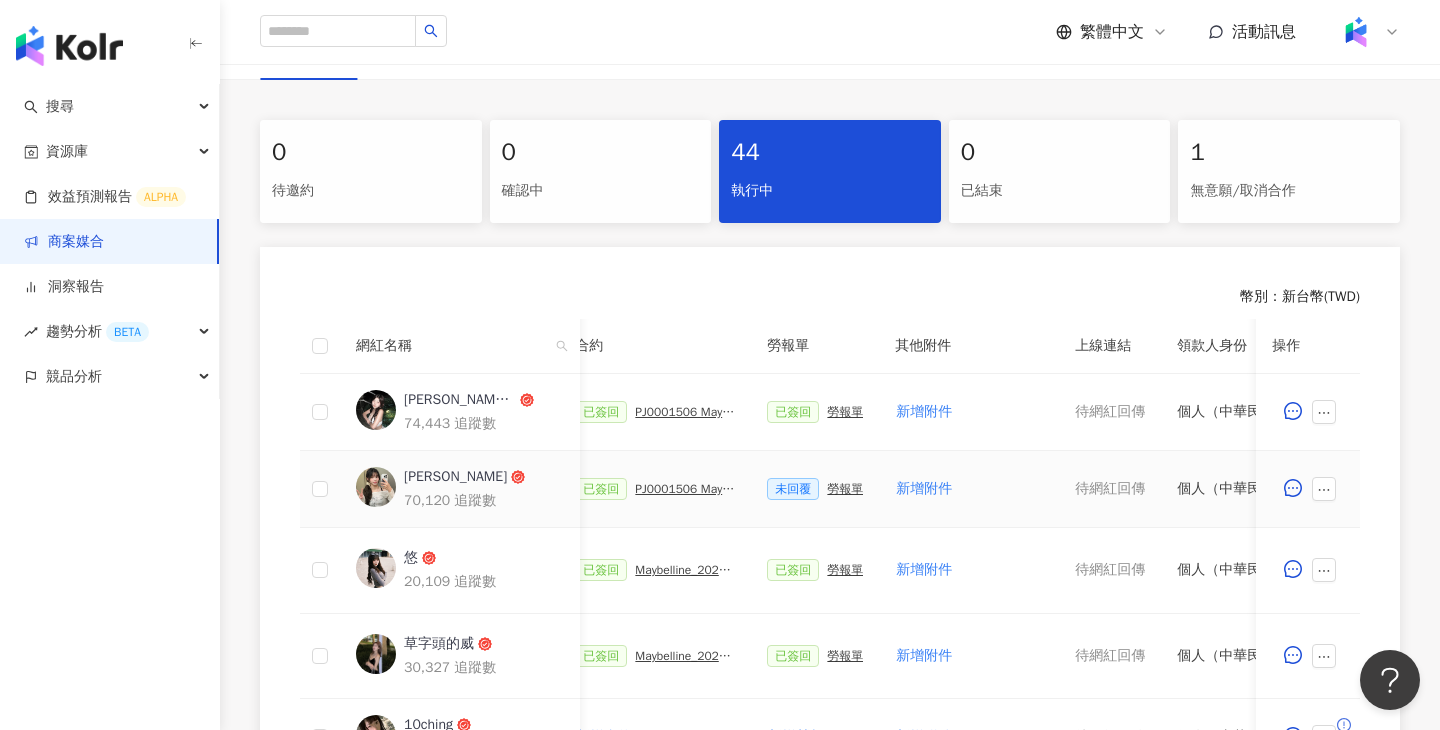 click on "勞報單" at bounding box center [845, 489] 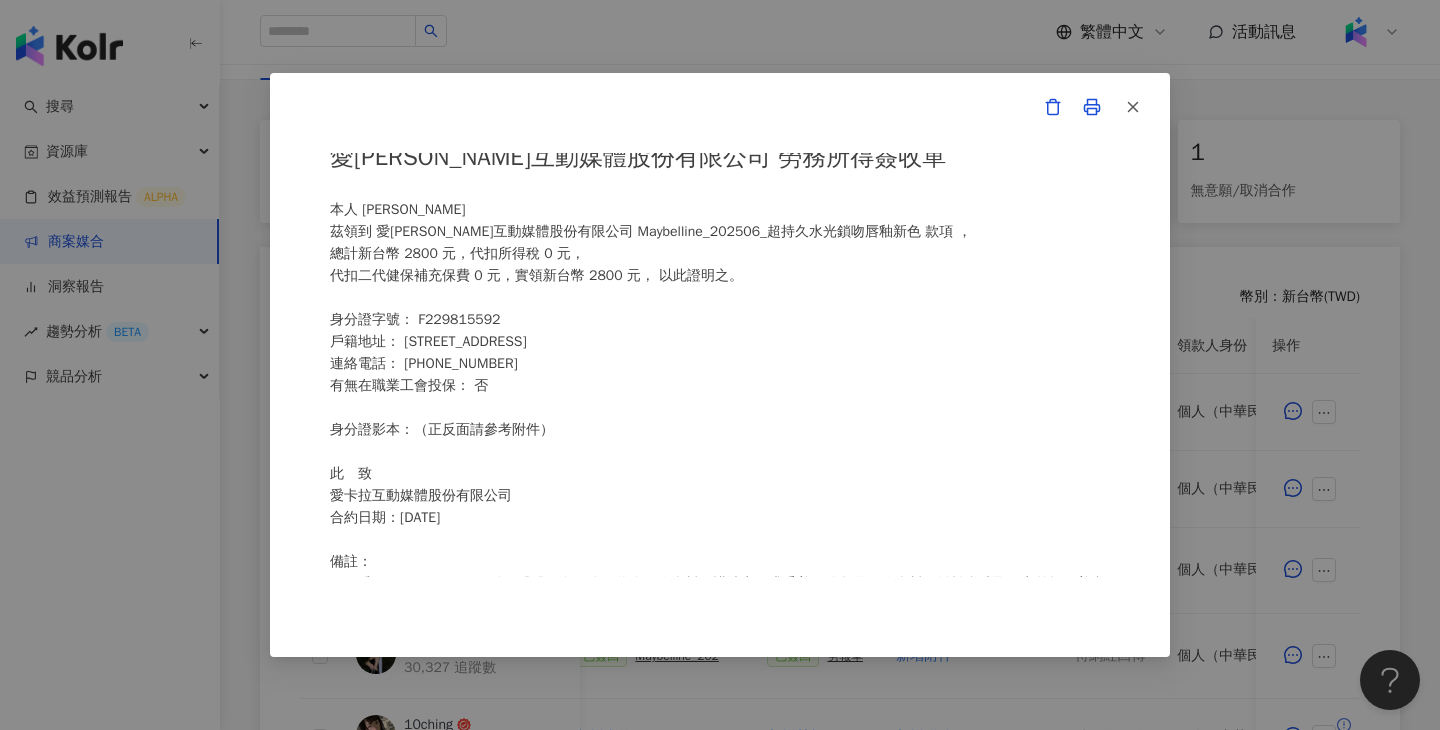scroll, scrollTop: 0, scrollLeft: 0, axis: both 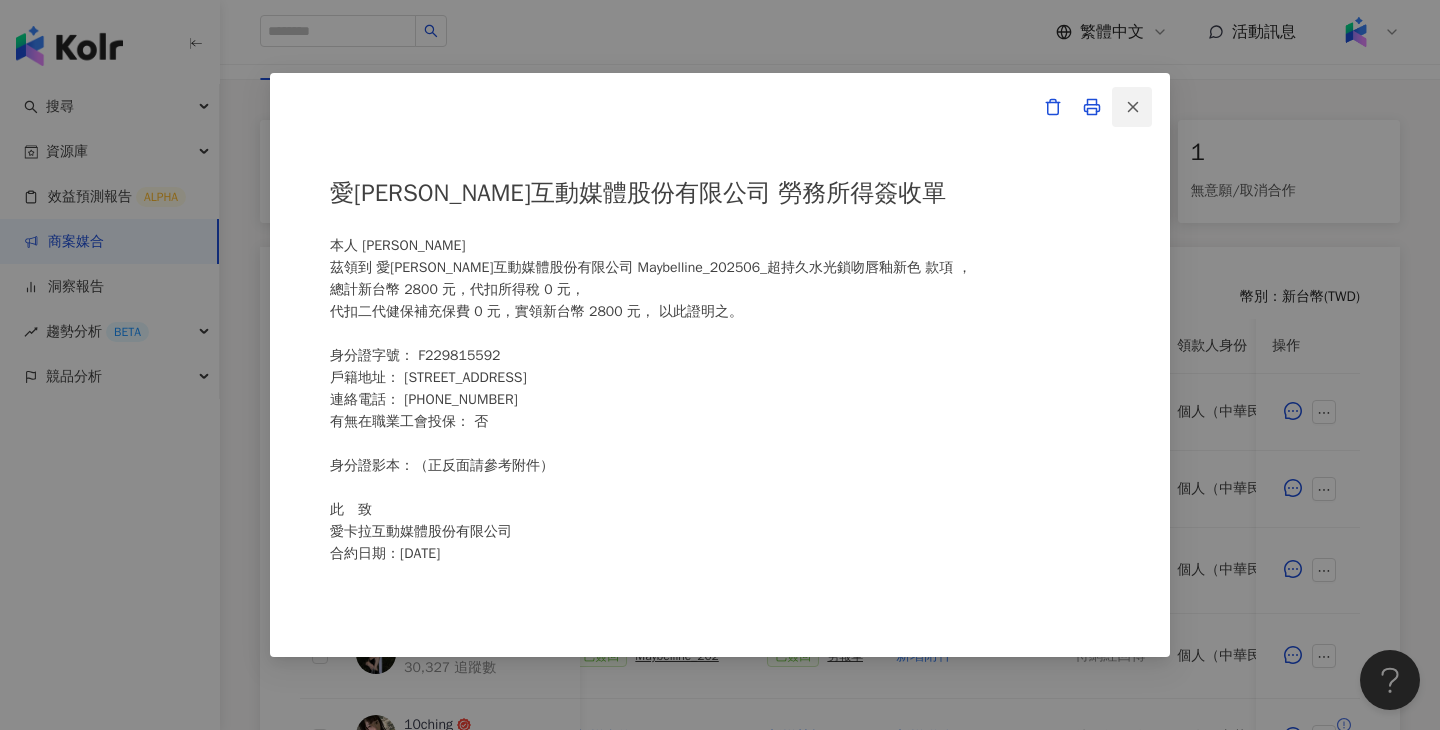 click at bounding box center [1132, 107] 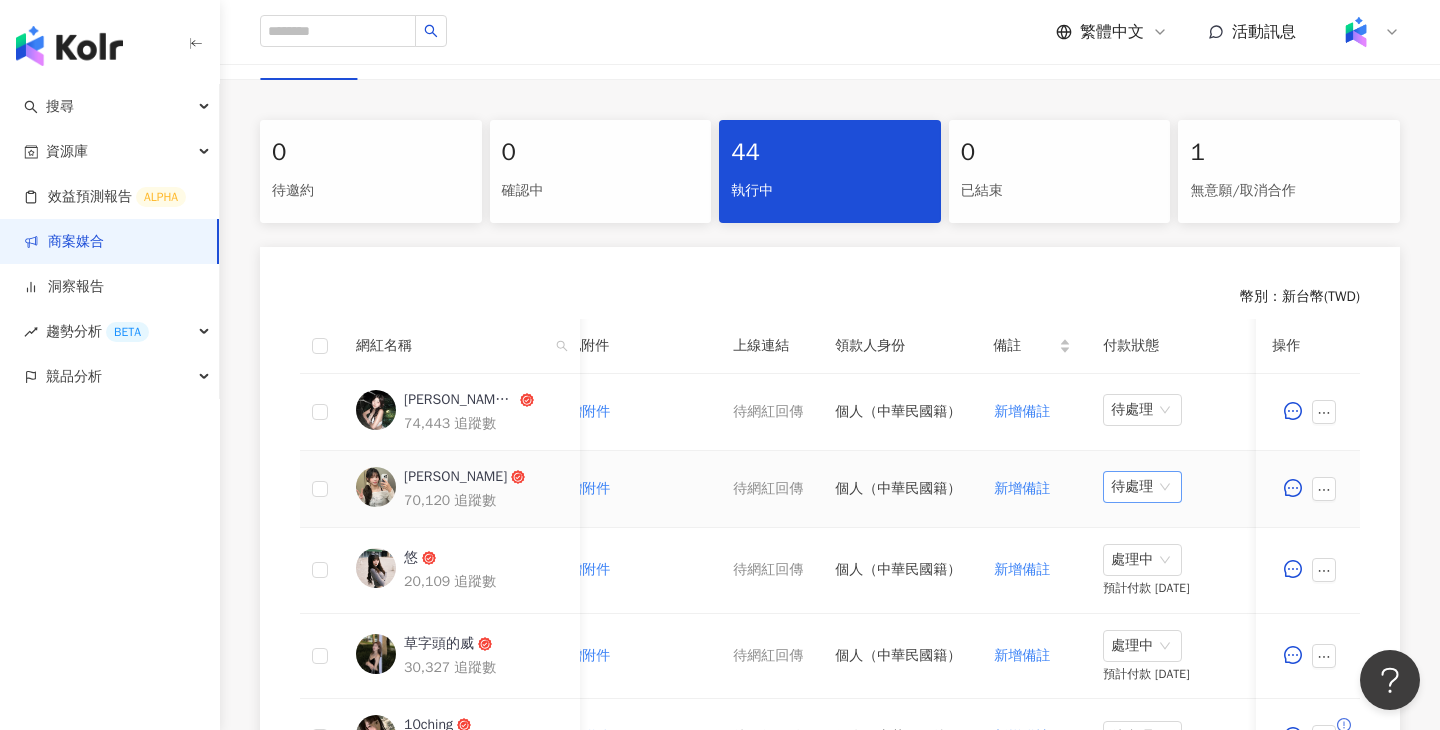 scroll, scrollTop: 0, scrollLeft: 939, axis: horizontal 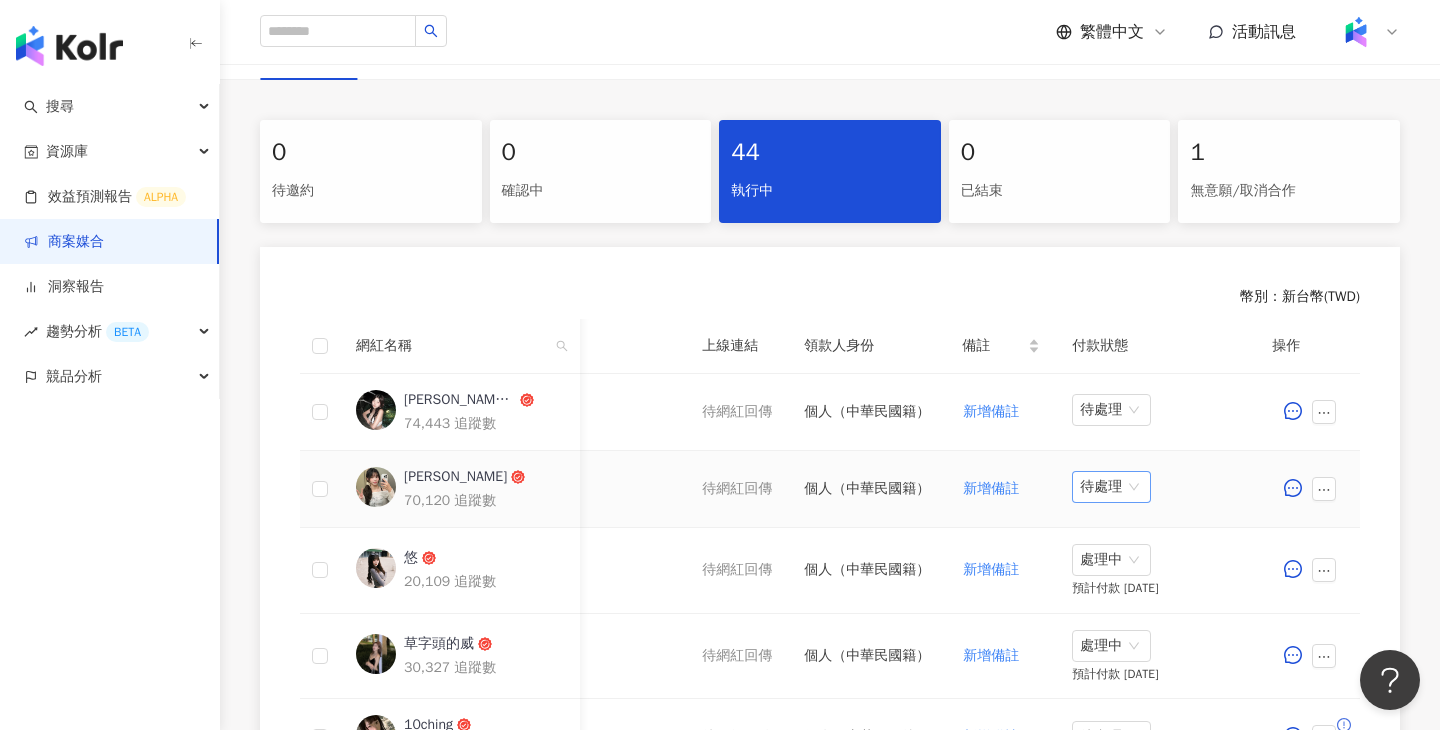 click on "待處理" at bounding box center [1111, 487] 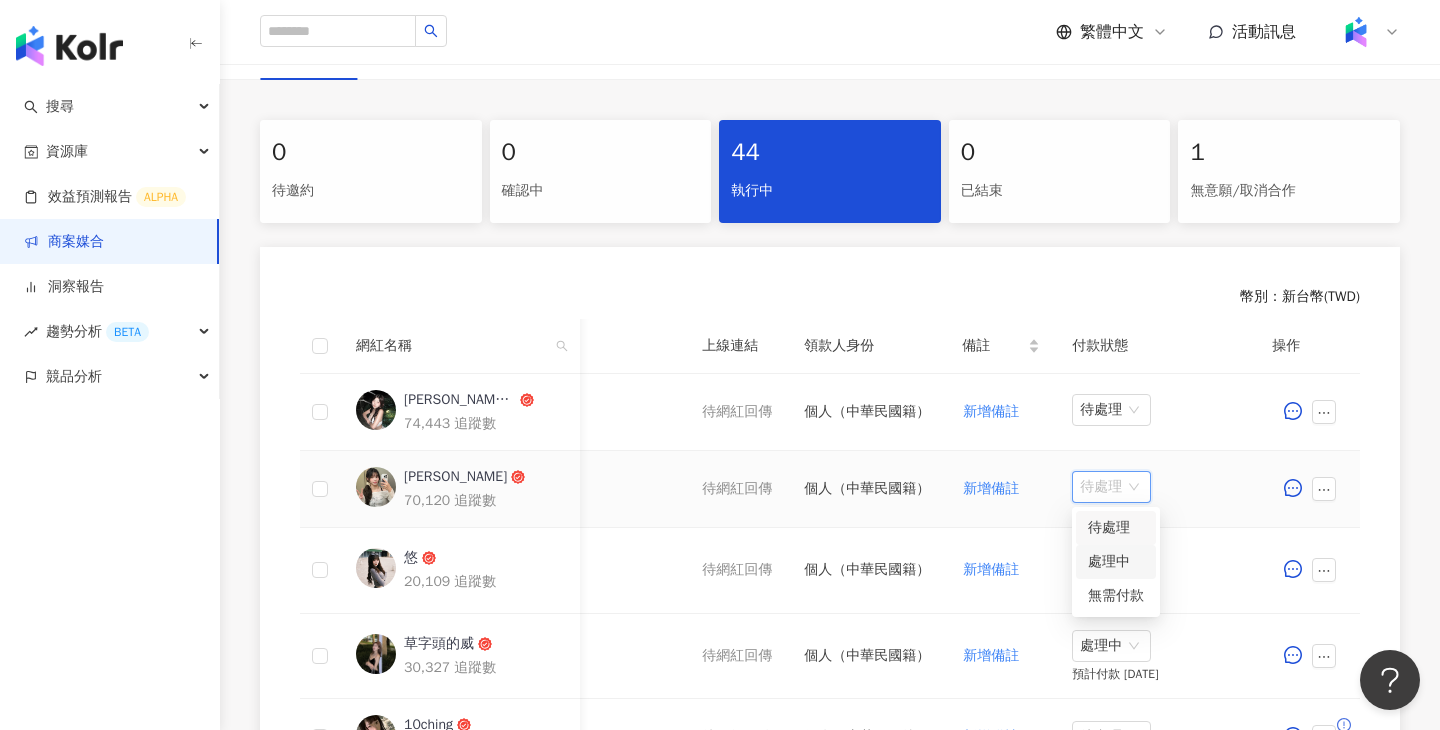 click on "處理中" at bounding box center [1116, 562] 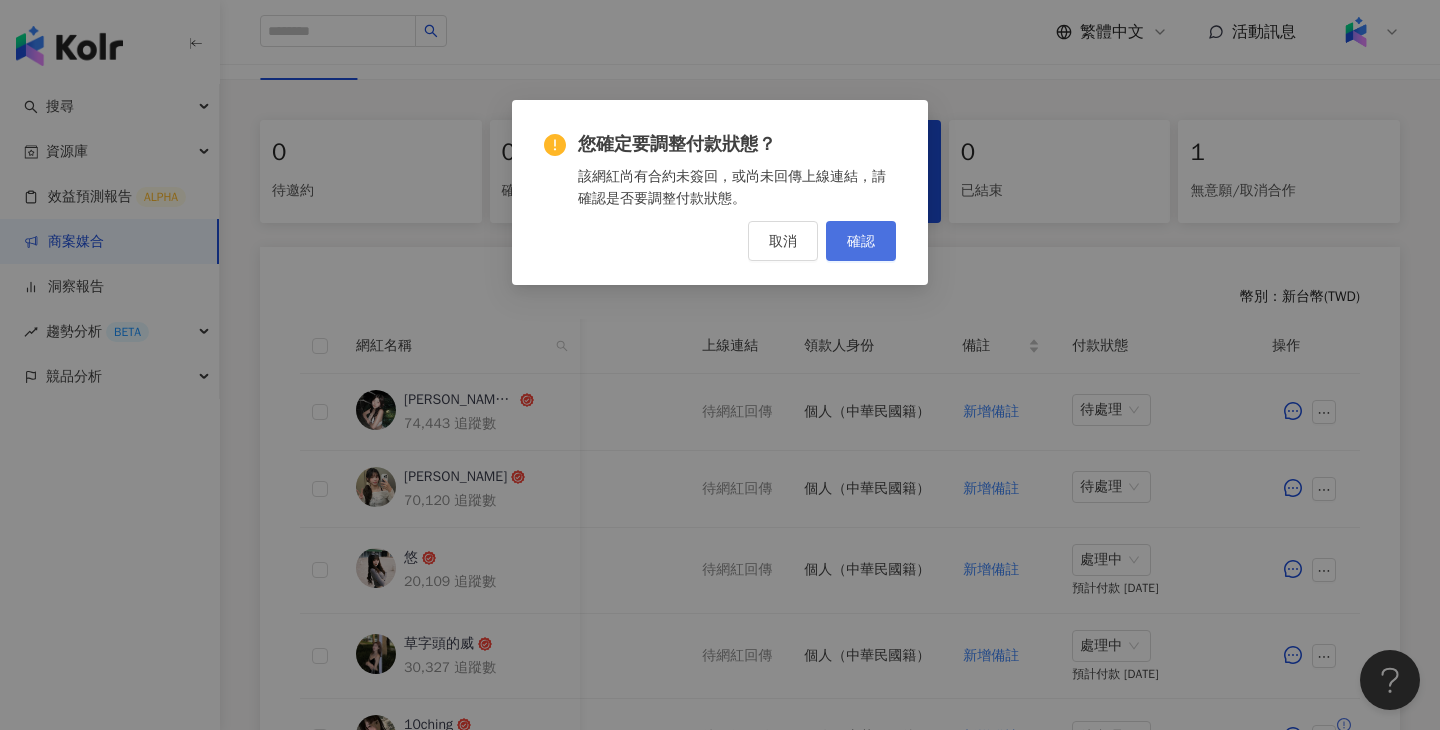 click on "確認" at bounding box center (861, 241) 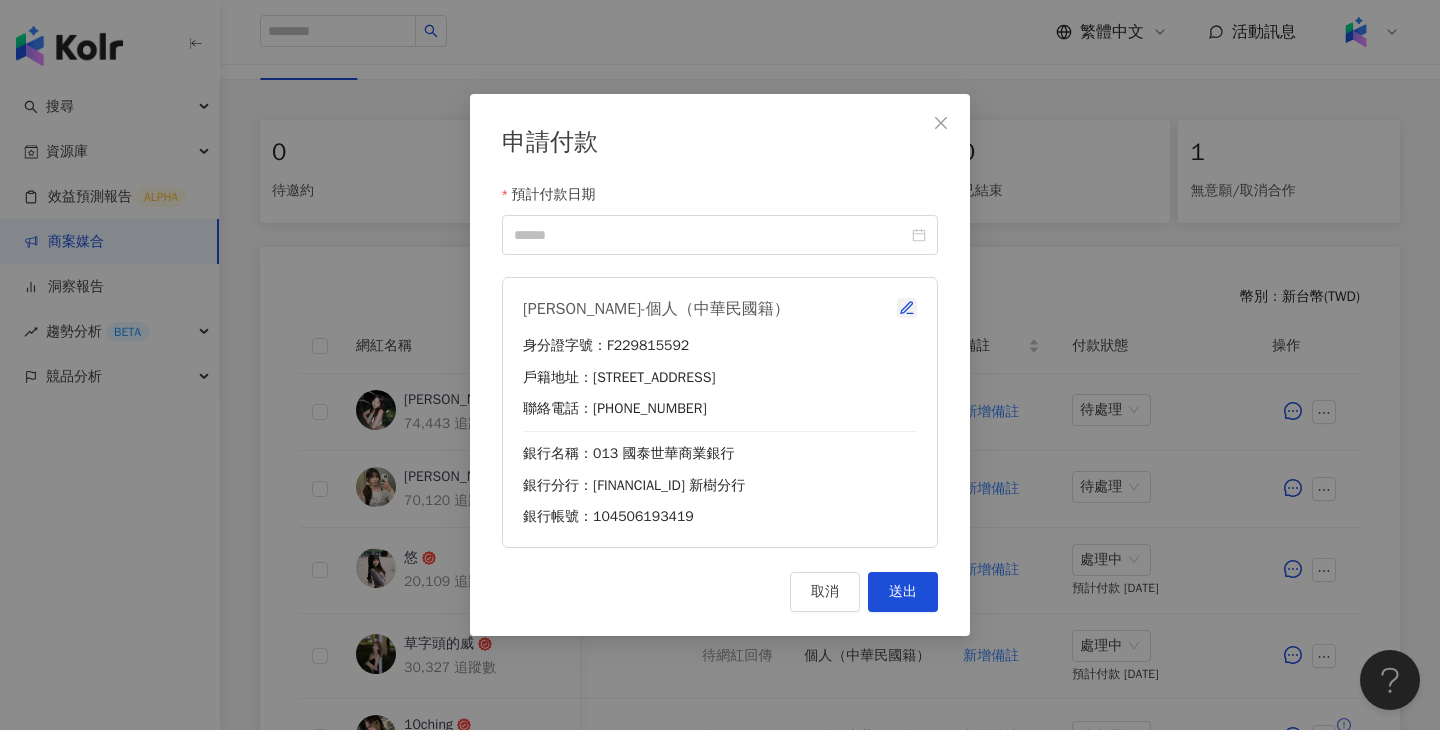 click 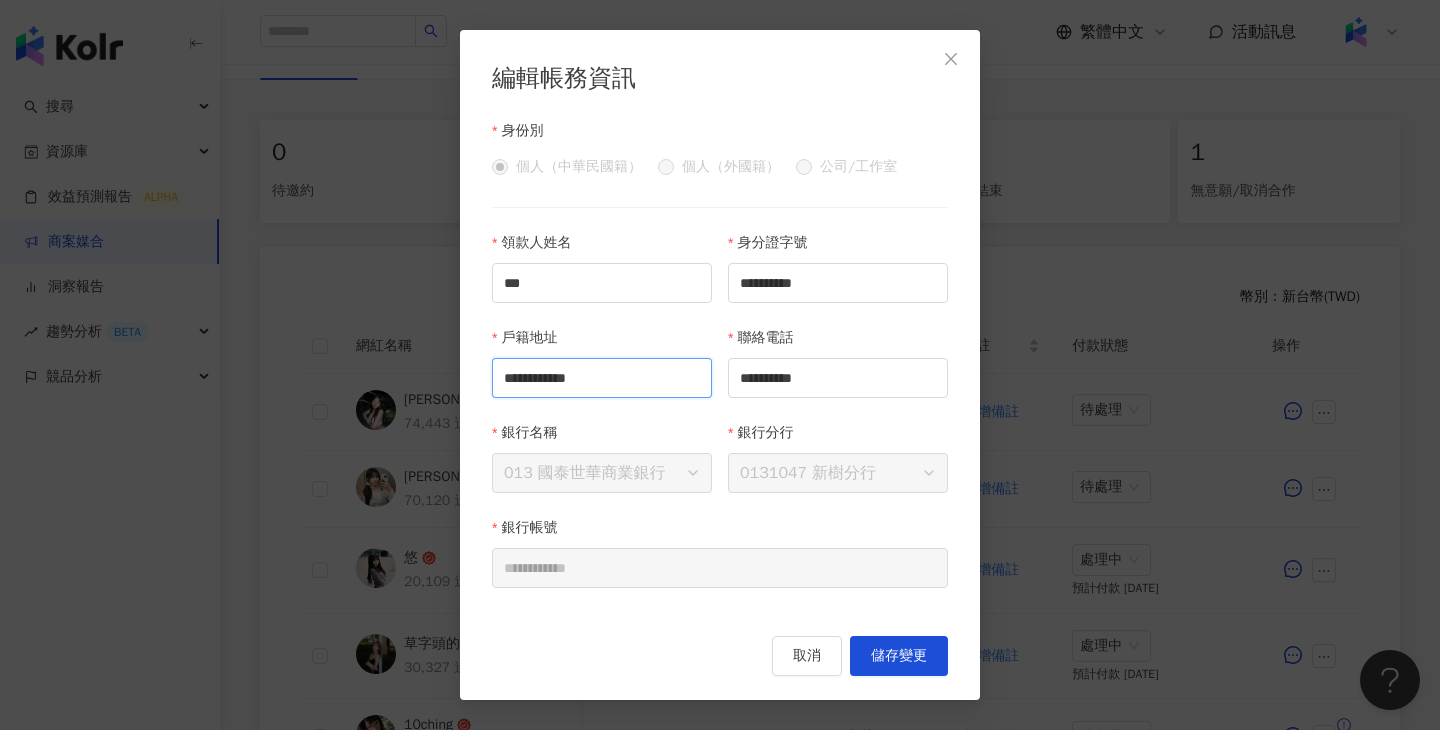 click on "**********" at bounding box center (602, 378) 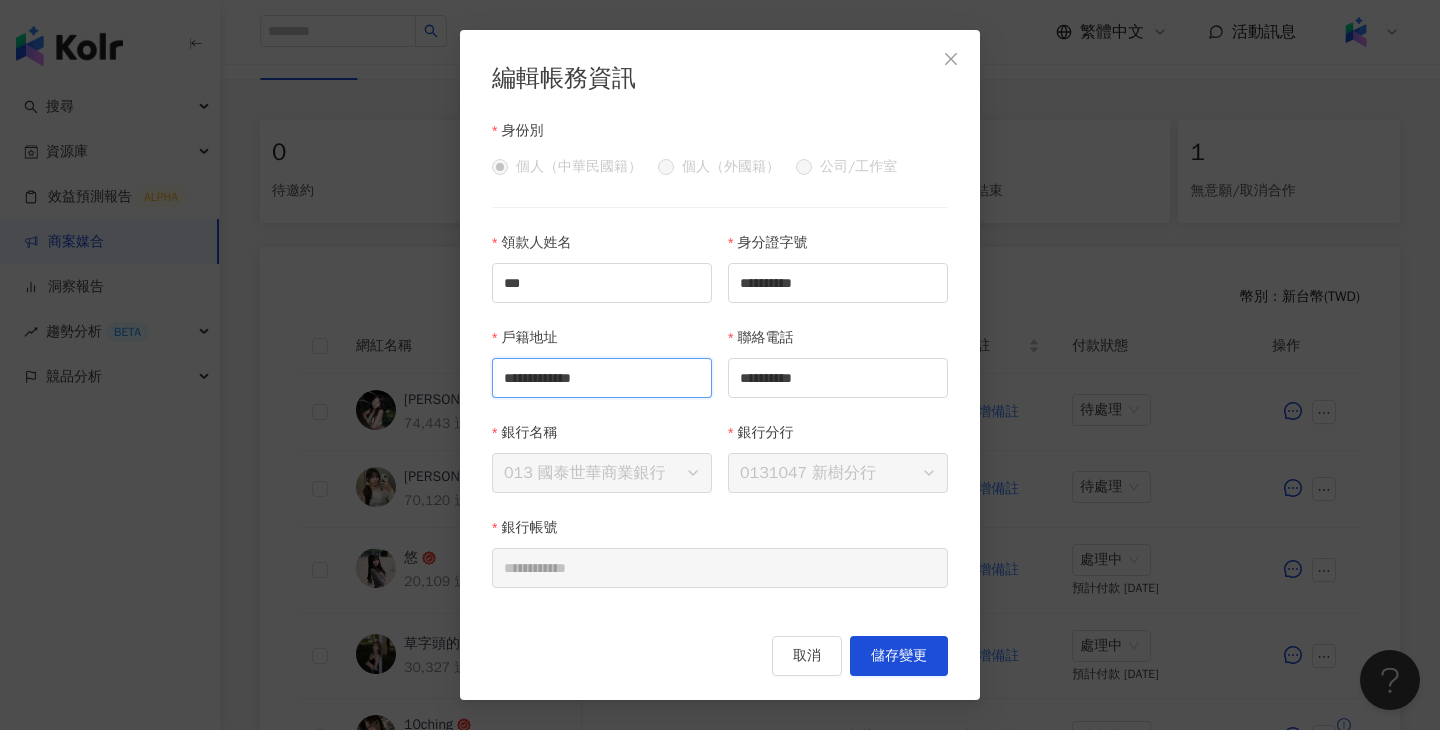 type on "**********" 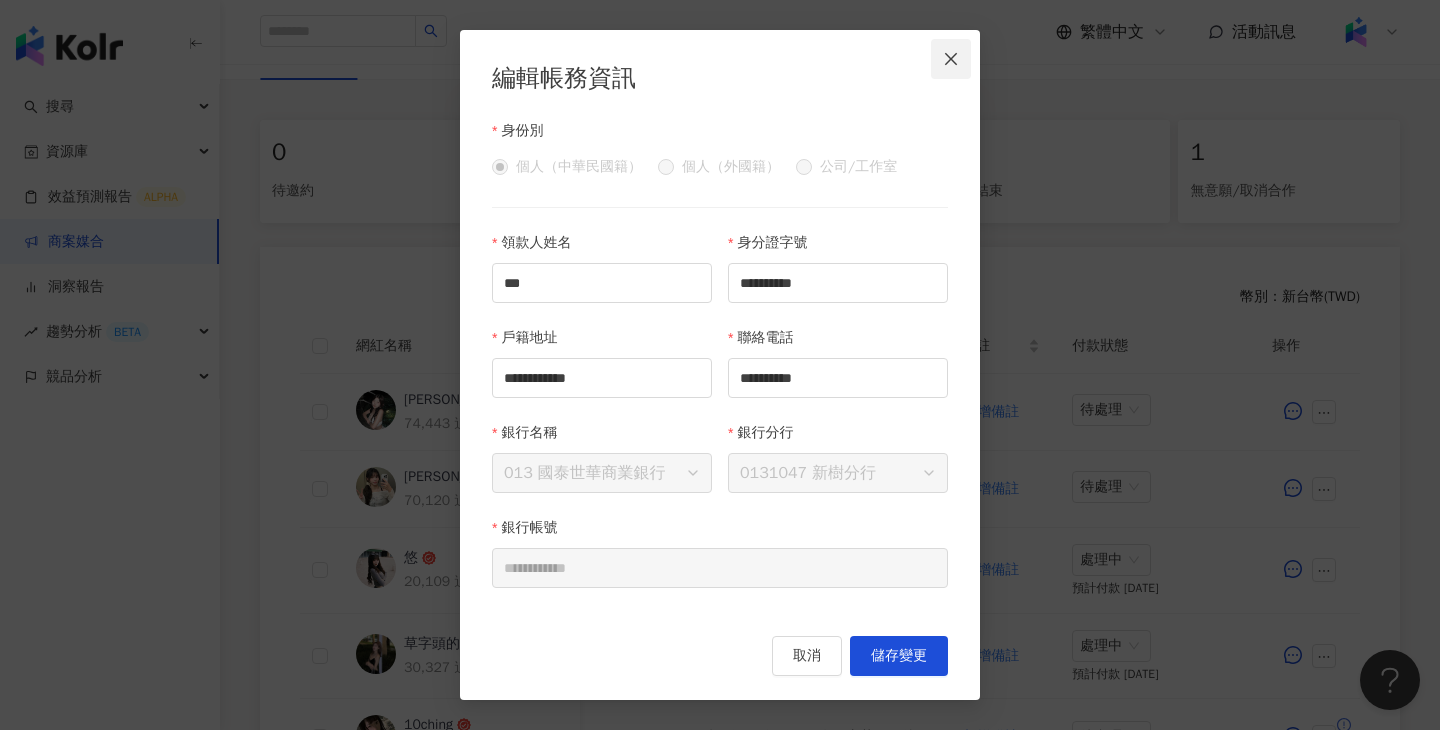 click at bounding box center (951, 59) 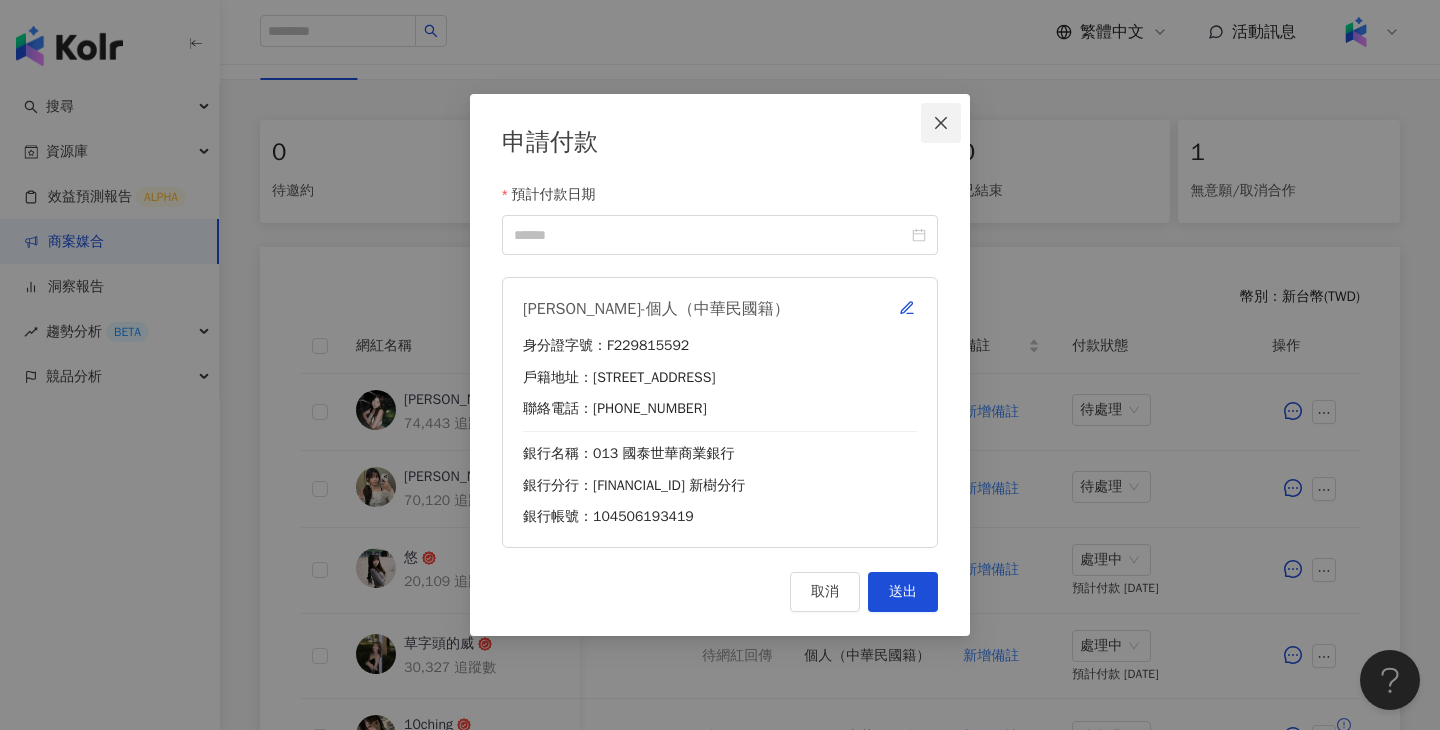click at bounding box center [941, 123] 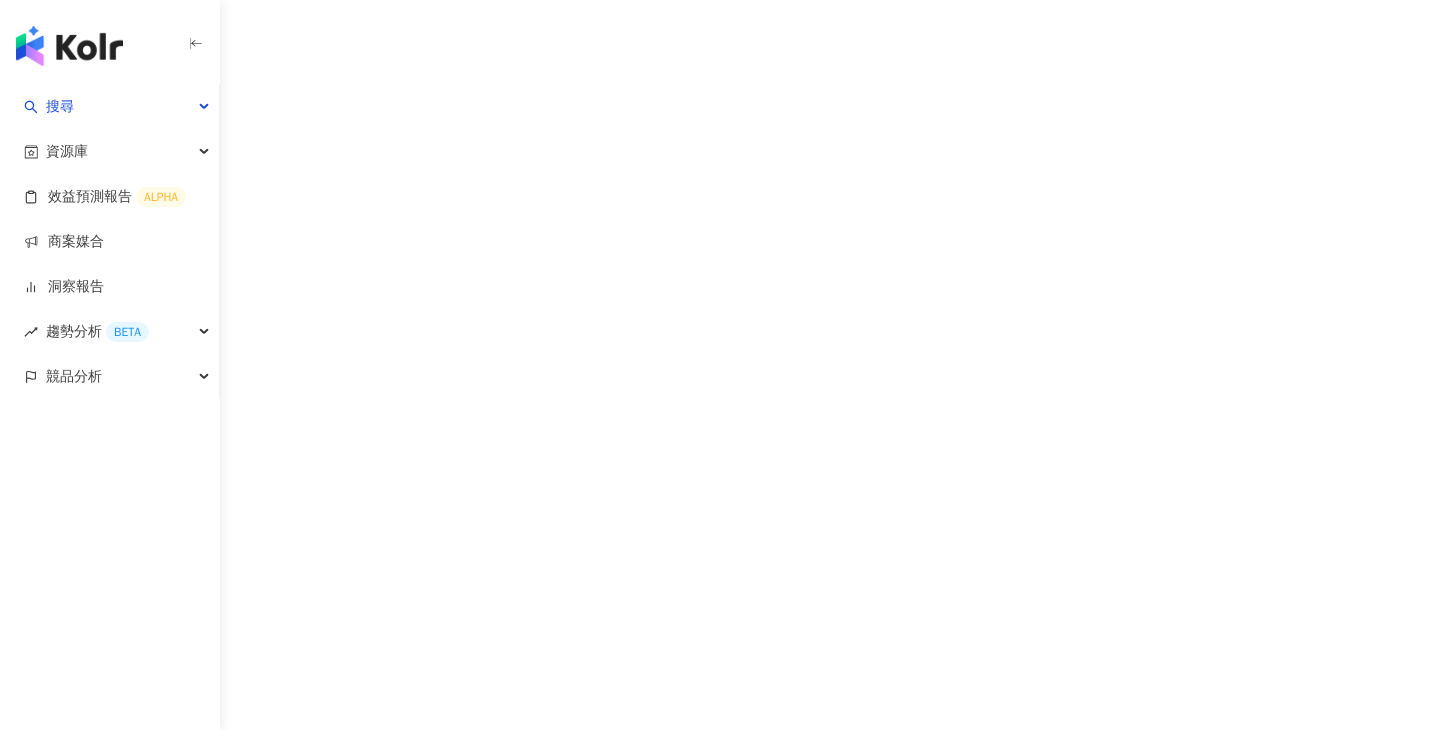 scroll, scrollTop: 0, scrollLeft: 0, axis: both 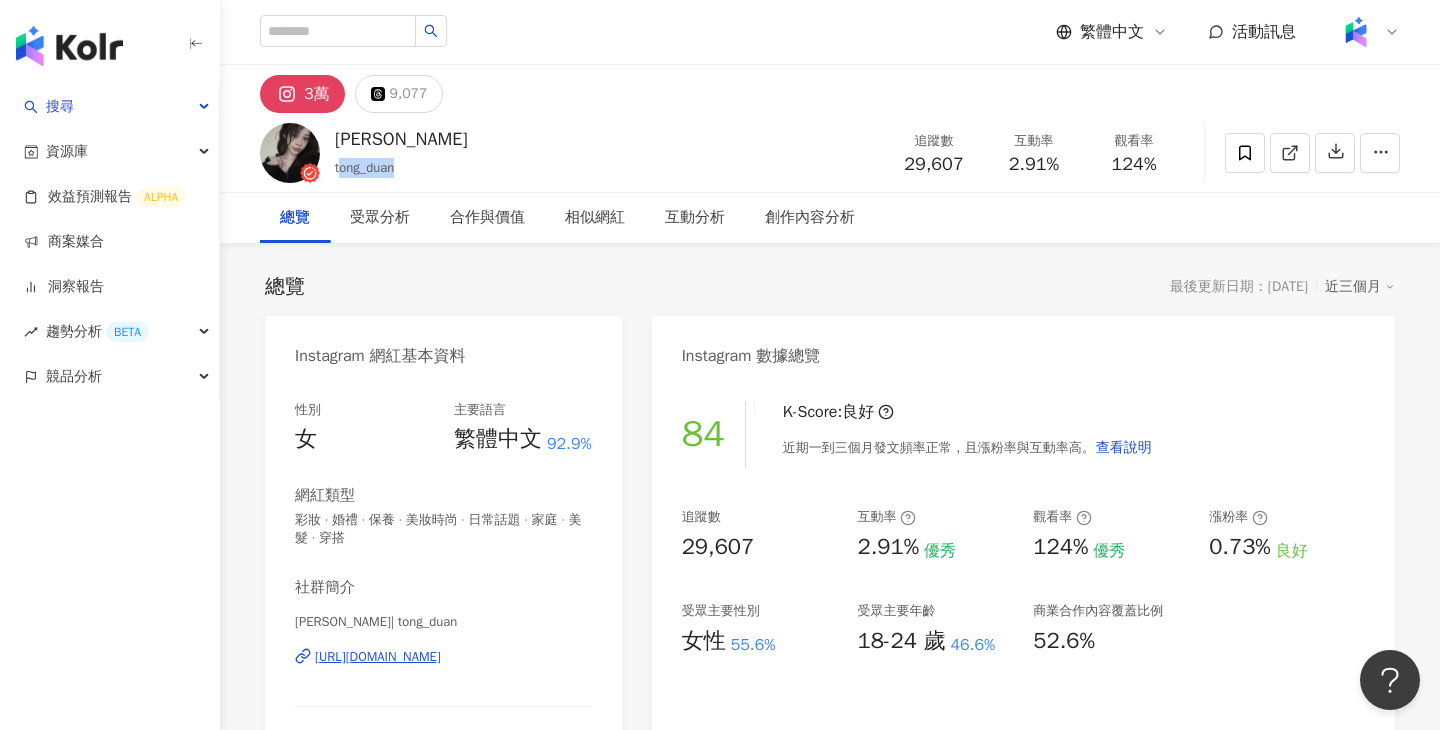 drag, startPoint x: 418, startPoint y: 165, endPoint x: 337, endPoint y: 166, distance: 81.00617 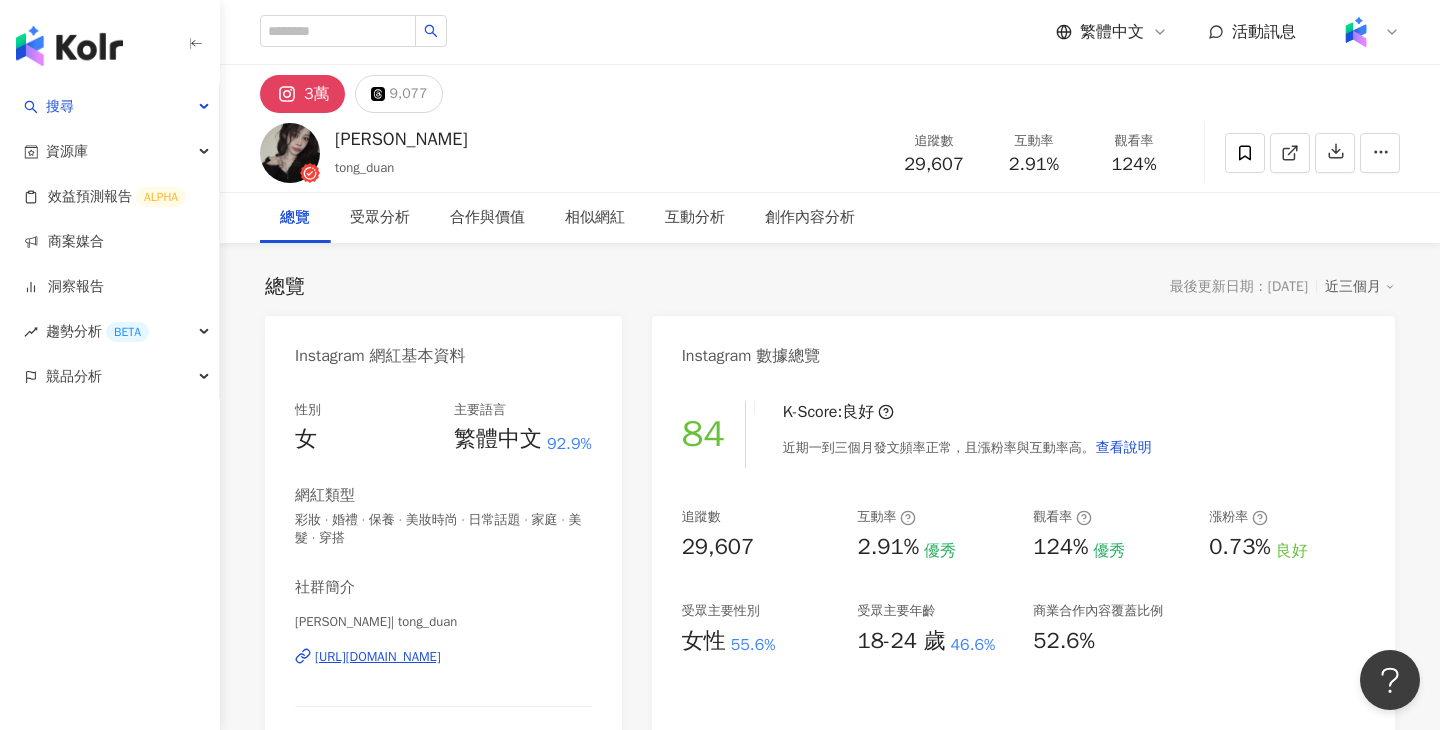 click on "段禹彤 tong_duan 追蹤數 29,607 互動率 2.91% 觀看率 124%" at bounding box center (830, 152) 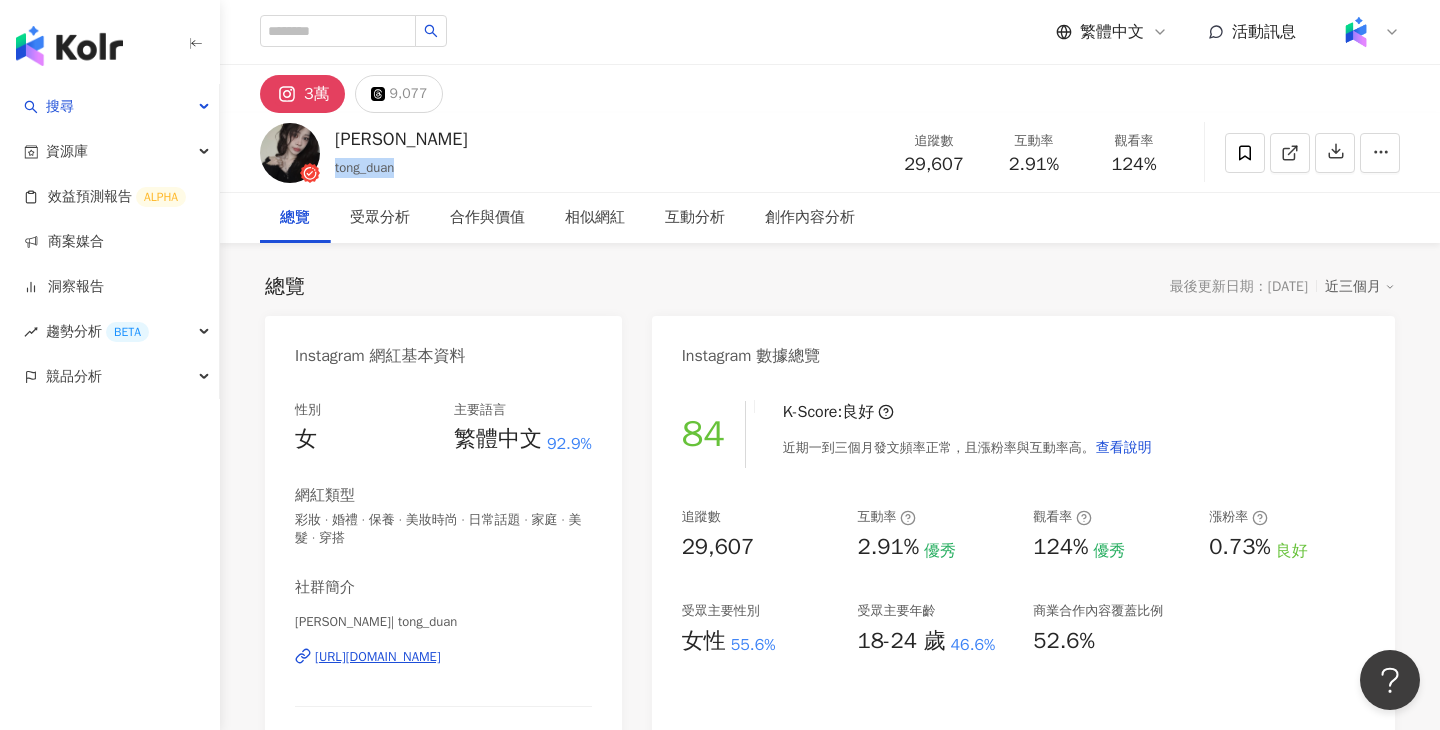 drag, startPoint x: 410, startPoint y: 170, endPoint x: 336, endPoint y: 170, distance: 74 